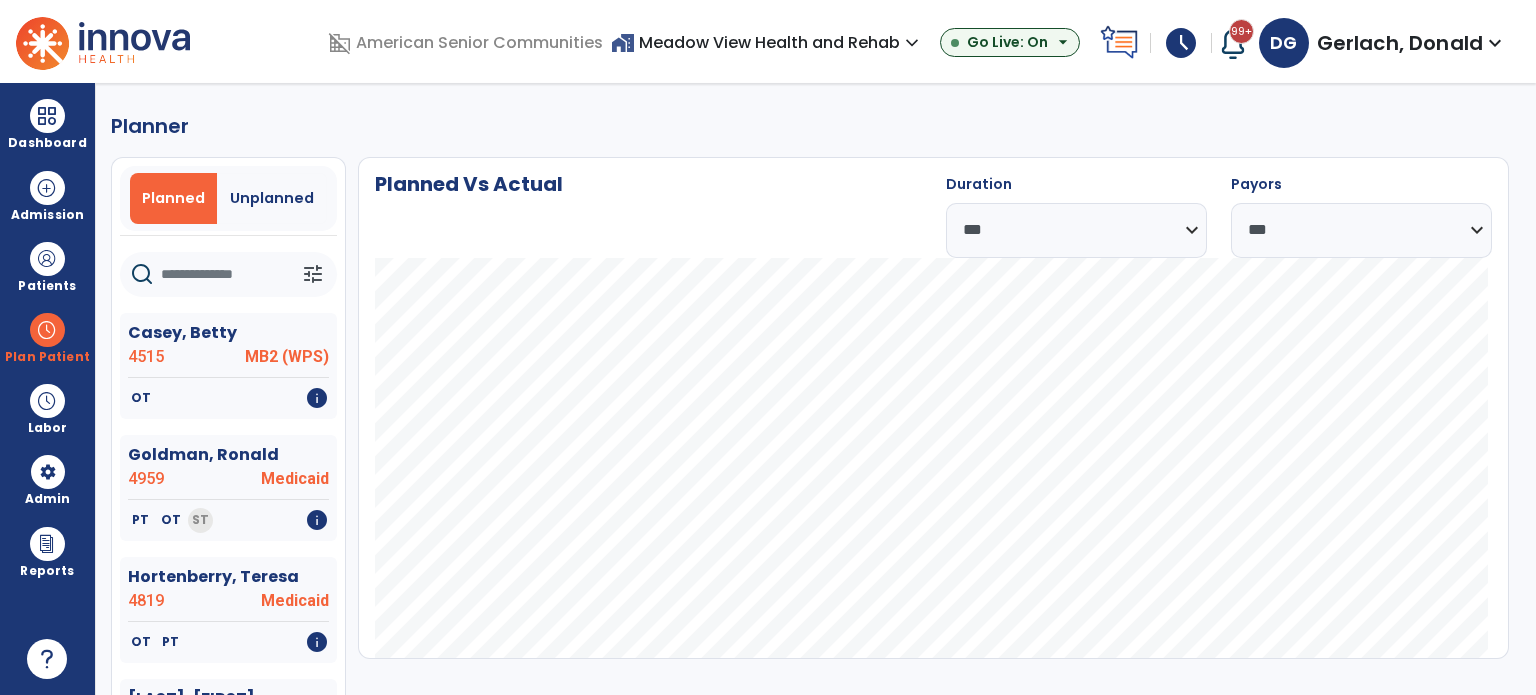 select on "***" 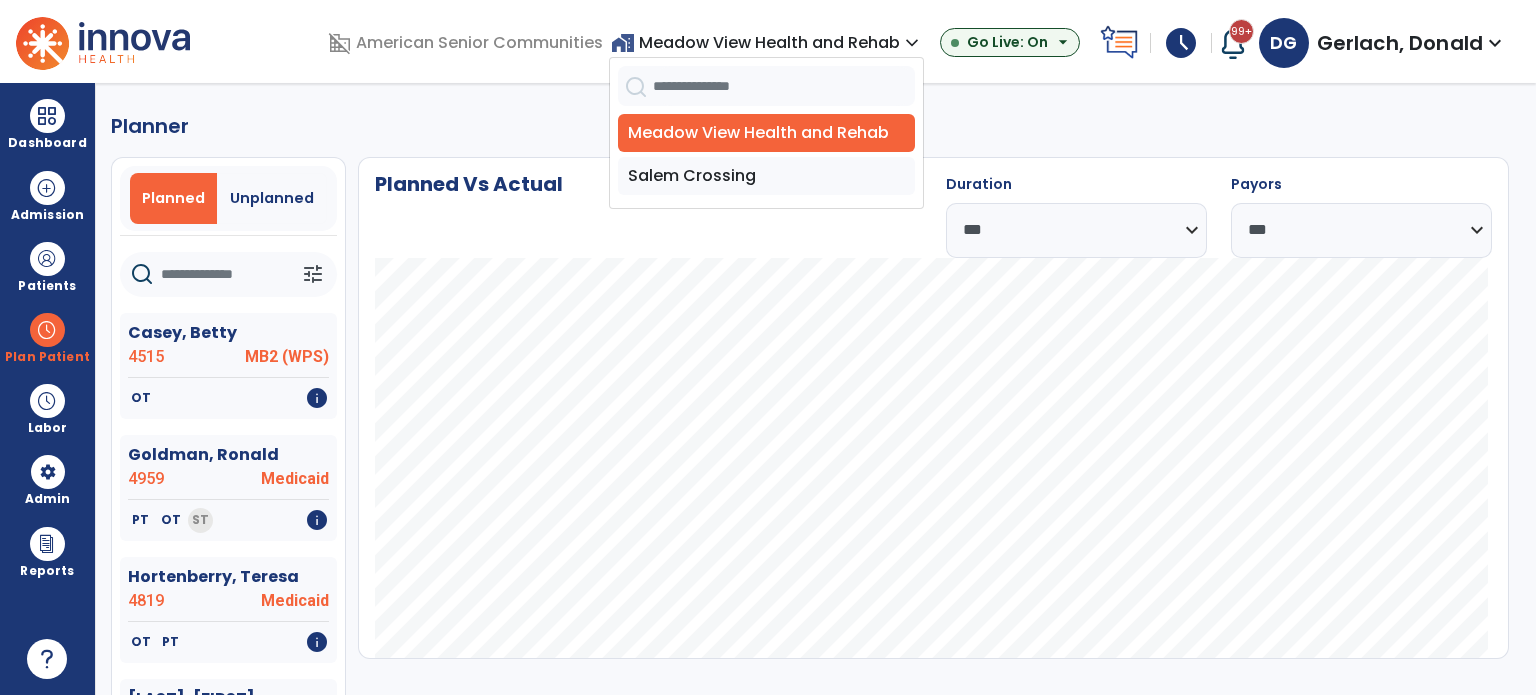 click on "Salem Crossing" at bounding box center [766, 176] 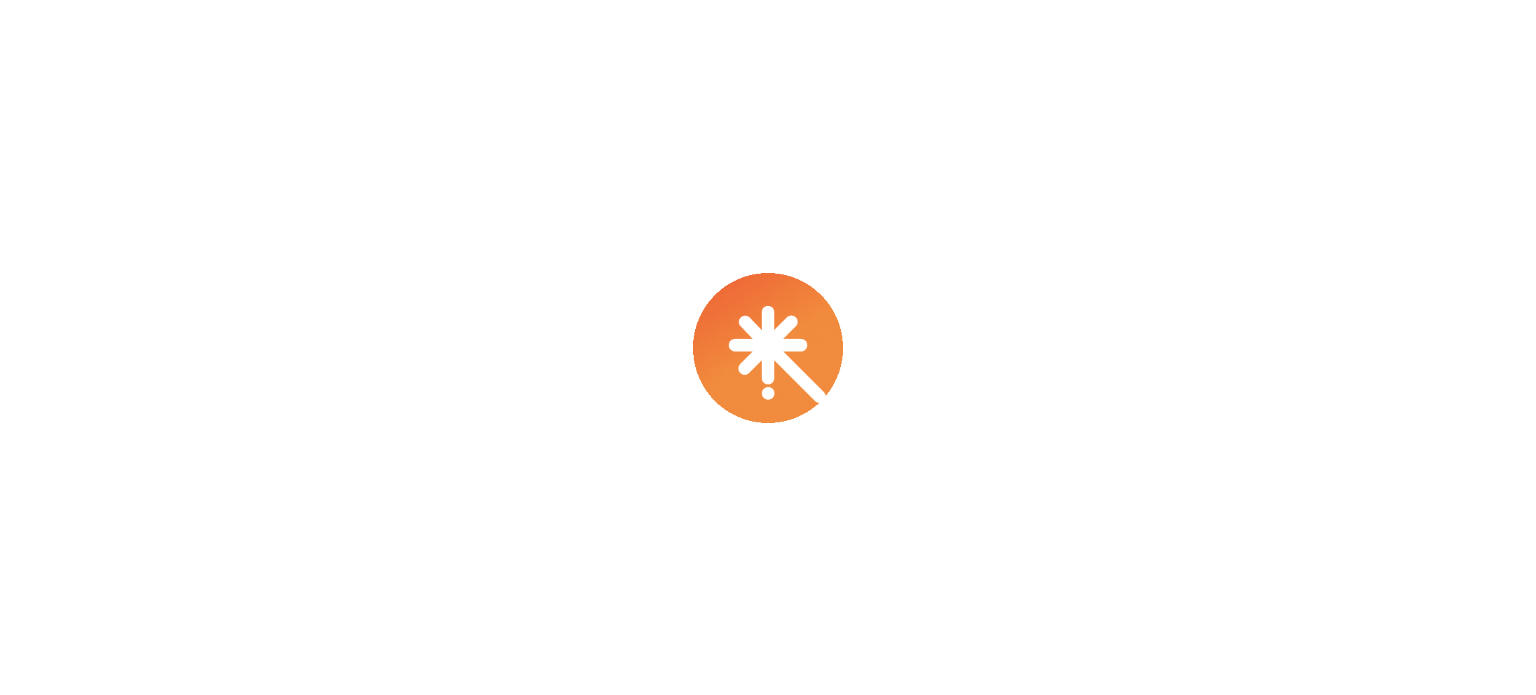 scroll, scrollTop: 0, scrollLeft: 0, axis: both 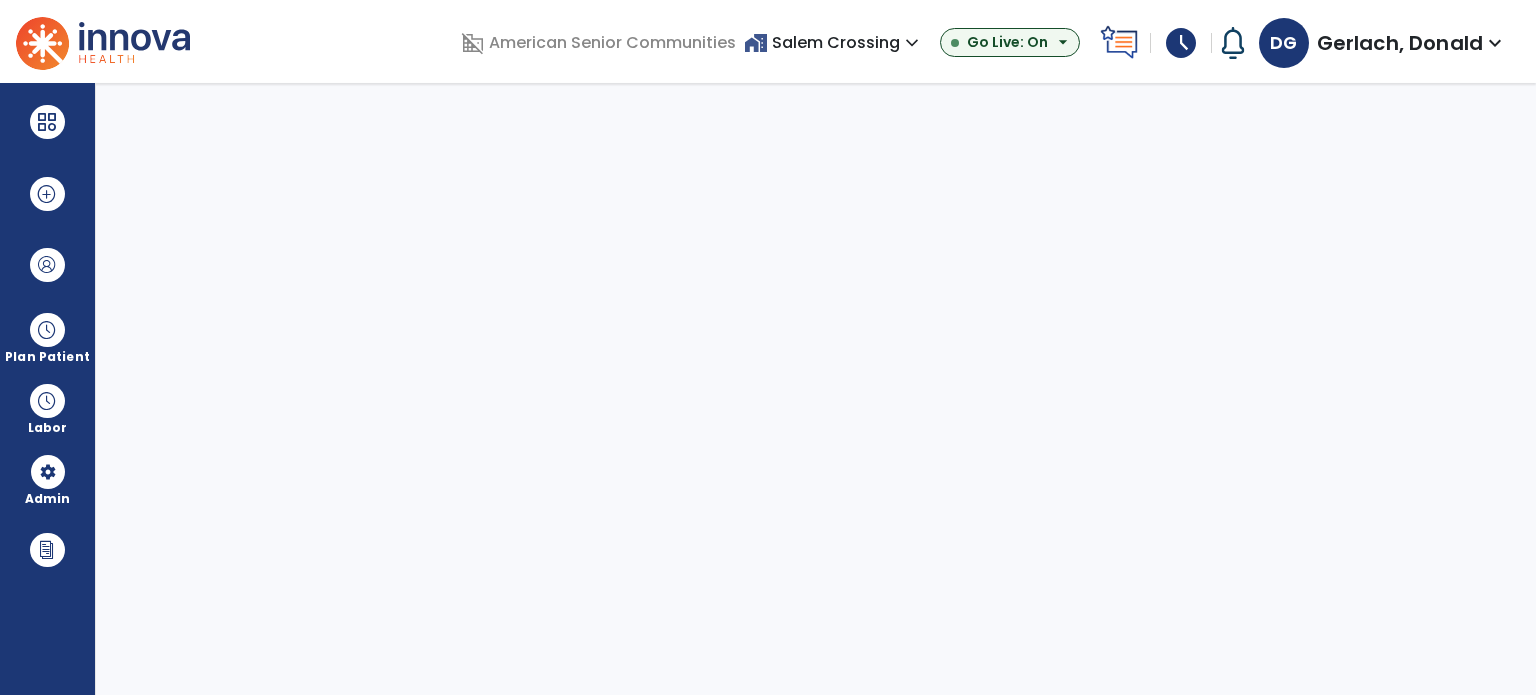 select on "***" 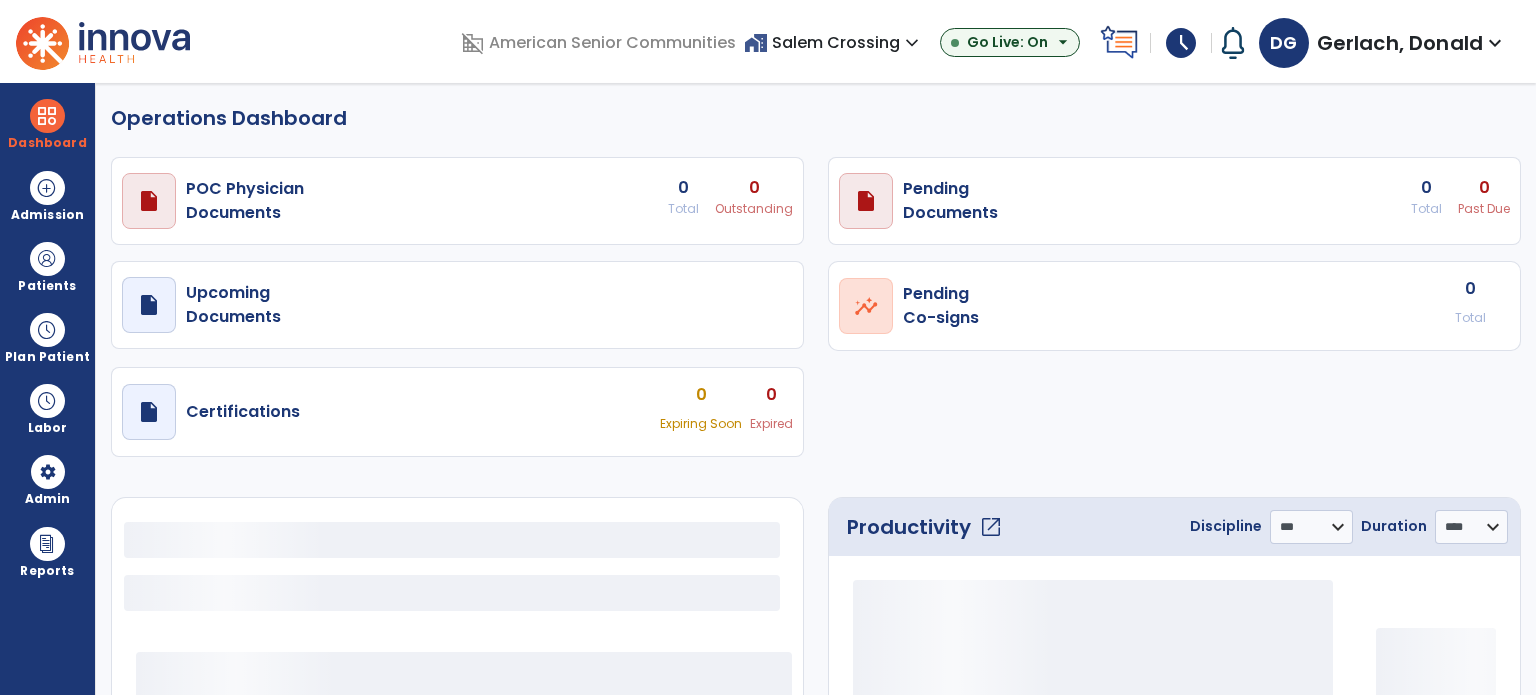select on "***" 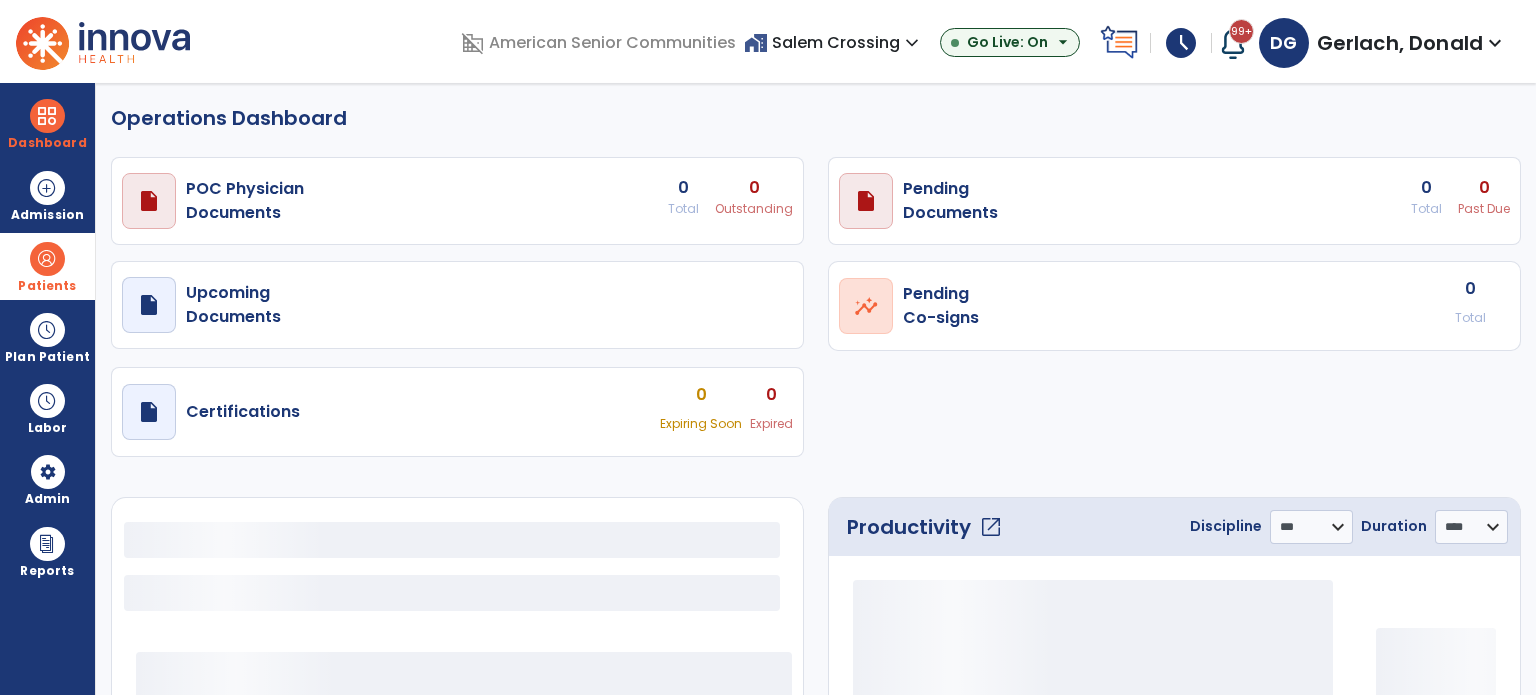 click on "Patients" at bounding box center (47, 286) 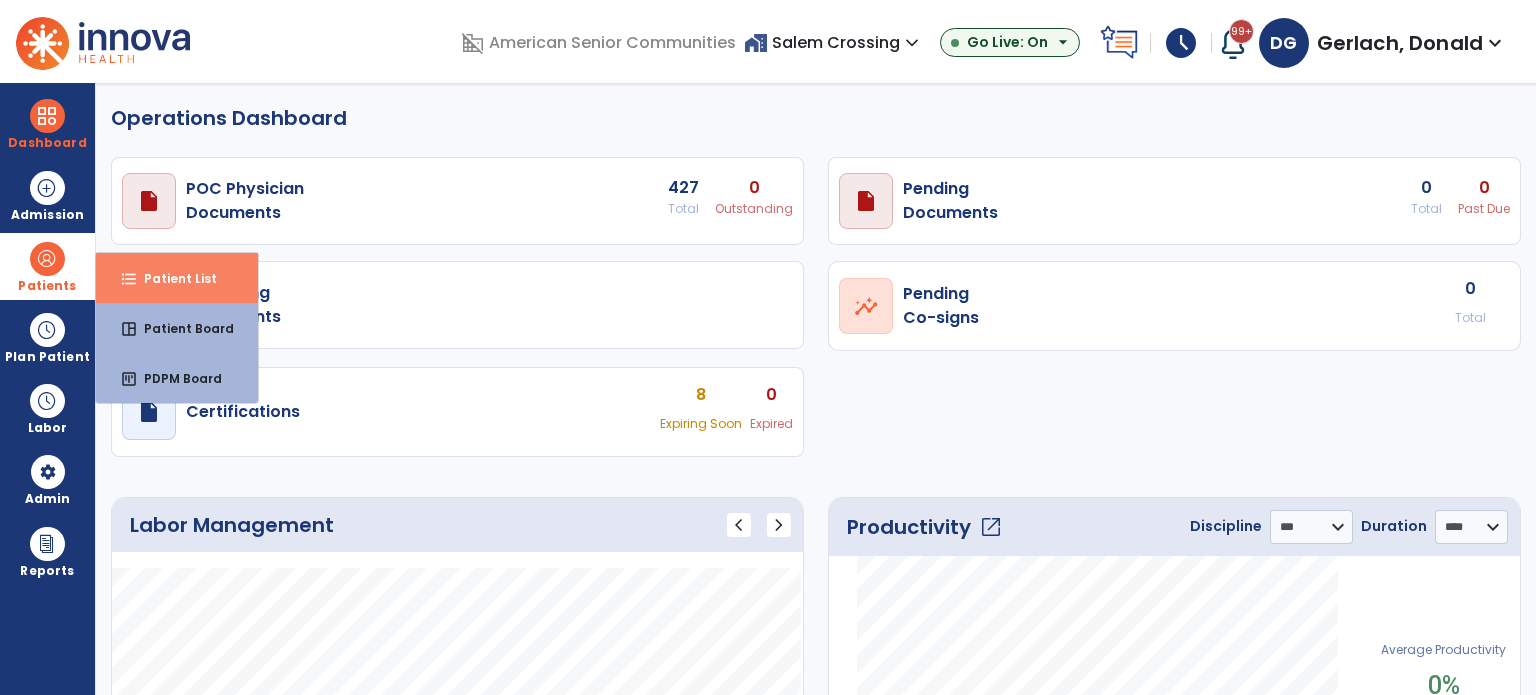 click on "format_list_bulleted  Patient List" at bounding box center (177, 278) 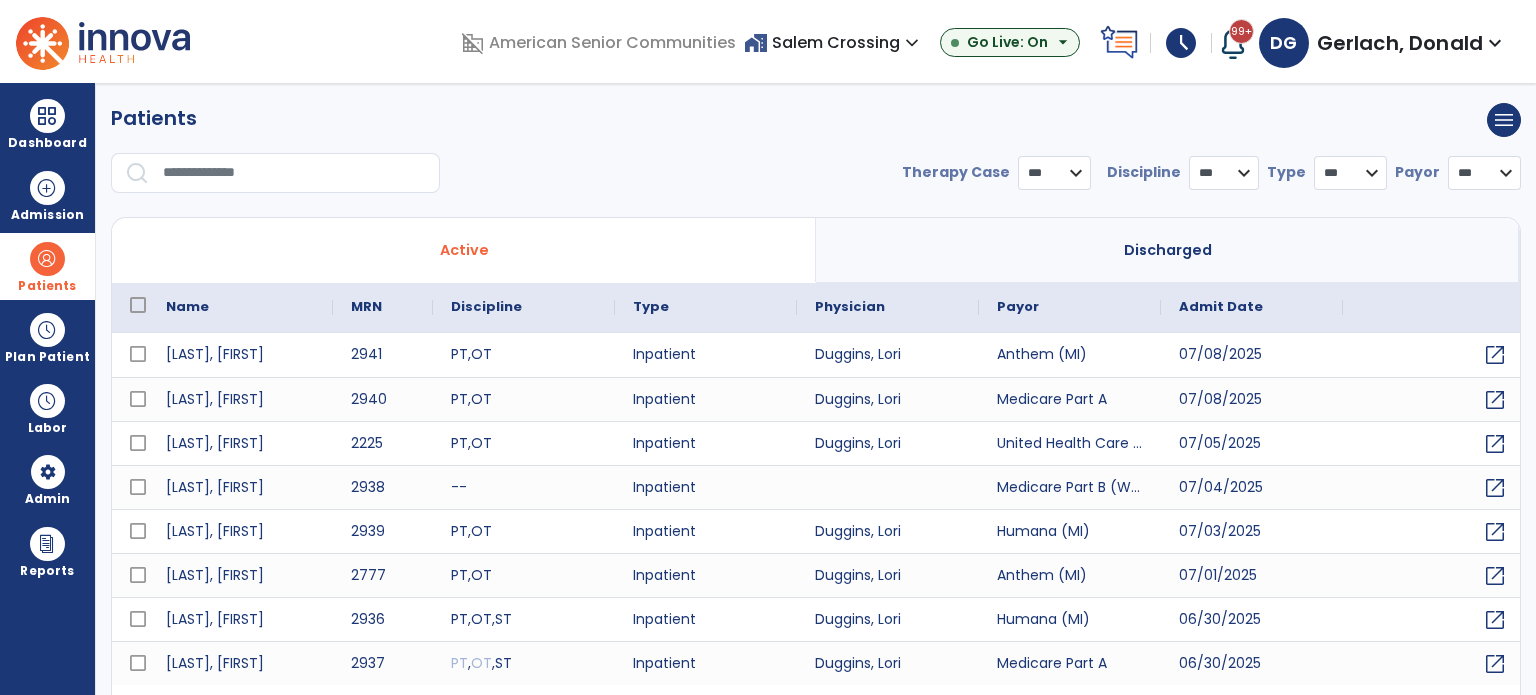 select on "***" 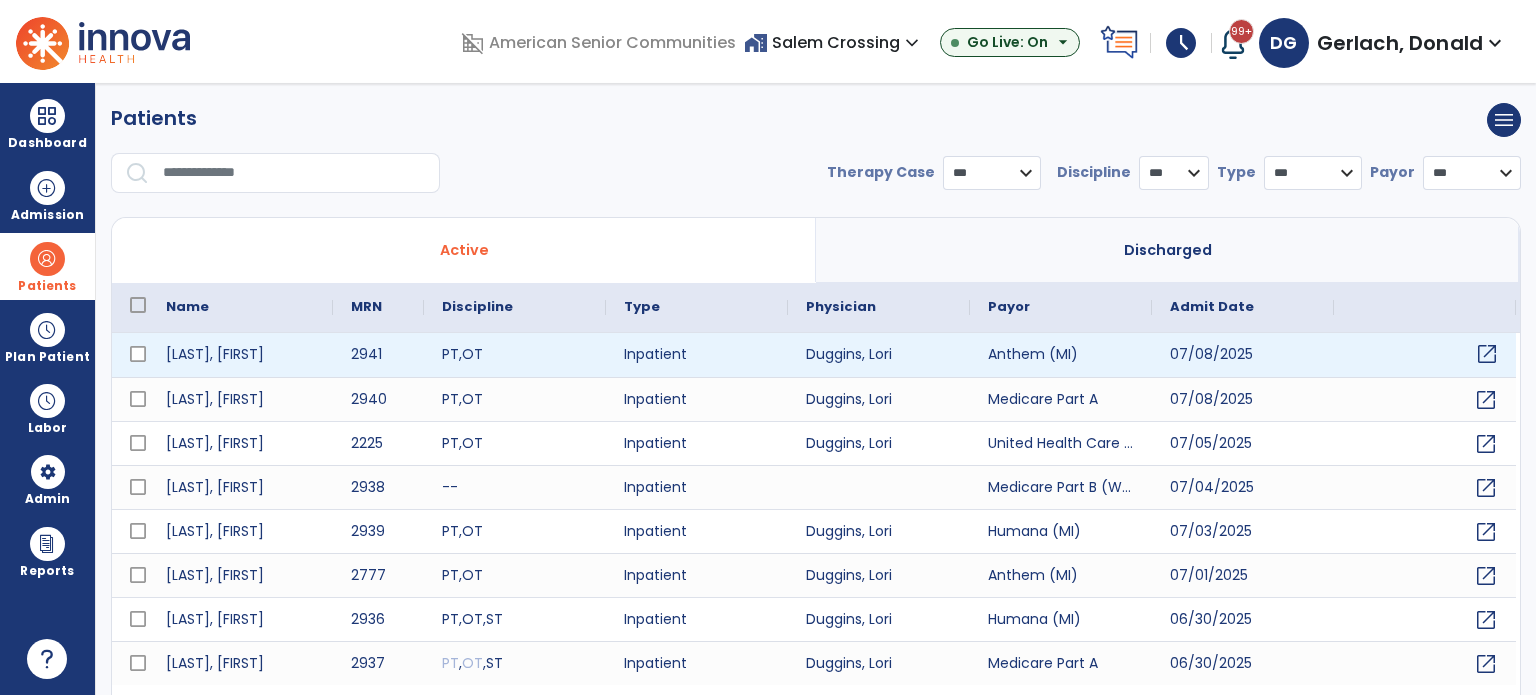 click on "open_in_new" at bounding box center [1487, 354] 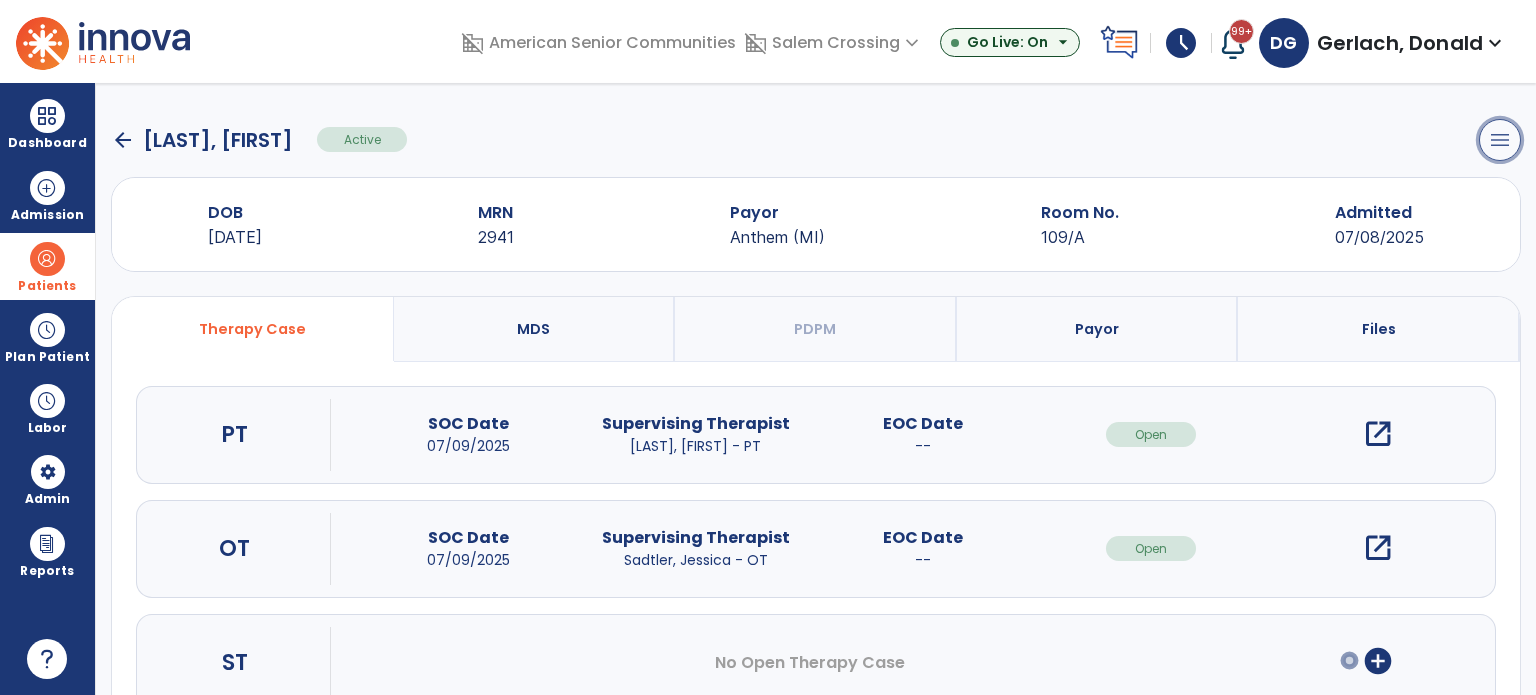 click on "menu" at bounding box center (1500, 140) 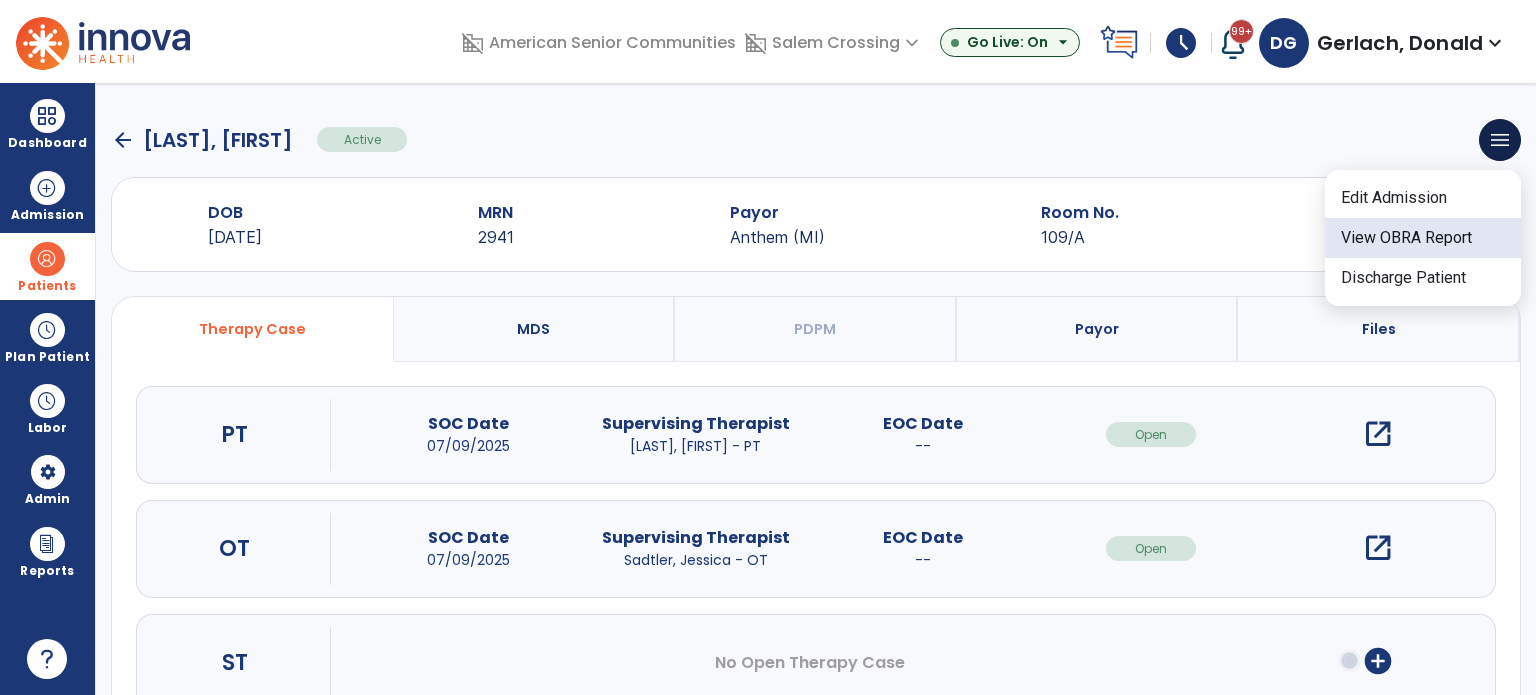 click on "View OBRA Report" 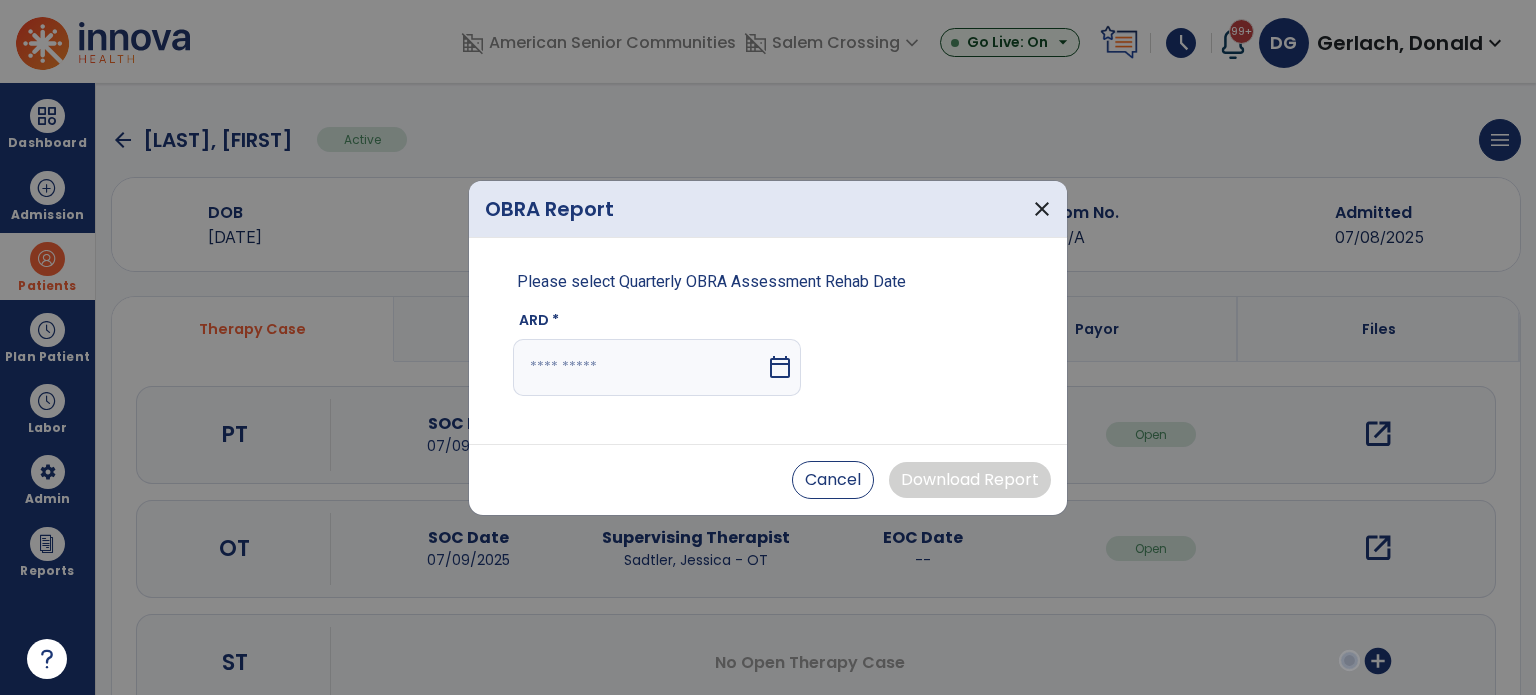 click at bounding box center [639, 367] 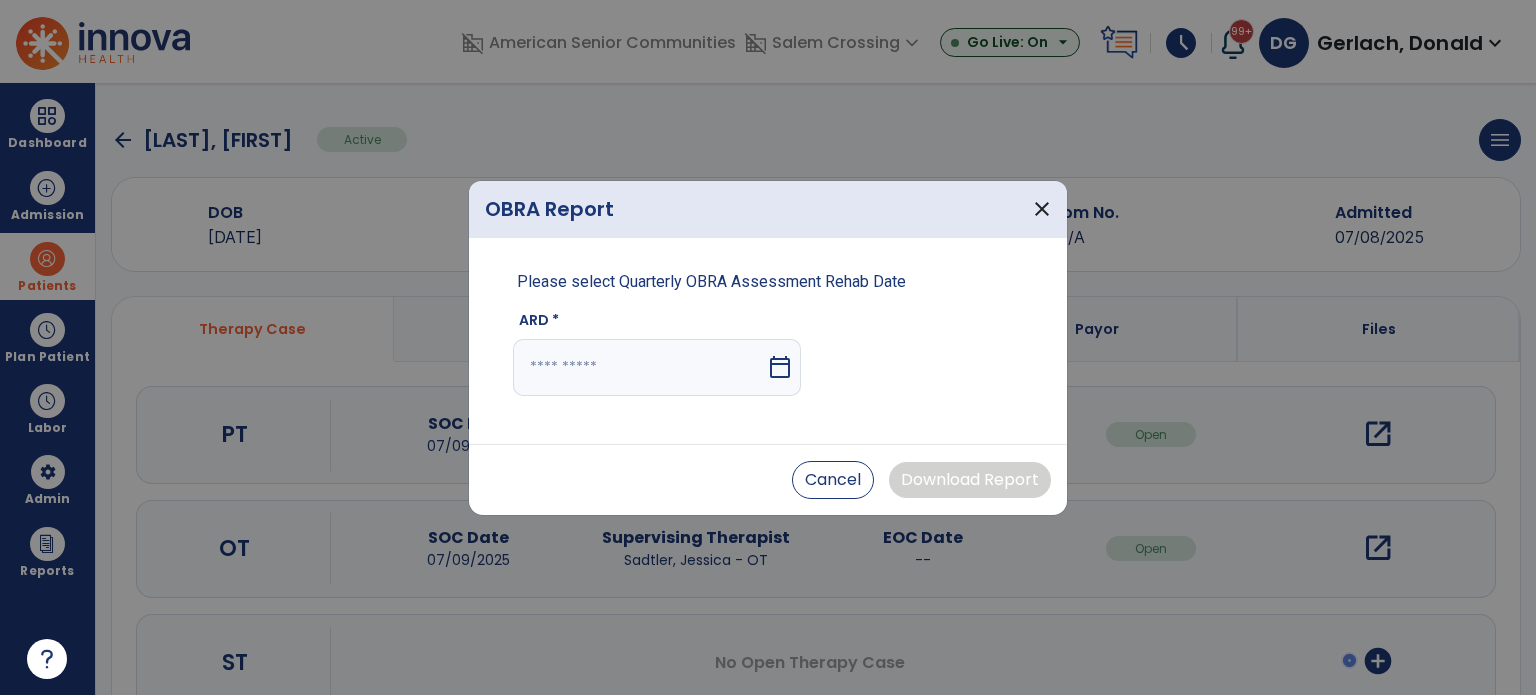 select on "*" 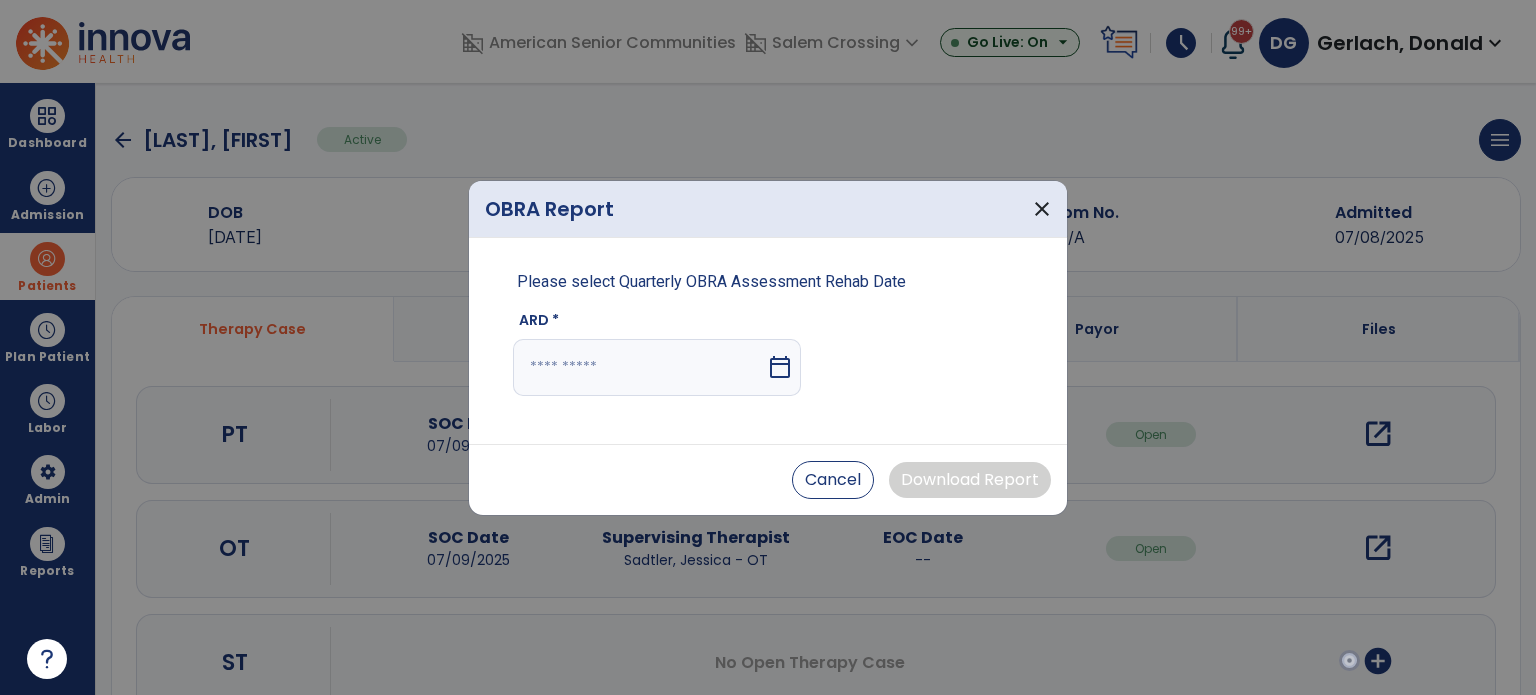 select on "****" 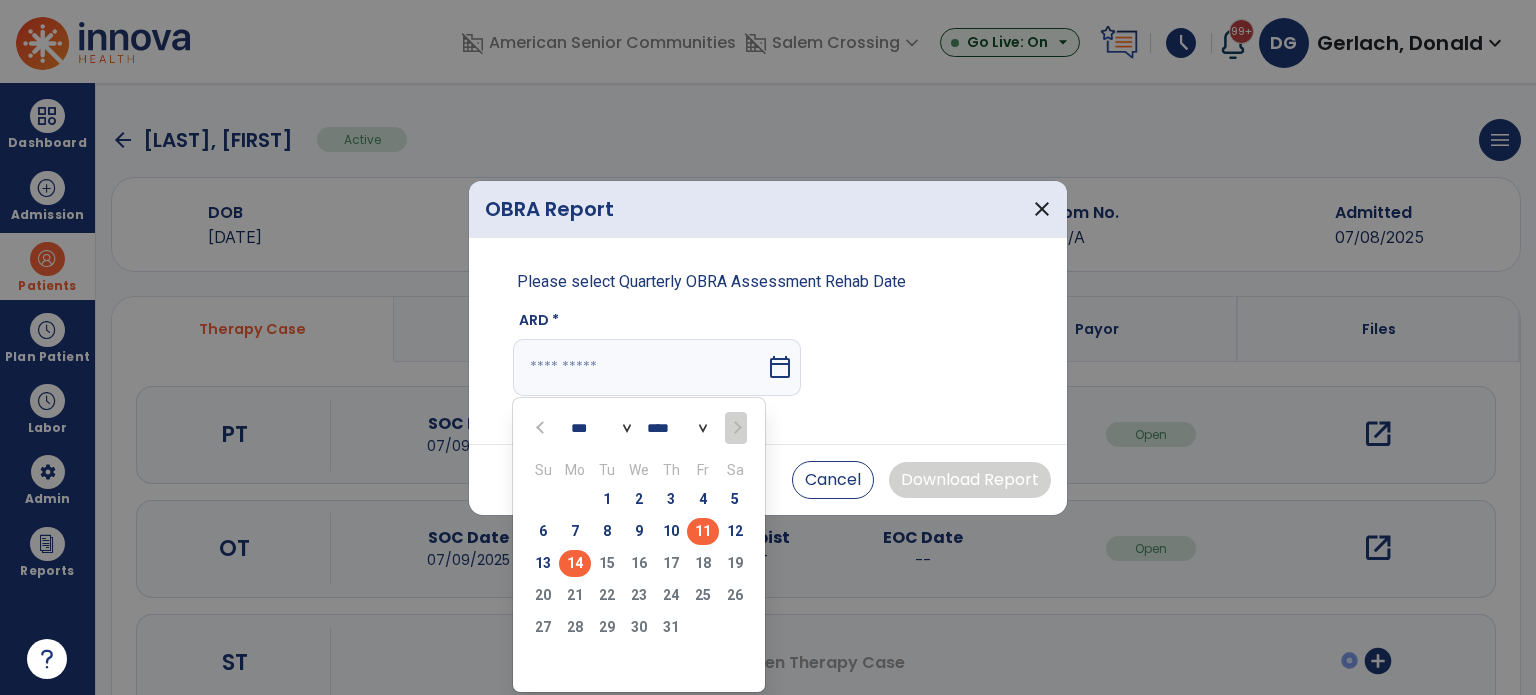 click on "11" at bounding box center [703, 531] 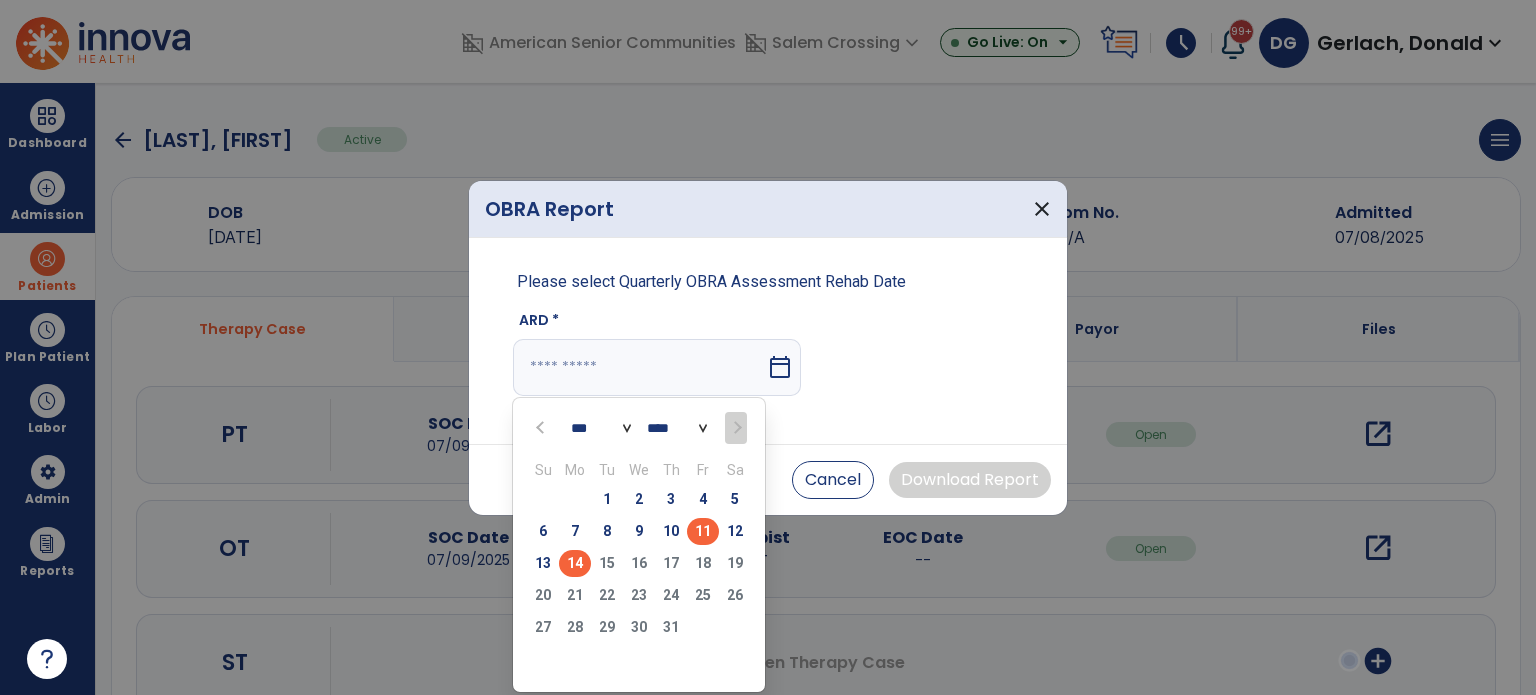 type on "*********" 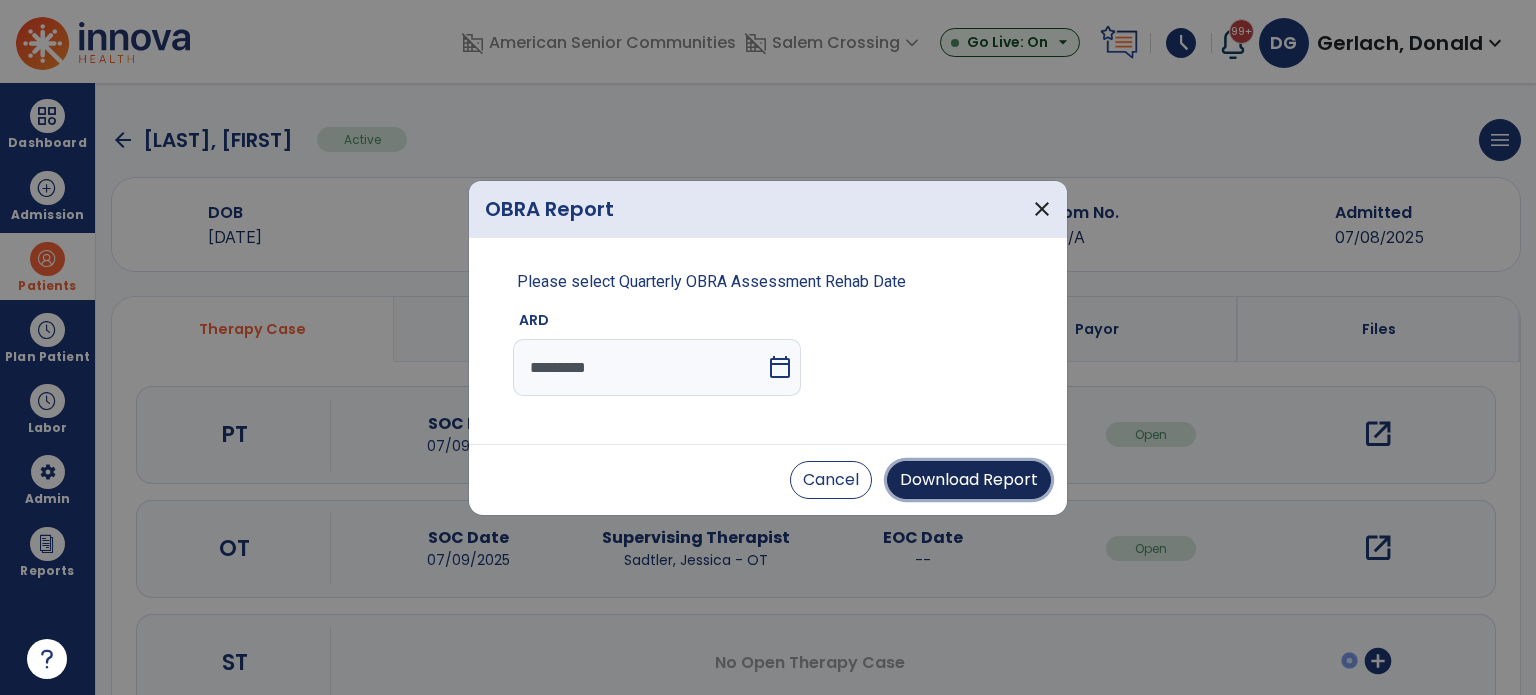 click on "Download Report" at bounding box center [969, 480] 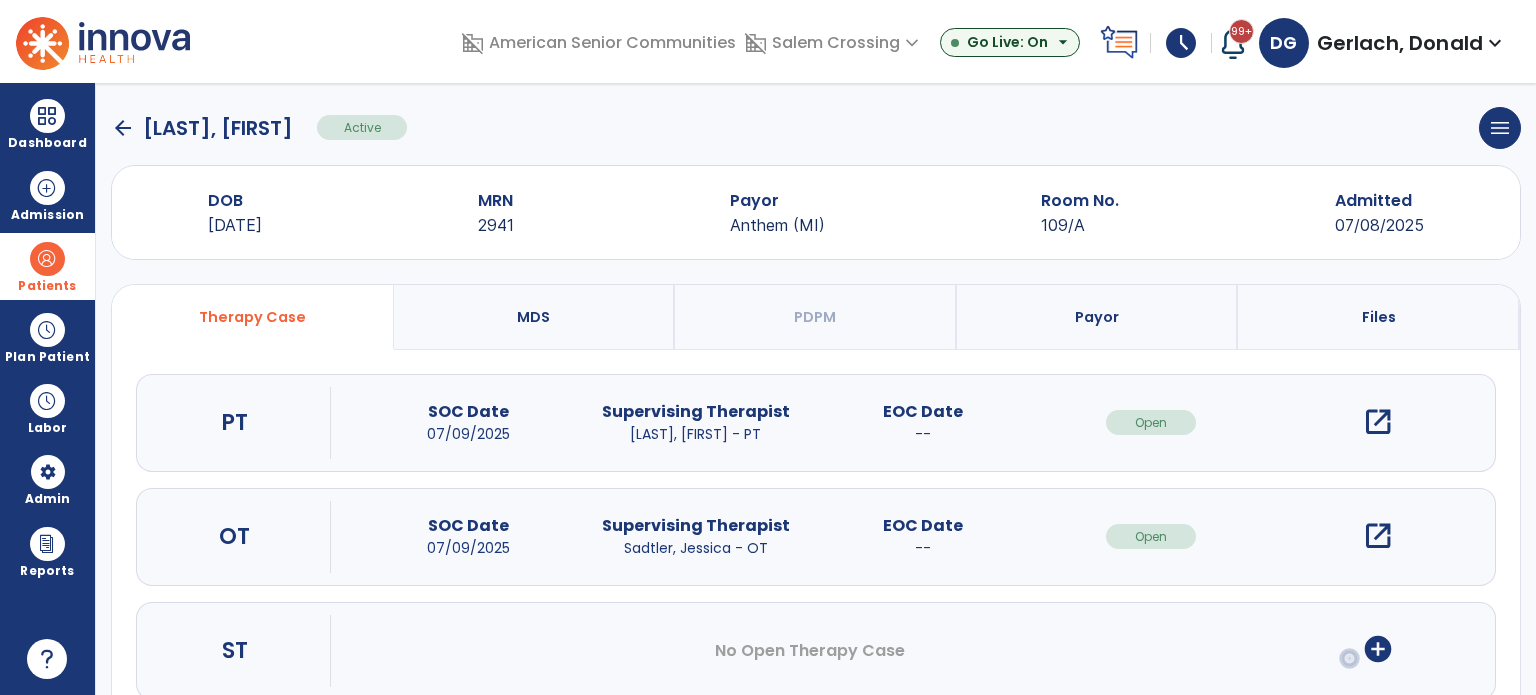 scroll, scrollTop: 0, scrollLeft: 0, axis: both 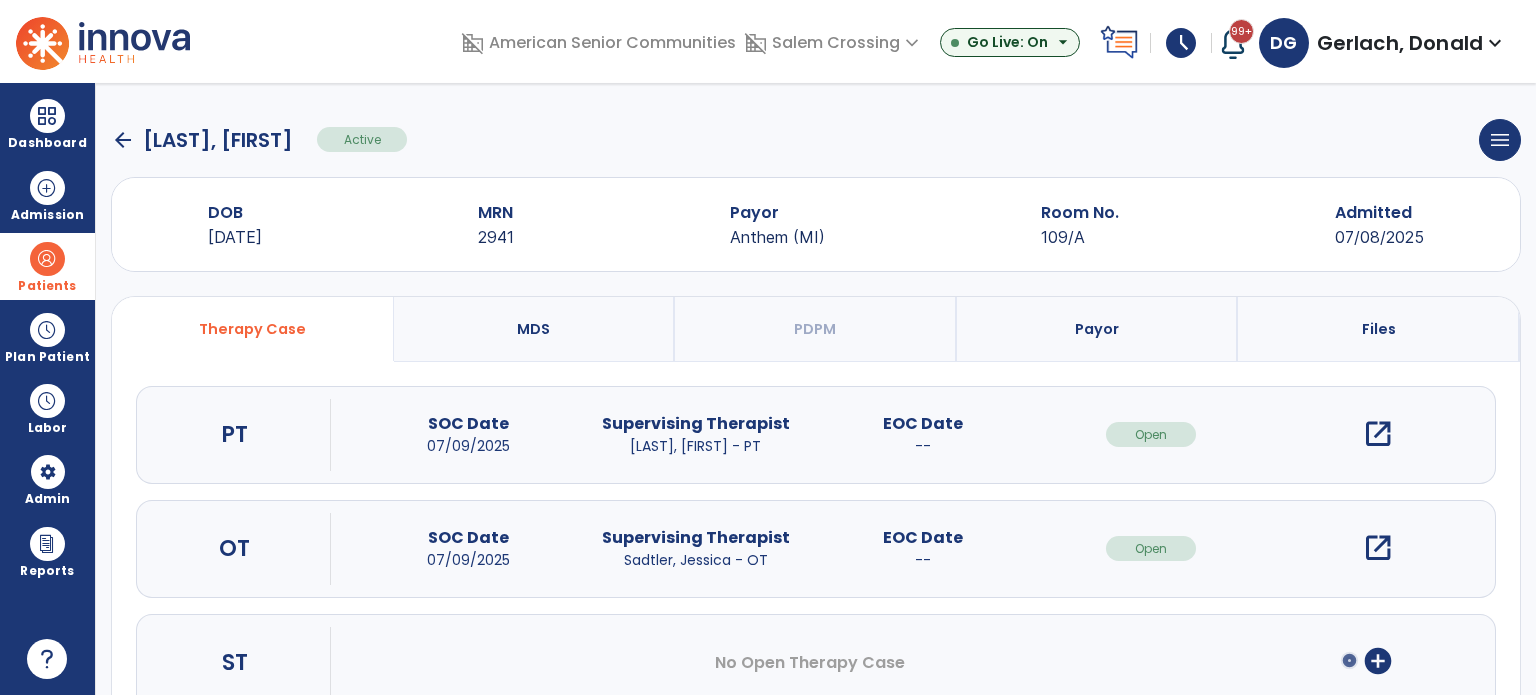 click on "arrow_back" 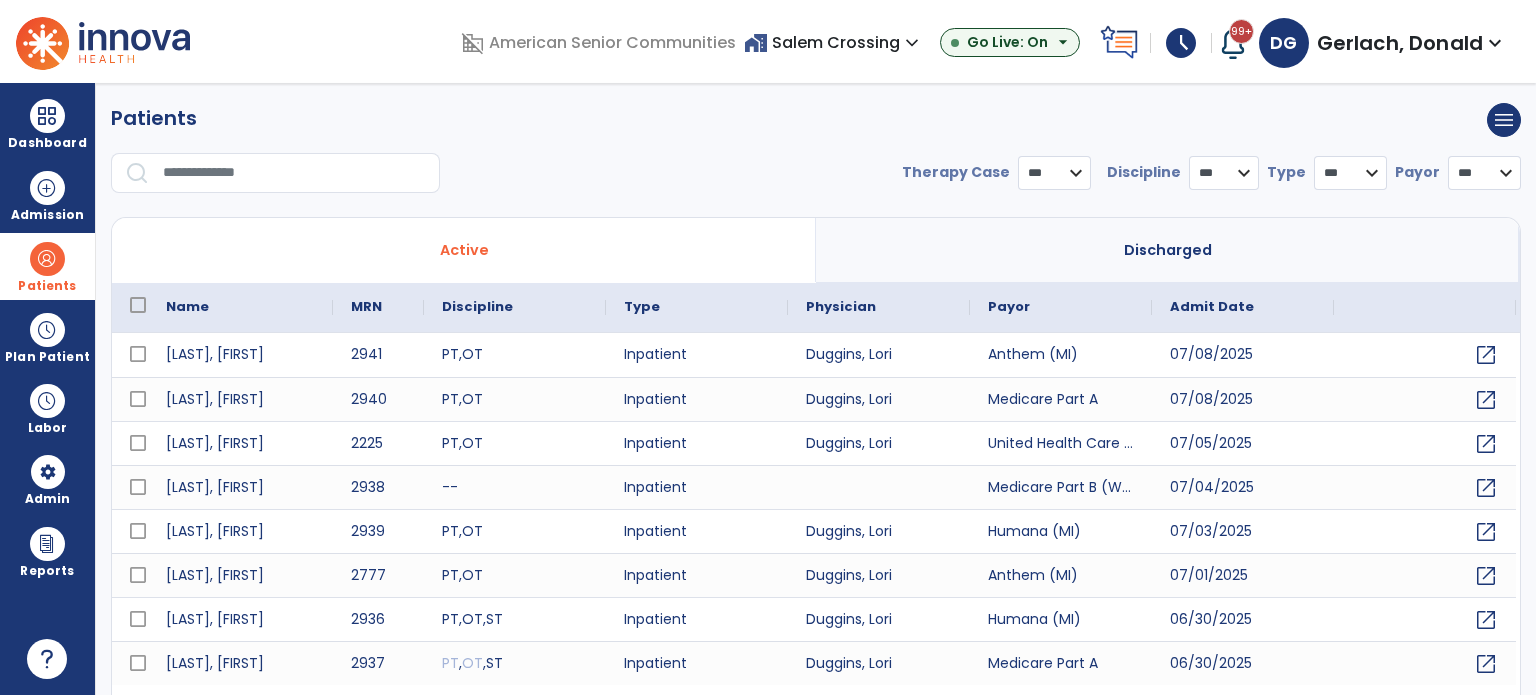 select on "***" 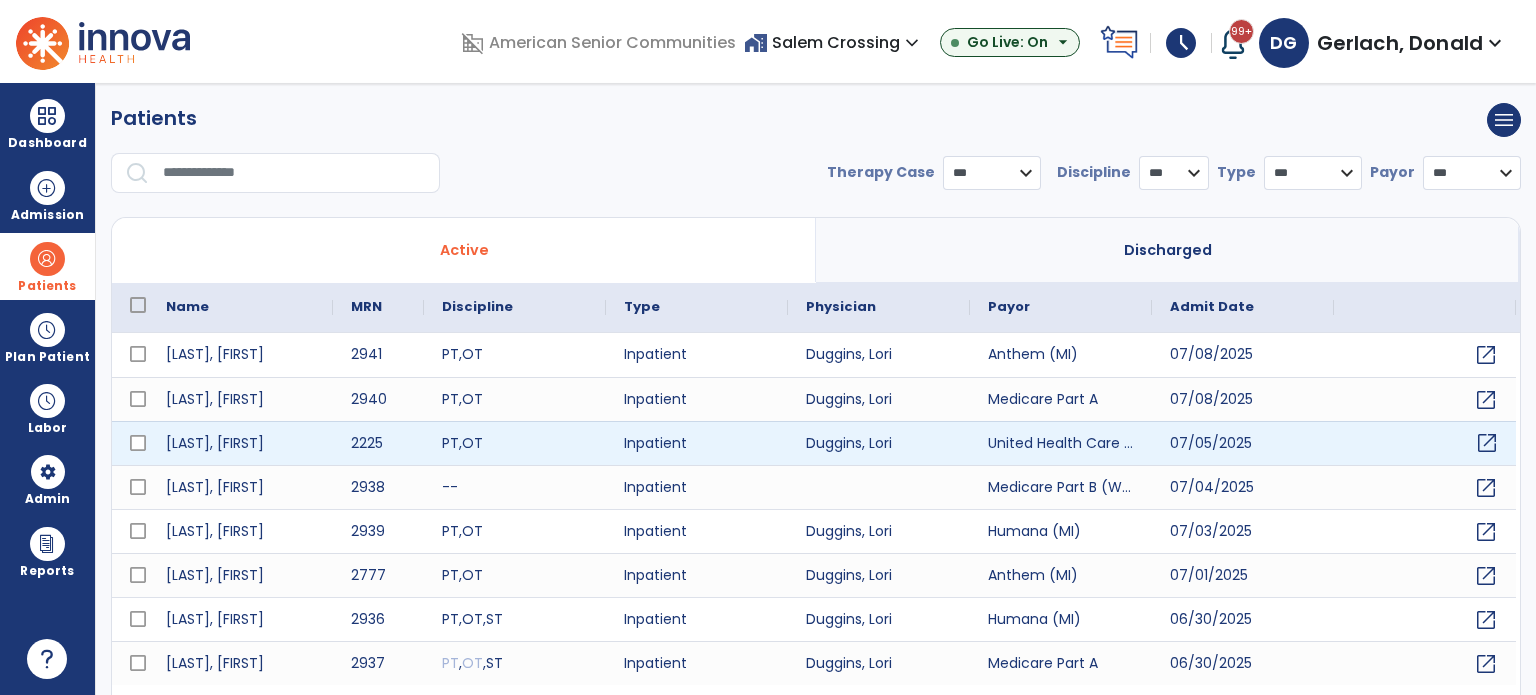 click on "open_in_new" at bounding box center [1487, 443] 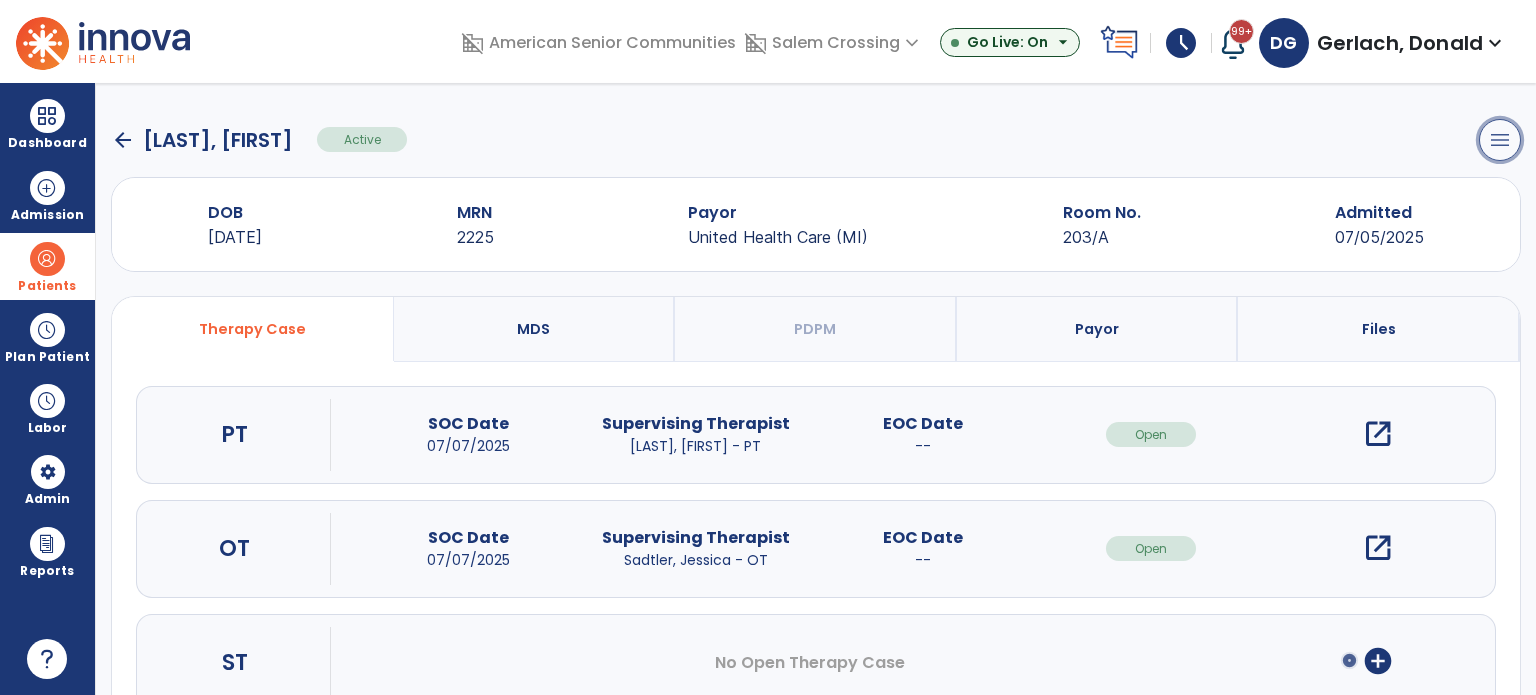click on "menu" at bounding box center [1500, 140] 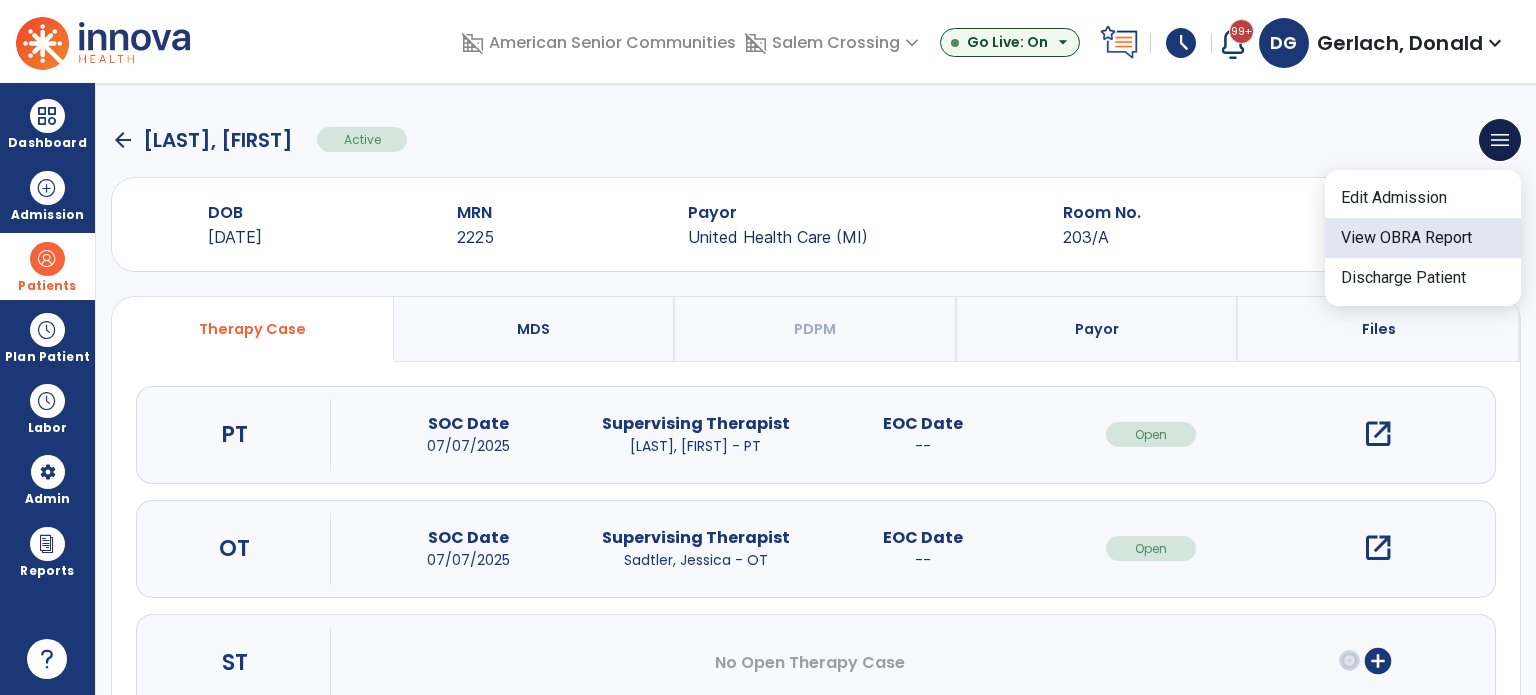 click on "View OBRA Report" 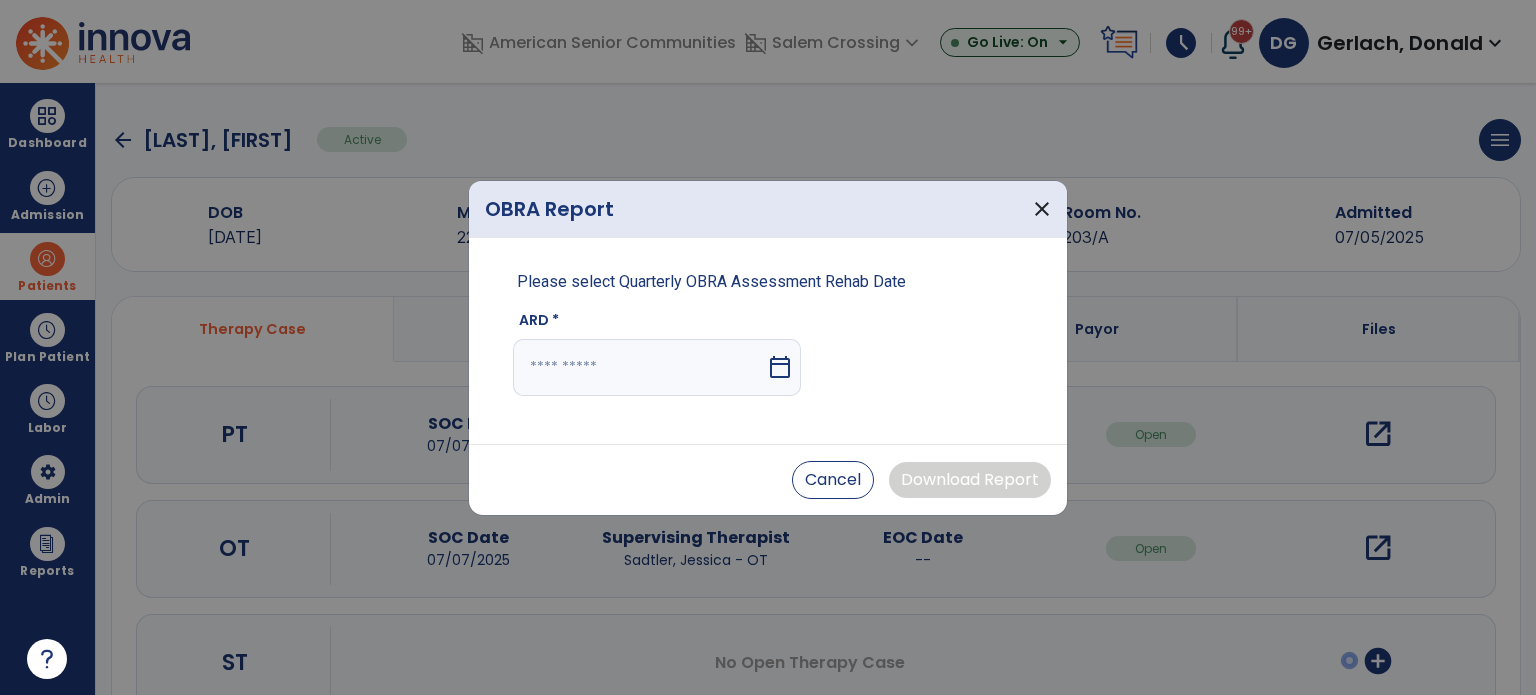 click on "calendar_today" at bounding box center [780, 367] 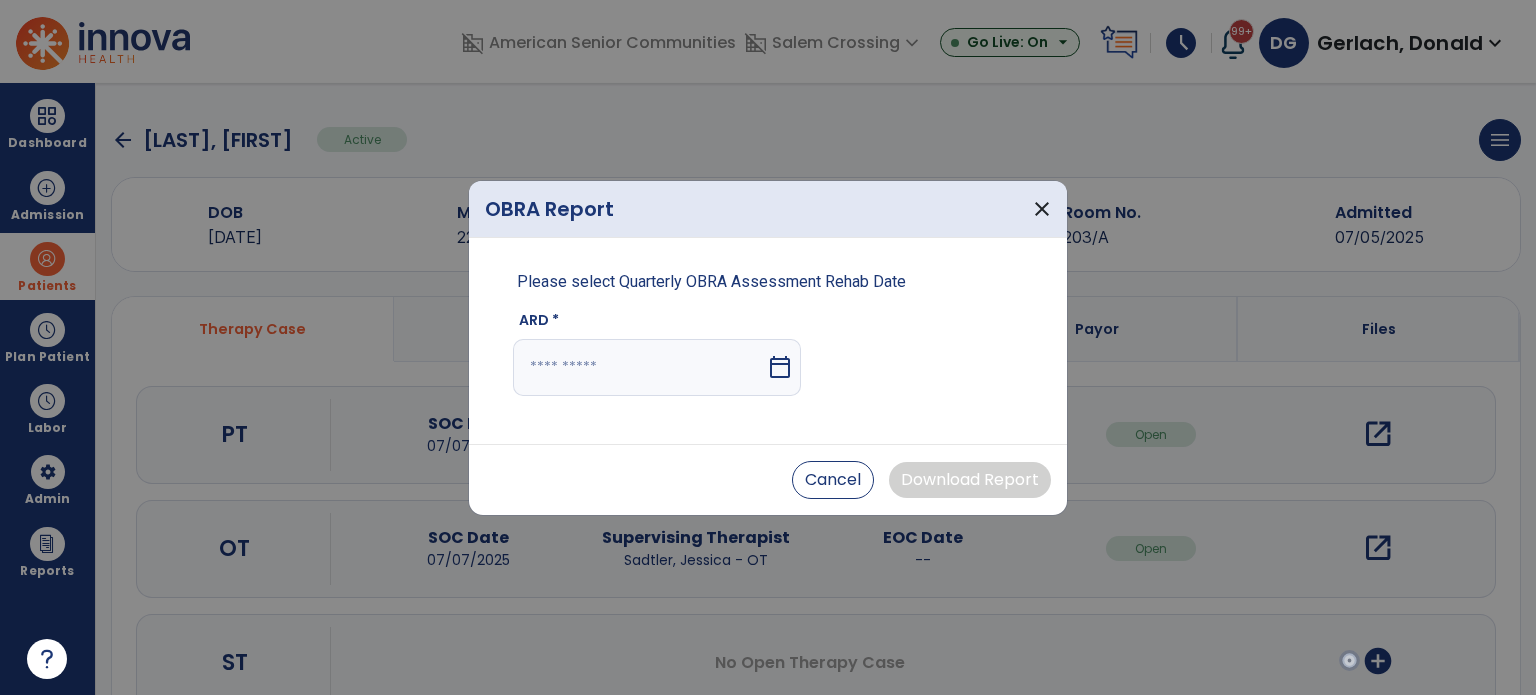 select on "*" 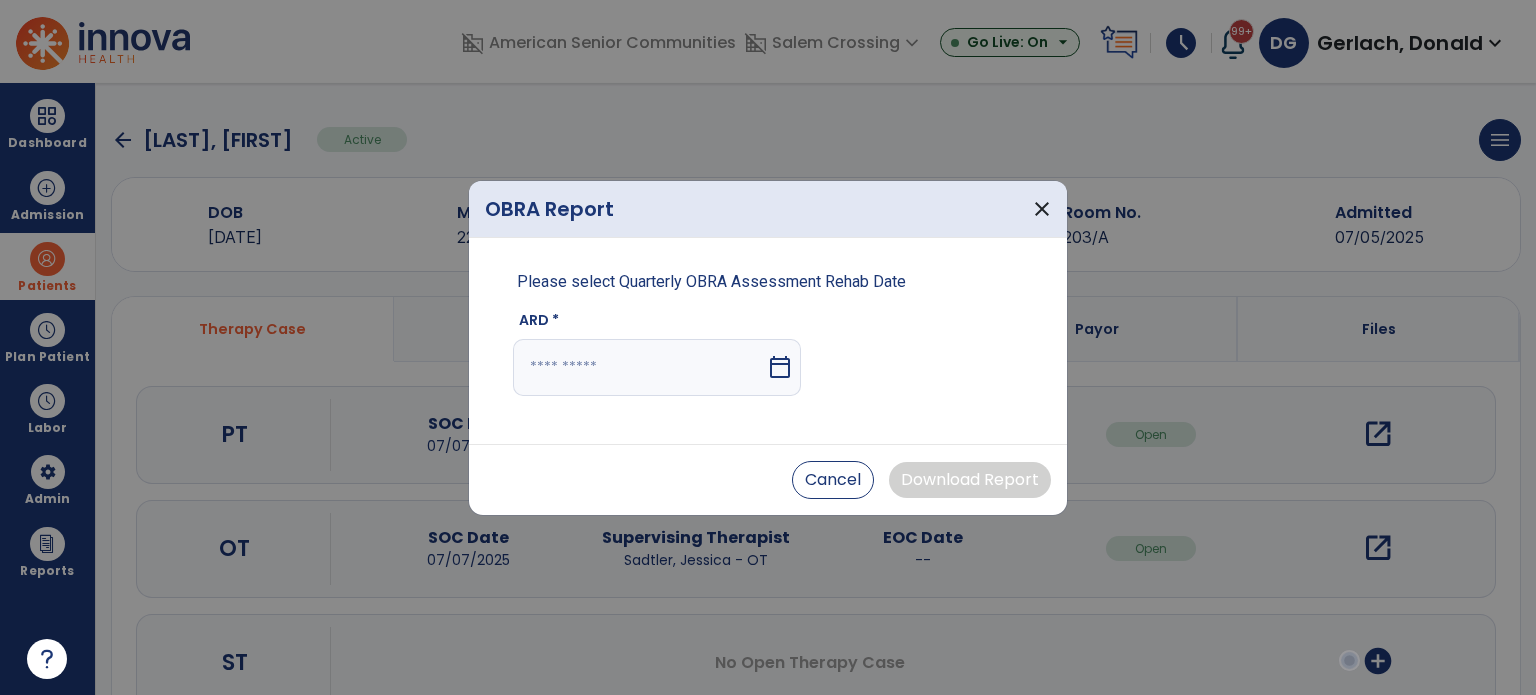 select on "****" 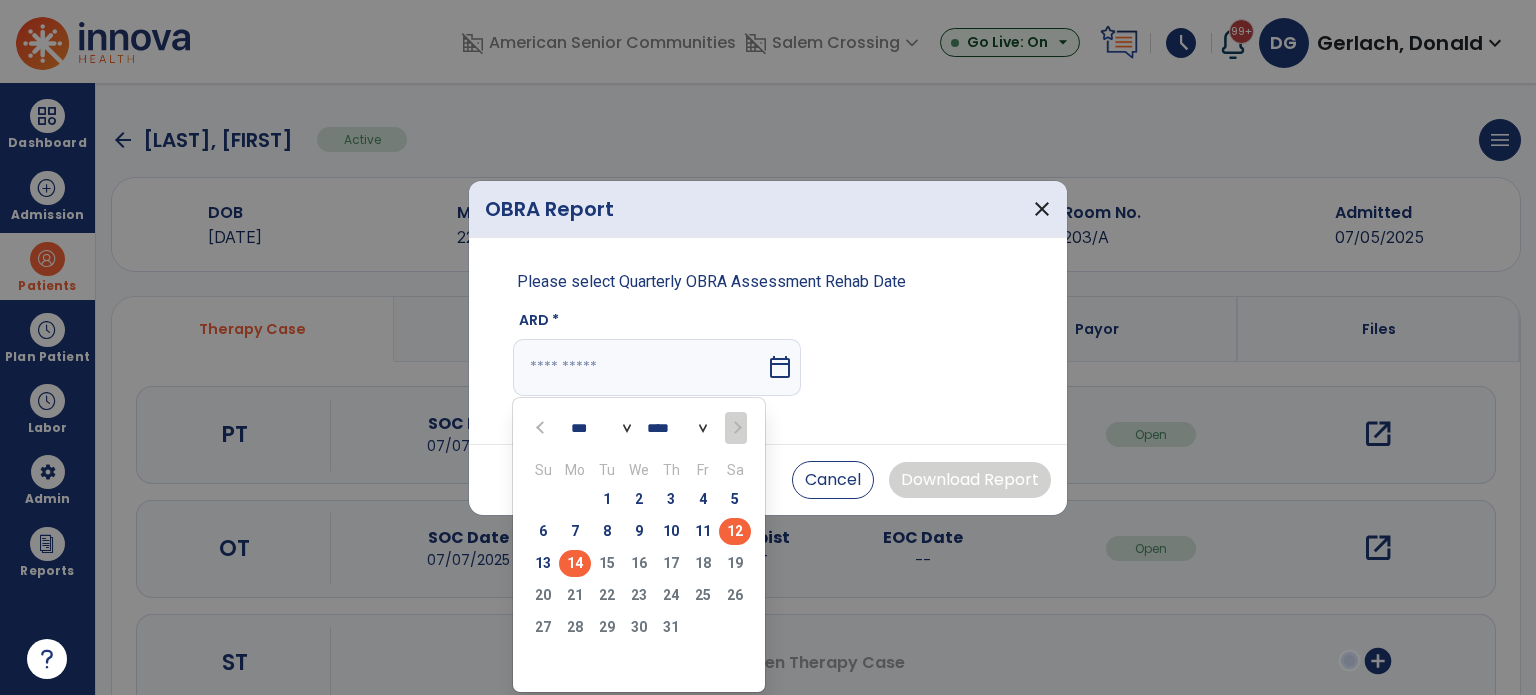 click on "12" at bounding box center [735, 531] 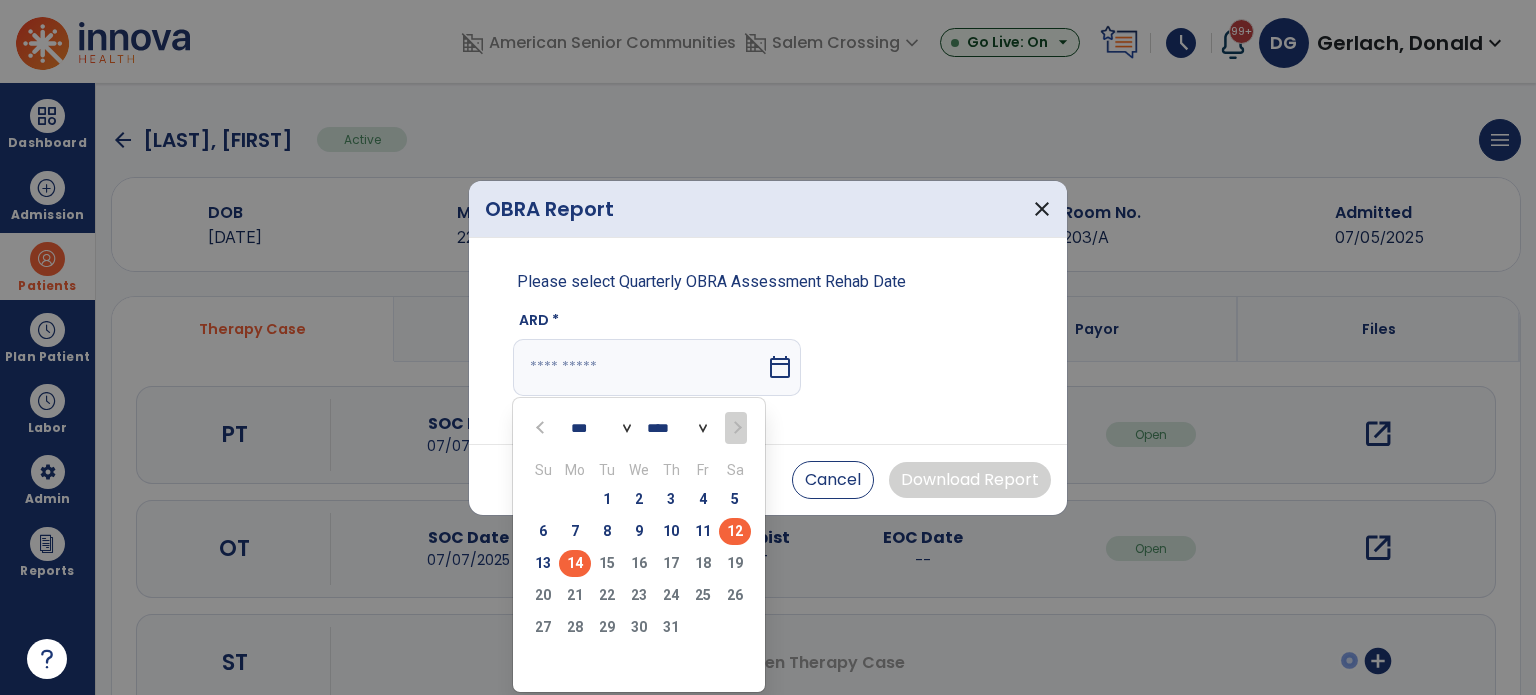 type on "*********" 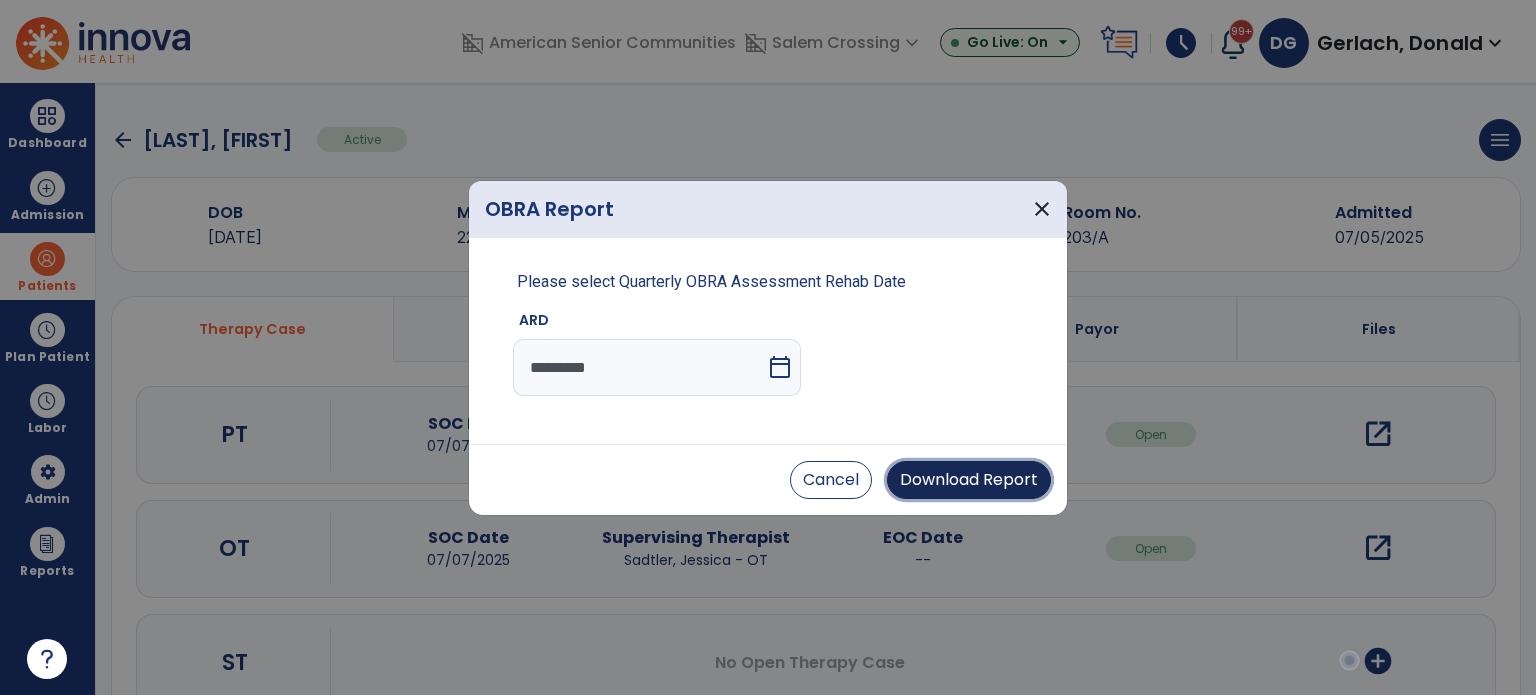 click on "Download Report" at bounding box center [969, 480] 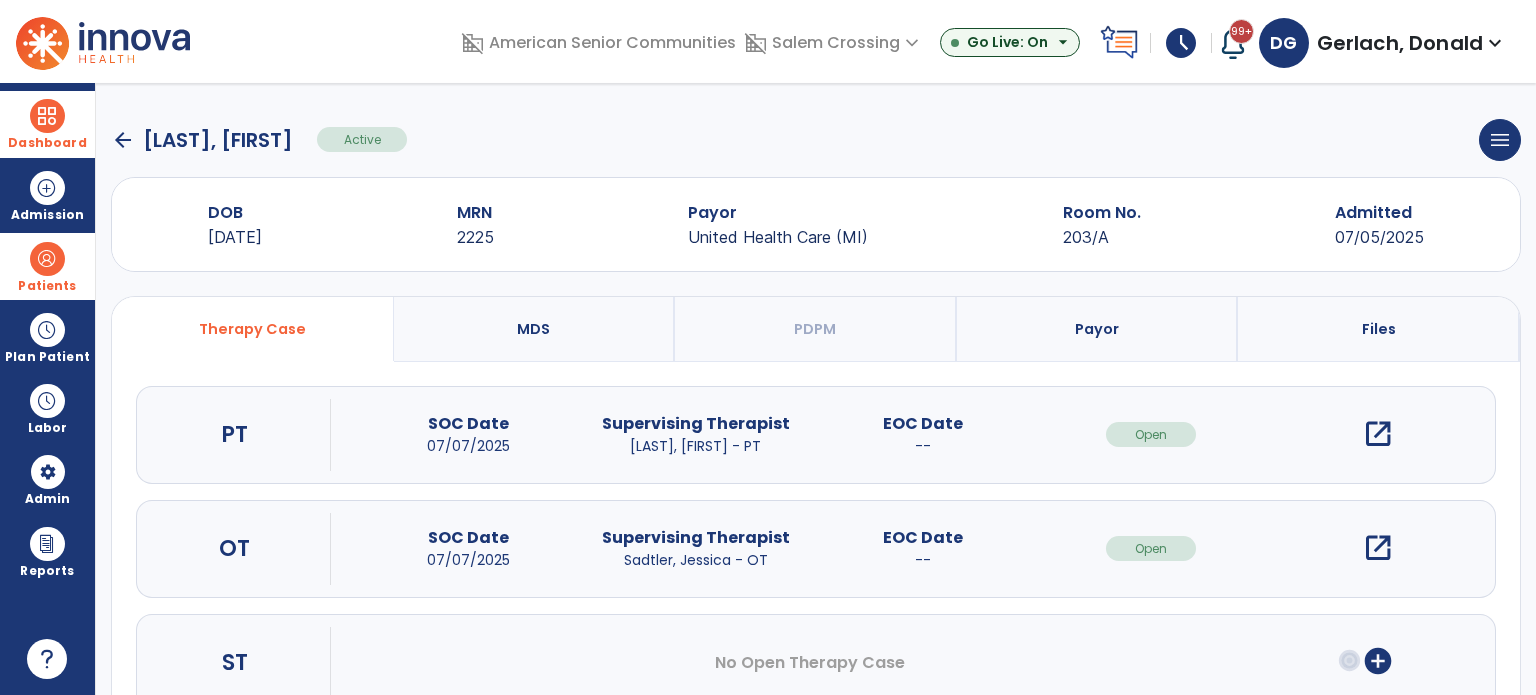 click on "Dashboard" at bounding box center (47, 124) 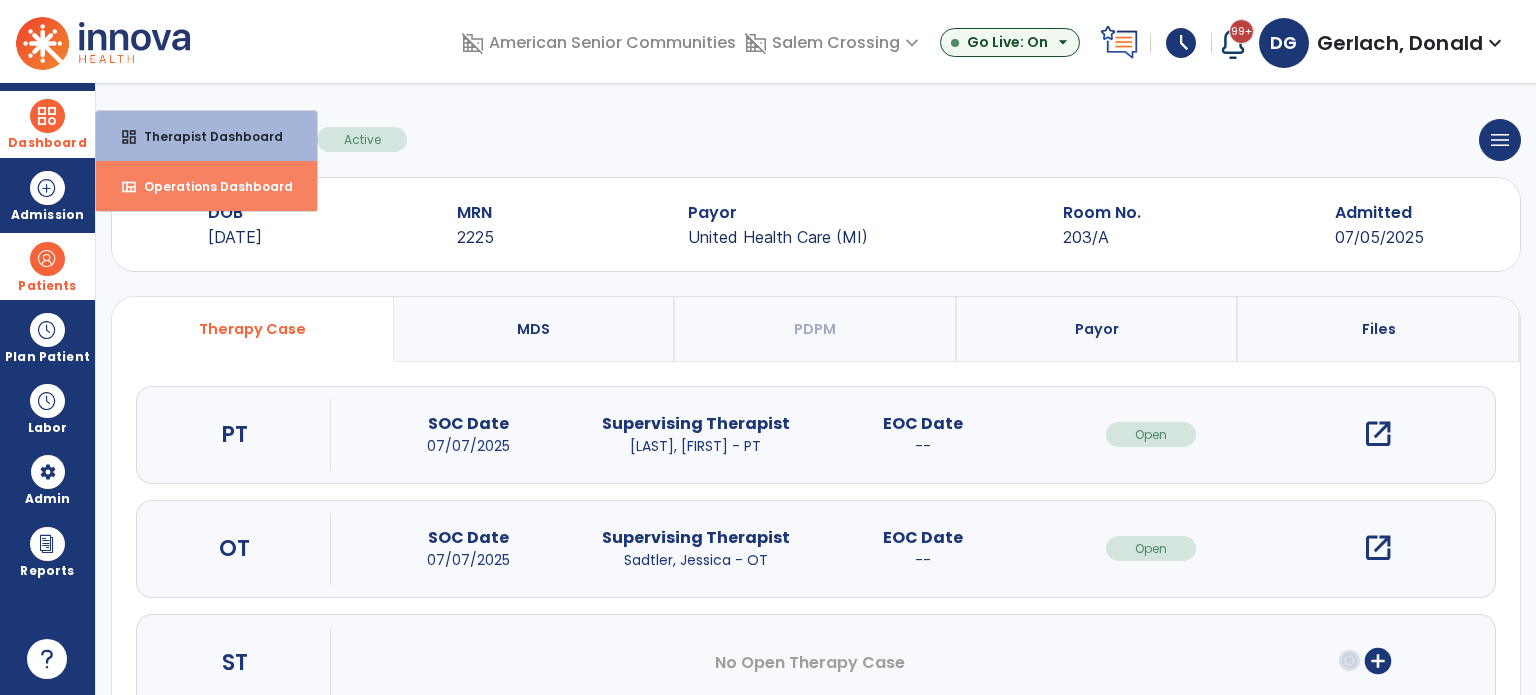 click on "Operations Dashboard" at bounding box center [210, 186] 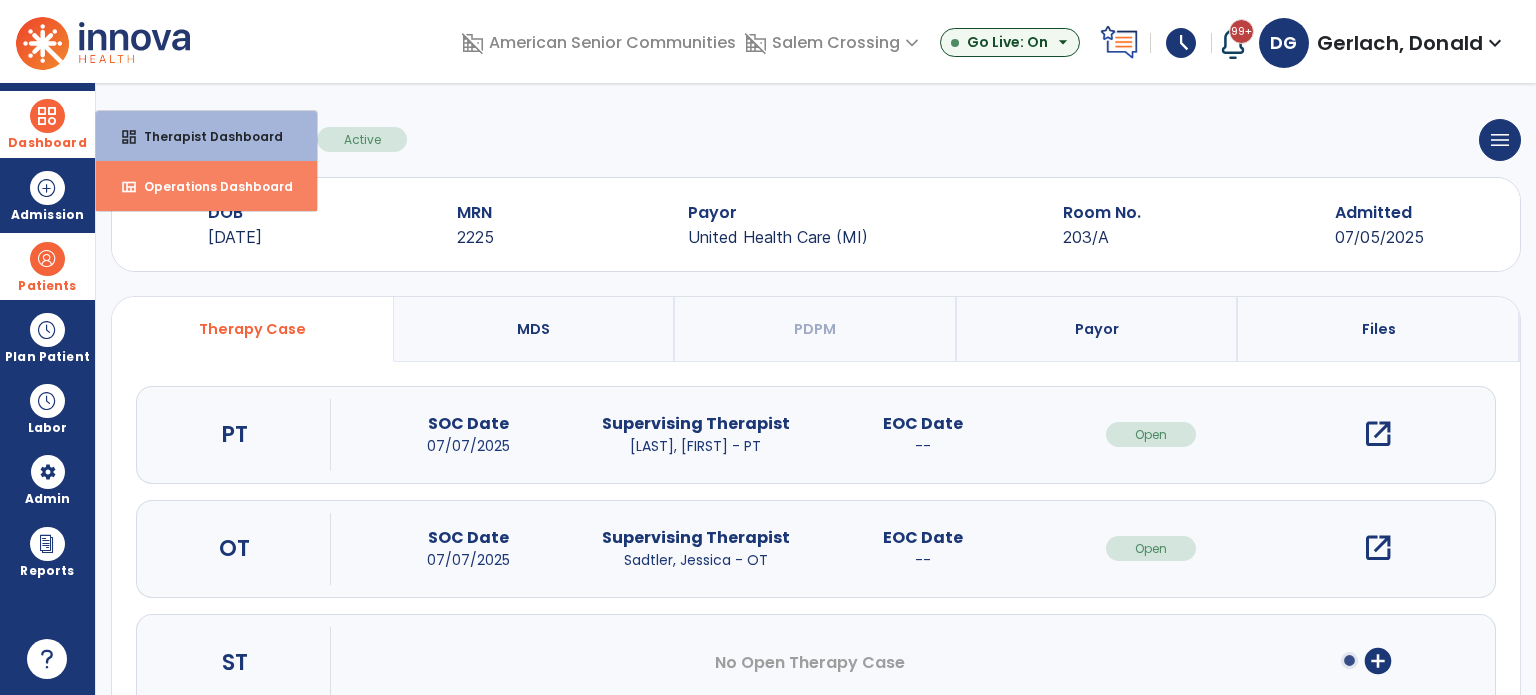 select on "***" 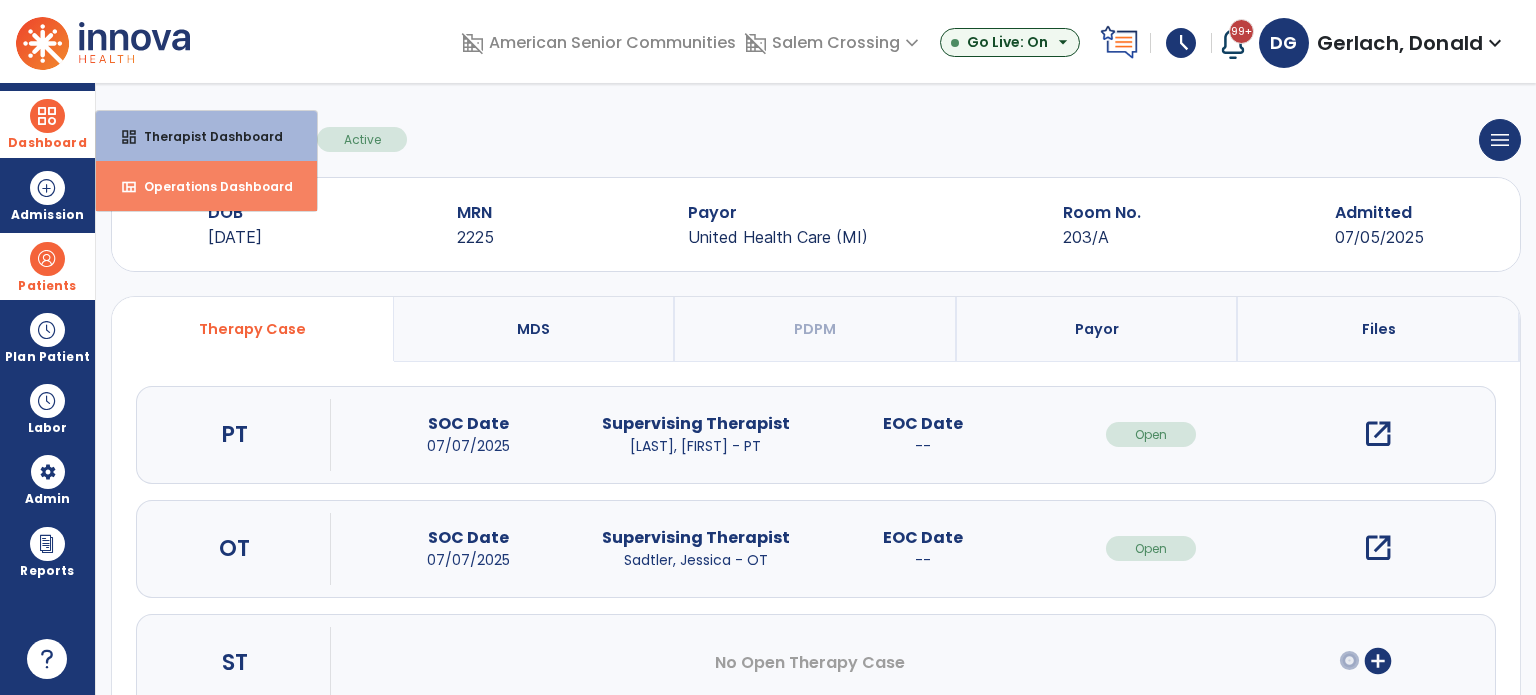 select on "****" 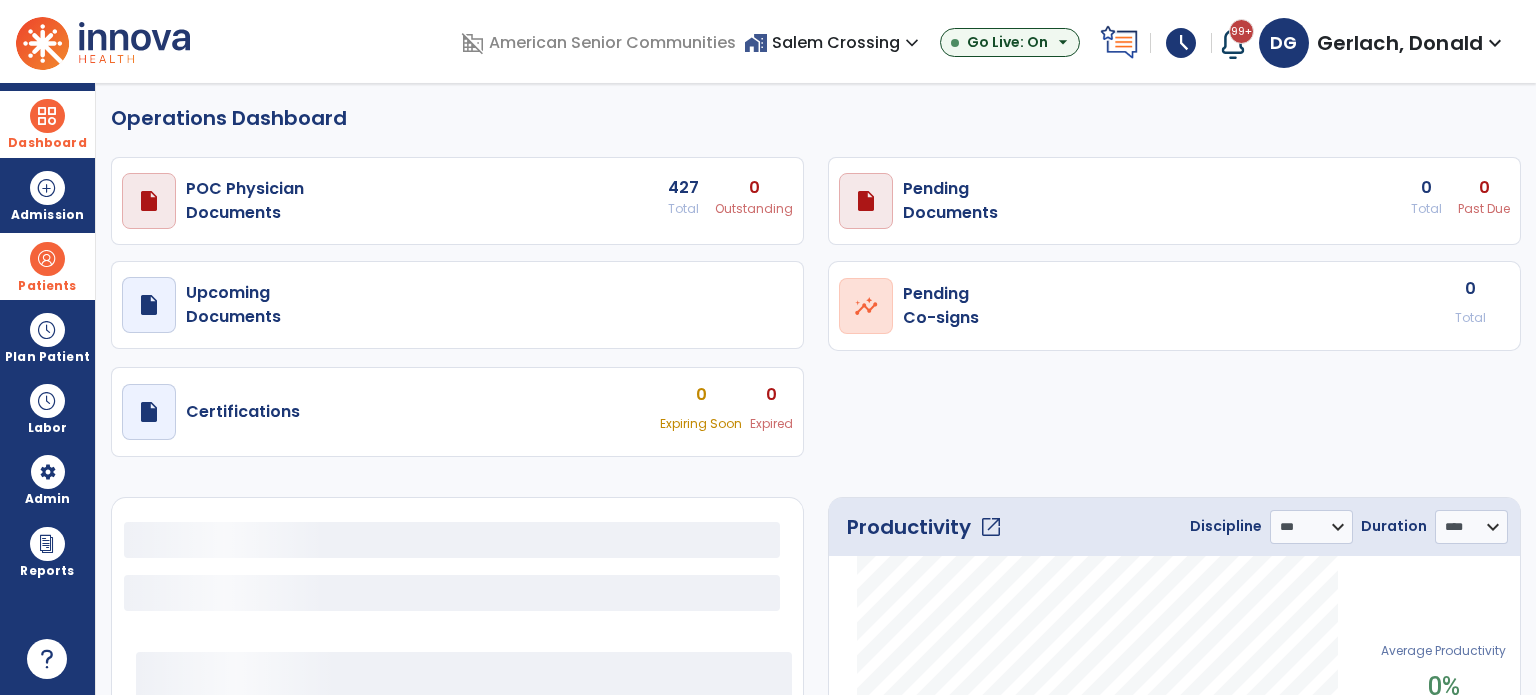 select on "***" 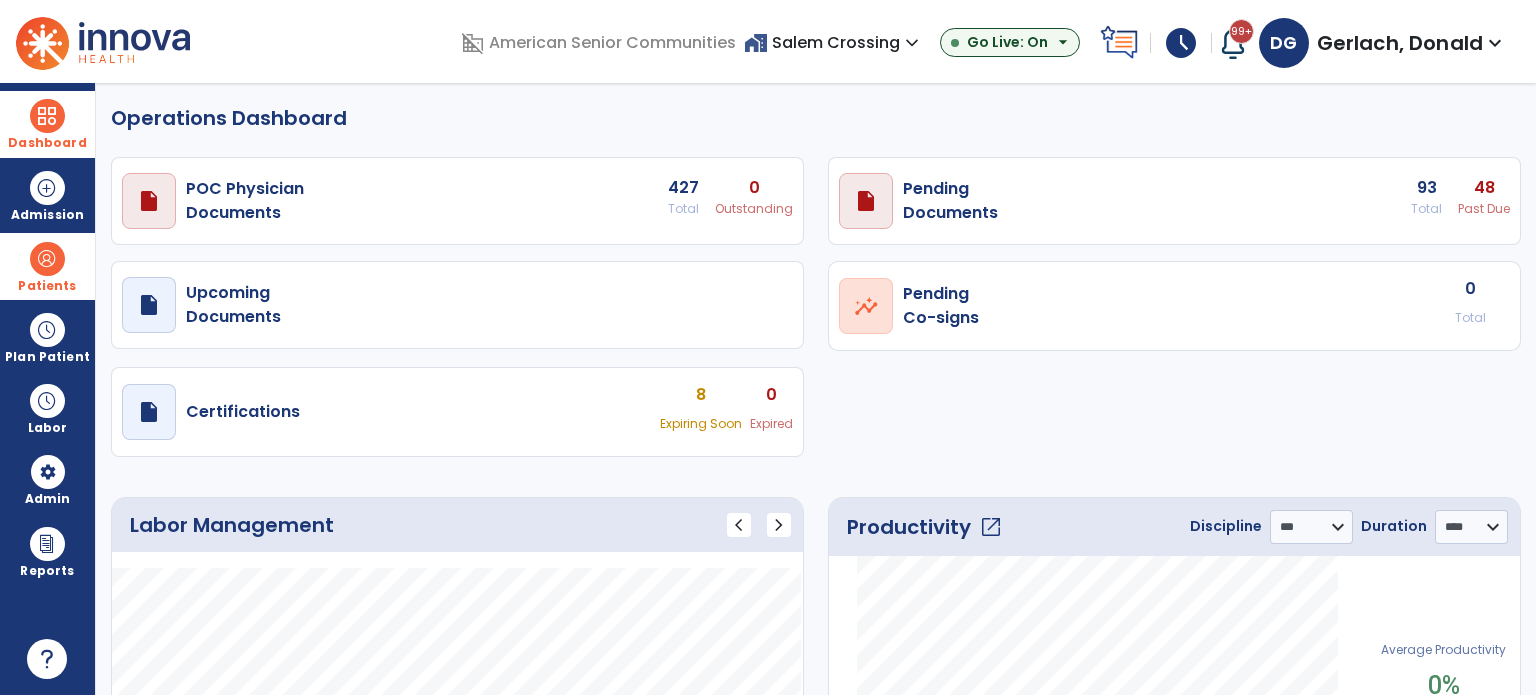 click on "48" at bounding box center (754, 188) 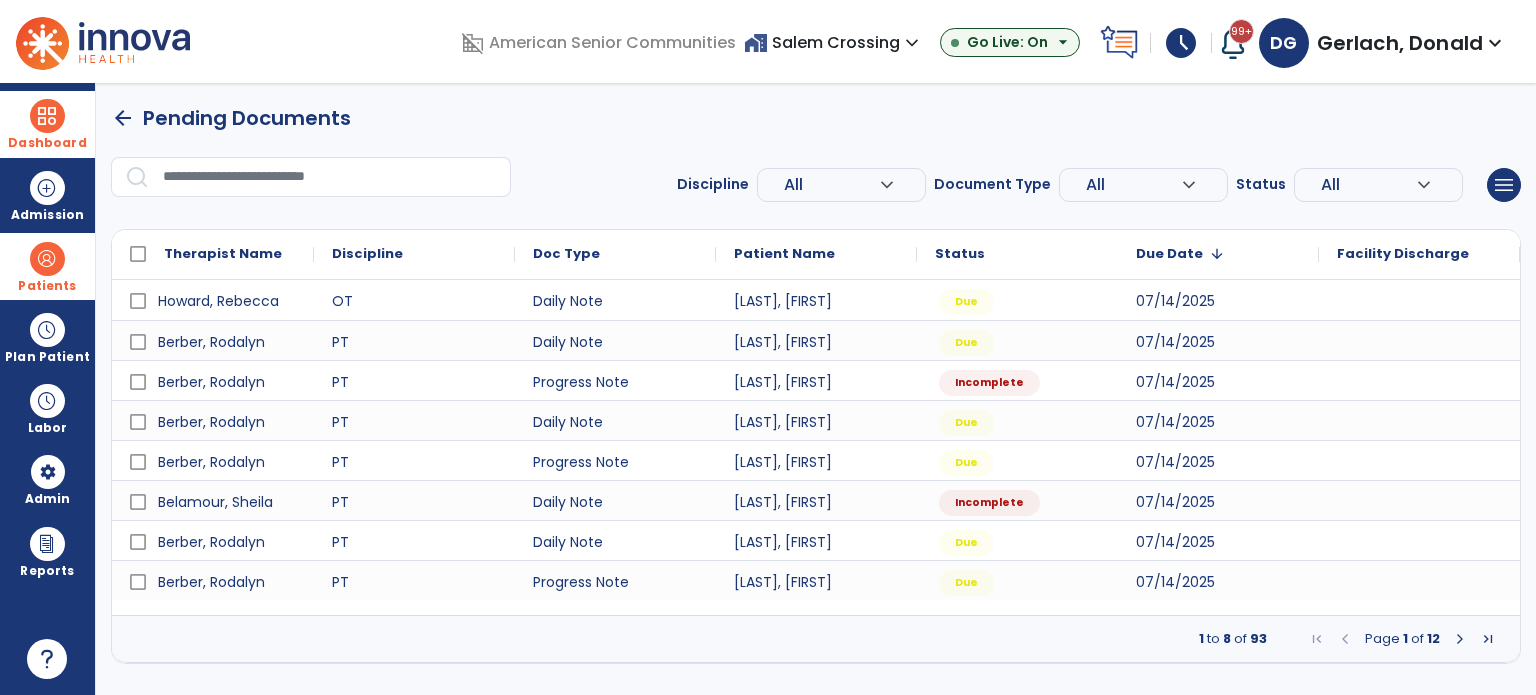 click on "All" at bounding box center [831, 185] 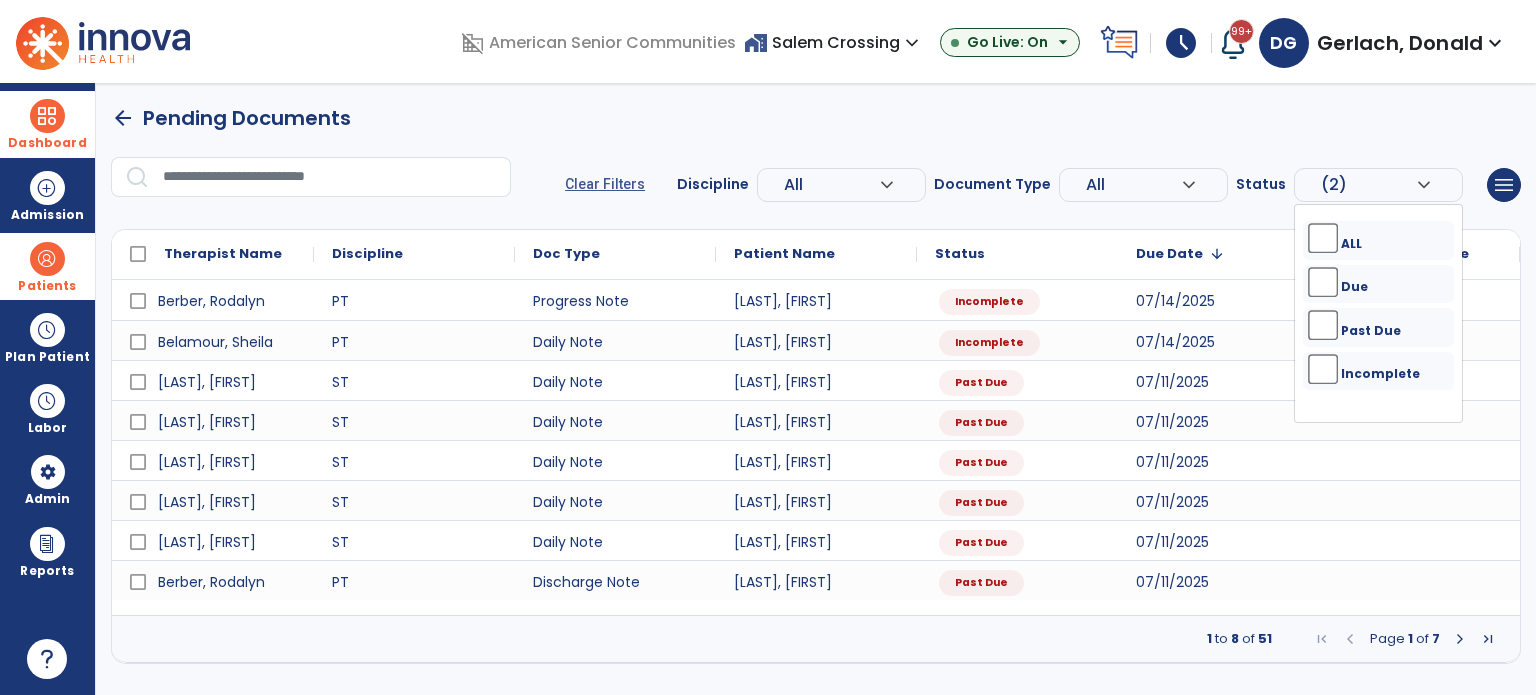click on "All" at bounding box center (831, 185) 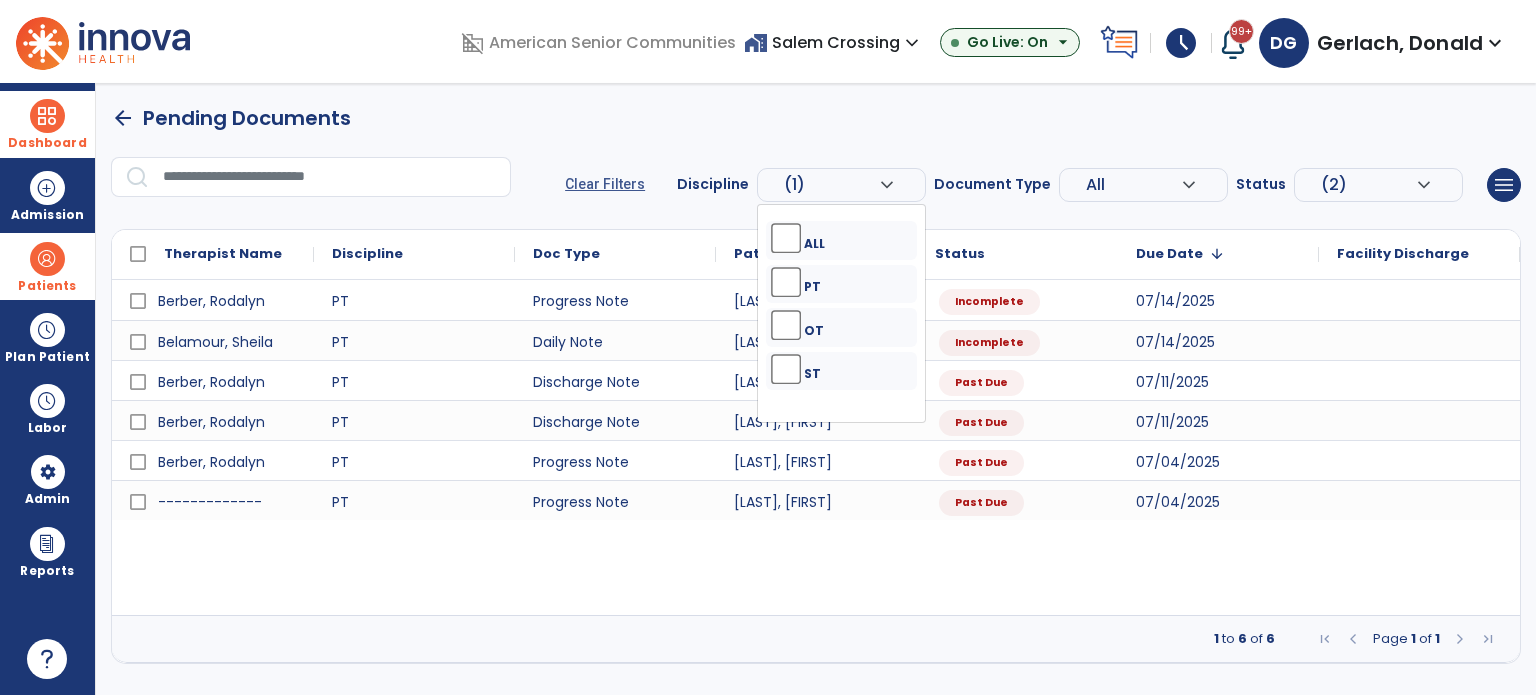 click on "(2)" at bounding box center (831, 185) 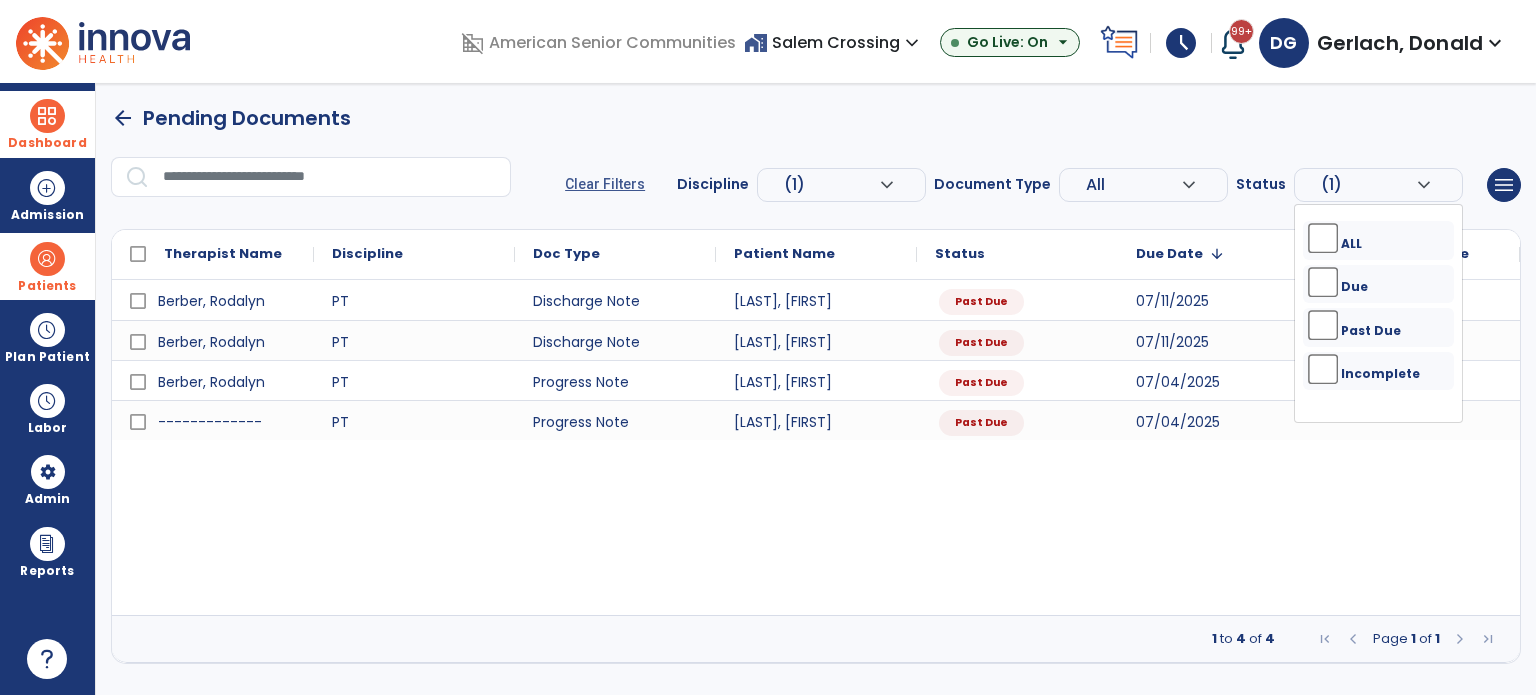 click on "arrow_back" at bounding box center [123, 118] 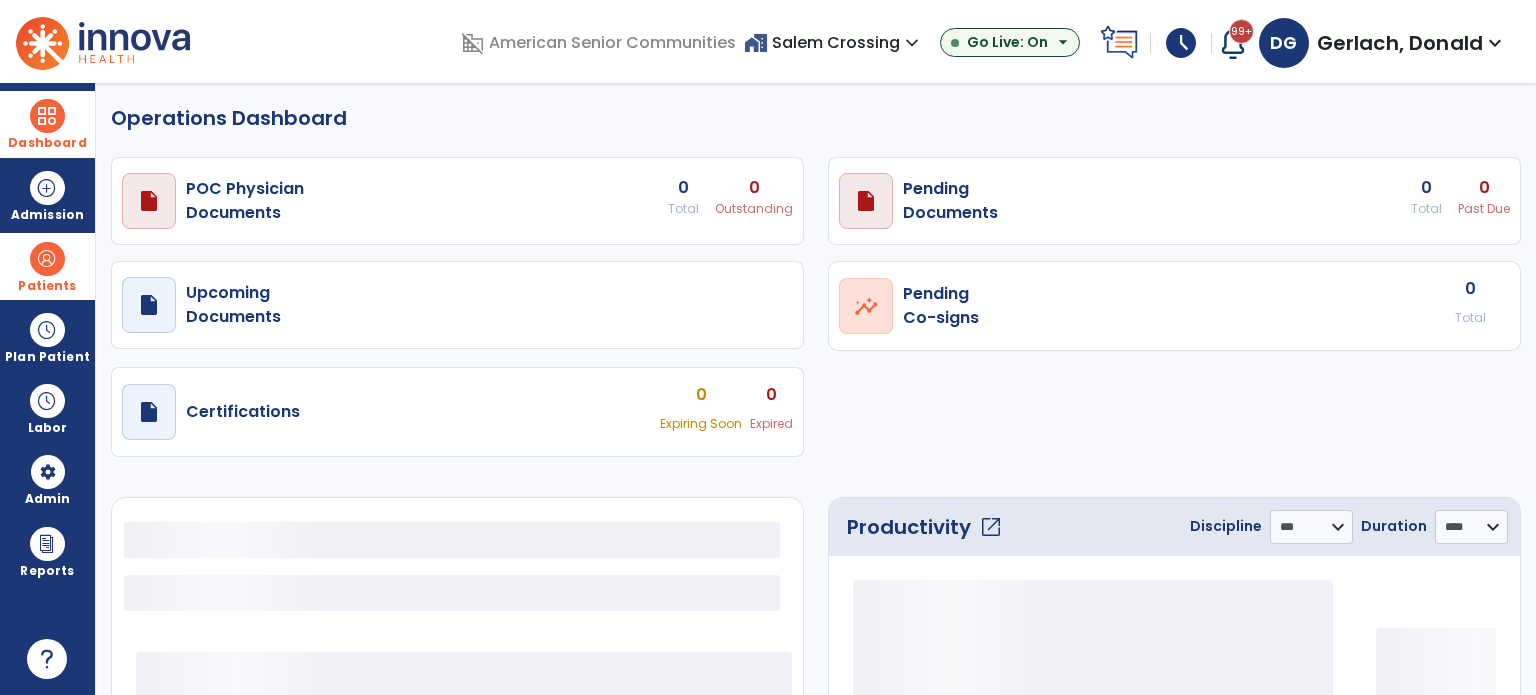 select on "***" 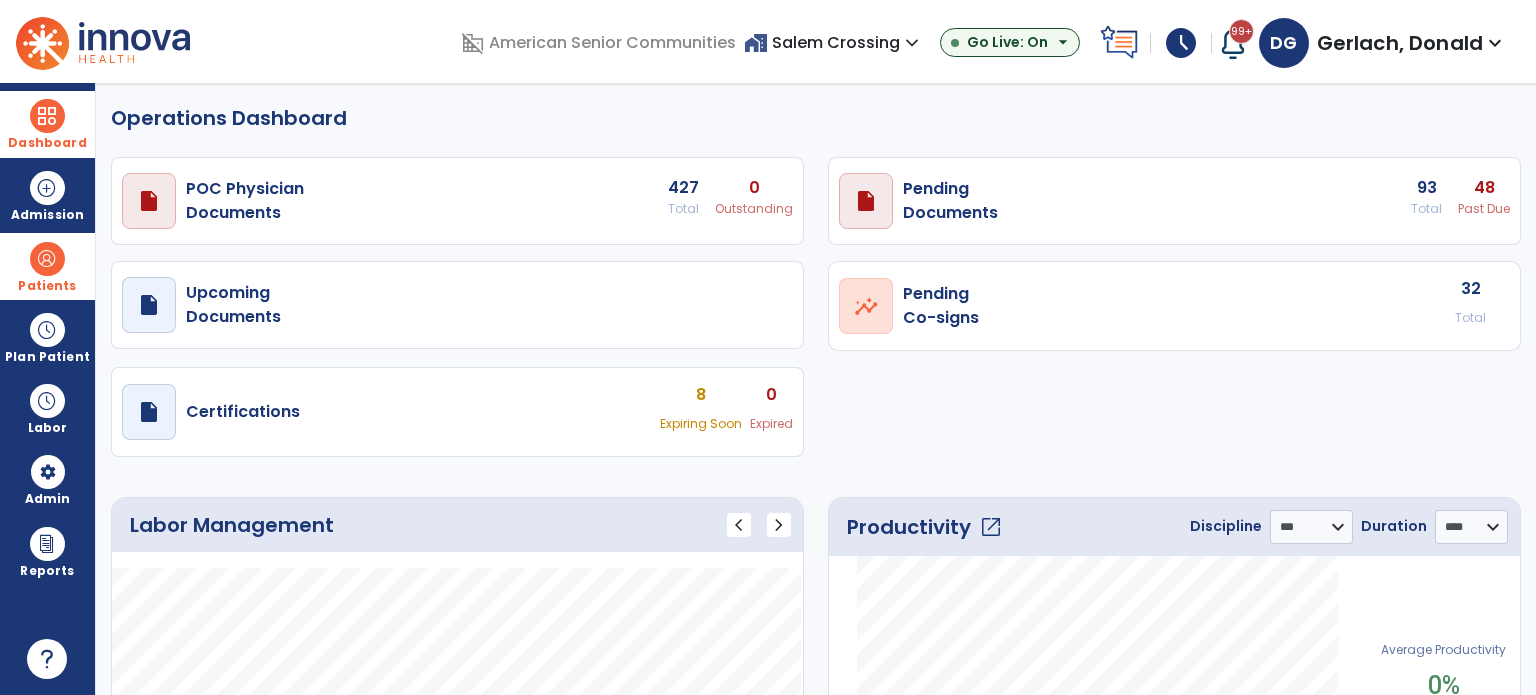 click at bounding box center [47, 259] 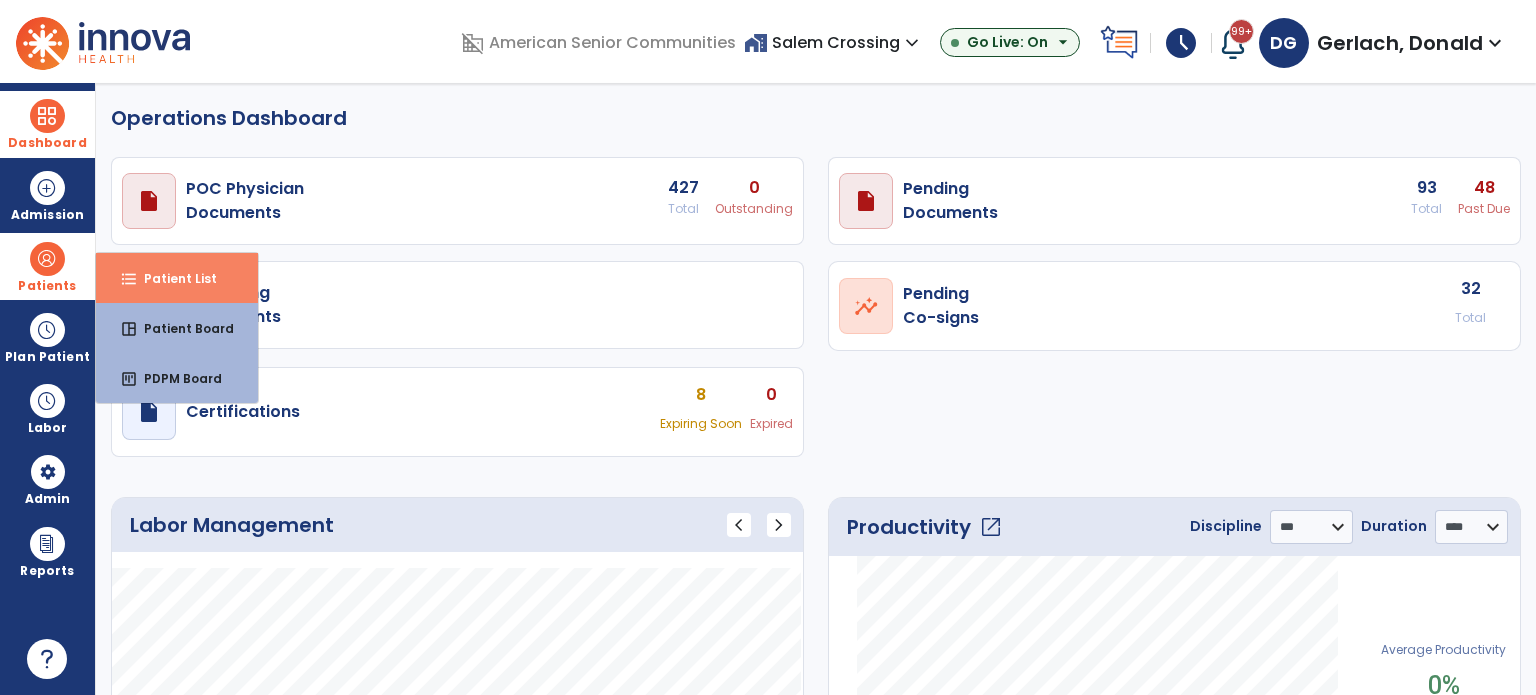 click on "format_list_bulleted  Patient List" at bounding box center [177, 278] 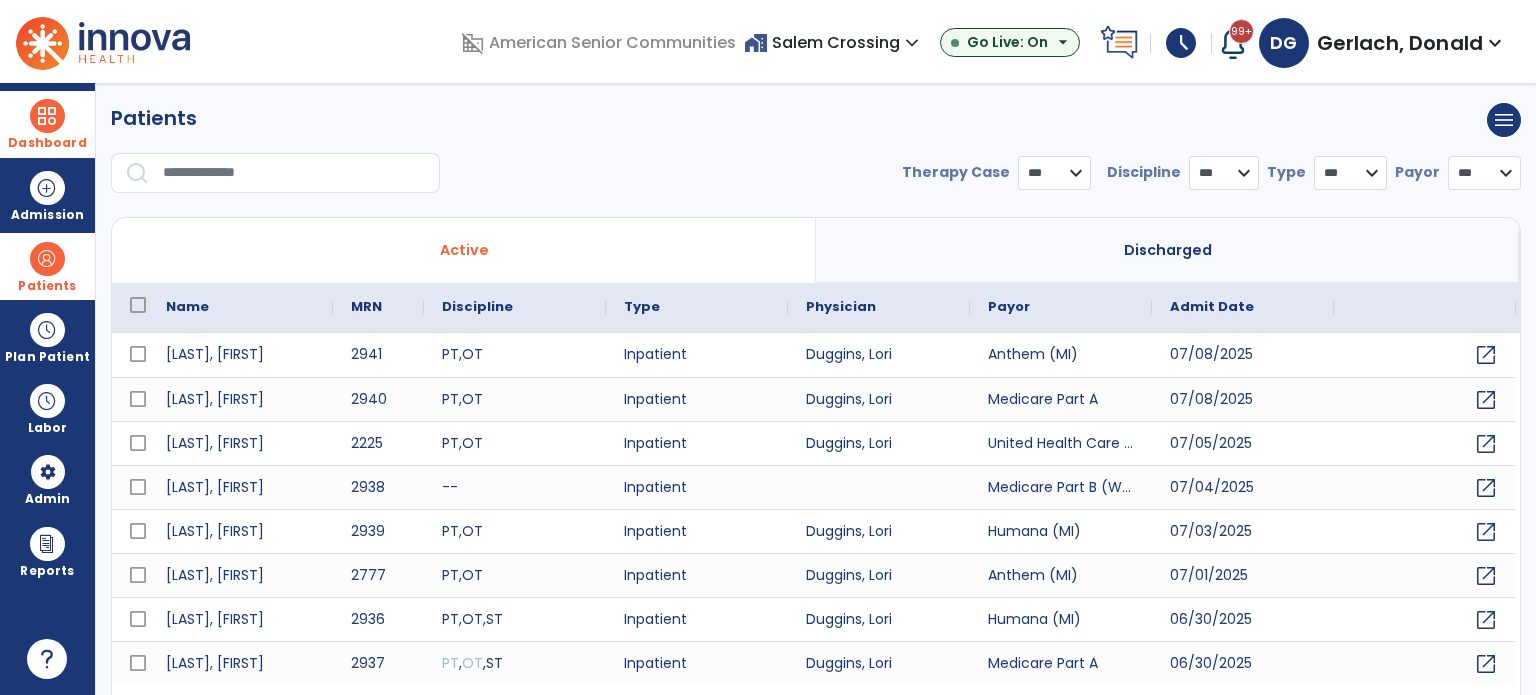 click at bounding box center (294, 173) 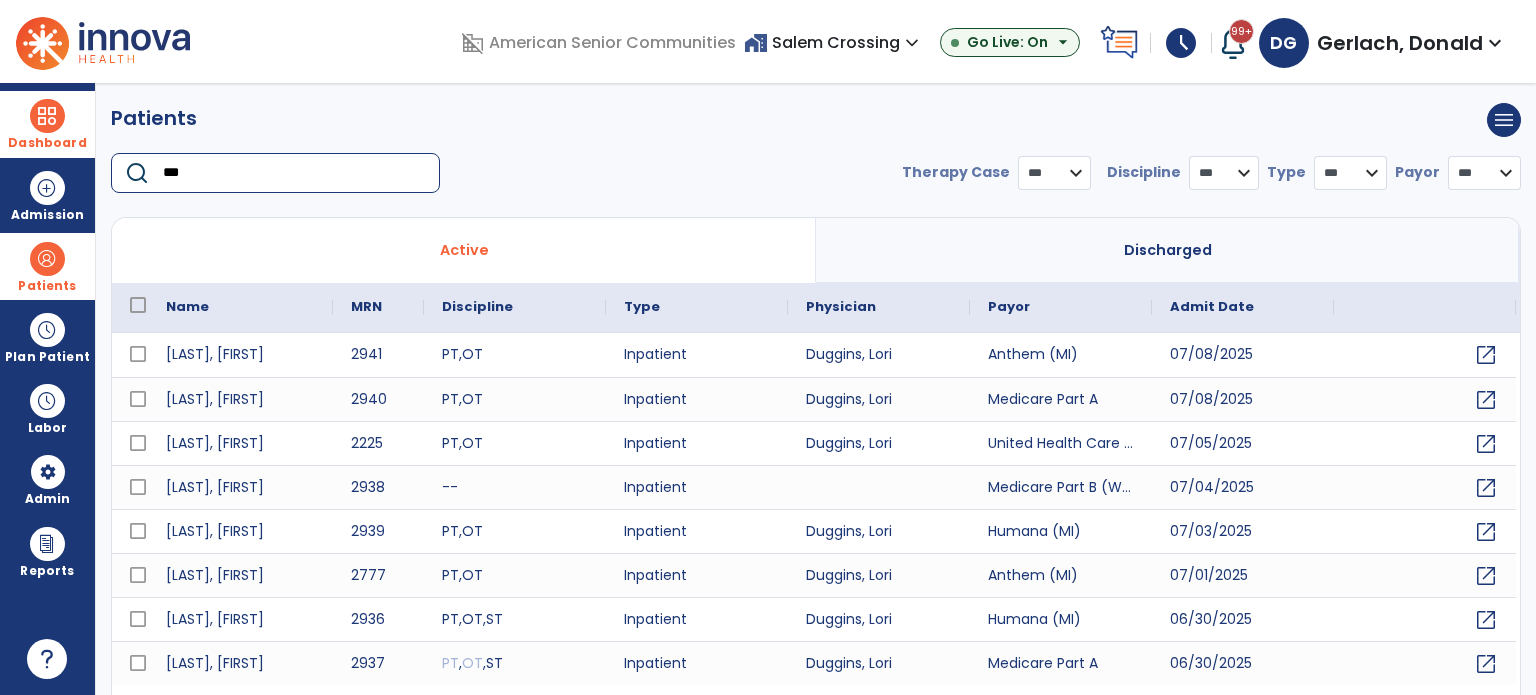 type on "****" 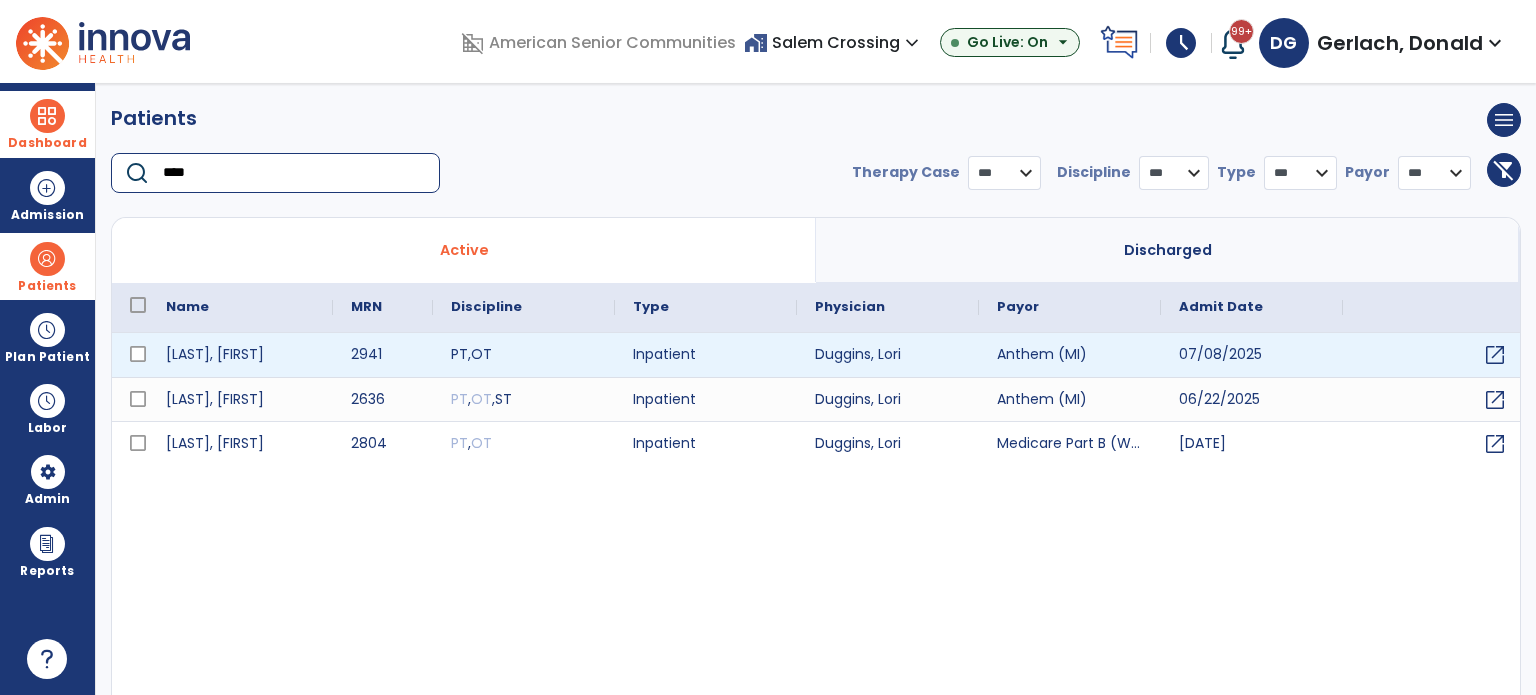 select on "***" 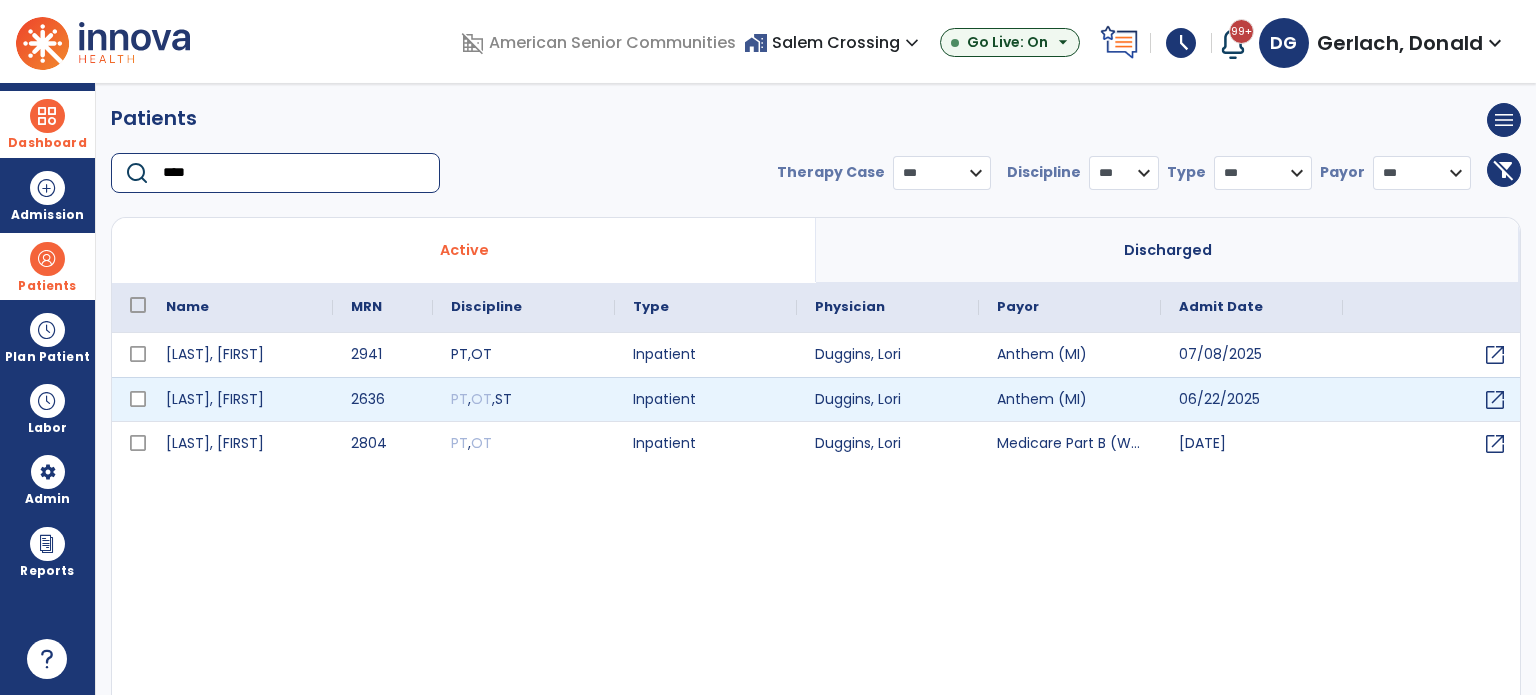 type on "****" 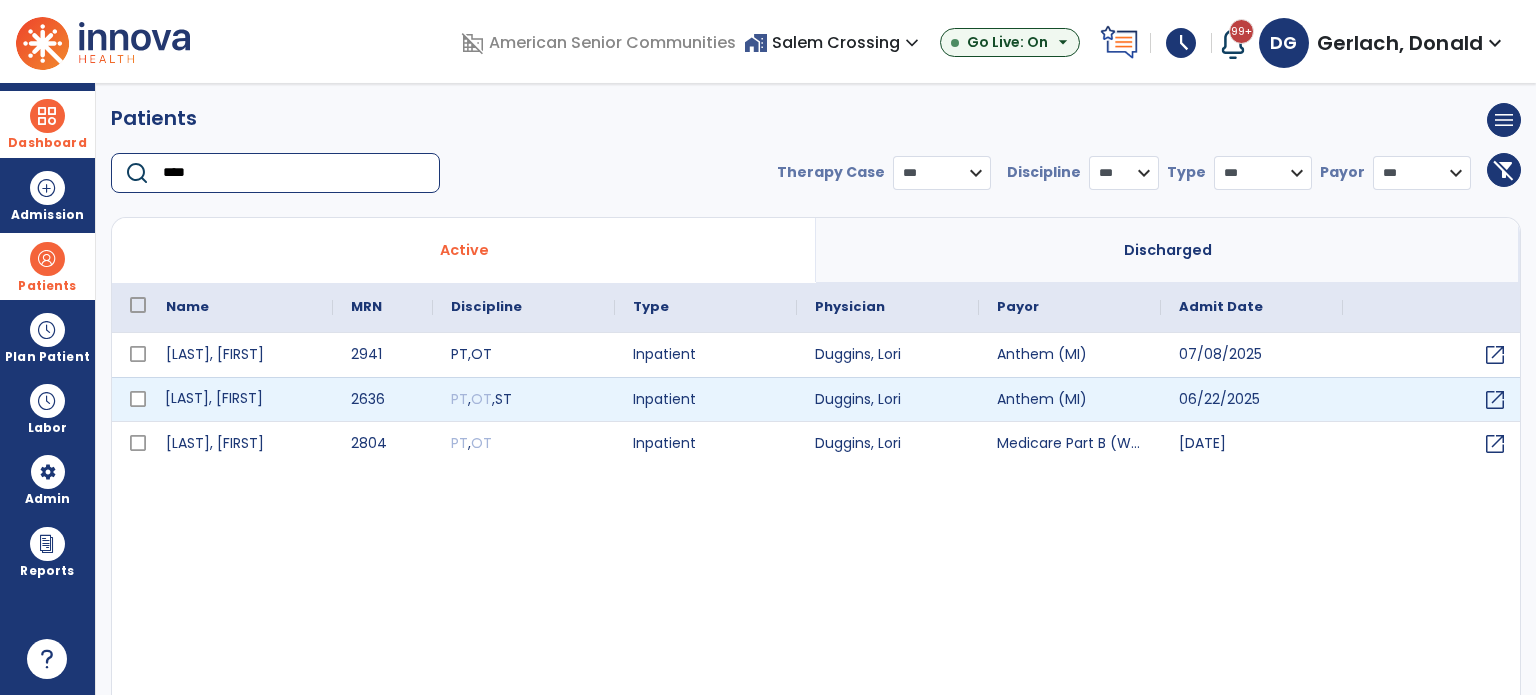 click on "Barger, Charley" at bounding box center (240, 399) 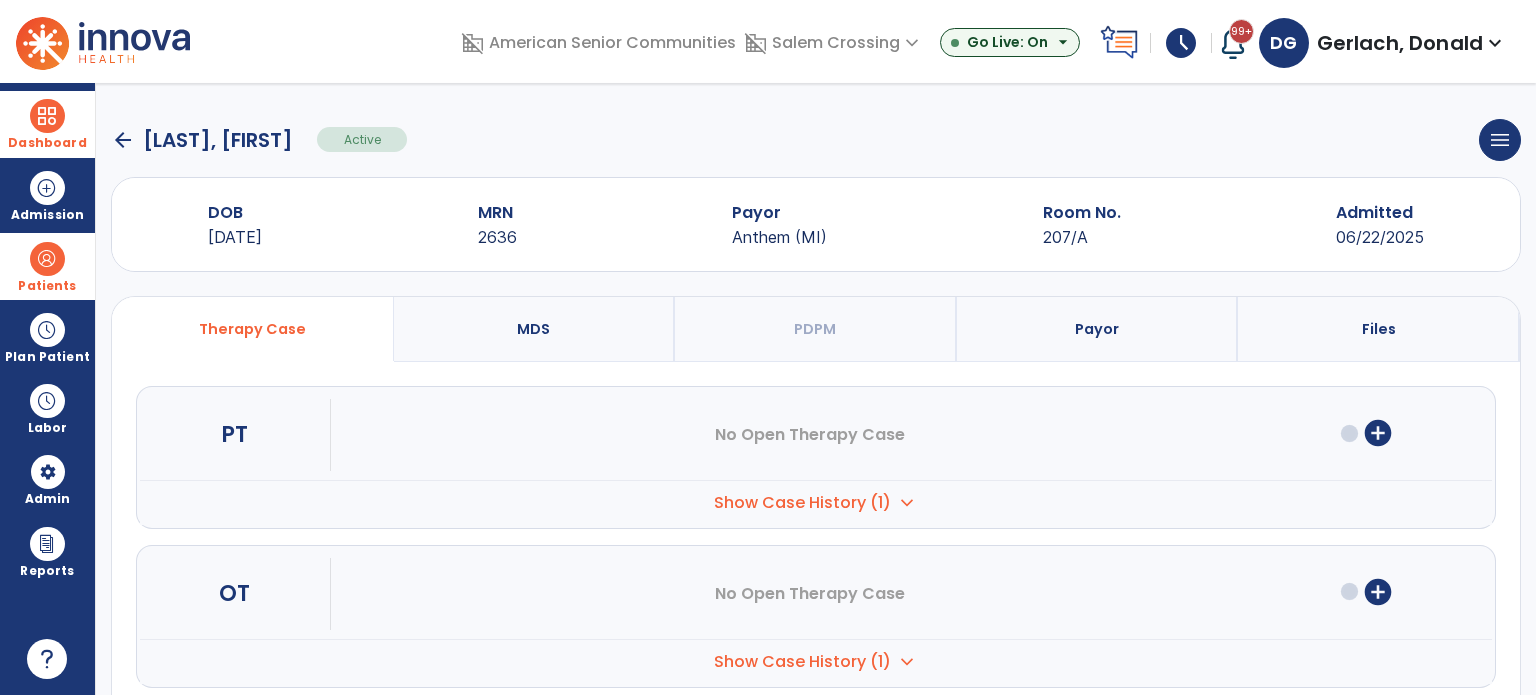 click on "Show Case History (1)" at bounding box center [802, 503] 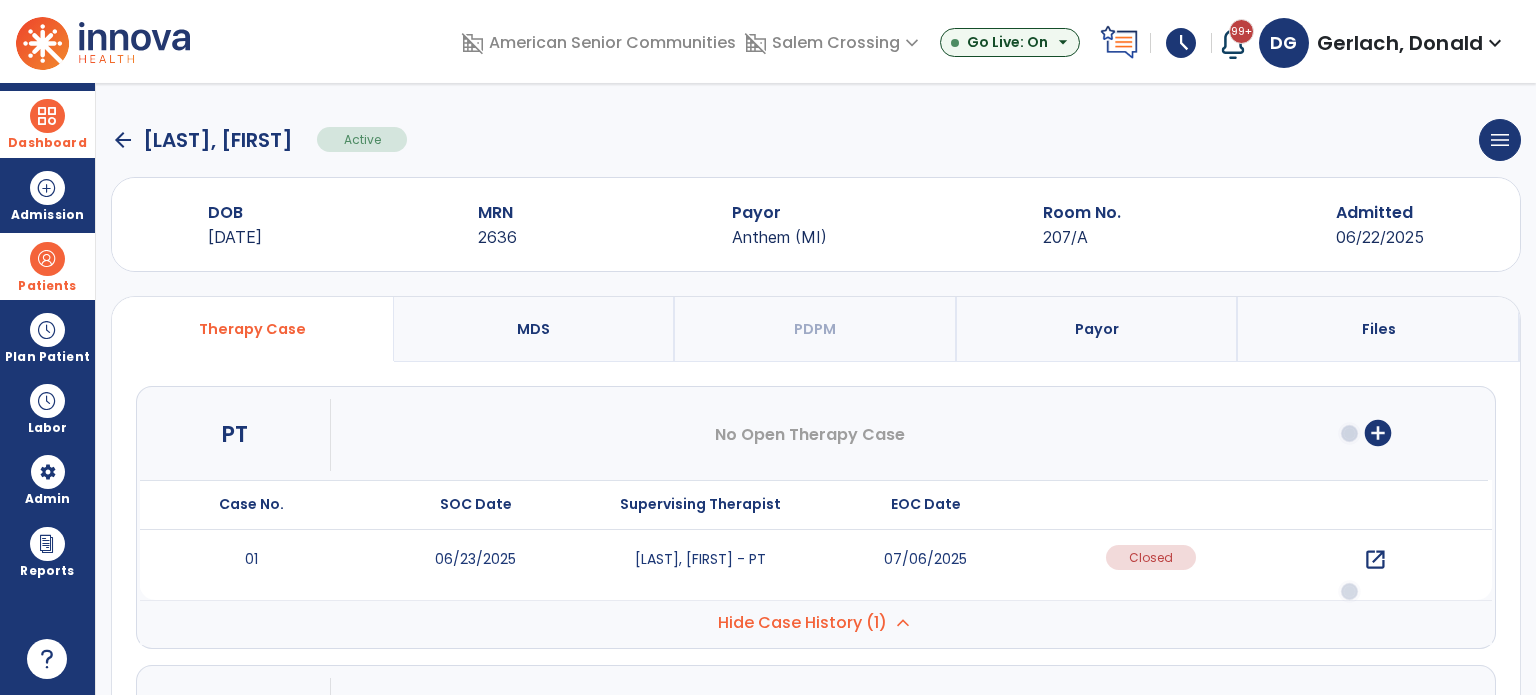 click on "open_in_new" at bounding box center (1375, 560) 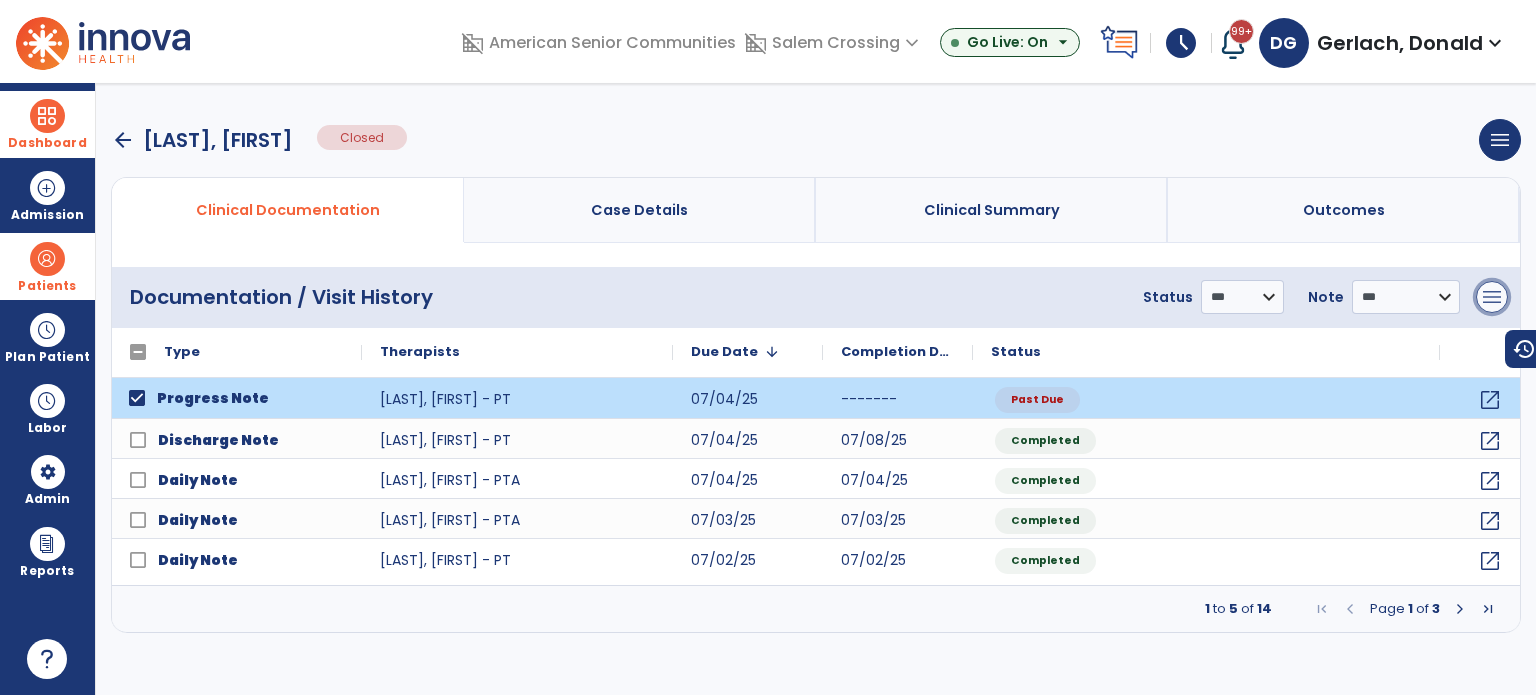 click on "menu" at bounding box center (1492, 297) 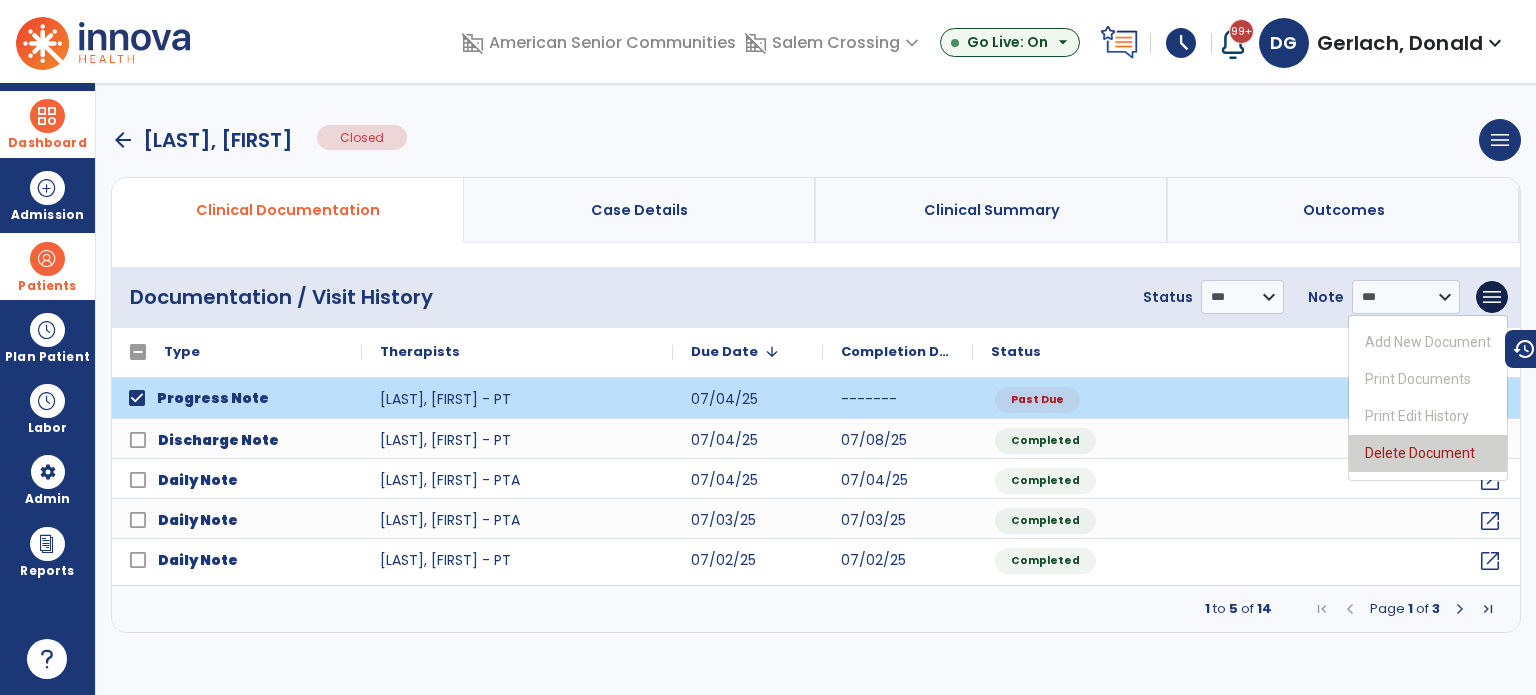 click on "Delete Document" at bounding box center (1428, 453) 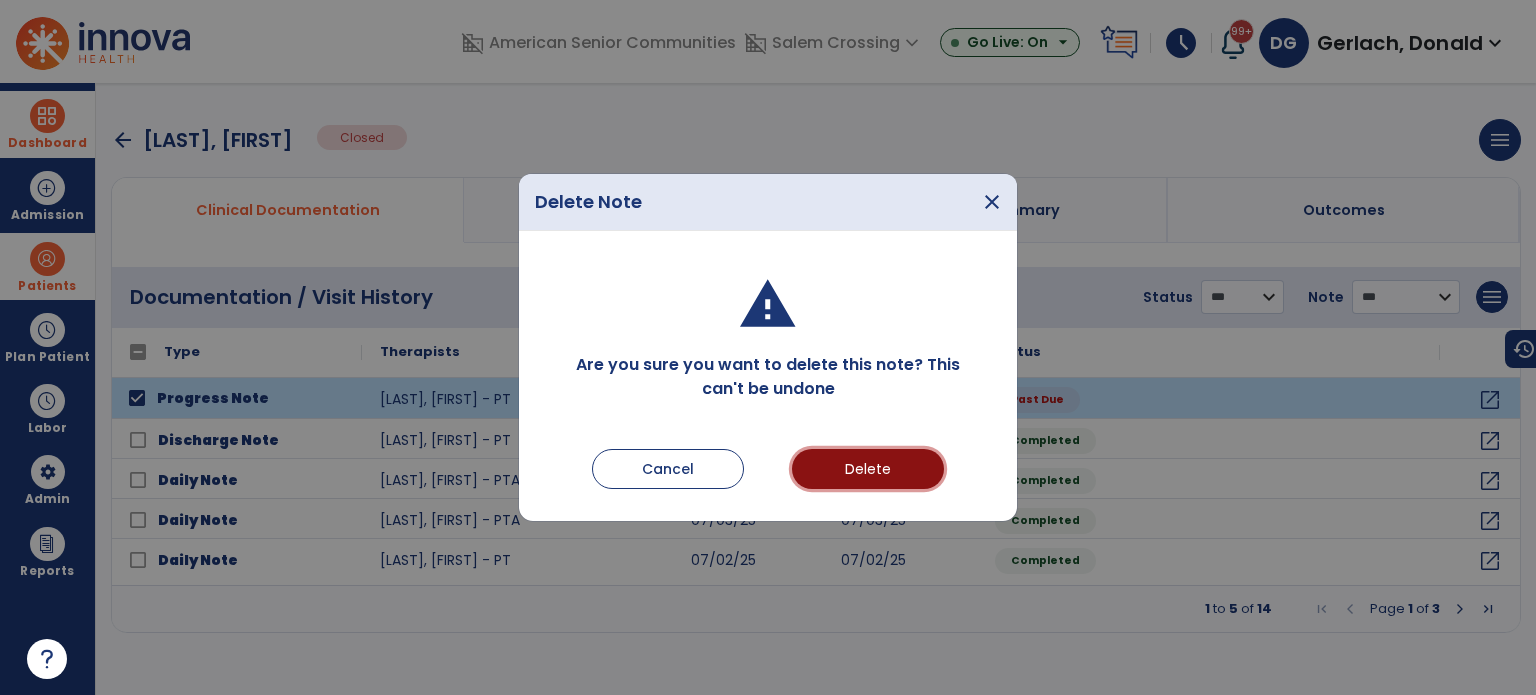 click on "Delete" at bounding box center [868, 469] 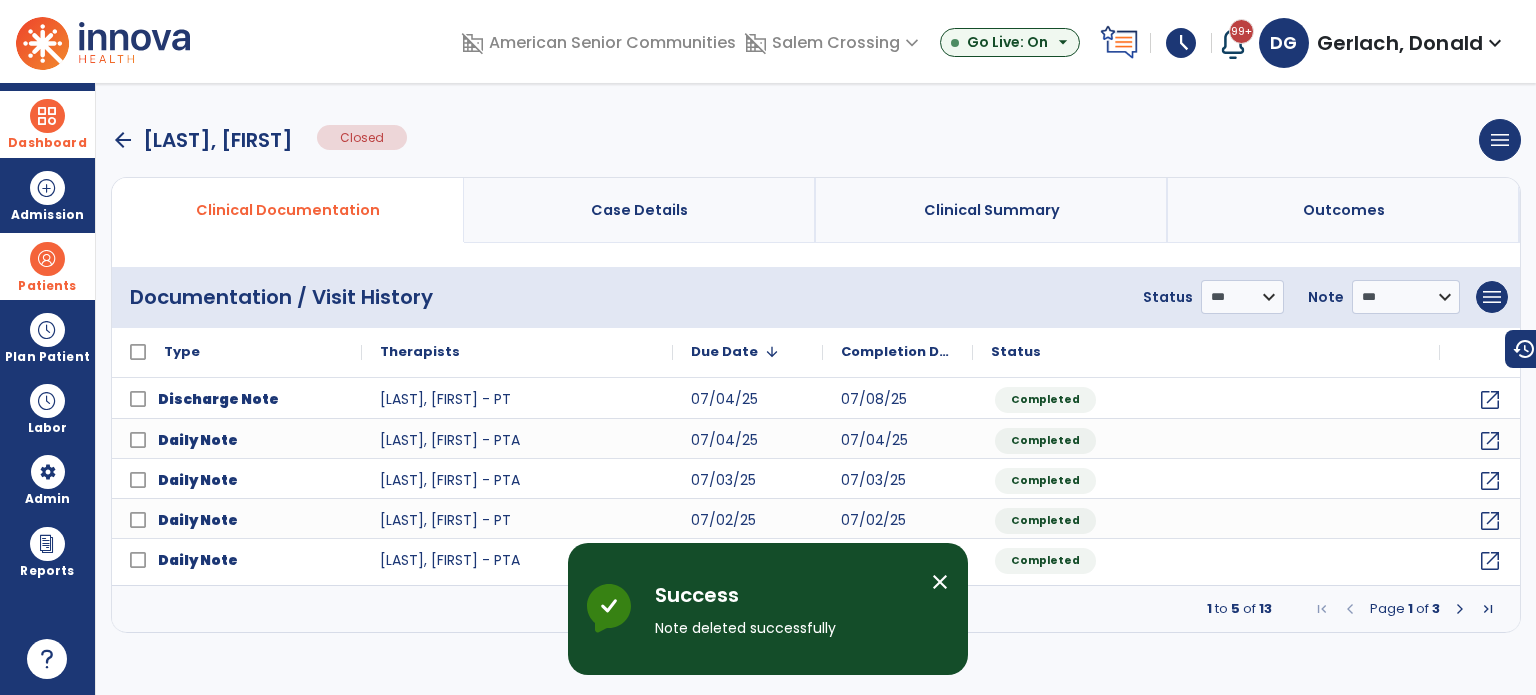 click on "arrow_back" at bounding box center (123, 140) 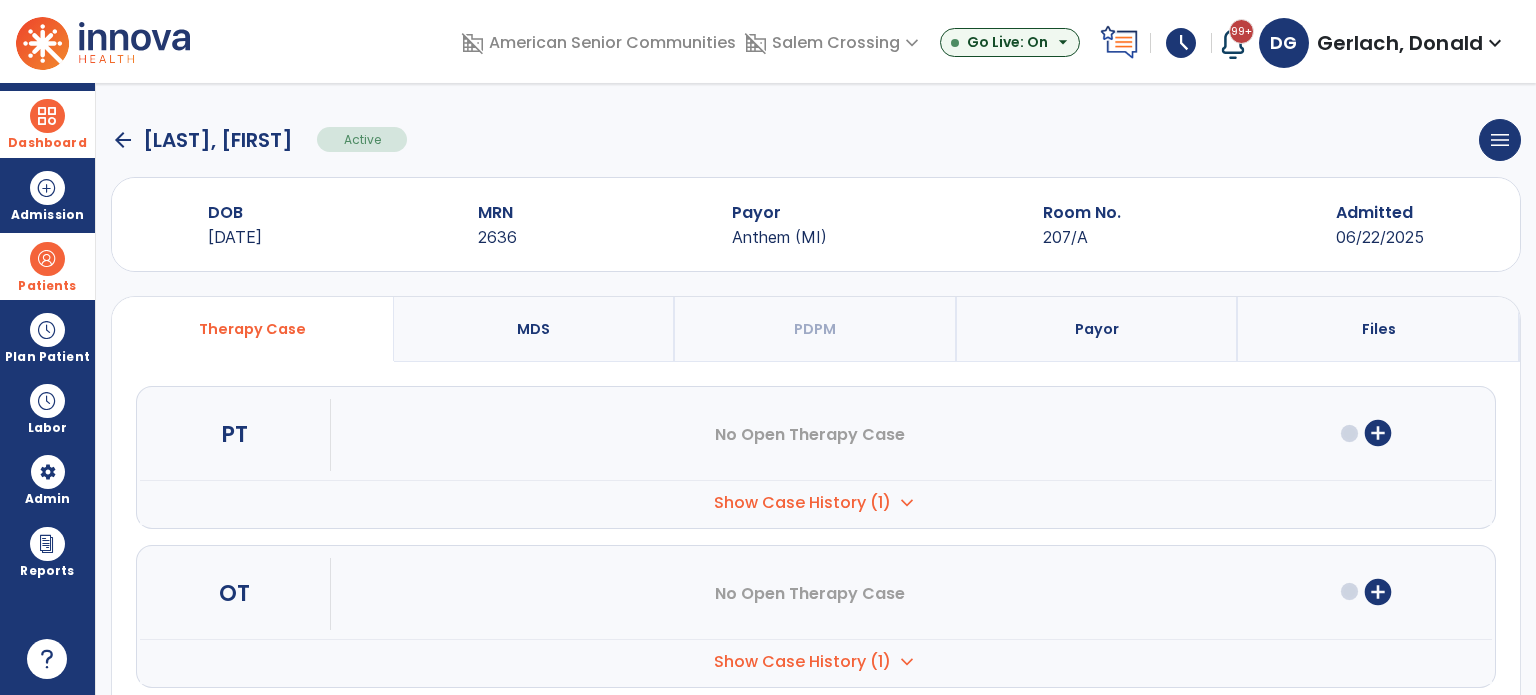 click on "Show Case History (1)" at bounding box center [802, 503] 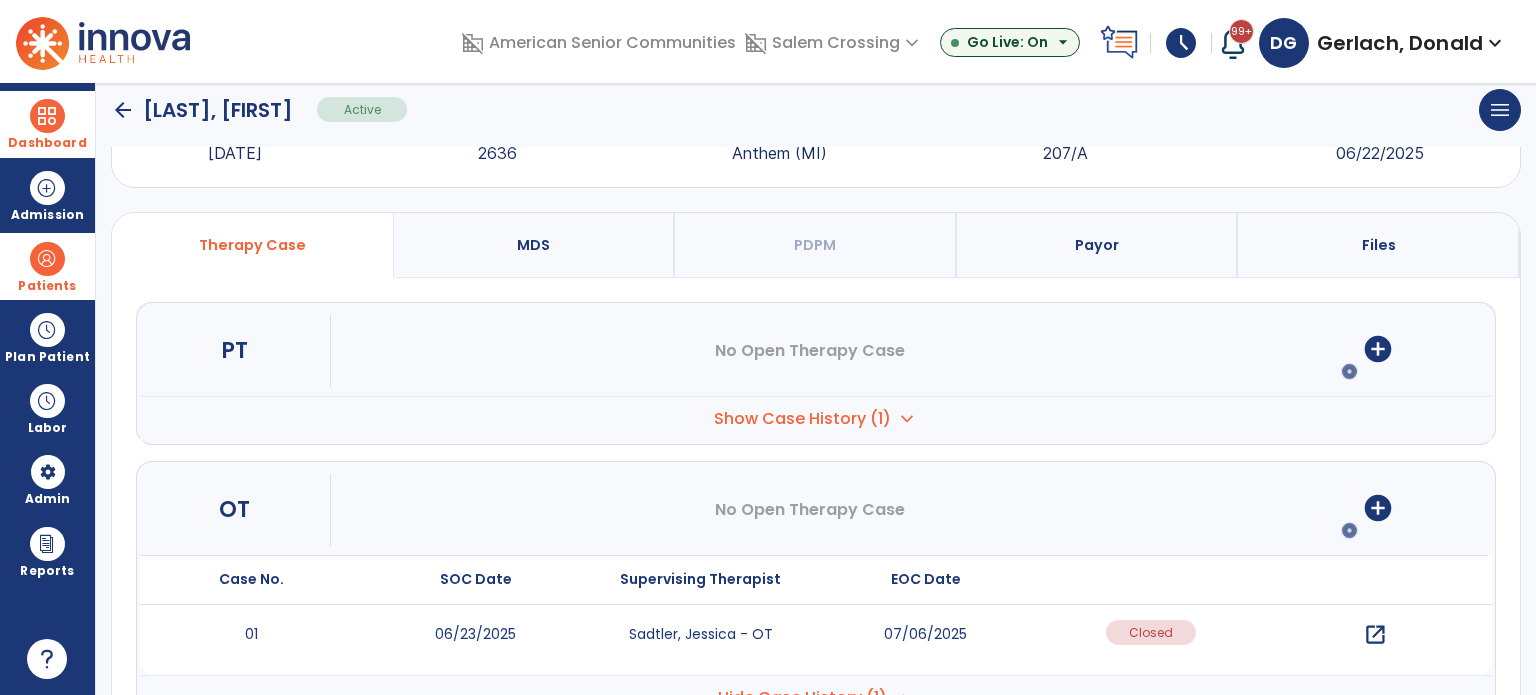 scroll, scrollTop: 200, scrollLeft: 0, axis: vertical 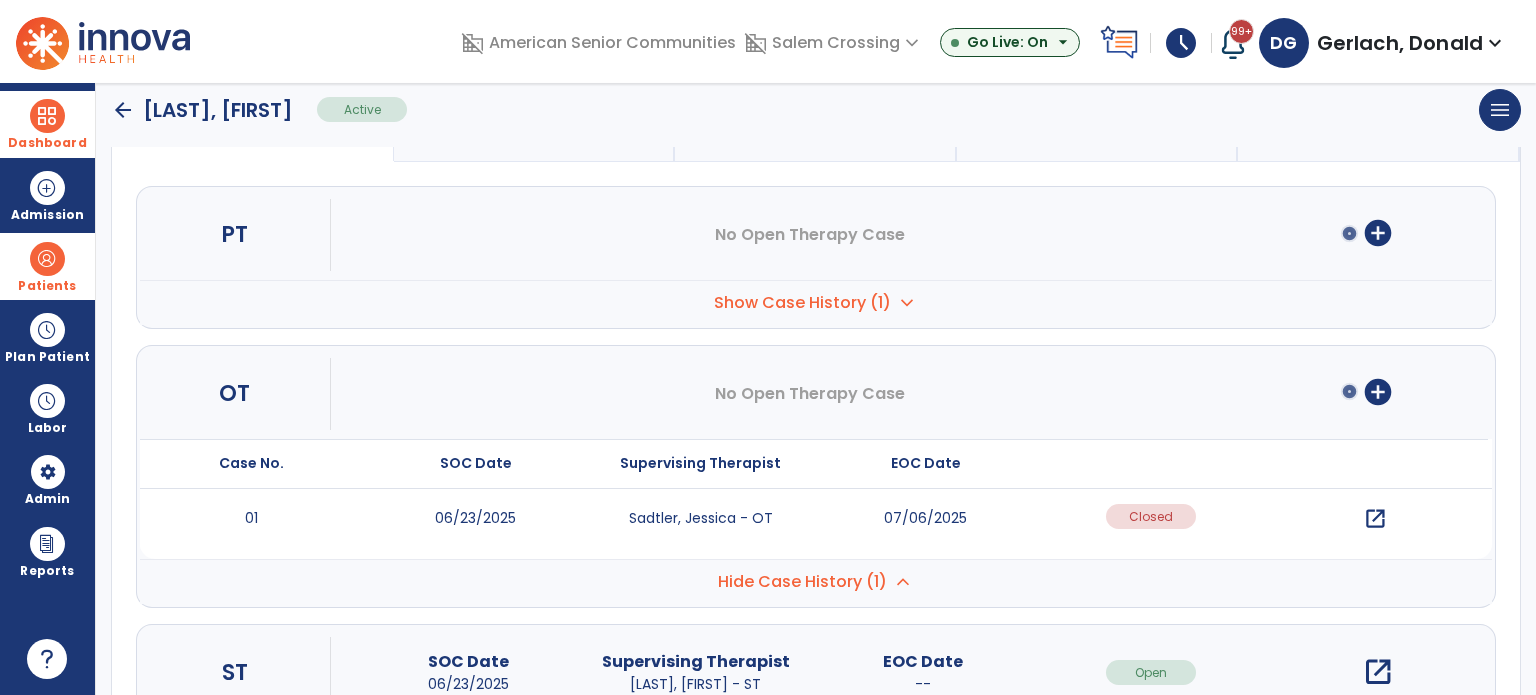 click on "open_in_new" at bounding box center [1375, 519] 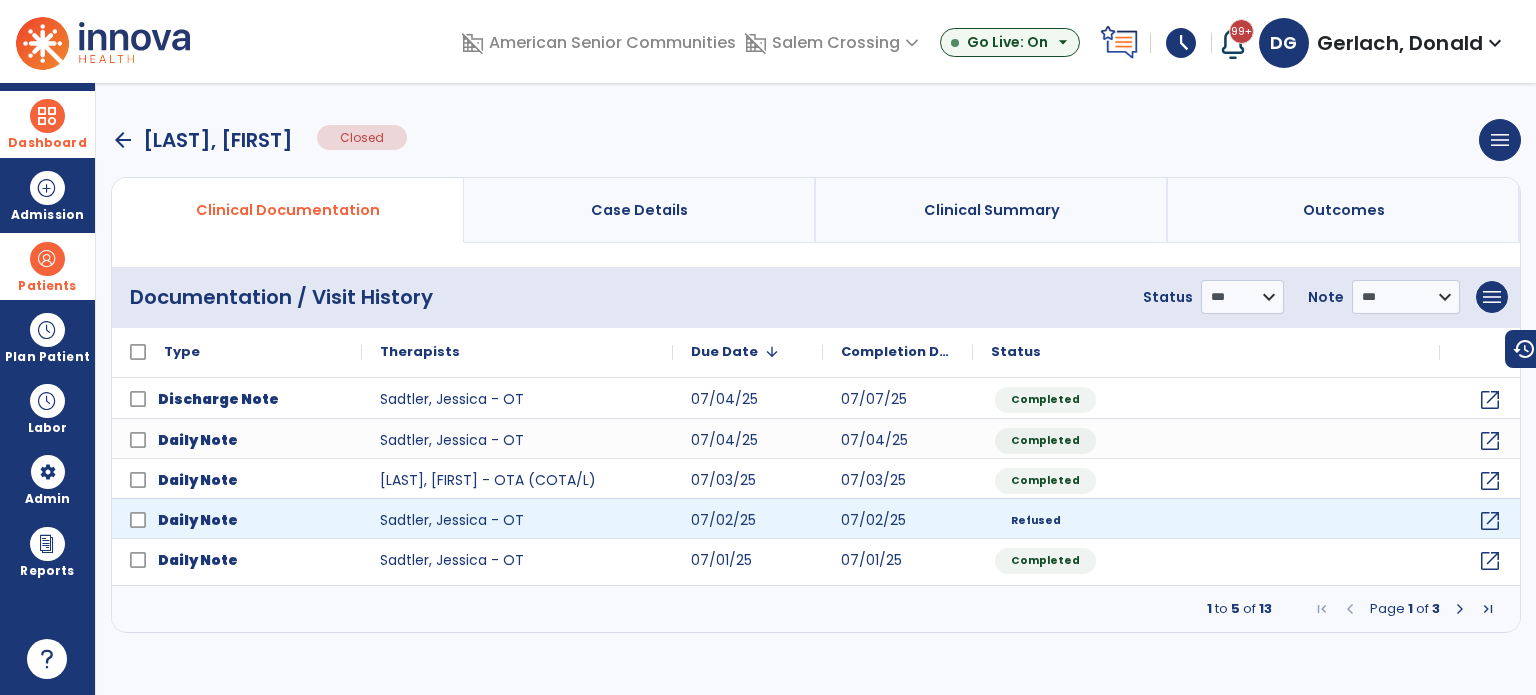 scroll, scrollTop: 0, scrollLeft: 0, axis: both 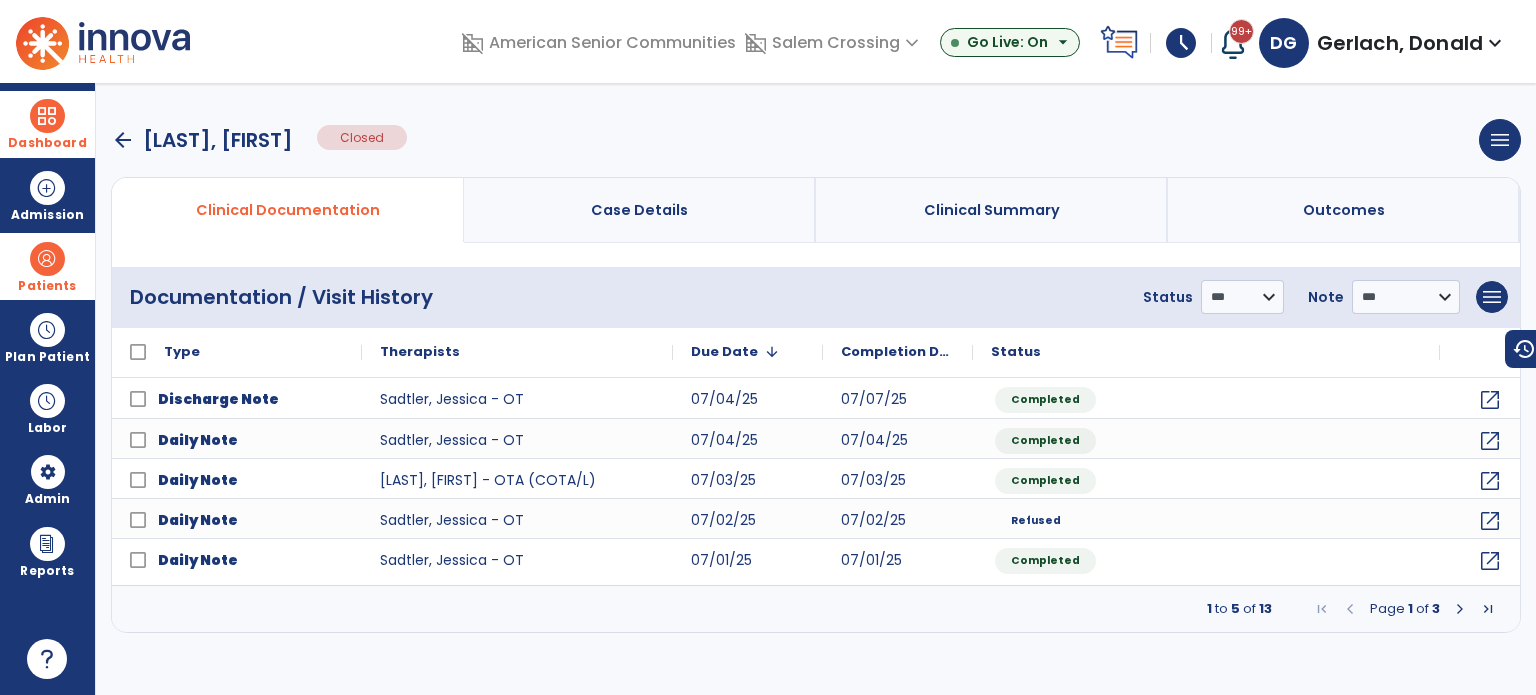 click at bounding box center (1460, 609) 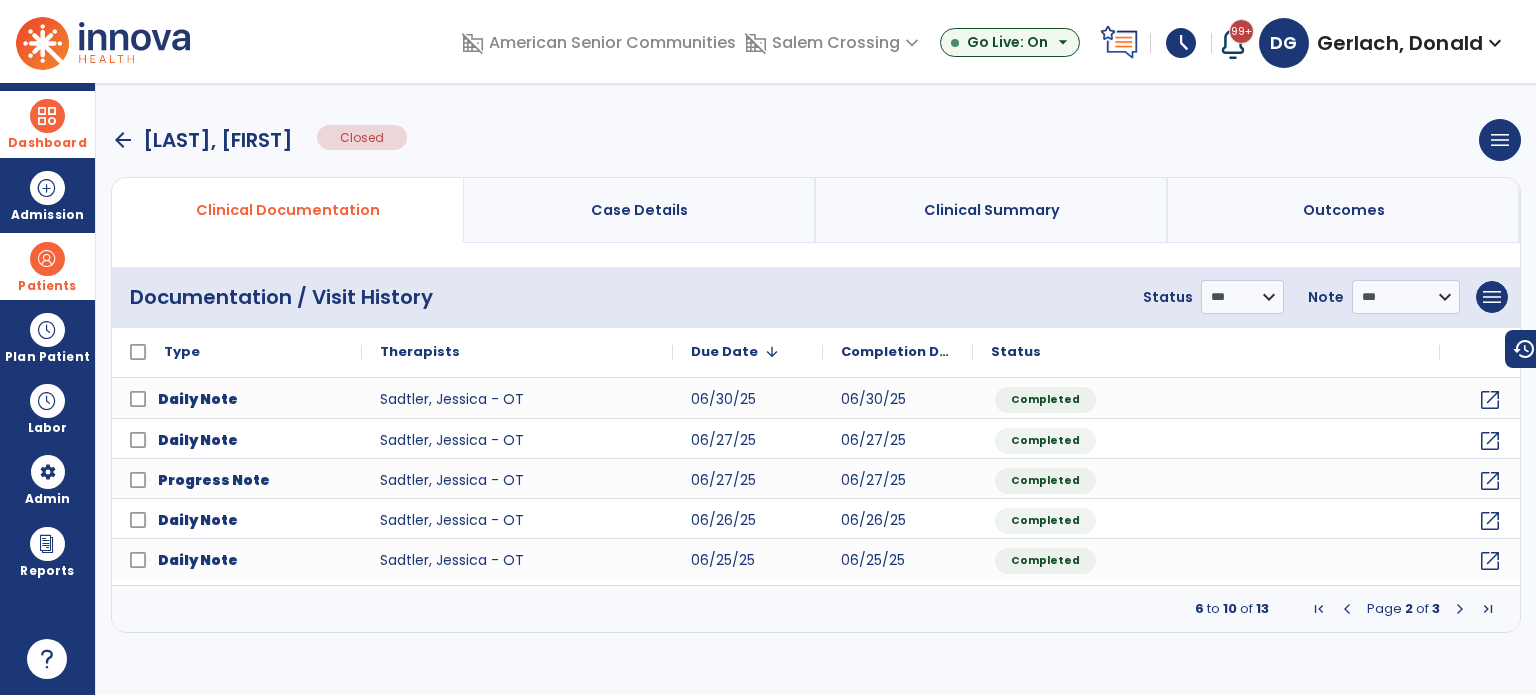 click on "arrow_back" at bounding box center (123, 140) 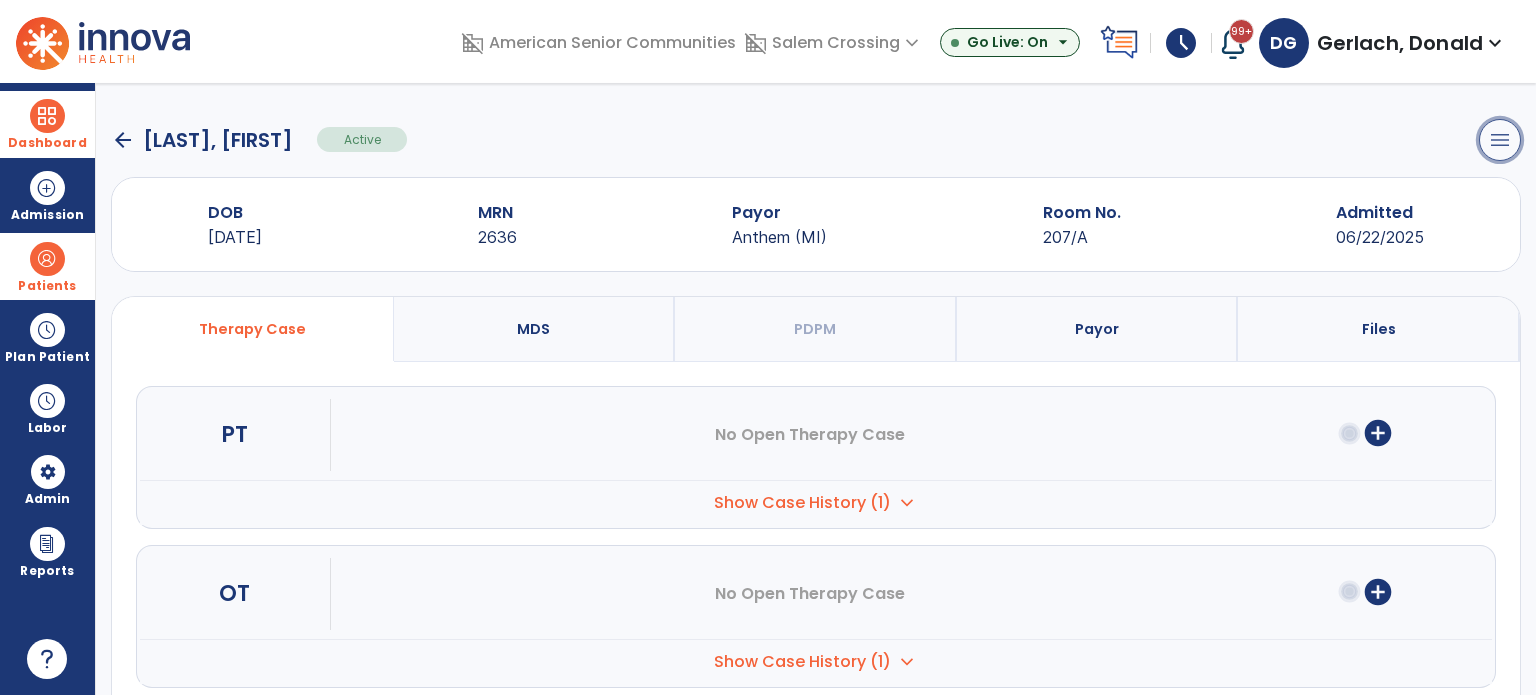 click on "menu" at bounding box center (1500, 140) 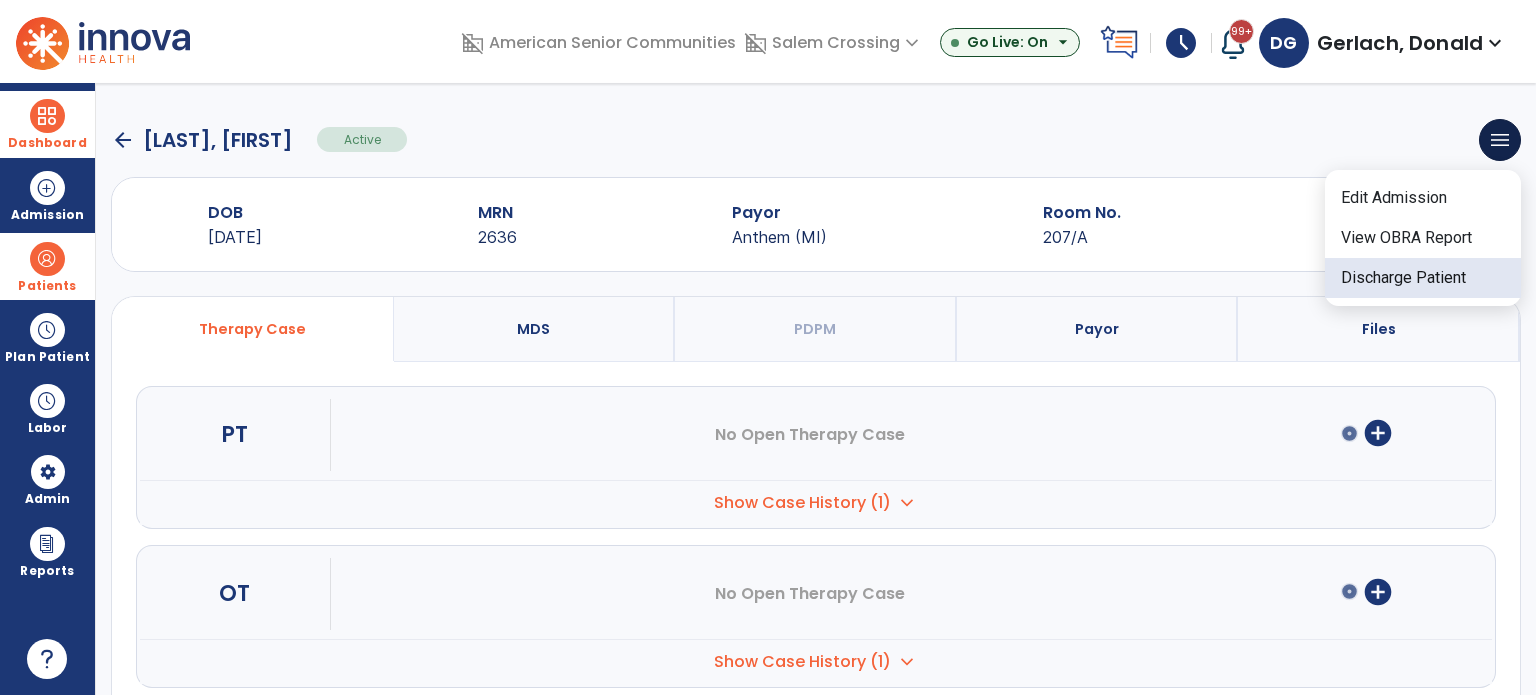 click on "Discharge Patient" 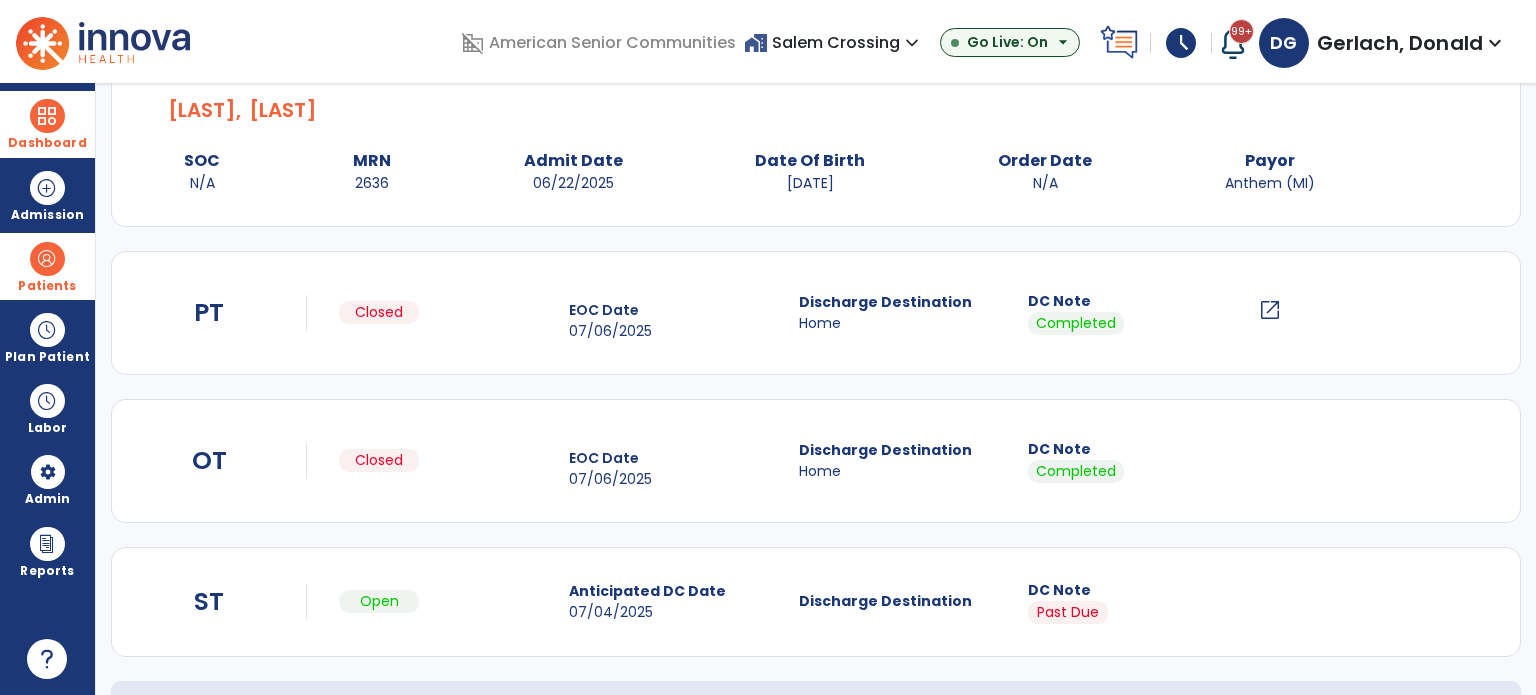scroll, scrollTop: 228, scrollLeft: 0, axis: vertical 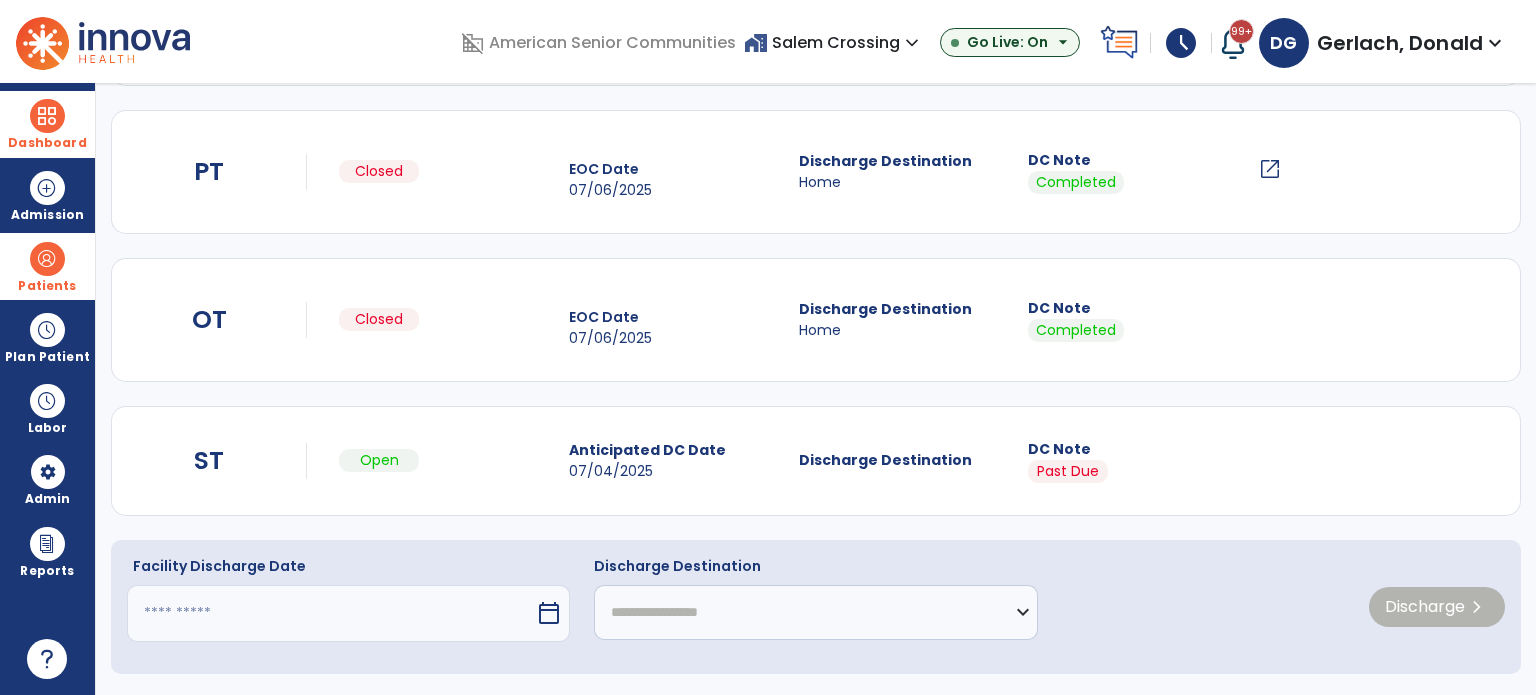 click at bounding box center [331, 613] 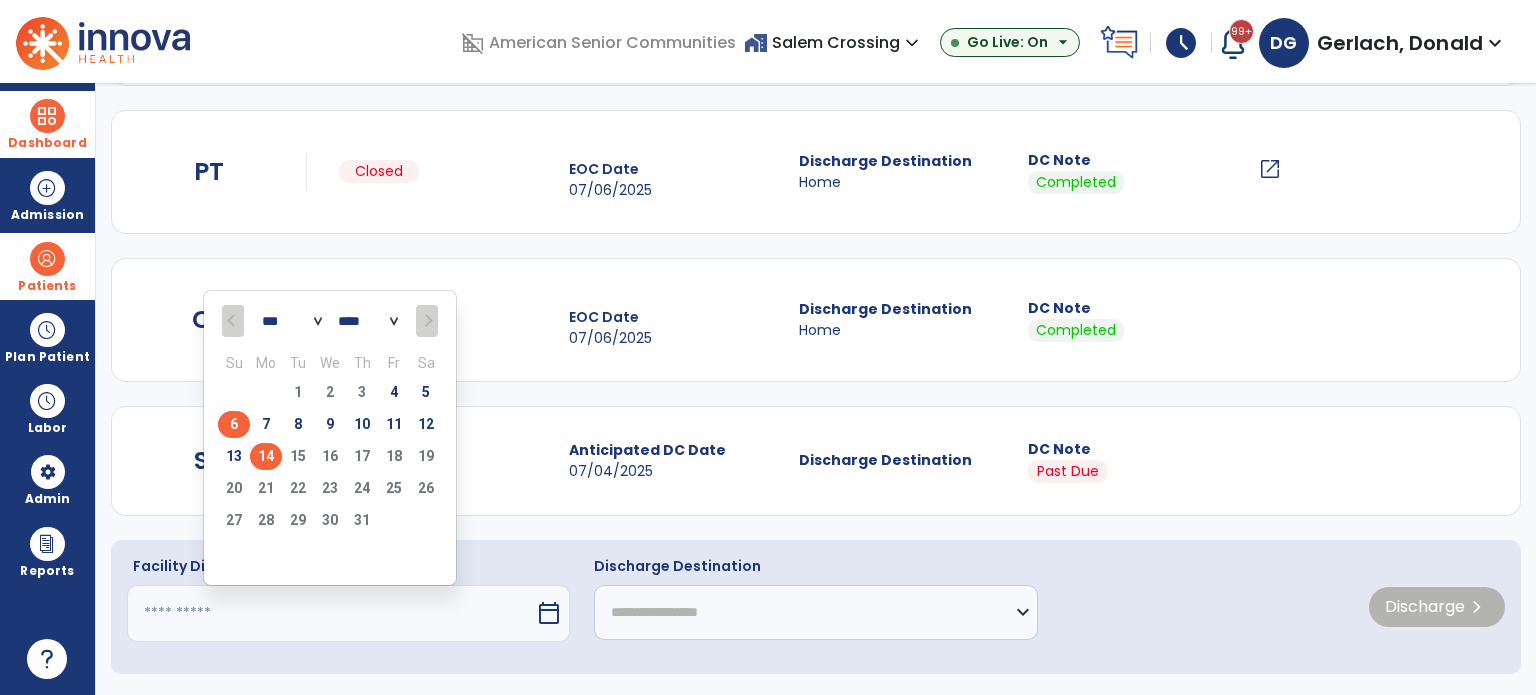 click on "6" at bounding box center [234, 424] 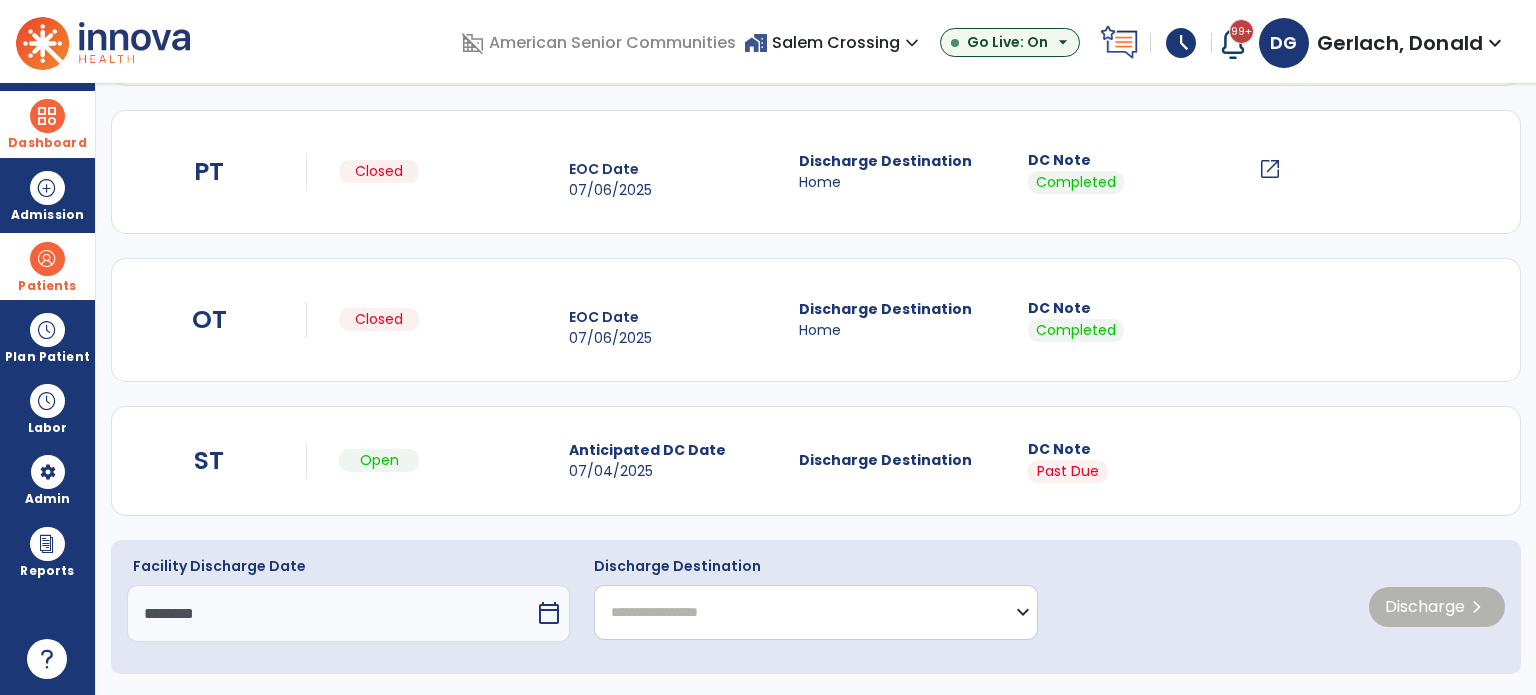click on "**********" 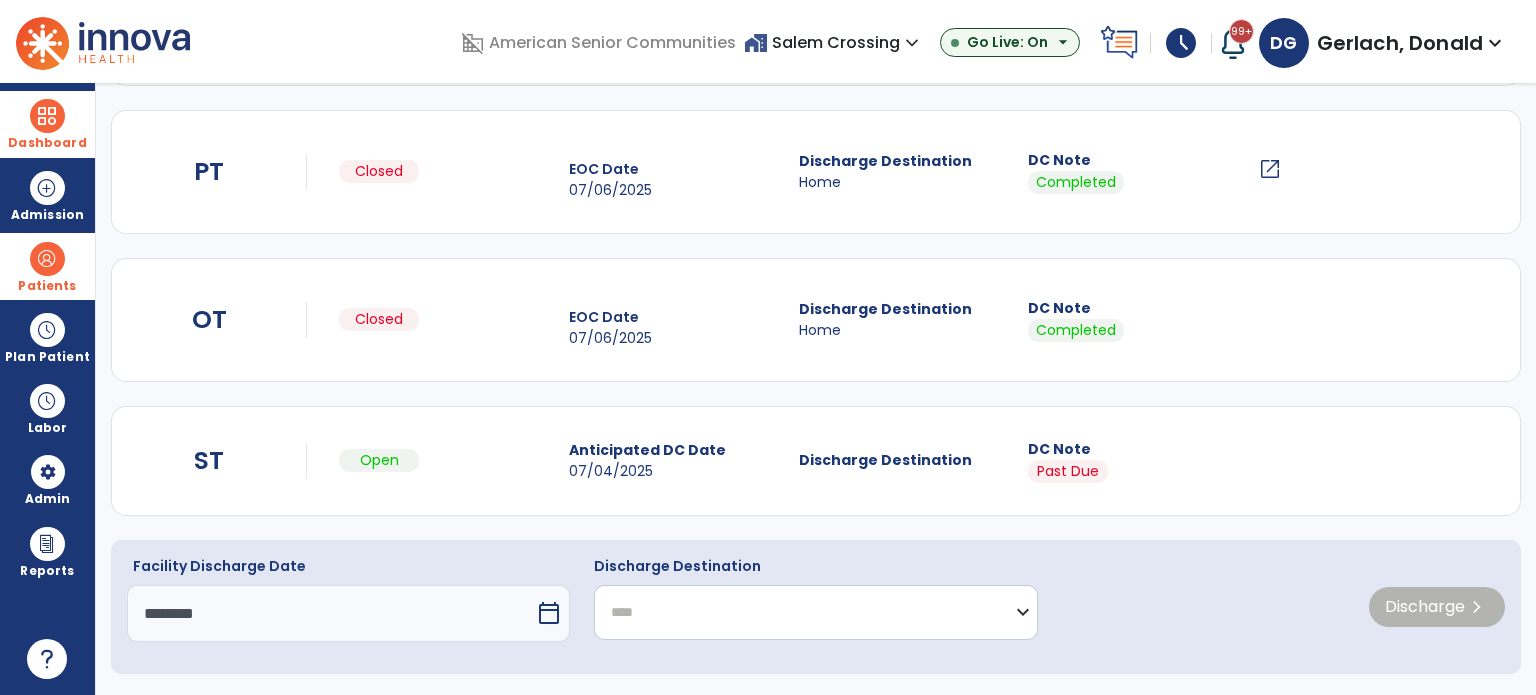 click on "**********" 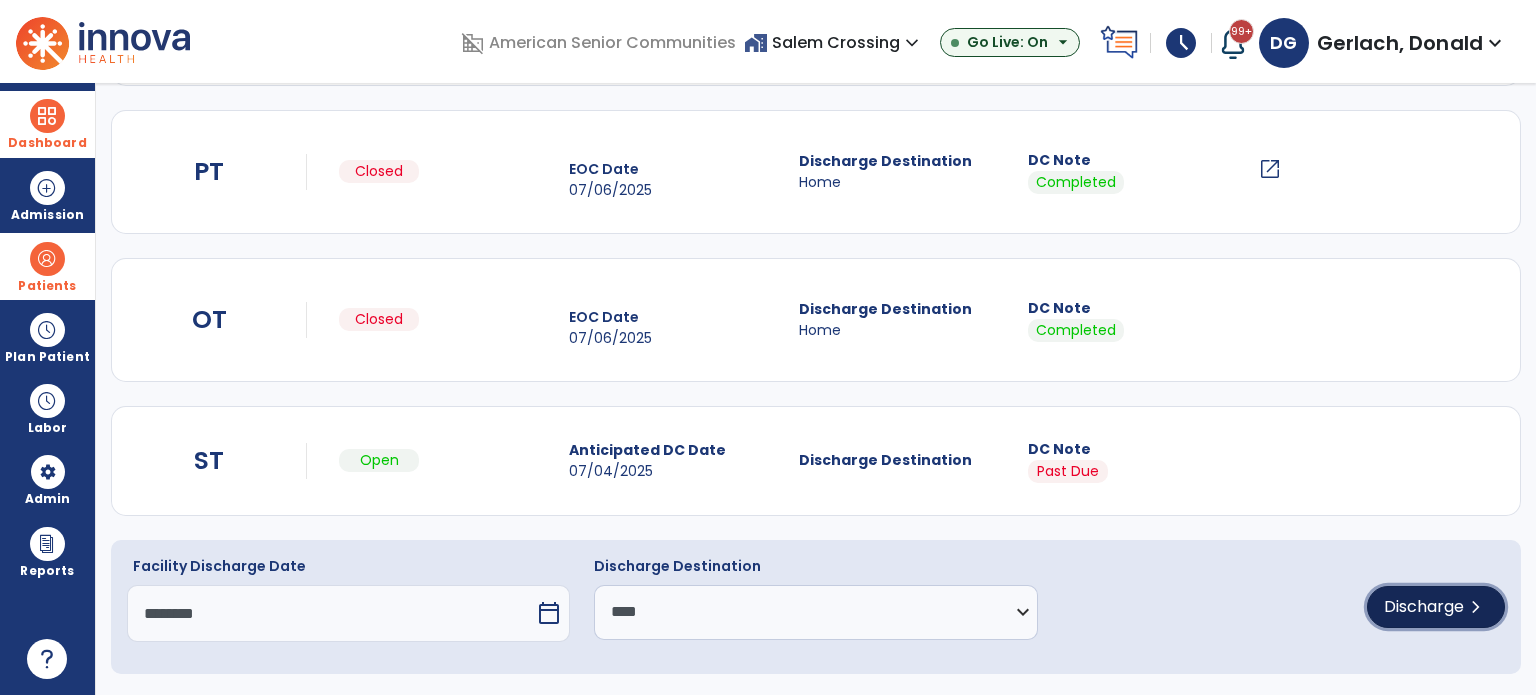 click on "Discharge" 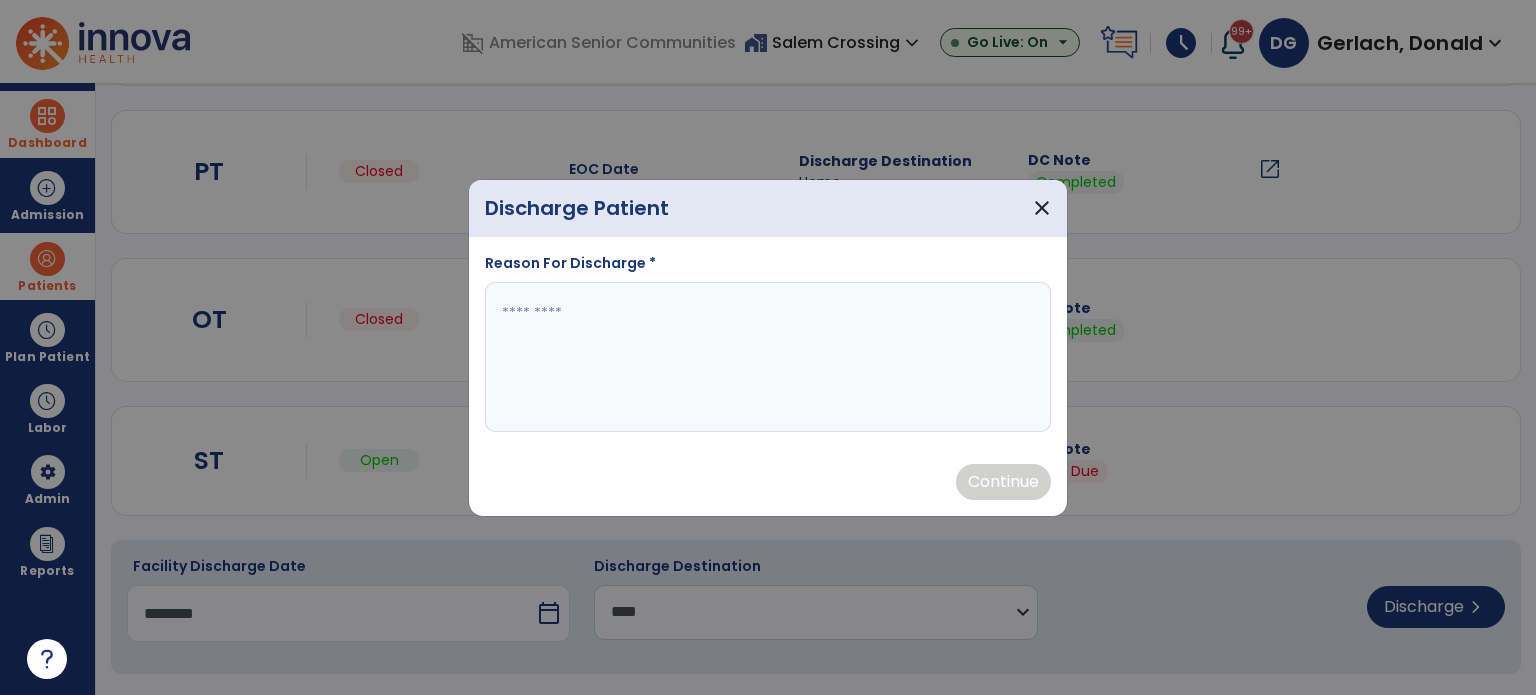 click at bounding box center (768, 357) 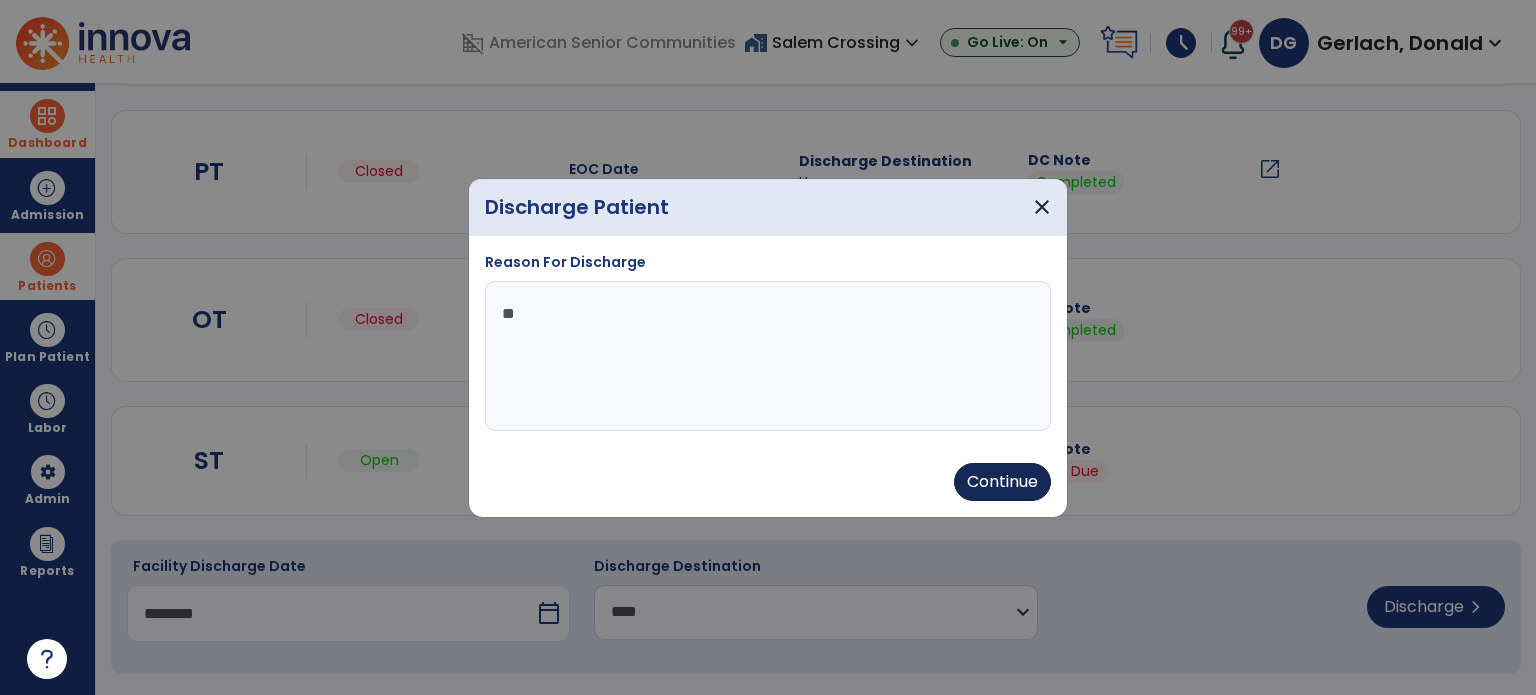 type on "**" 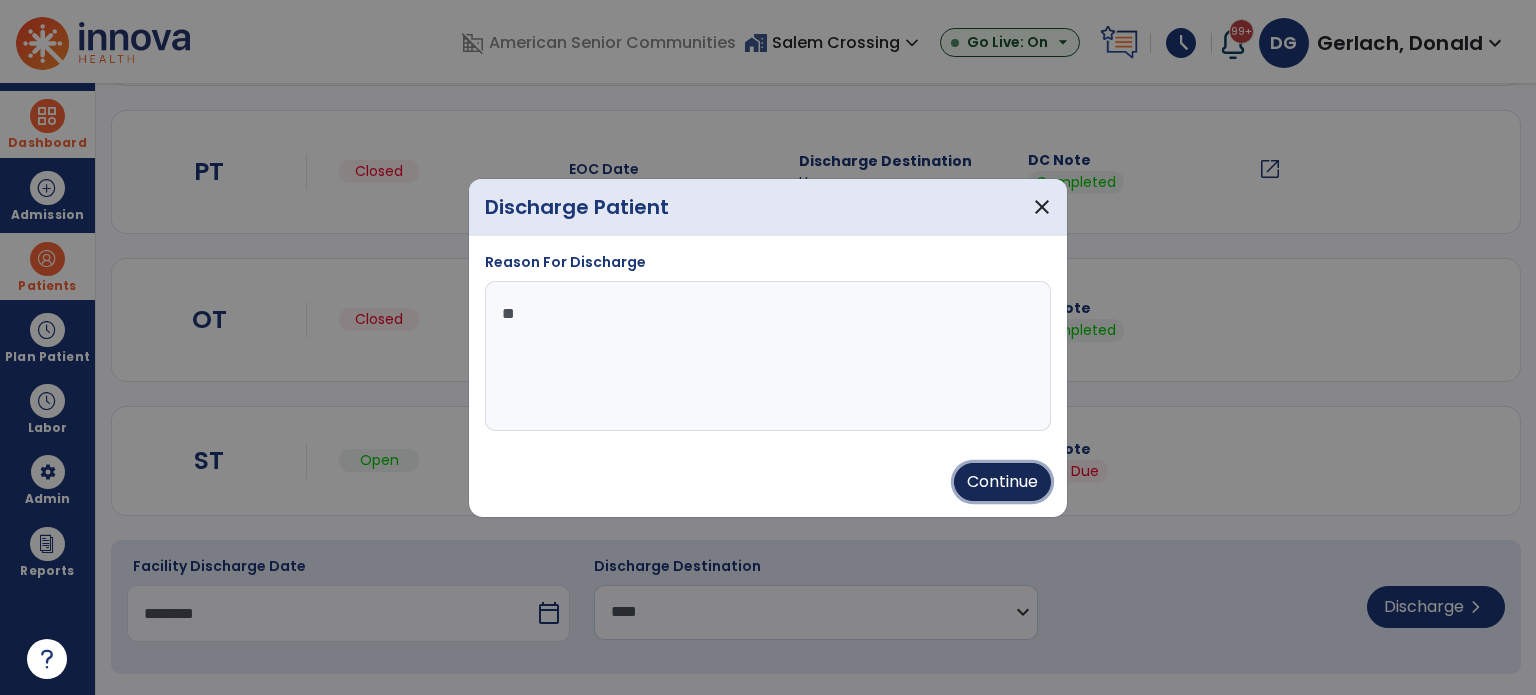click on "Continue" at bounding box center (1002, 482) 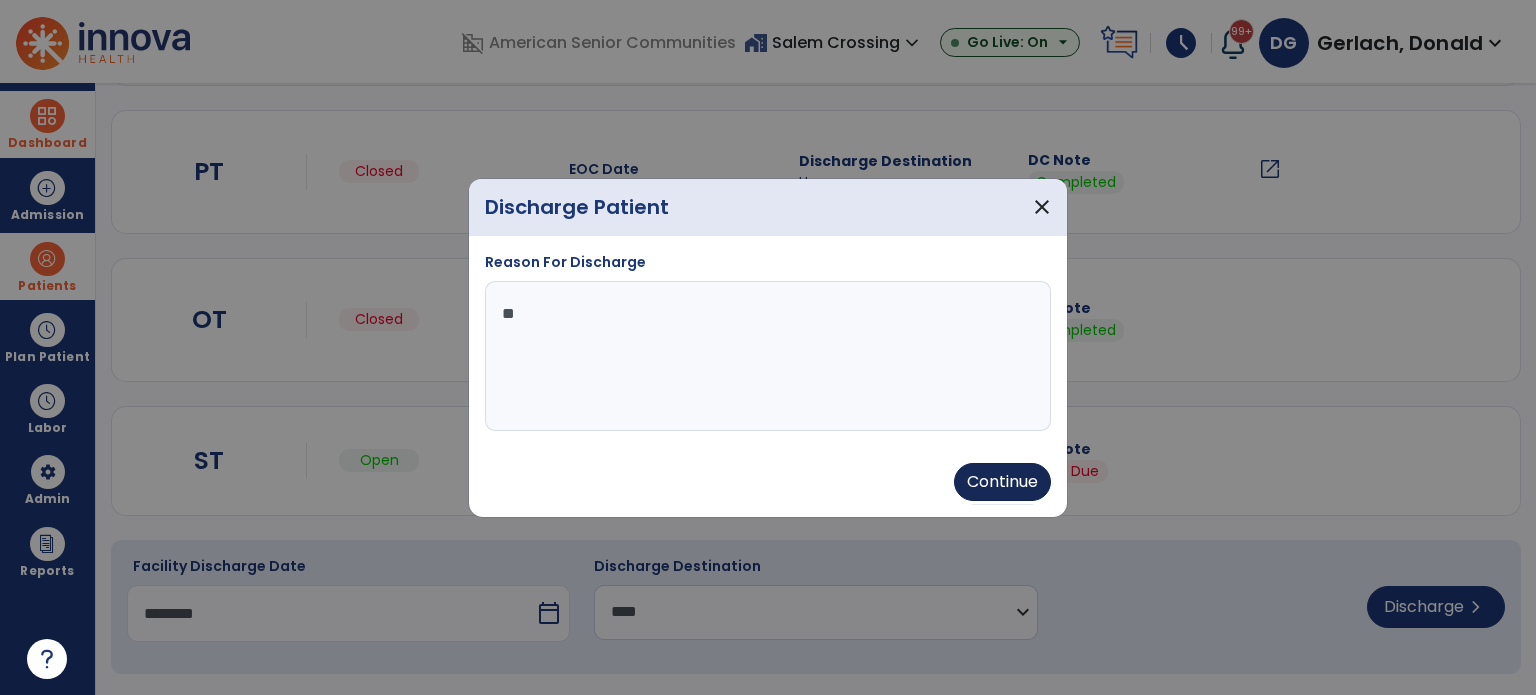 type on "********" 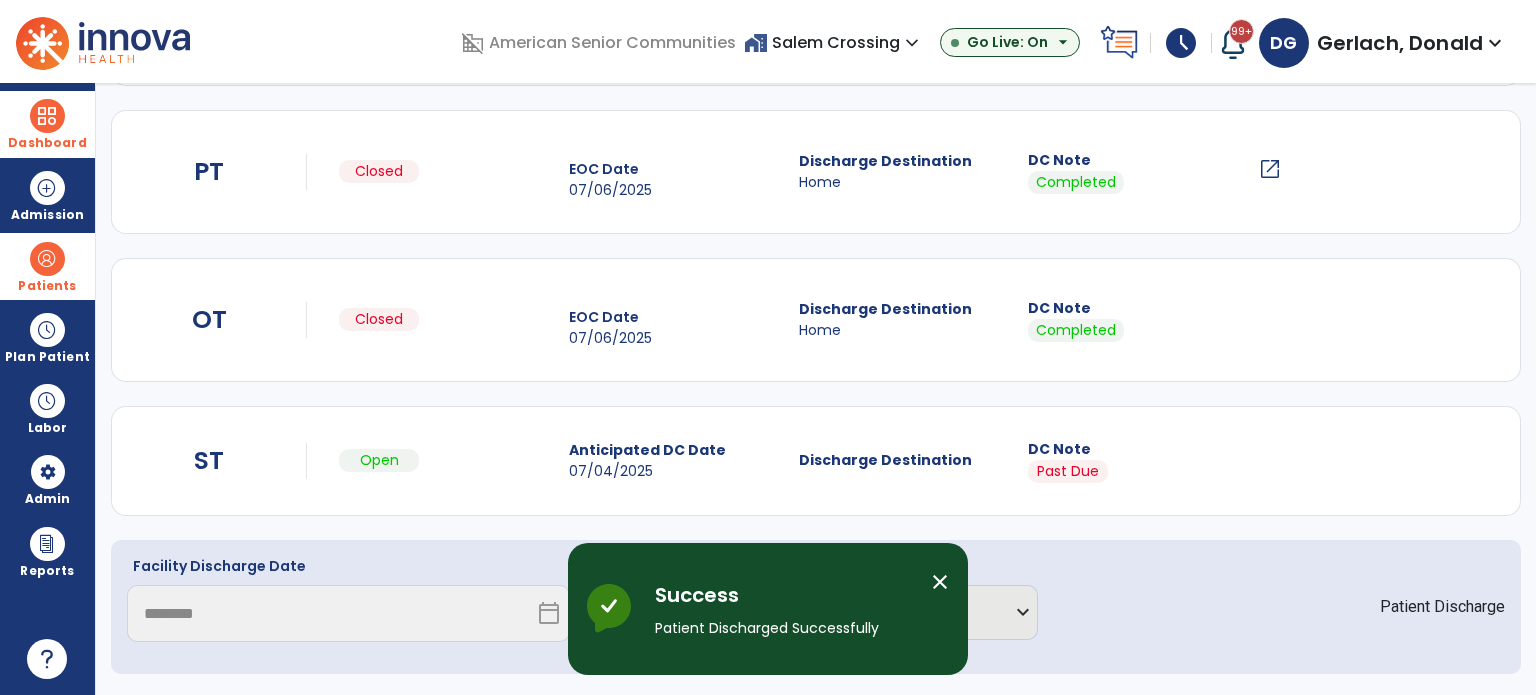 scroll, scrollTop: 152, scrollLeft: 0, axis: vertical 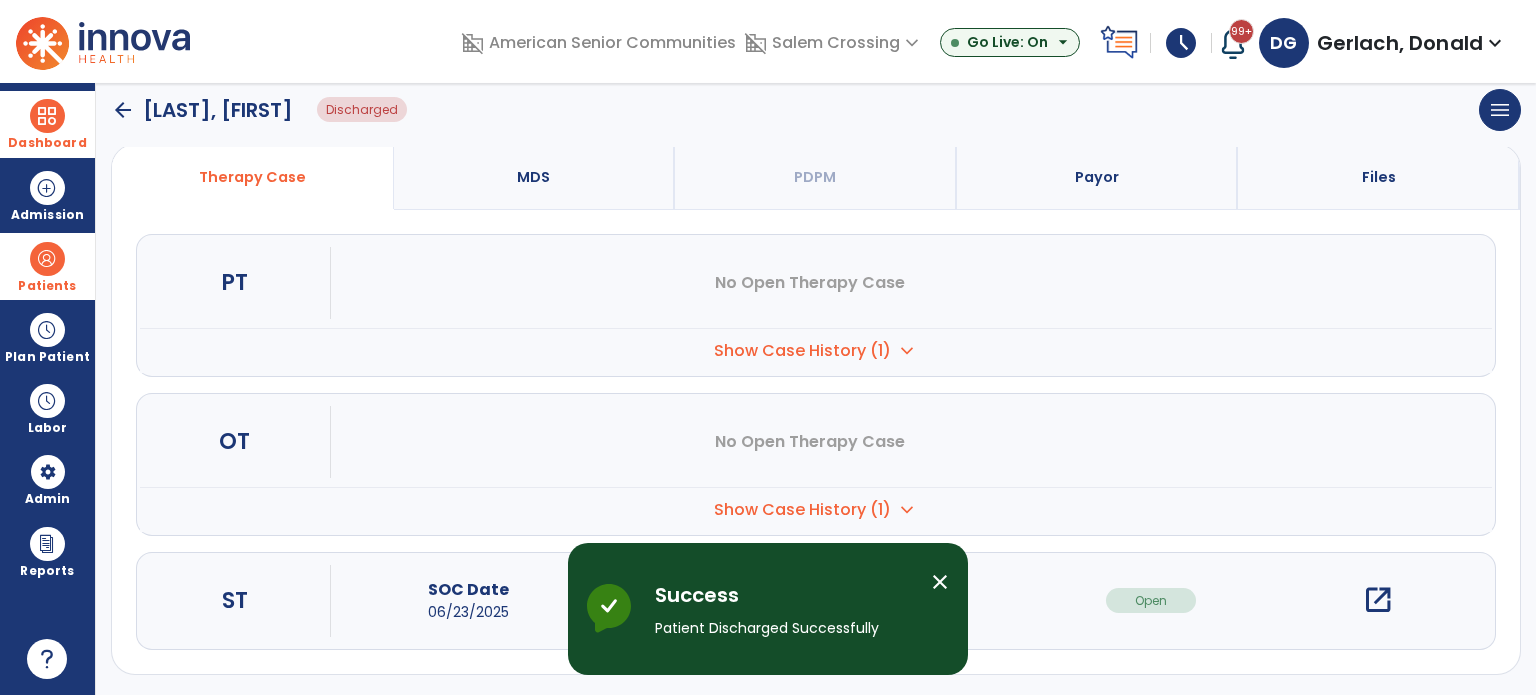 click on "arrow_back" 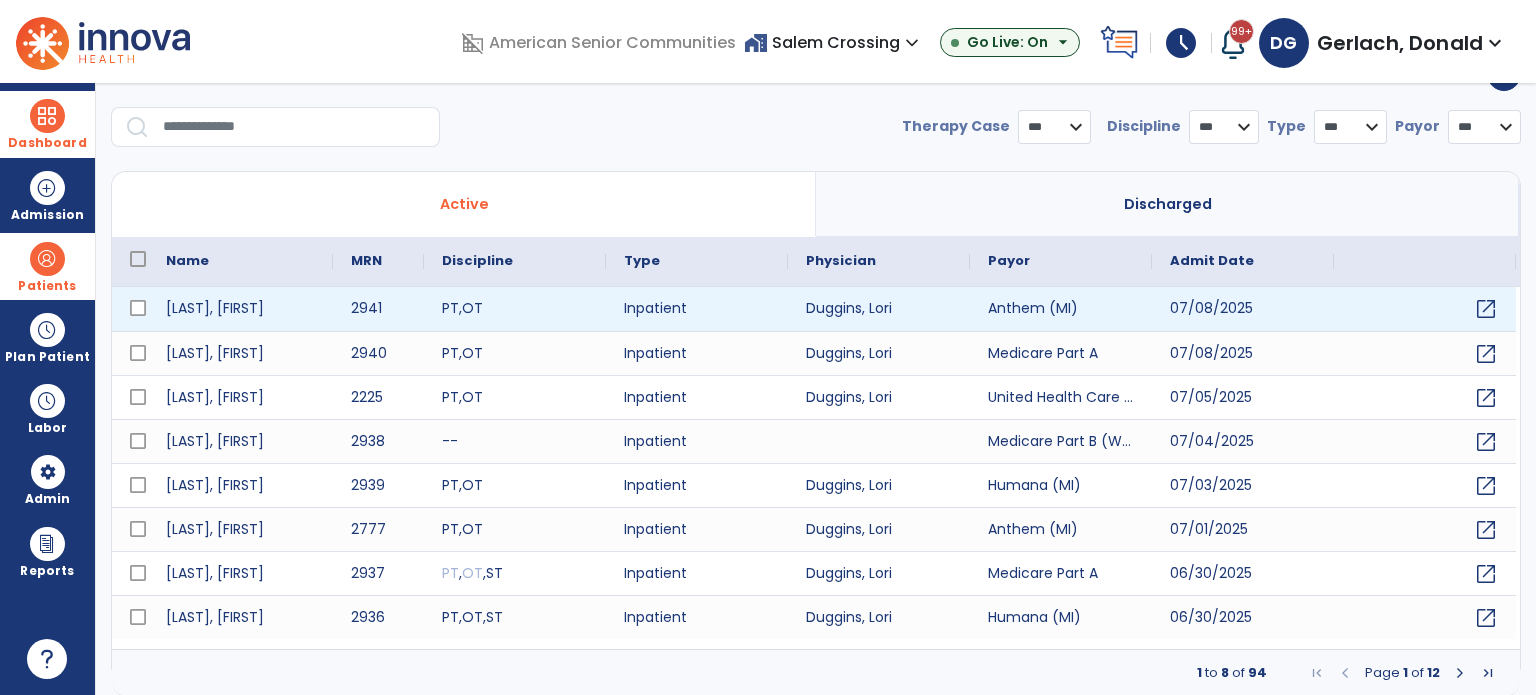 select on "***" 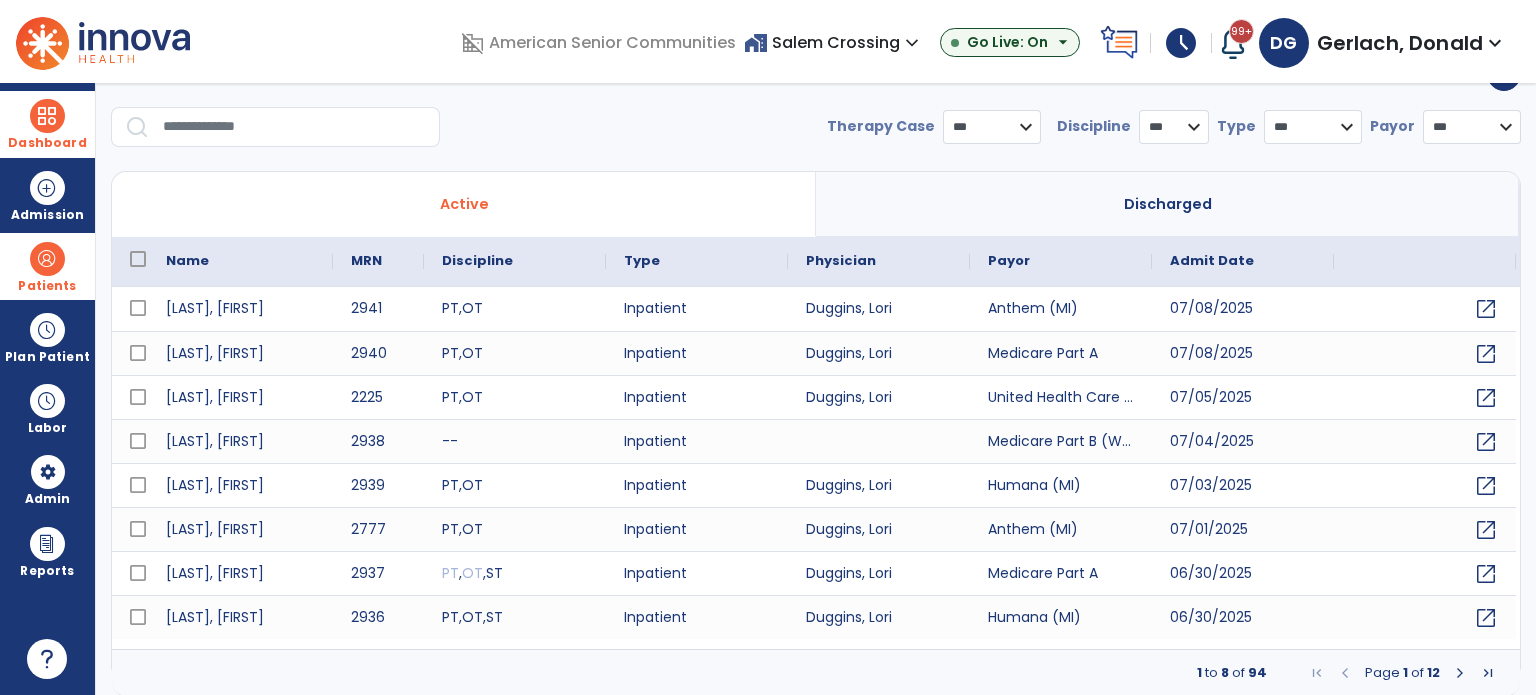 click at bounding box center (294, 127) 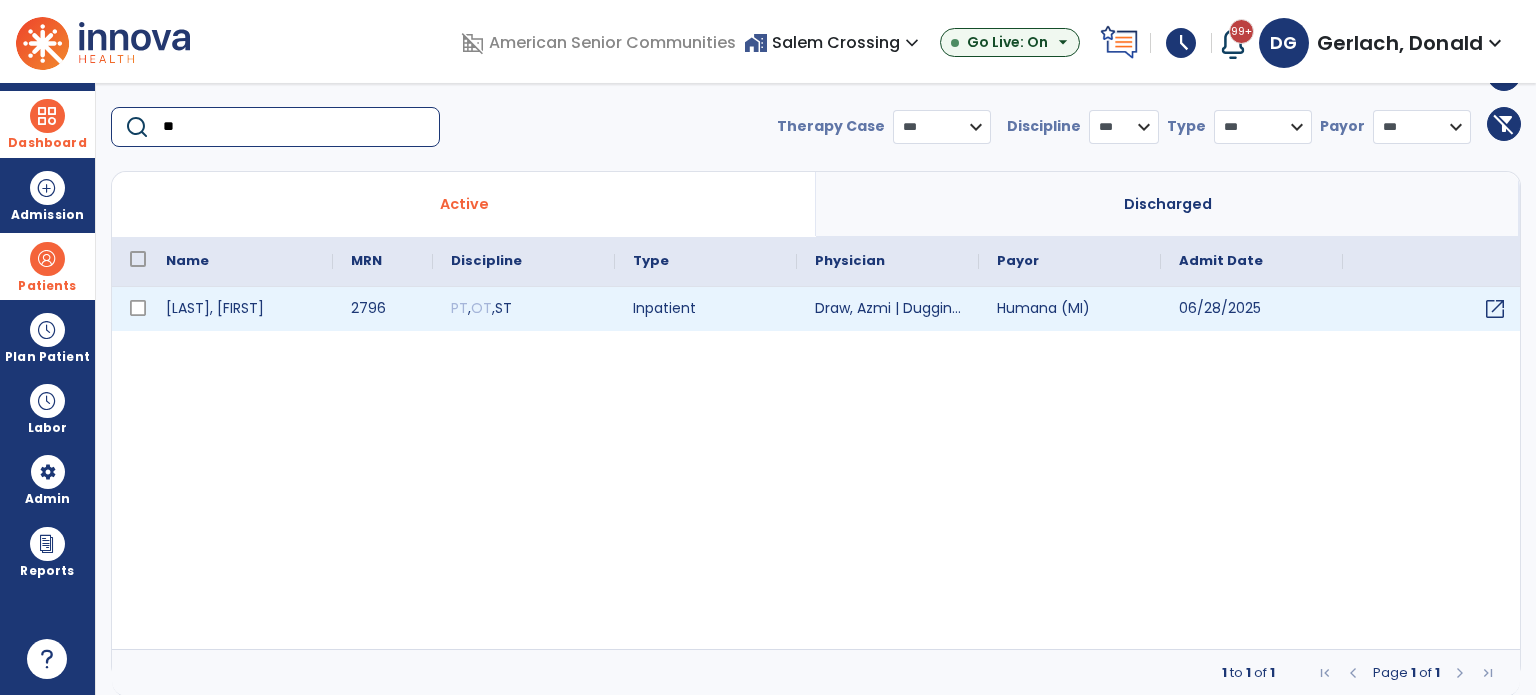 type on "**" 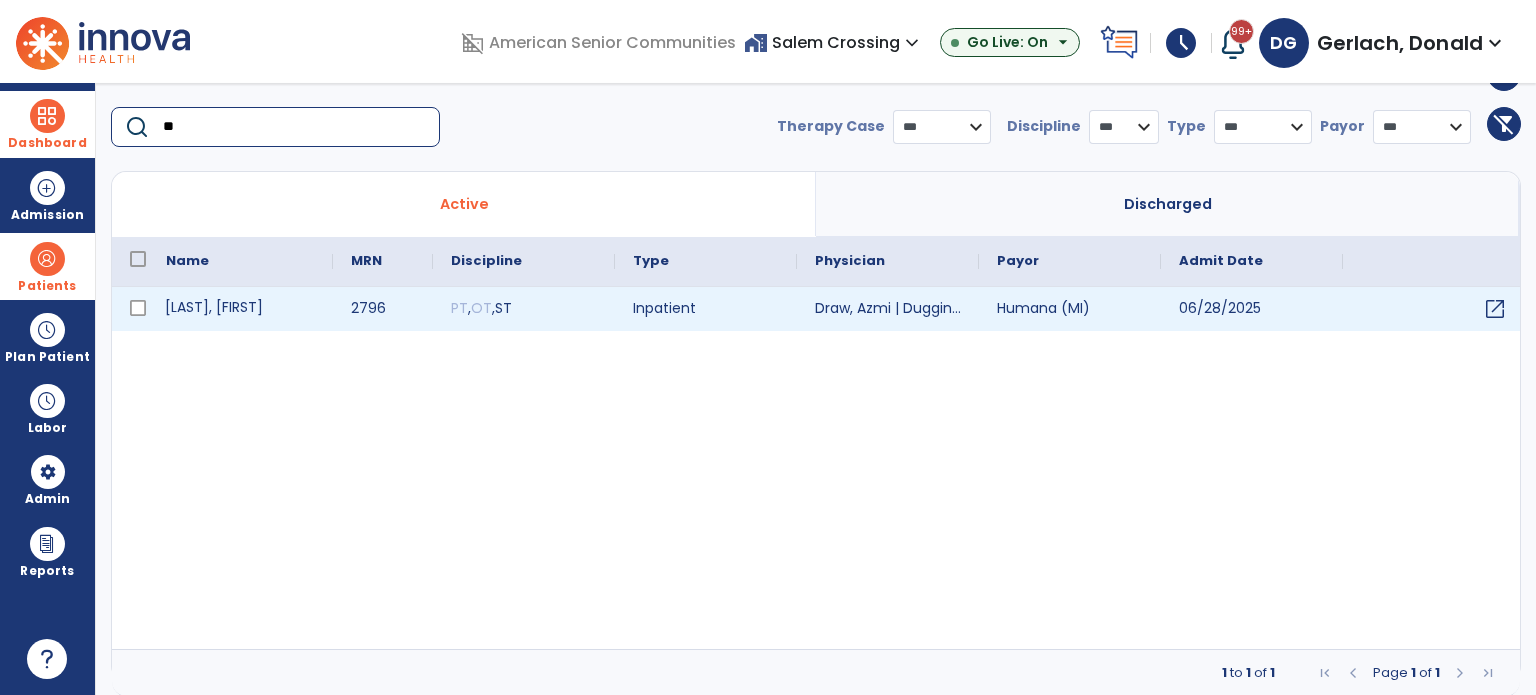 click on "Spalding, Shawn" at bounding box center (240, 309) 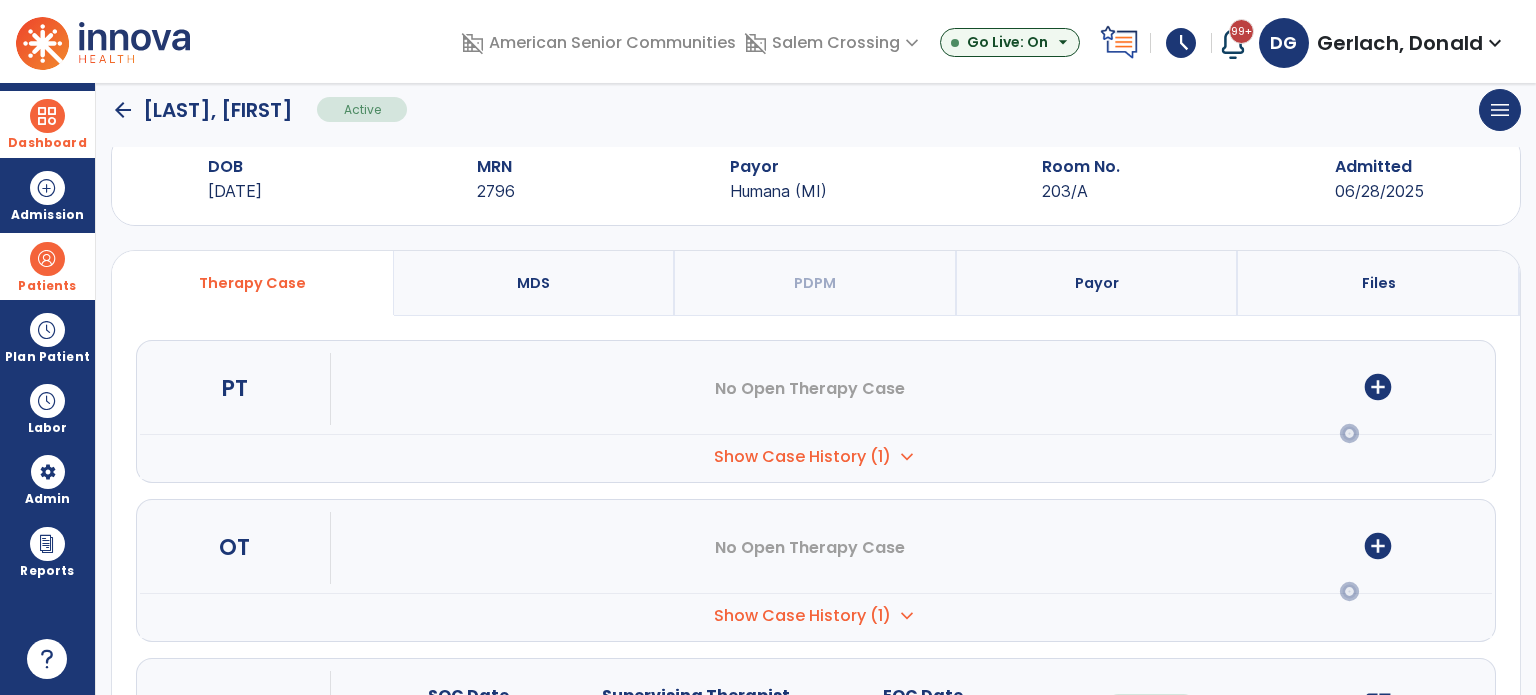 scroll, scrollTop: 0, scrollLeft: 0, axis: both 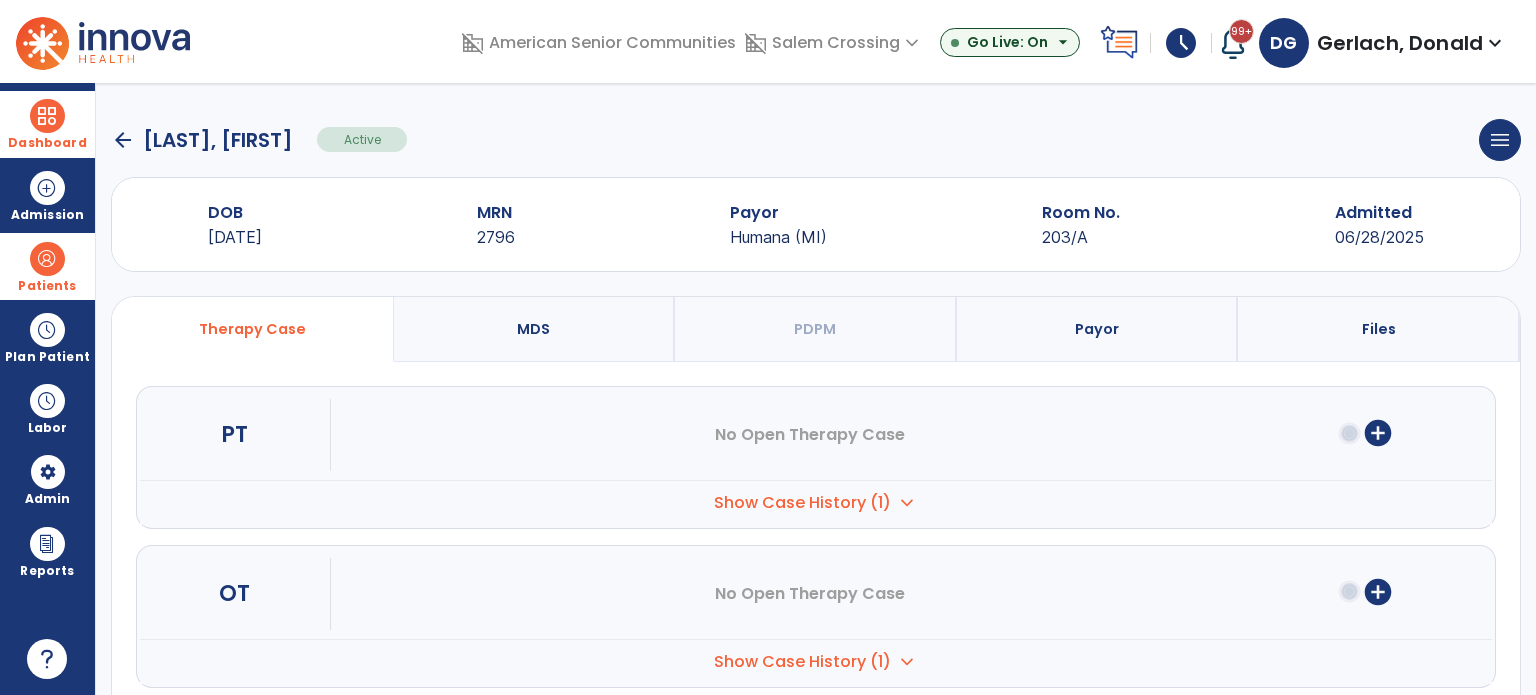 click on "Show Case History (1)" at bounding box center (802, 503) 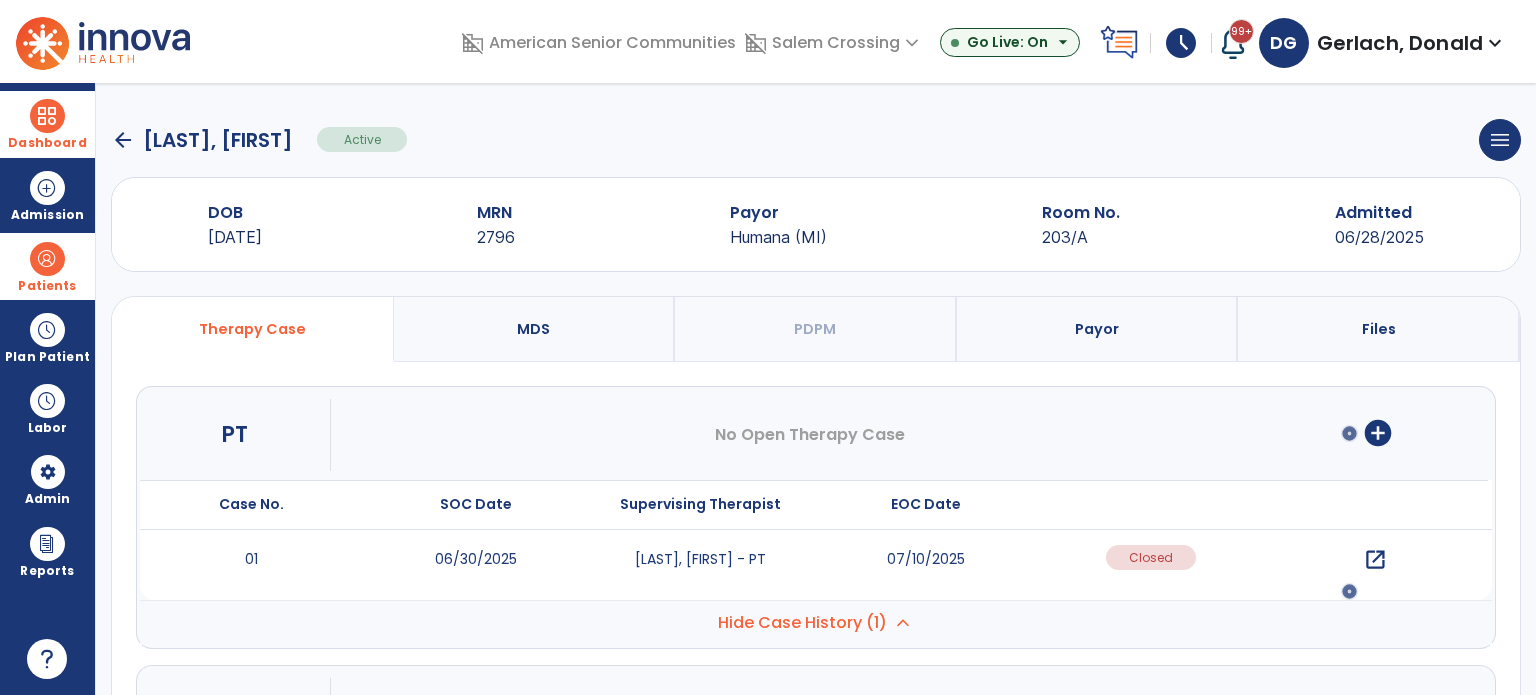 click on "open_in_new" at bounding box center (1375, 560) 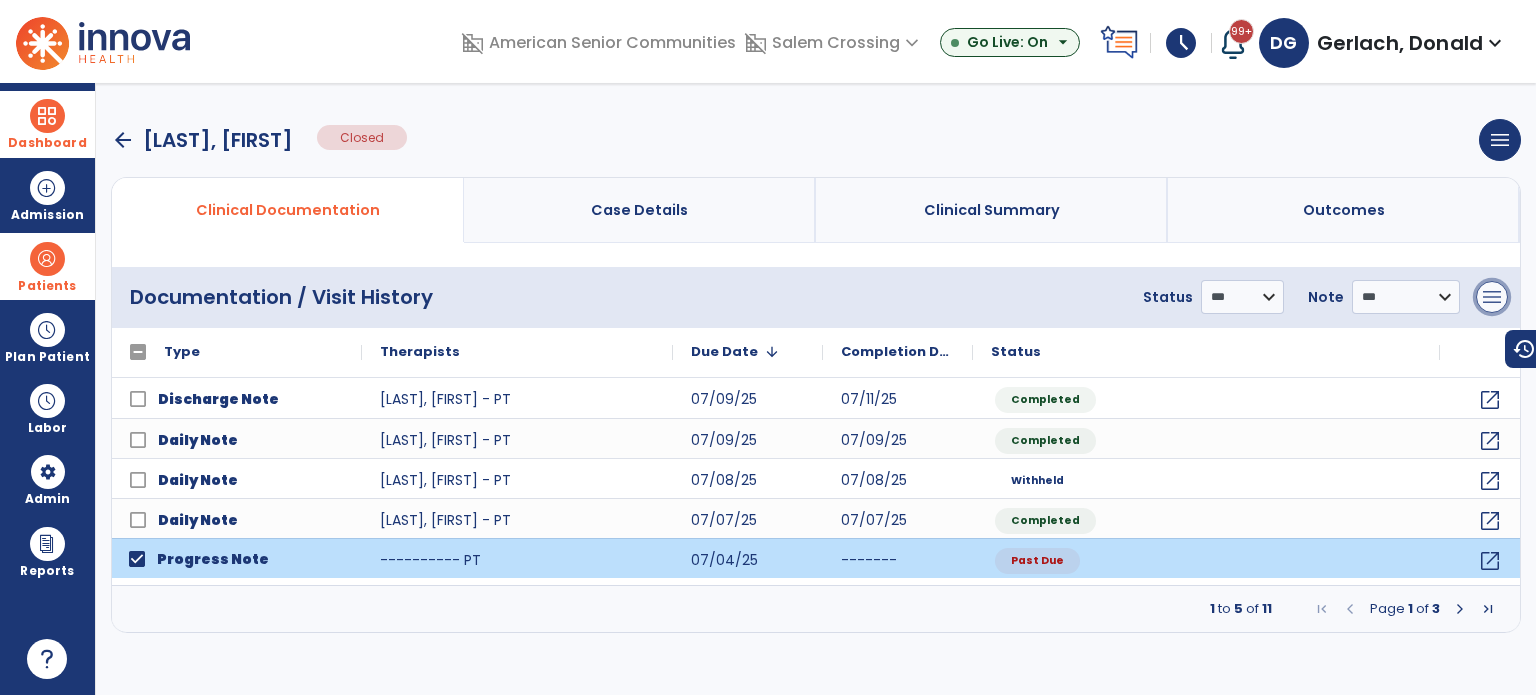 click on "menu" at bounding box center (1492, 297) 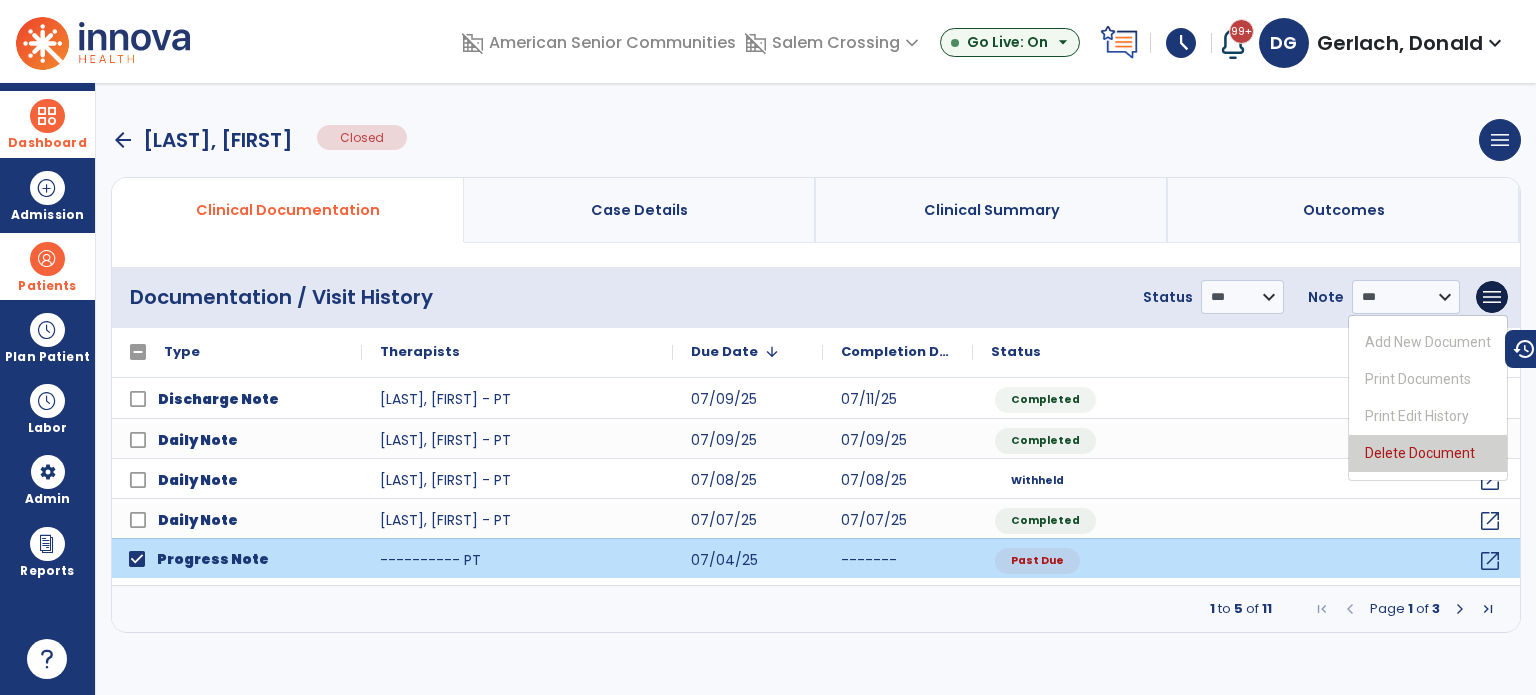 click on "Delete Document" at bounding box center (1428, 453) 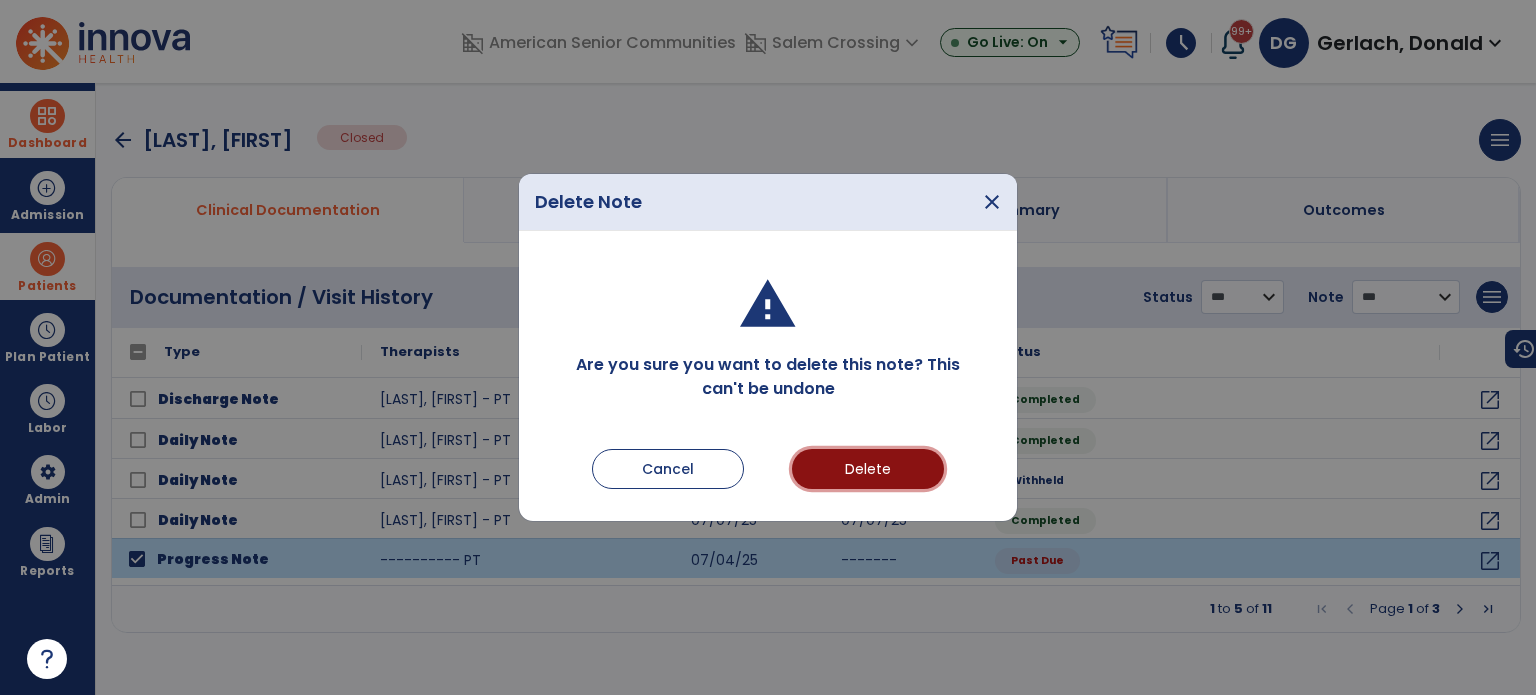 click on "Delete" at bounding box center [868, 469] 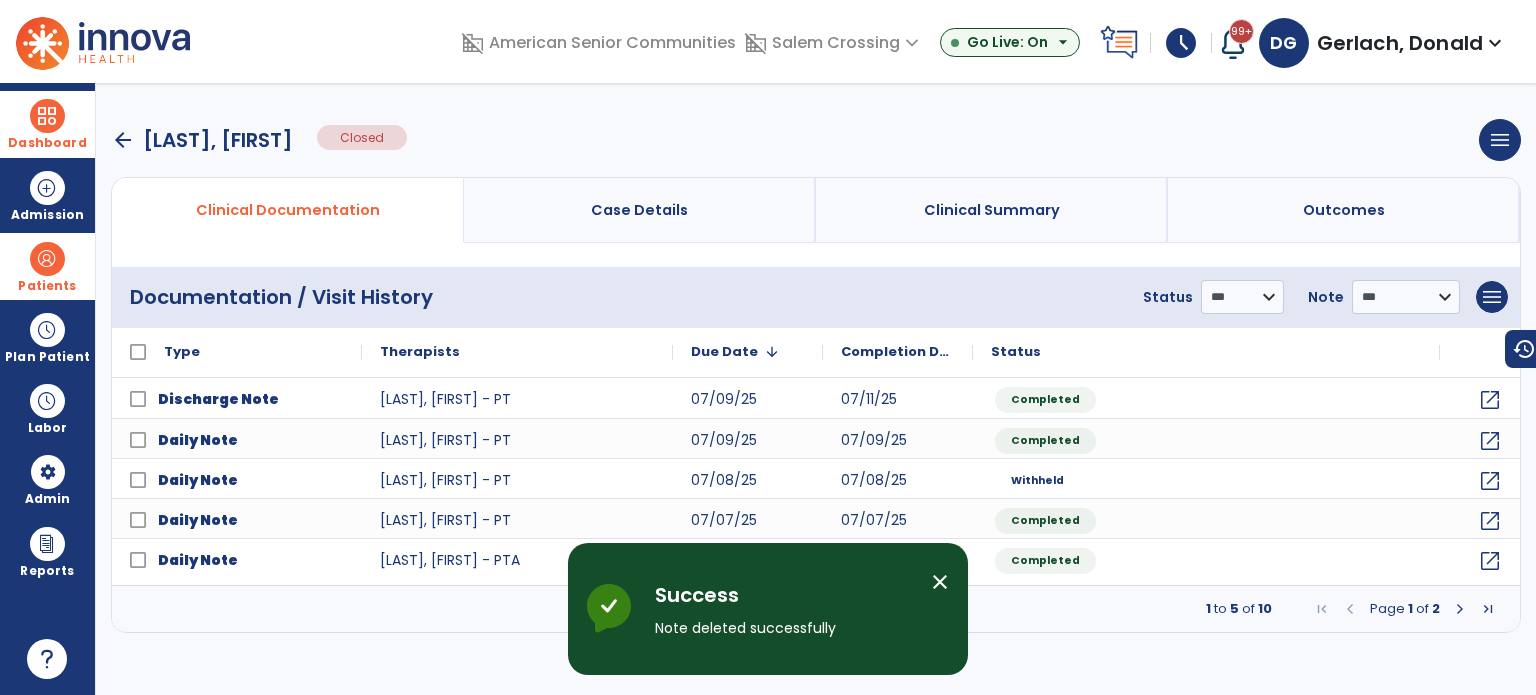 click on "arrow_back" at bounding box center (123, 140) 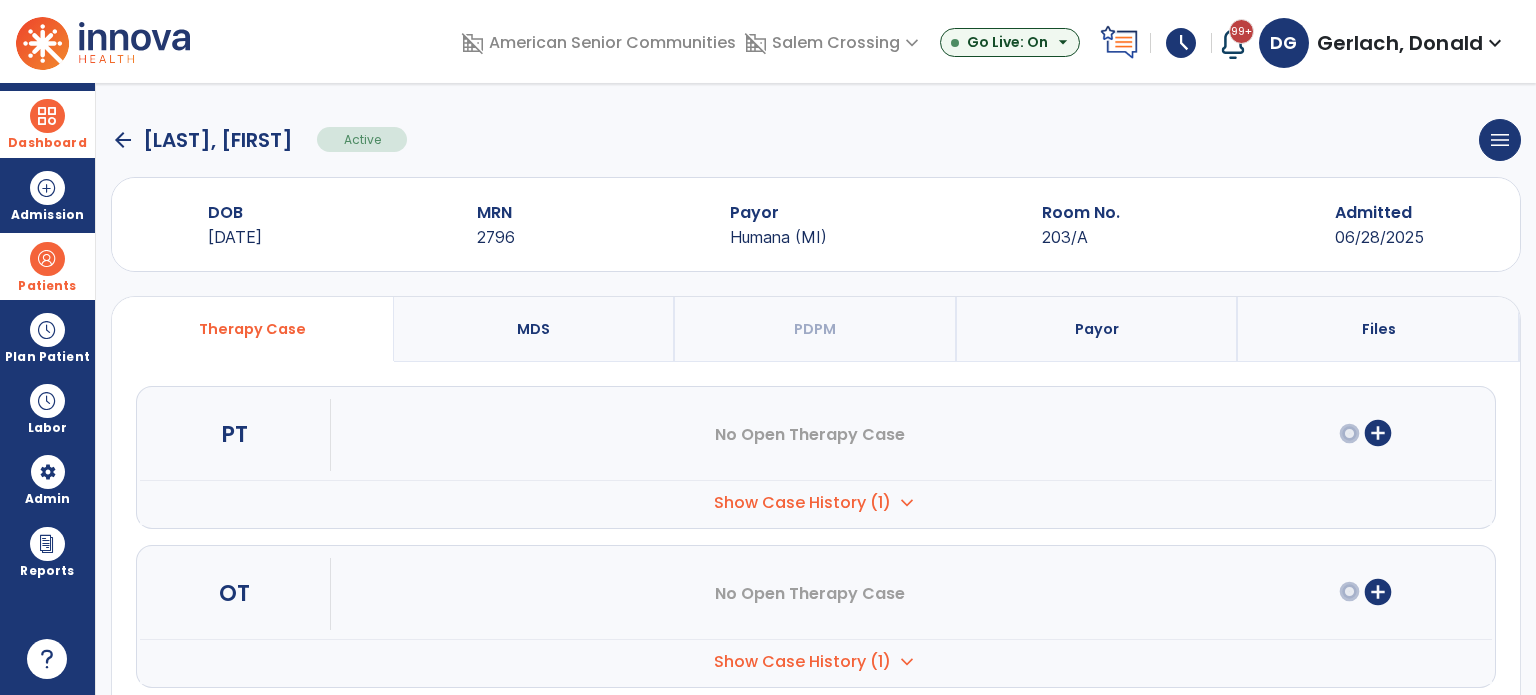 click on "Show Case History (1)" at bounding box center [802, 503] 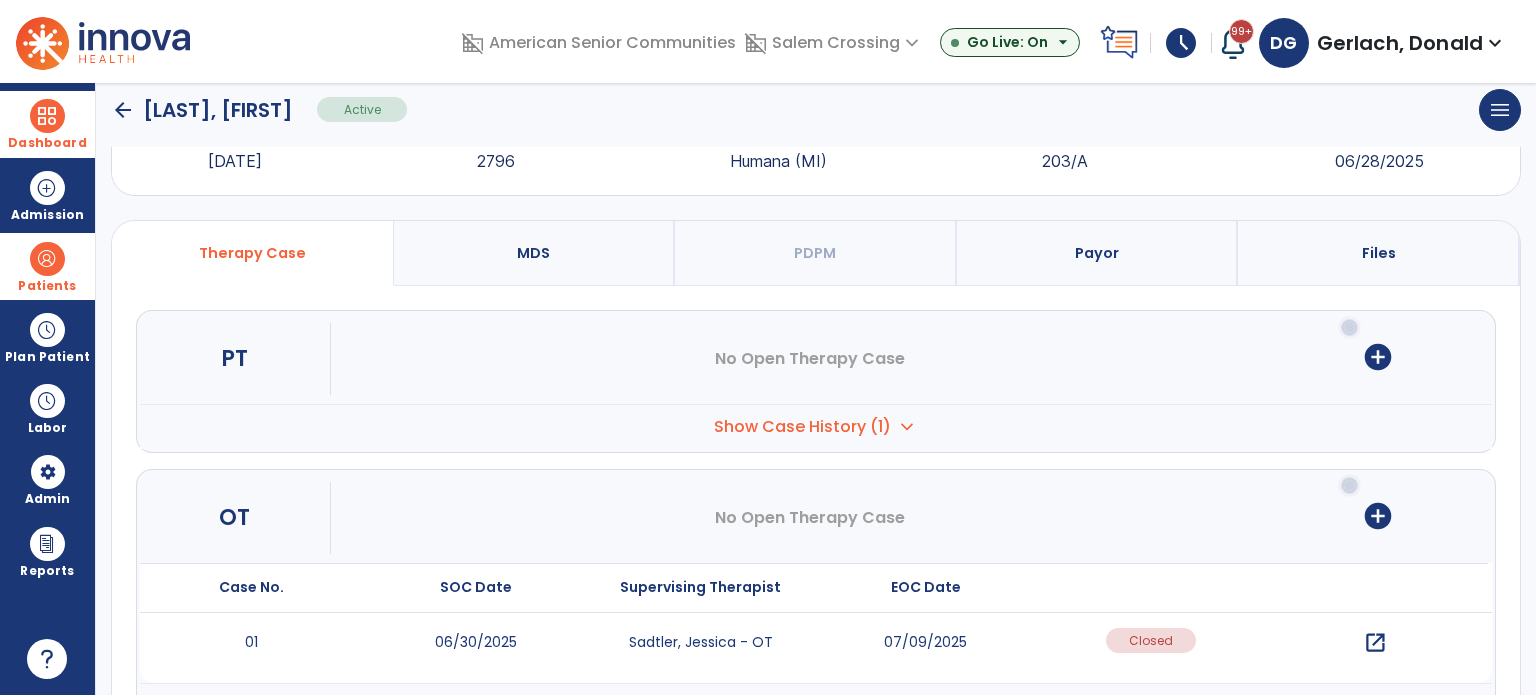 scroll, scrollTop: 200, scrollLeft: 0, axis: vertical 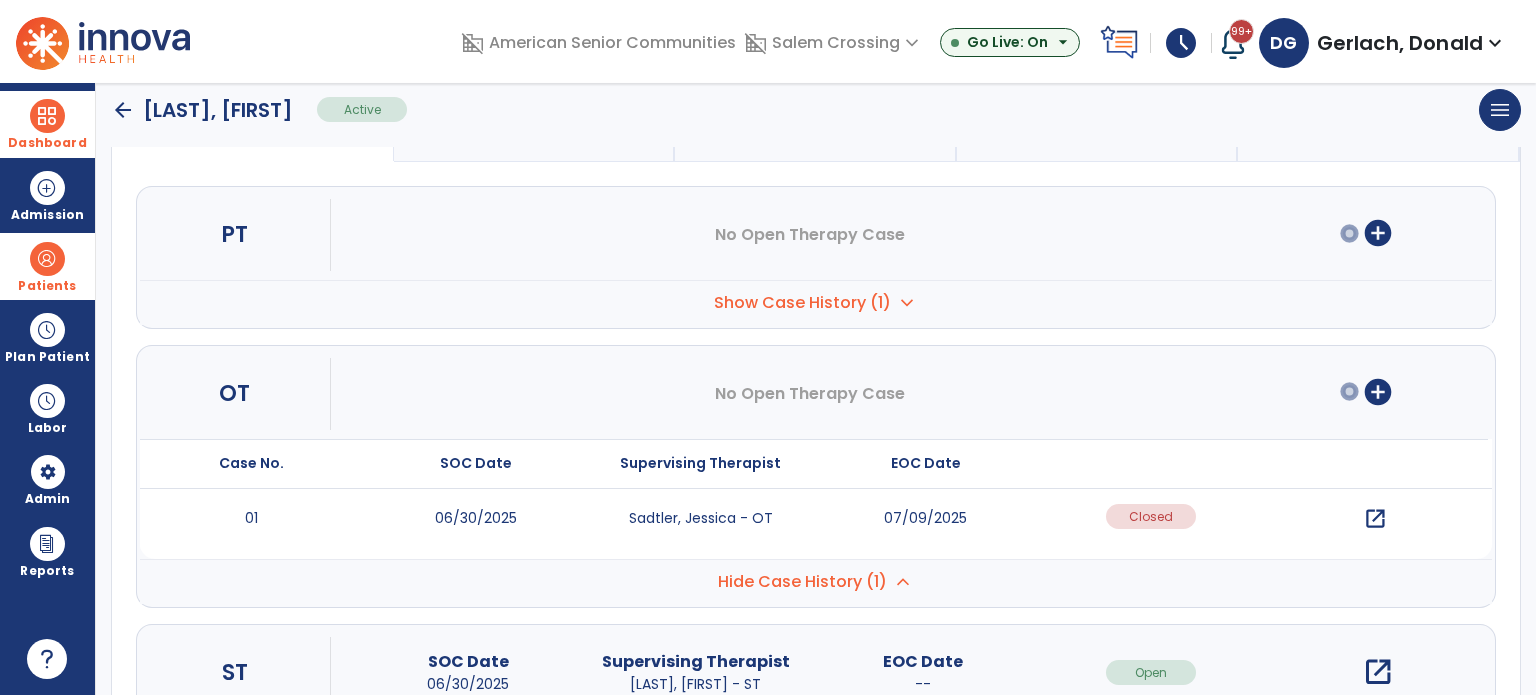click on "open_in_new" at bounding box center [1375, 519] 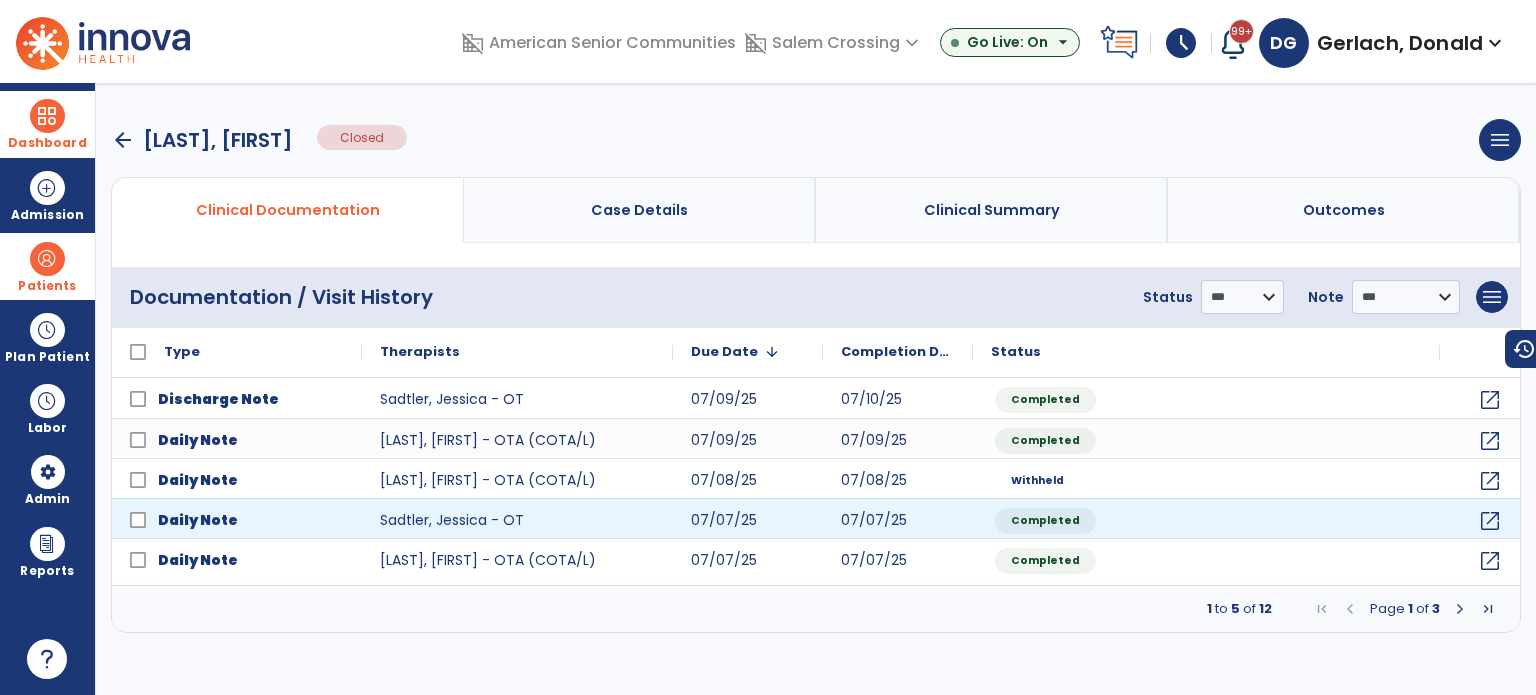 scroll, scrollTop: 0, scrollLeft: 0, axis: both 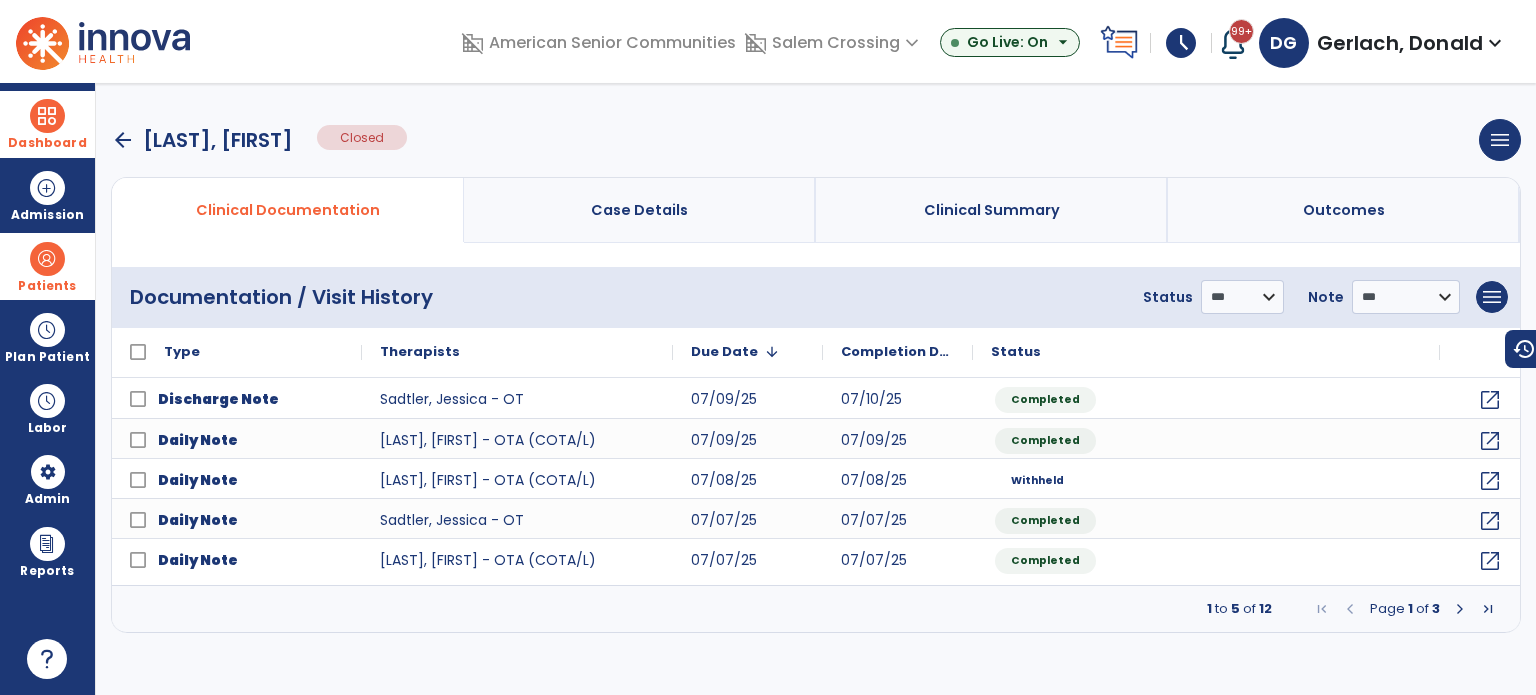 click at bounding box center (1460, 609) 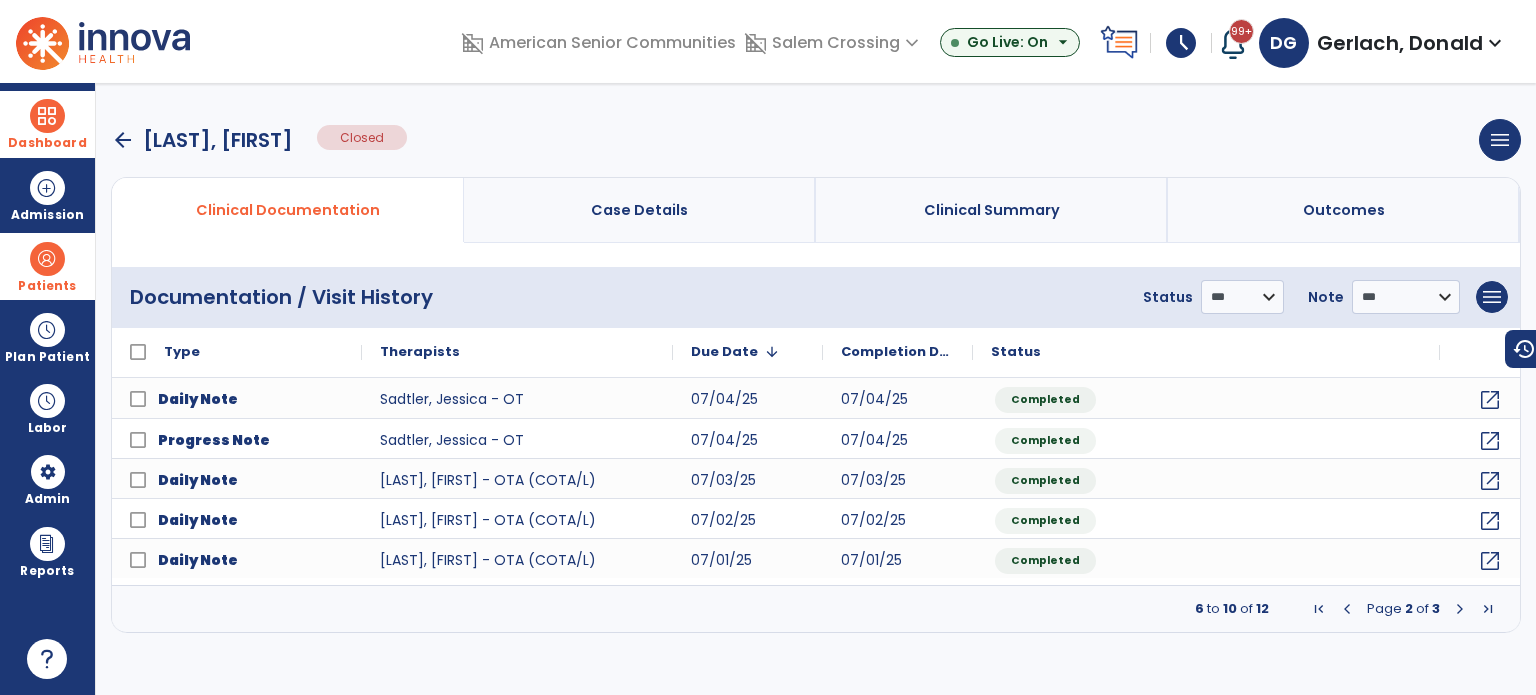click at bounding box center [1347, 609] 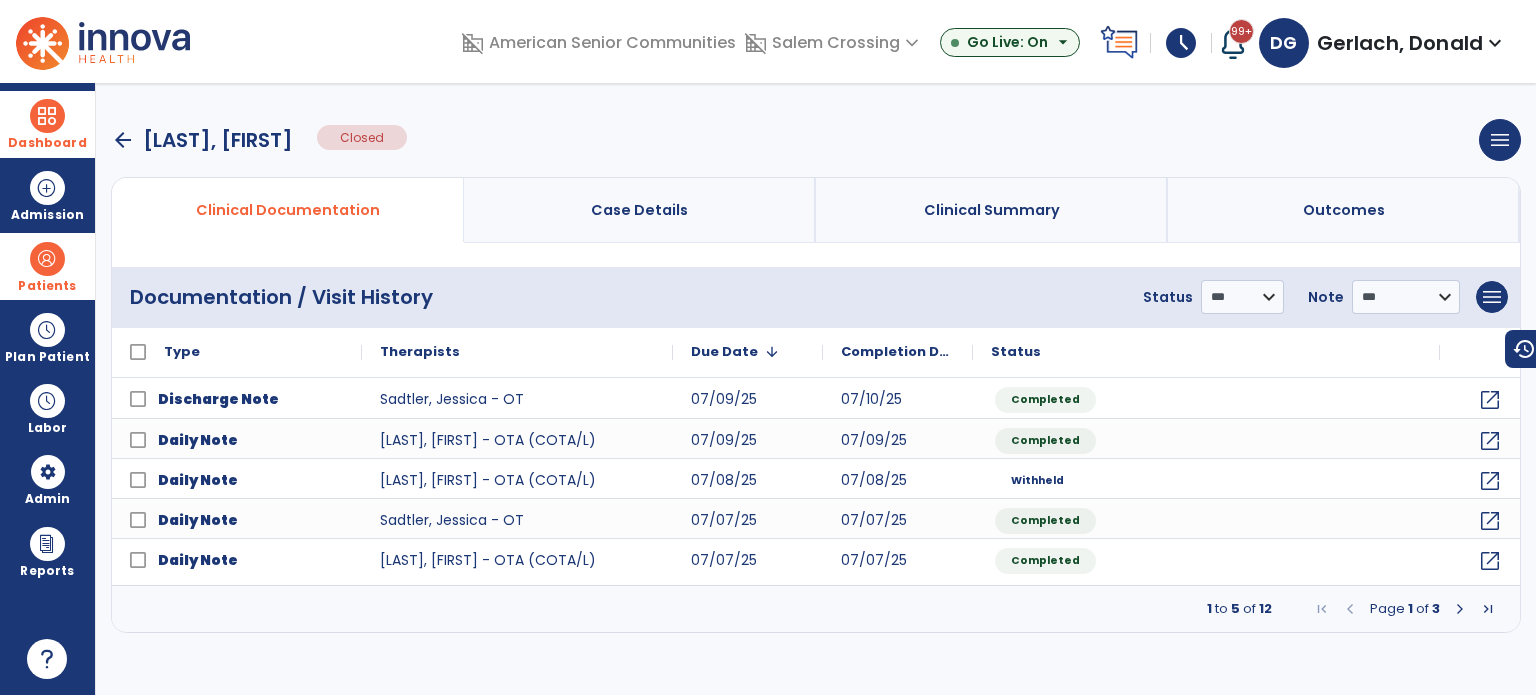click at bounding box center (47, 116) 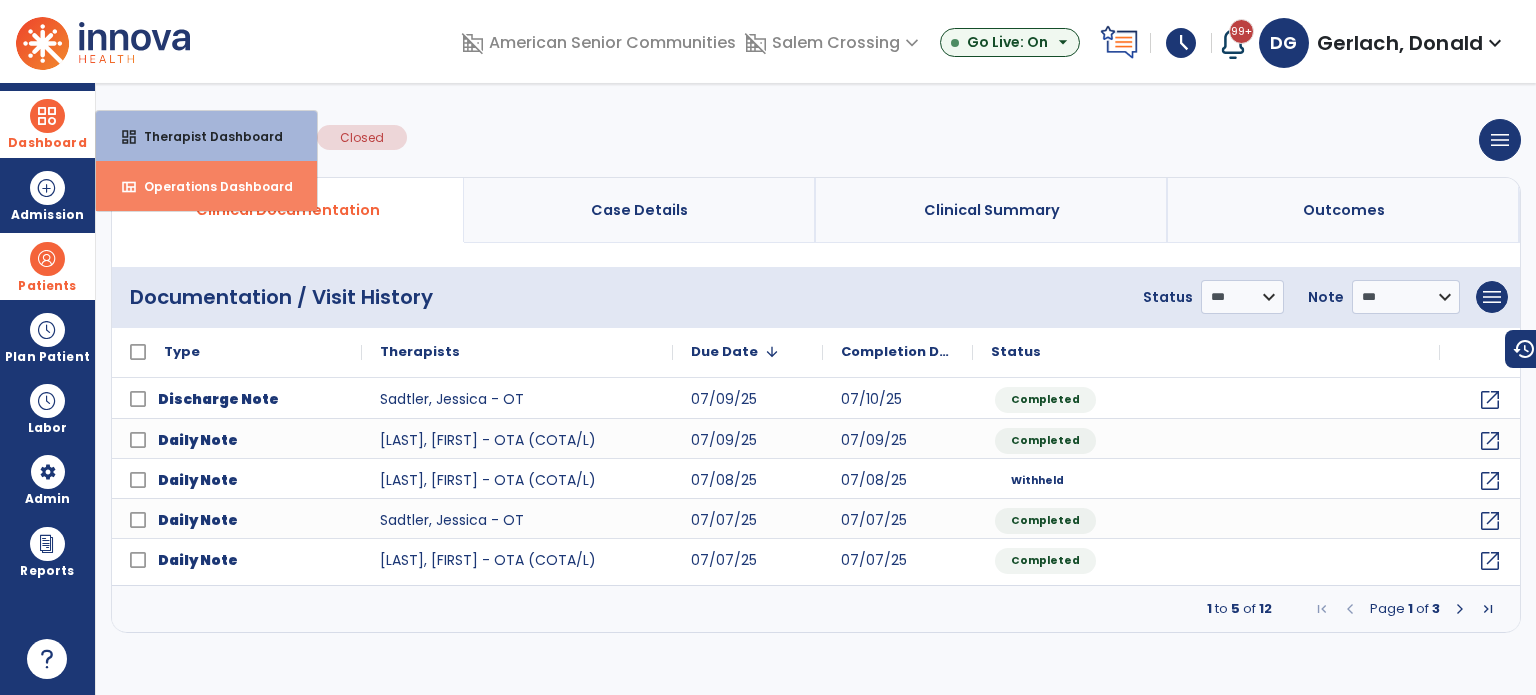 click on "Operations Dashboard" at bounding box center (210, 186) 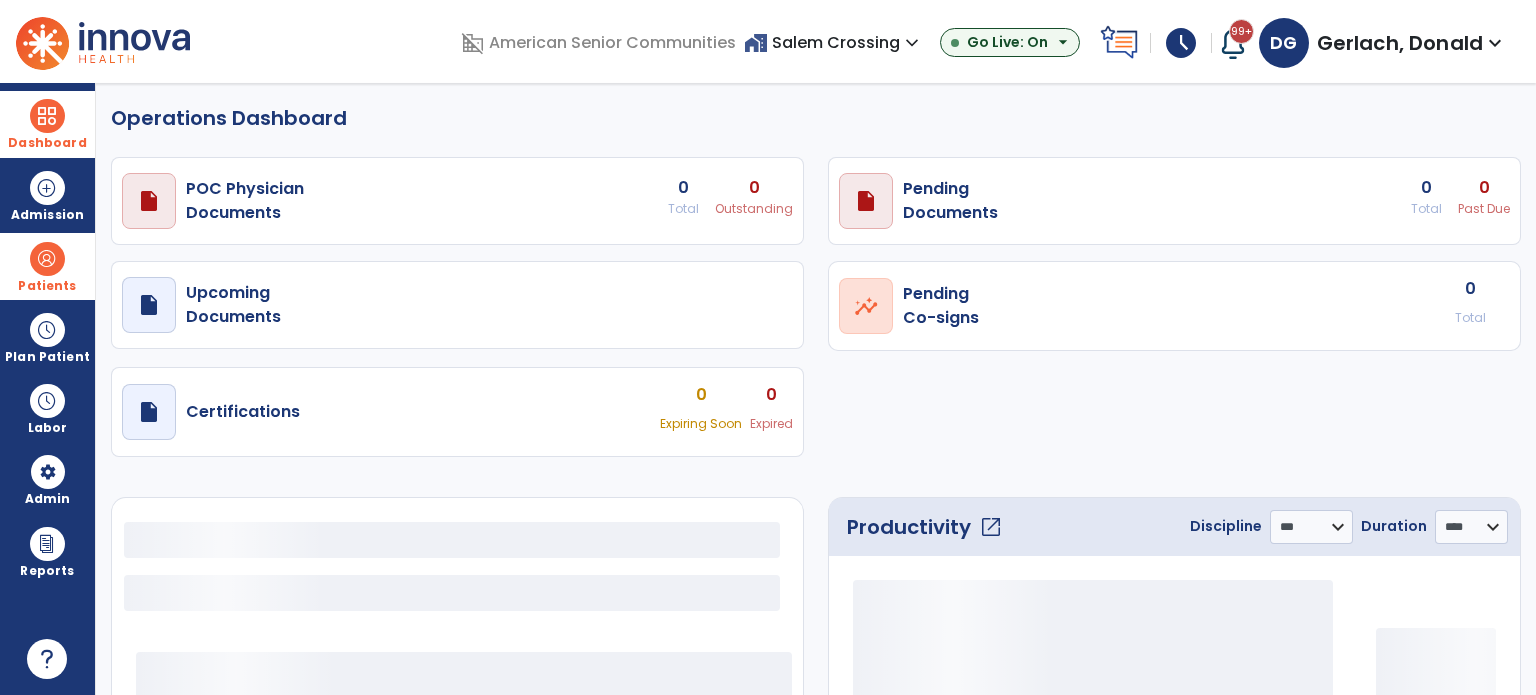 select on "***" 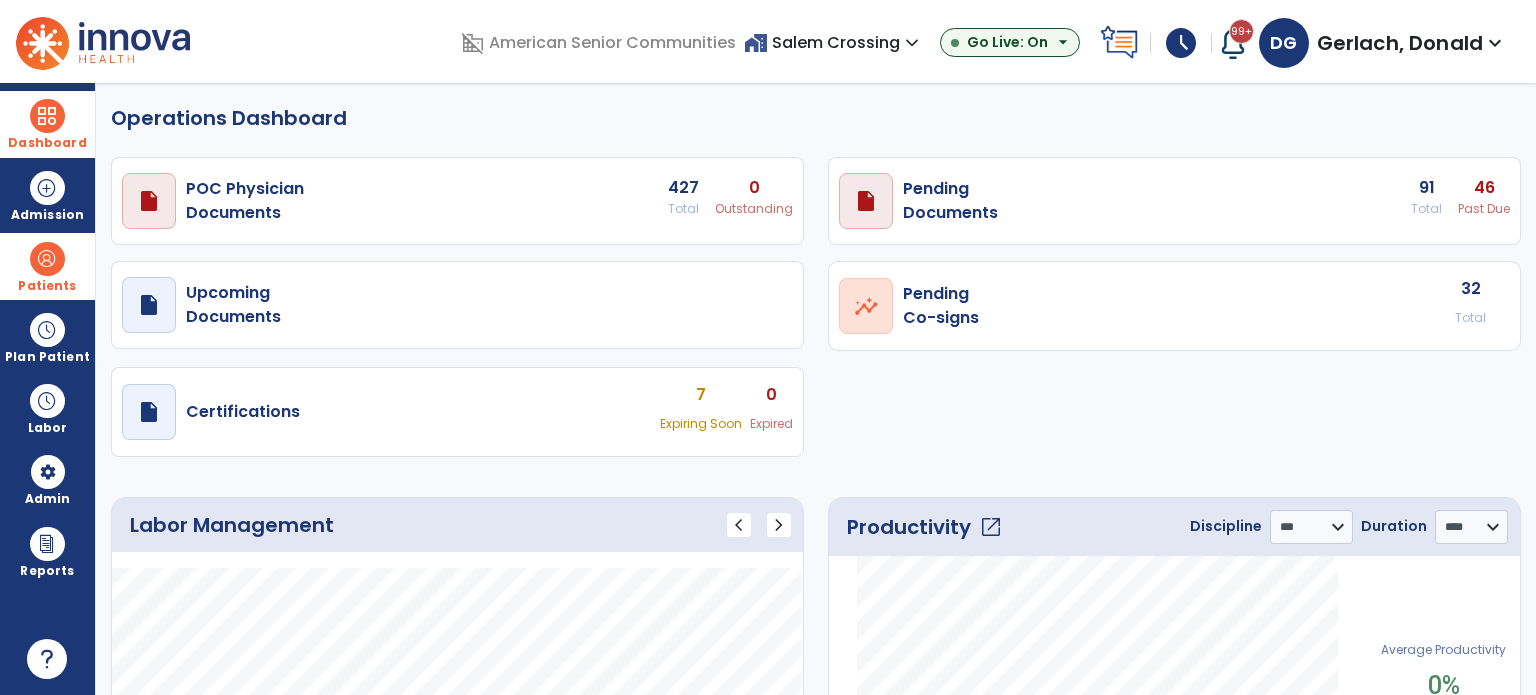 click on "Past Due" at bounding box center (754, 209) 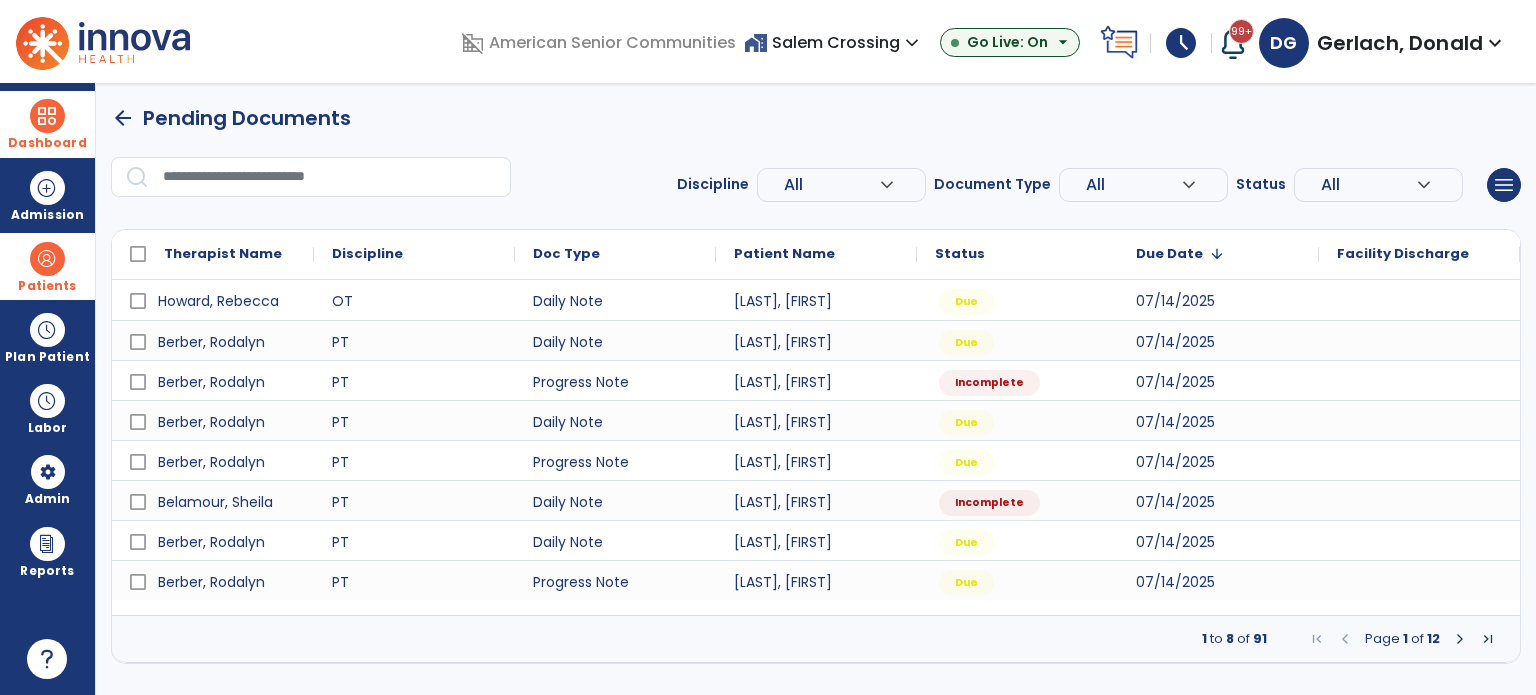 click on "All" at bounding box center (831, 185) 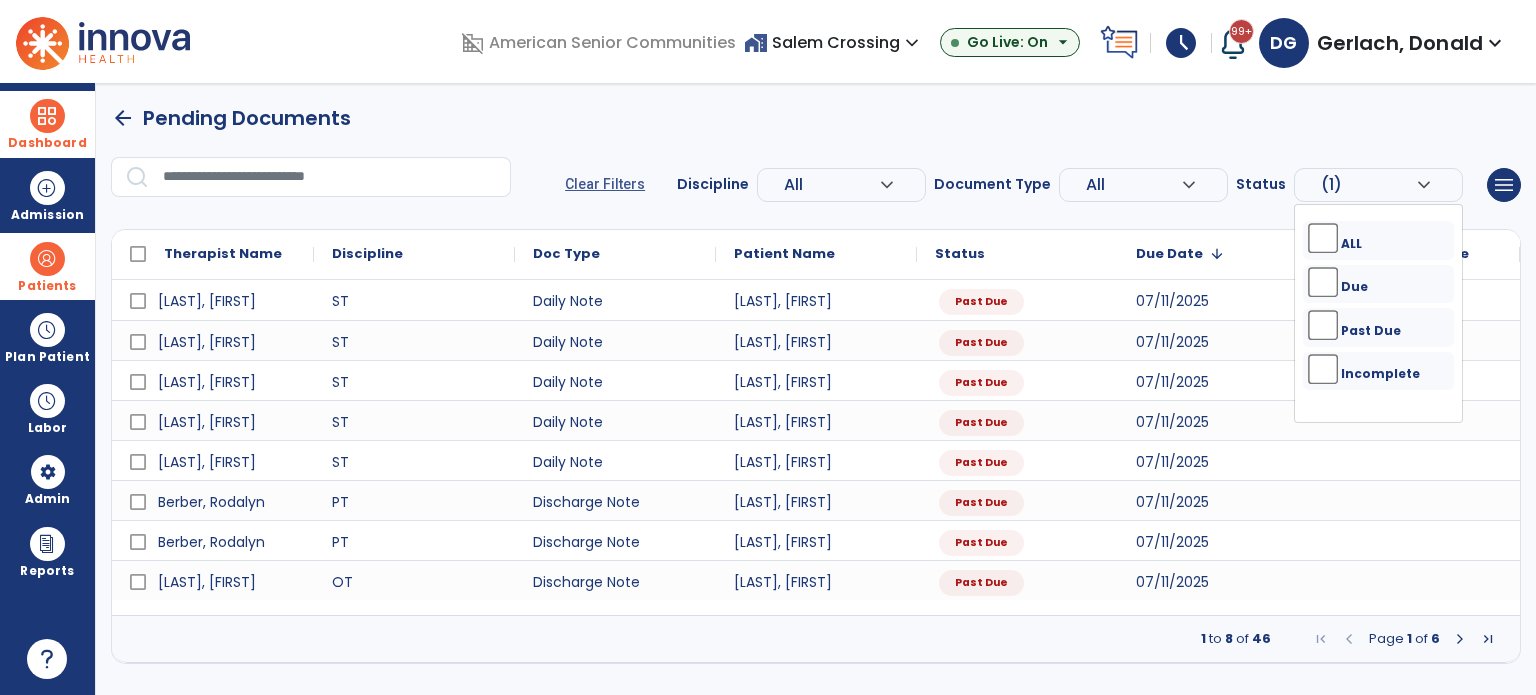 click on "expand_more" at bounding box center [887, 185] 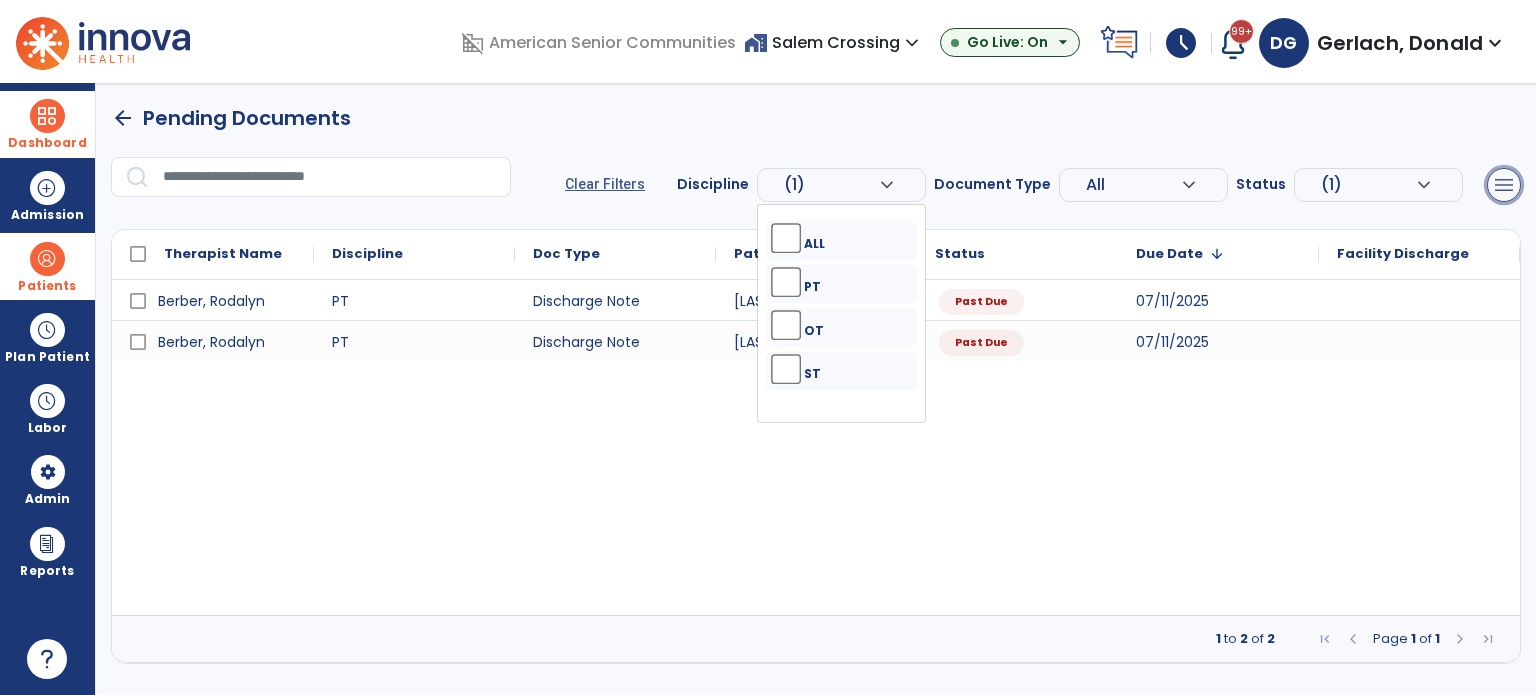 click on "menu" at bounding box center [1504, 185] 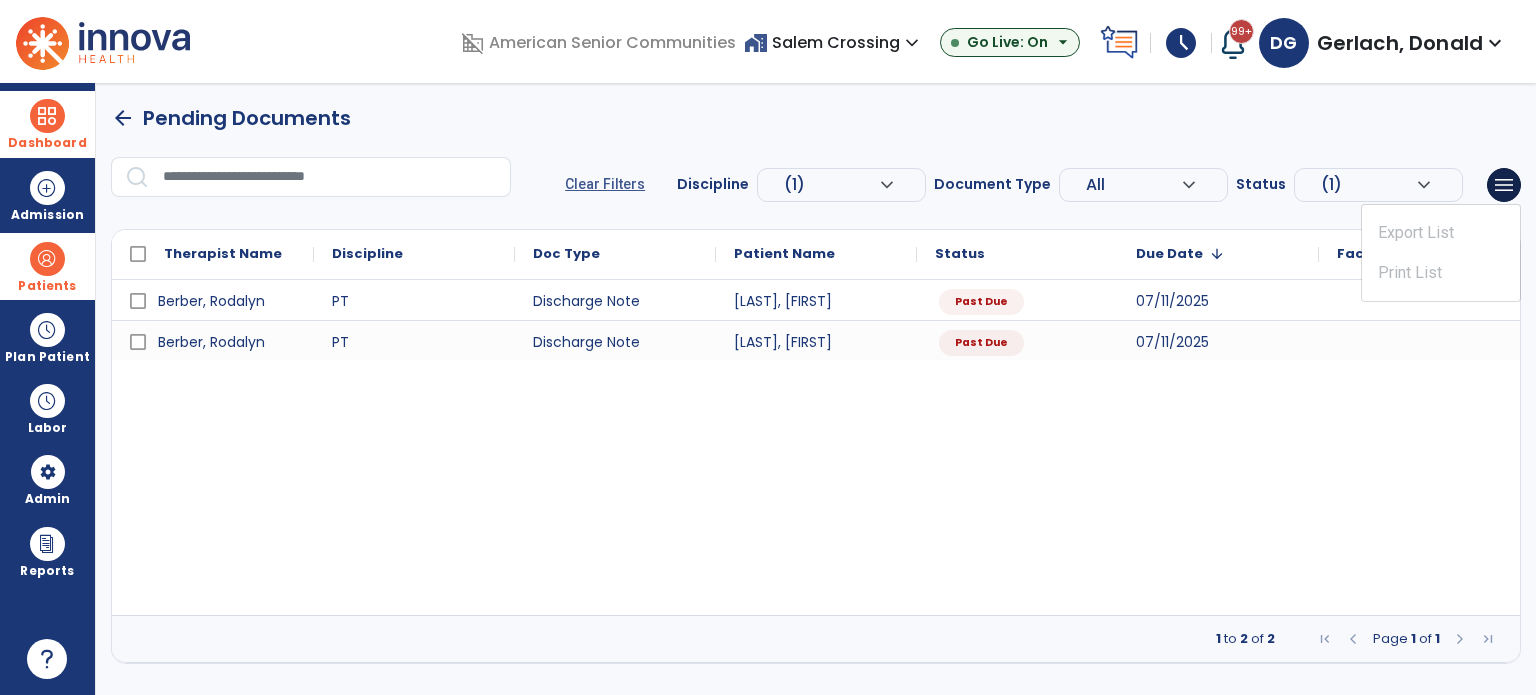click on "Berber, Rodalyn PT Discharge Note Dietrich, David Past Due 07/11/2025
Berber, Rodalyn PT Discharge Note Barger, Mary Past Due 07/11/2025" at bounding box center [816, 447] 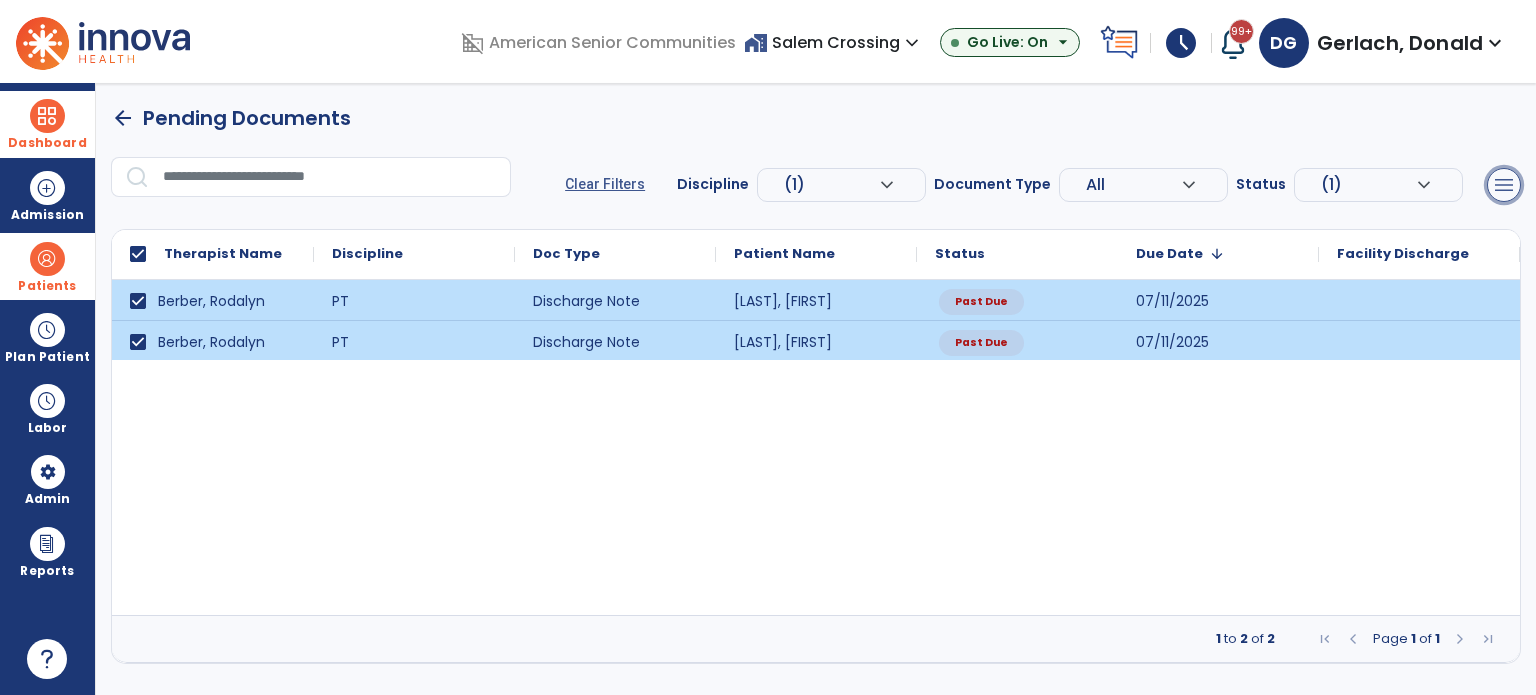 click on "menu" at bounding box center (1504, 185) 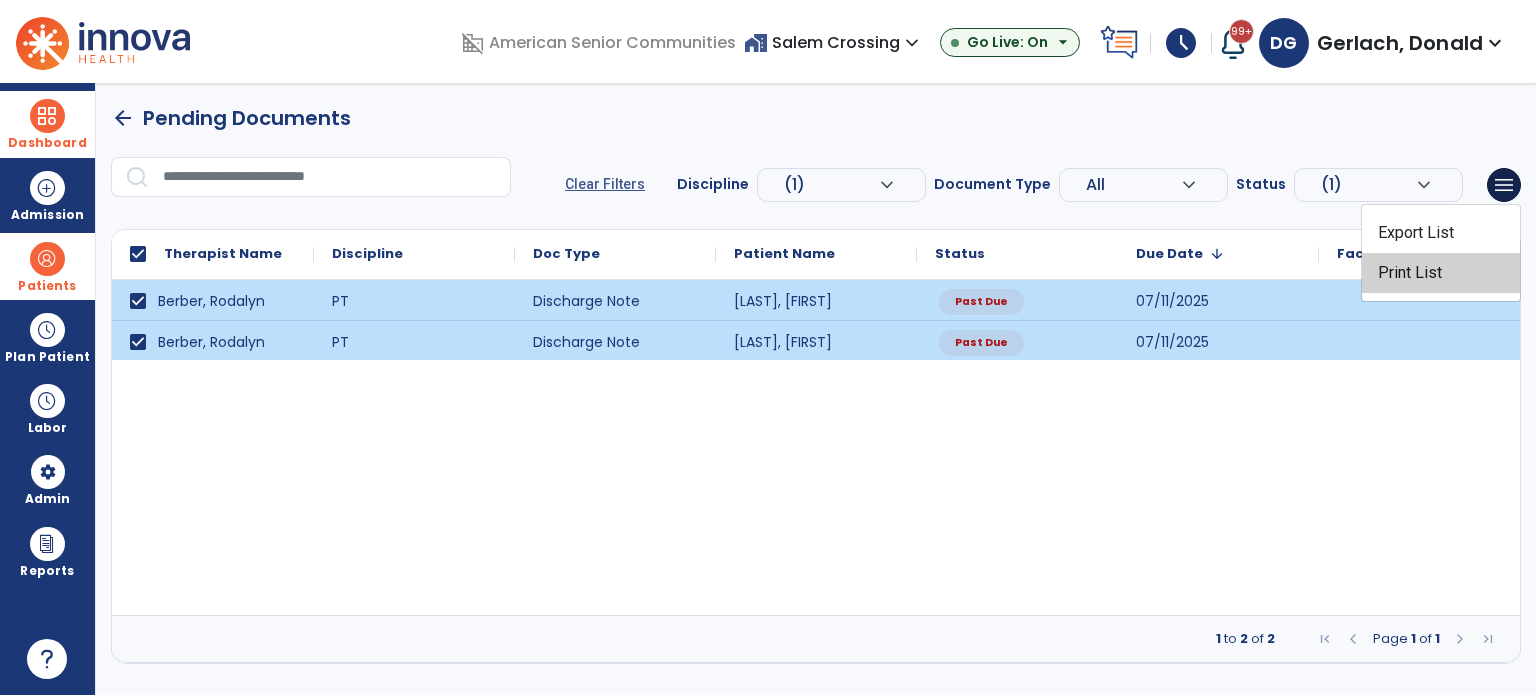 click on "Print List" at bounding box center [1441, 273] 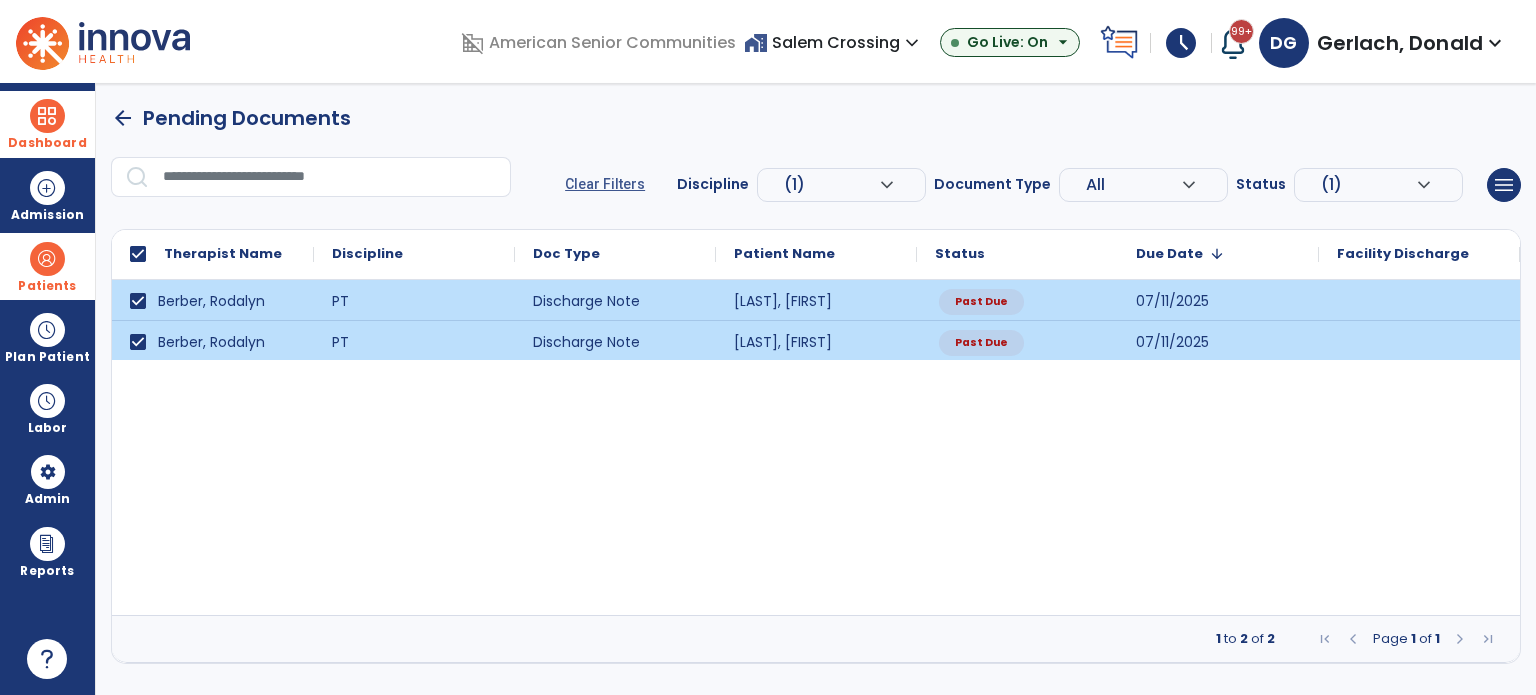 click on "(1)" at bounding box center [831, 185] 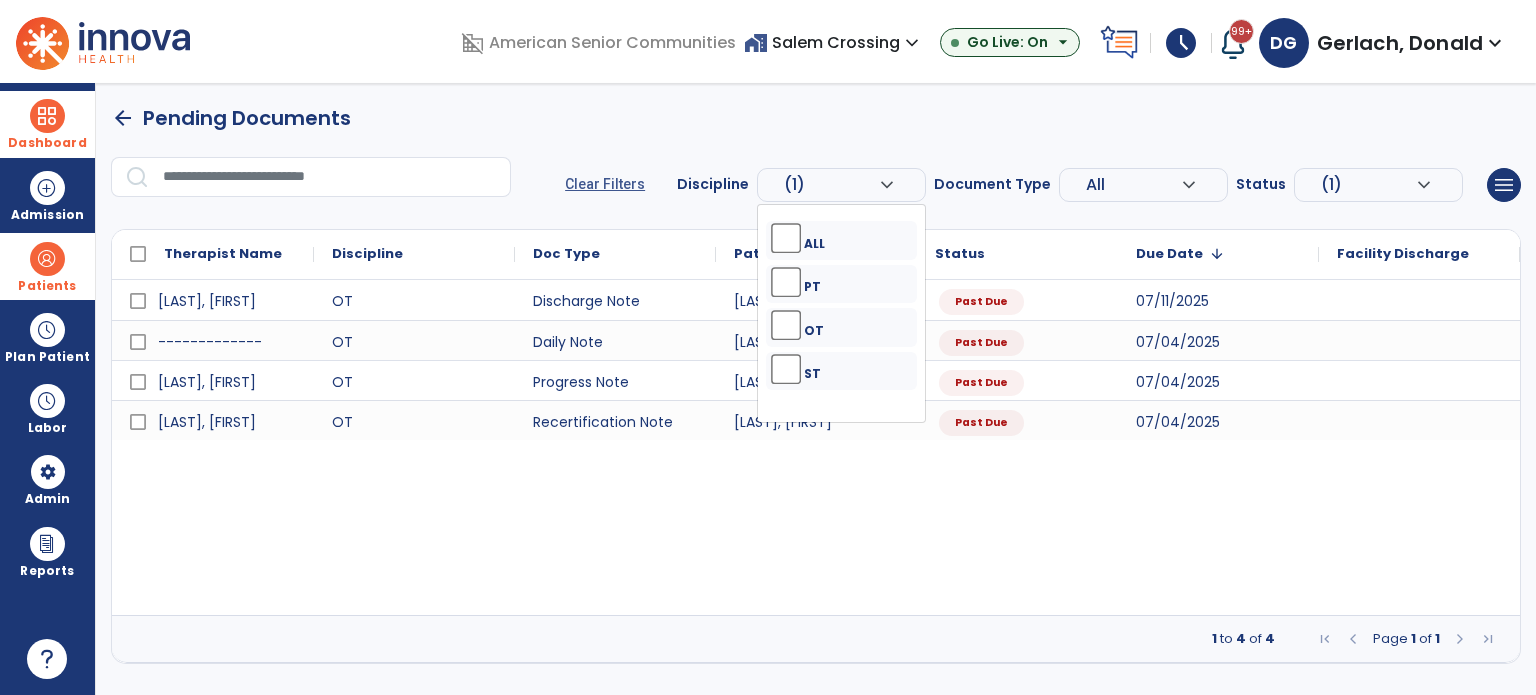 click on "Sadtler, Jessica OT Discharge Note Barger, Mary Past Due 07/11/2025
------------- OT Daily Note Eichert, Teresa Past Due 07/04/2025
Sadtler, Jessica OT Progress Note Bierly, Franklin Past Due 07/04/2025
Sadtler, Jessica OT Recertification Note Bierly, Franklin Past Due 07/04/2025" at bounding box center (816, 447) 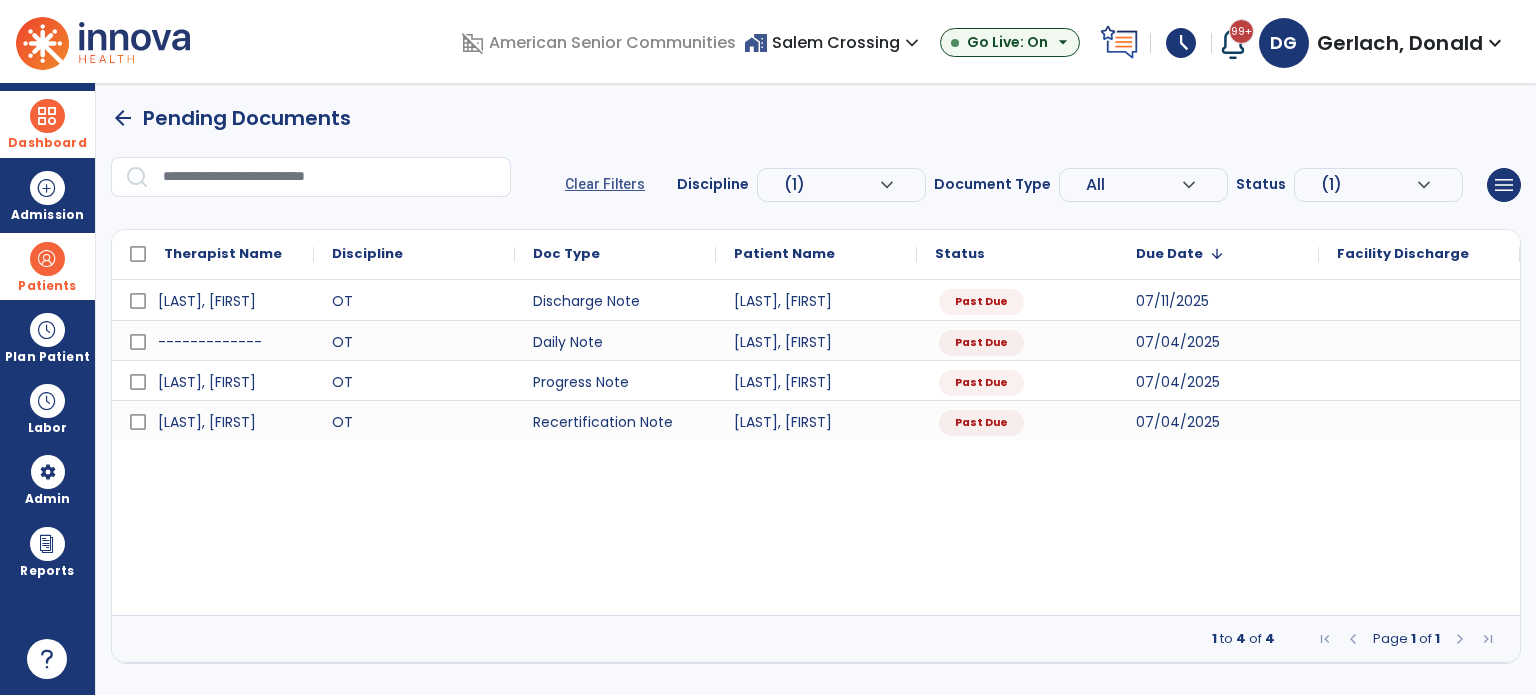 click on "arrow_back" at bounding box center (123, 118) 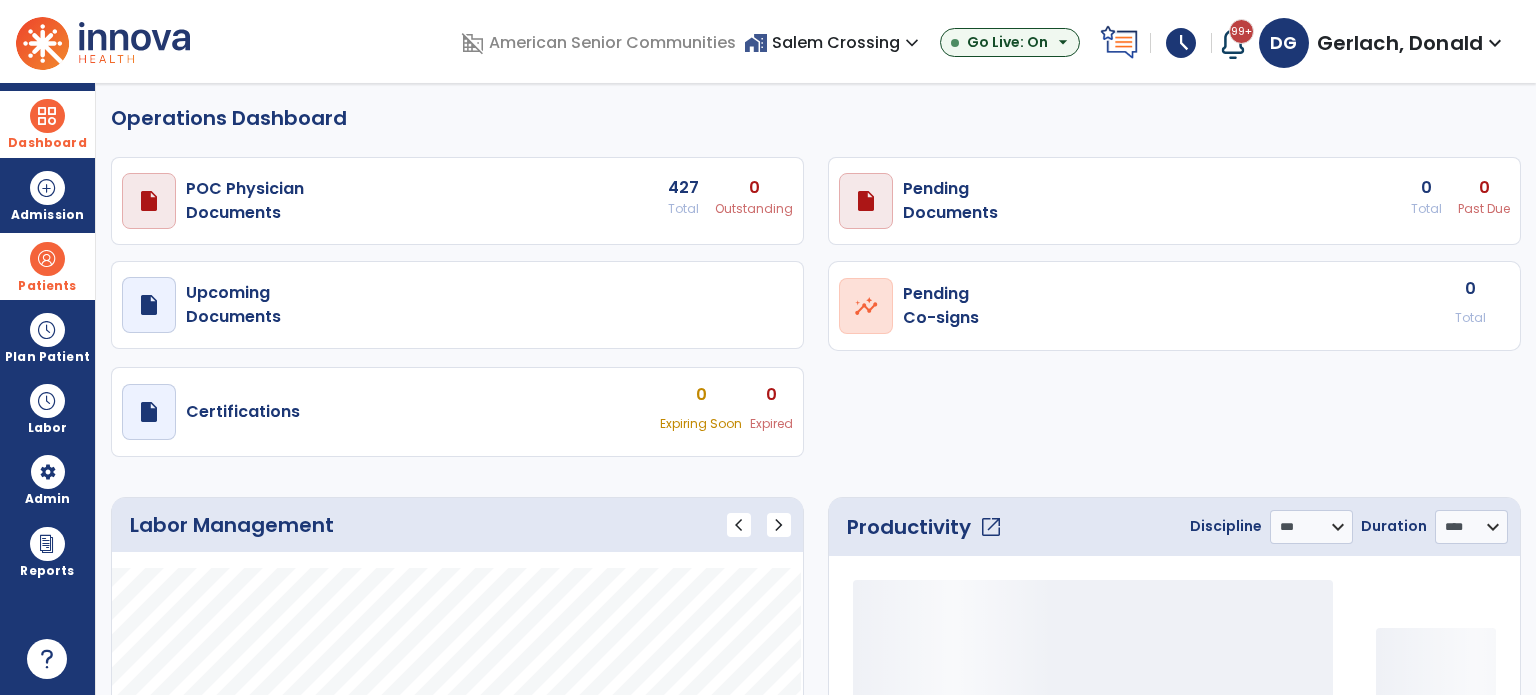 select on "***" 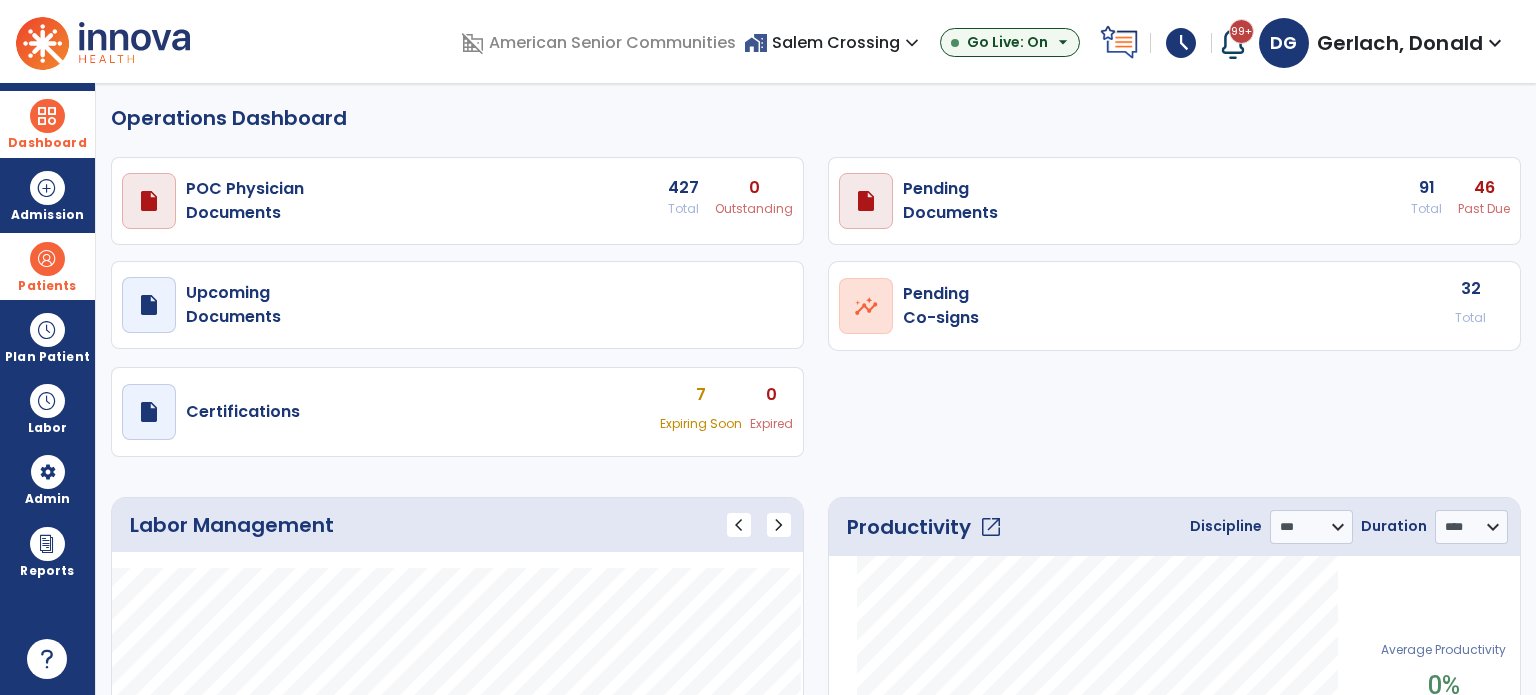 click at bounding box center (47, 259) 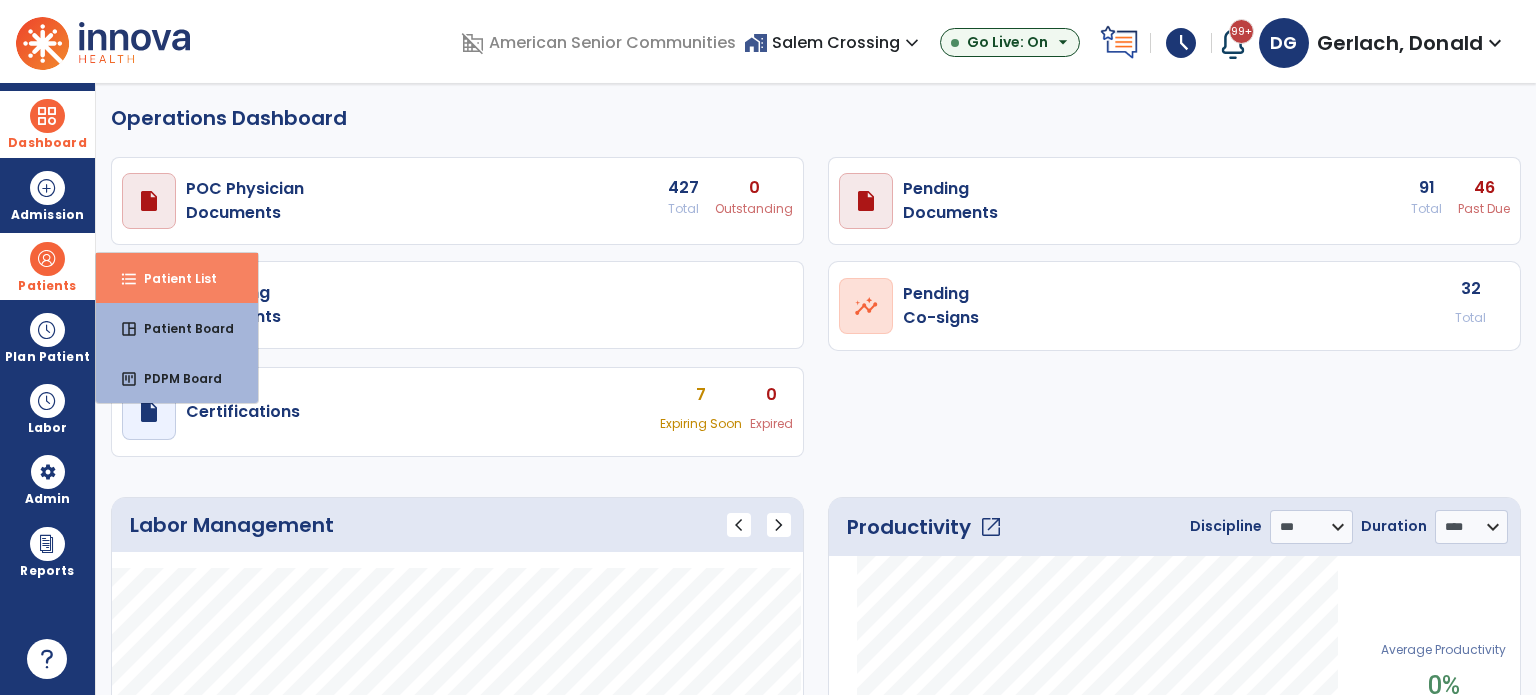 click on "format_list_bulleted  Patient List" at bounding box center (177, 278) 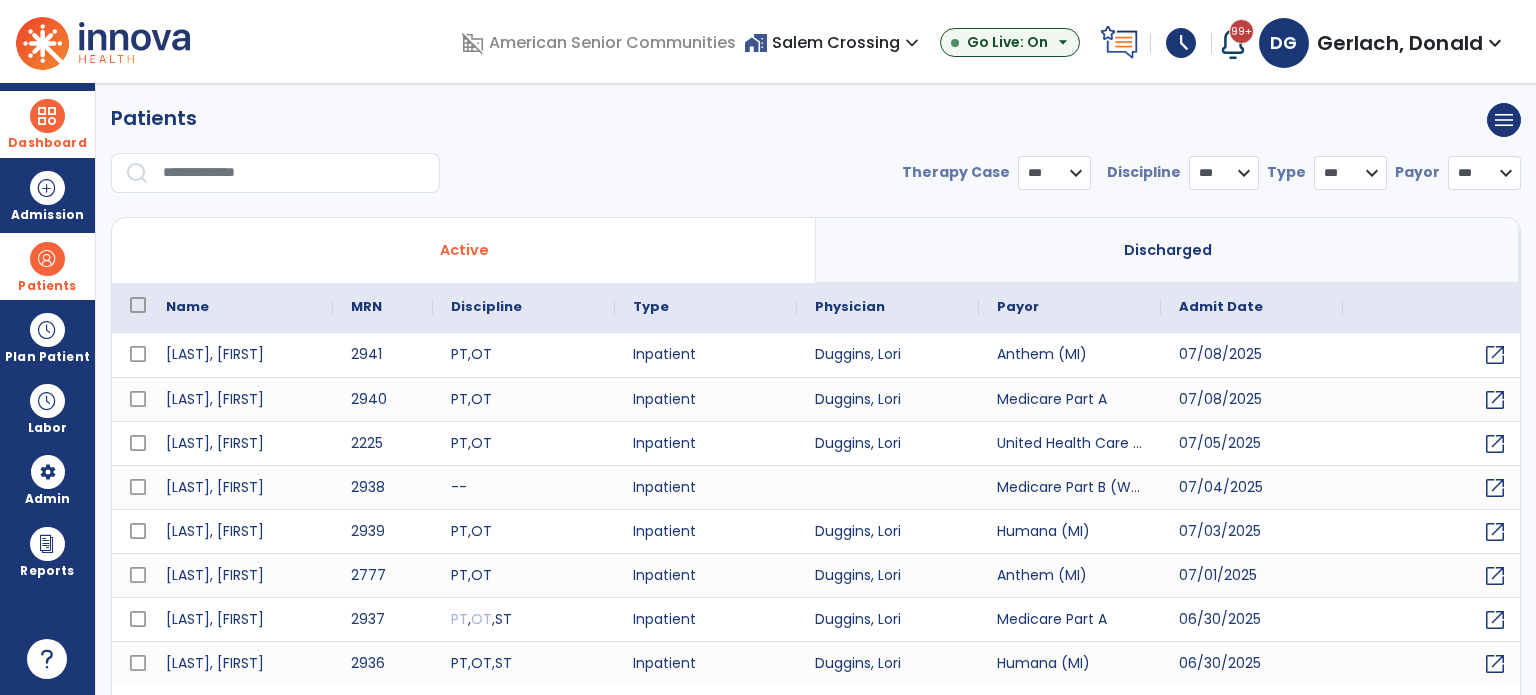 select on "***" 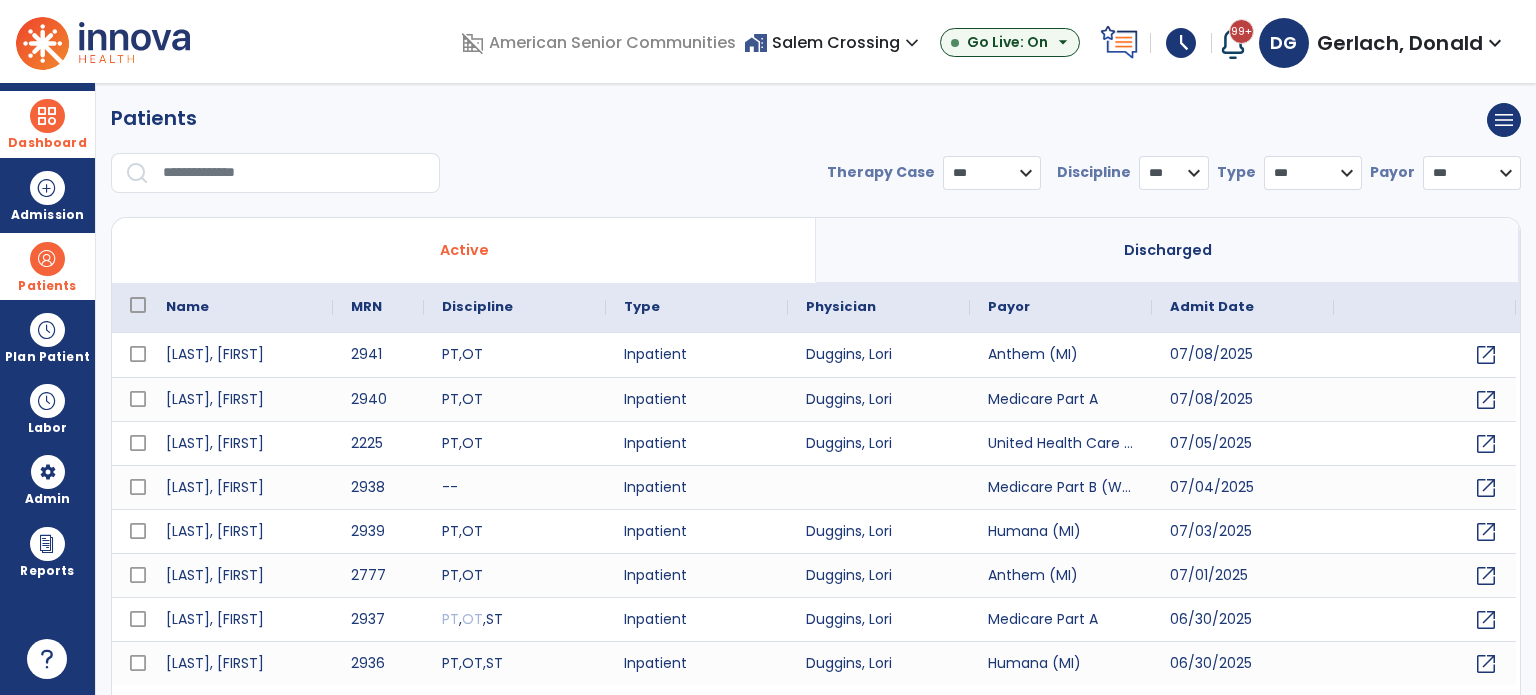 click at bounding box center (294, 173) 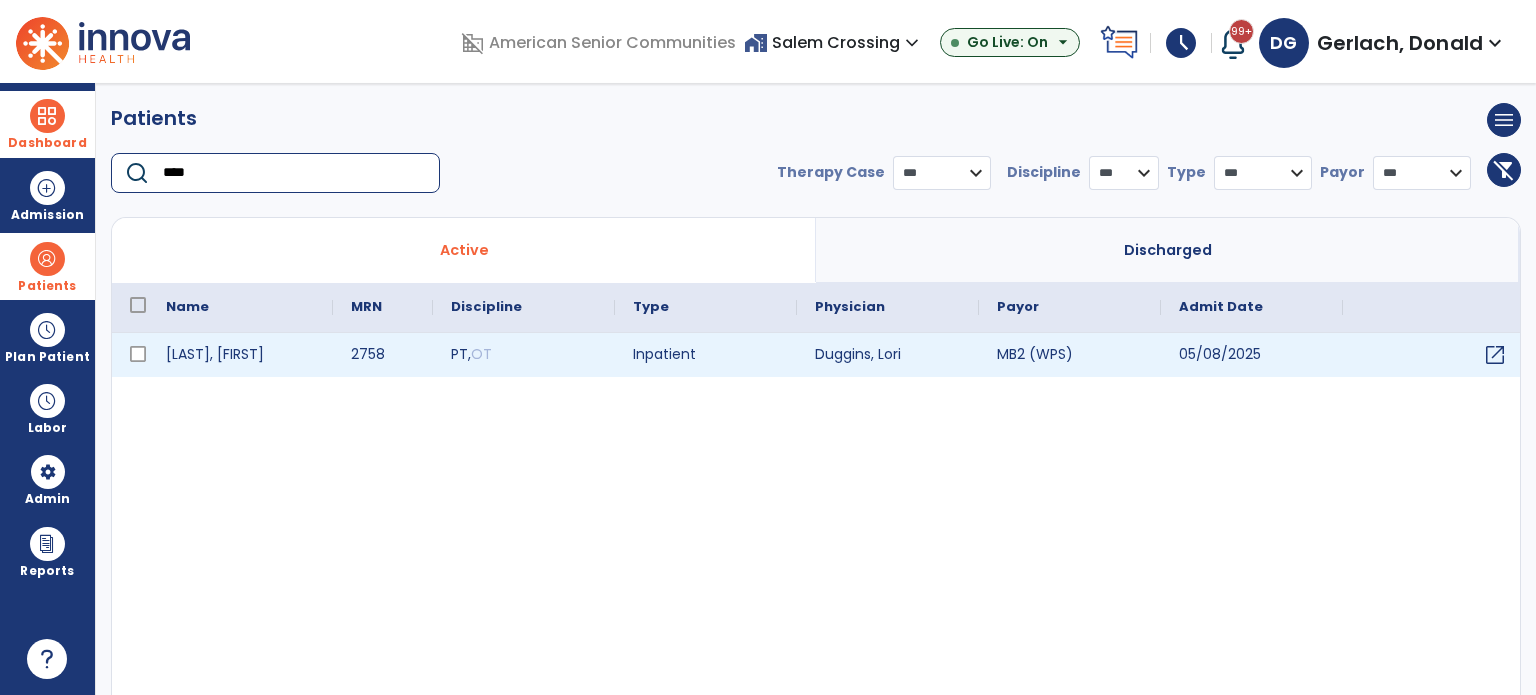 type on "****" 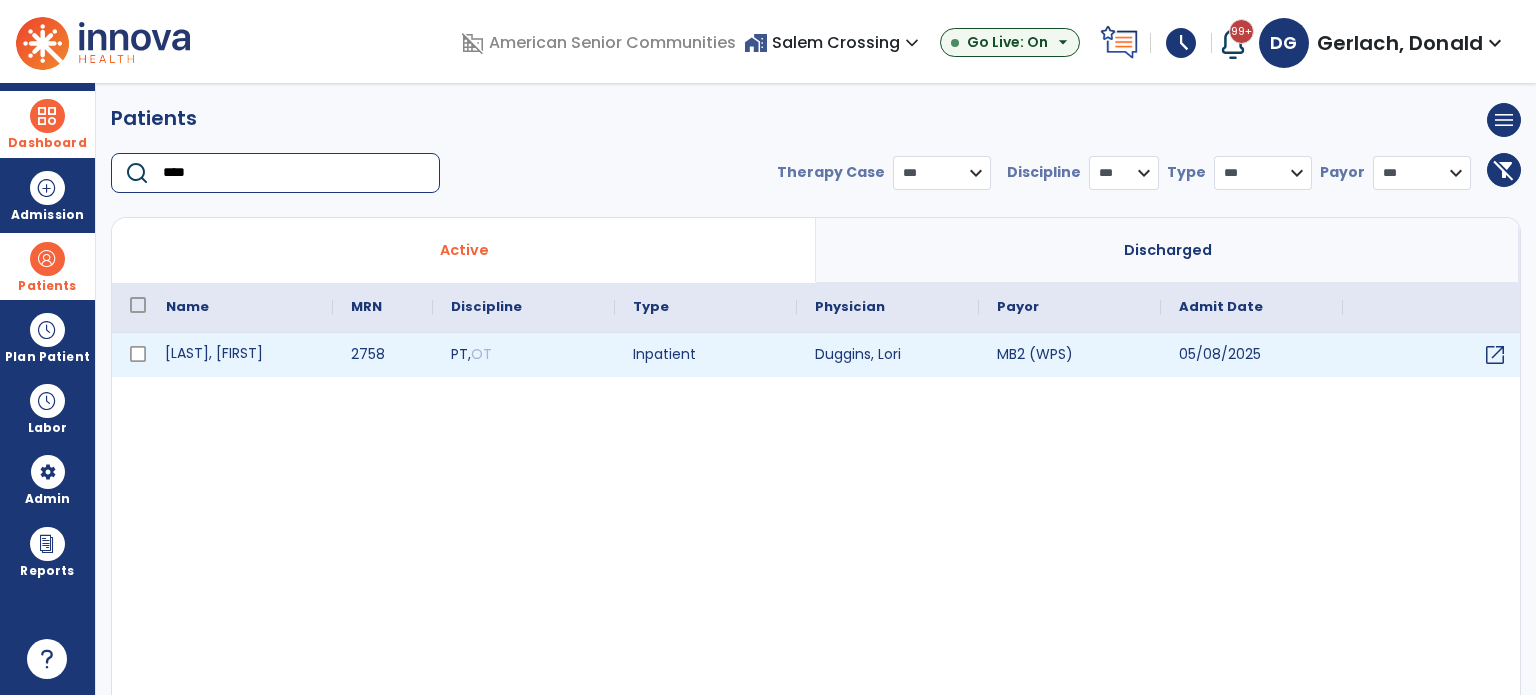 click on "Bierly, Franklin" at bounding box center [240, 355] 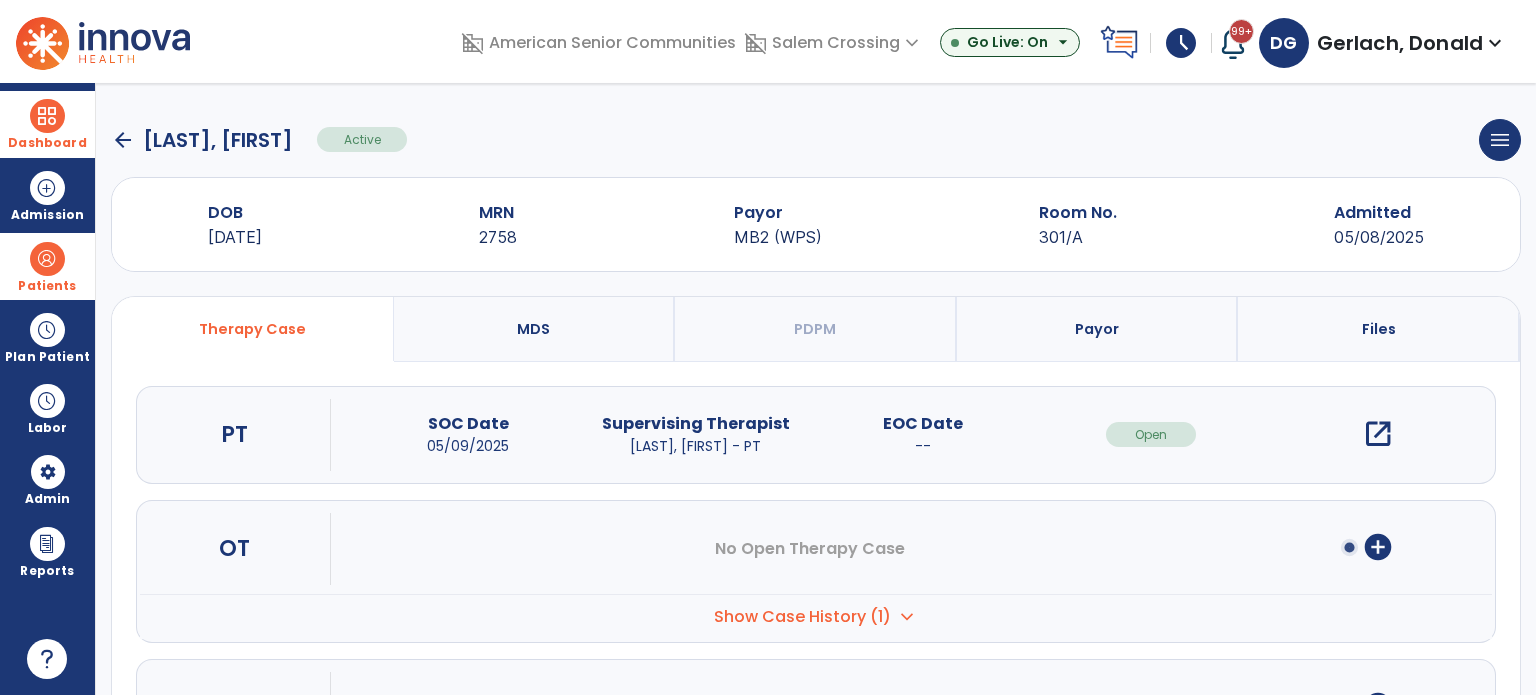 click on "Show Case History (1)" at bounding box center (802, 617) 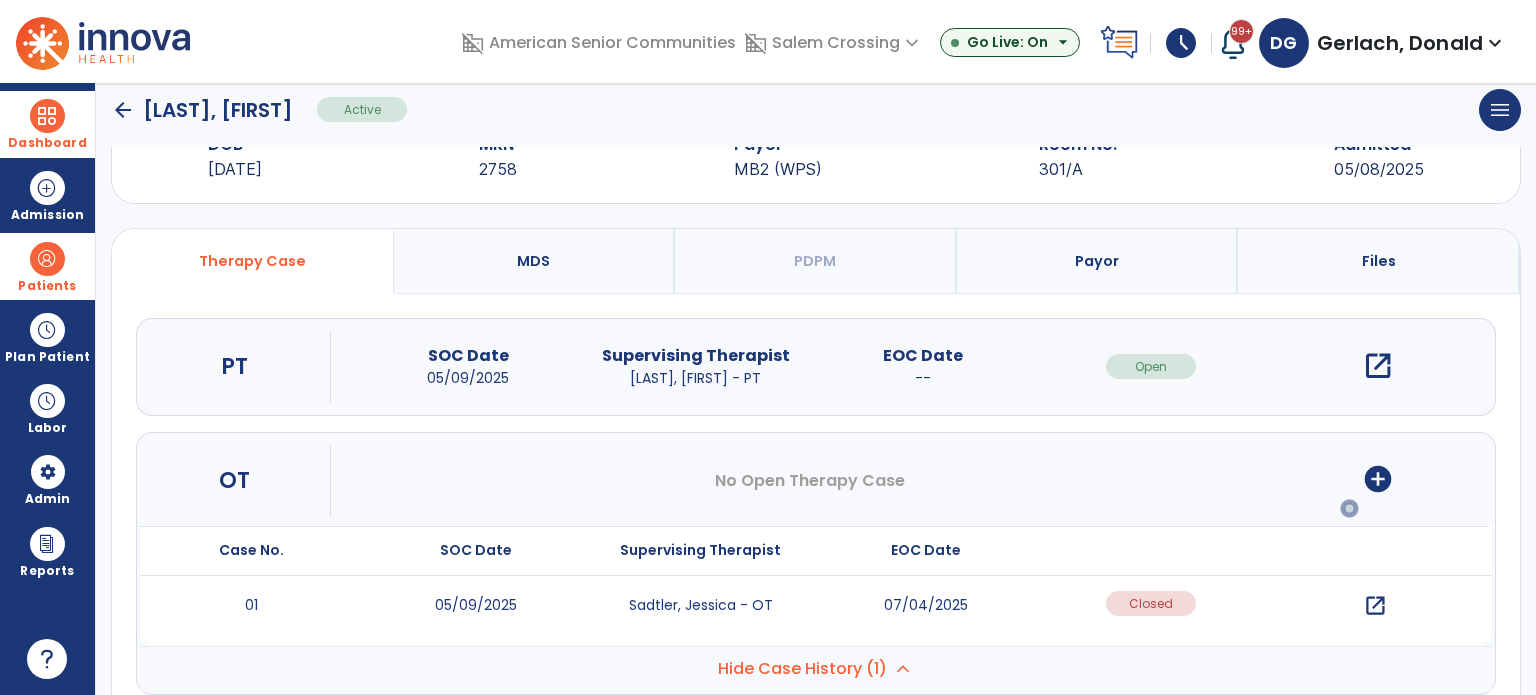 scroll, scrollTop: 100, scrollLeft: 0, axis: vertical 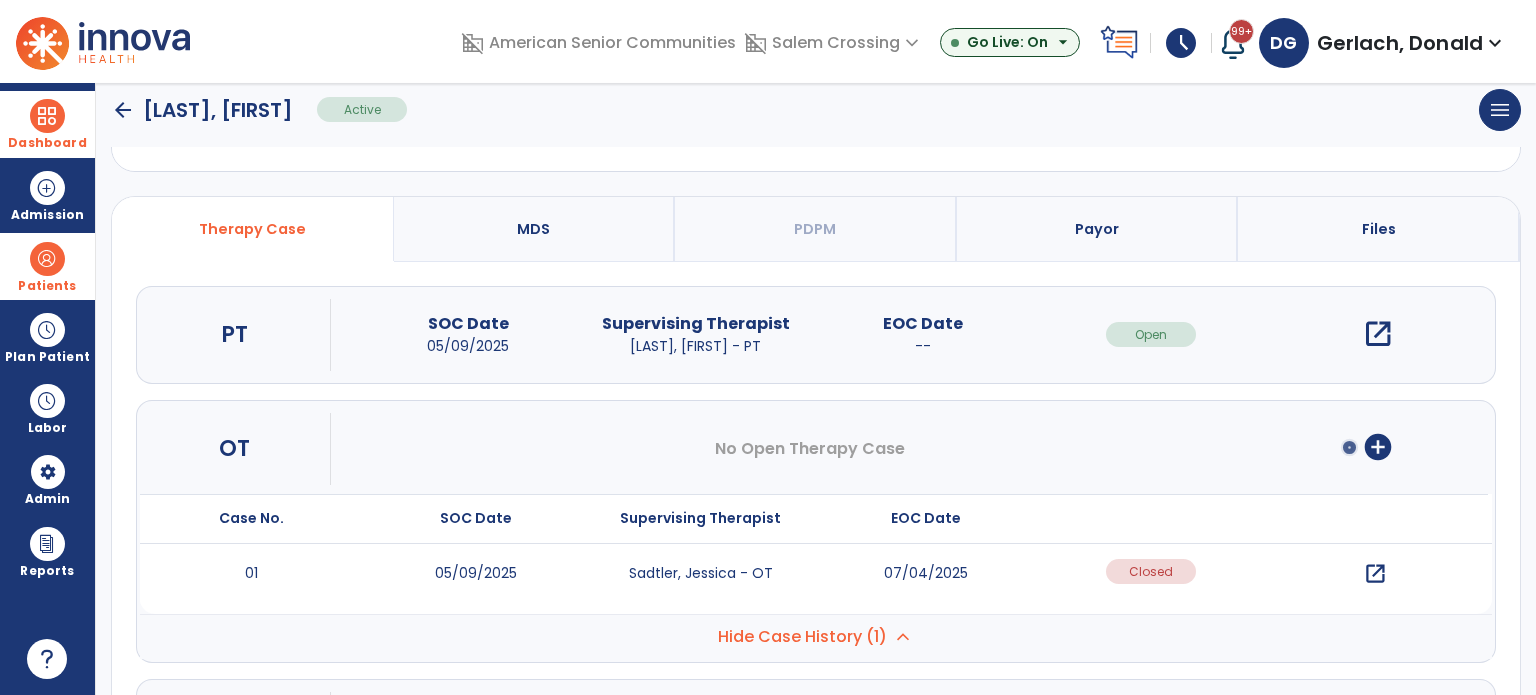 click on "open_in_new" at bounding box center [1375, 574] 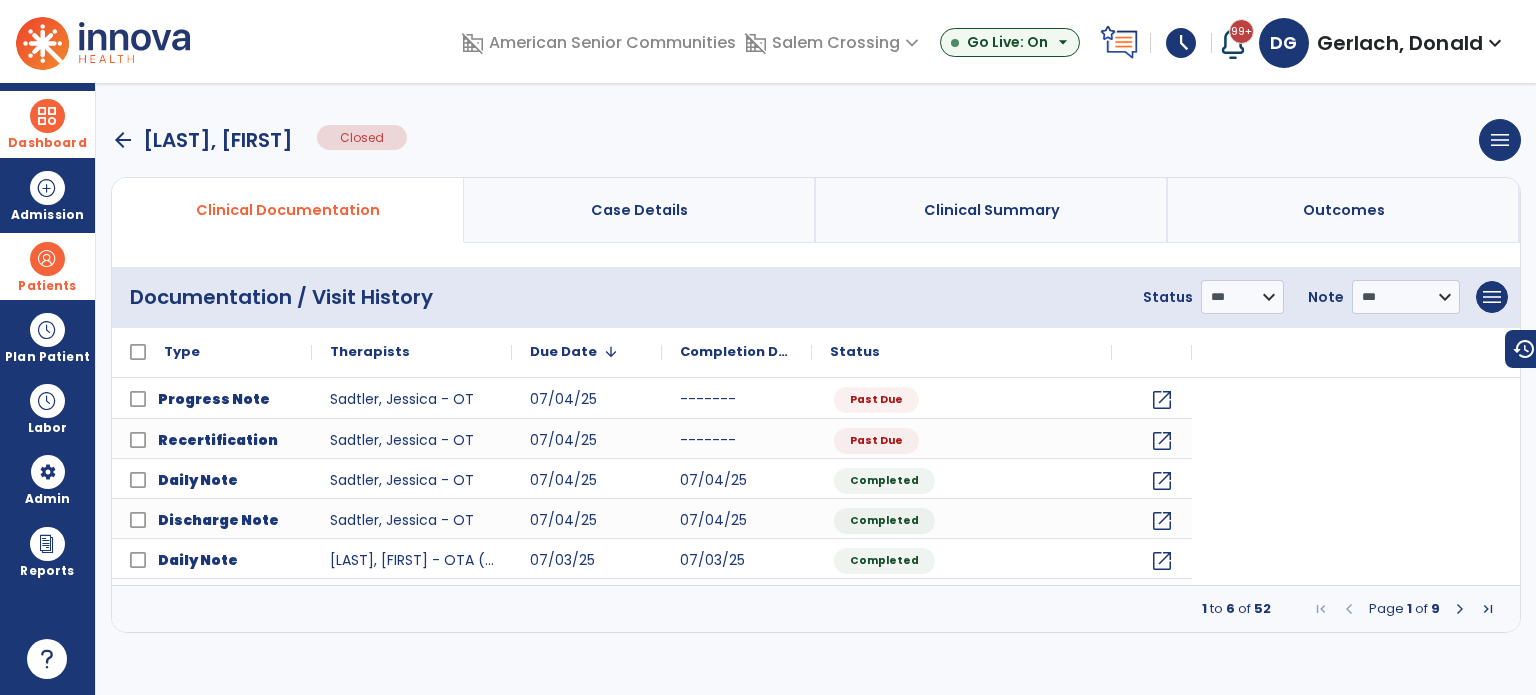 scroll, scrollTop: 0, scrollLeft: 0, axis: both 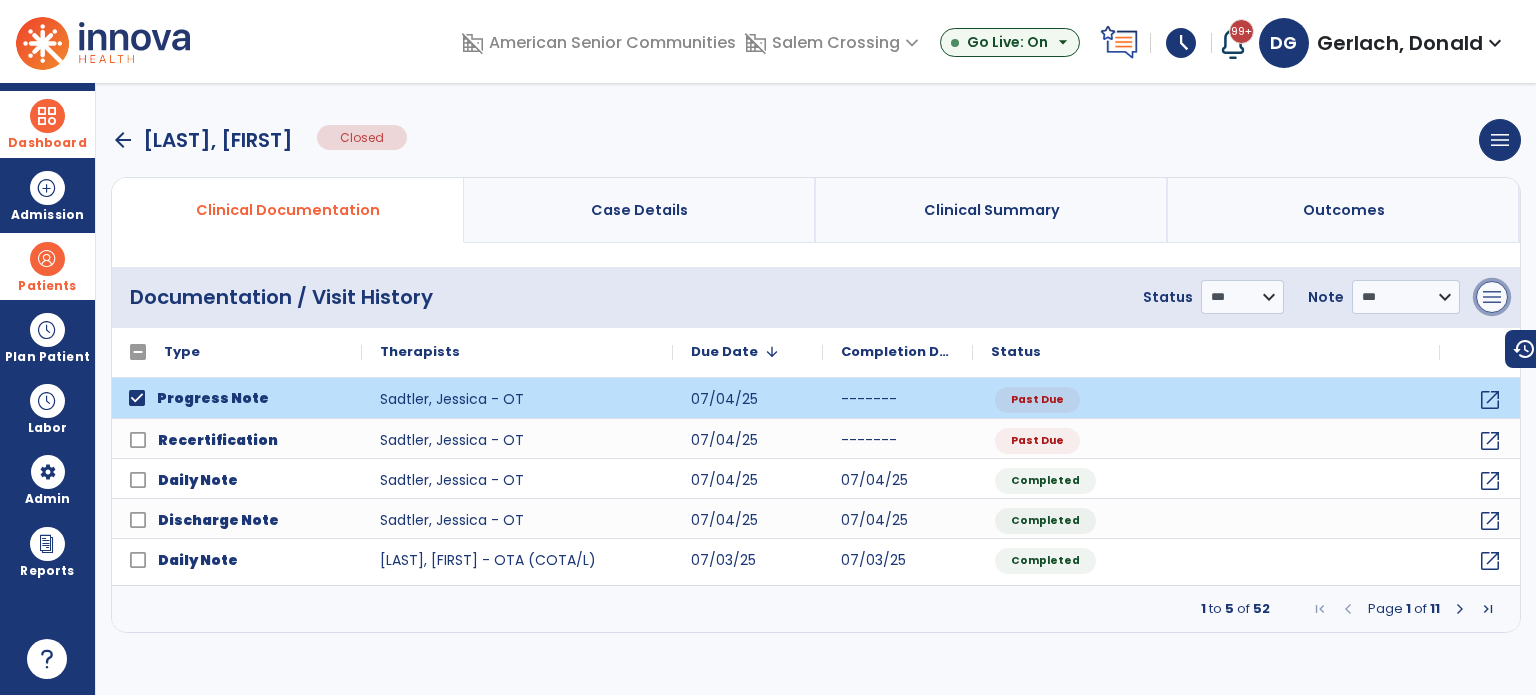 click on "menu" at bounding box center (1492, 297) 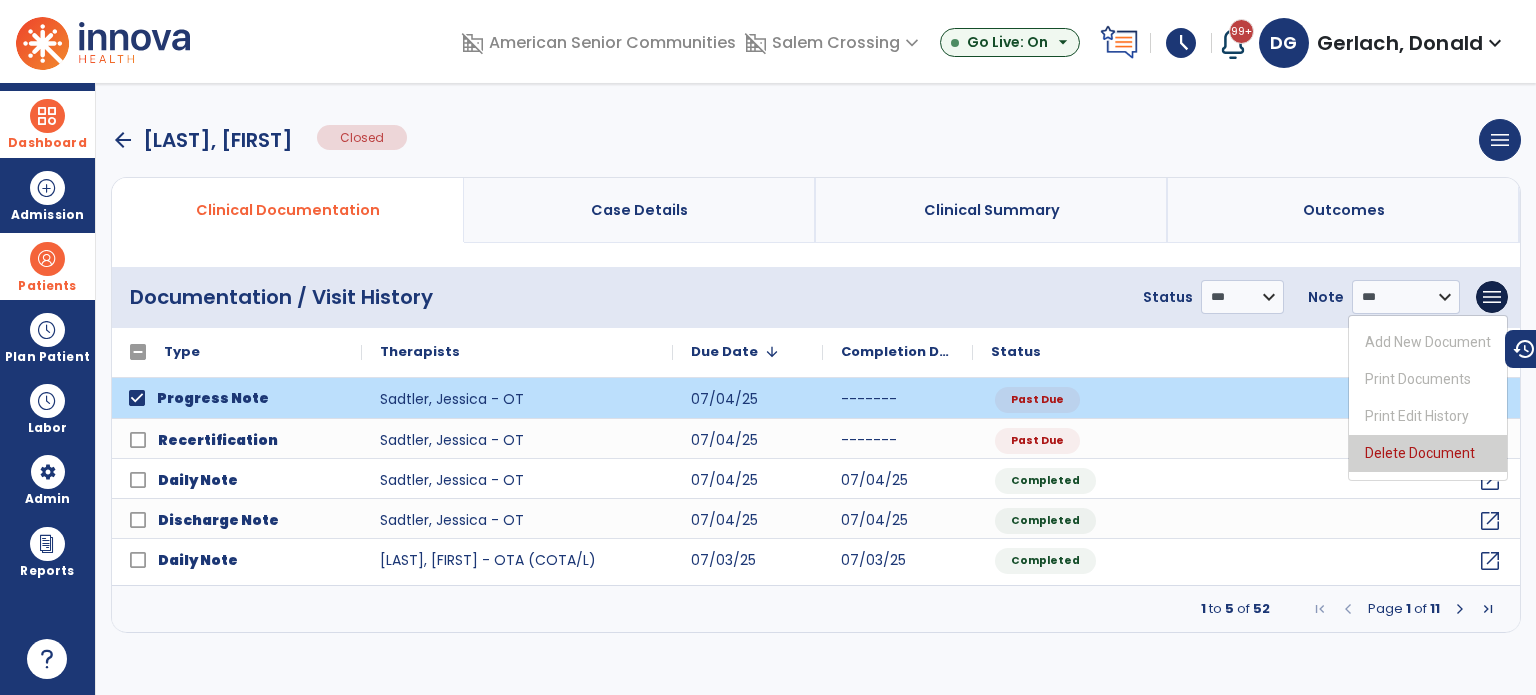 click on "Delete Document" at bounding box center [1428, 453] 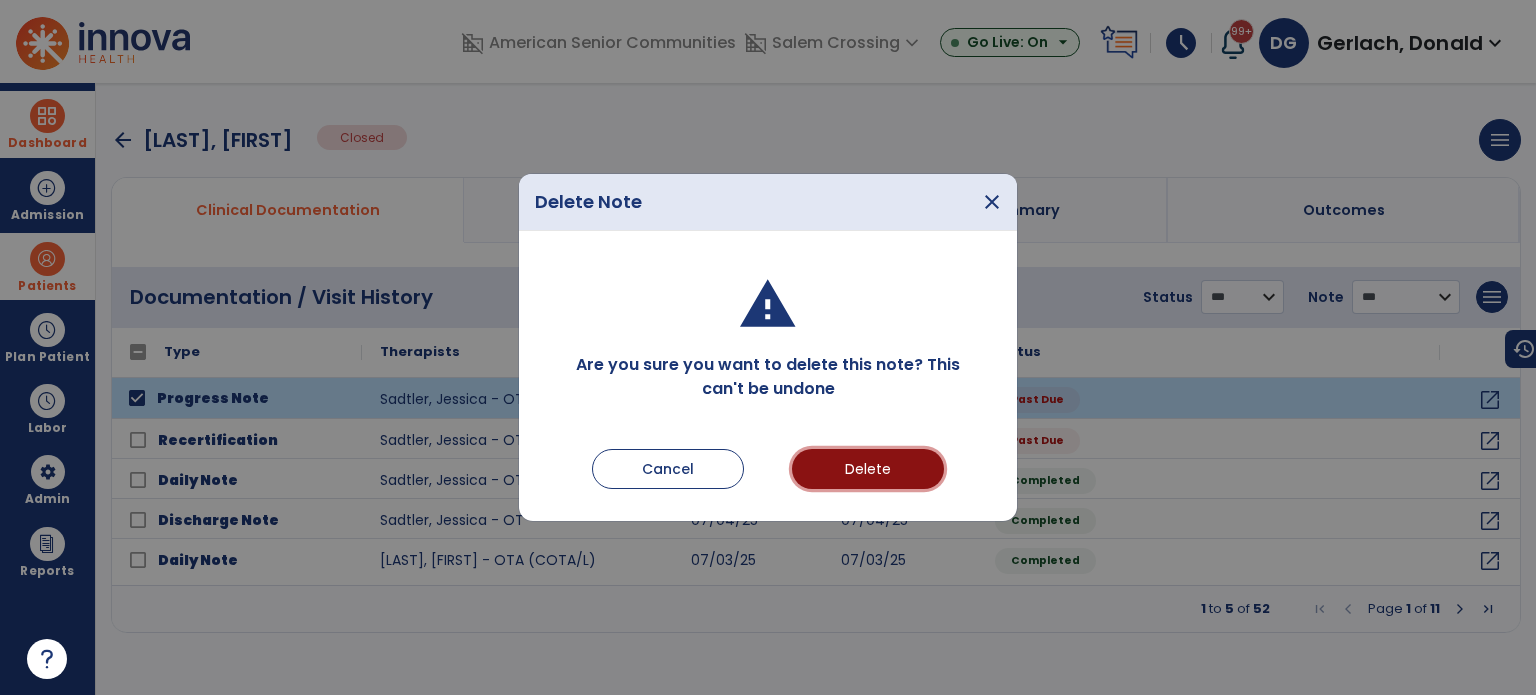 click on "Delete" at bounding box center (868, 469) 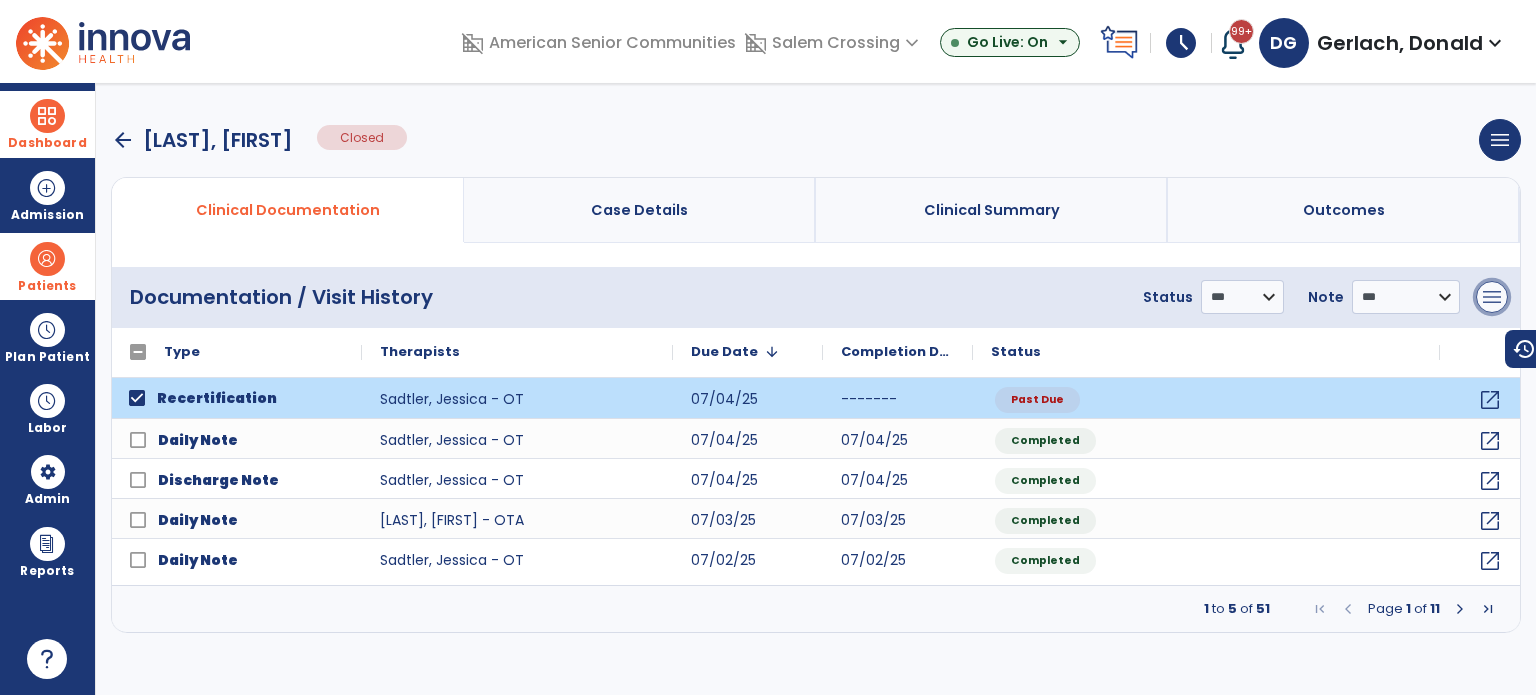 click on "menu" at bounding box center [1492, 297] 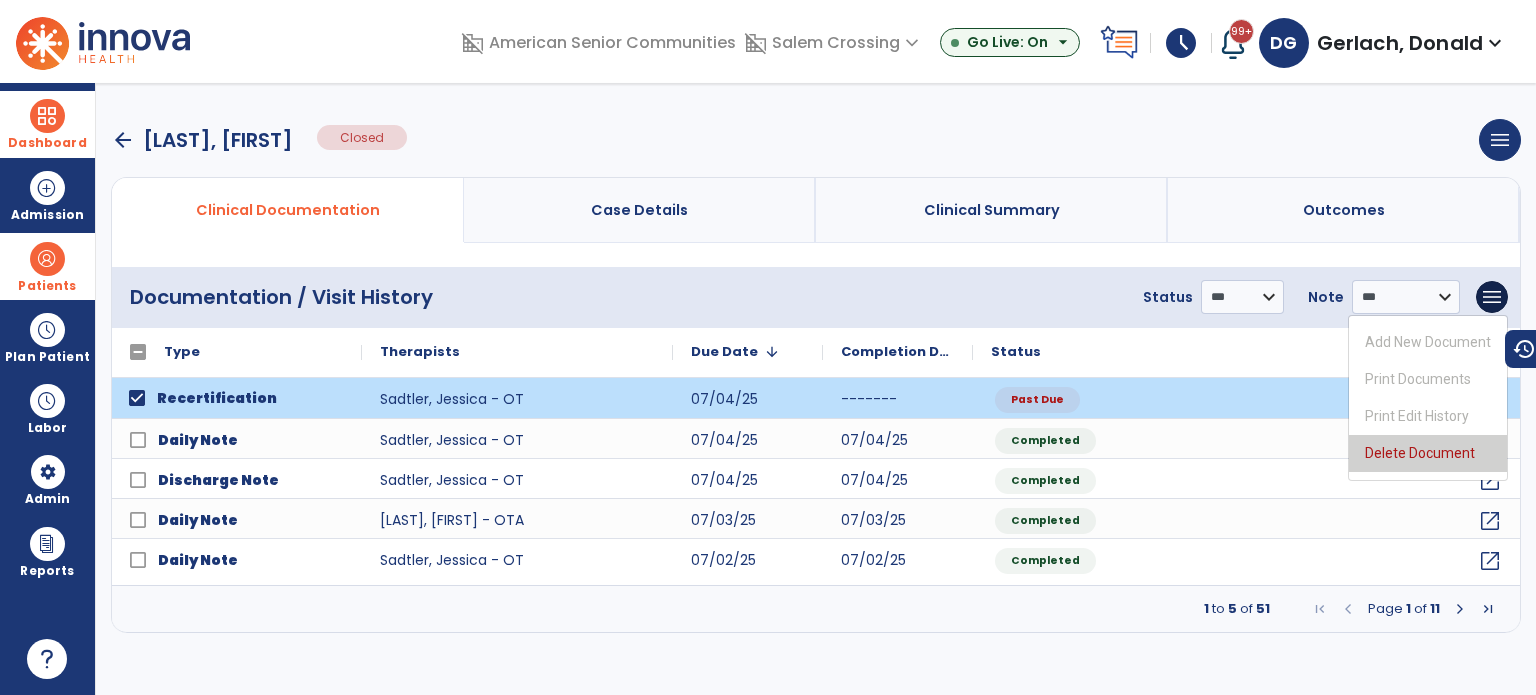click on "Delete Document" at bounding box center (1428, 453) 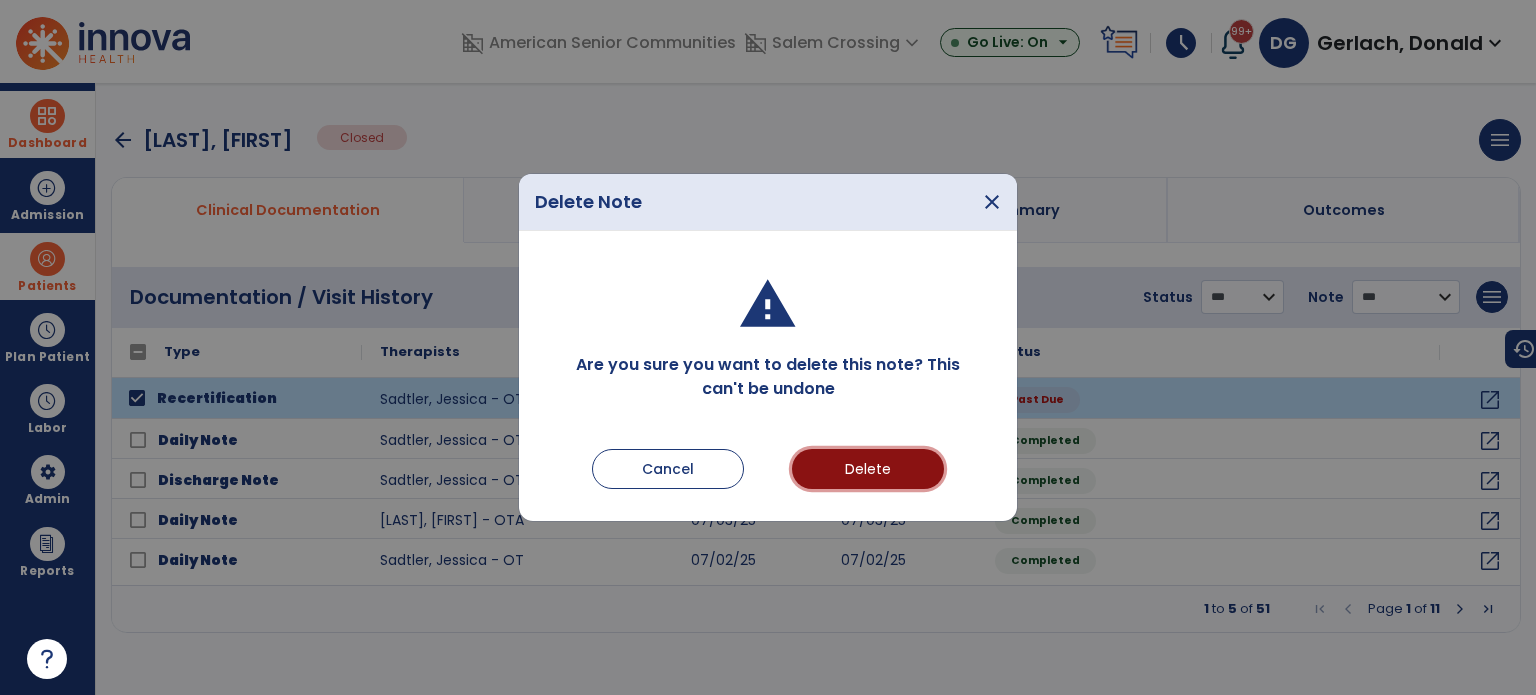 click on "Delete" at bounding box center [868, 469] 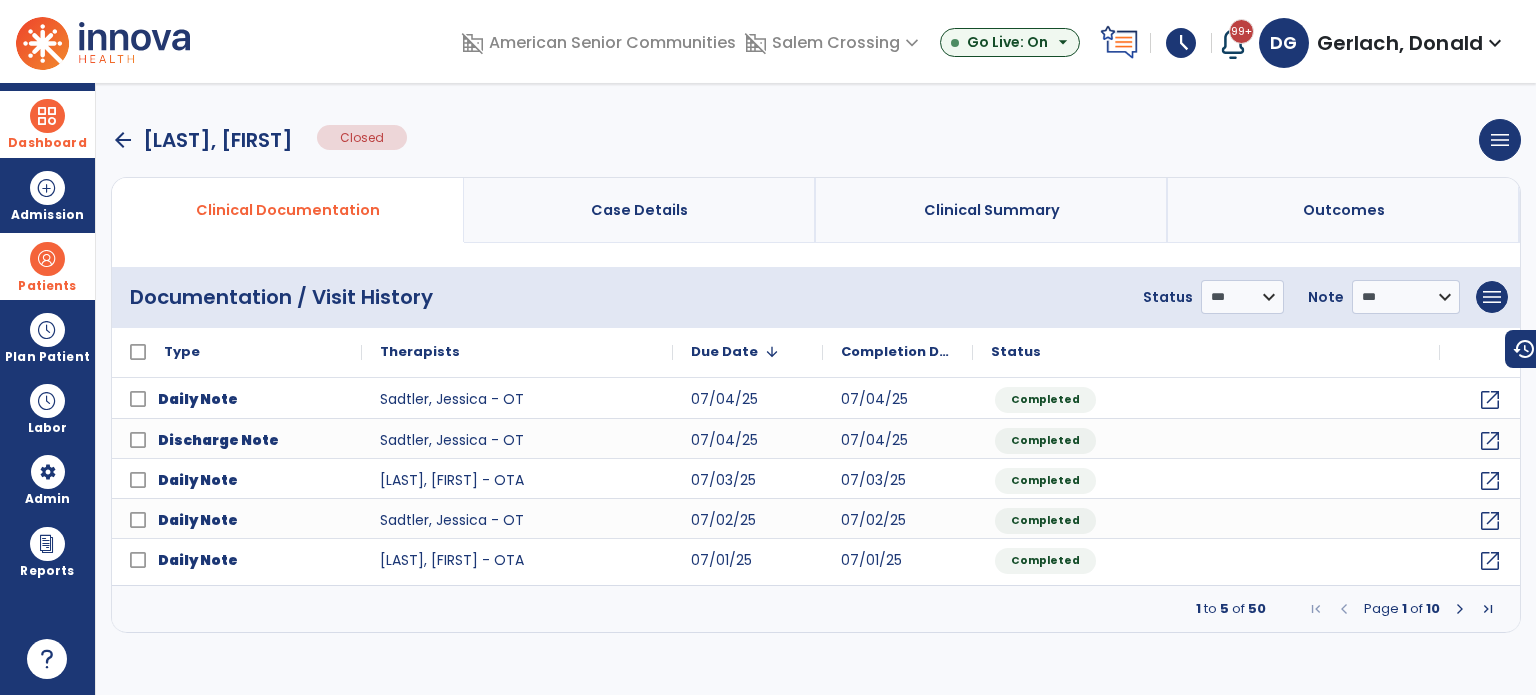 click on "arrow_back" at bounding box center [123, 140] 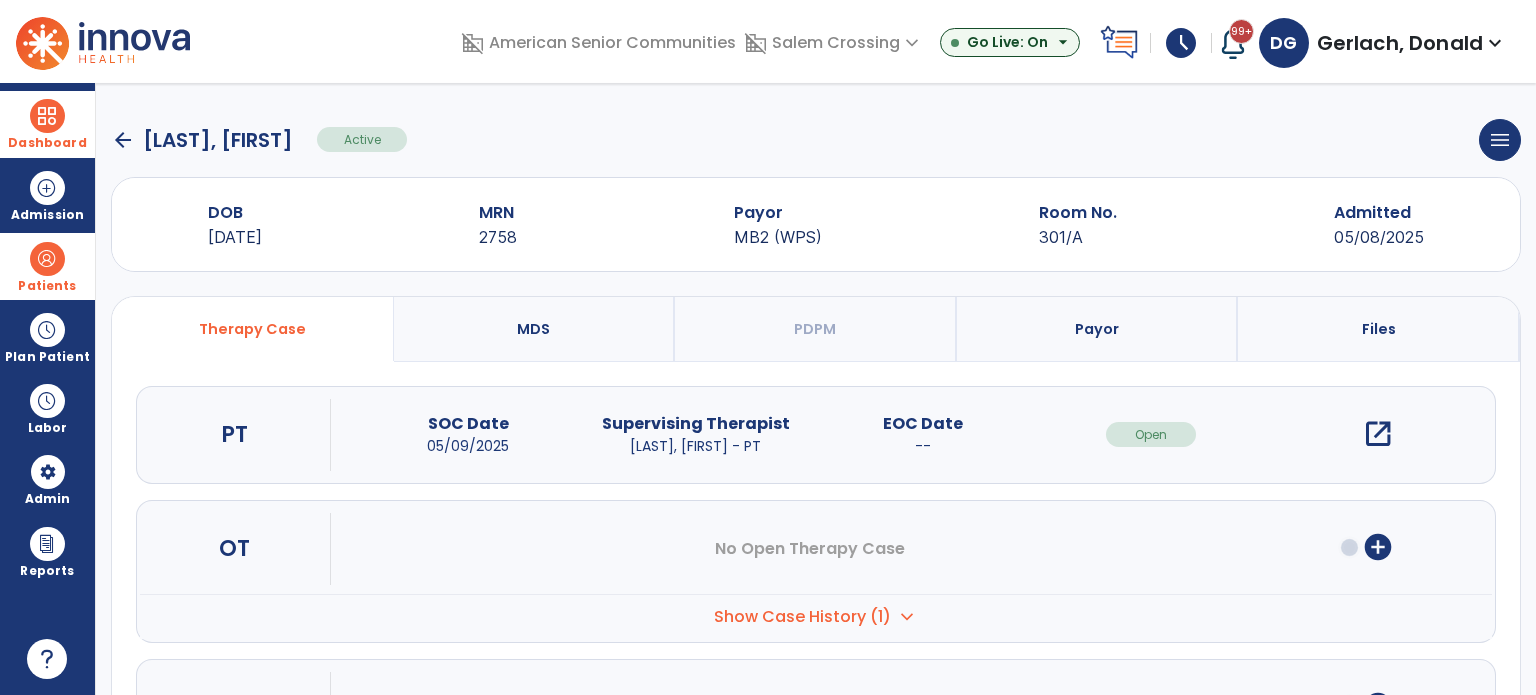 click on "arrow_back" 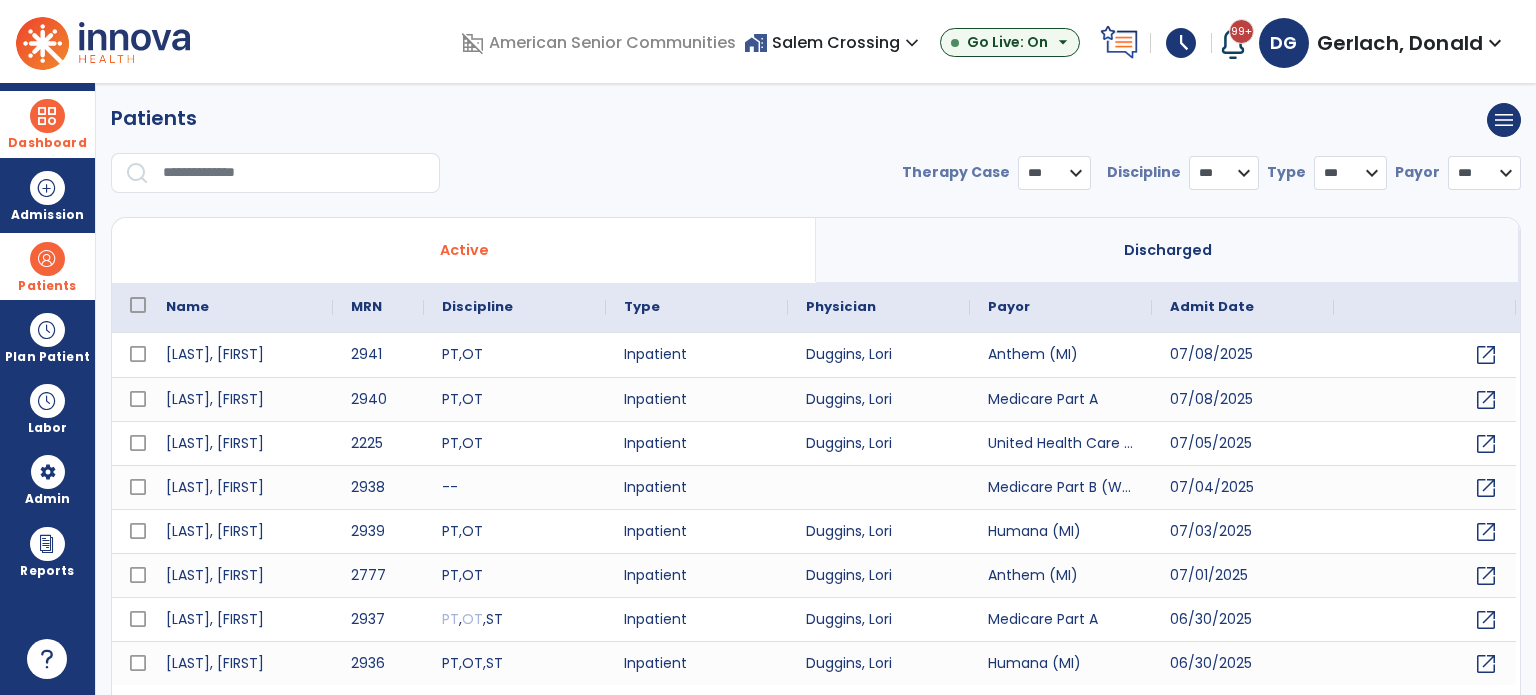 click at bounding box center (294, 173) 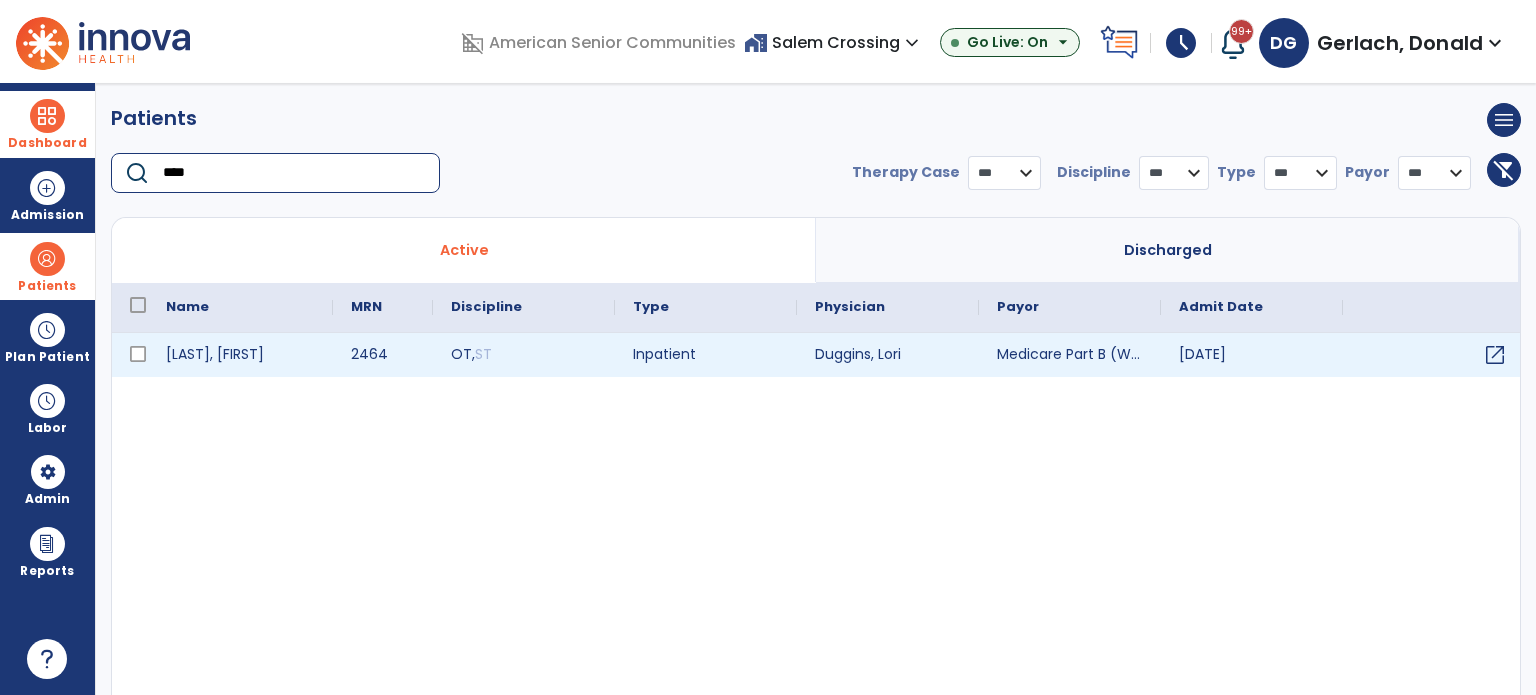 type on "****" 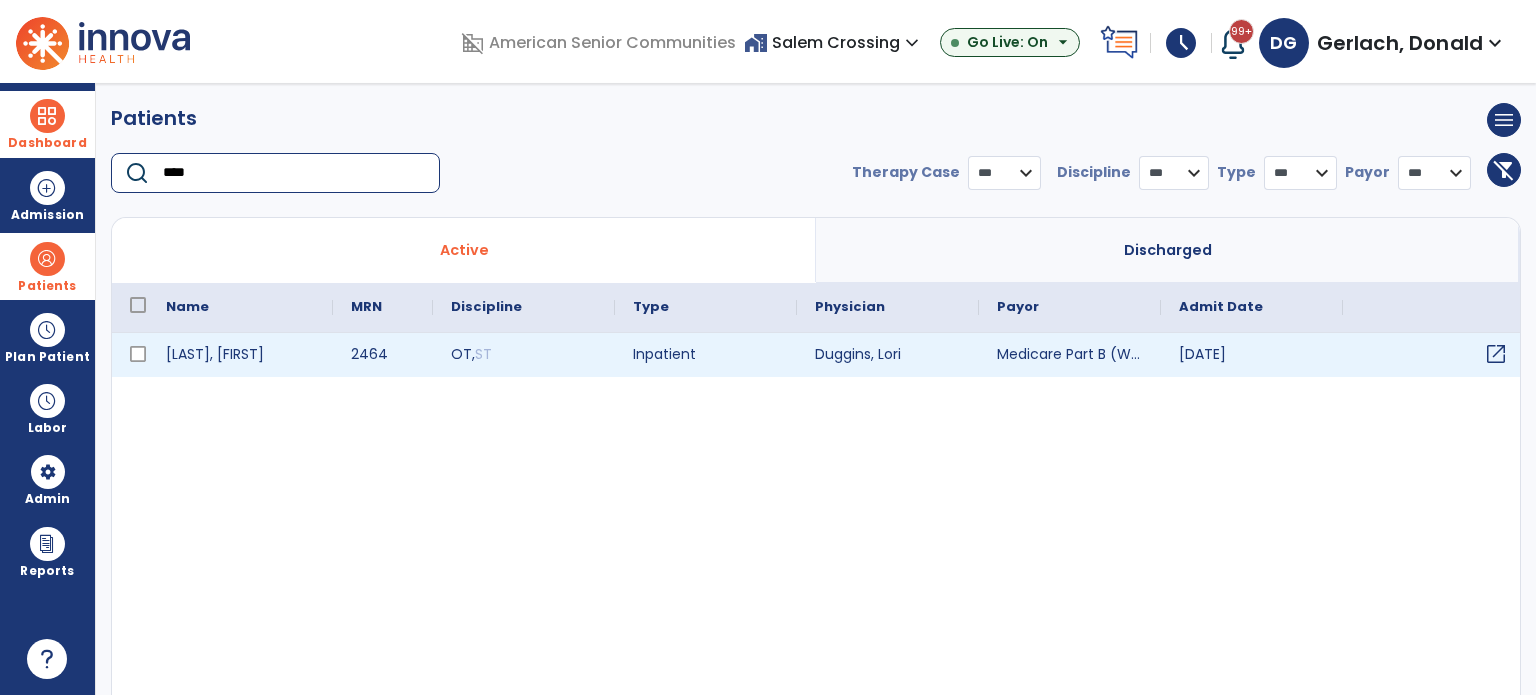 click on "open_in_new" at bounding box center [1496, 354] 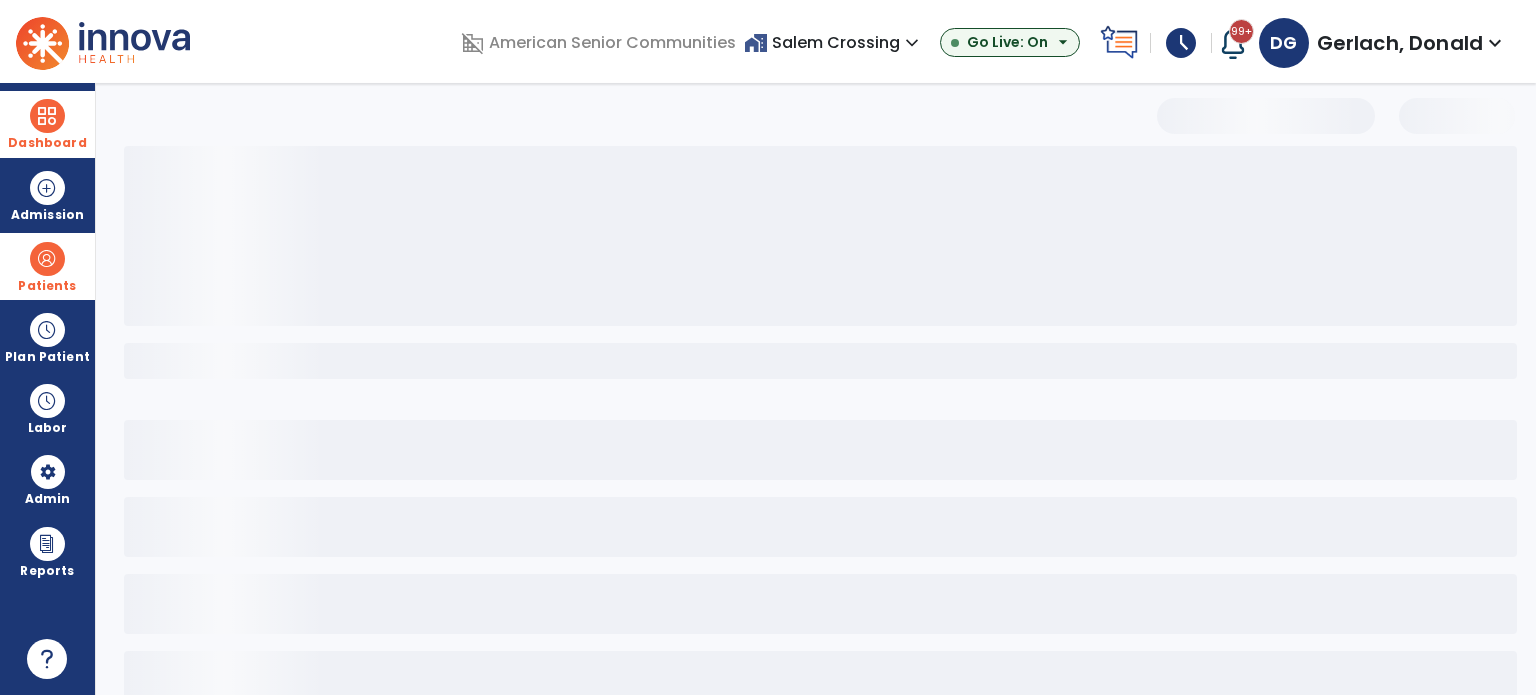 select on "***" 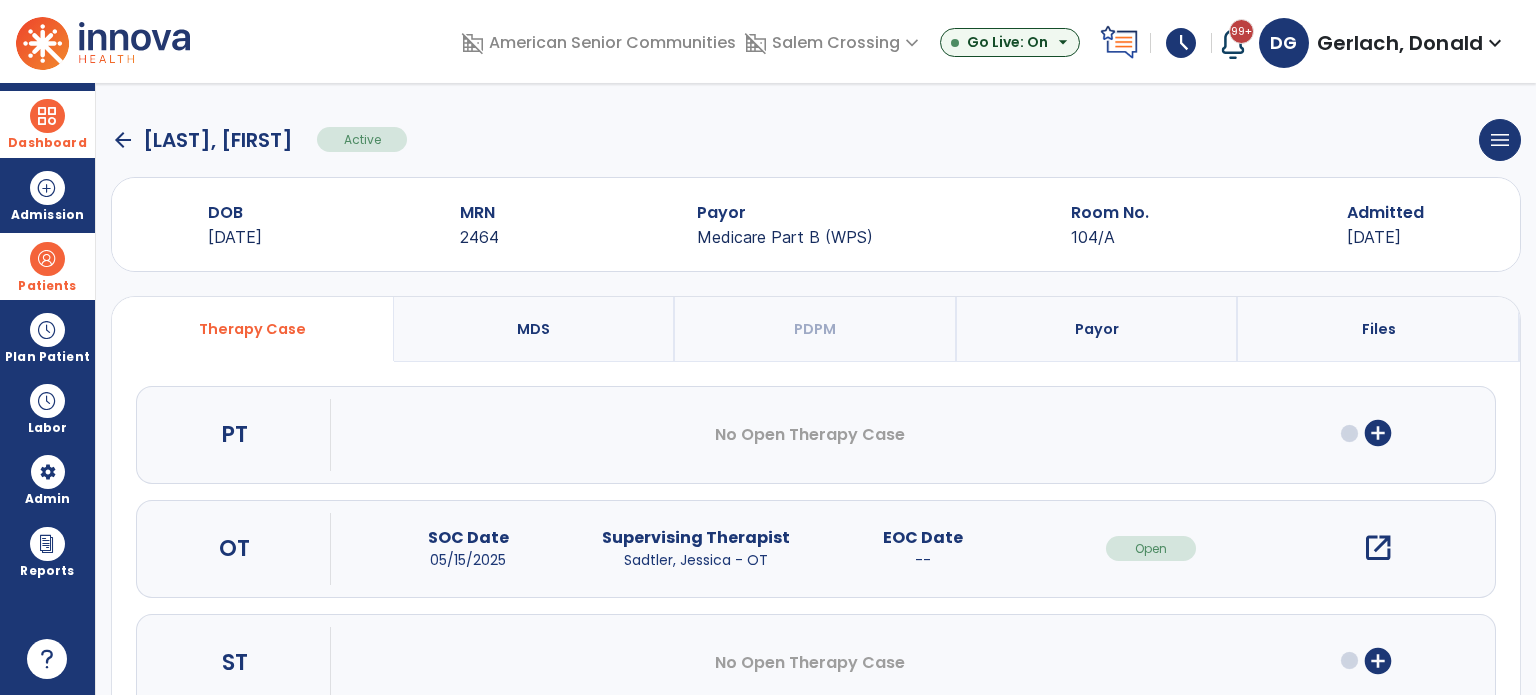 click on "open_in_new" at bounding box center (1378, 548) 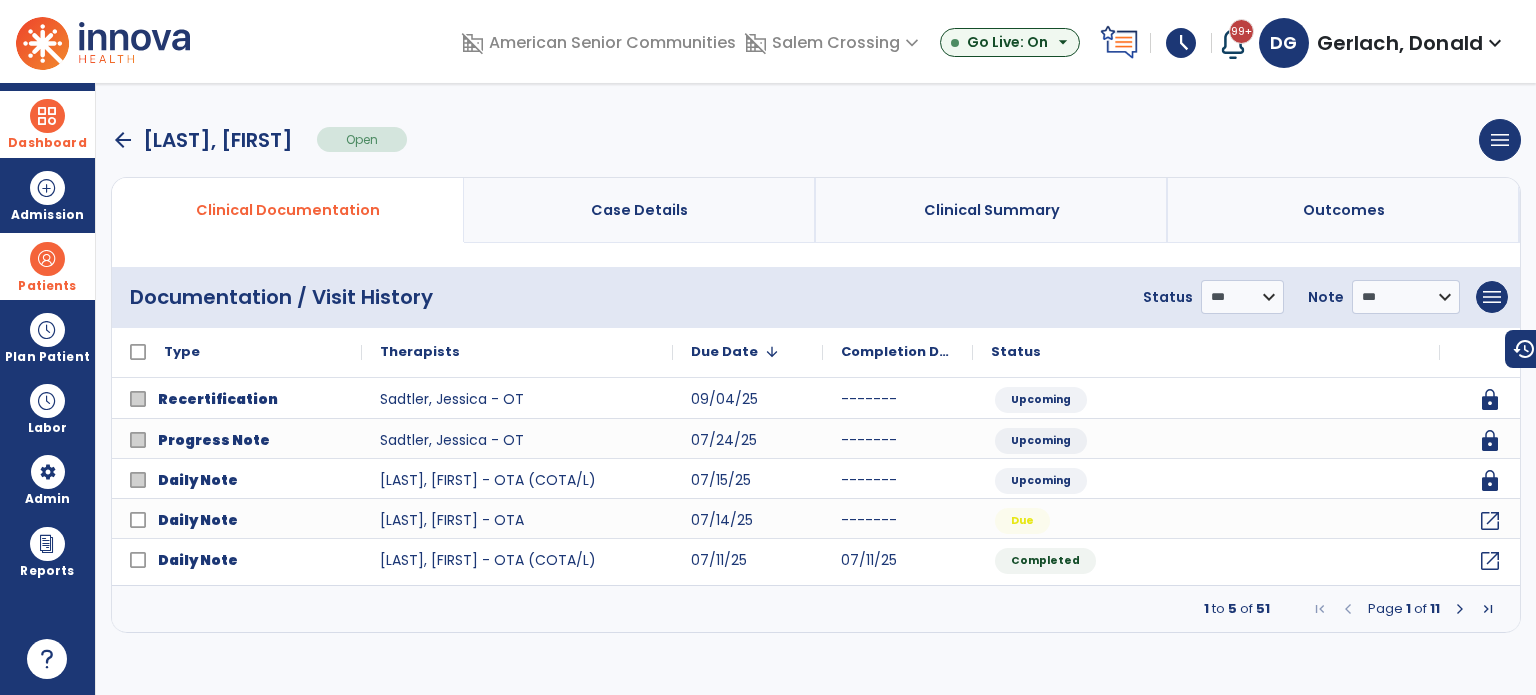 click at bounding box center (1460, 609) 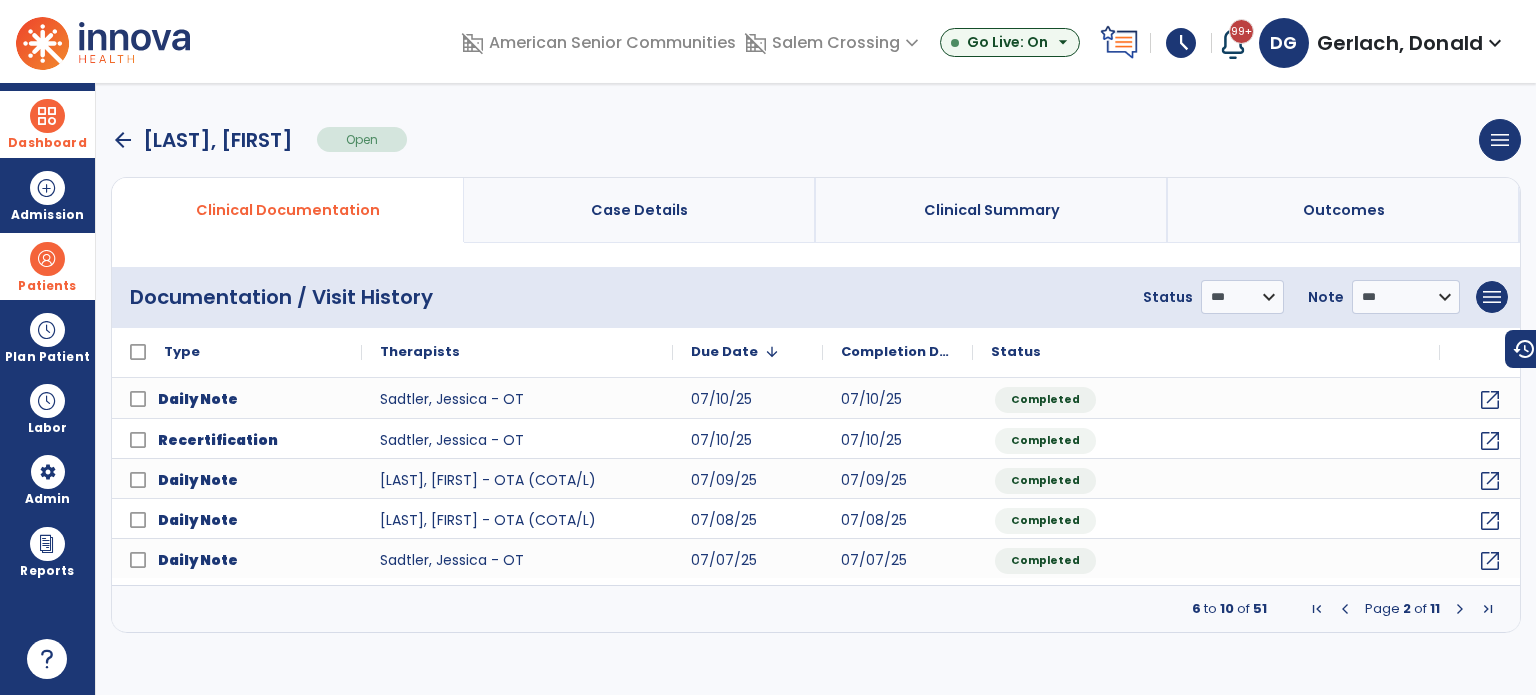 click at bounding box center [1460, 609] 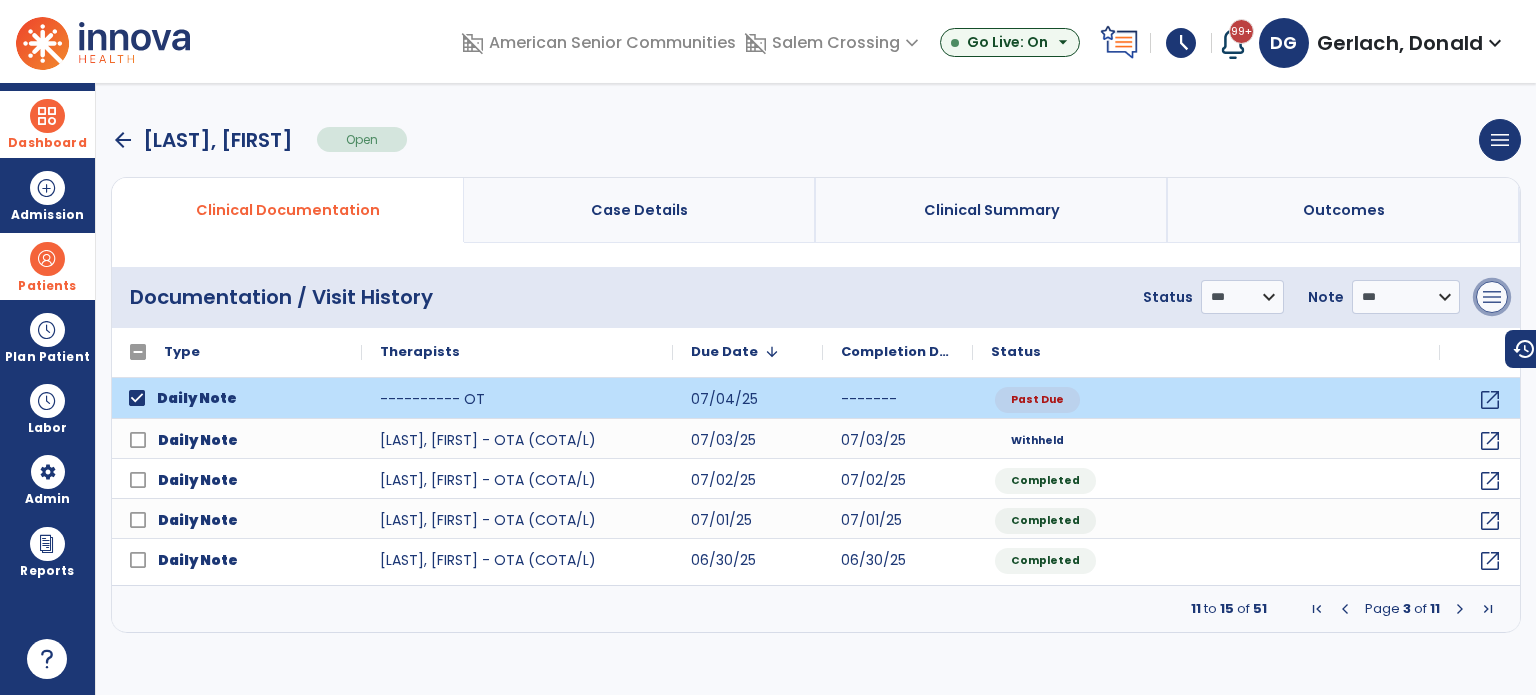 click on "menu" at bounding box center (1492, 297) 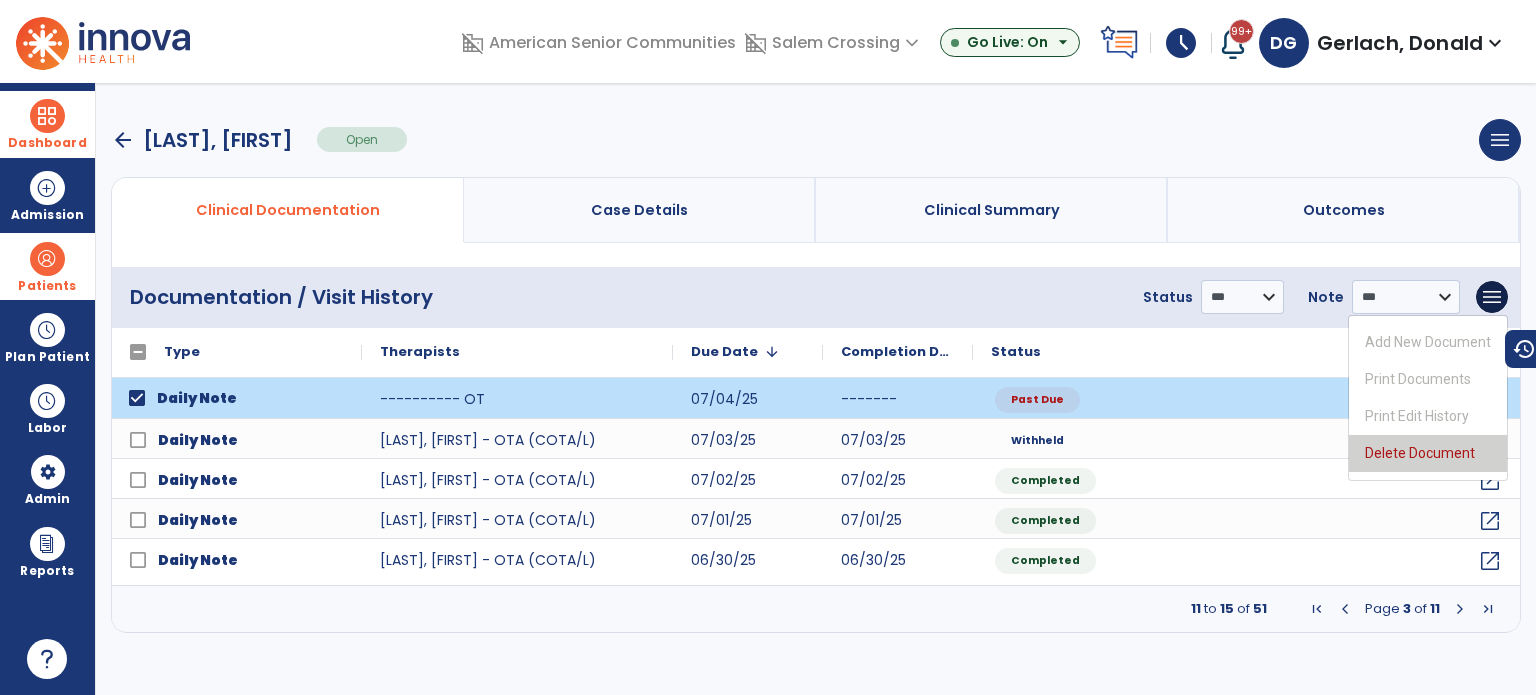 click on "Delete Document" at bounding box center [1428, 453] 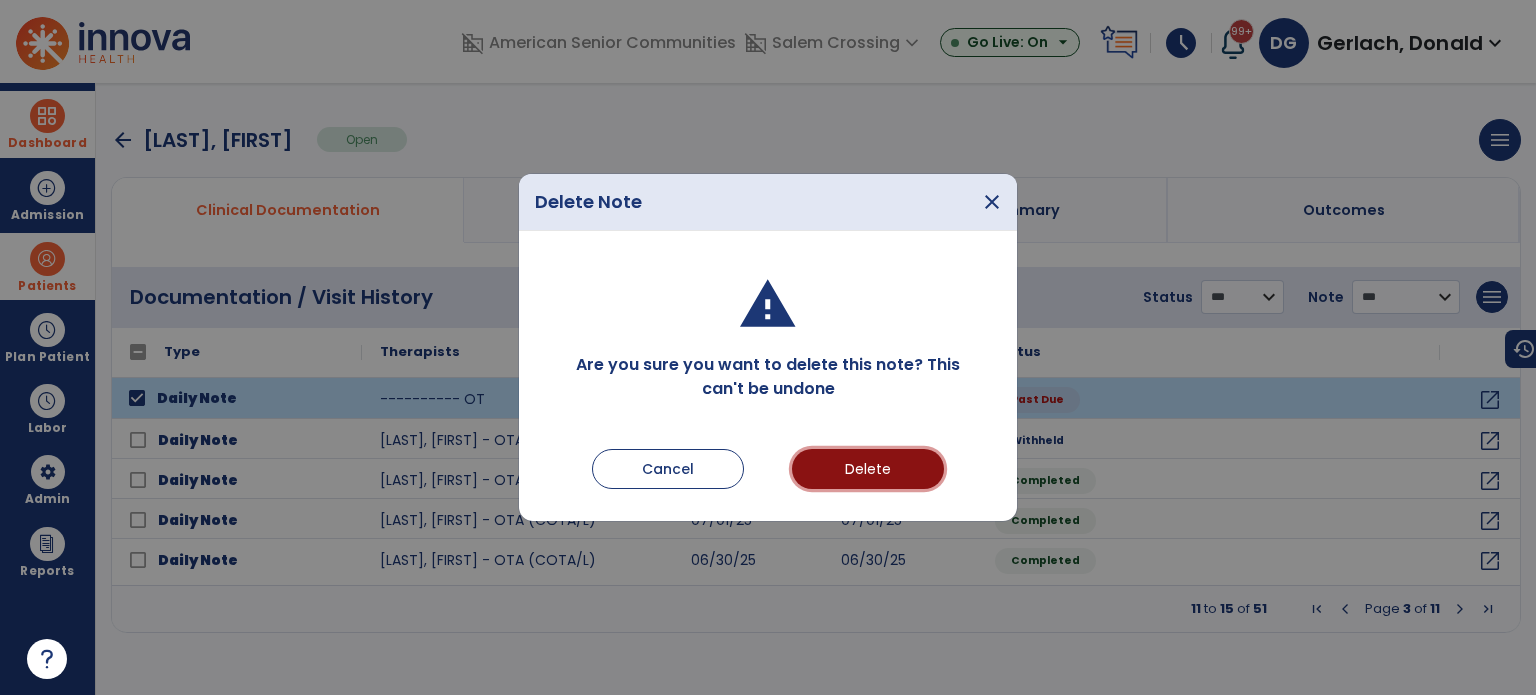 click on "Delete" at bounding box center (868, 469) 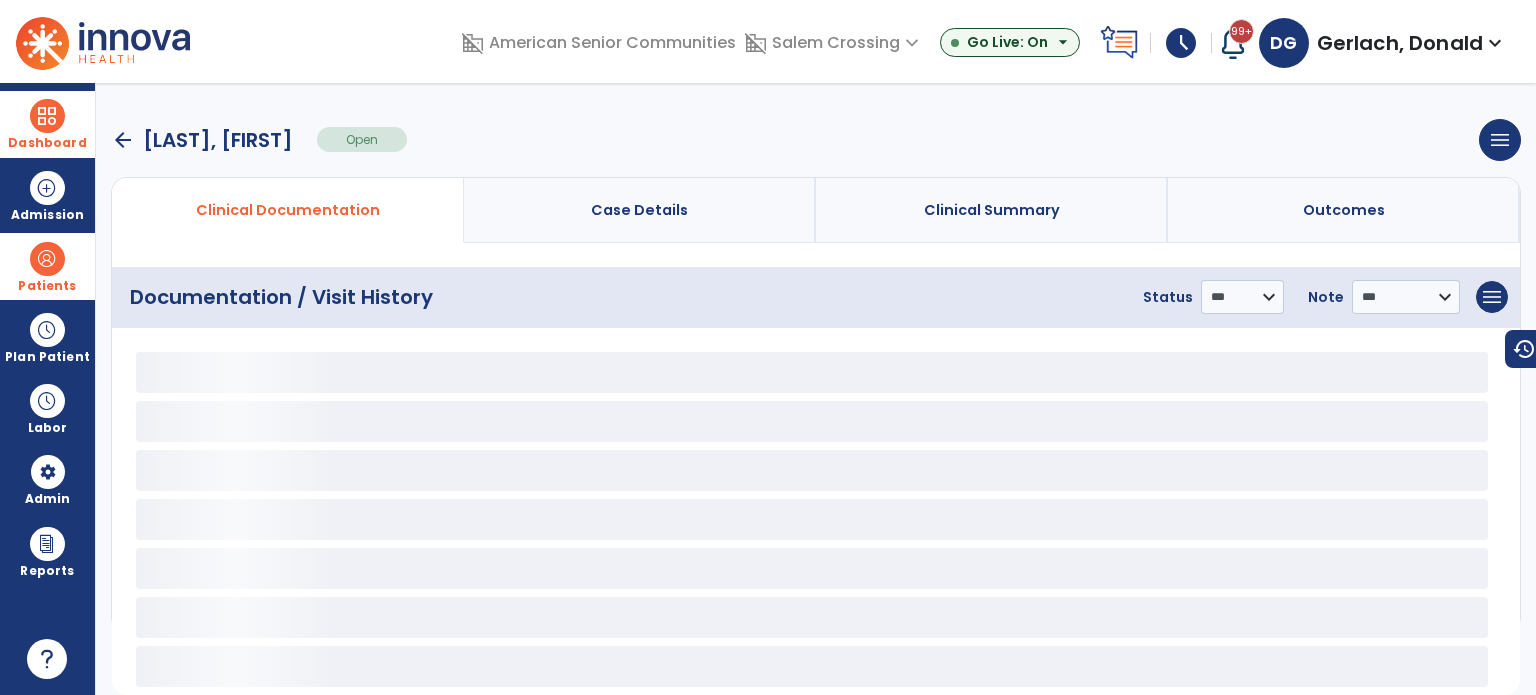 click on "Dashboard" at bounding box center (47, 124) 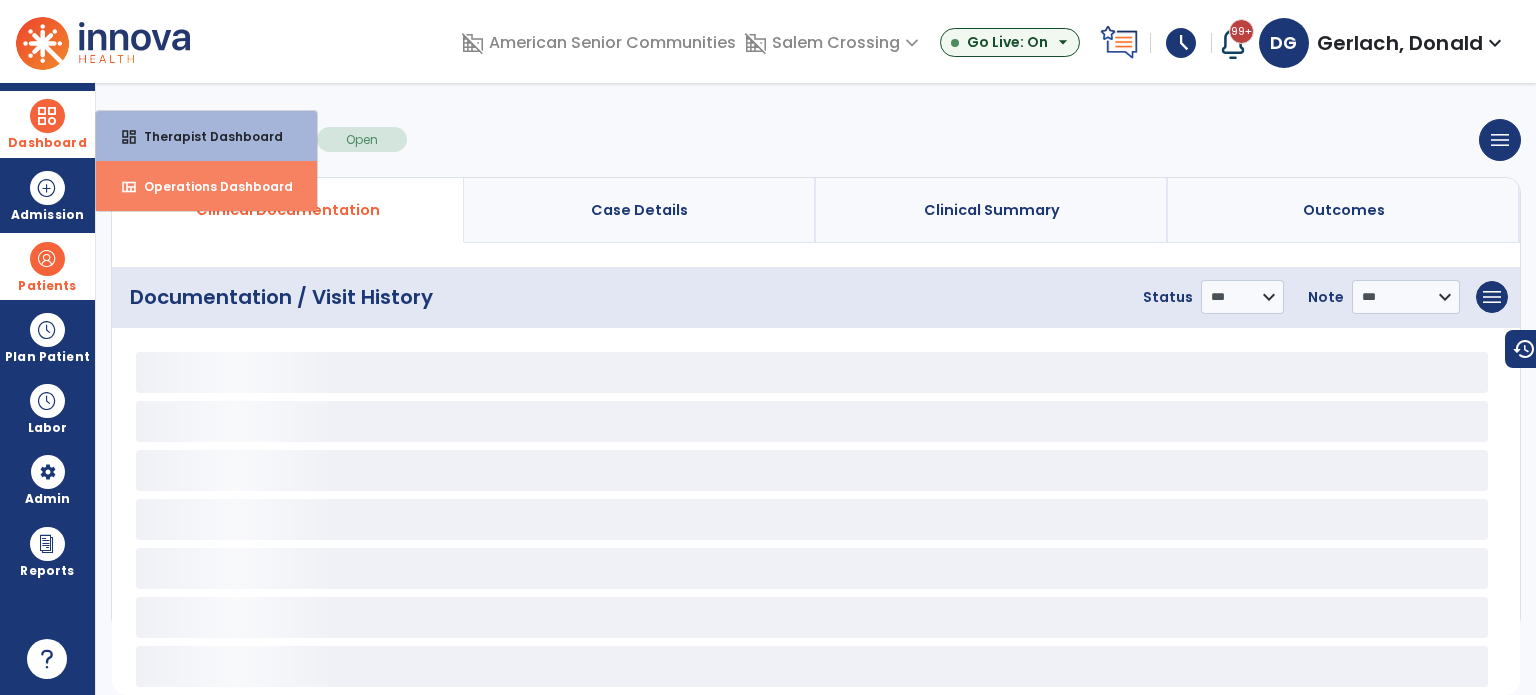 click on "Operations Dashboard" at bounding box center (210, 186) 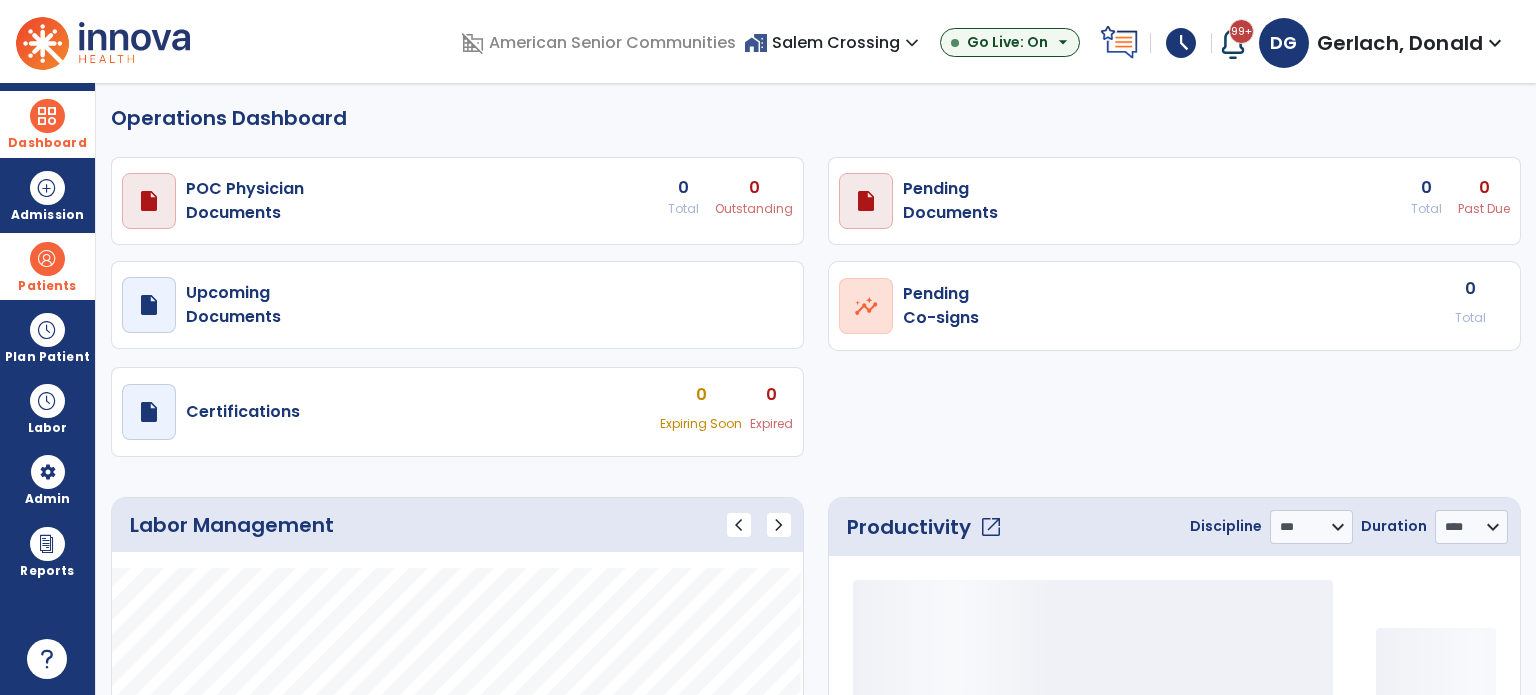select on "***" 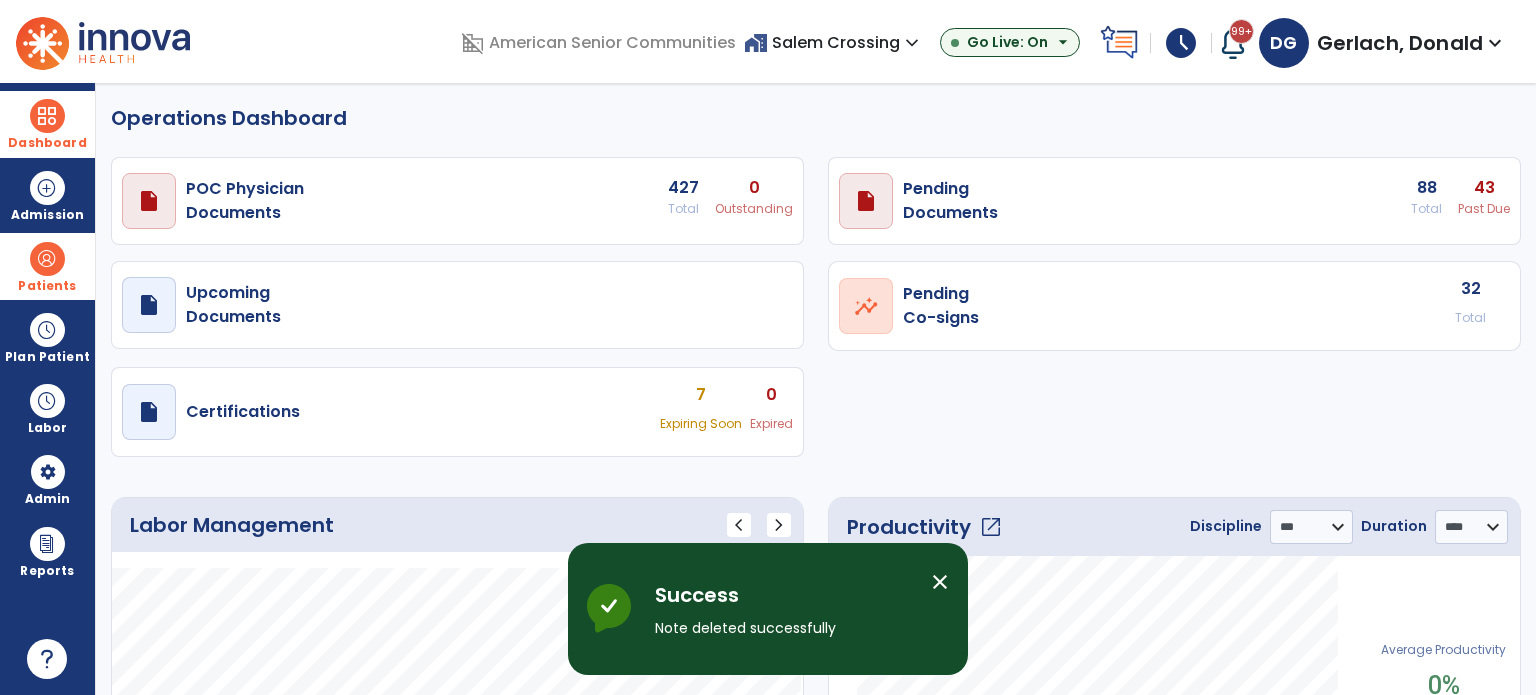 click on "43" at bounding box center [754, 188] 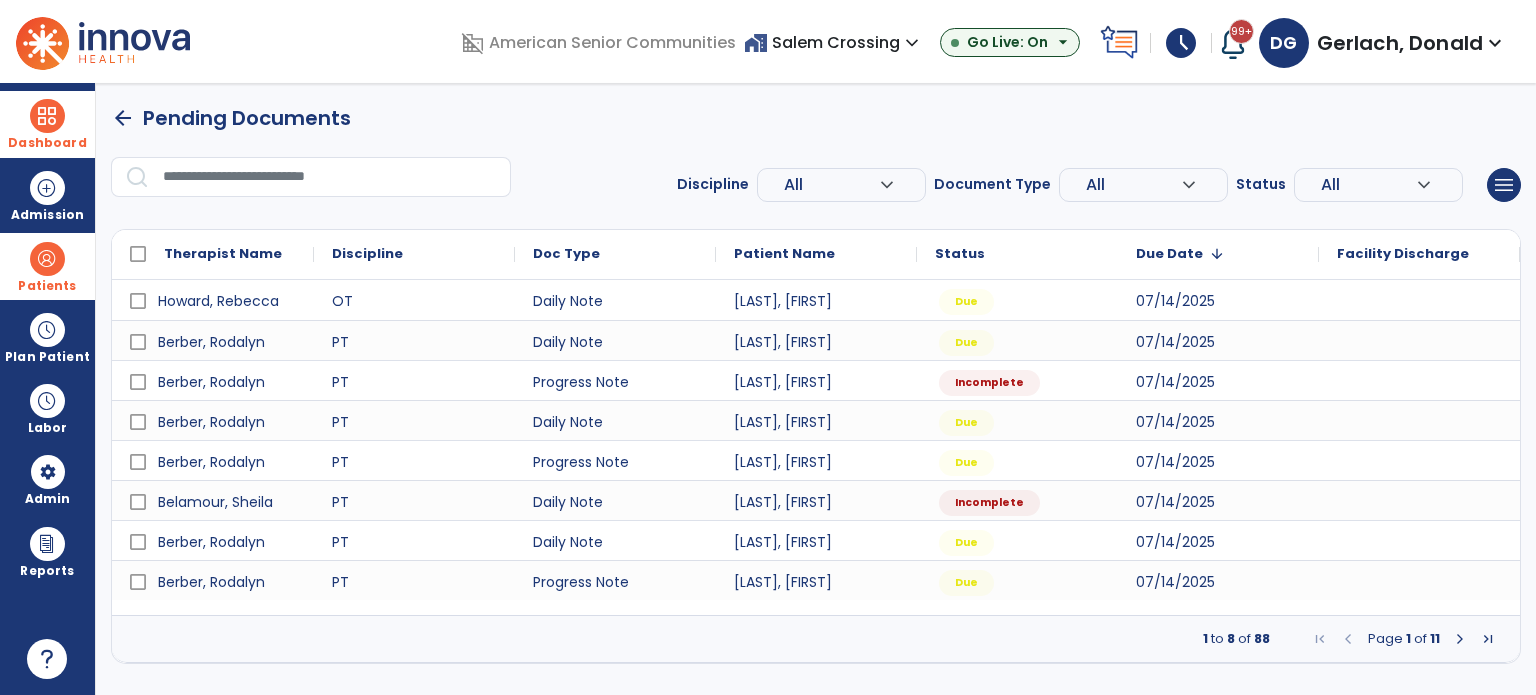 click on "All" at bounding box center (831, 185) 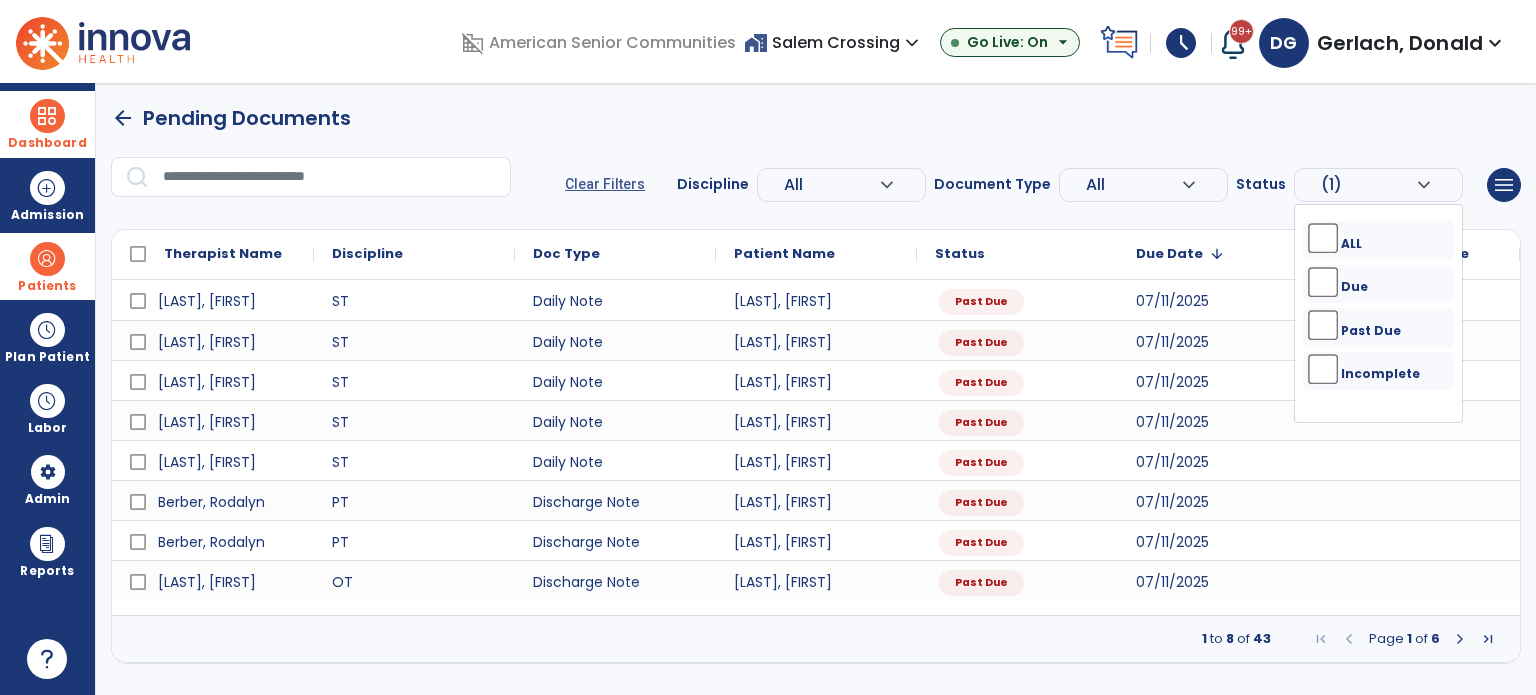 click on "expand_more" at bounding box center [887, 185] 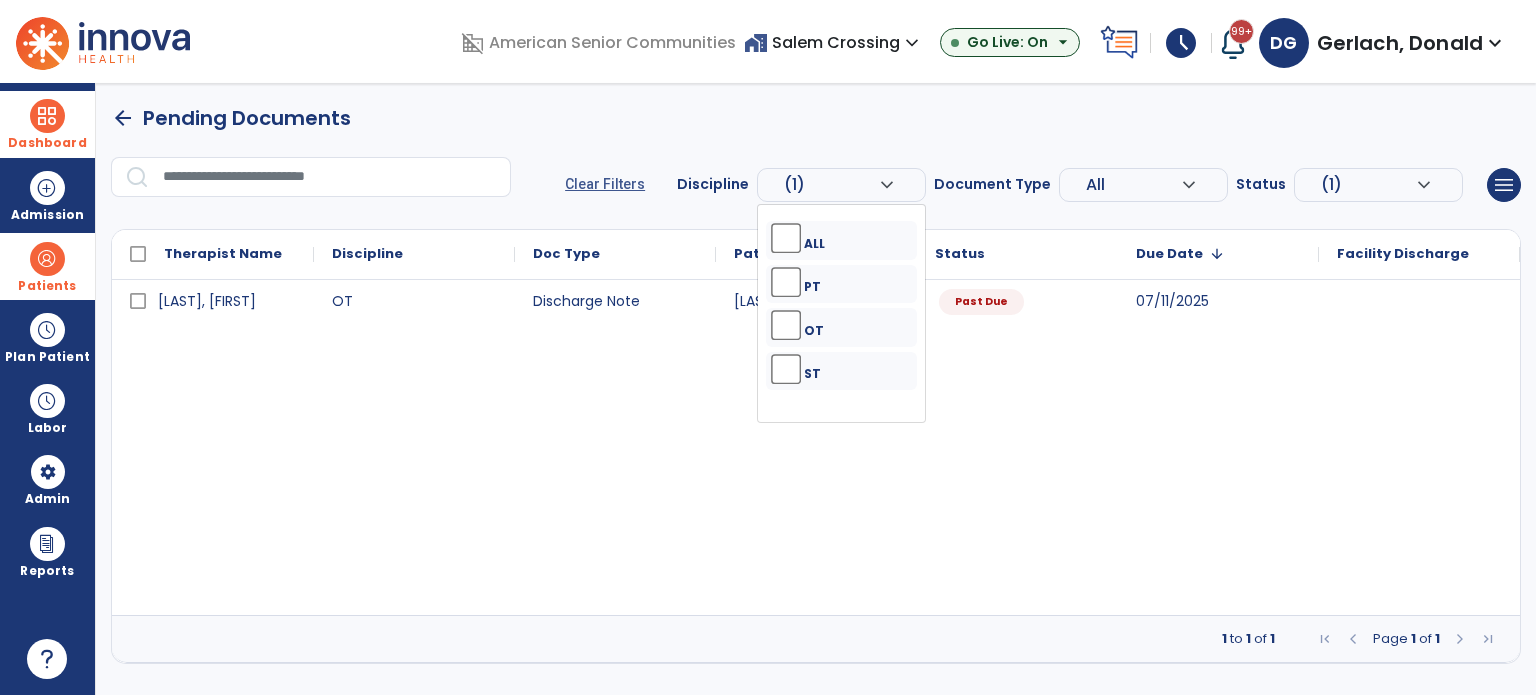 click on "Sadtler, Jessica OT Discharge Note Barger, Mary Past Due 07/11/2025" at bounding box center (816, 447) 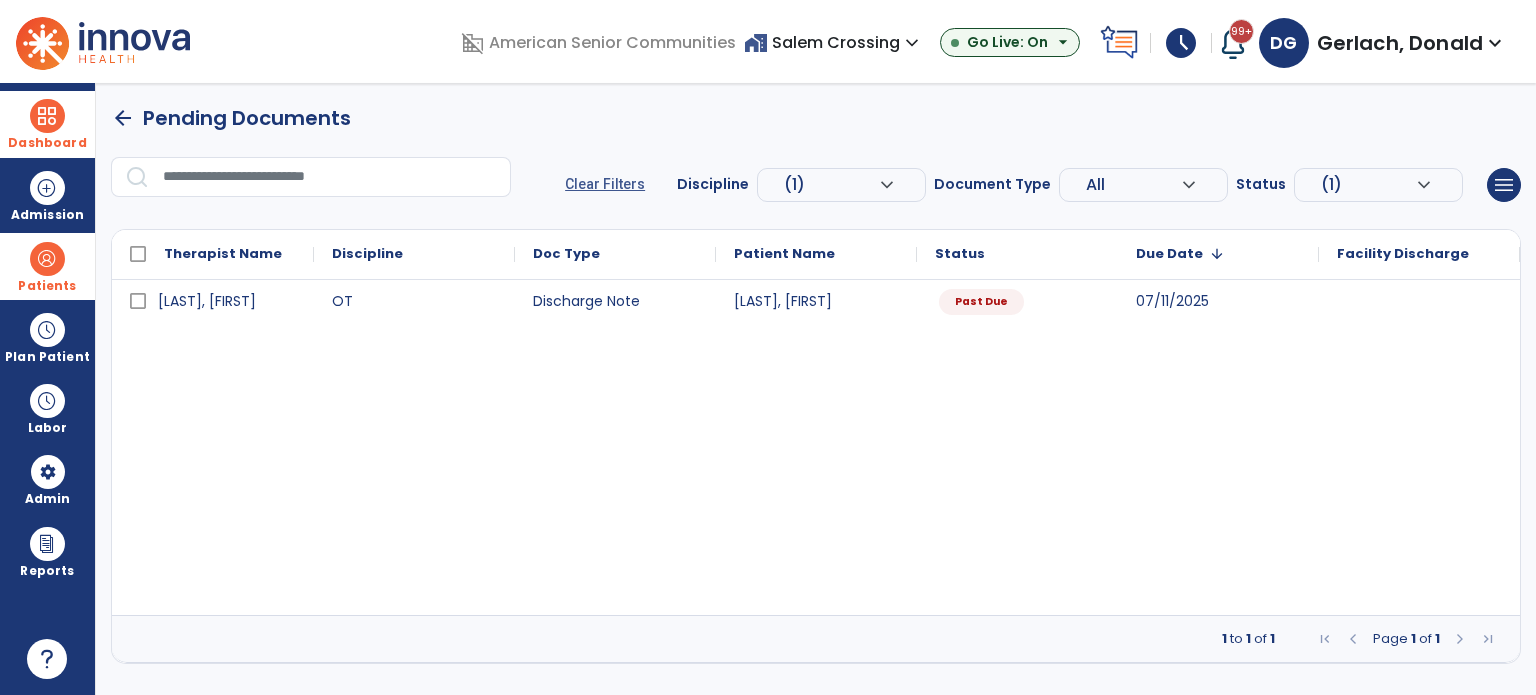 click on "(1)" at bounding box center (794, 184) 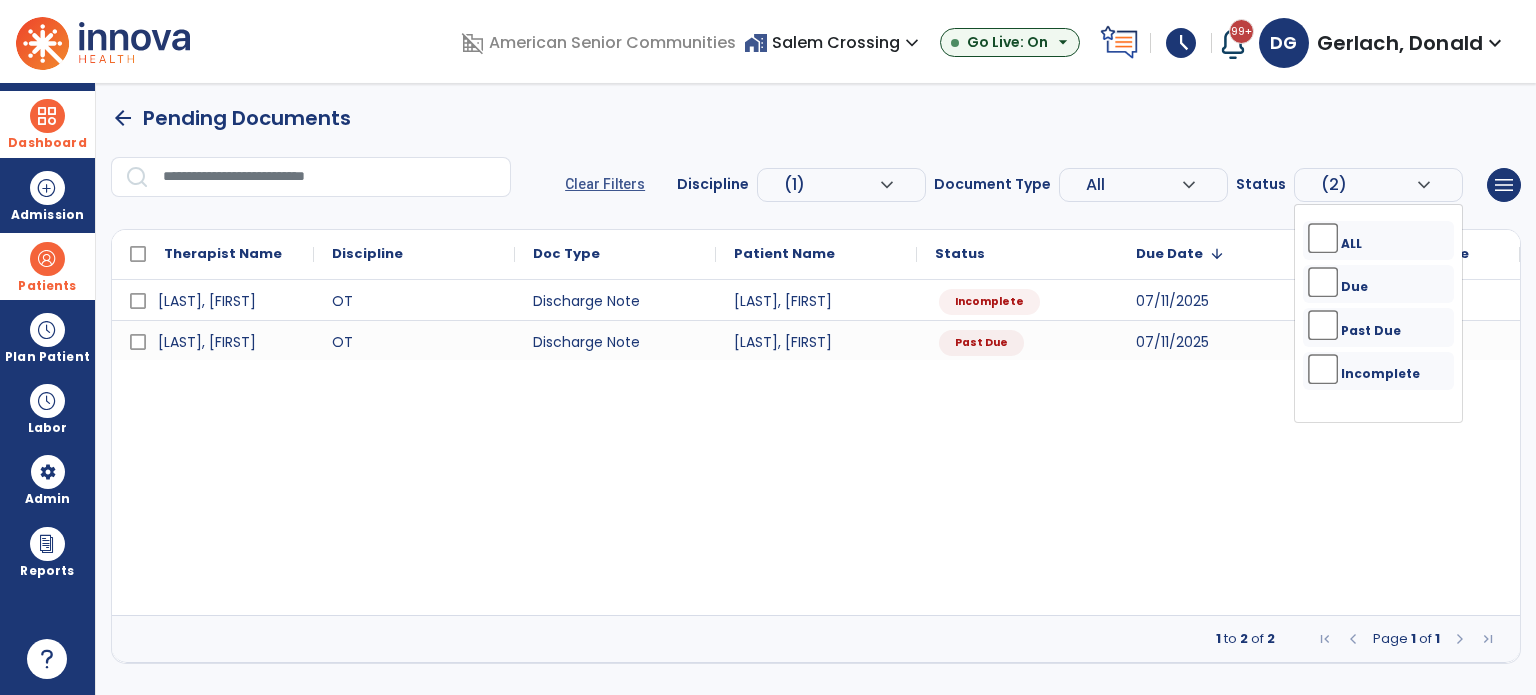 click on "Sadtler, Jessica OT Discharge Note Dietrich, David Incomplete 07/11/2025
Sadtler, Jessica OT Discharge Note Barger, Mary Past Due 07/11/2025" at bounding box center (816, 447) 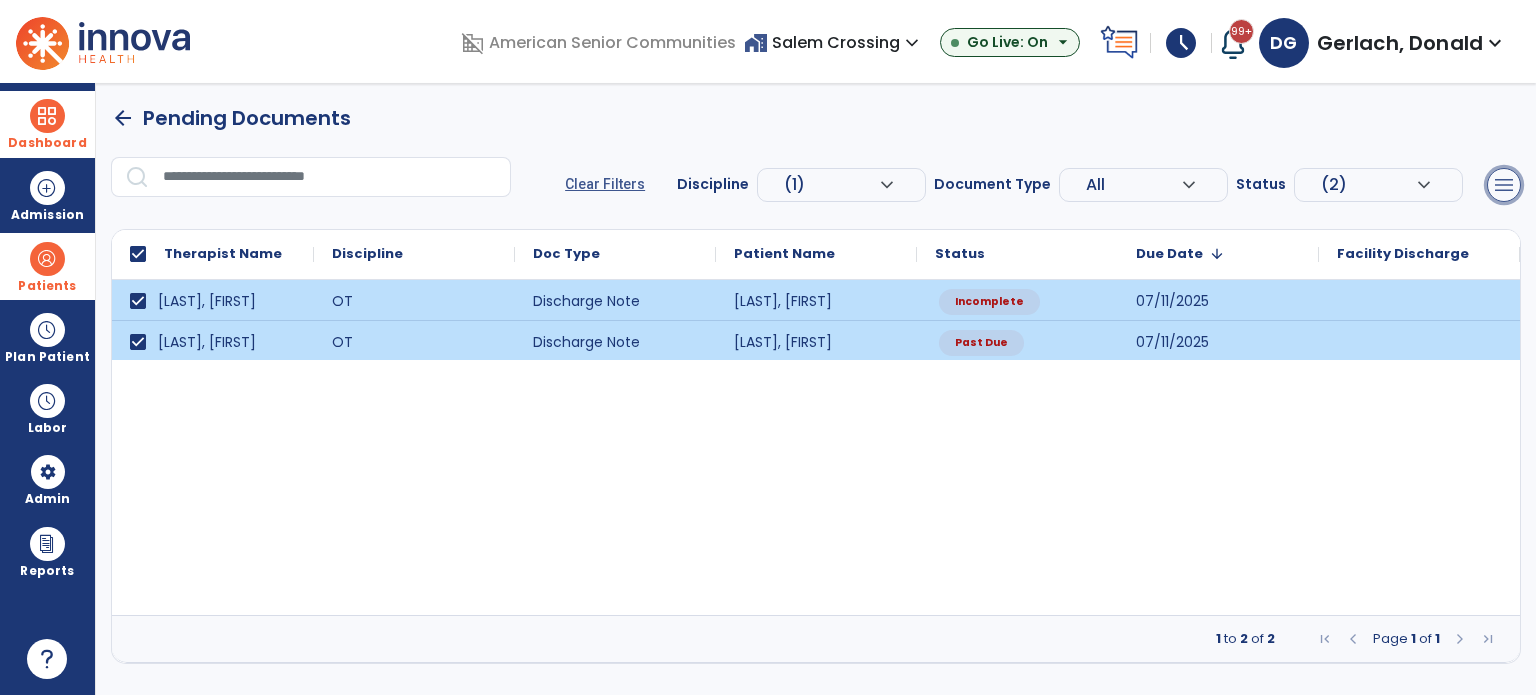 click on "menu" at bounding box center (1504, 185) 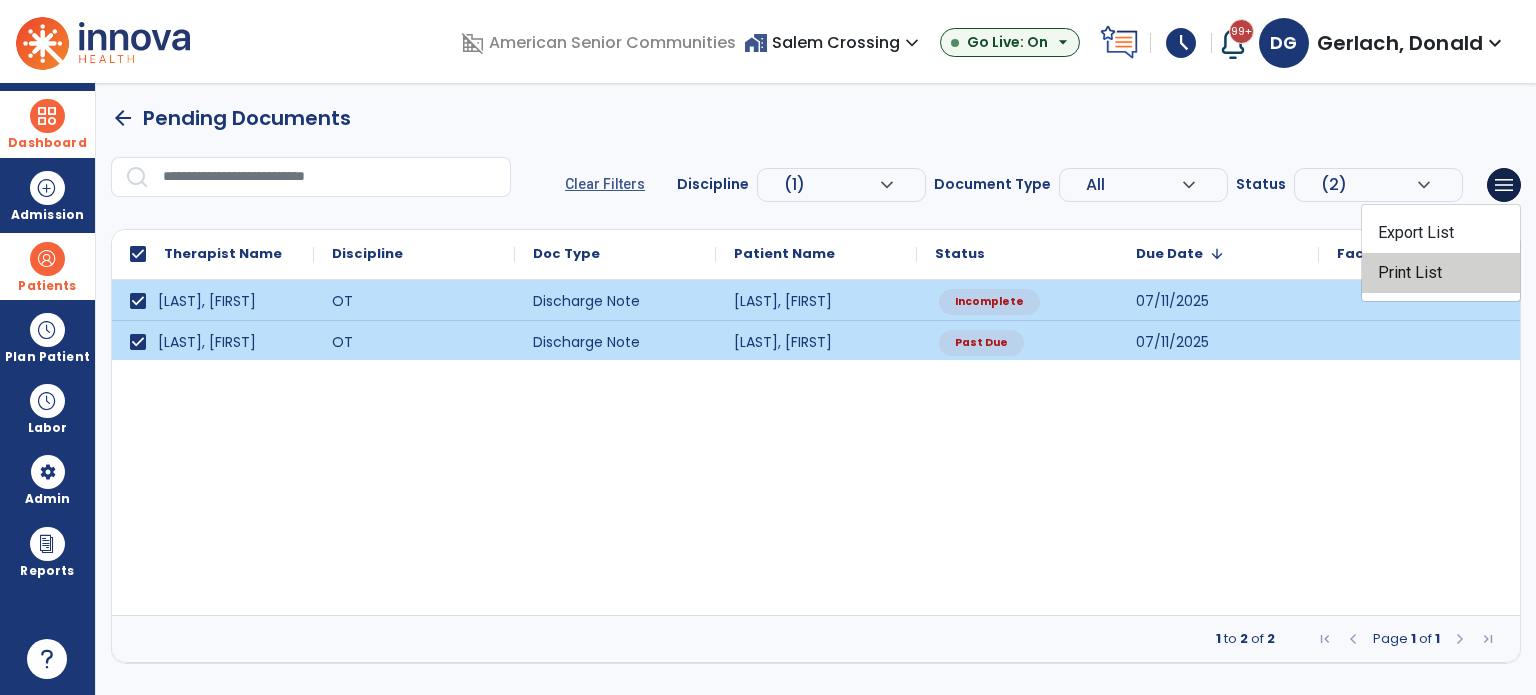 drag, startPoint x: 1459, startPoint y: 267, endPoint x: 1174, endPoint y: 590, distance: 430.7598 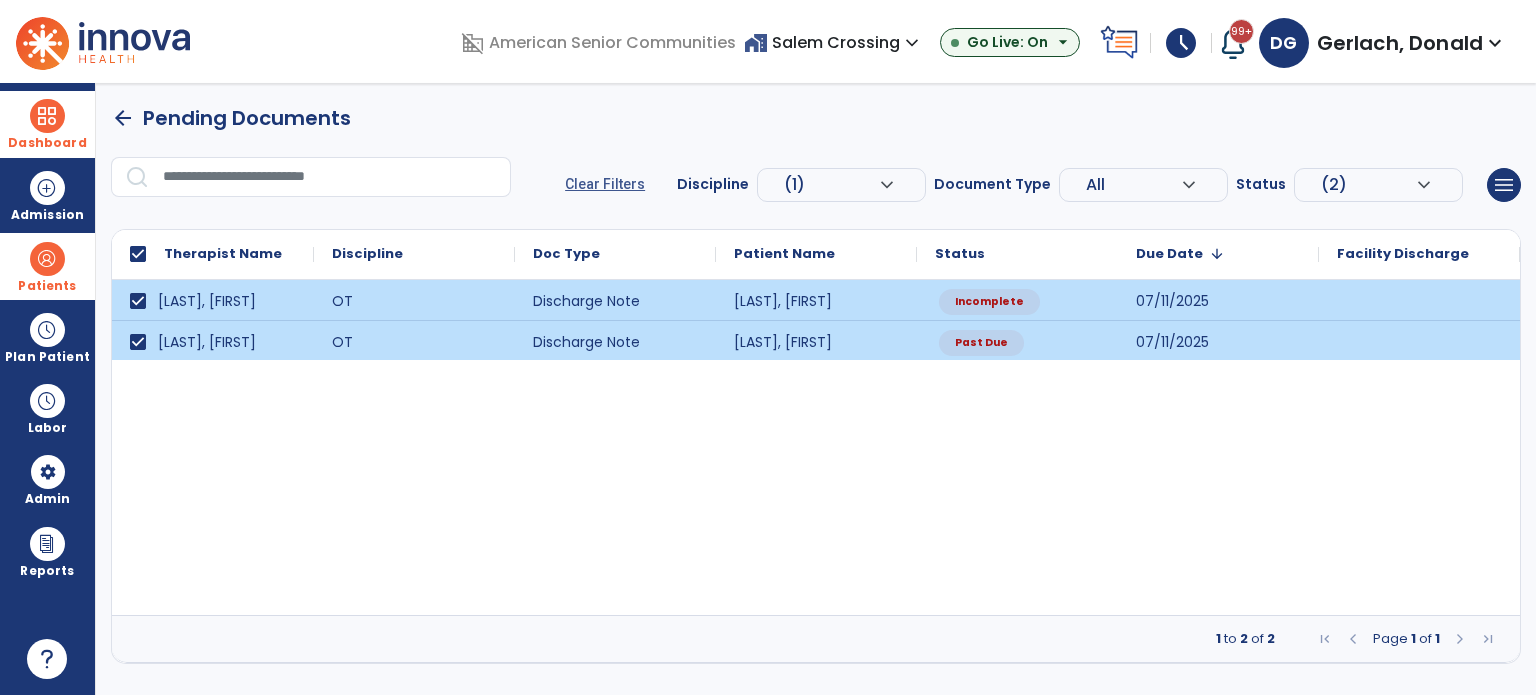 click on "arrow_back" at bounding box center [123, 118] 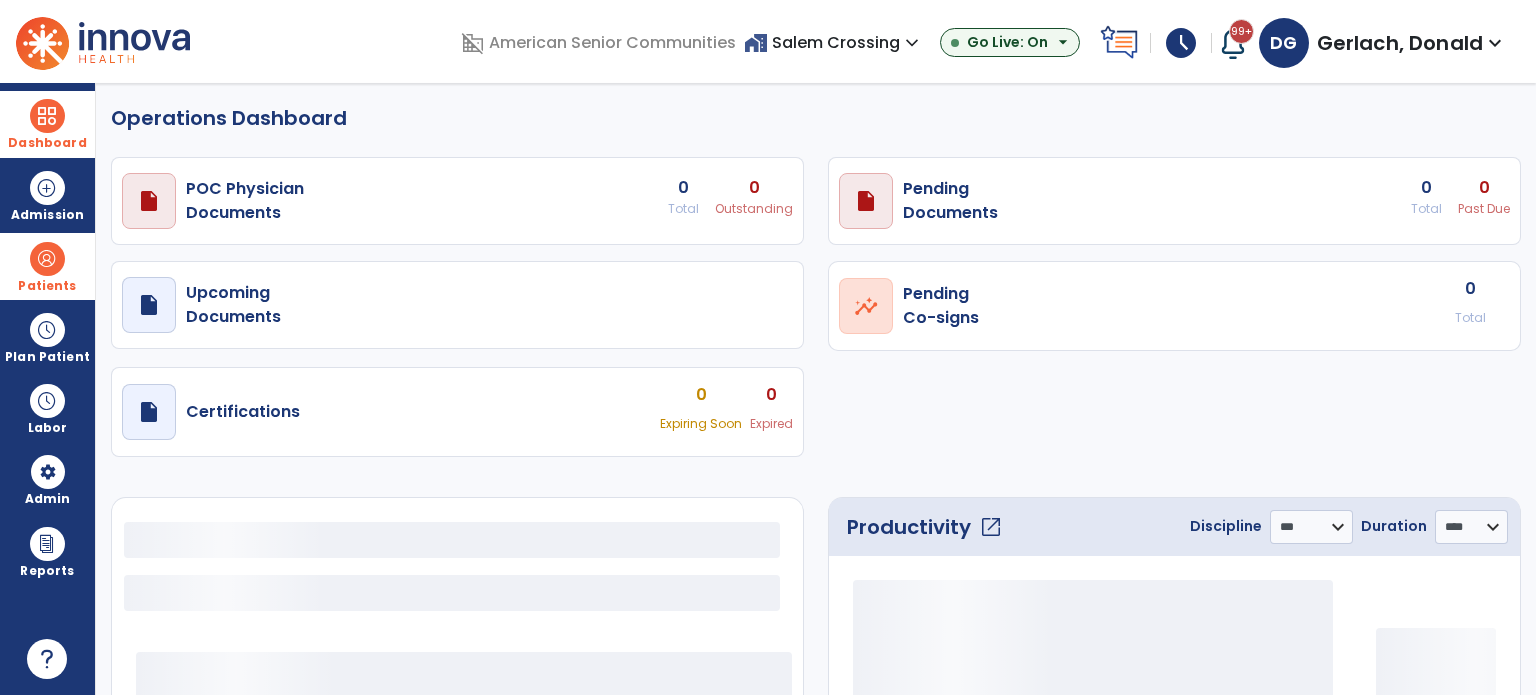 select on "***" 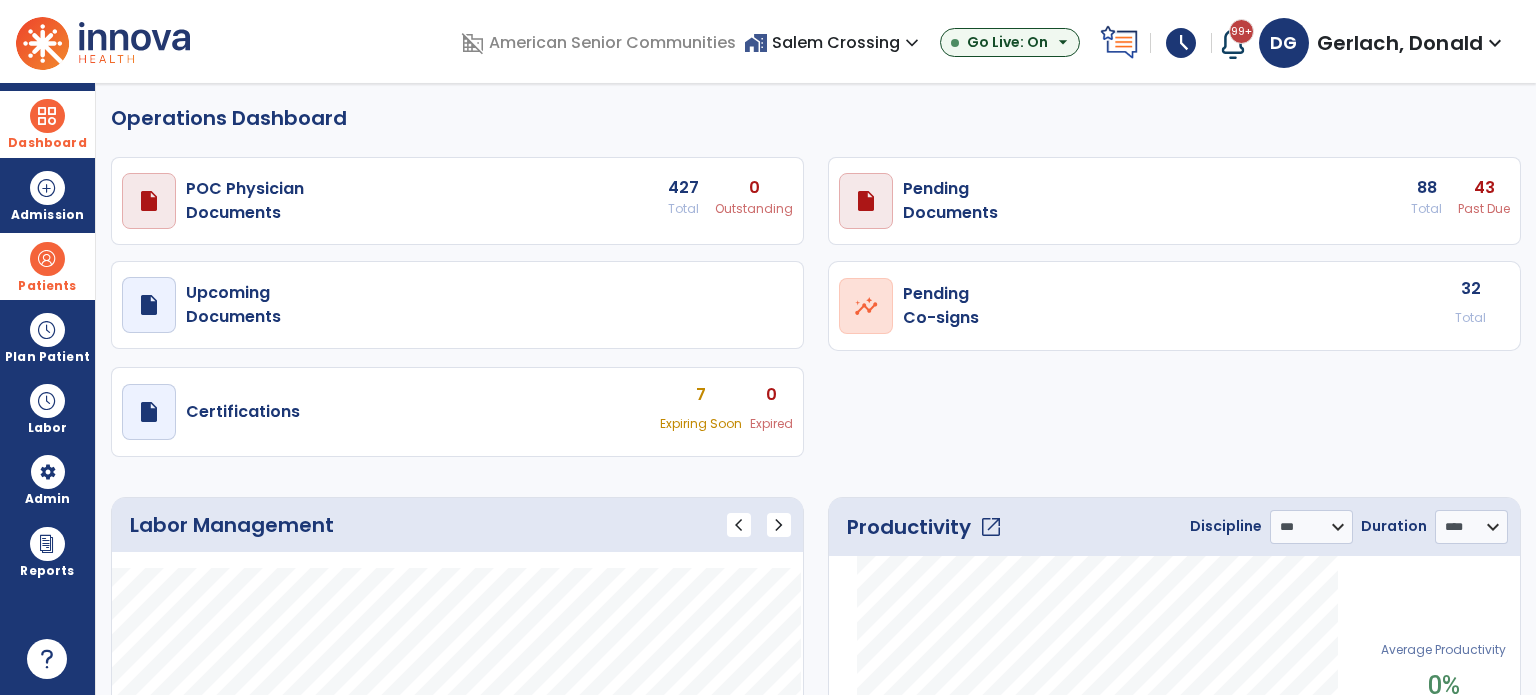 click on "home_work   Salem Crossing   expand_more" at bounding box center [834, 42] 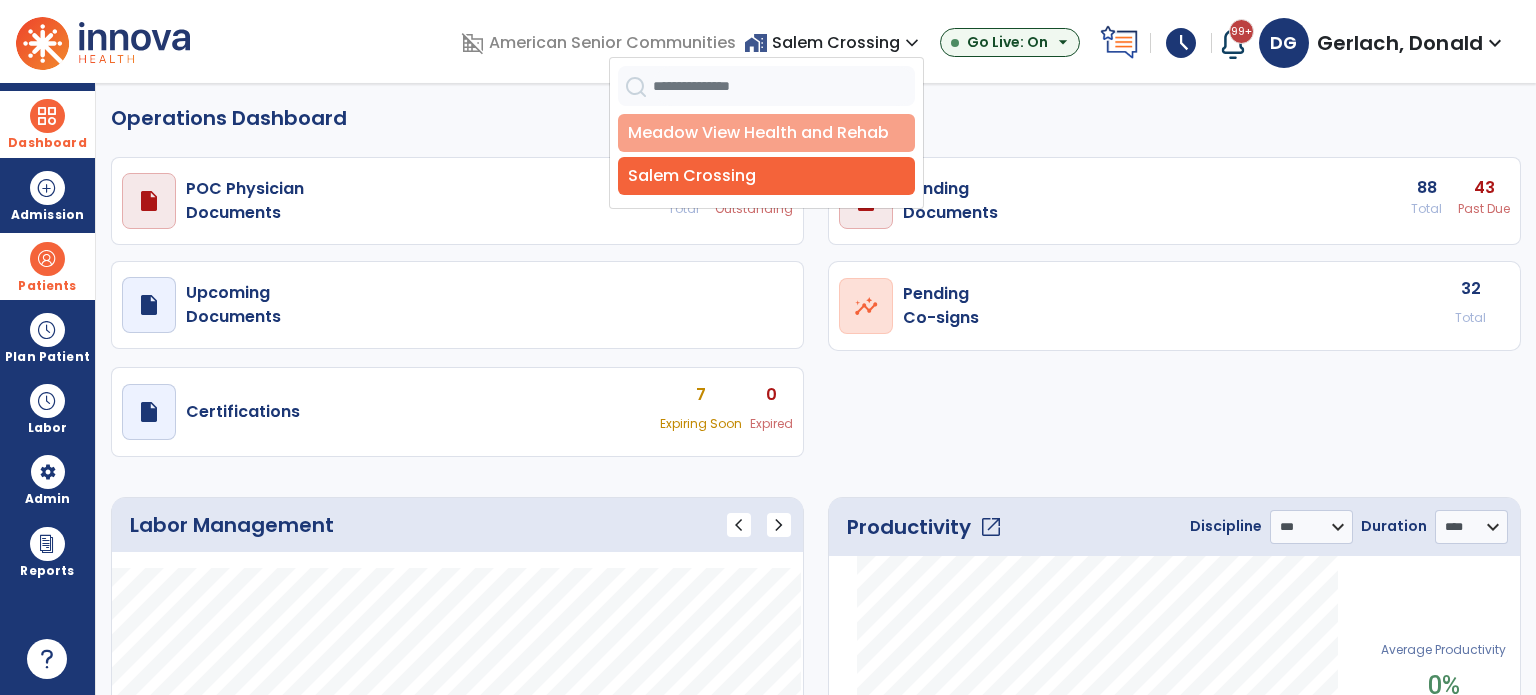 click on "Meadow View Health and Rehab" at bounding box center (766, 133) 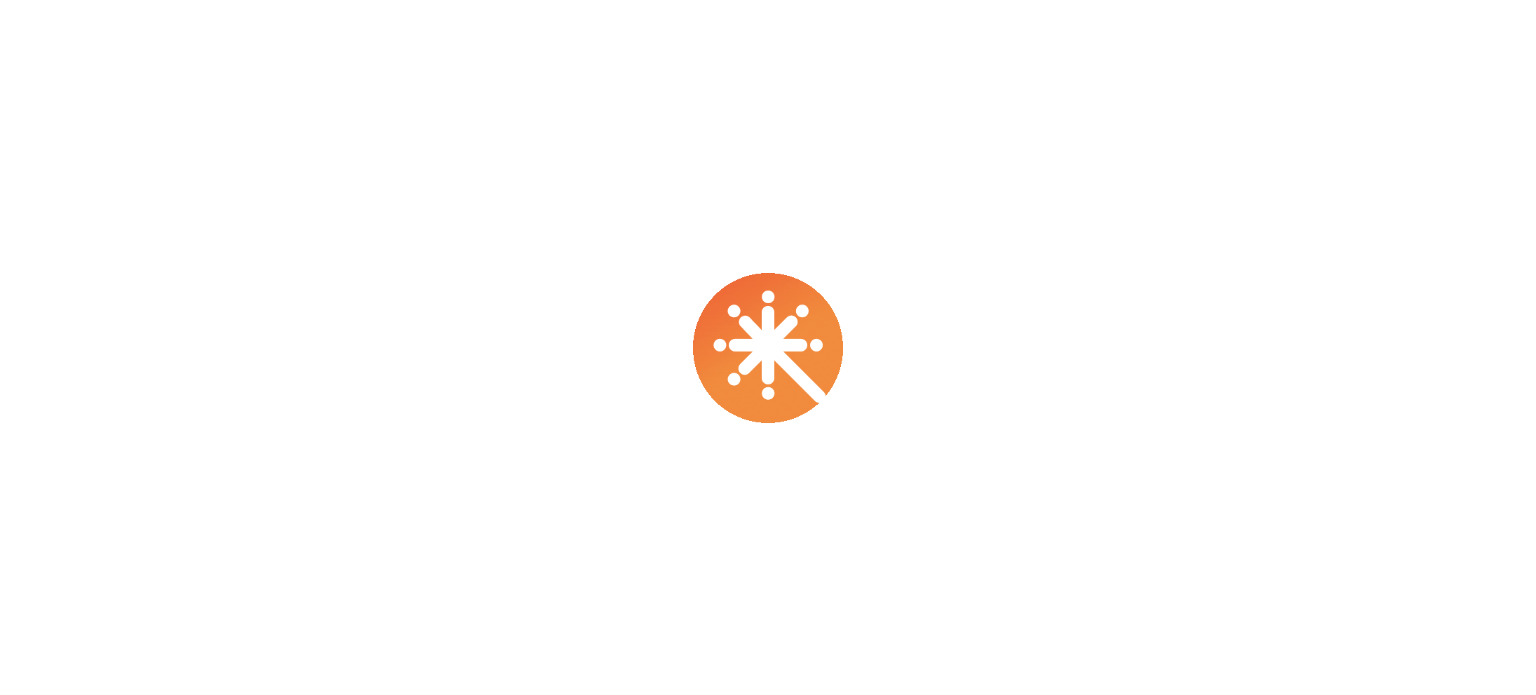 scroll, scrollTop: 0, scrollLeft: 0, axis: both 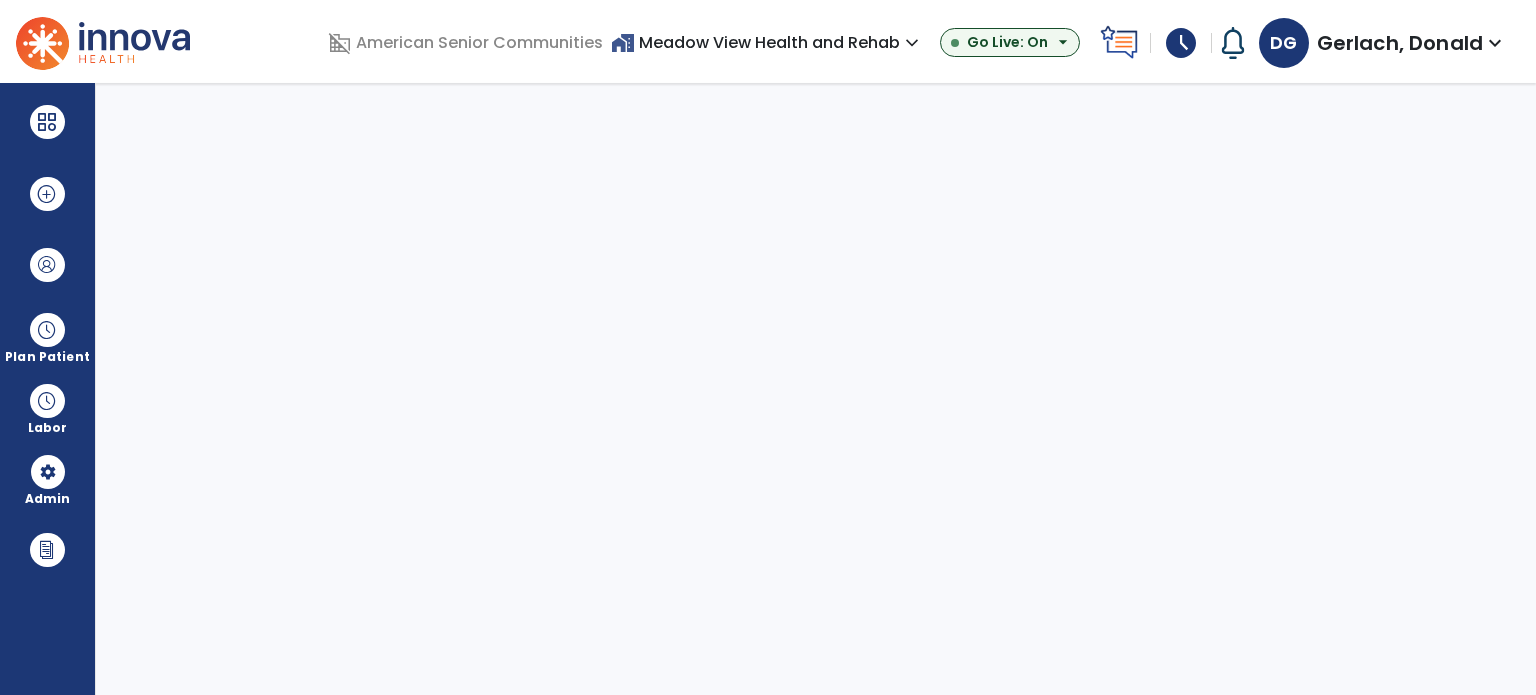select on "***" 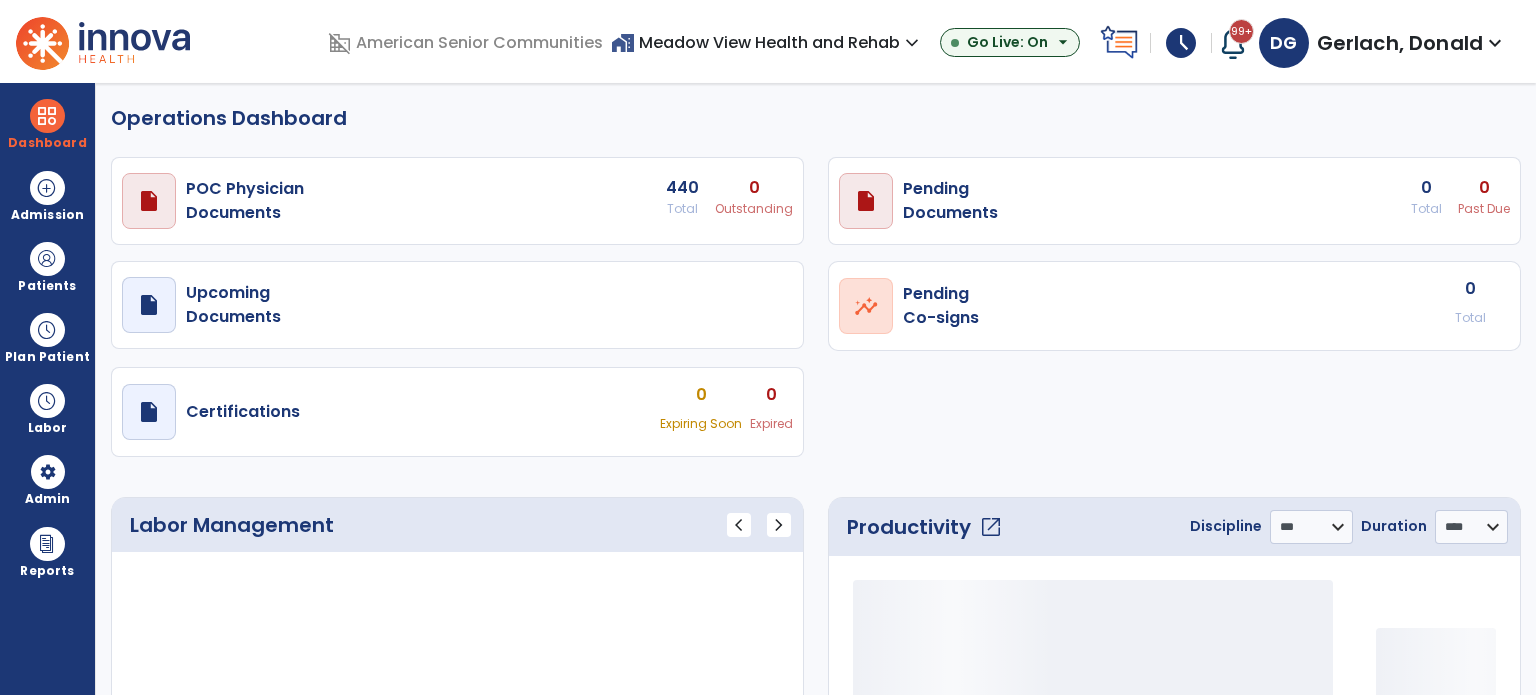select on "***" 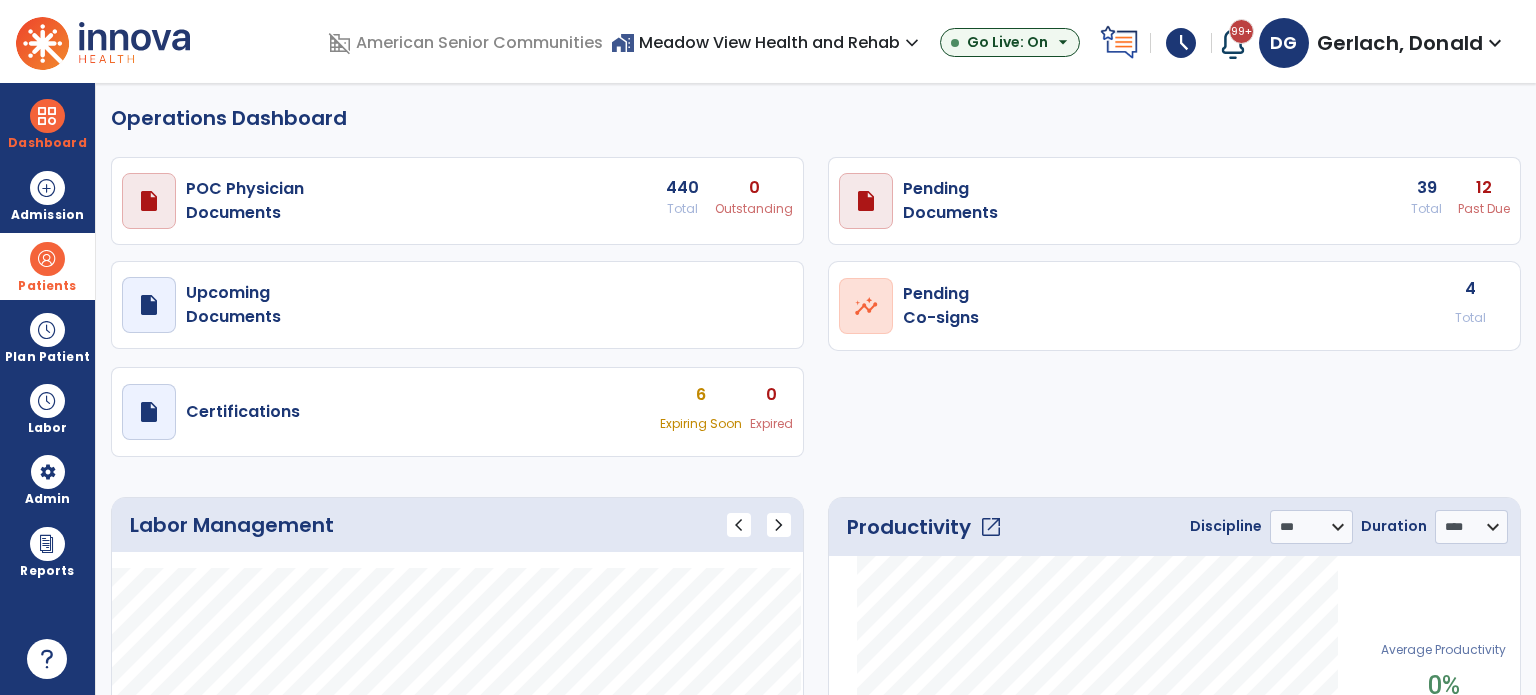 click at bounding box center [47, 259] 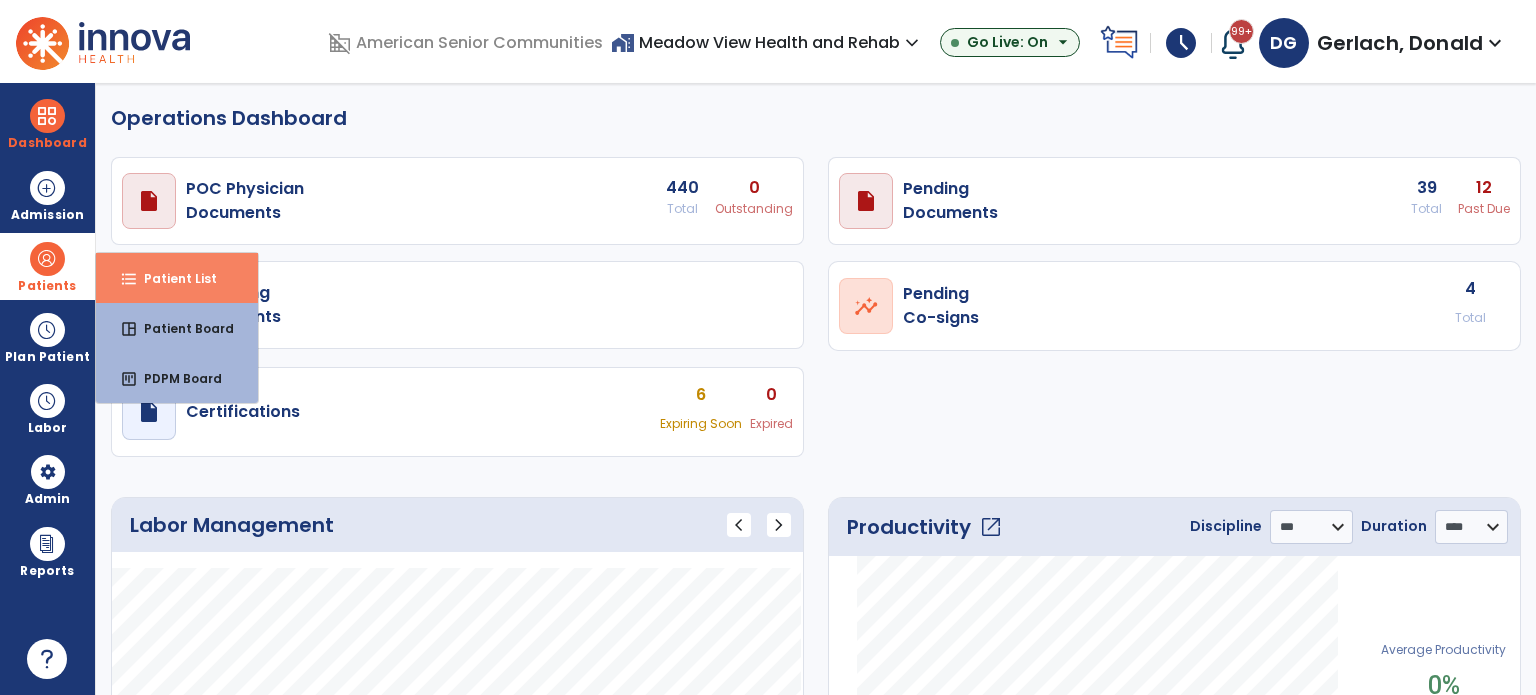 click on "Patient List" at bounding box center [172, 278] 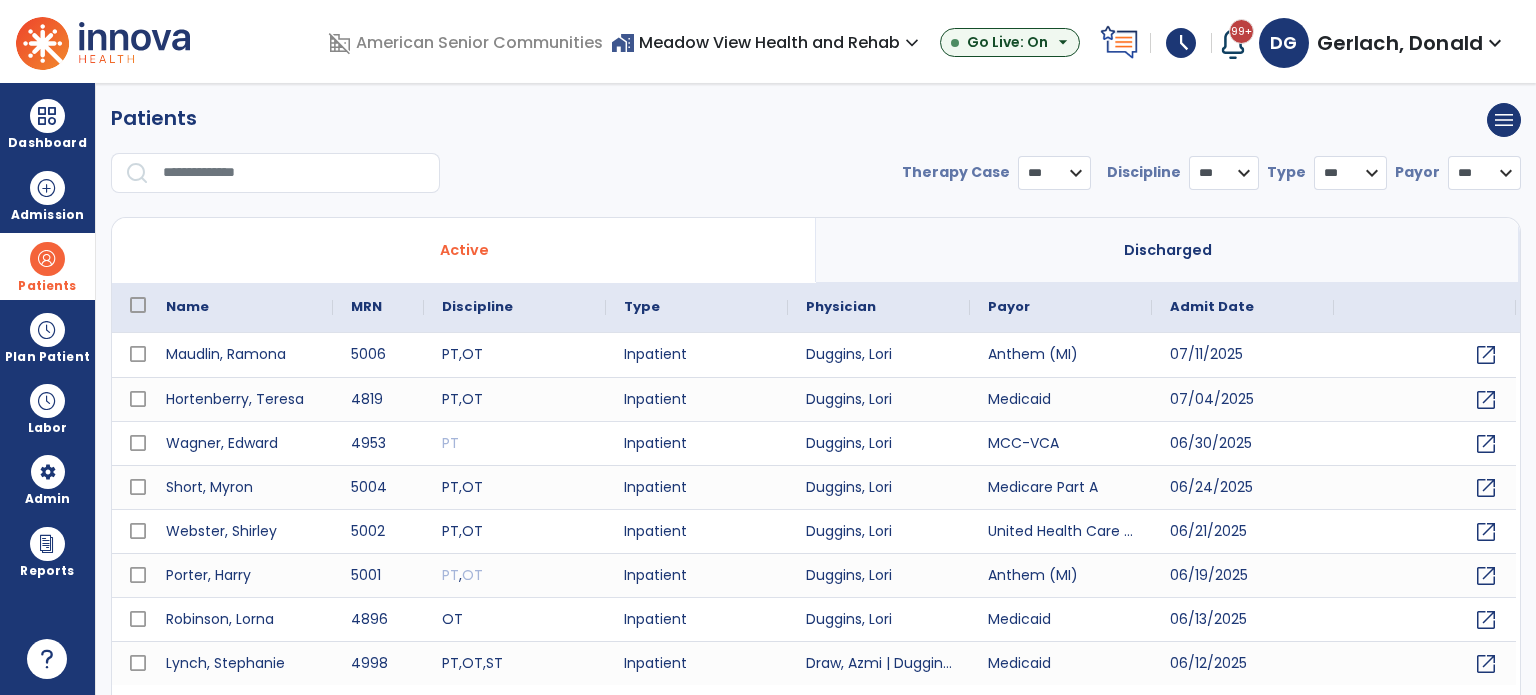 select on "***" 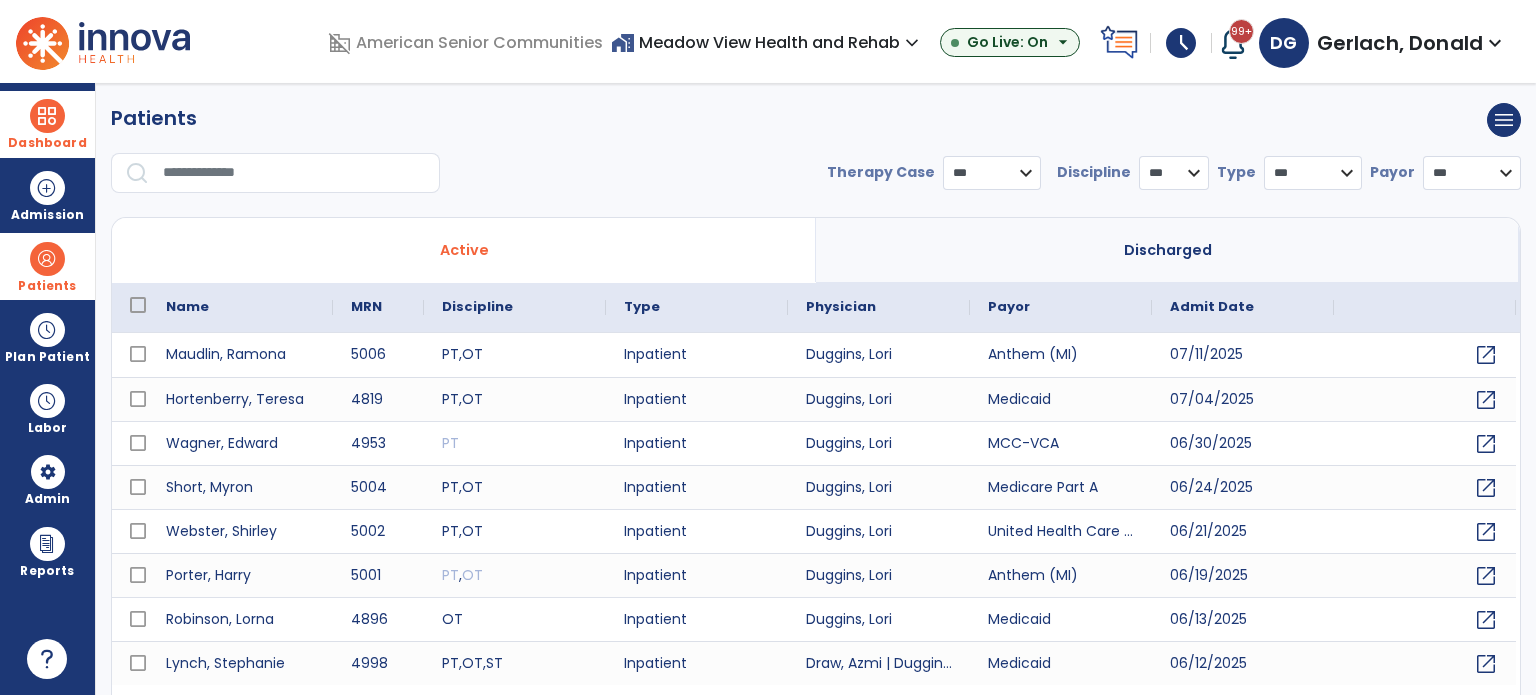 click on "Dashboard" at bounding box center [47, 143] 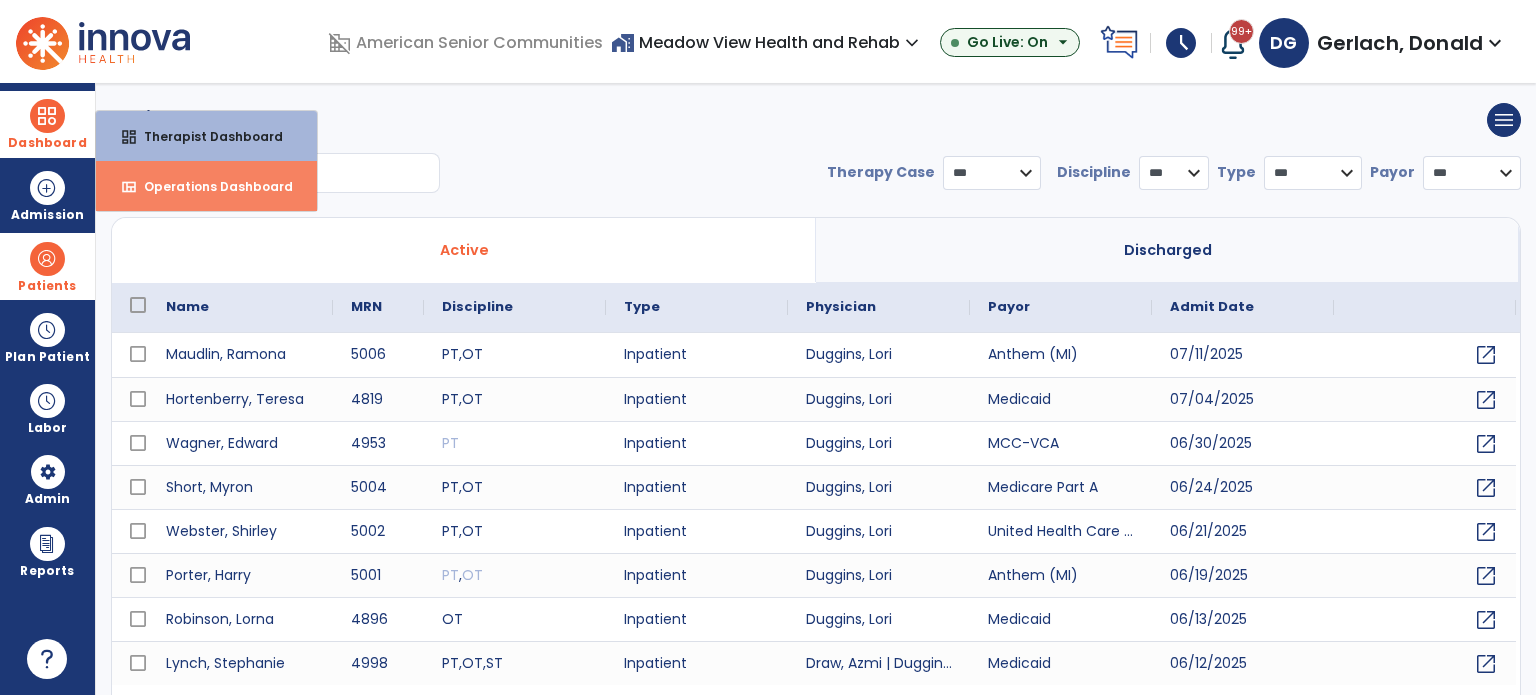 click on "Operations Dashboard" at bounding box center [210, 186] 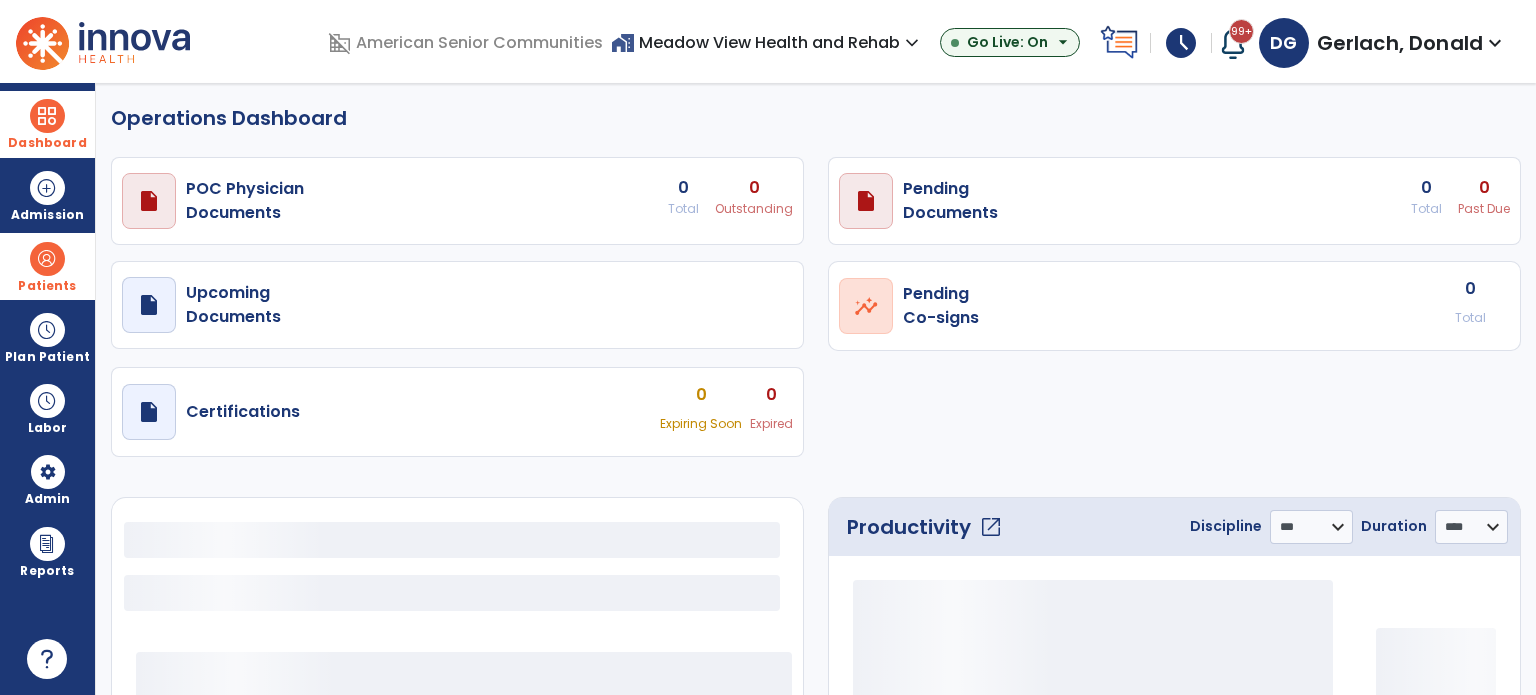select on "***" 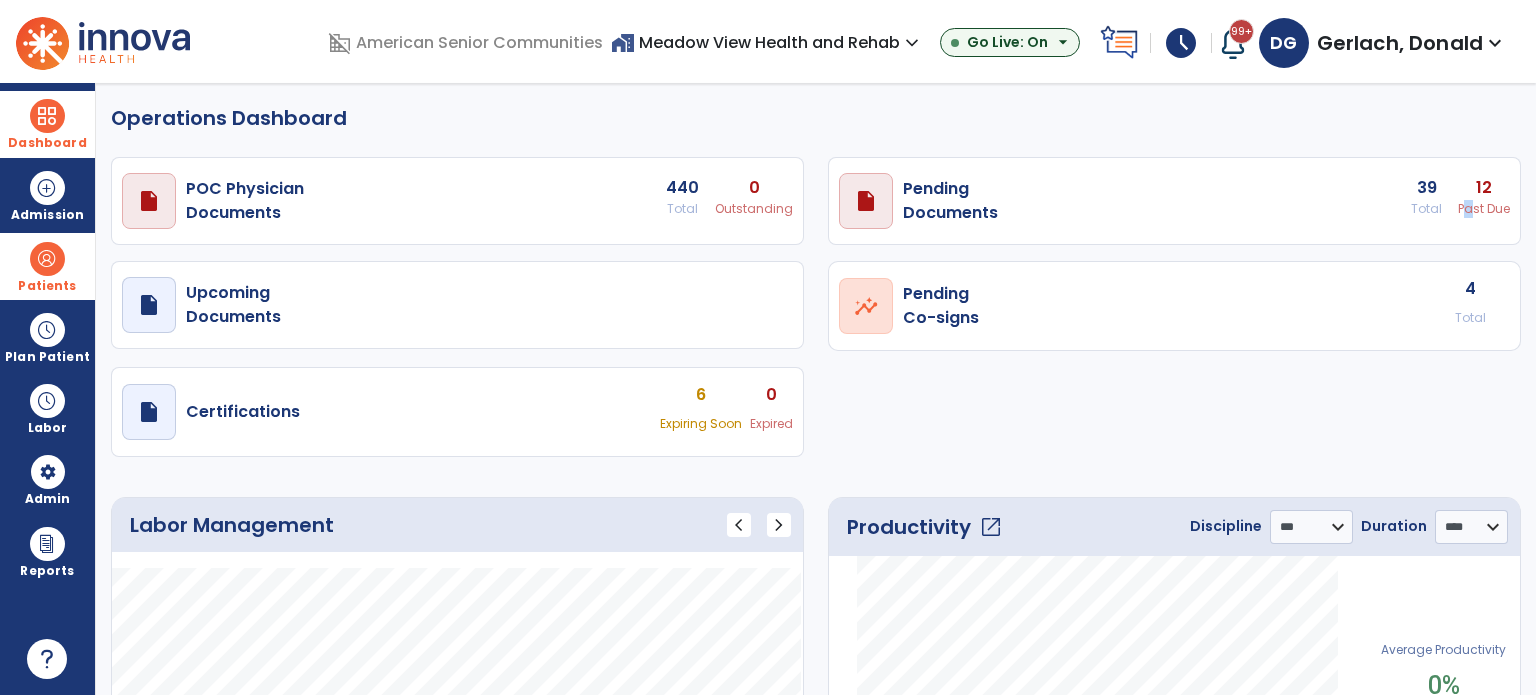 click on "Past Due" at bounding box center [754, 209] 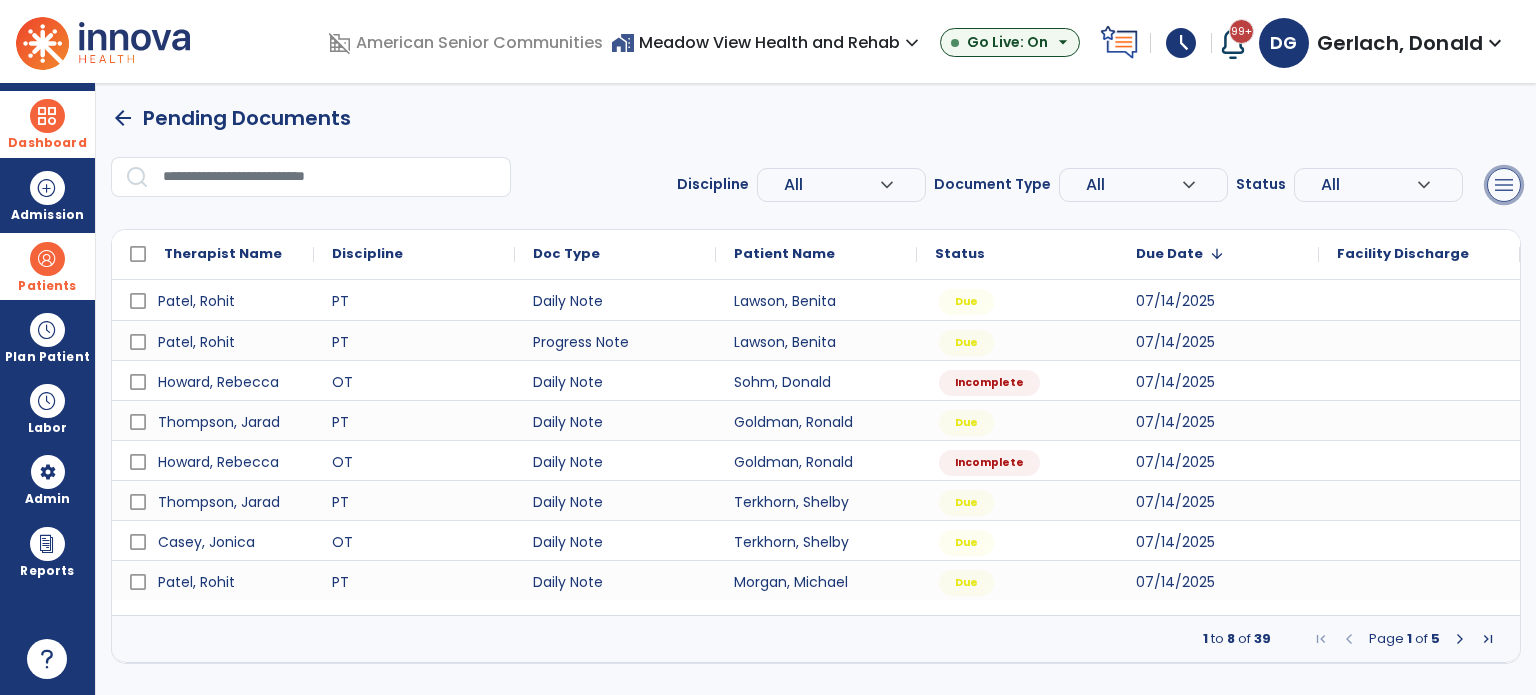 click on "menu" at bounding box center [1504, 185] 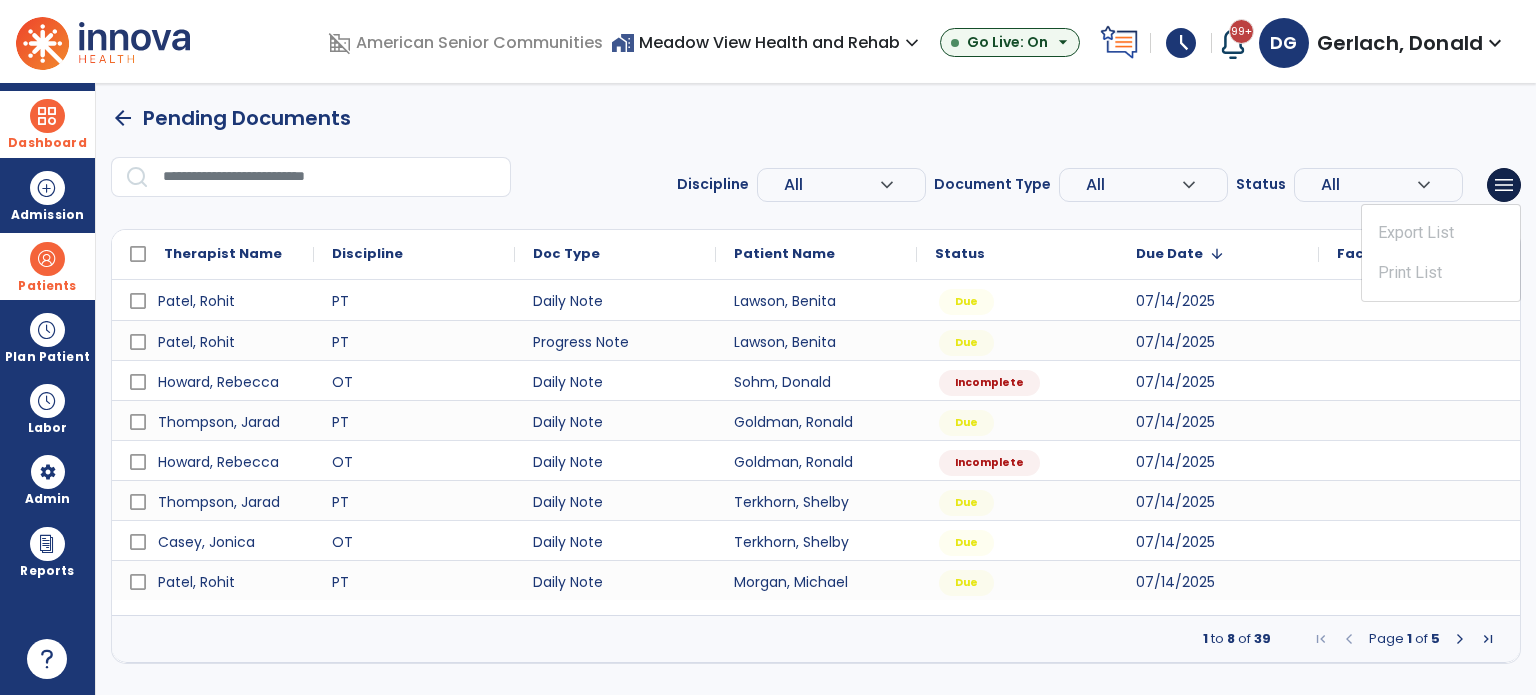 click on "All" at bounding box center (831, 185) 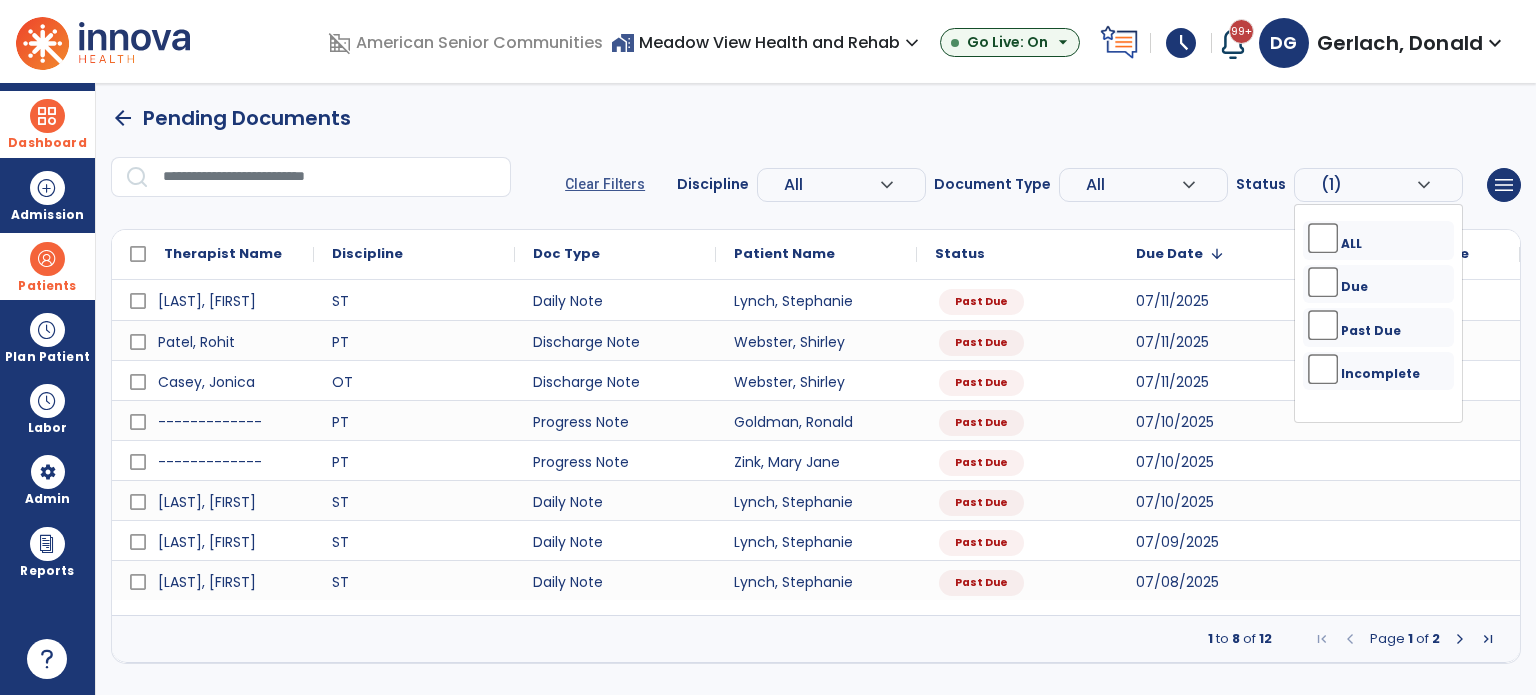 click on "All" at bounding box center [831, 185] 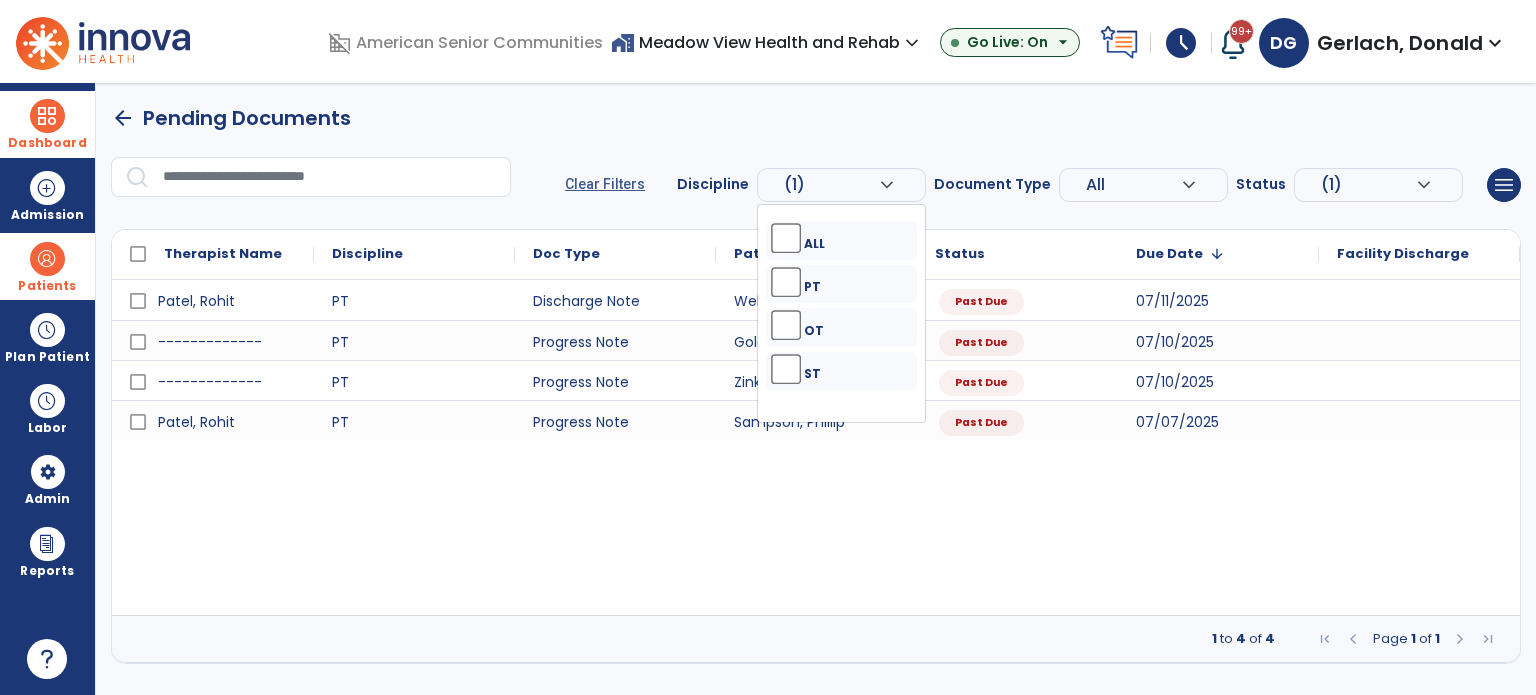 click on "[LAST], [FIRST] PT Discharge Note [LAST], [FIRST] Past Due [DATE] PT Progress Note [LAST], [FIRST] Past Due [DATE] PT Progress Note [LAST], [FIRST] Past Due [DATE] [LAST], [FIRST] PT Progress Note [LAST], [FIRST] Past Due [DATE]" at bounding box center [816, 447] 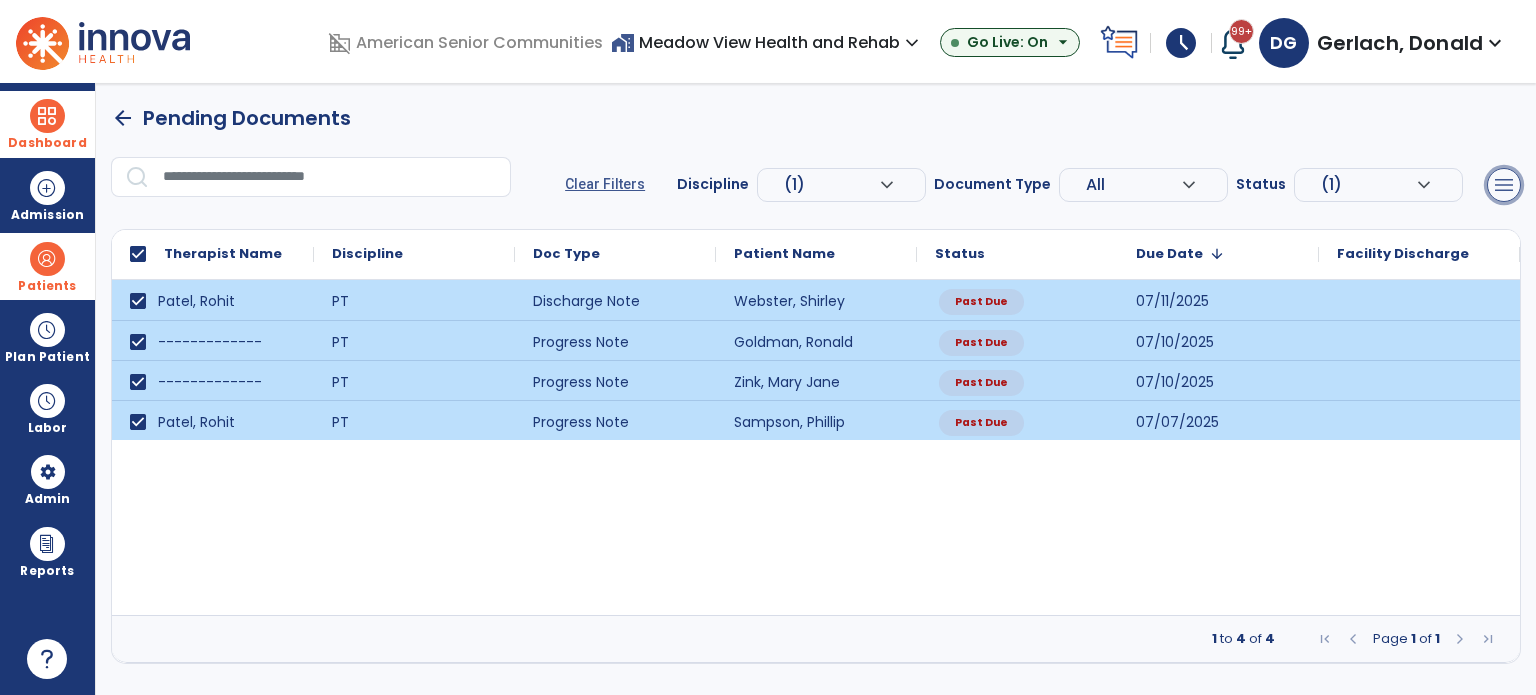 click on "menu" at bounding box center (1504, 185) 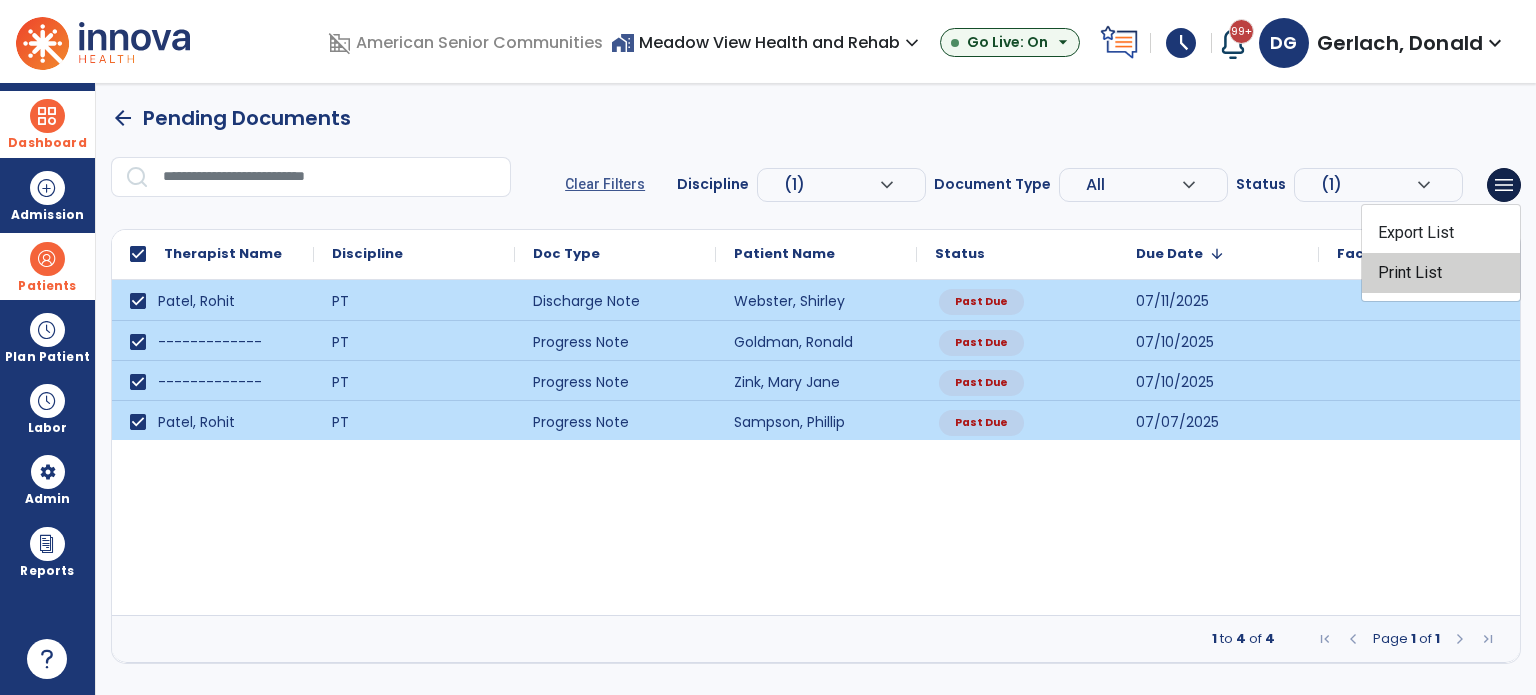 click on "Print List" at bounding box center (1441, 273) 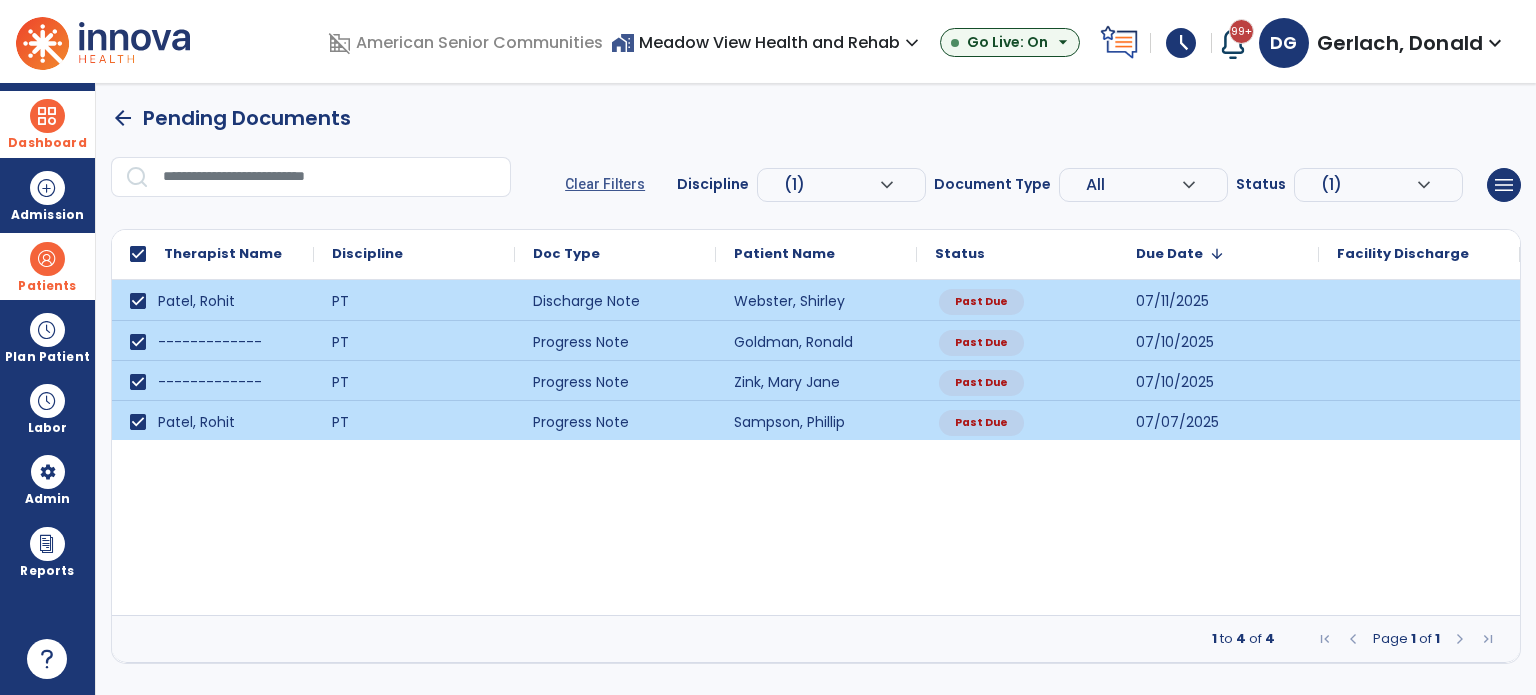 click on "arrow_back" at bounding box center (123, 118) 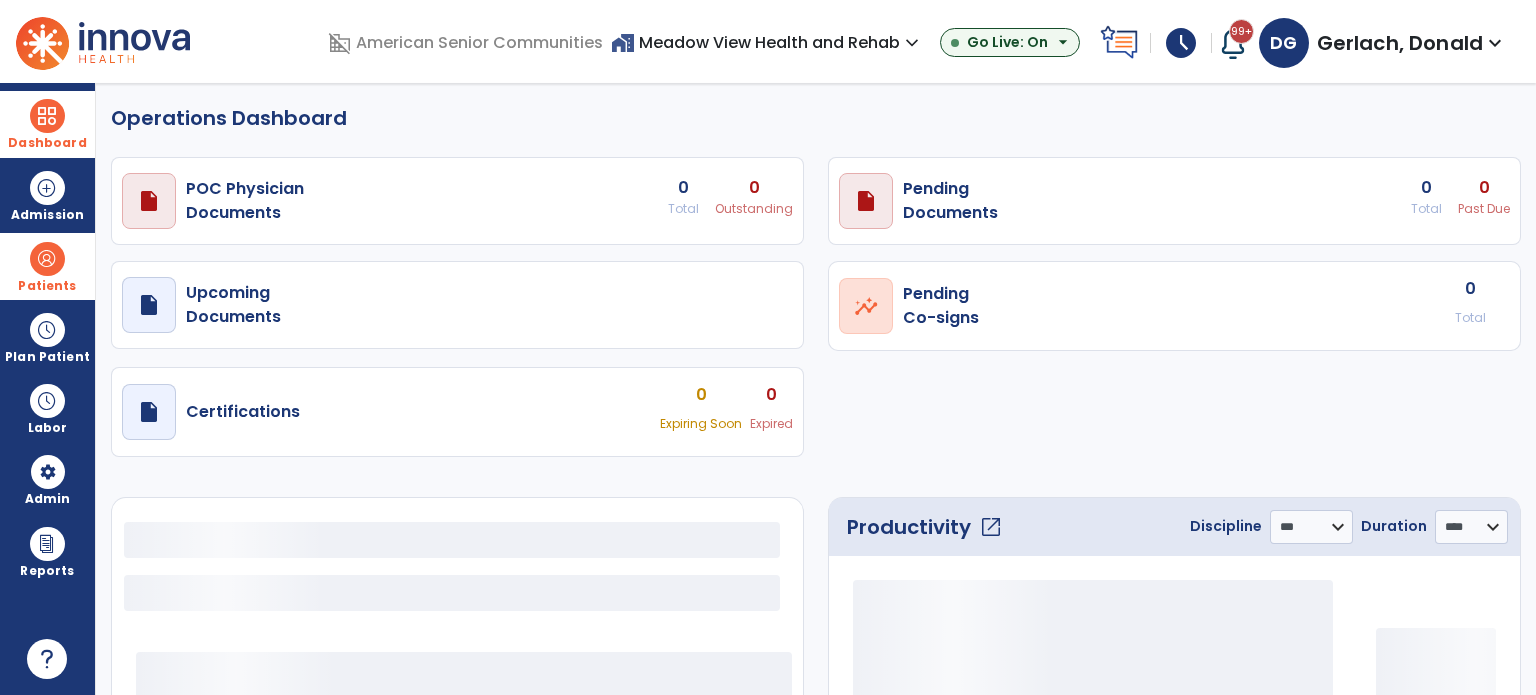 select on "***" 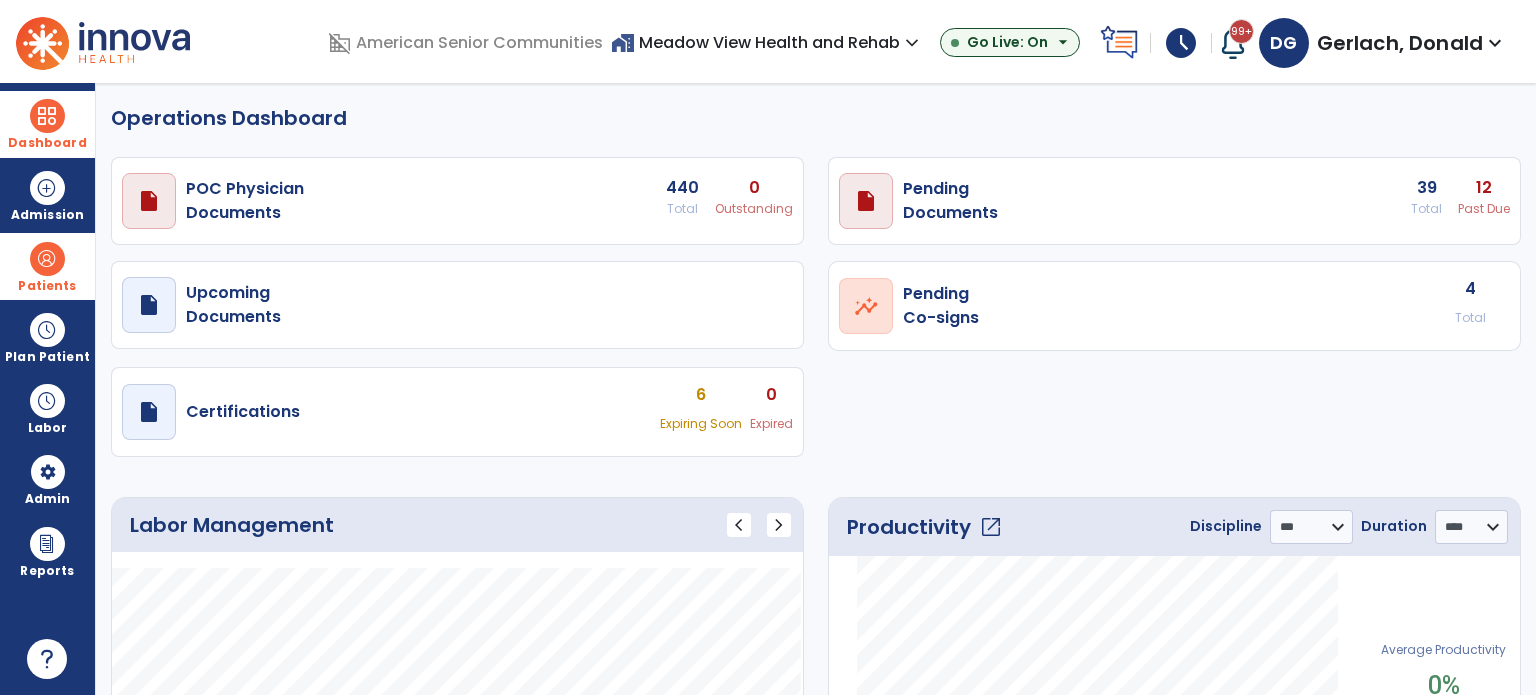click on "12" at bounding box center (754, 188) 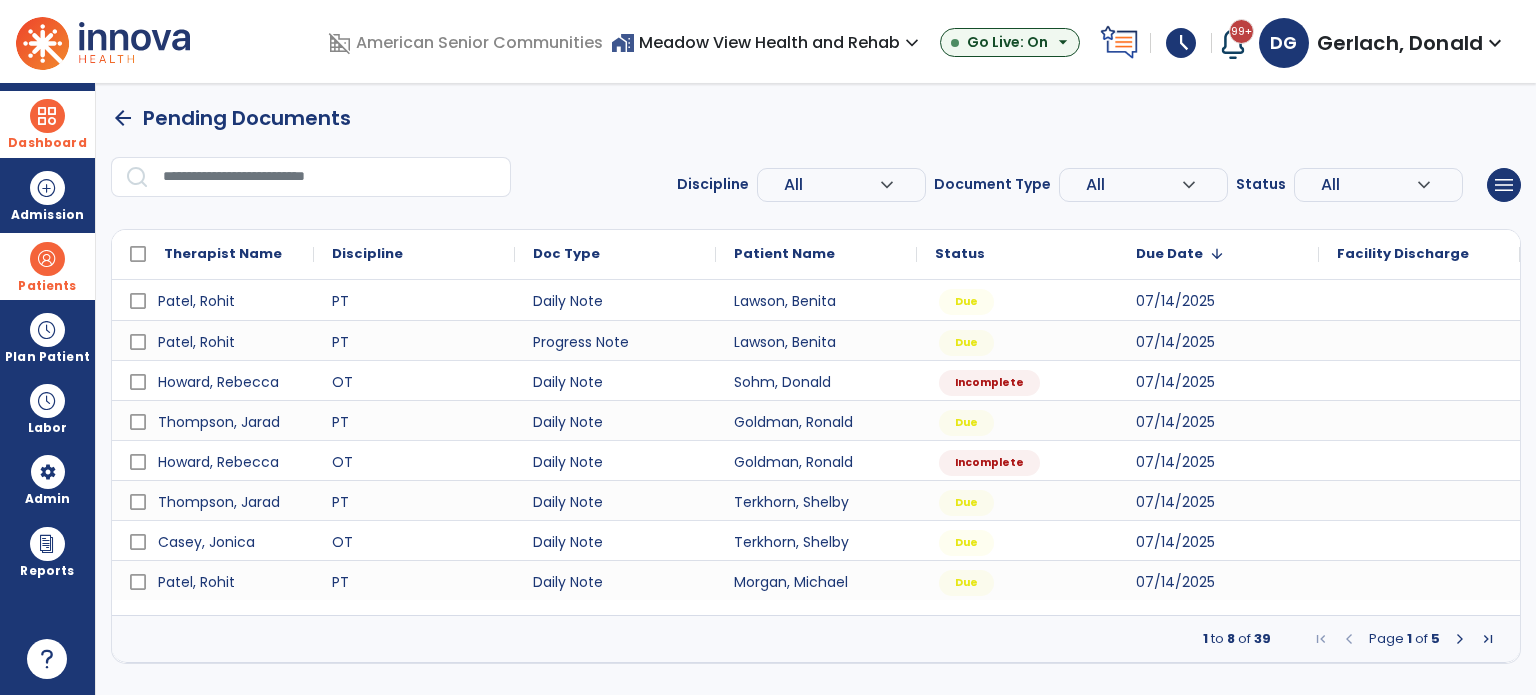 click on "All" at bounding box center [831, 185] 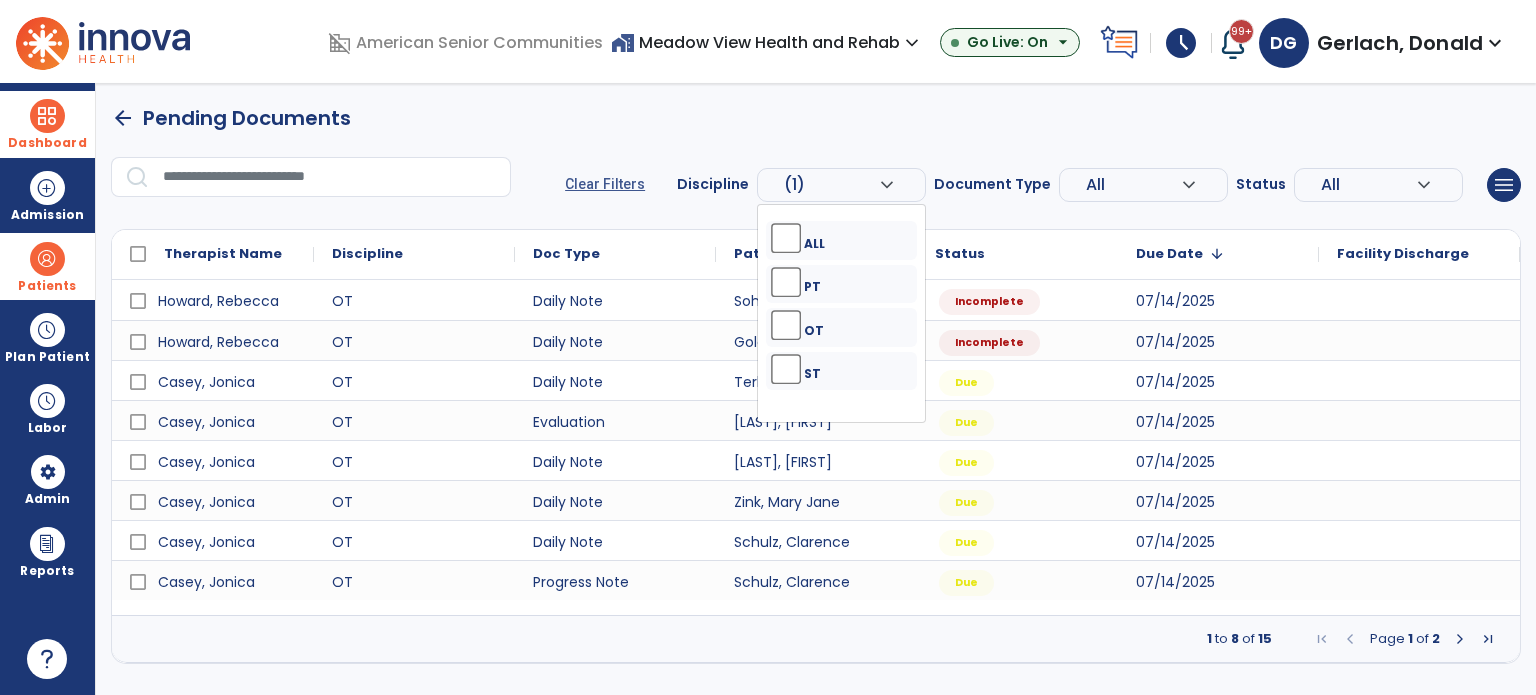 click on "All" at bounding box center (831, 185) 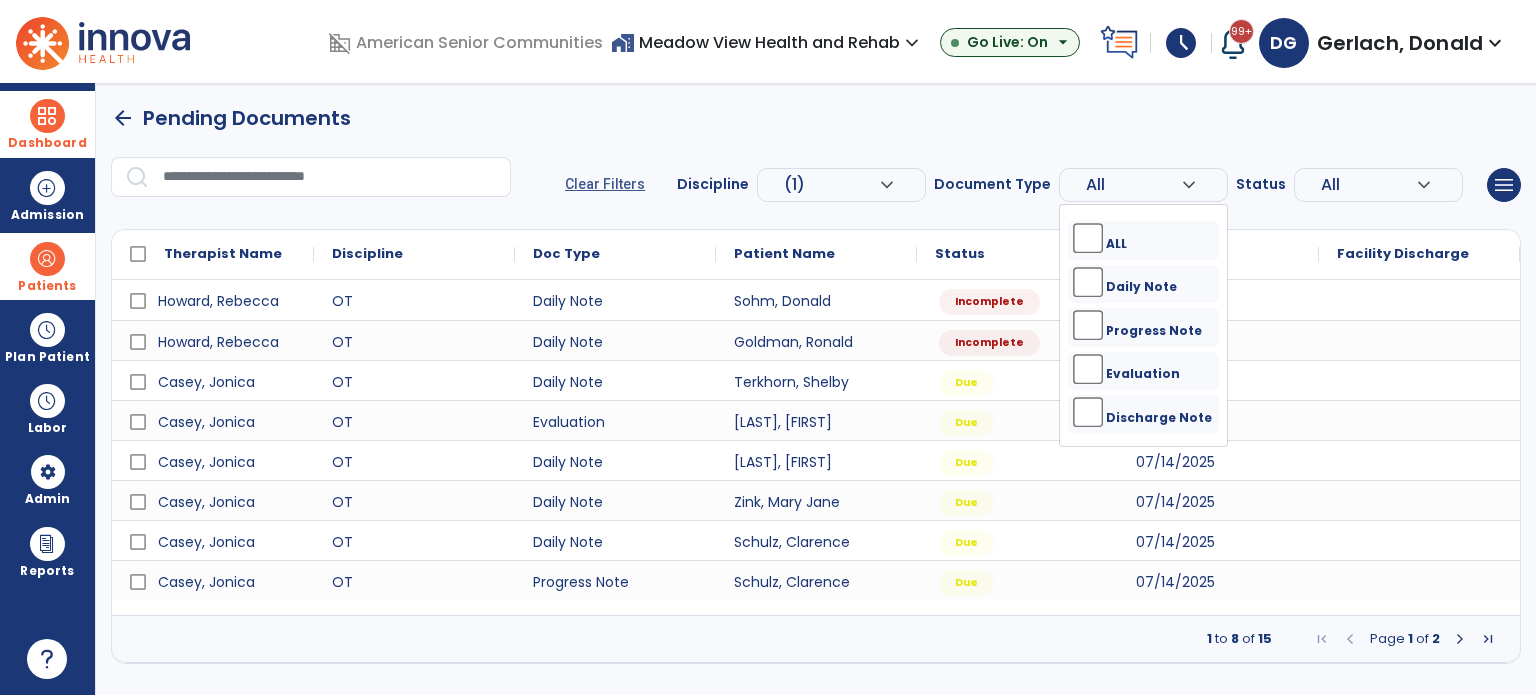 click on "All" at bounding box center (1133, 185) 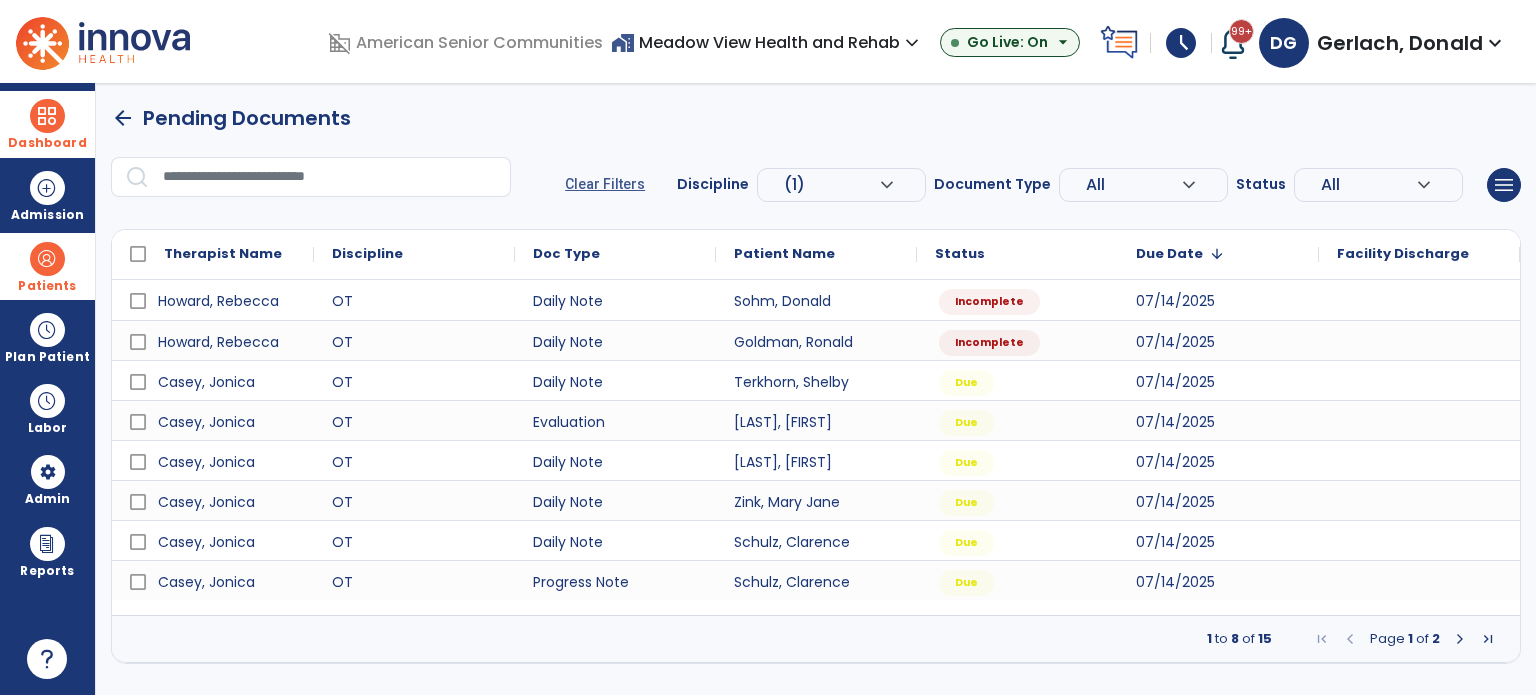 click on "All" at bounding box center [831, 185] 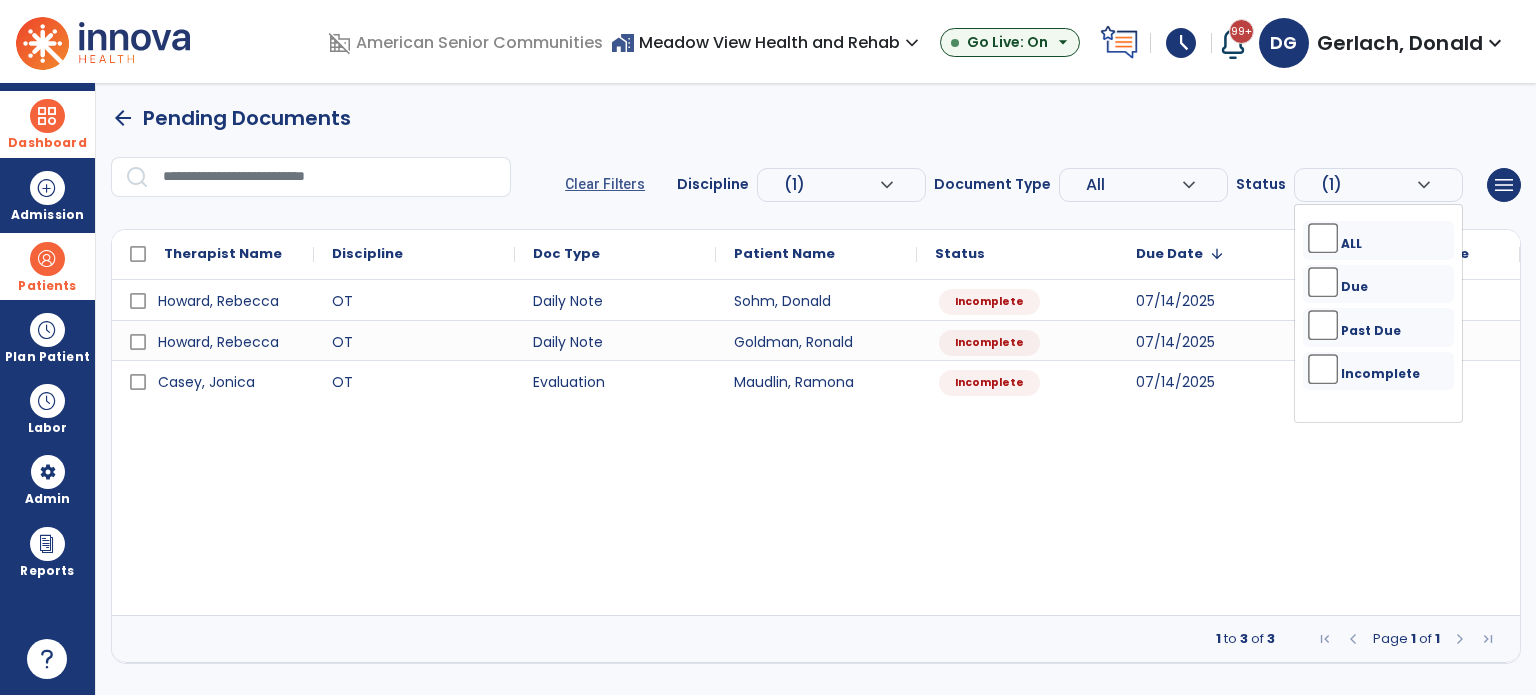 click on "[LAST], [FIRST] OT Daily Note [LAST], [FIRST] Incomplete 07/14/2025
[LAST], [FIRST] OT Daily Note [LAST], [FIRST] Incomplete 07/14/2025
[LAST], [FIRST] OT Evaluation [LAST], [FIRST] Incomplete 07/14/2025" at bounding box center [816, 447] 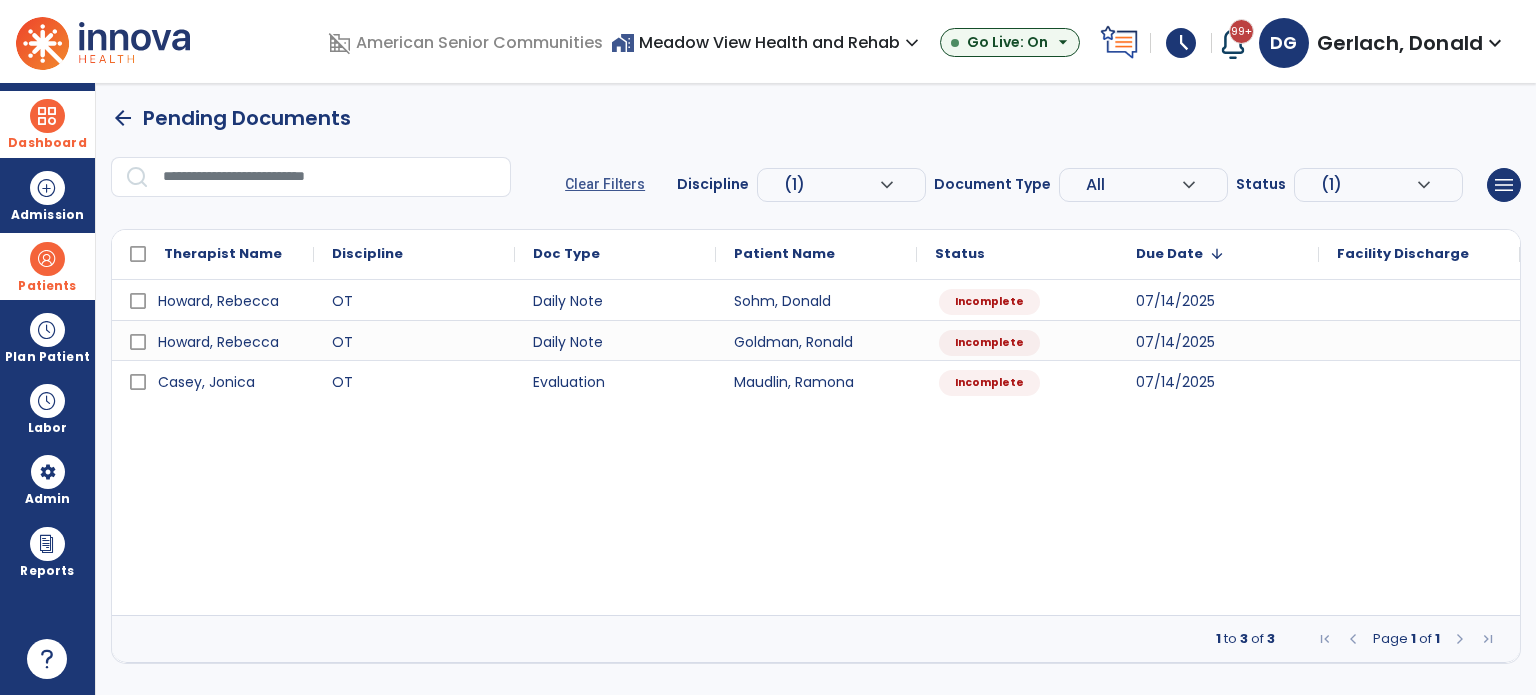 click on "(1)" at bounding box center (831, 185) 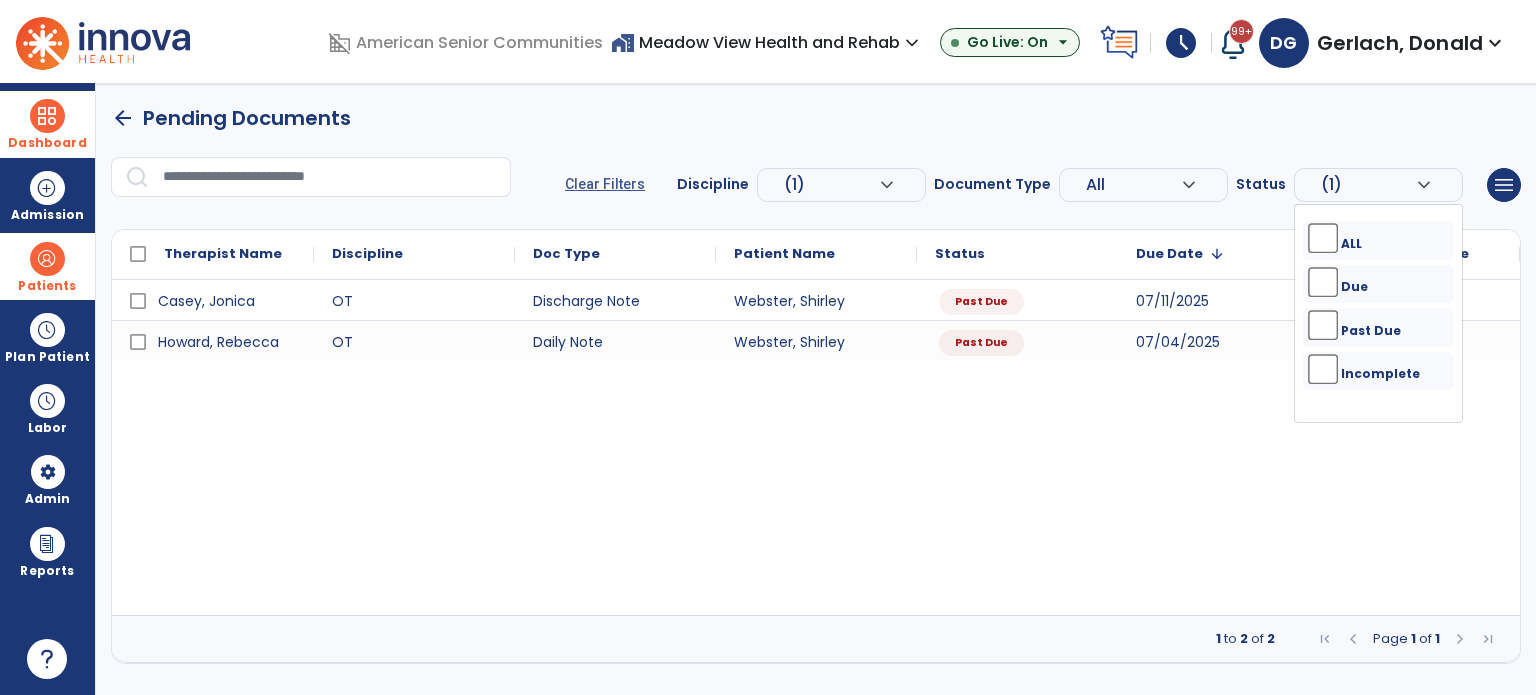 click on "[LAST], [FIRST] OT Discharge Note [LAST], [FIRST] Past Due 07/11/2025
[LAST], [FIRST] OT Daily Note [LAST], [FIRST] Past Due 07/04/2025" at bounding box center [816, 447] 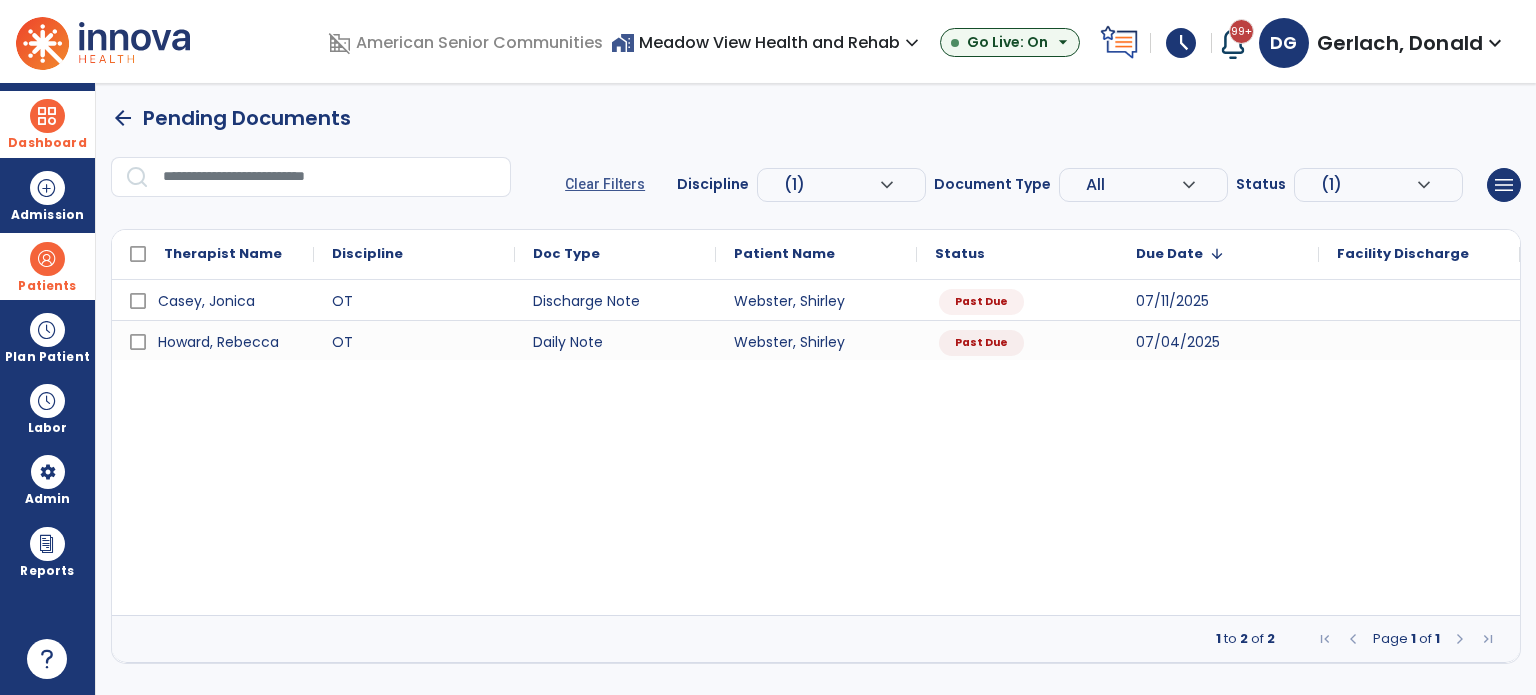click on "arrow_back" at bounding box center [123, 118] 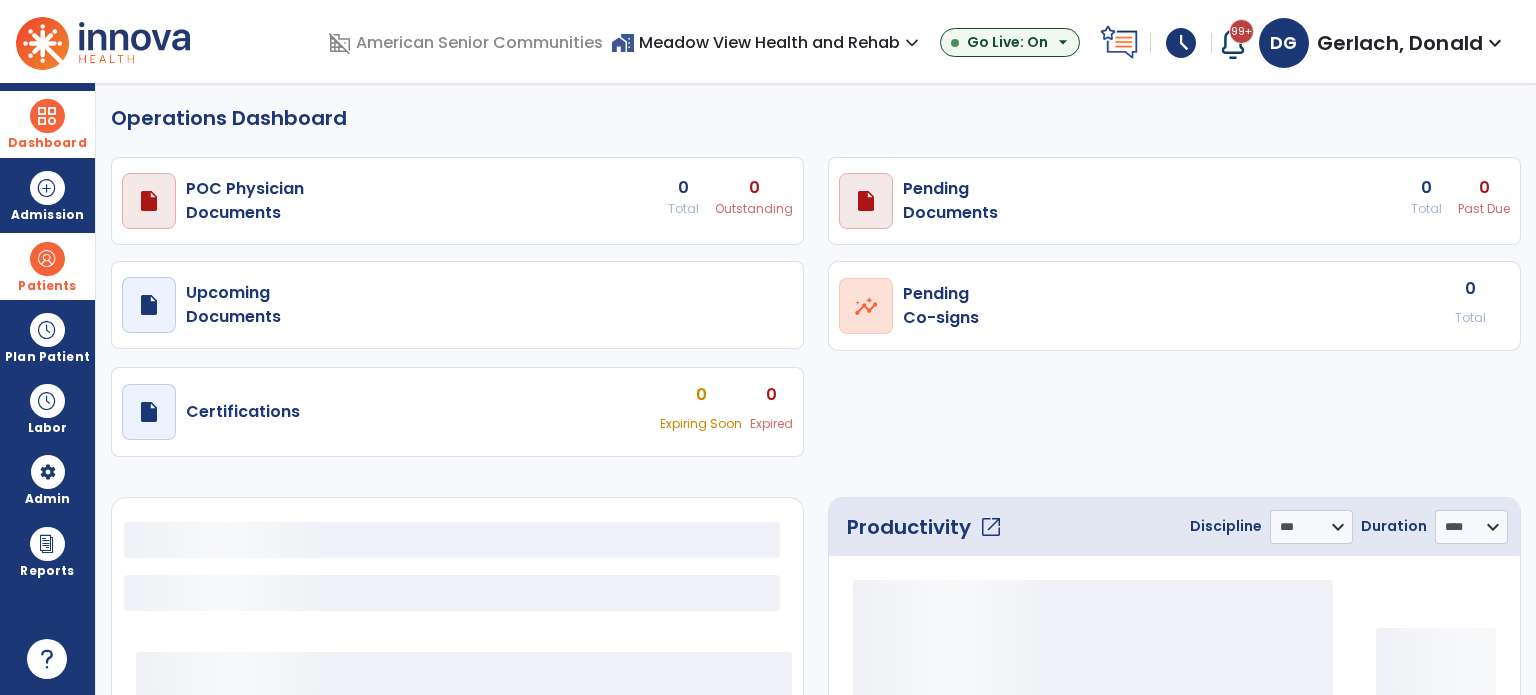 select on "***" 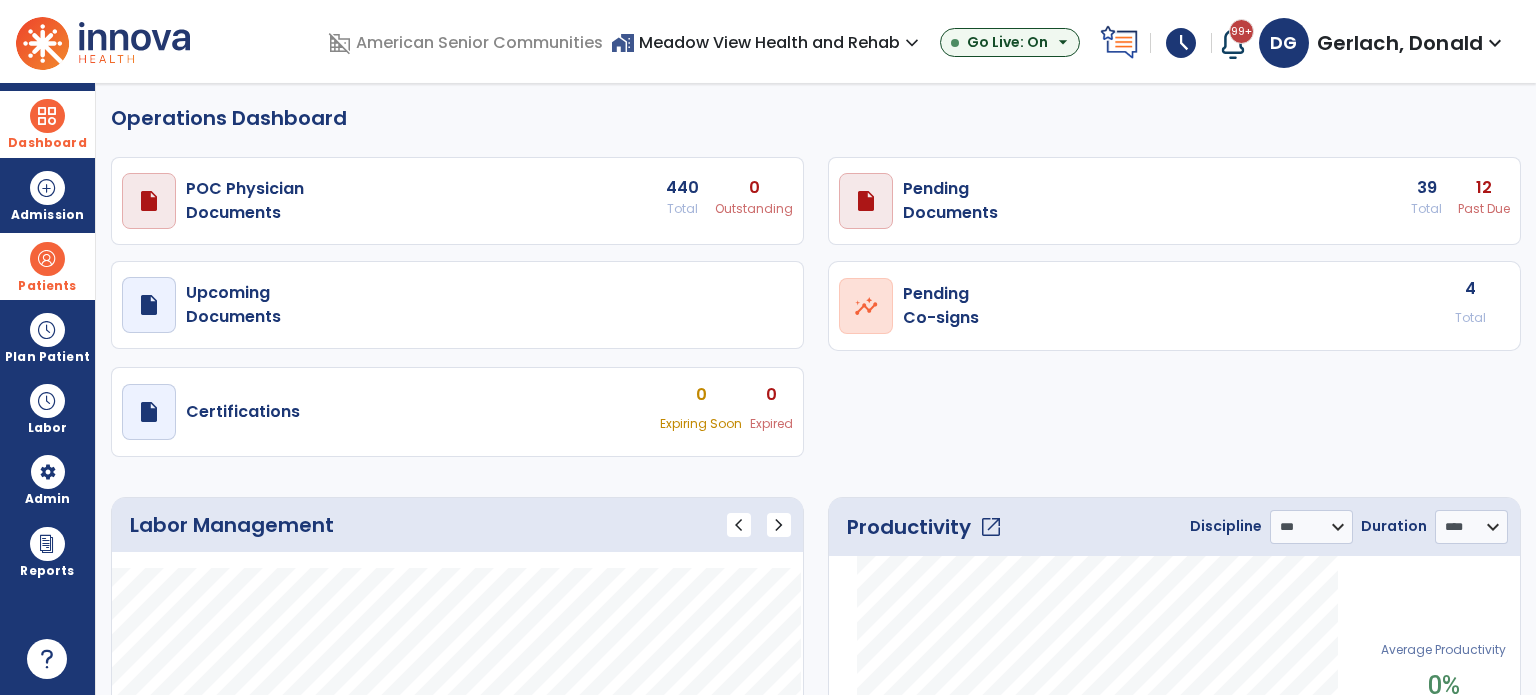 click at bounding box center (47, 259) 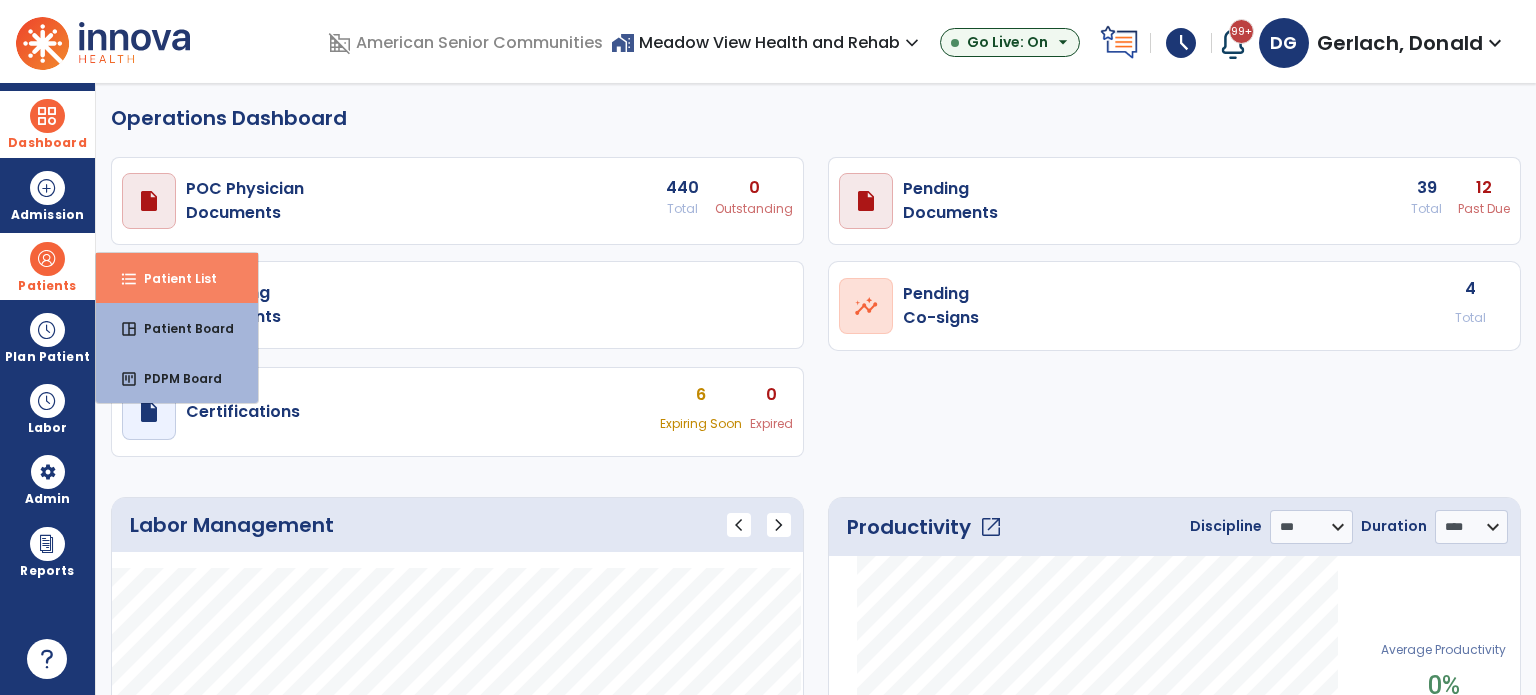 click on "format_list_bulleted" at bounding box center (129, 279) 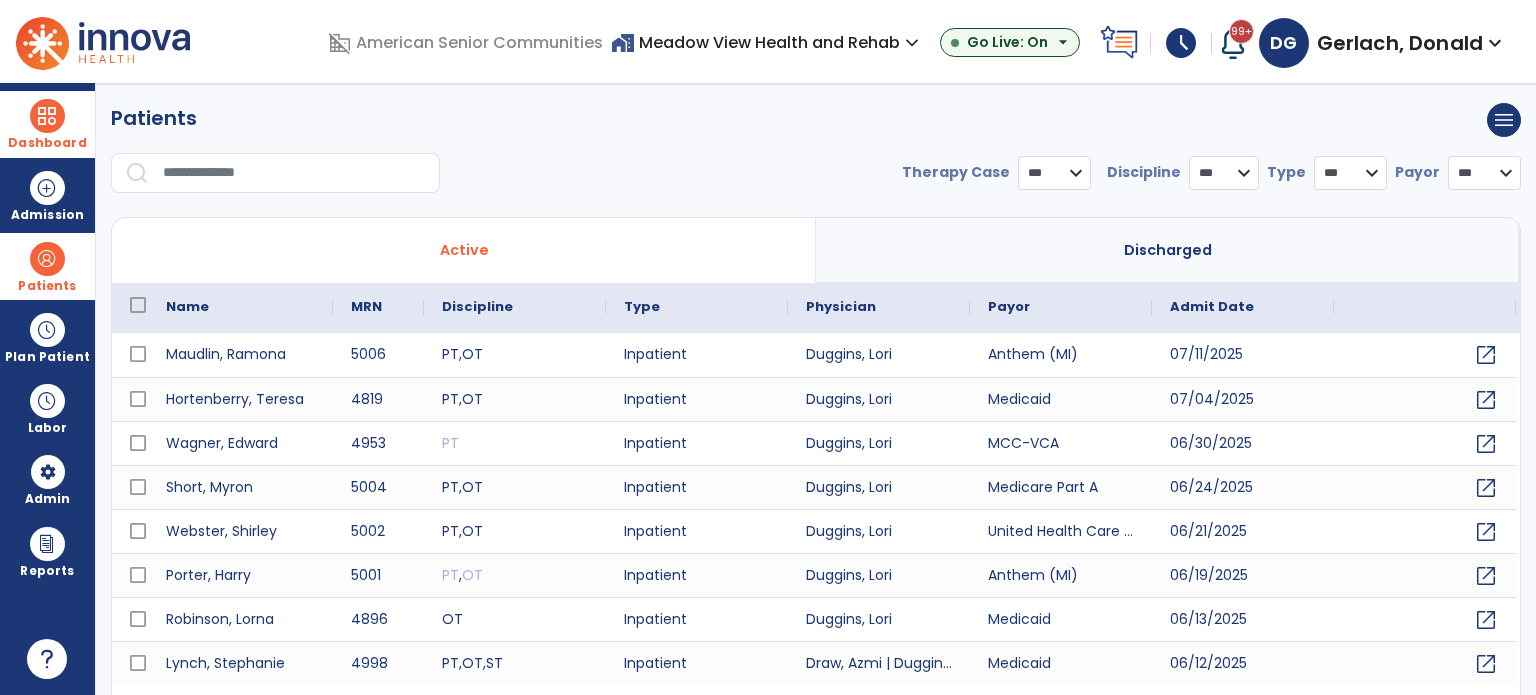 select on "***" 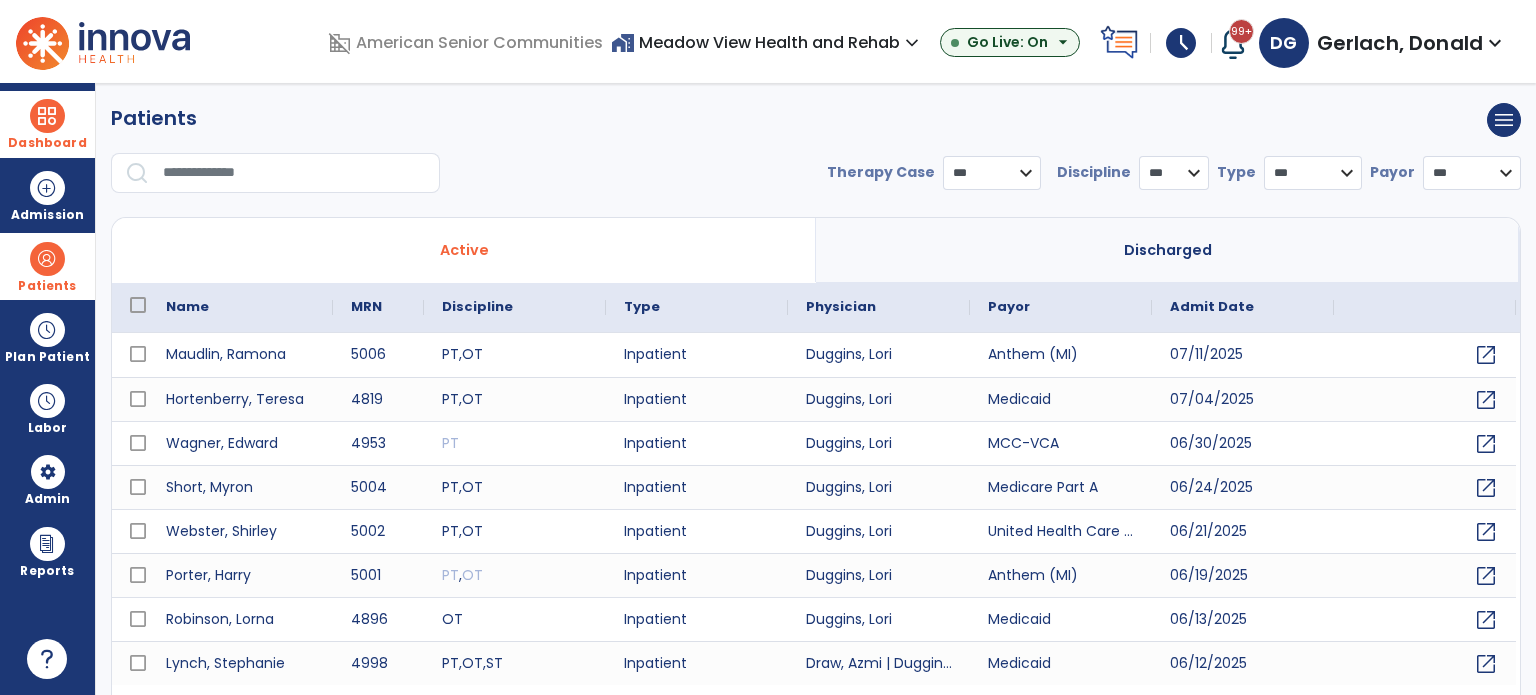 click at bounding box center (294, 173) 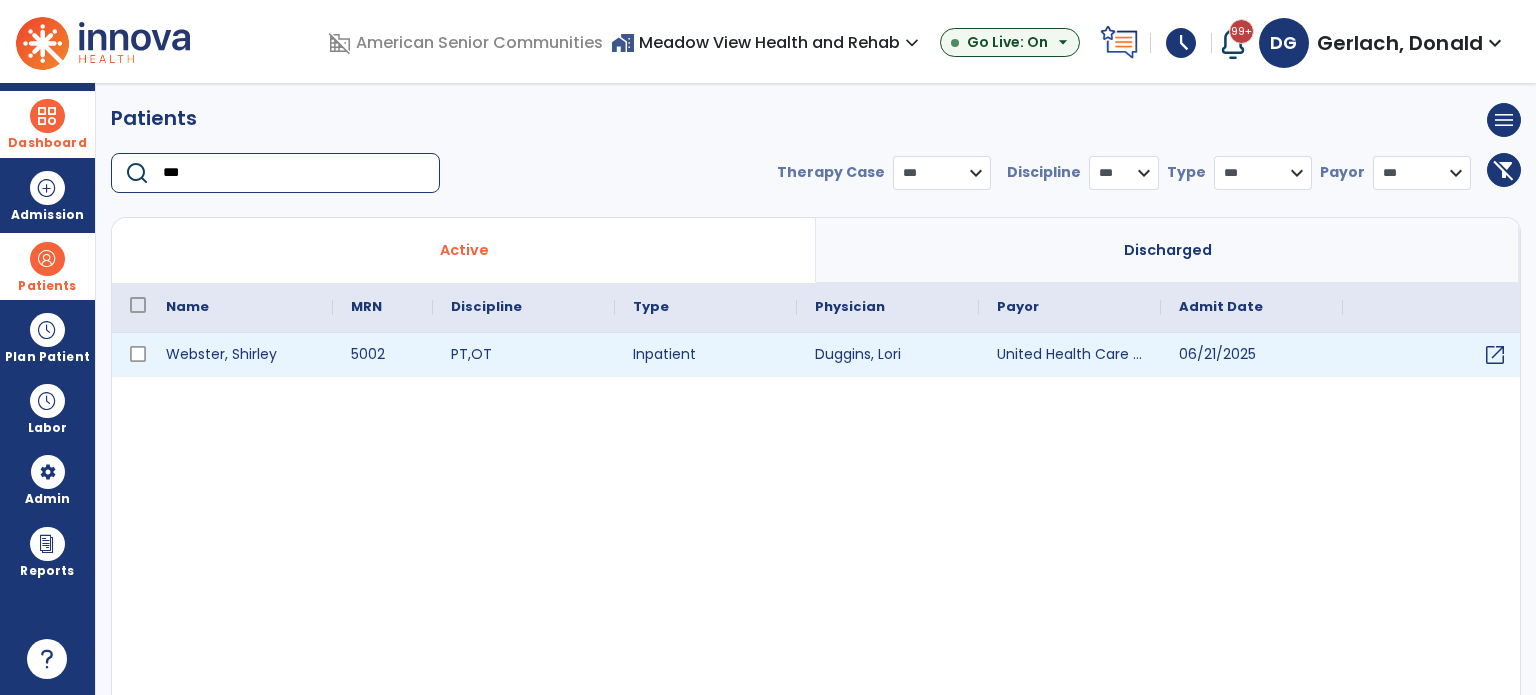 type on "***" 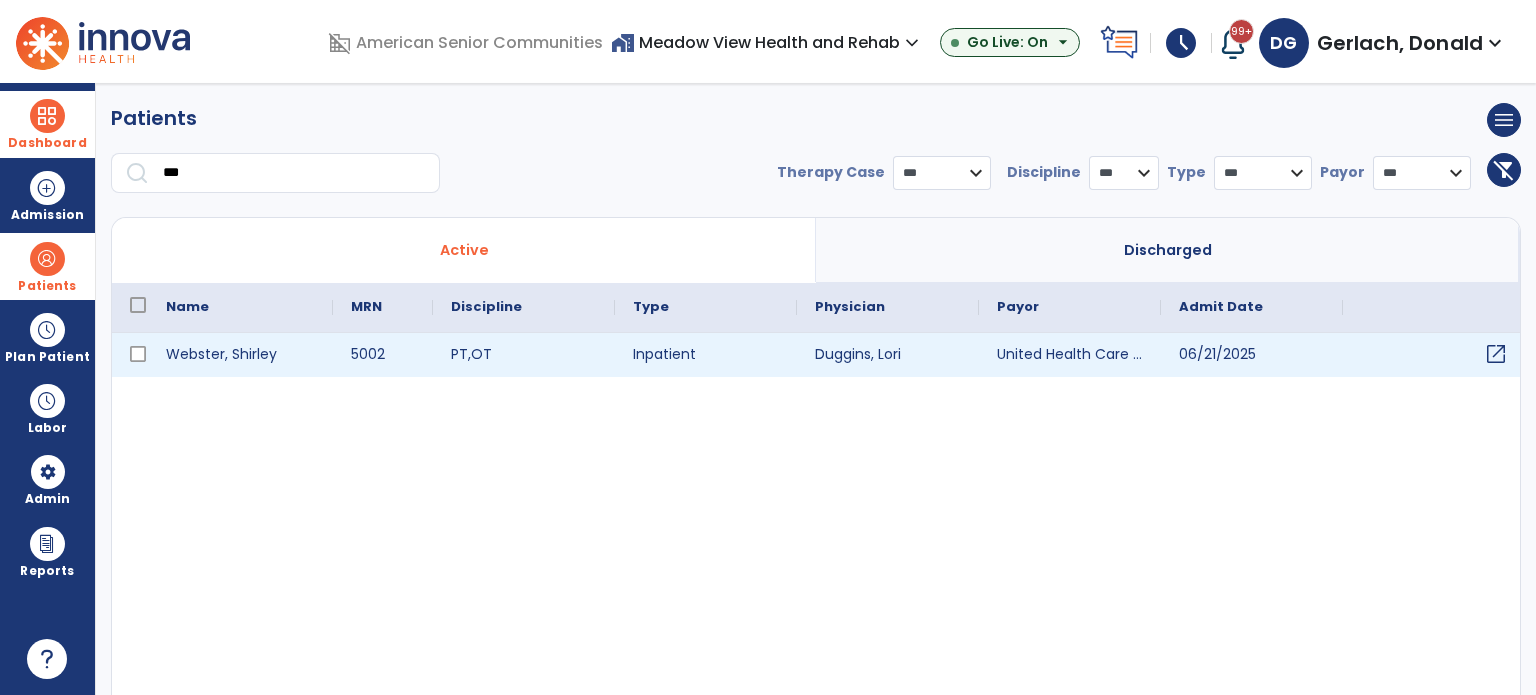 click on "open_in_new" at bounding box center (1496, 354) 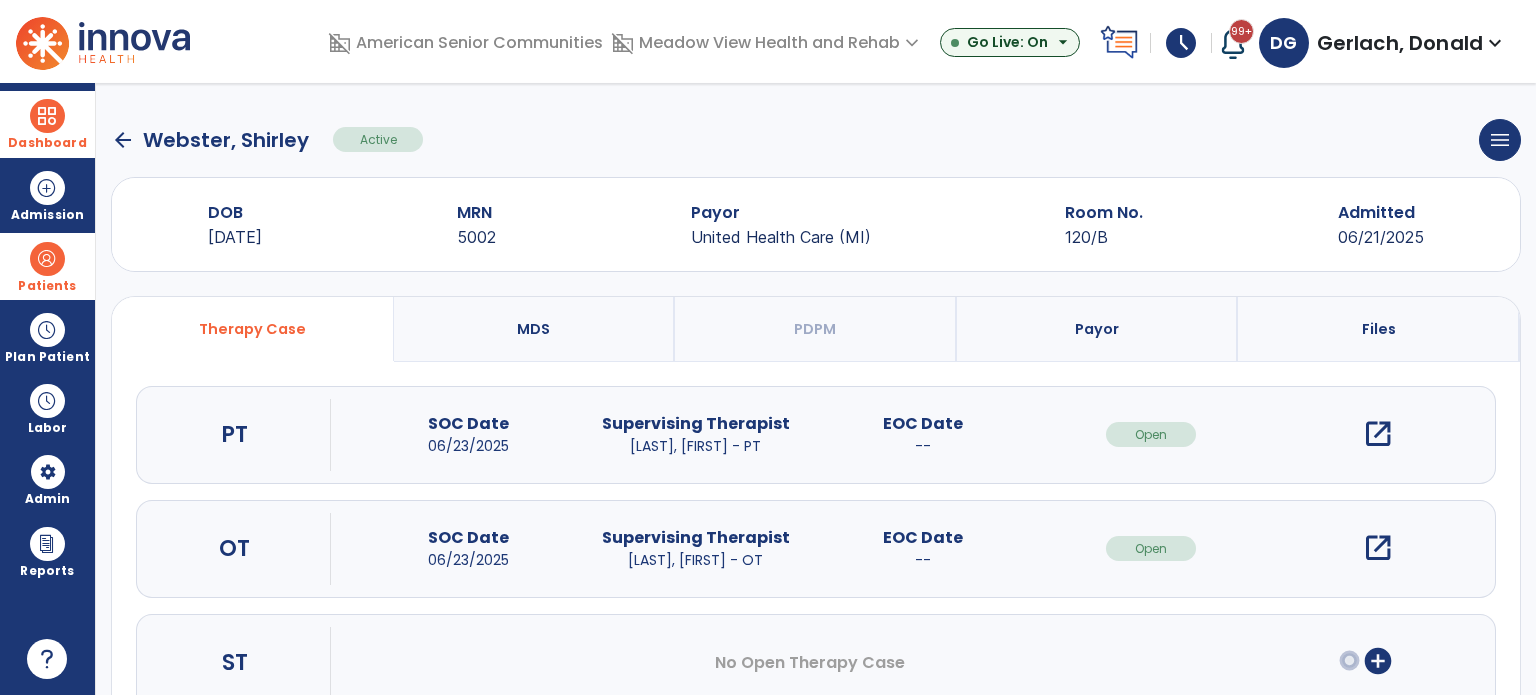 click on "open_in_new" at bounding box center [1378, 434] 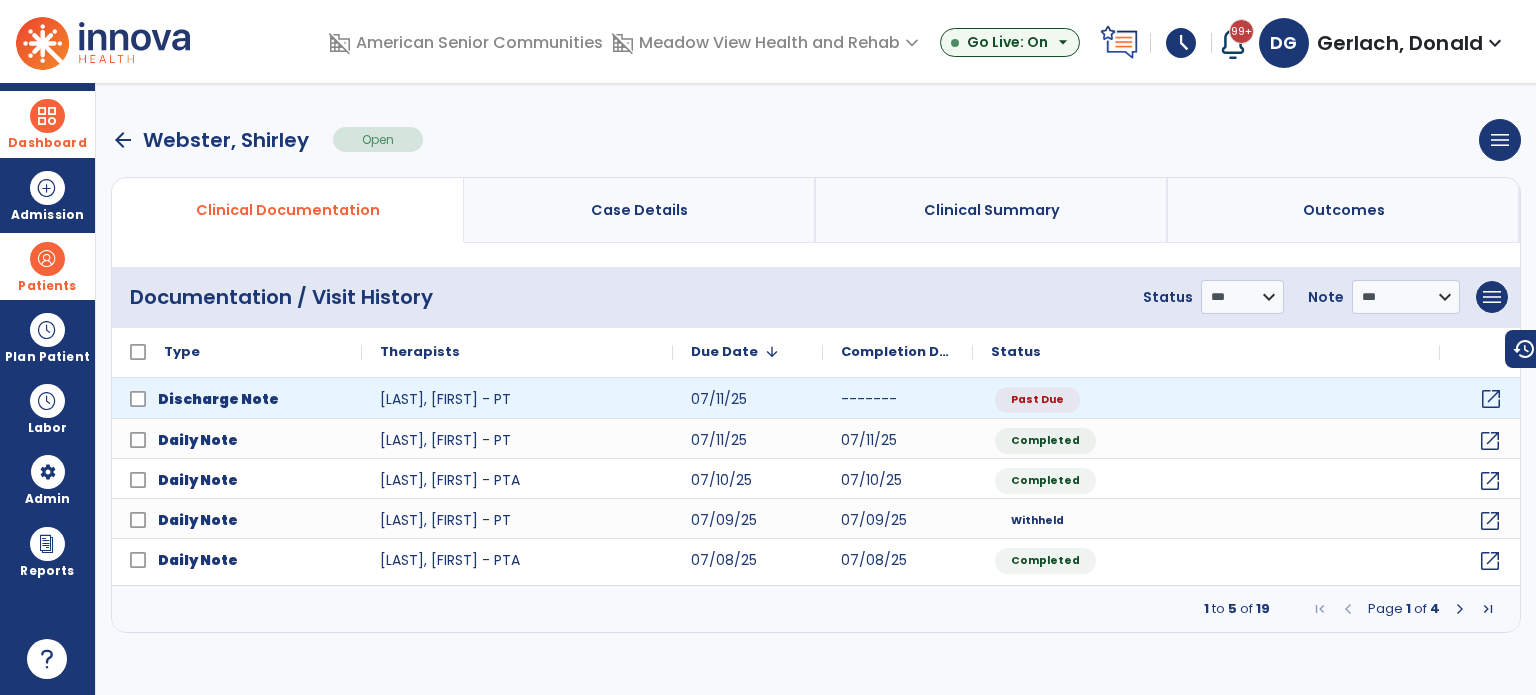 click on "open_in_new" 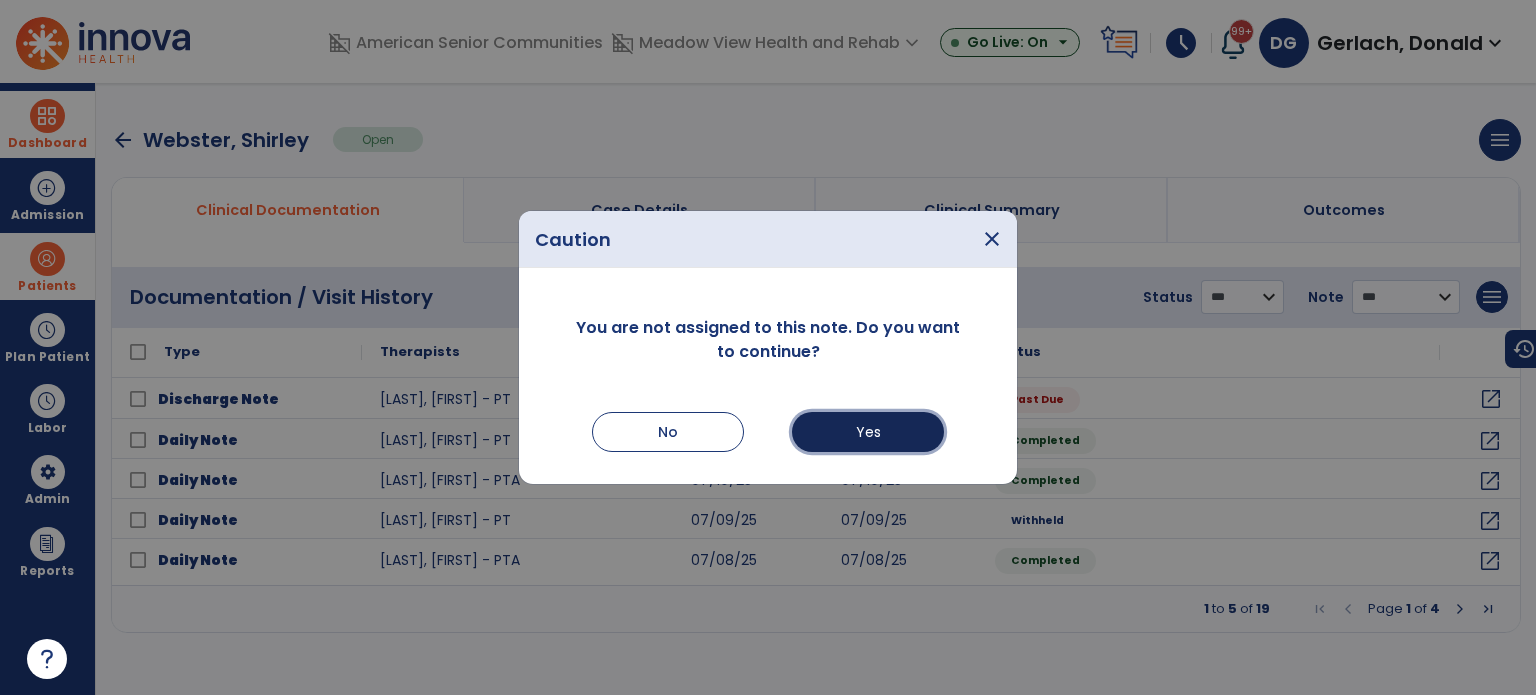 click on "Yes" at bounding box center [868, 432] 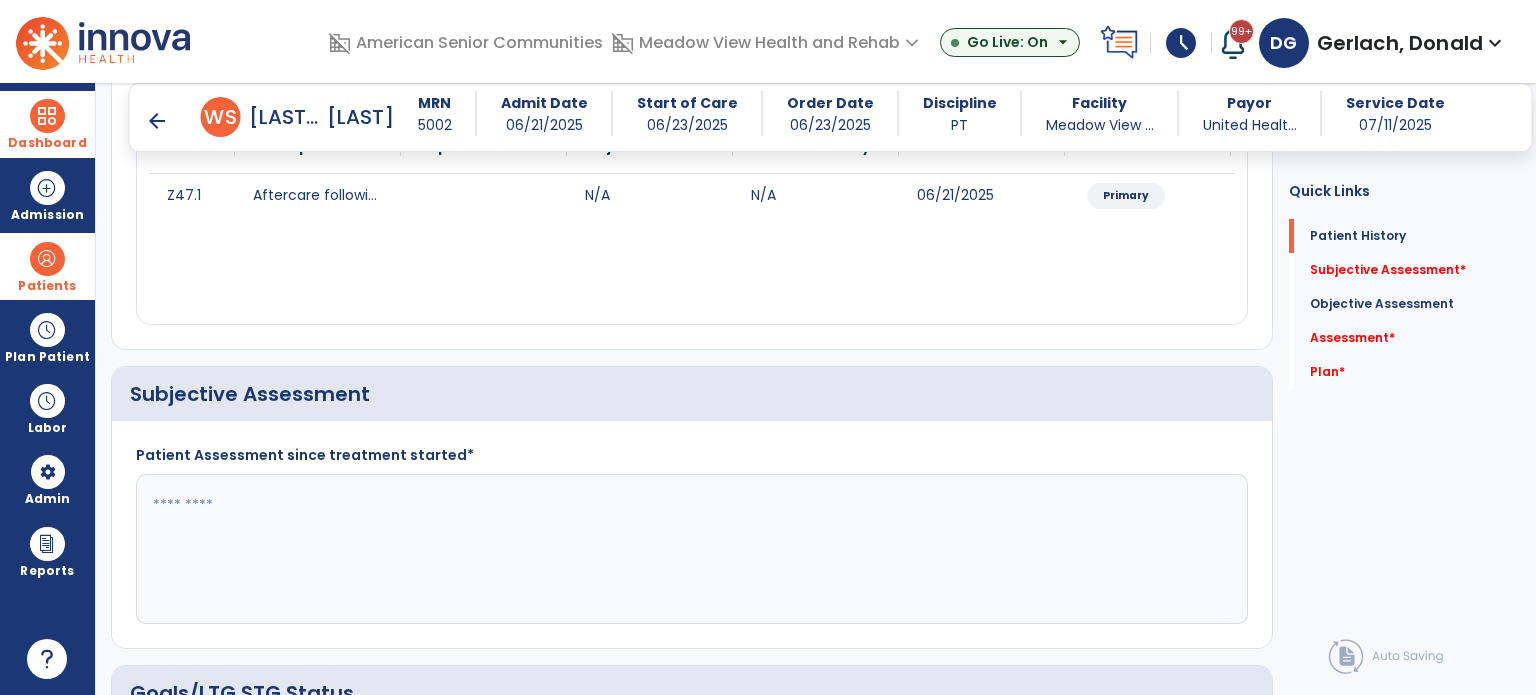 scroll, scrollTop: 300, scrollLeft: 0, axis: vertical 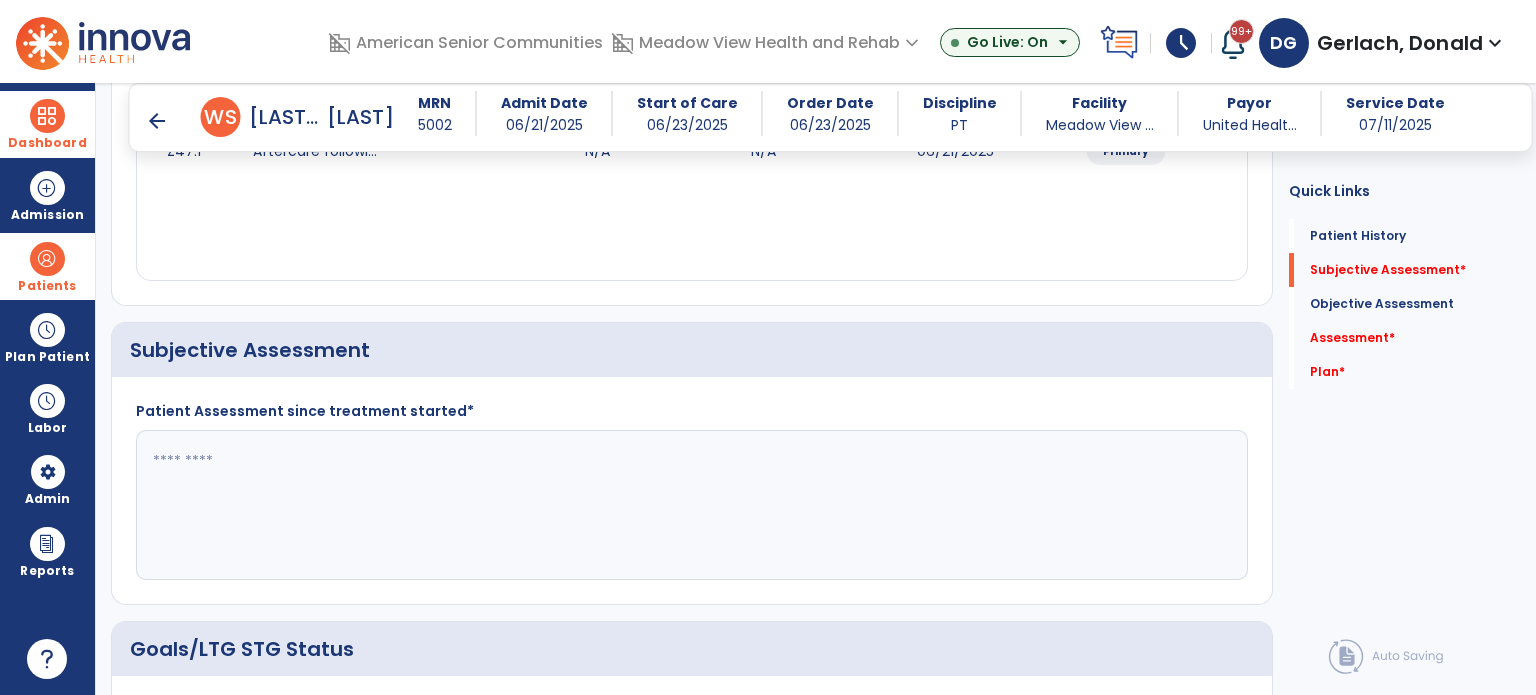 click 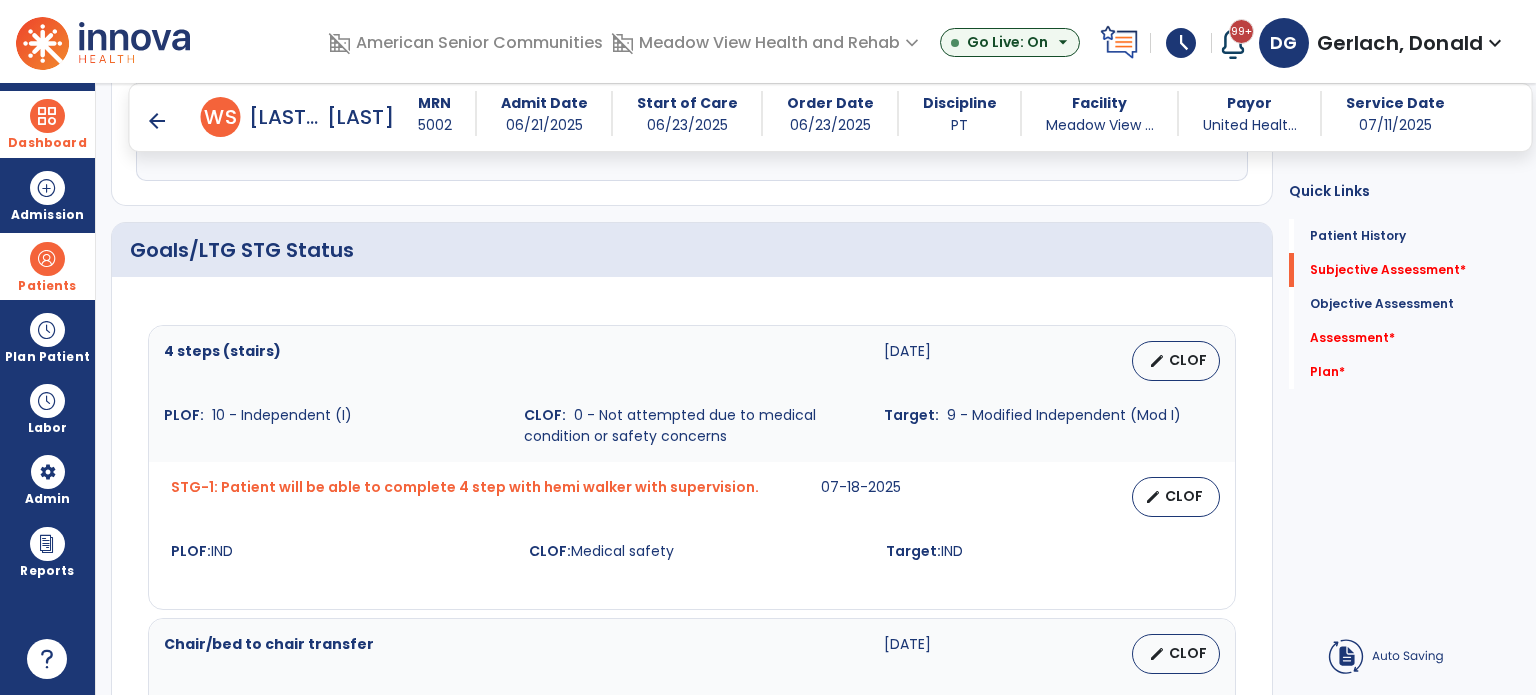 scroll, scrollTop: 700, scrollLeft: 0, axis: vertical 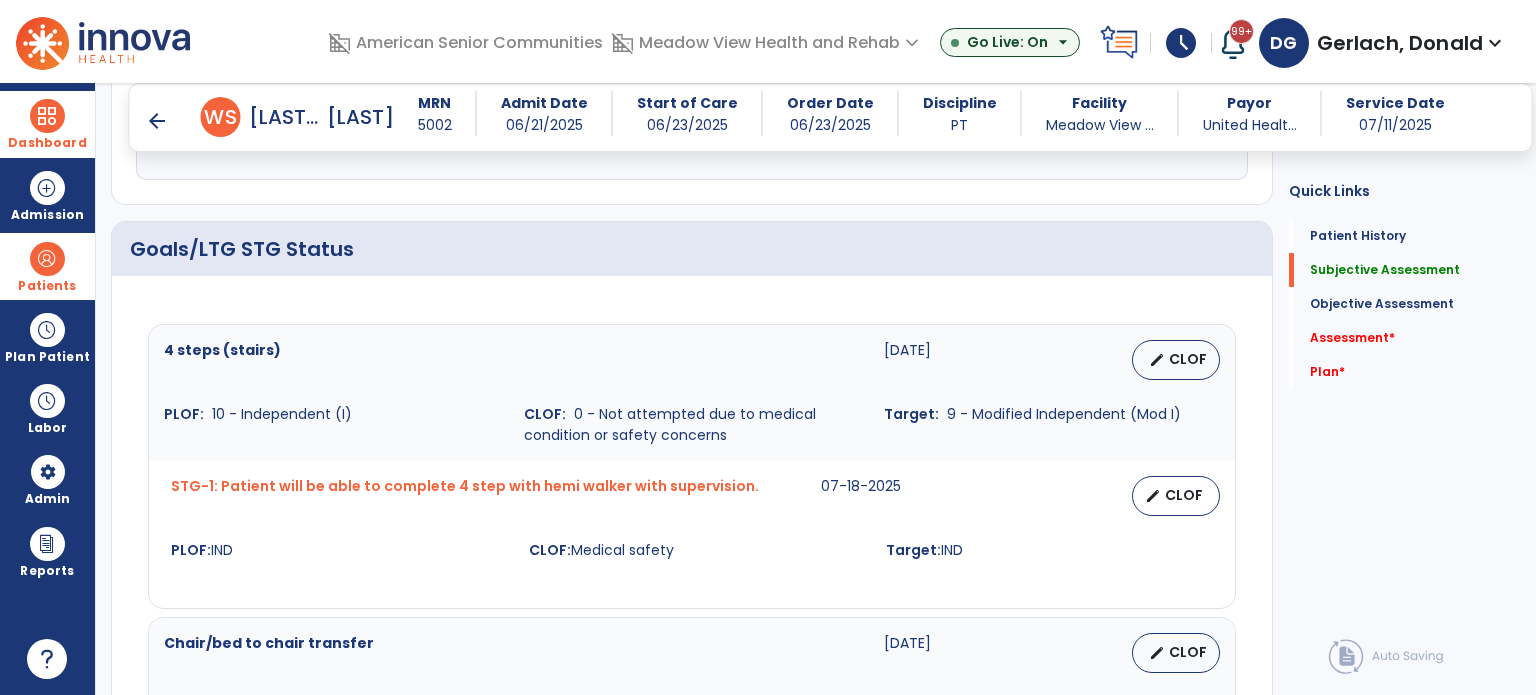 type on "**********" 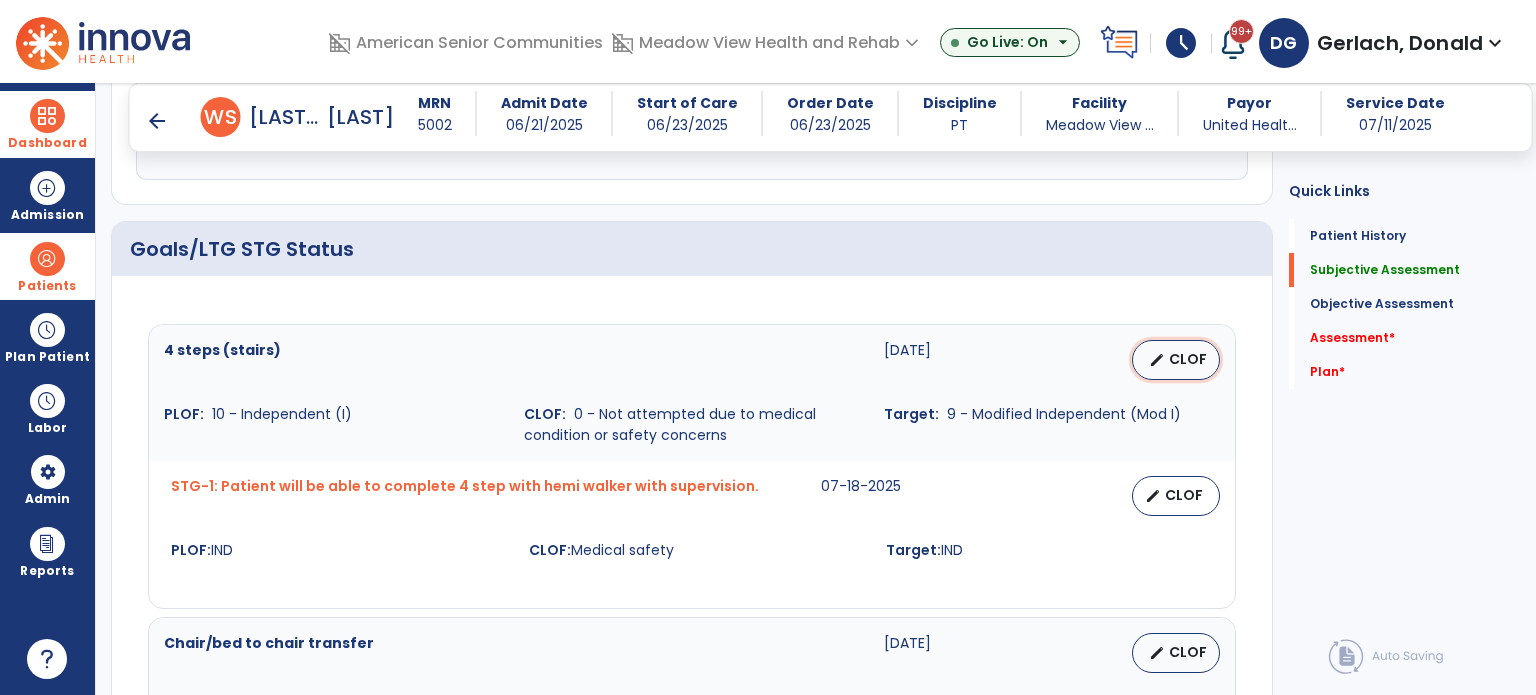 click on "CLOF" at bounding box center [1188, 359] 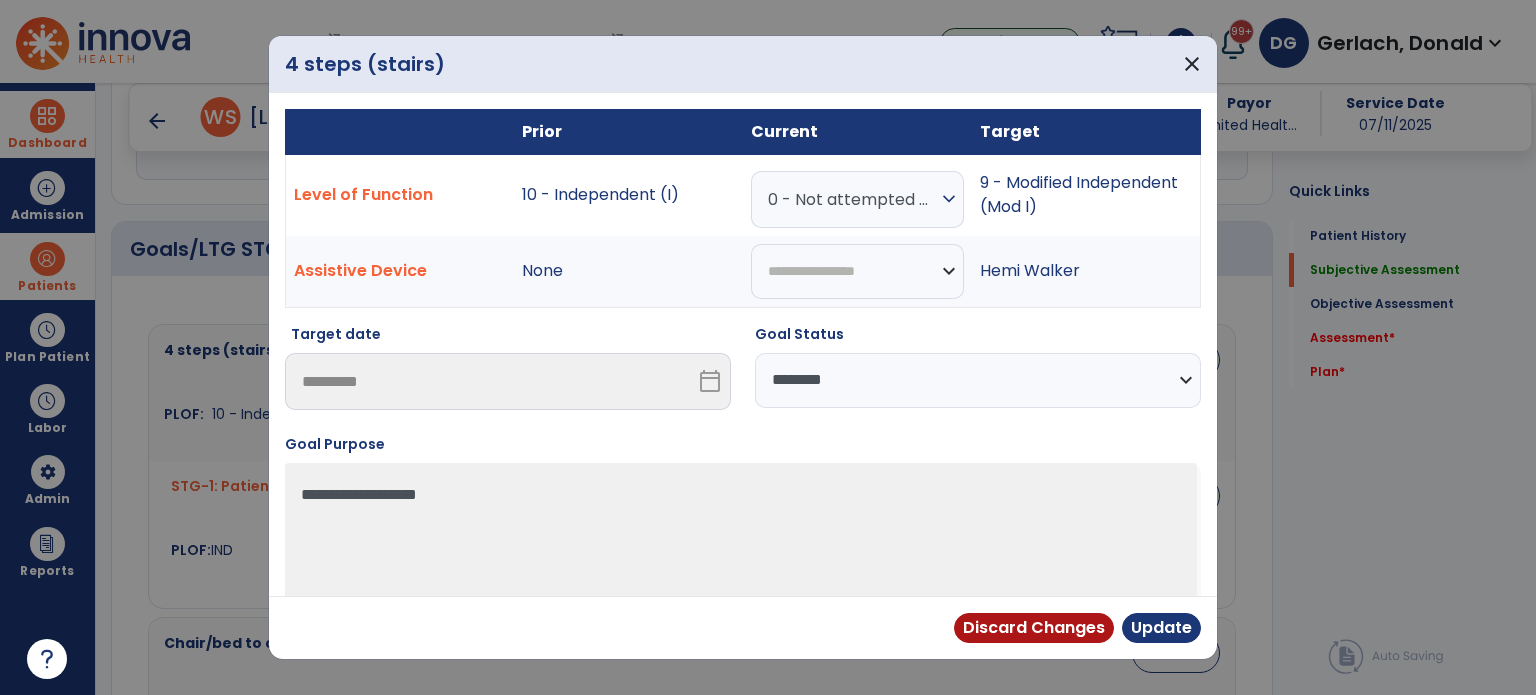click on "0 - Not attempted due to medical condition or safety concerns" at bounding box center (852, 199) 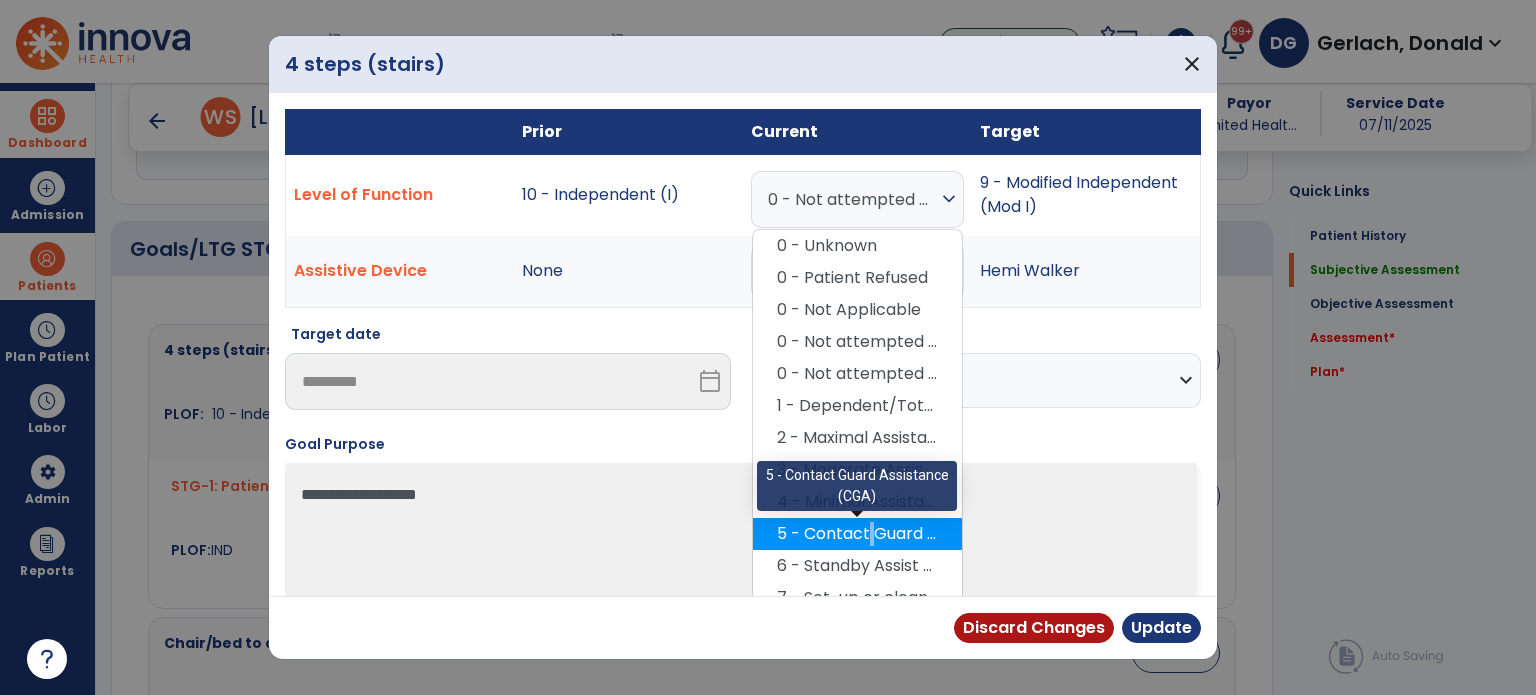 click on "5 - Contact Guard Assistance (CGA)" at bounding box center [857, 534] 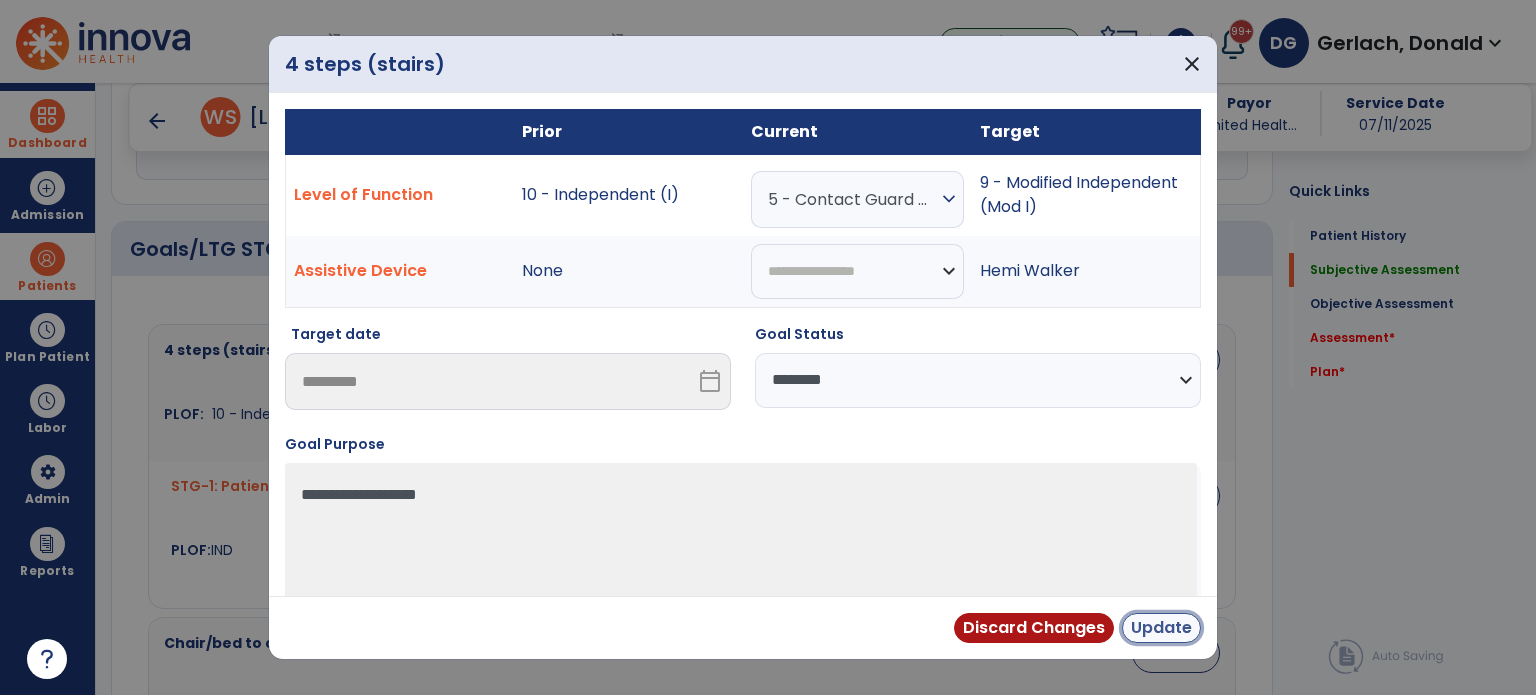 click on "Update" at bounding box center [1161, 628] 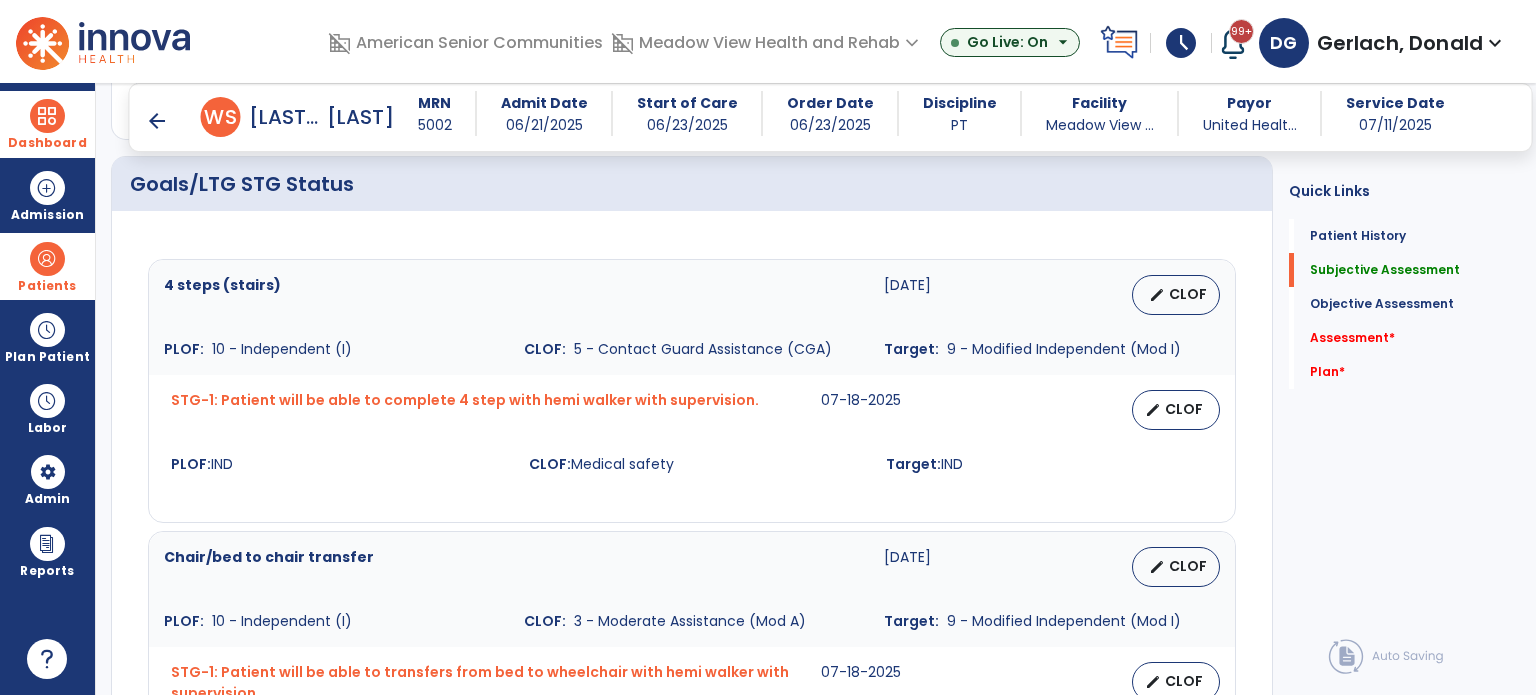 scroll, scrollTop: 800, scrollLeft: 0, axis: vertical 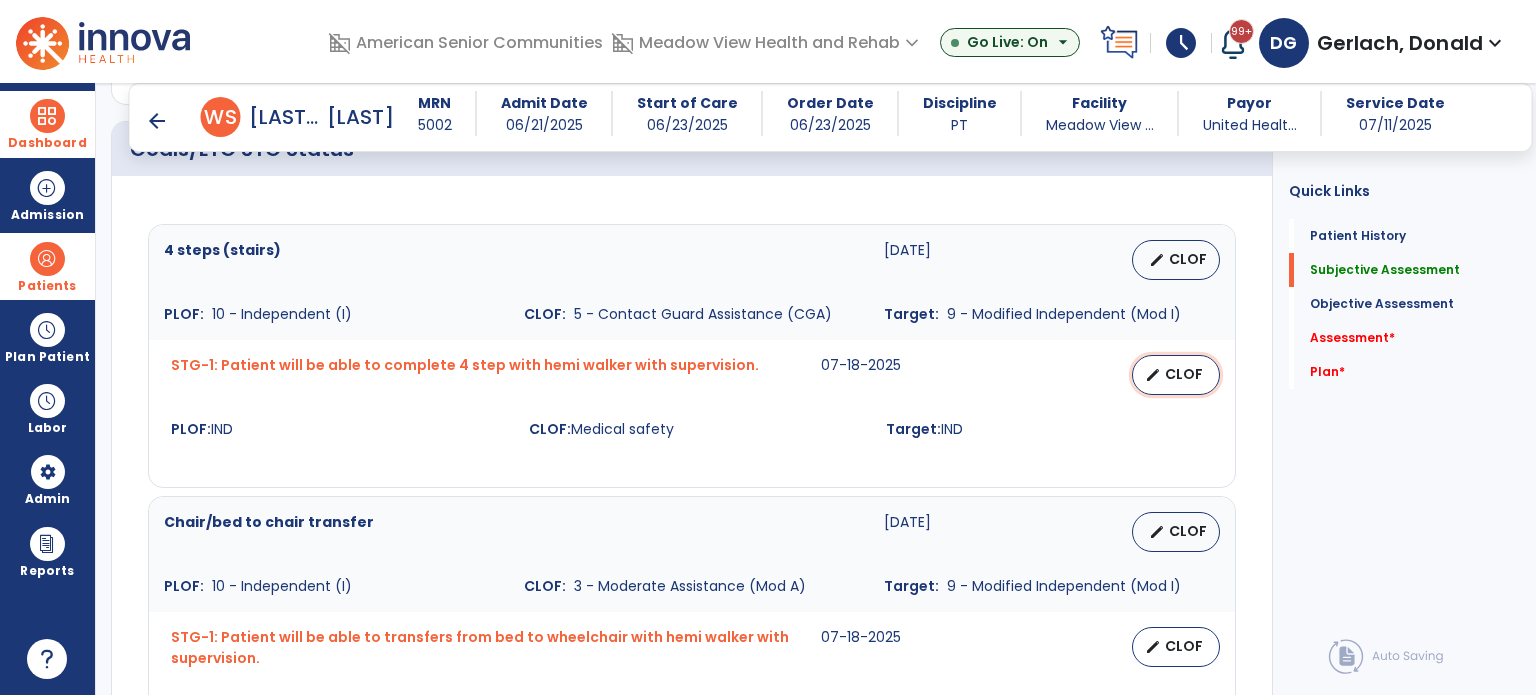 click on "edit   CLOF" at bounding box center [1176, 375] 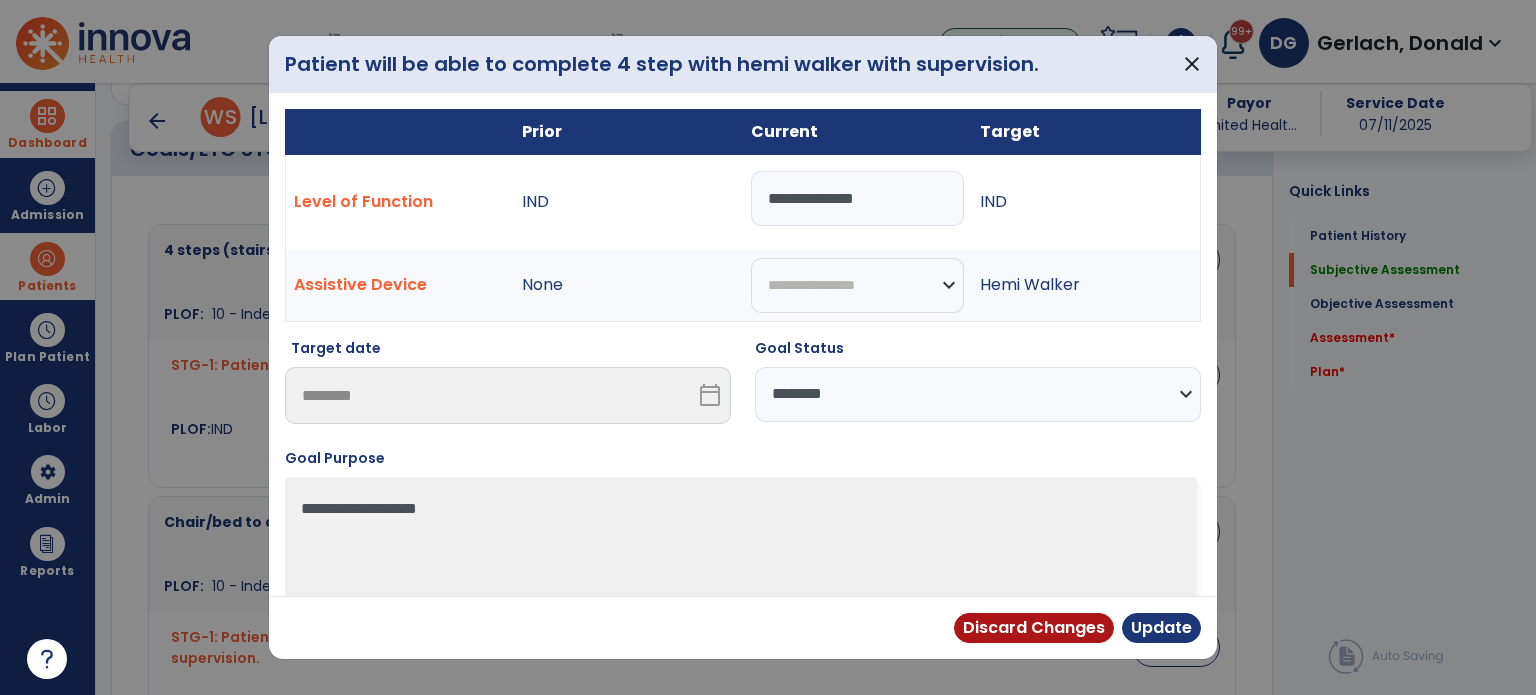 click on "**********" at bounding box center [857, 198] 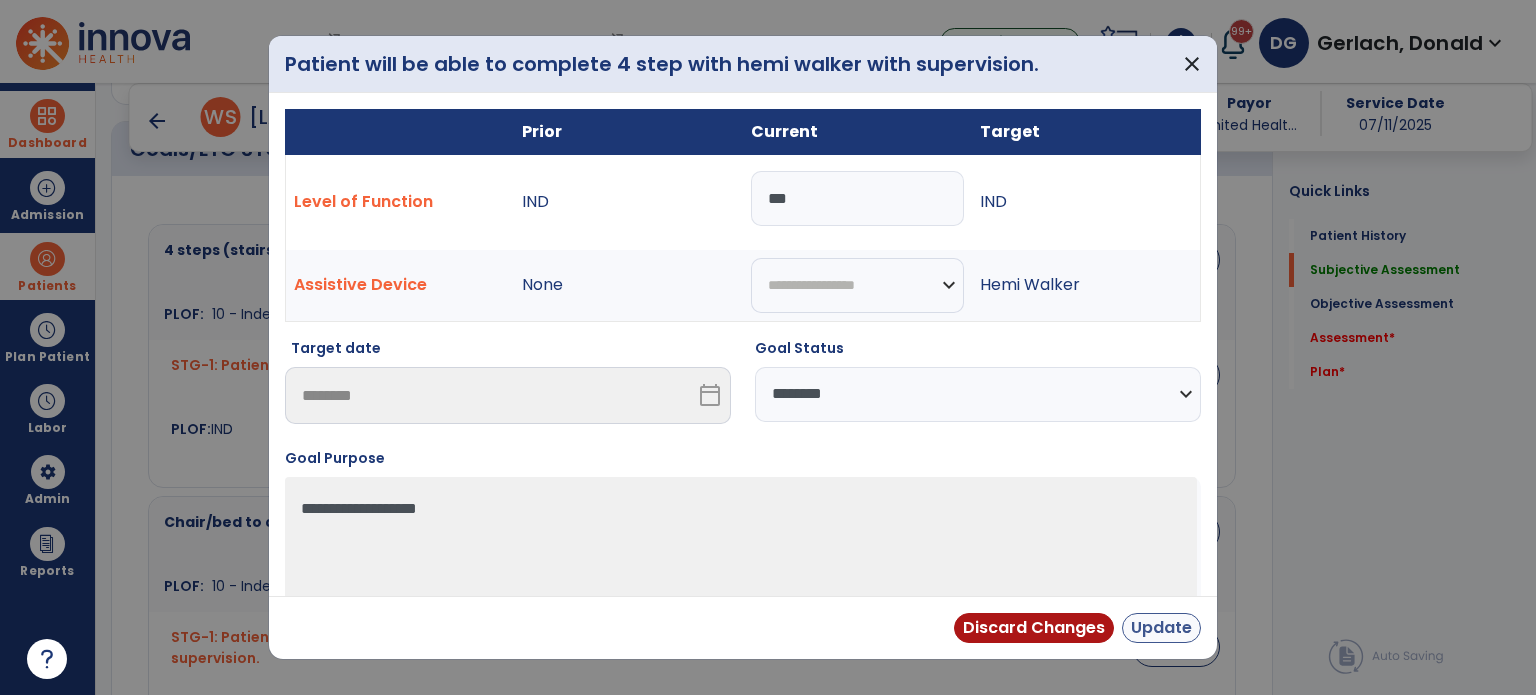 type on "***" 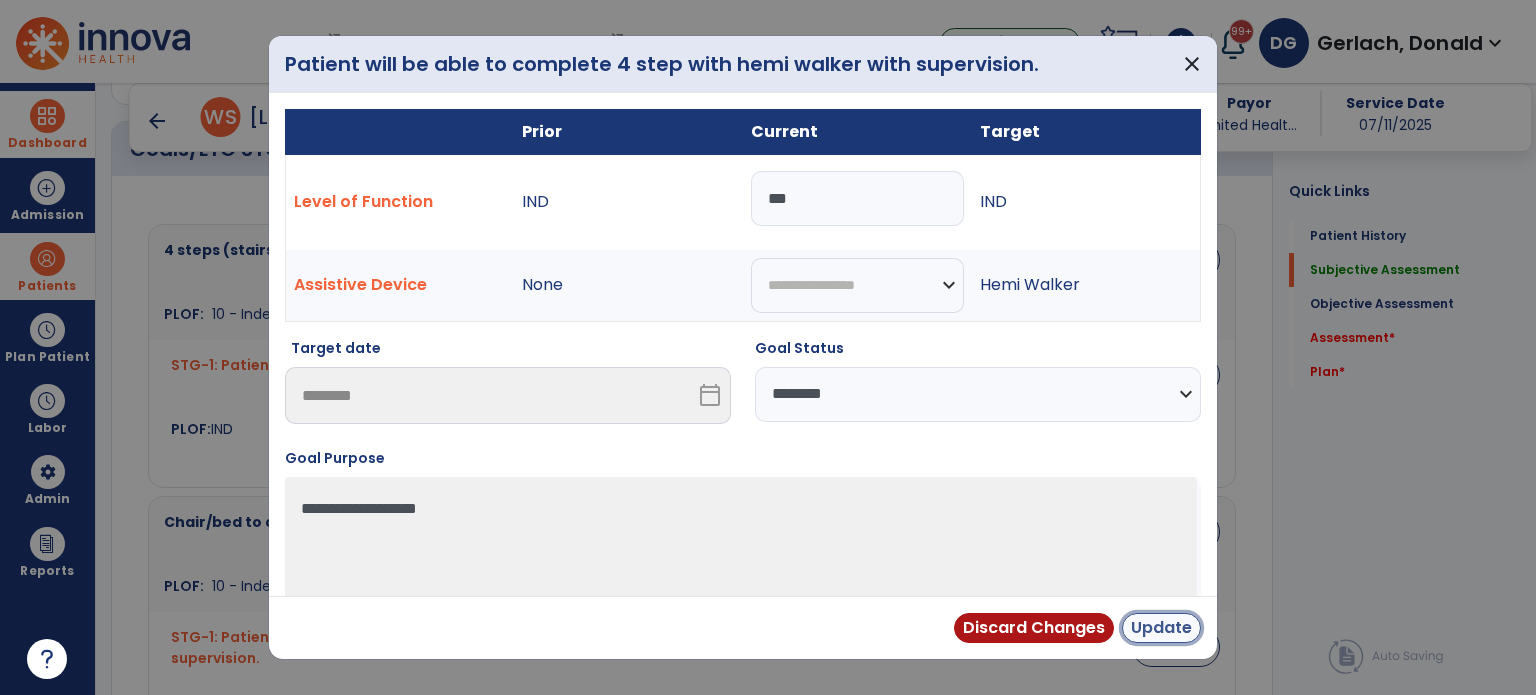 click on "Update" at bounding box center (1161, 628) 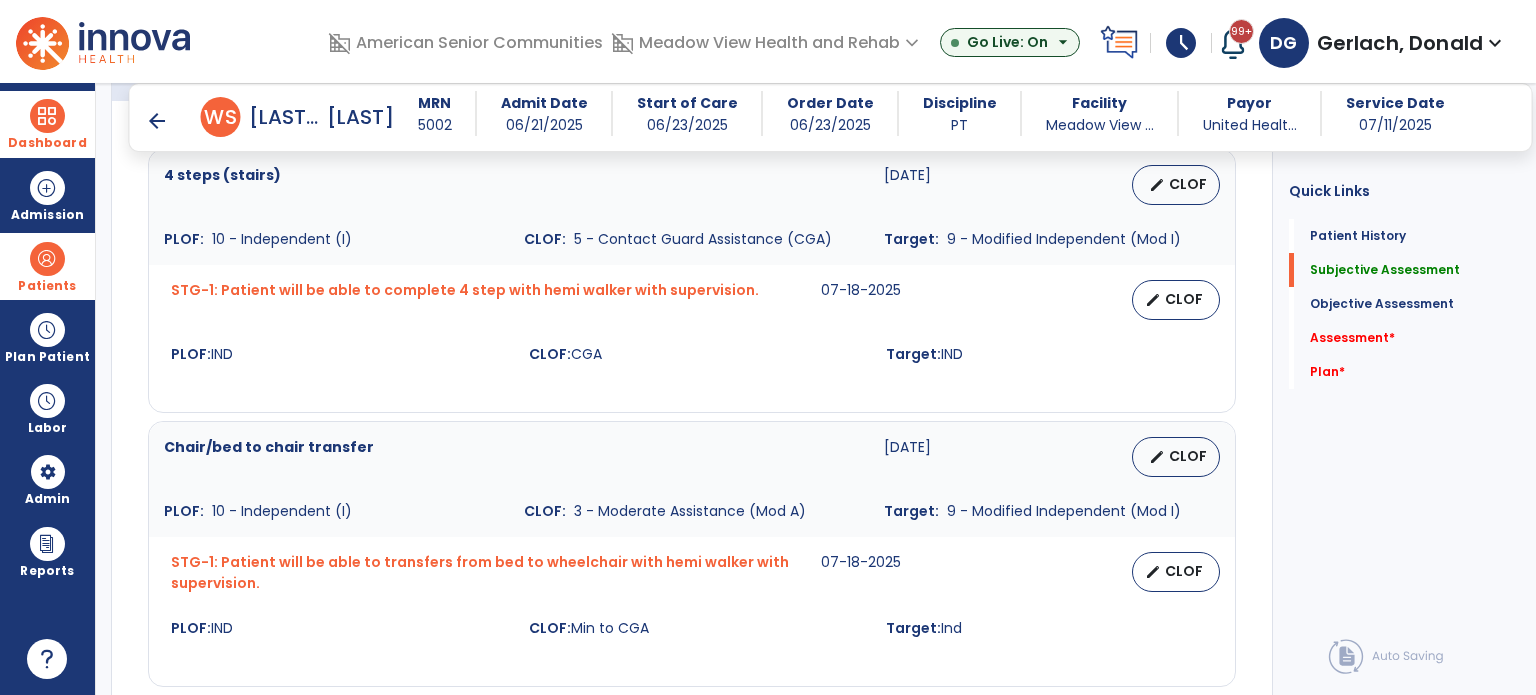 scroll, scrollTop: 1000, scrollLeft: 0, axis: vertical 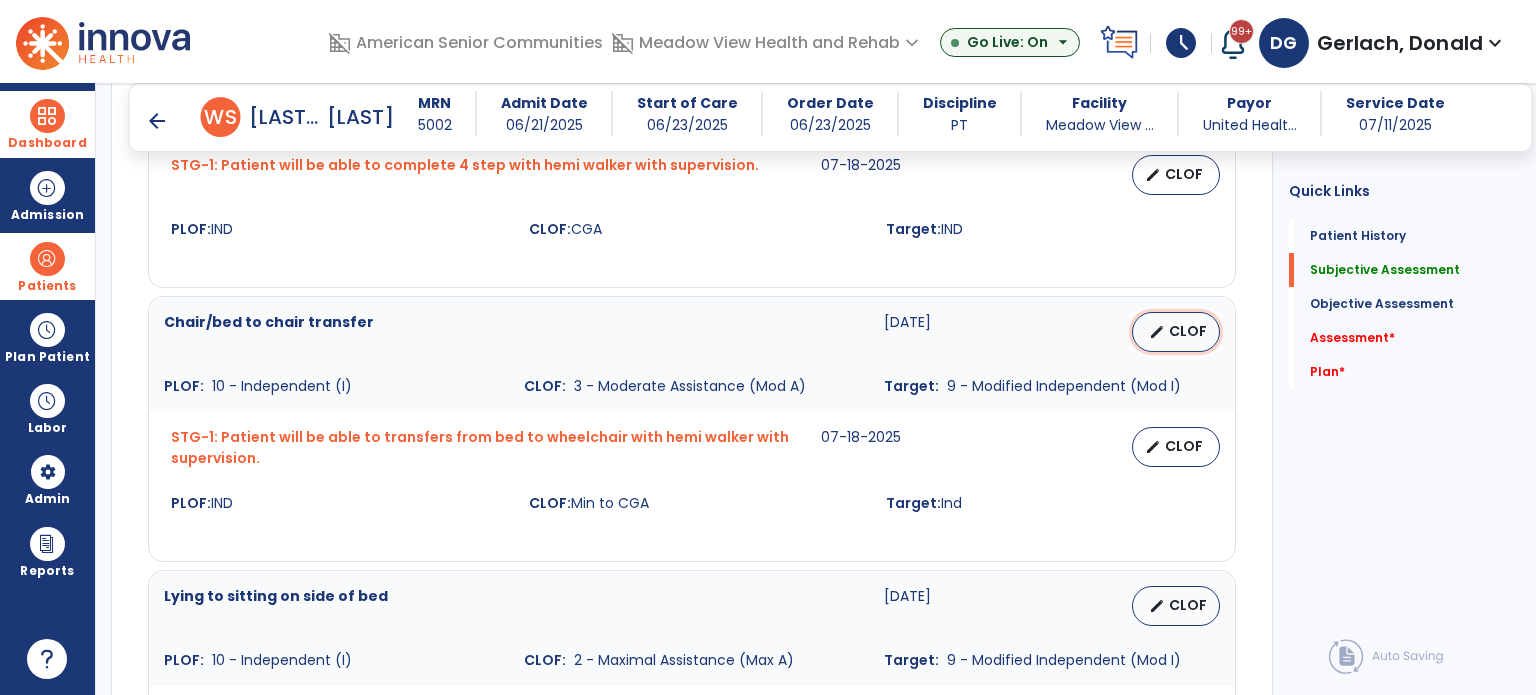 click on "edit   CLOF" at bounding box center [1176, 332] 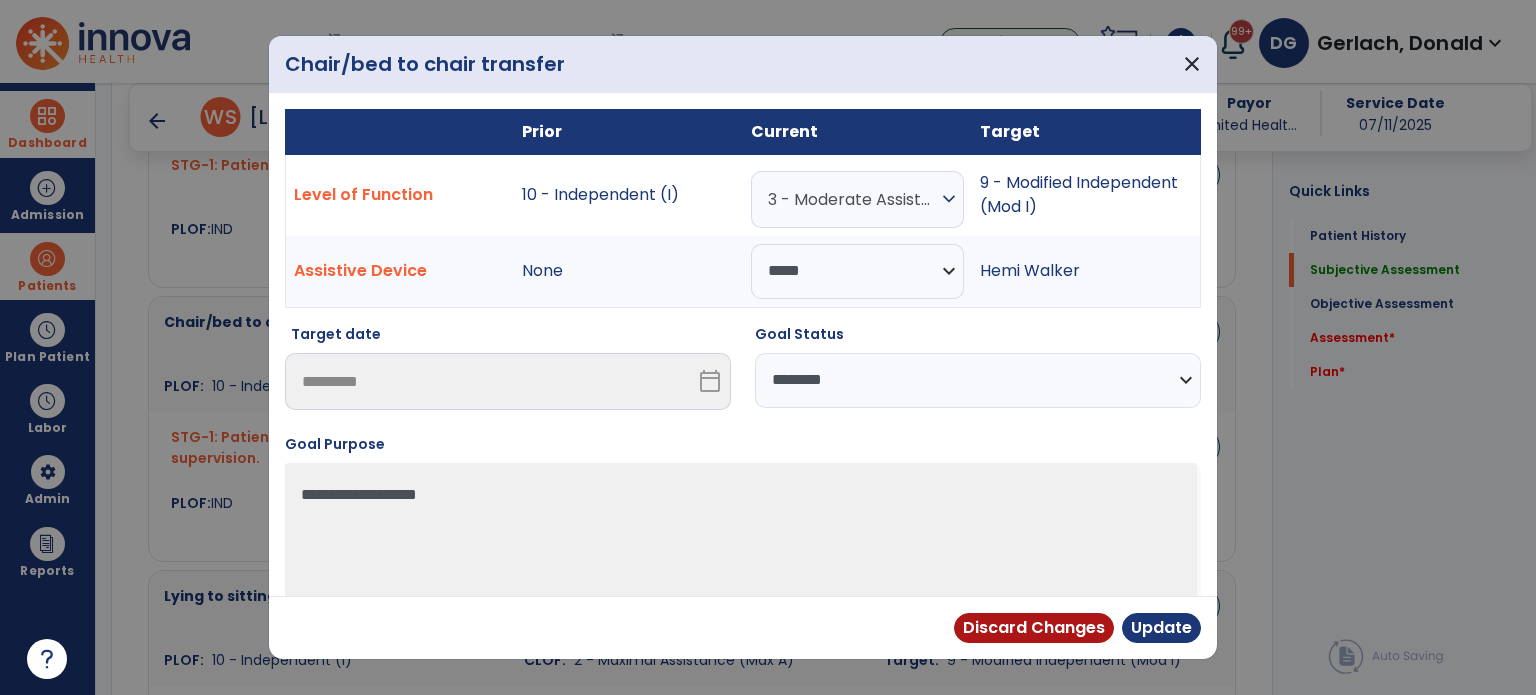 click on "3 - Moderate Assistance (Mod A)" at bounding box center (852, 199) 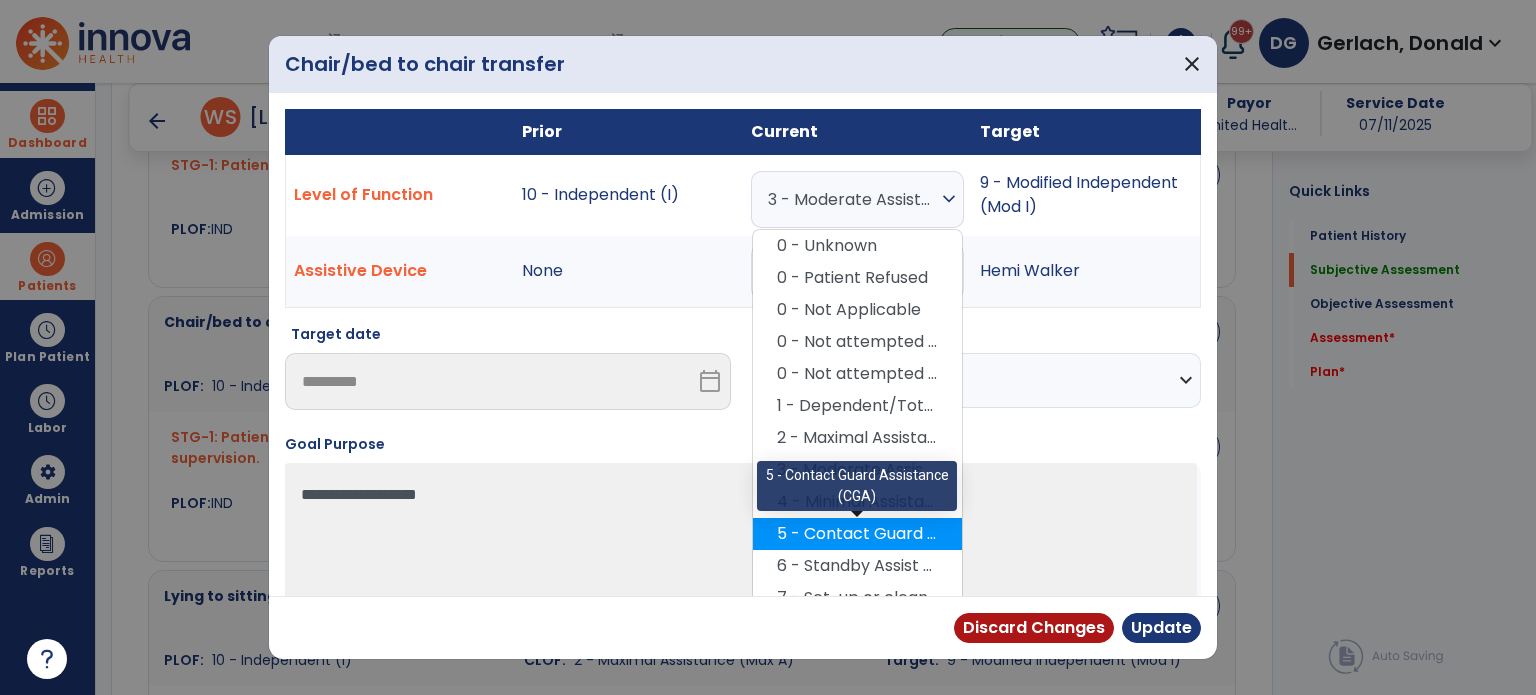click on "5 - Contact Guard Assistance (CGA)" at bounding box center (857, 534) 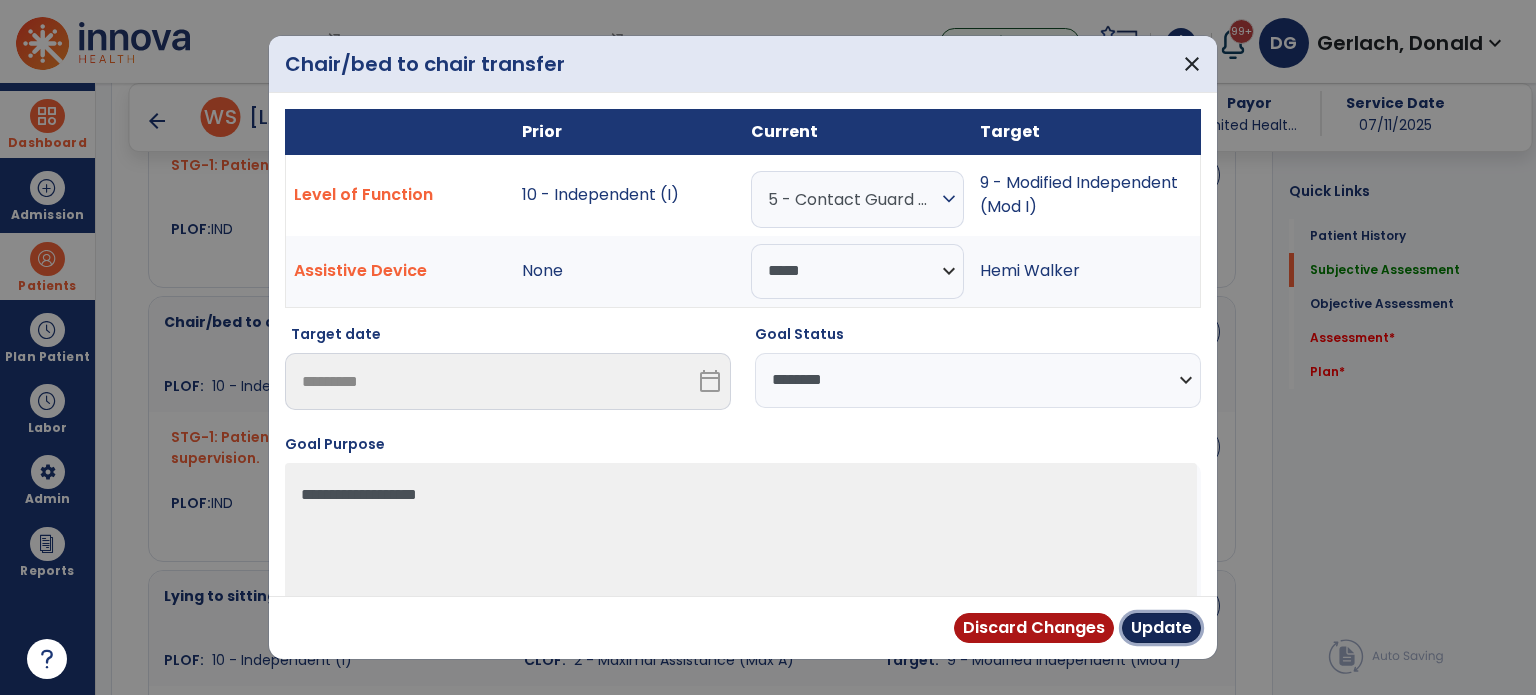 click on "Update" at bounding box center [1161, 628] 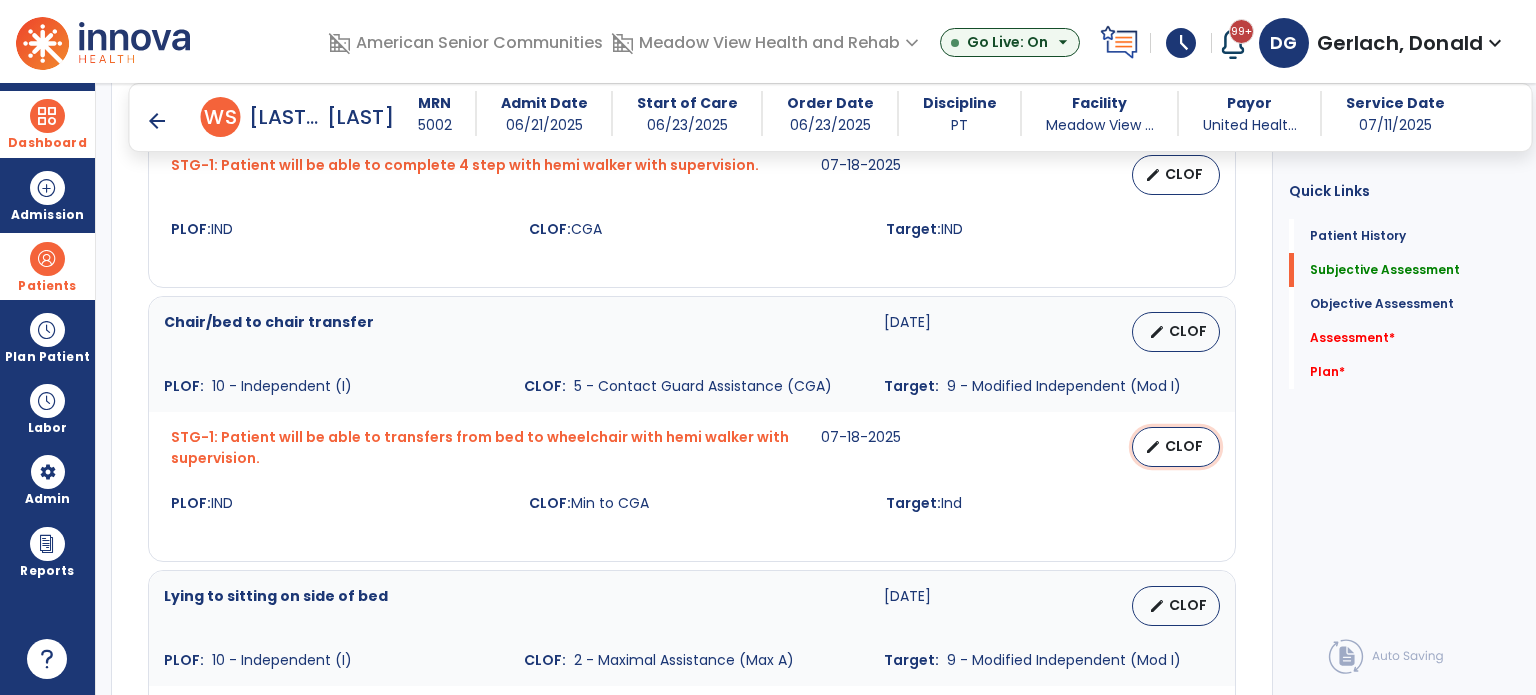 click on "CLOF" at bounding box center [1184, 446] 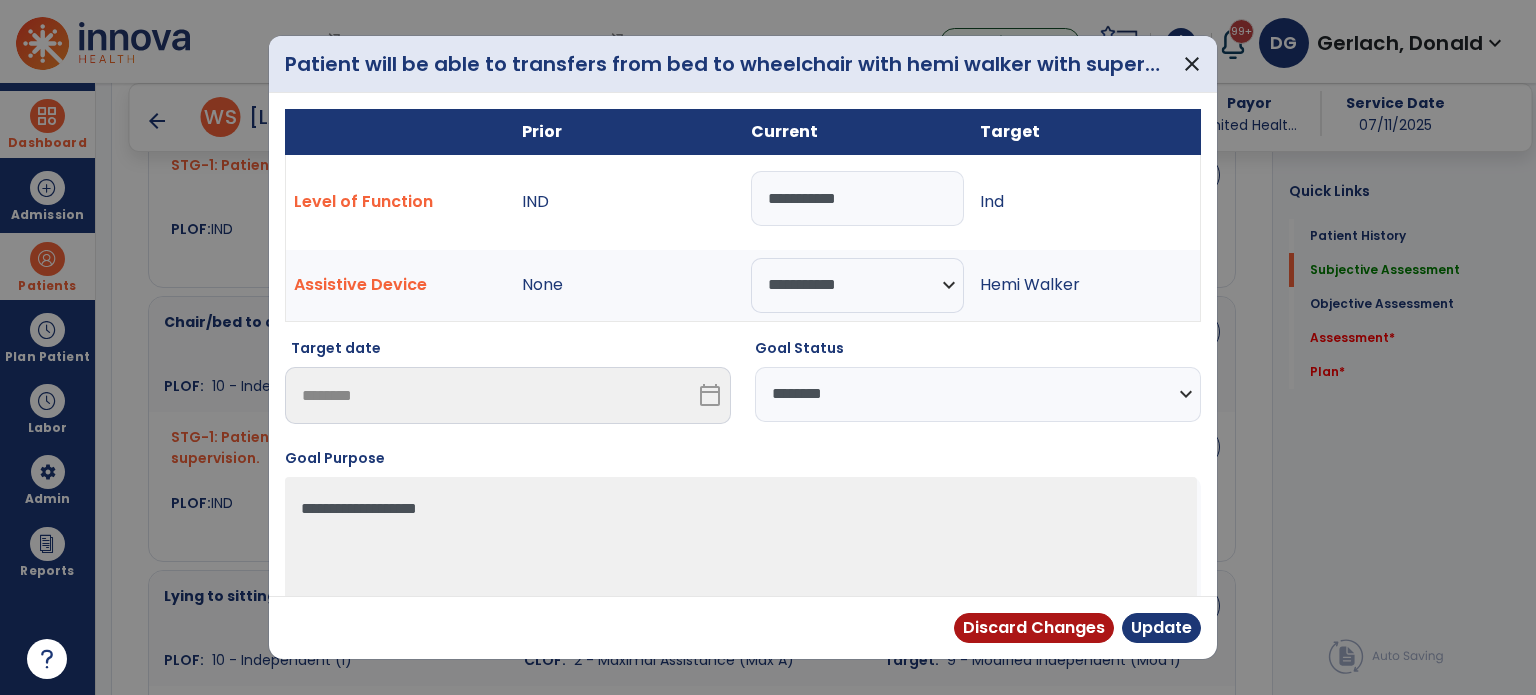 drag, startPoint x: 871, startPoint y: 198, endPoint x: 708, endPoint y: 206, distance: 163.1962 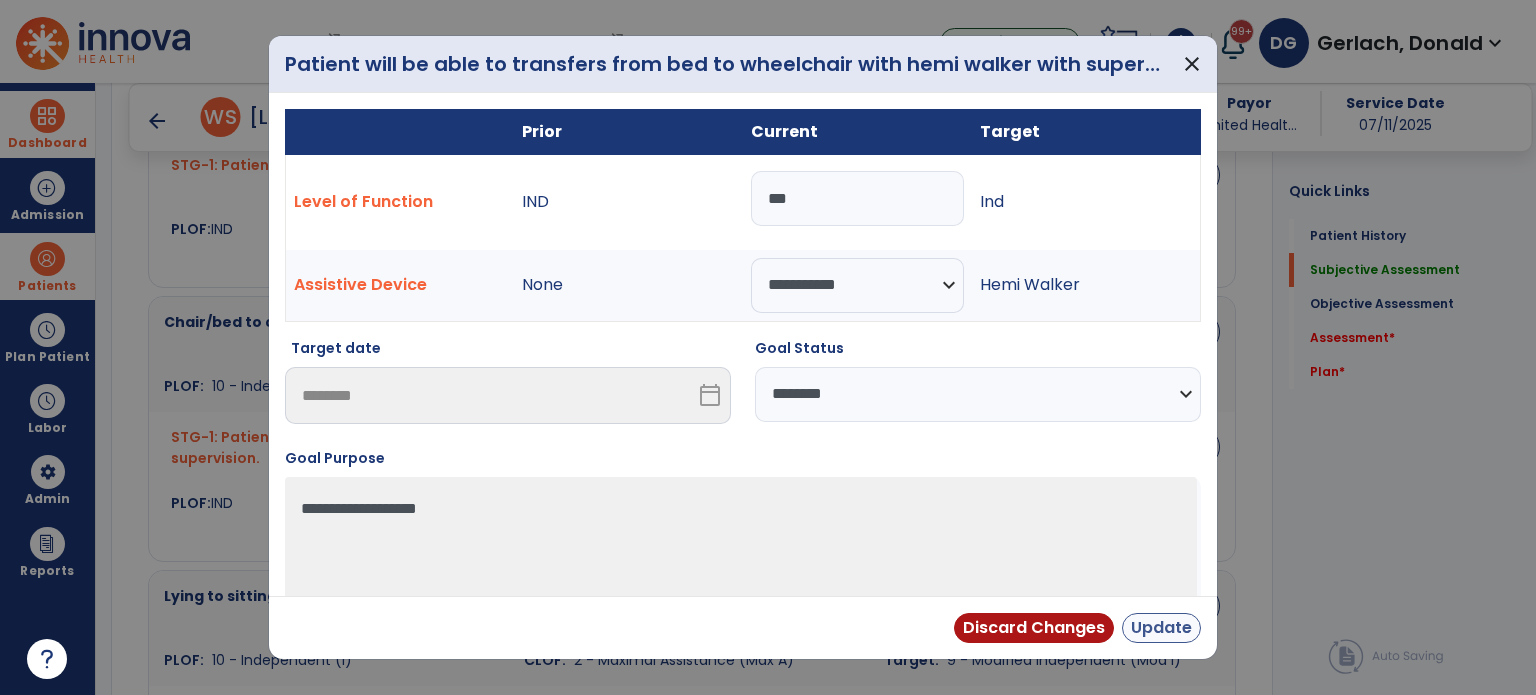 type on "***" 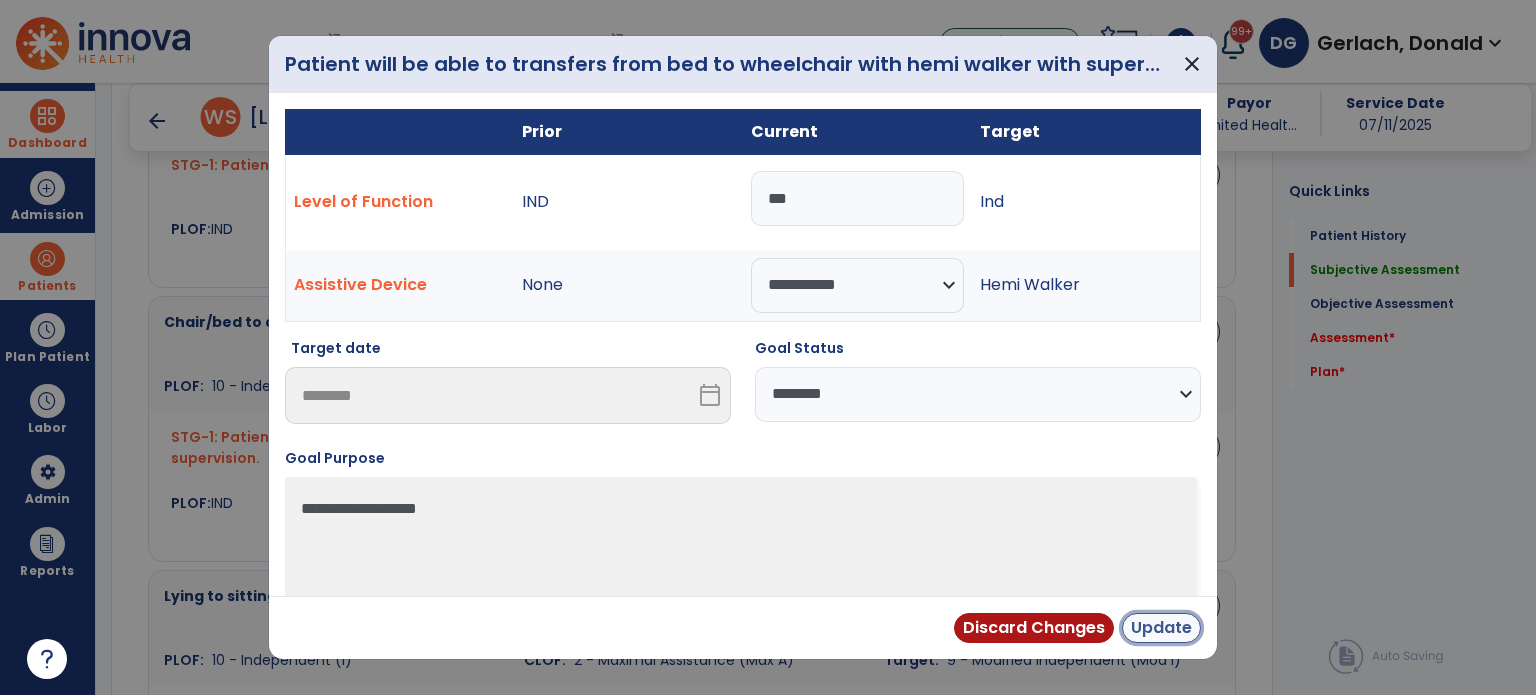 click on "Update" at bounding box center (1161, 628) 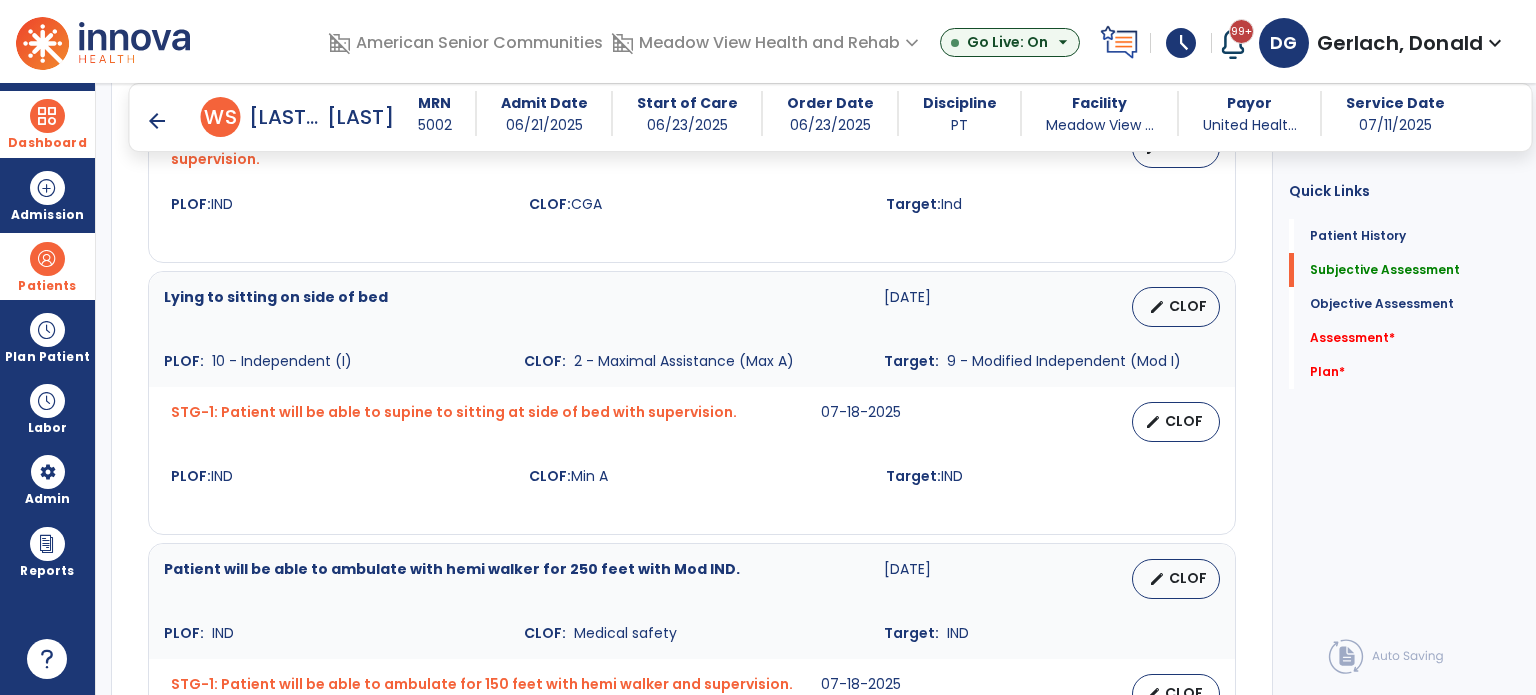scroll, scrollTop: 1300, scrollLeft: 0, axis: vertical 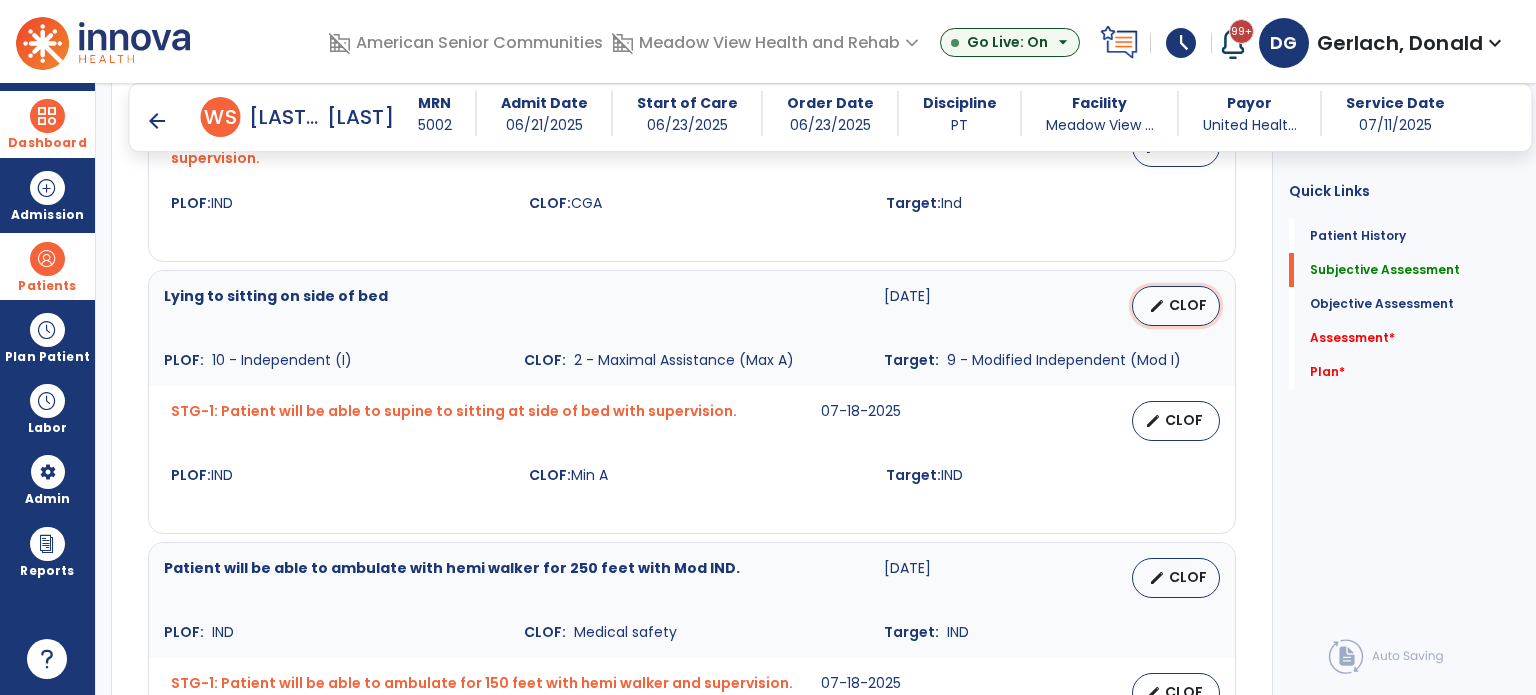 click on "CLOF" at bounding box center (1188, 305) 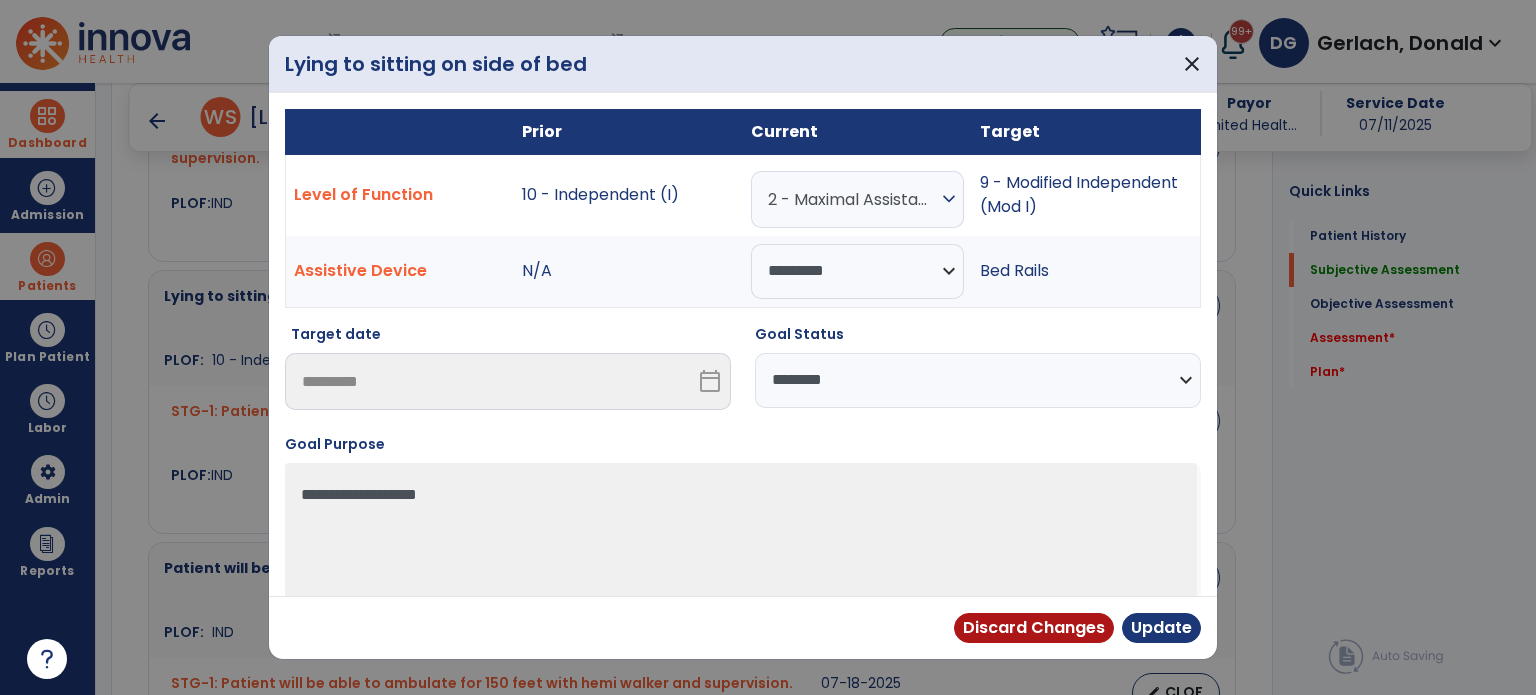 click on "expand_more" at bounding box center [949, 199] 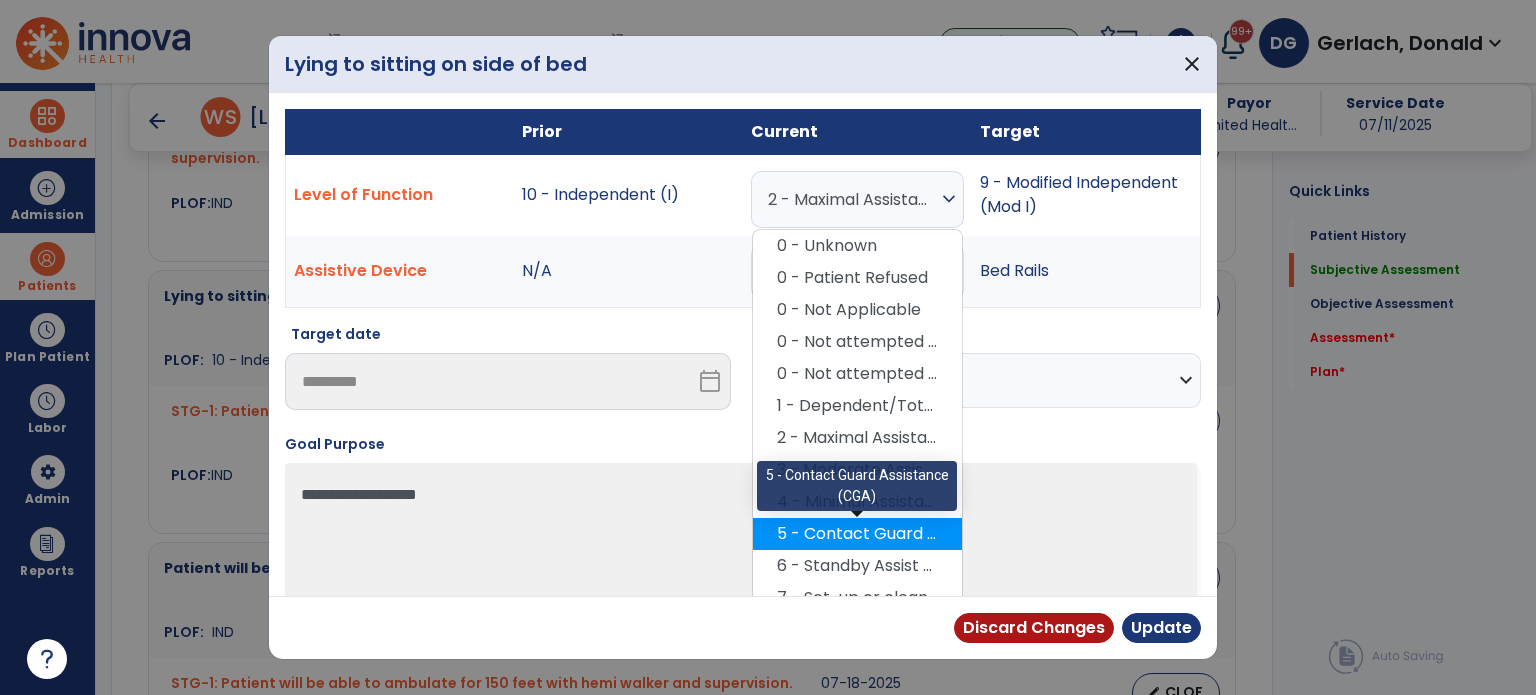 click on "5 - Contact Guard Assistance (CGA)" at bounding box center (857, 534) 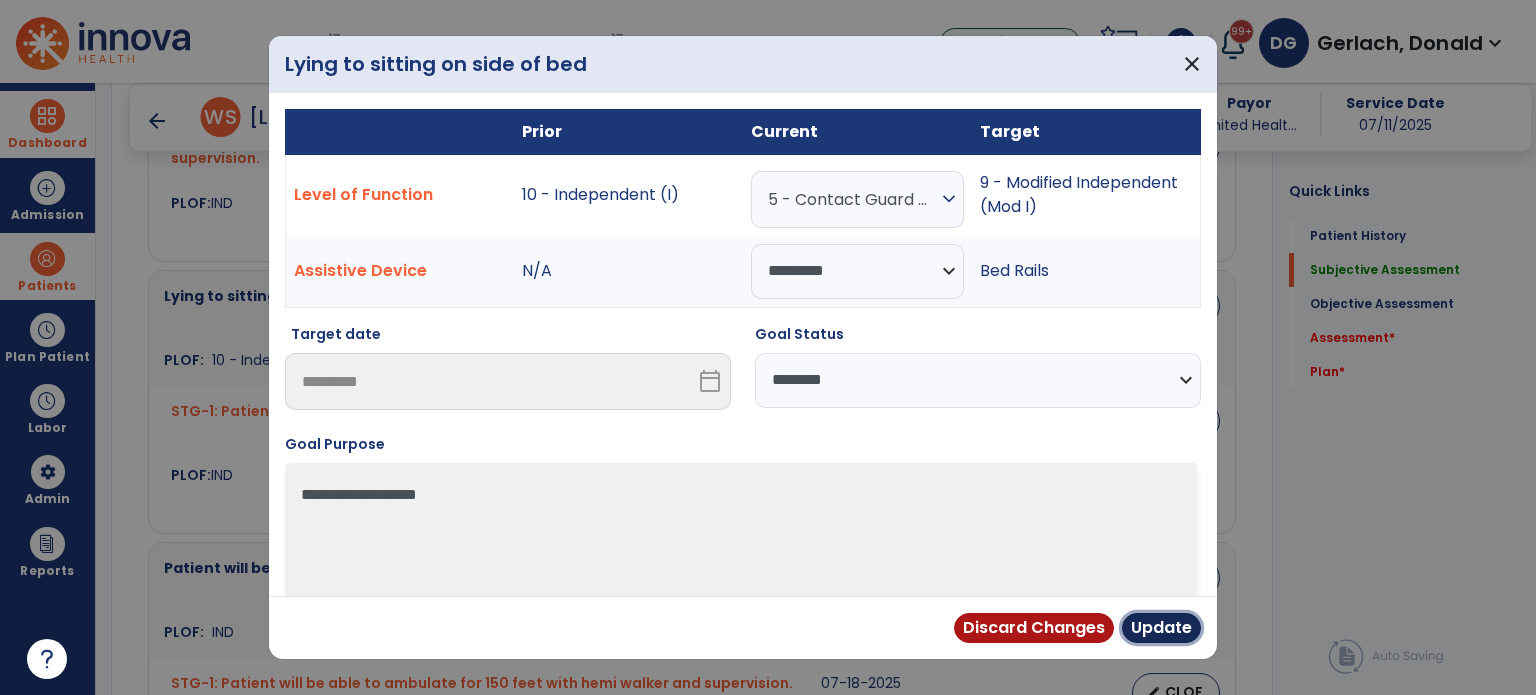 drag, startPoint x: 1153, startPoint y: 626, endPoint x: 1144, endPoint y: 611, distance: 17.492855 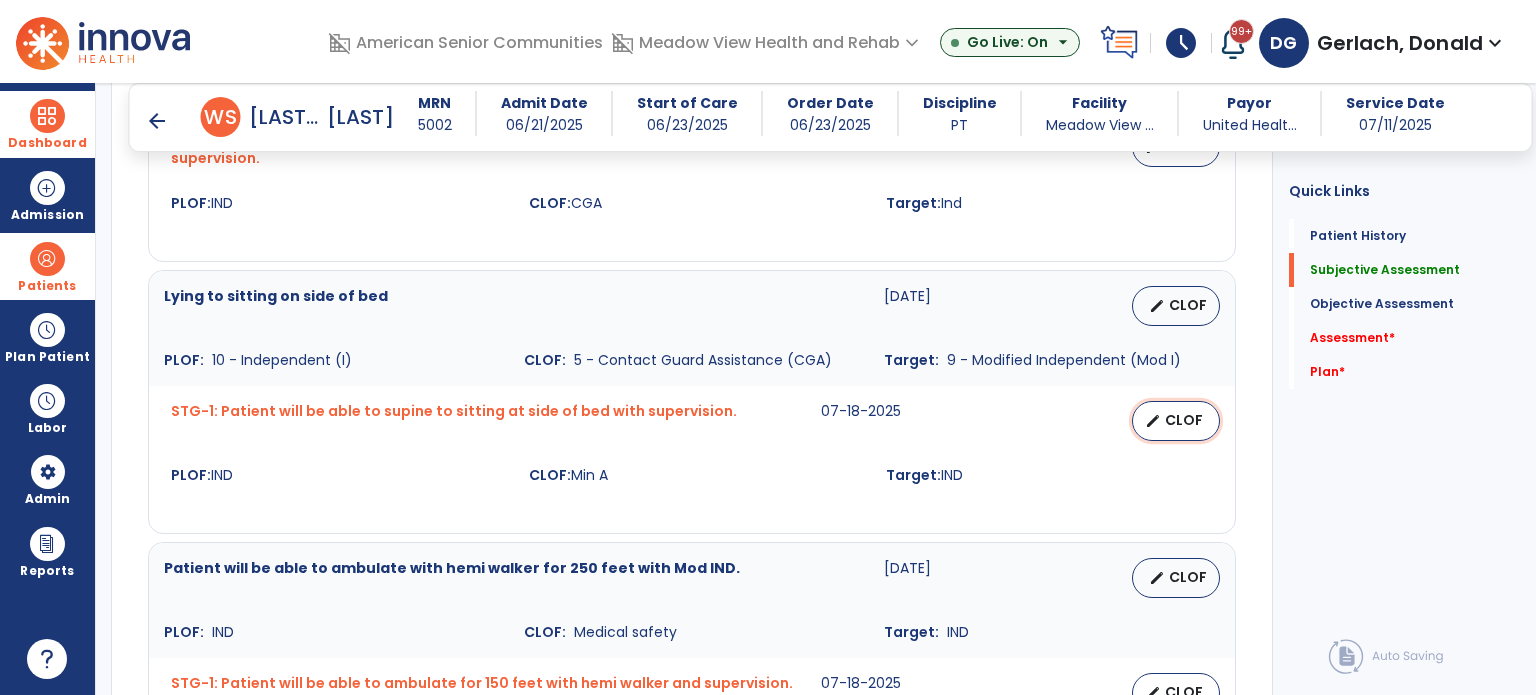 click on "edit   CLOF" at bounding box center [1176, 421] 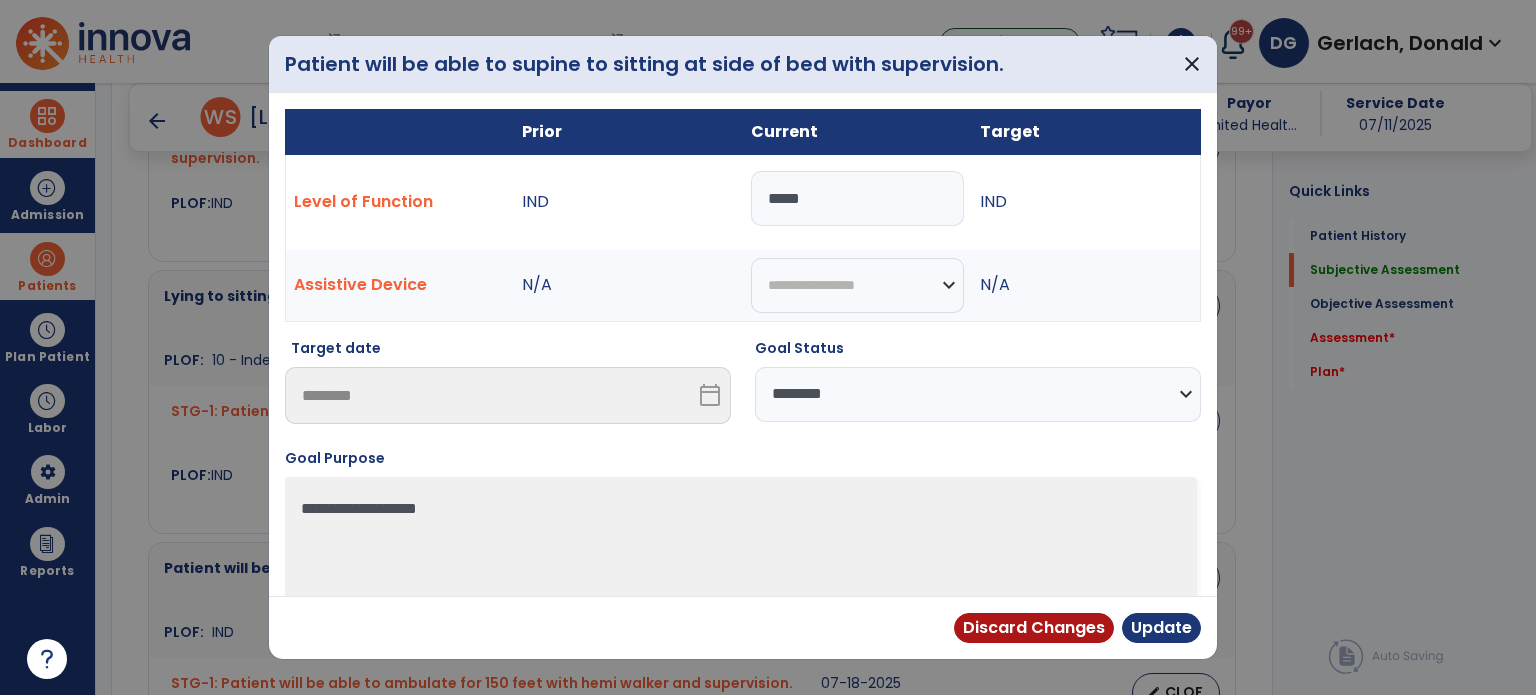 drag, startPoint x: 816, startPoint y: 200, endPoint x: 721, endPoint y: 205, distance: 95.131485 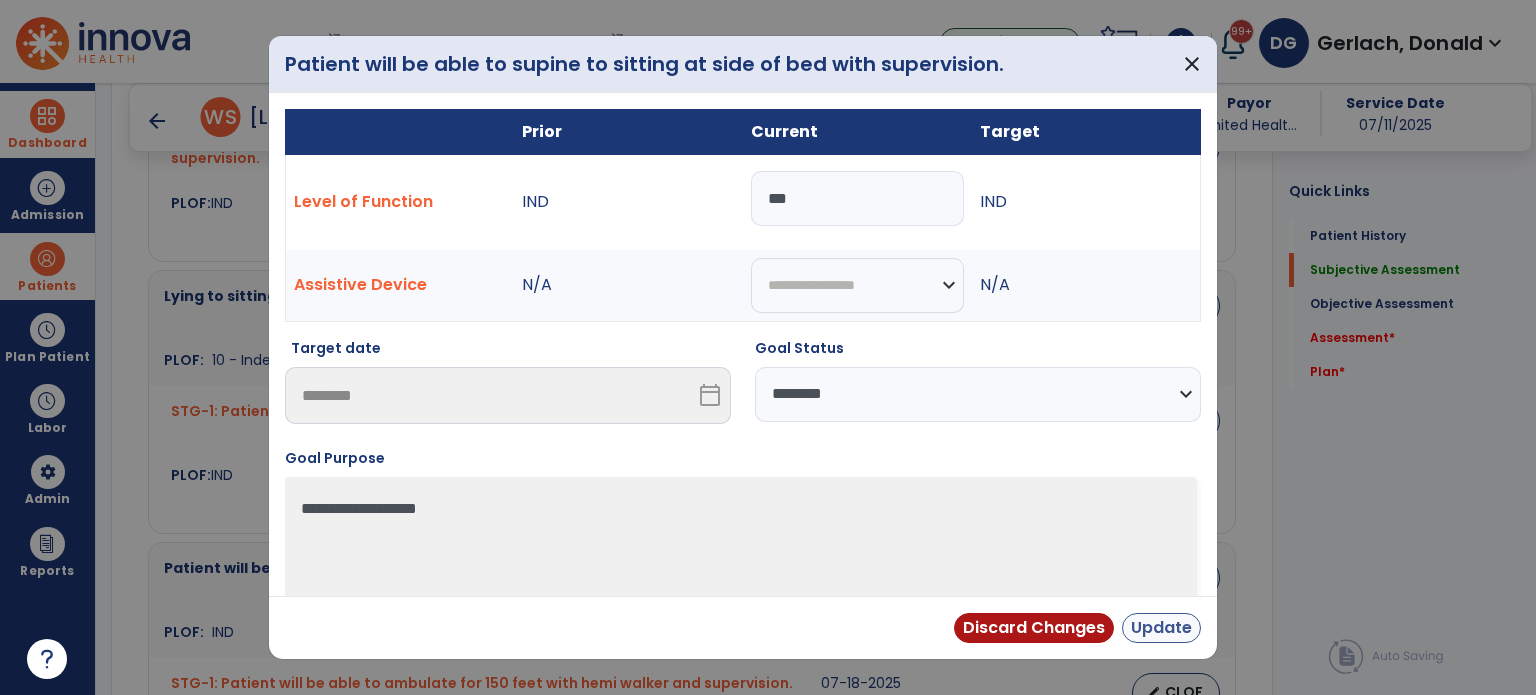 type on "***" 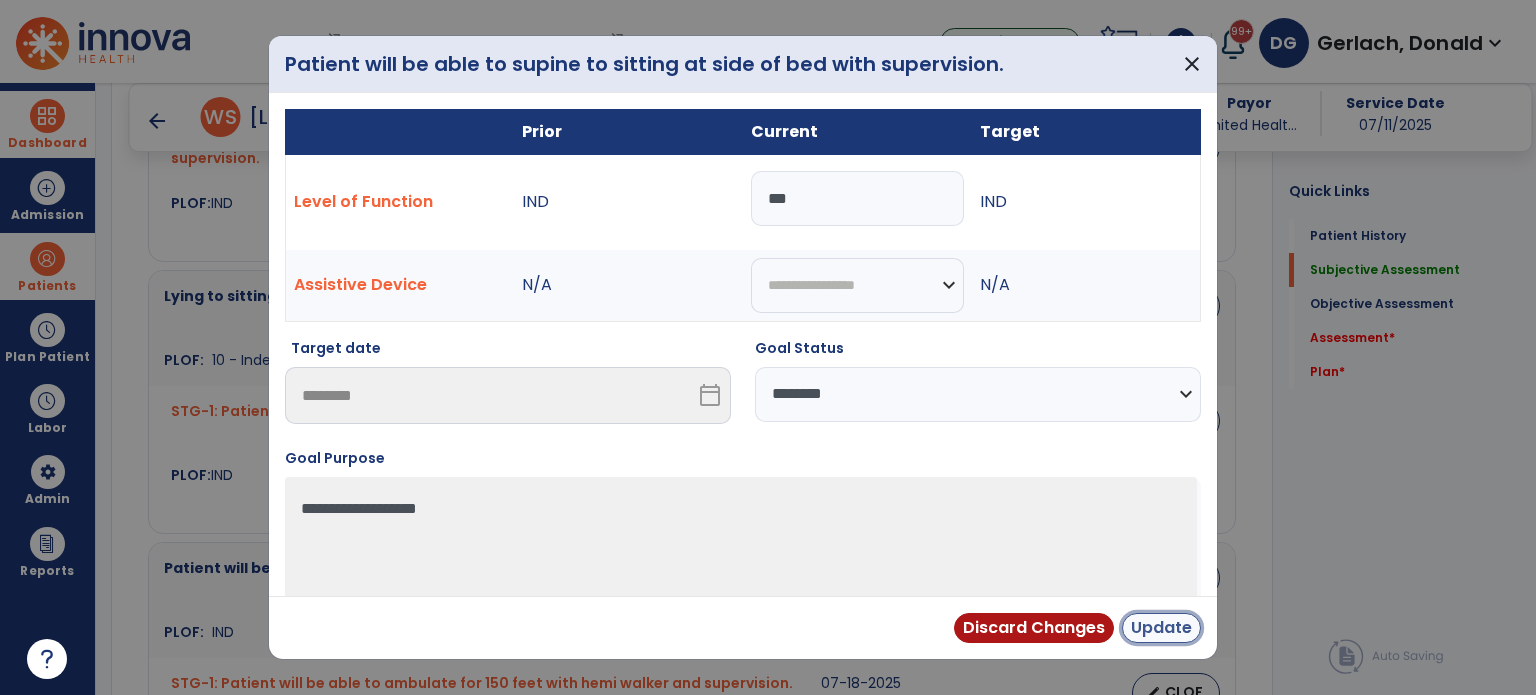 click on "Update" at bounding box center [1161, 628] 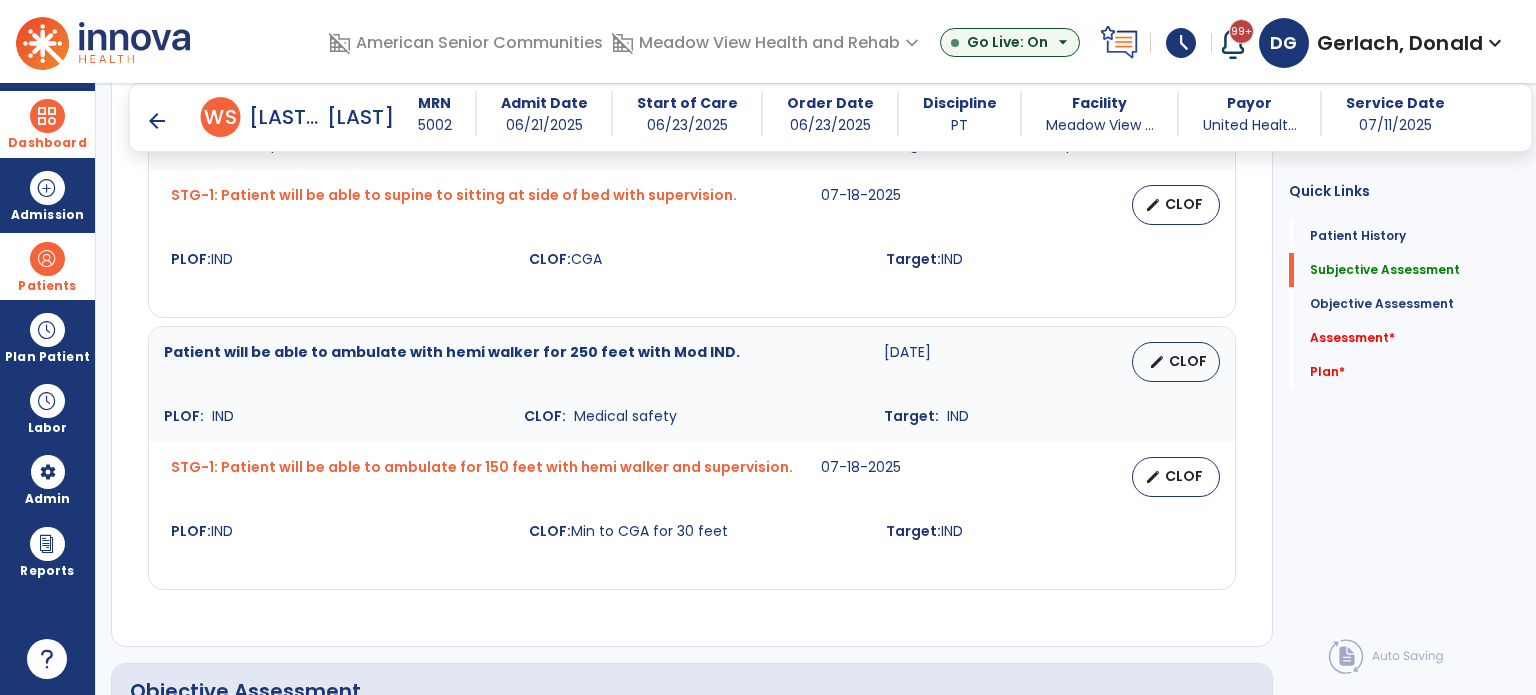 scroll, scrollTop: 1500, scrollLeft: 0, axis: vertical 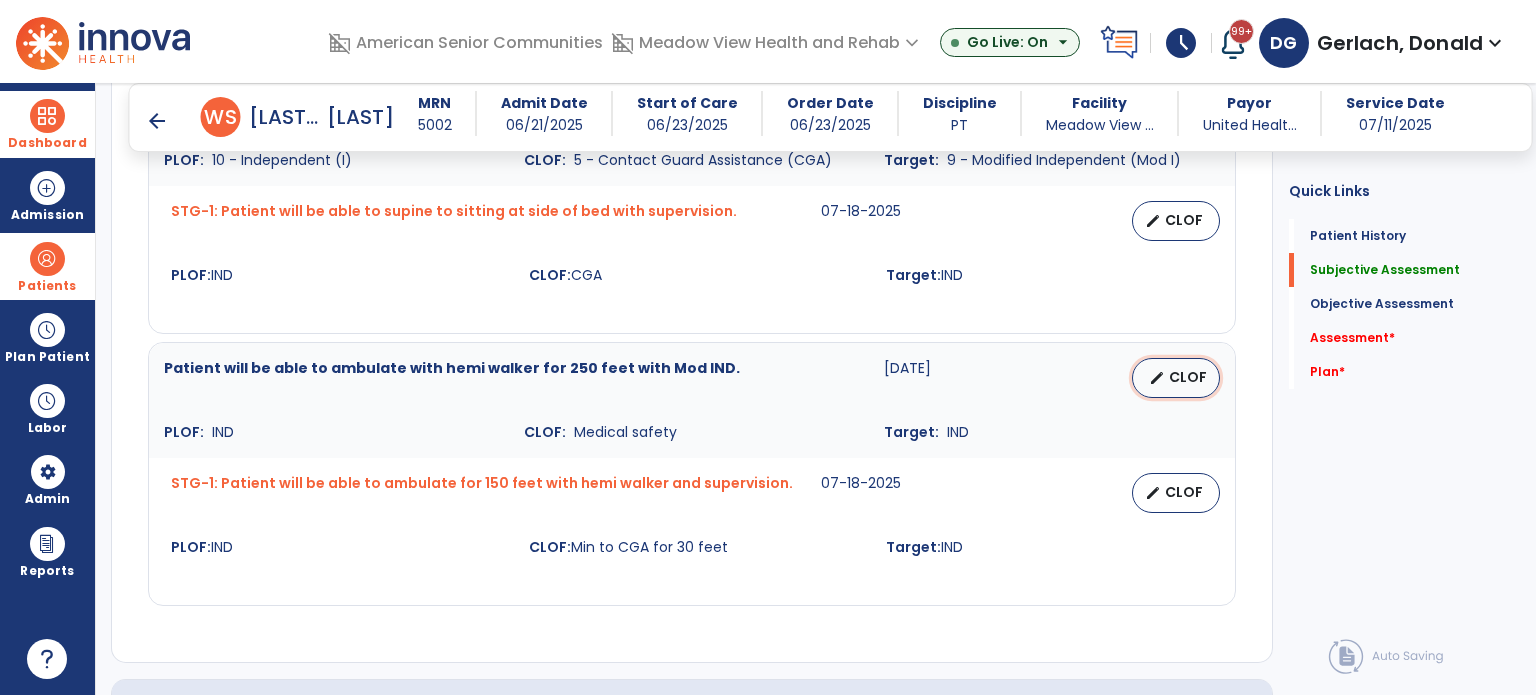 click on "edit" at bounding box center (1157, 378) 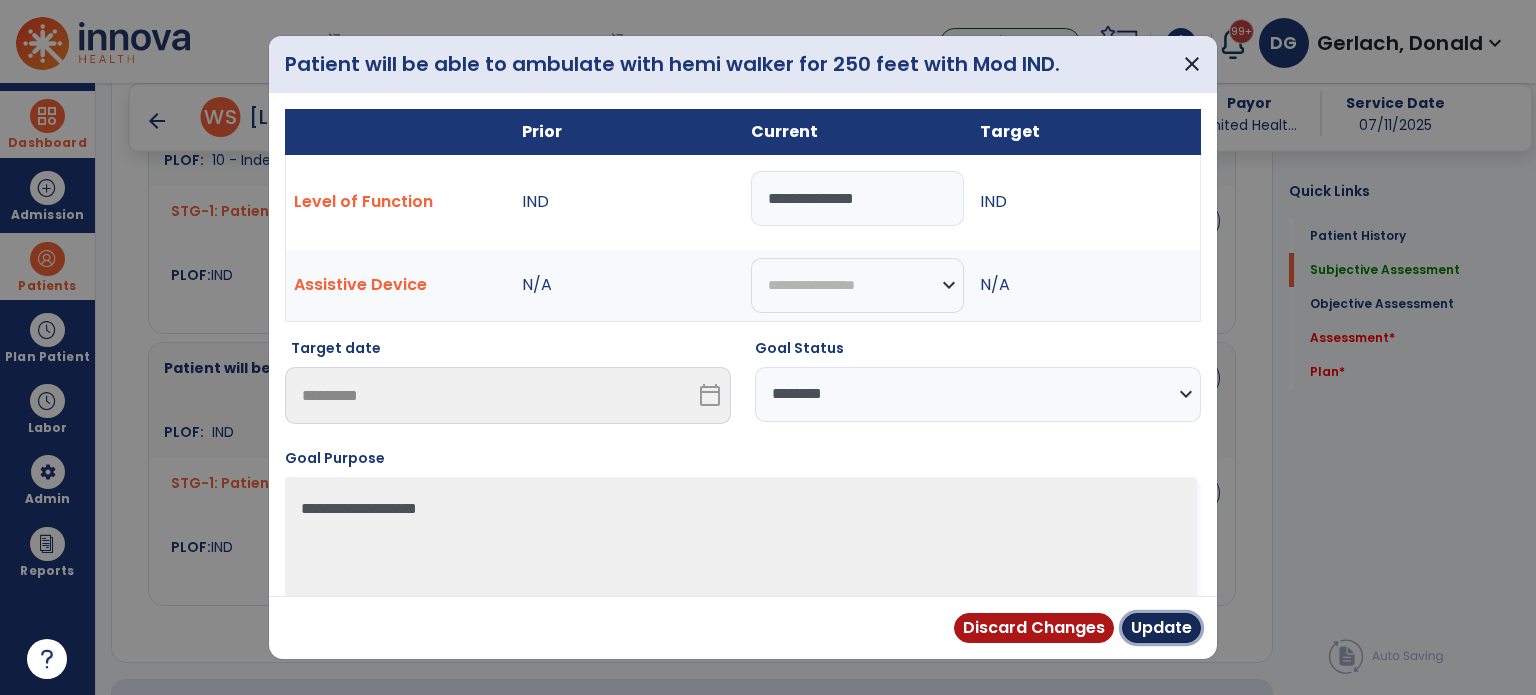 drag, startPoint x: 1163, startPoint y: 628, endPoint x: 1154, endPoint y: 619, distance: 12.727922 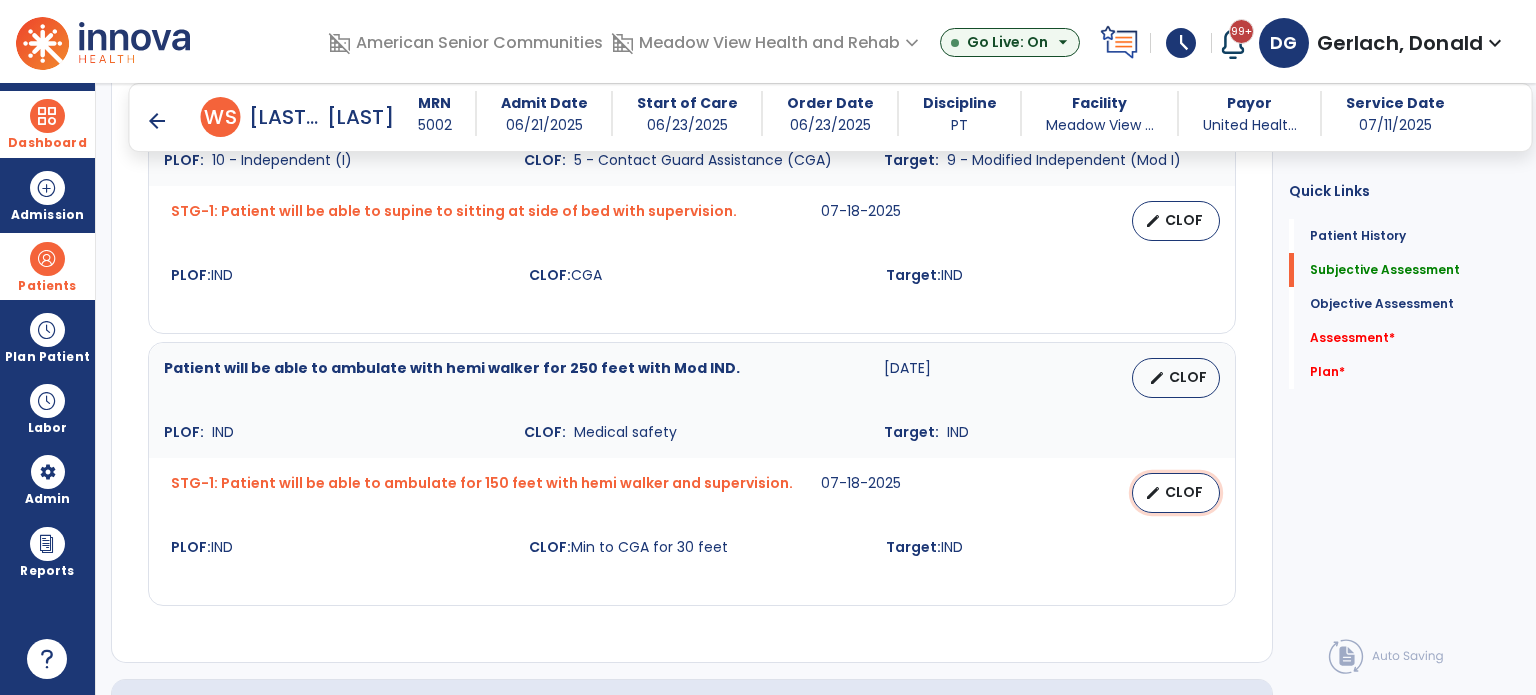 click on "CLOF" at bounding box center (1184, 492) 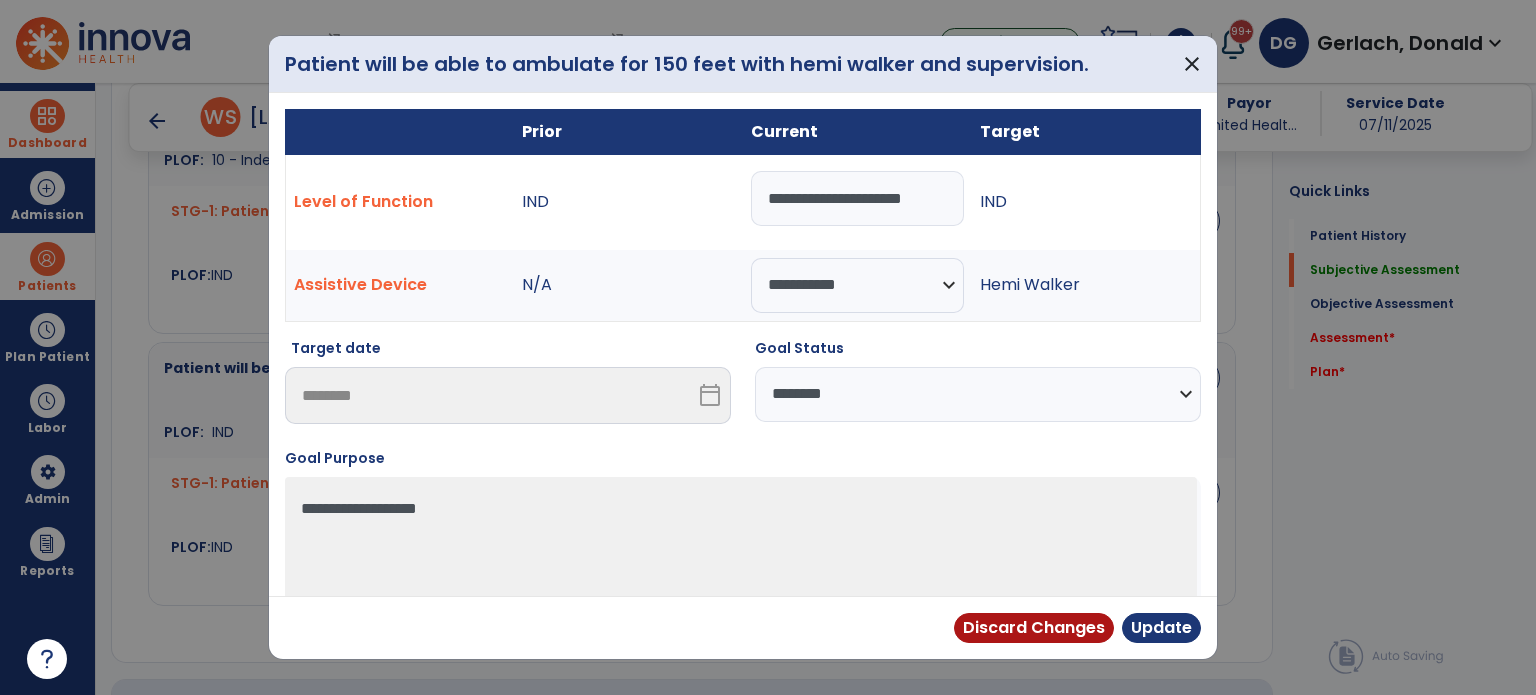 drag, startPoint x: 939, startPoint y: 202, endPoint x: 773, endPoint y: 214, distance: 166.43317 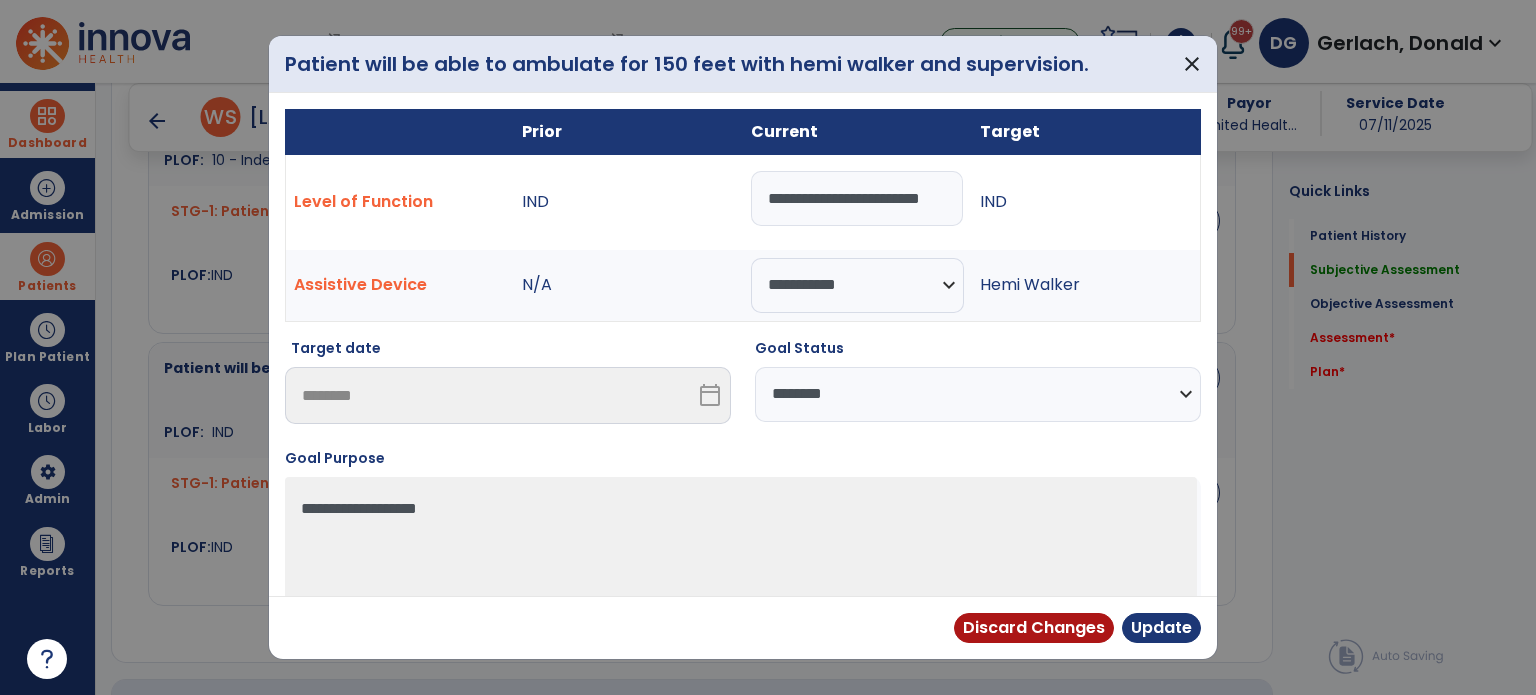 scroll, scrollTop: 0, scrollLeft: 31, axis: horizontal 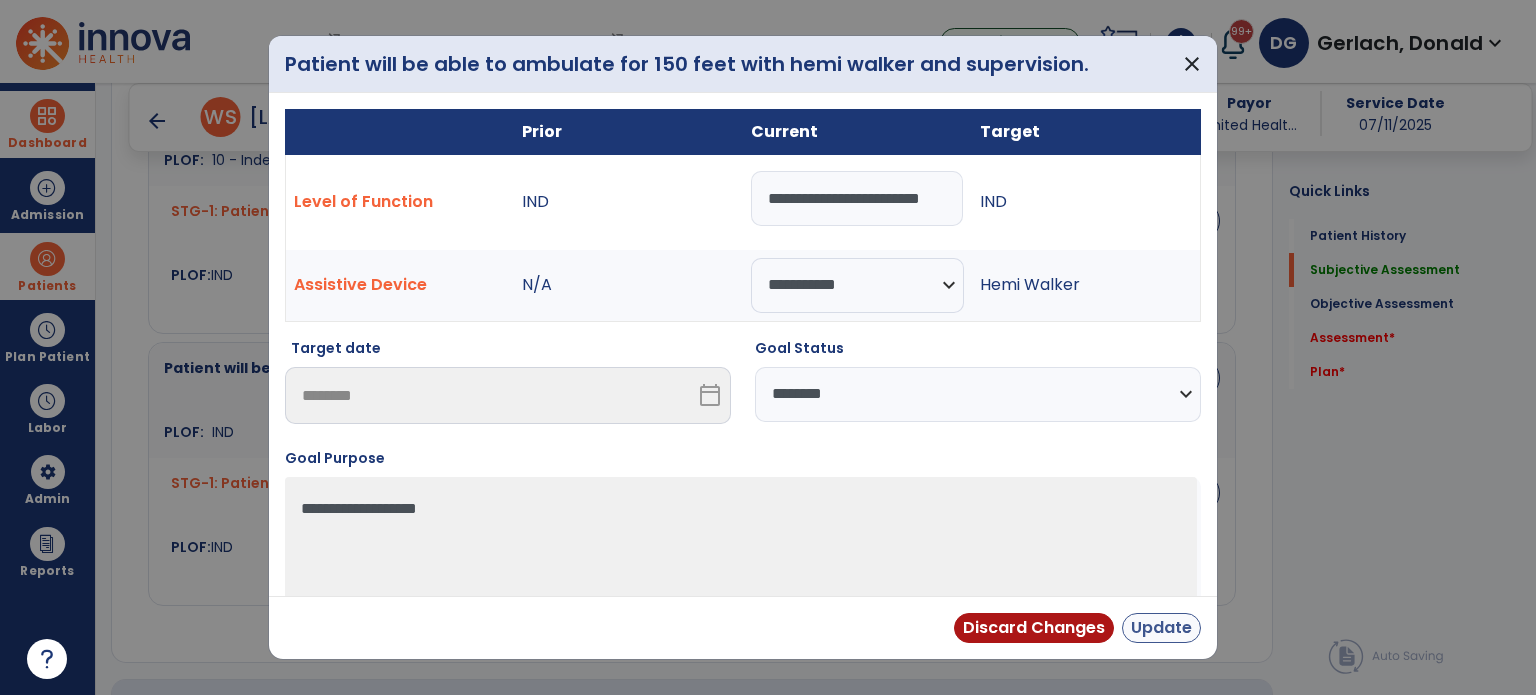 type on "**********" 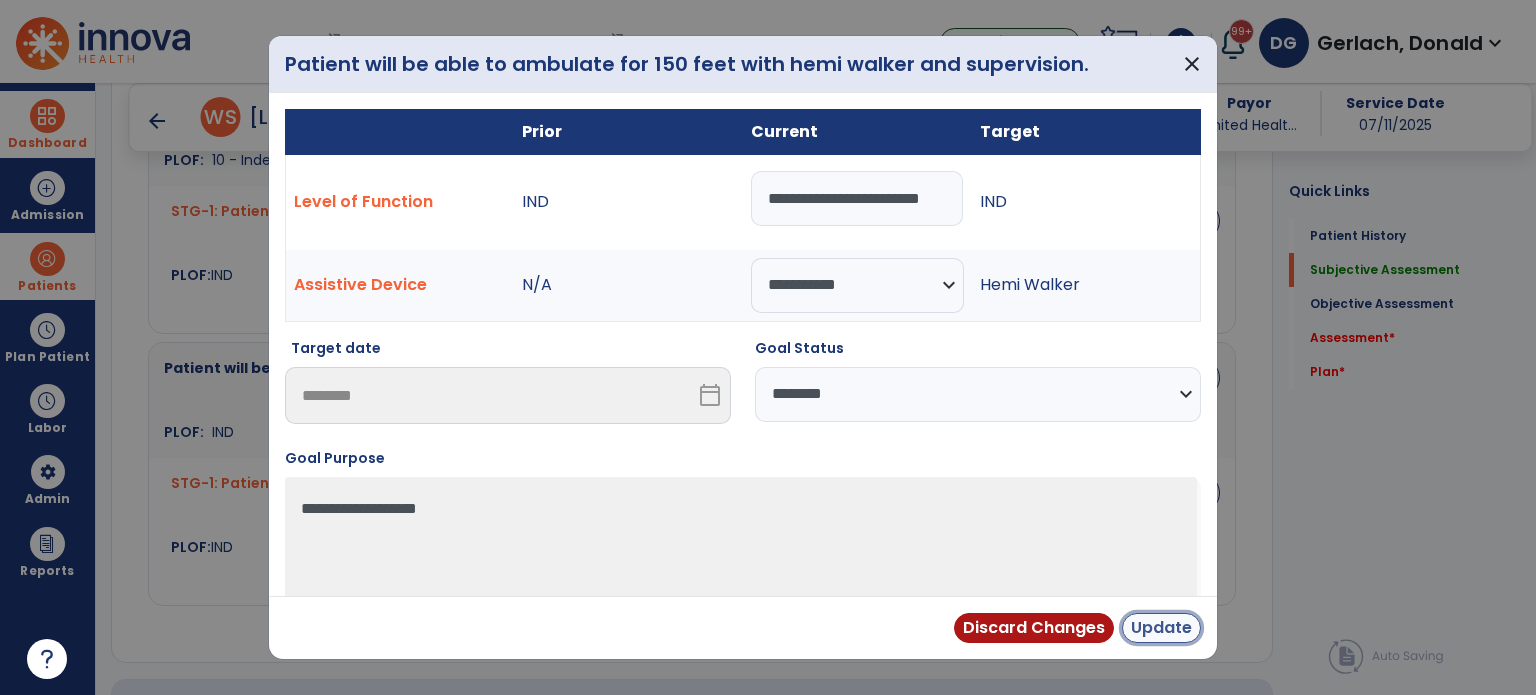 click on "Update" at bounding box center [1161, 628] 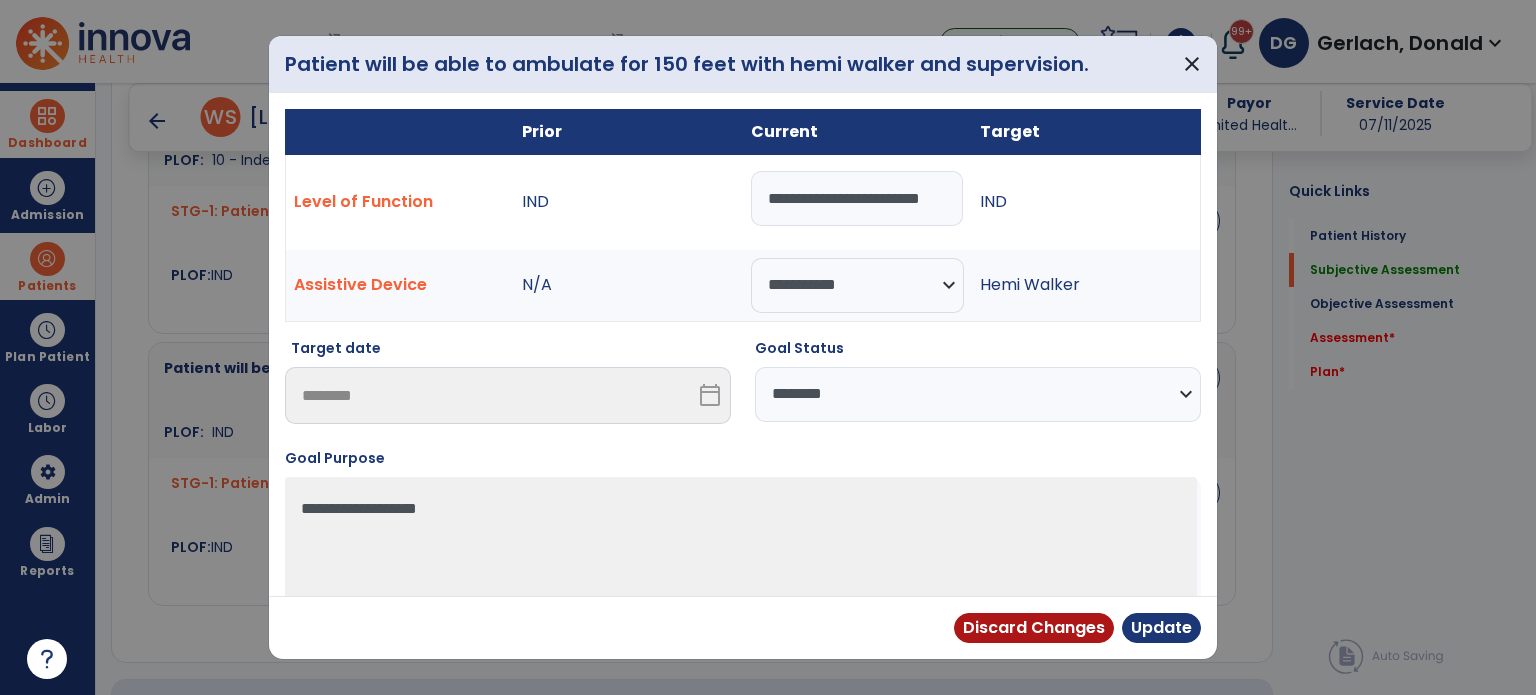 scroll, scrollTop: 0, scrollLeft: 0, axis: both 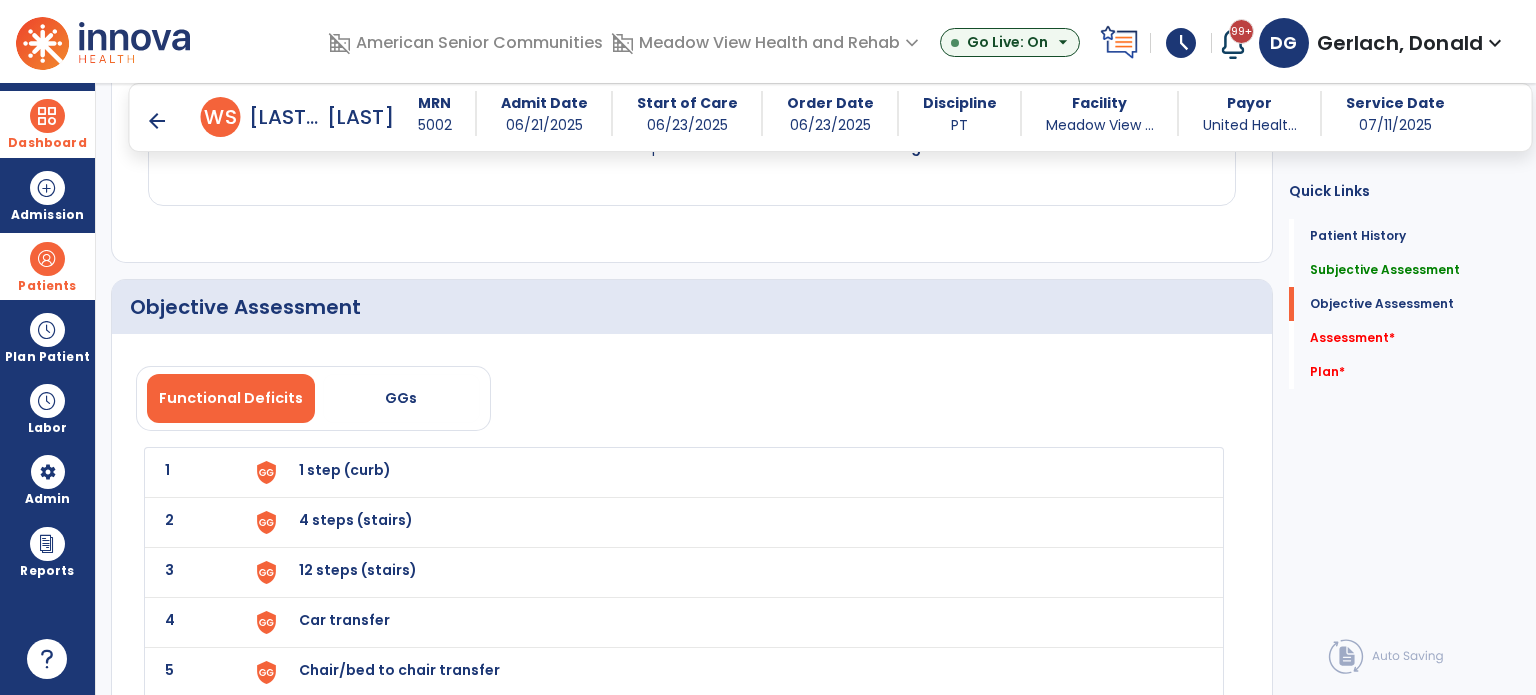 click on "1 step (curb)" at bounding box center [345, 470] 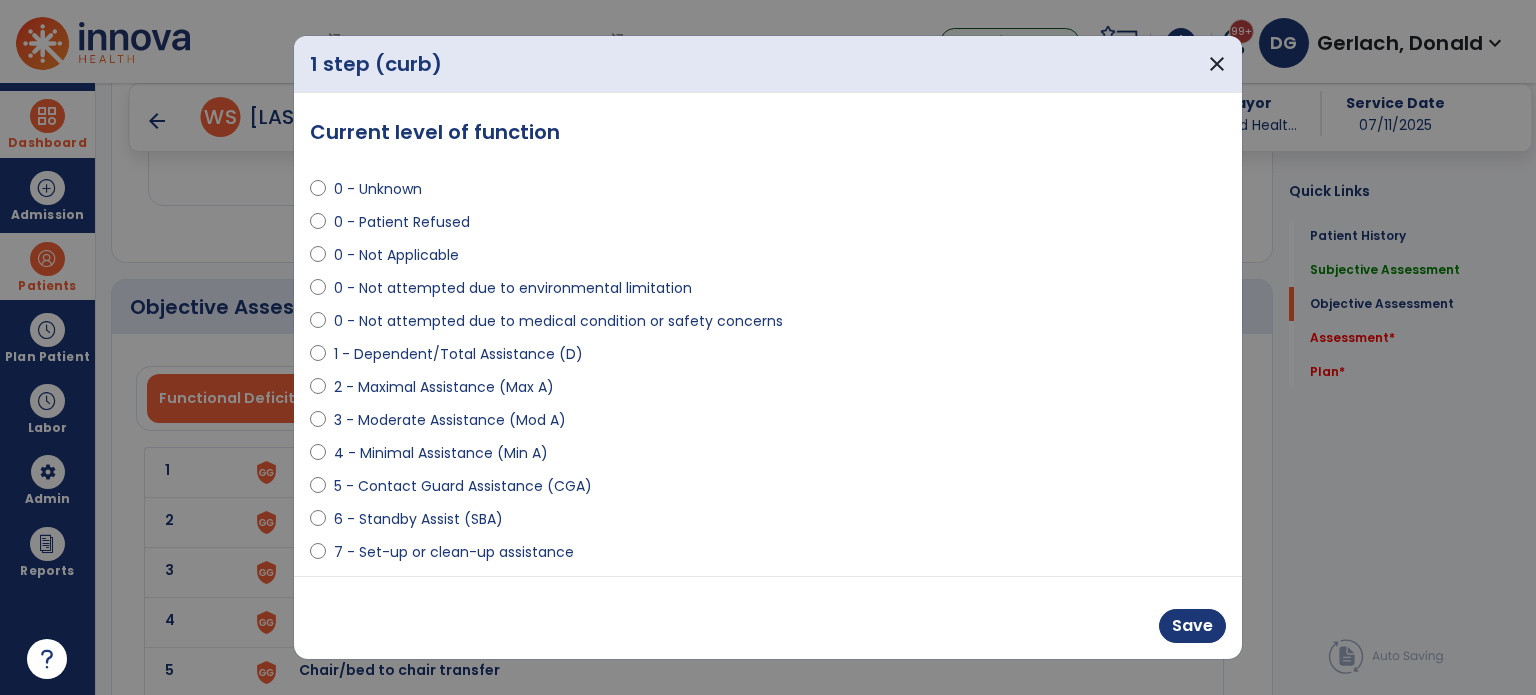 click on "5 - Contact Guard Assistance (CGA)" at bounding box center [463, 486] 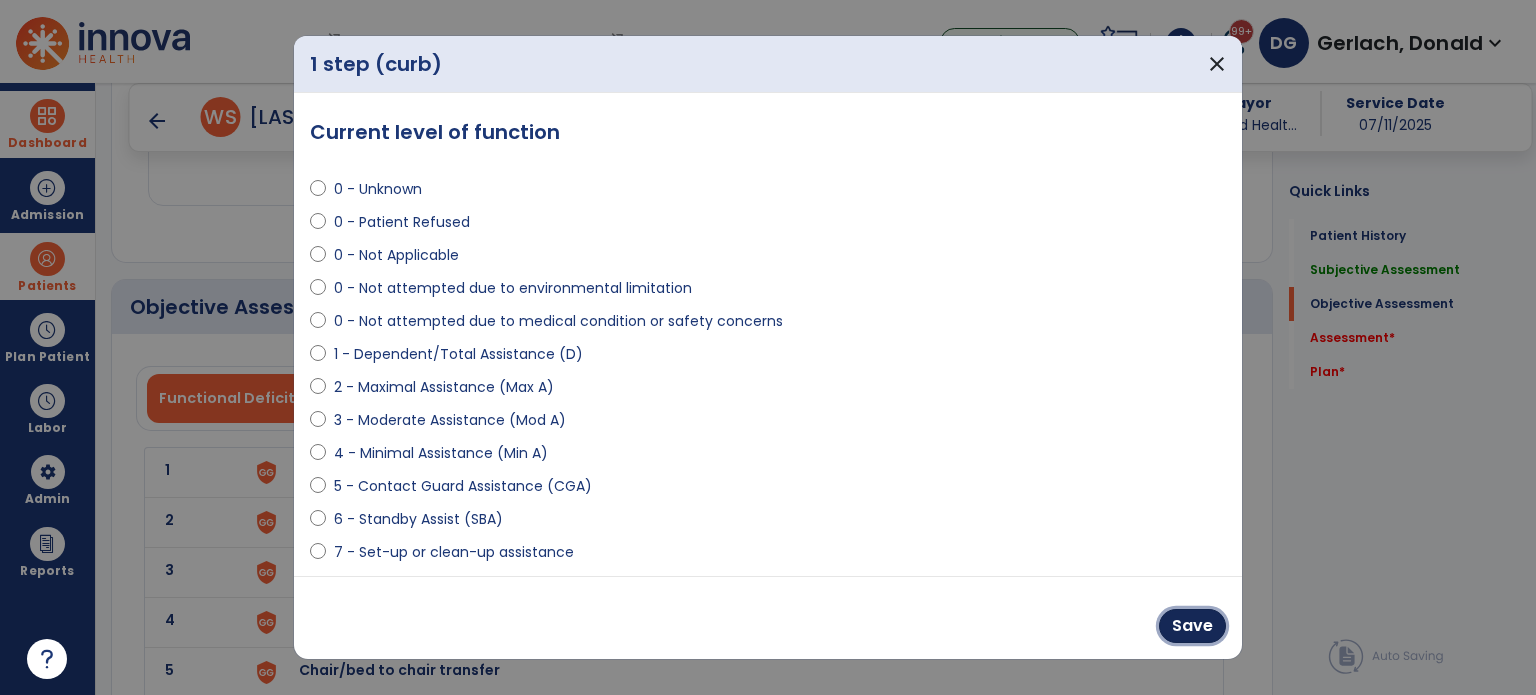 click on "Save" at bounding box center (1192, 626) 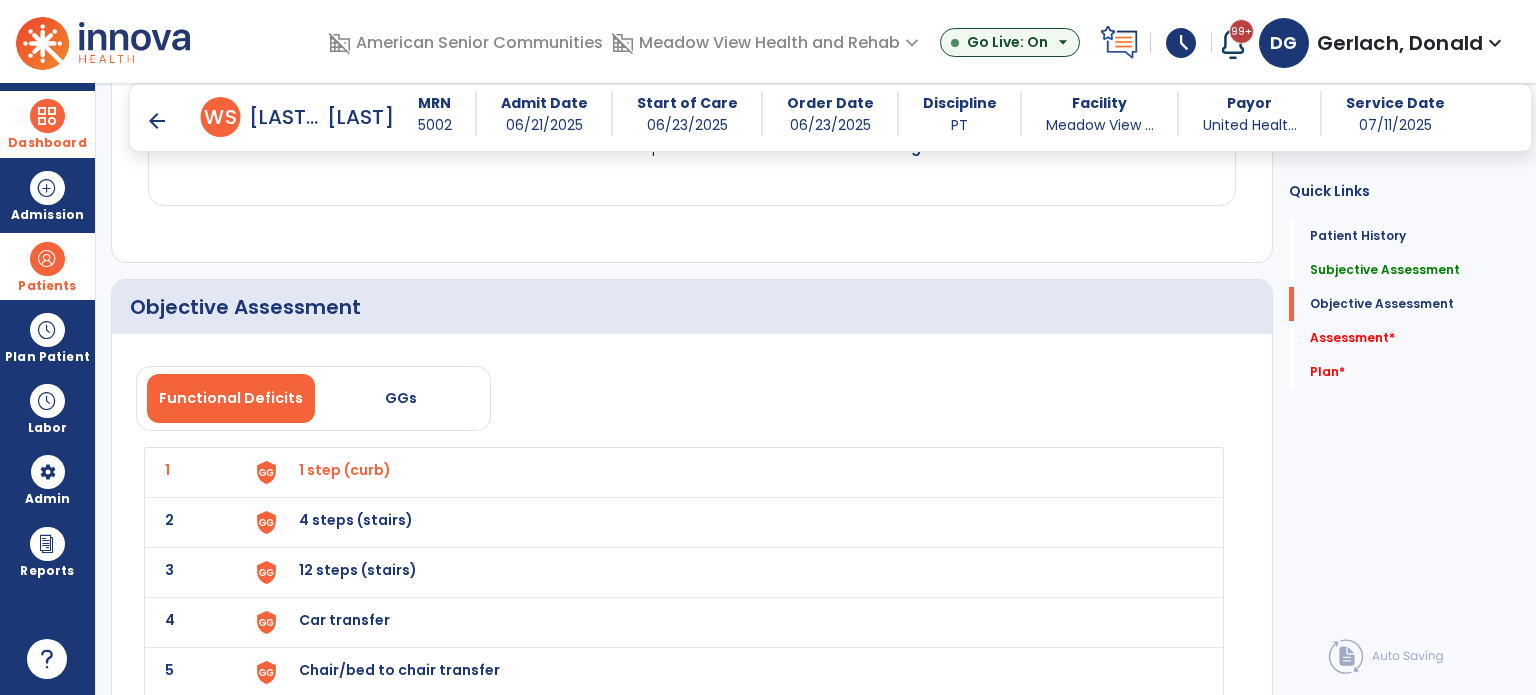 click on "4 steps (stairs)" at bounding box center (345, 470) 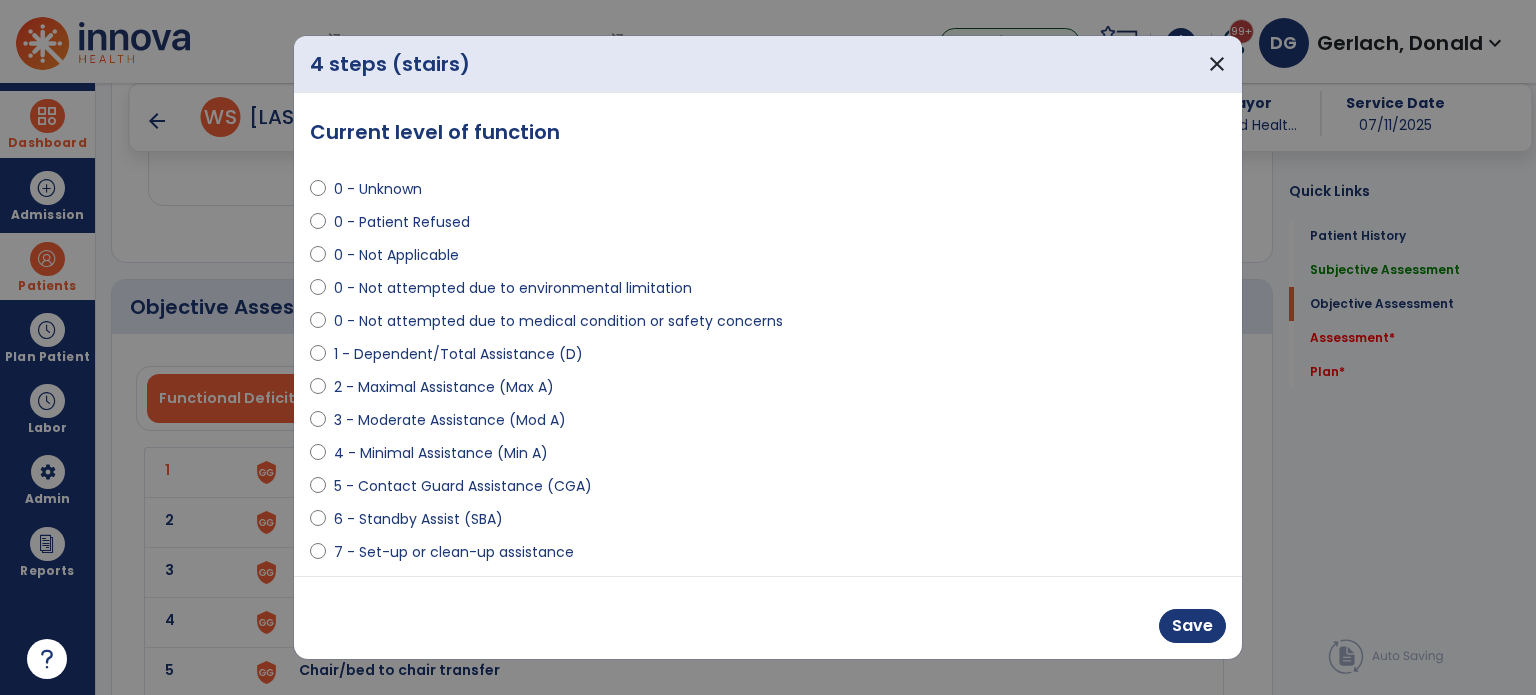 click on "5 - Contact Guard Assistance (CGA)" at bounding box center (463, 486) 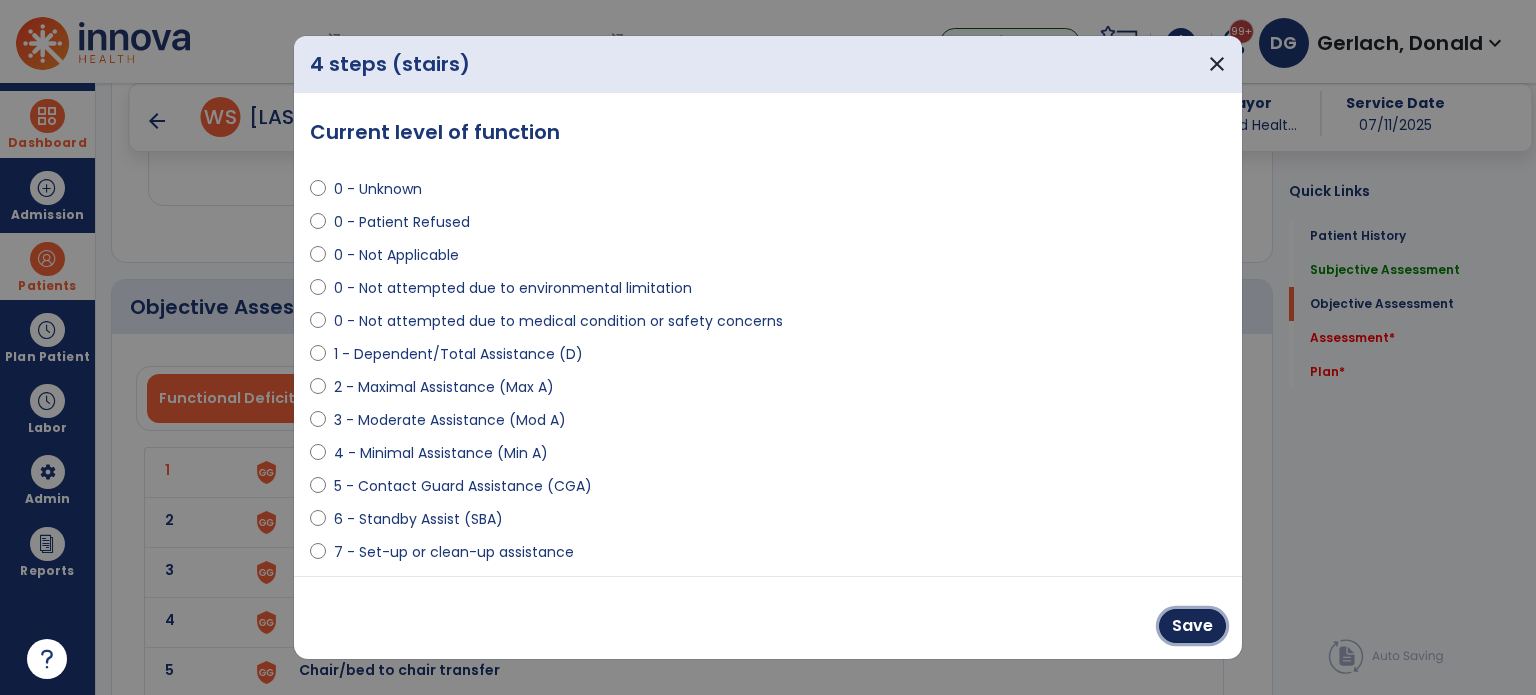 drag, startPoint x: 1178, startPoint y: 620, endPoint x: 1124, endPoint y: 609, distance: 55.108982 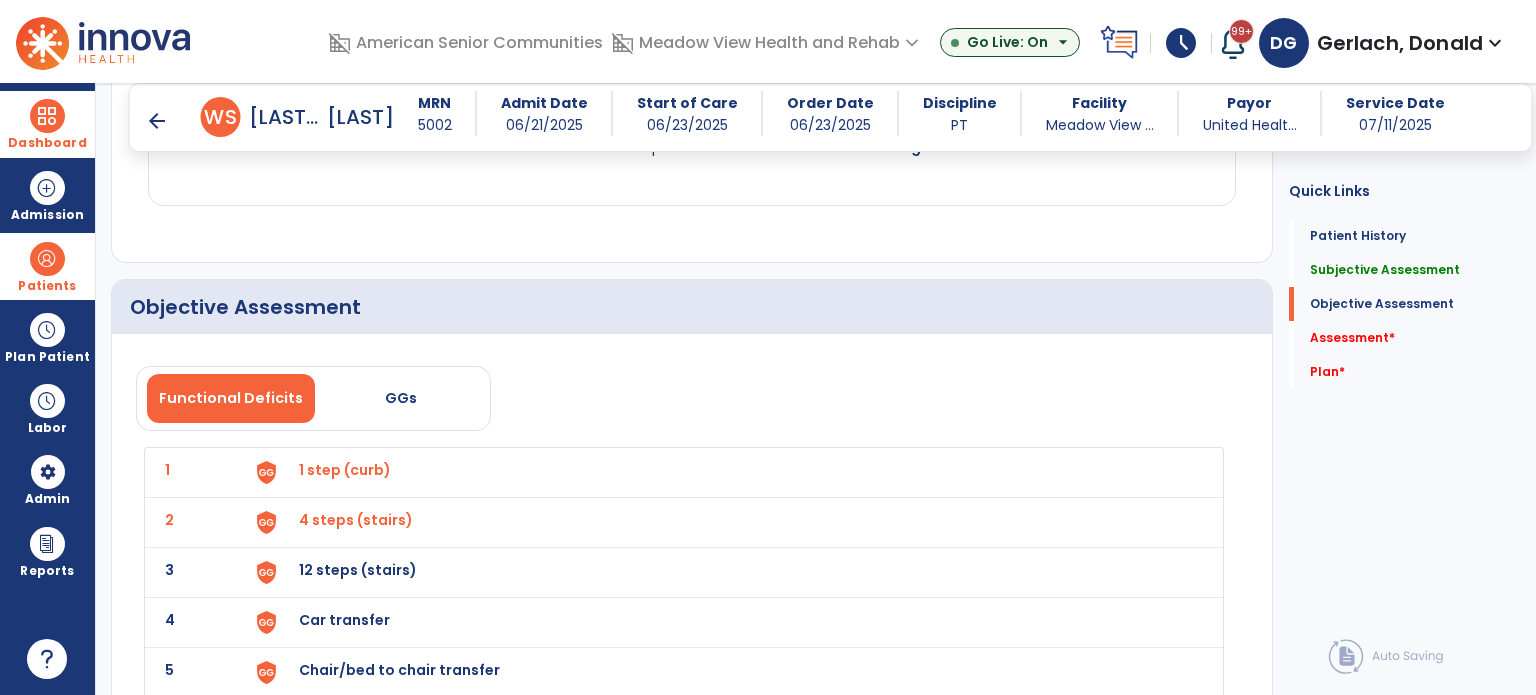 click on "12 steps (stairs)" at bounding box center [345, 470] 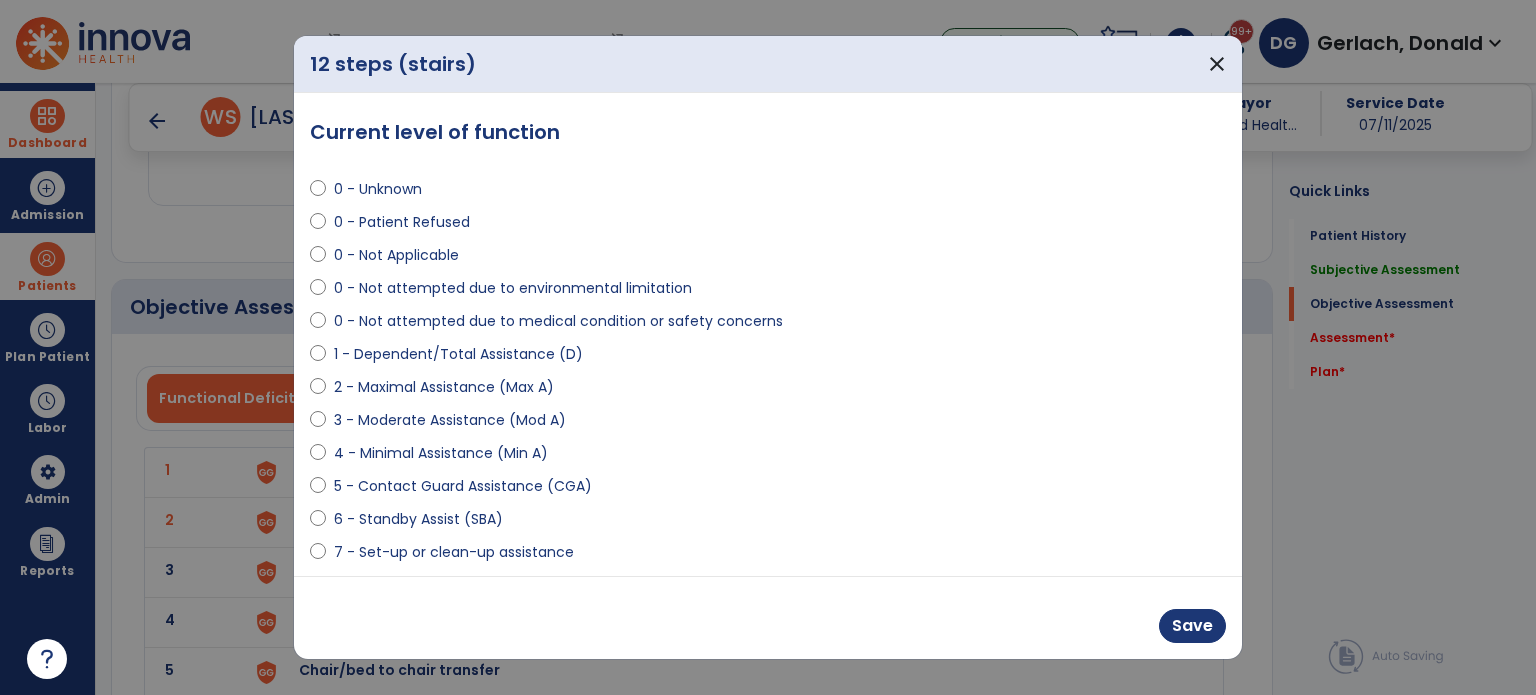 click on "0 - Not attempted due to medical condition or safety concerns" at bounding box center [558, 321] 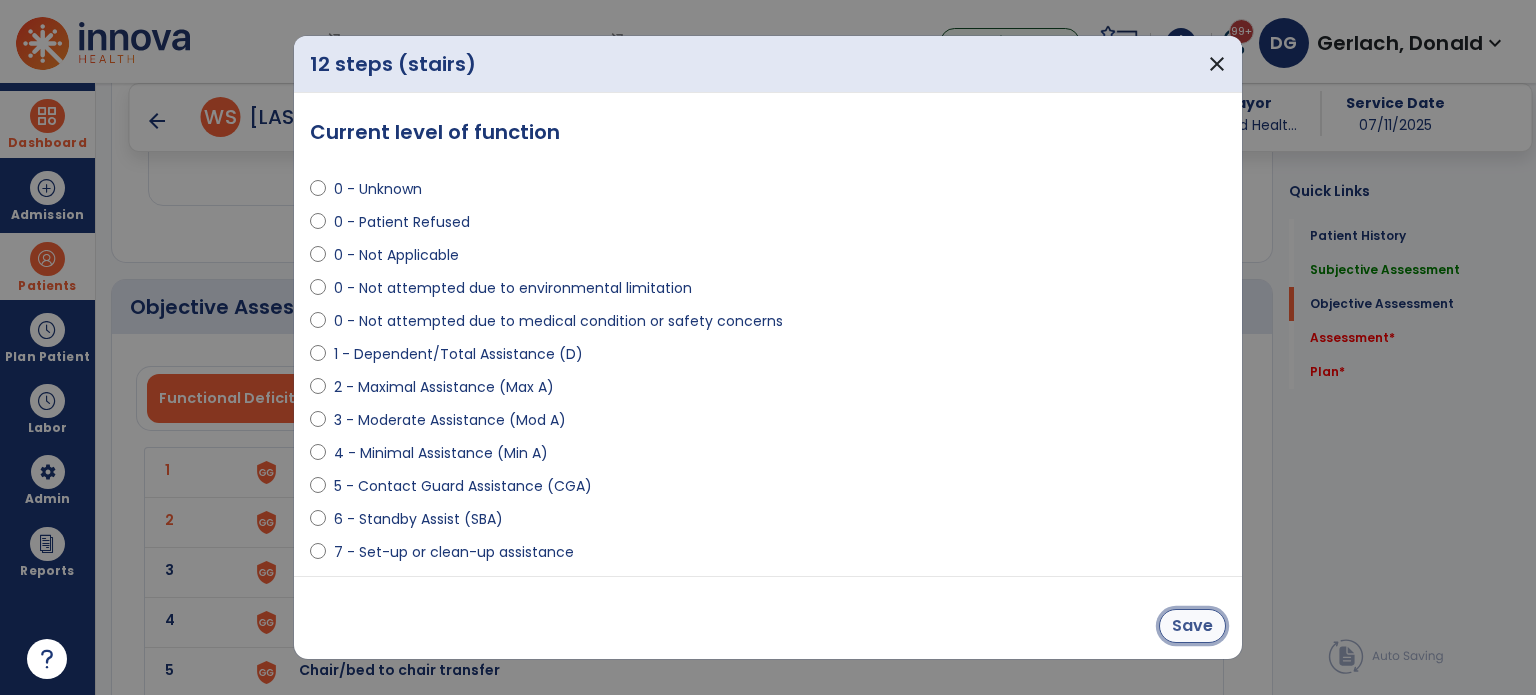 click on "Save" at bounding box center [1192, 626] 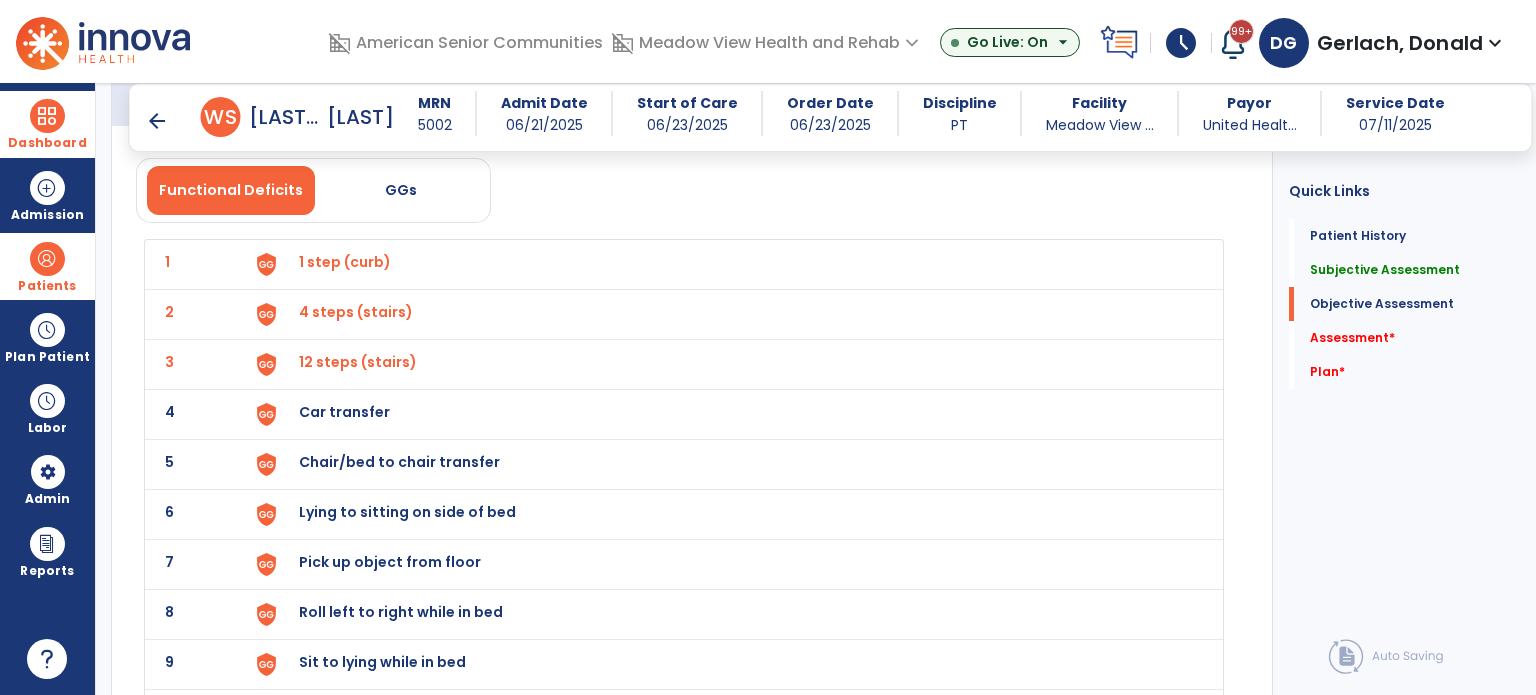 scroll, scrollTop: 2200, scrollLeft: 0, axis: vertical 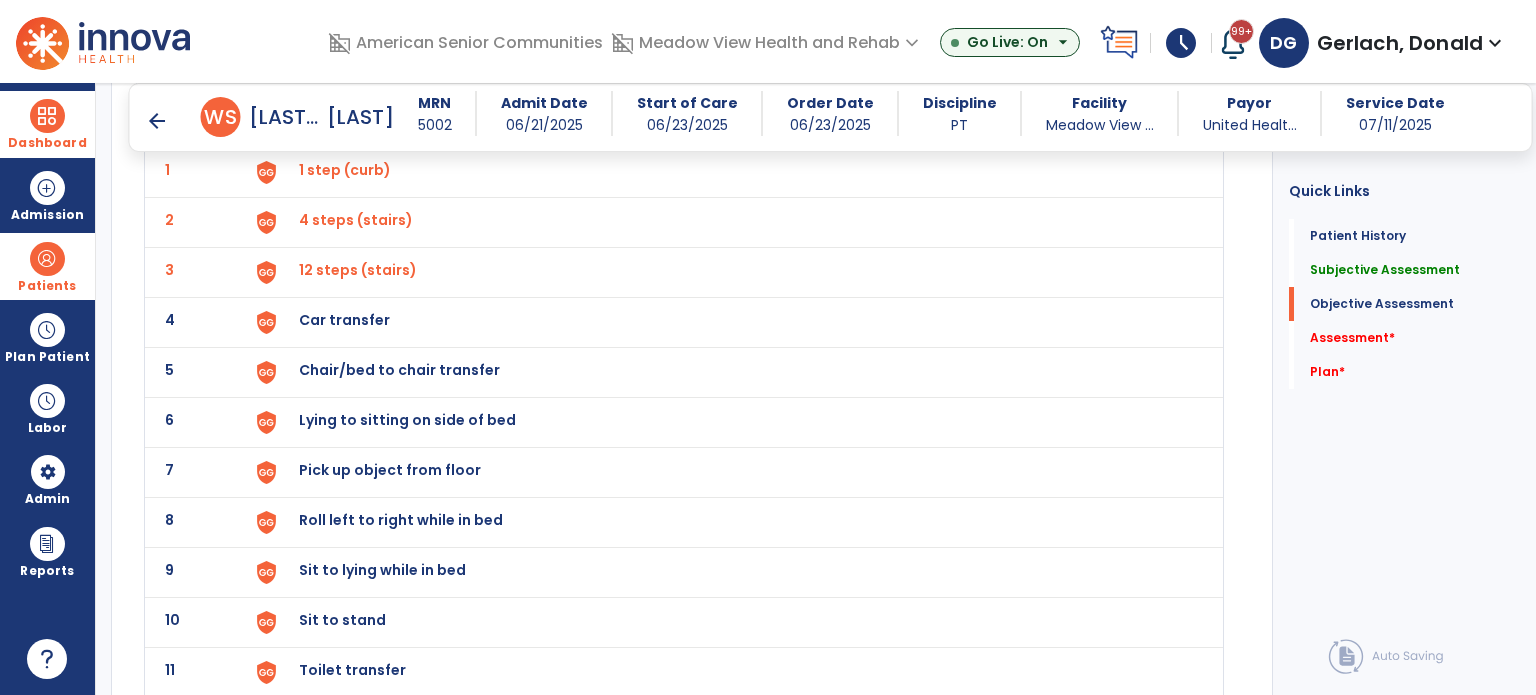 click on "Car transfer" at bounding box center (345, 170) 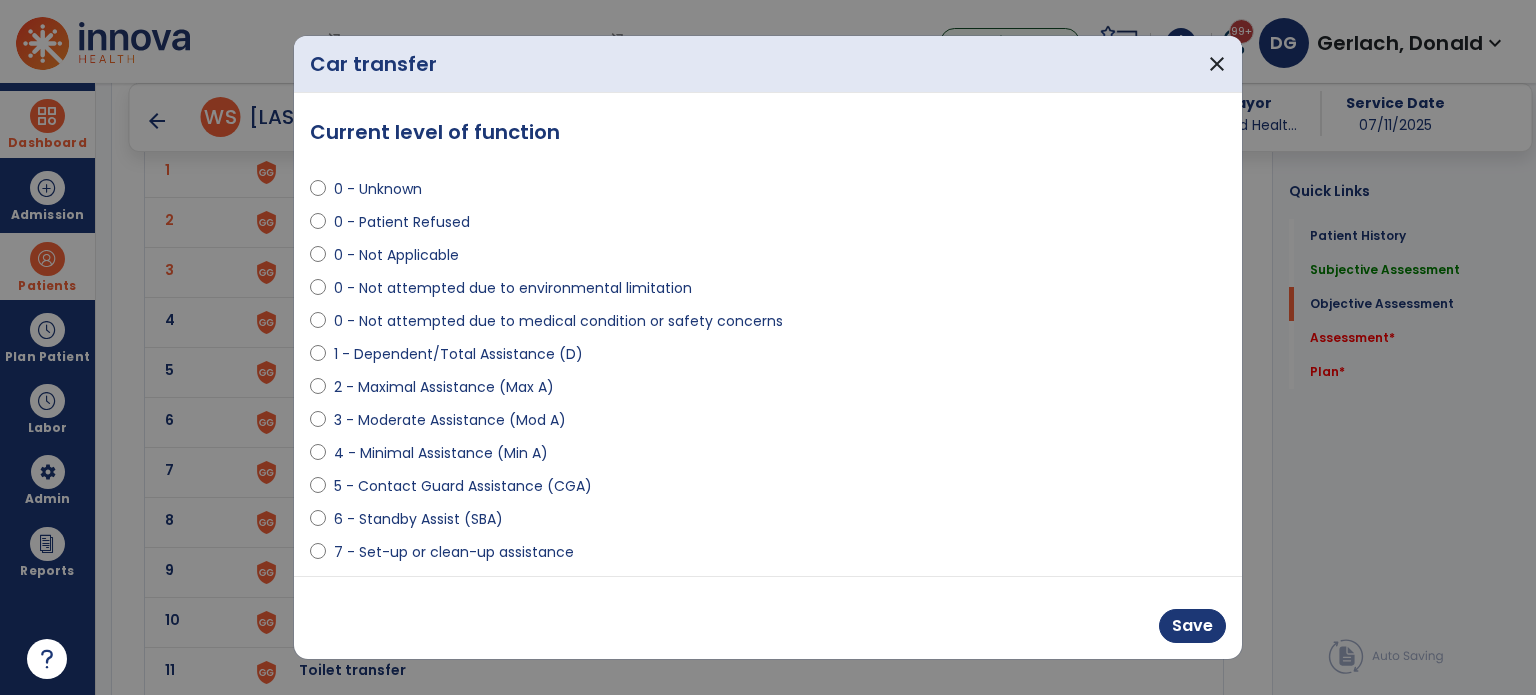 click on "5 - Contact Guard Assistance (CGA)" at bounding box center (463, 486) 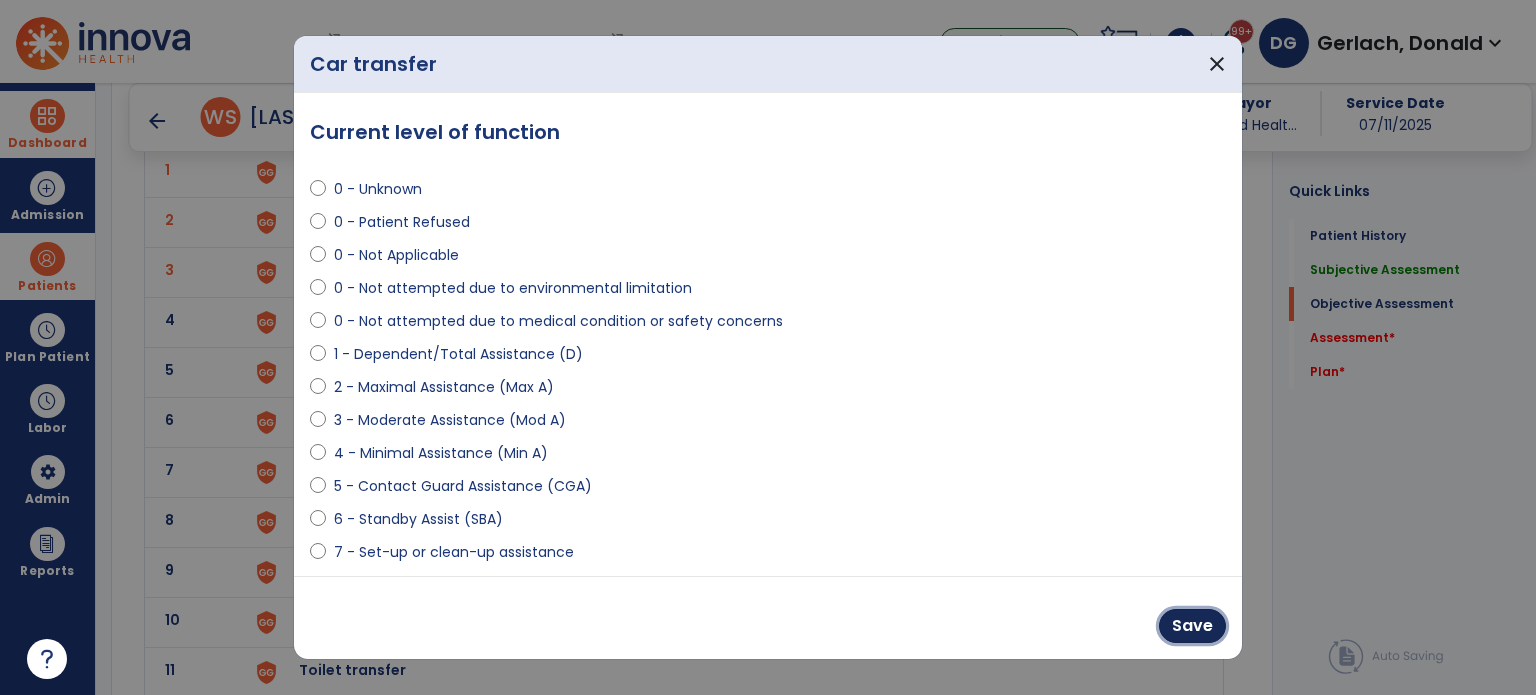 drag, startPoint x: 1186, startPoint y: 619, endPoint x: 1173, endPoint y: 618, distance: 13.038404 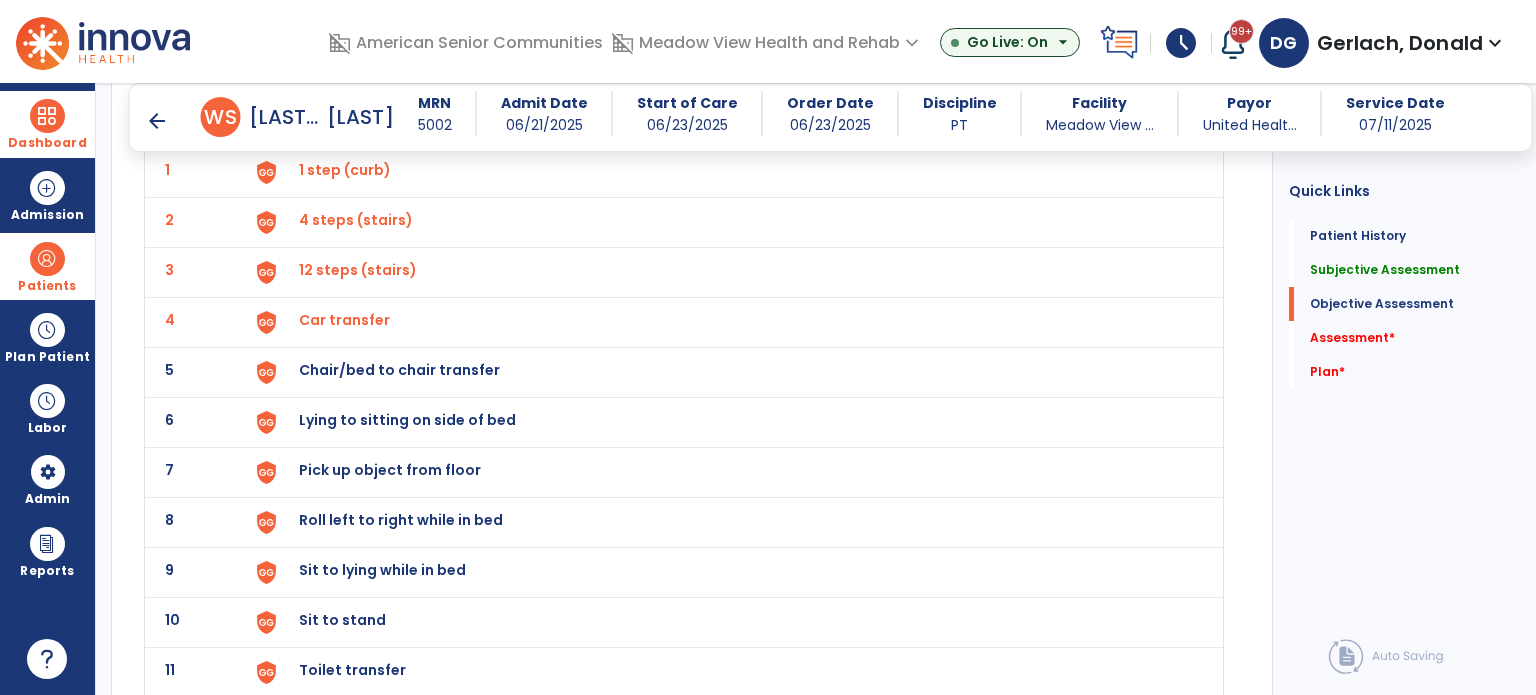 click on "Chair/bed to chair transfer" at bounding box center [345, 170] 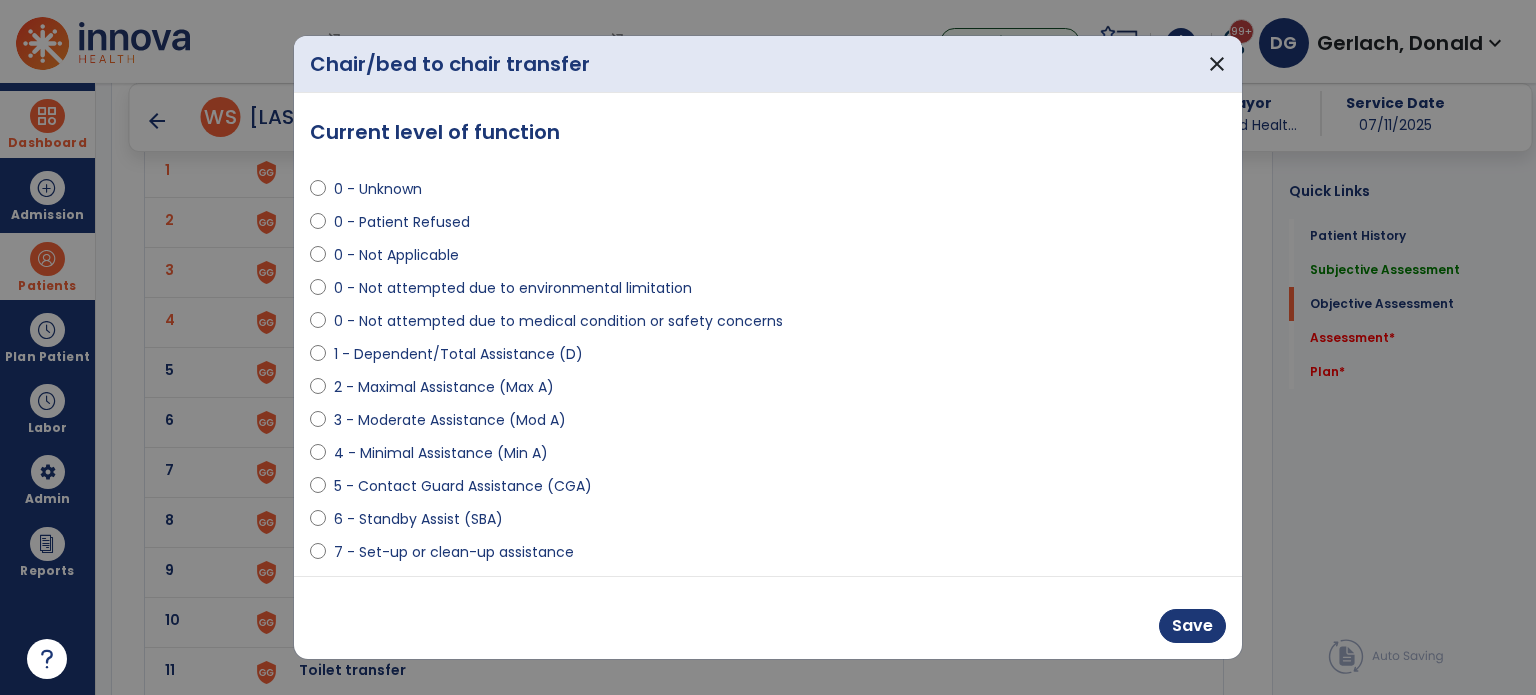 drag, startPoint x: 406, startPoint y: 479, endPoint x: 599, endPoint y: 505, distance: 194.74342 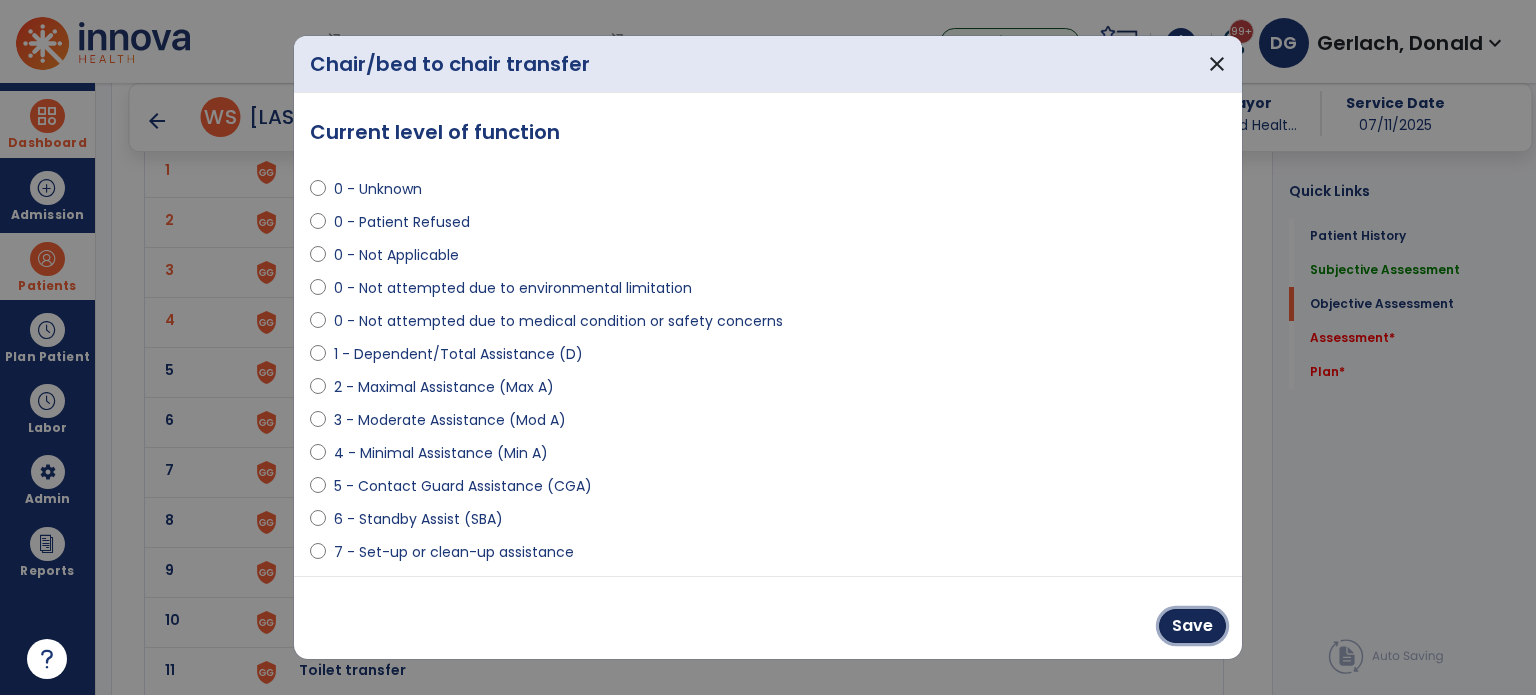 drag, startPoint x: 1194, startPoint y: 623, endPoint x: 1126, endPoint y: 623, distance: 68 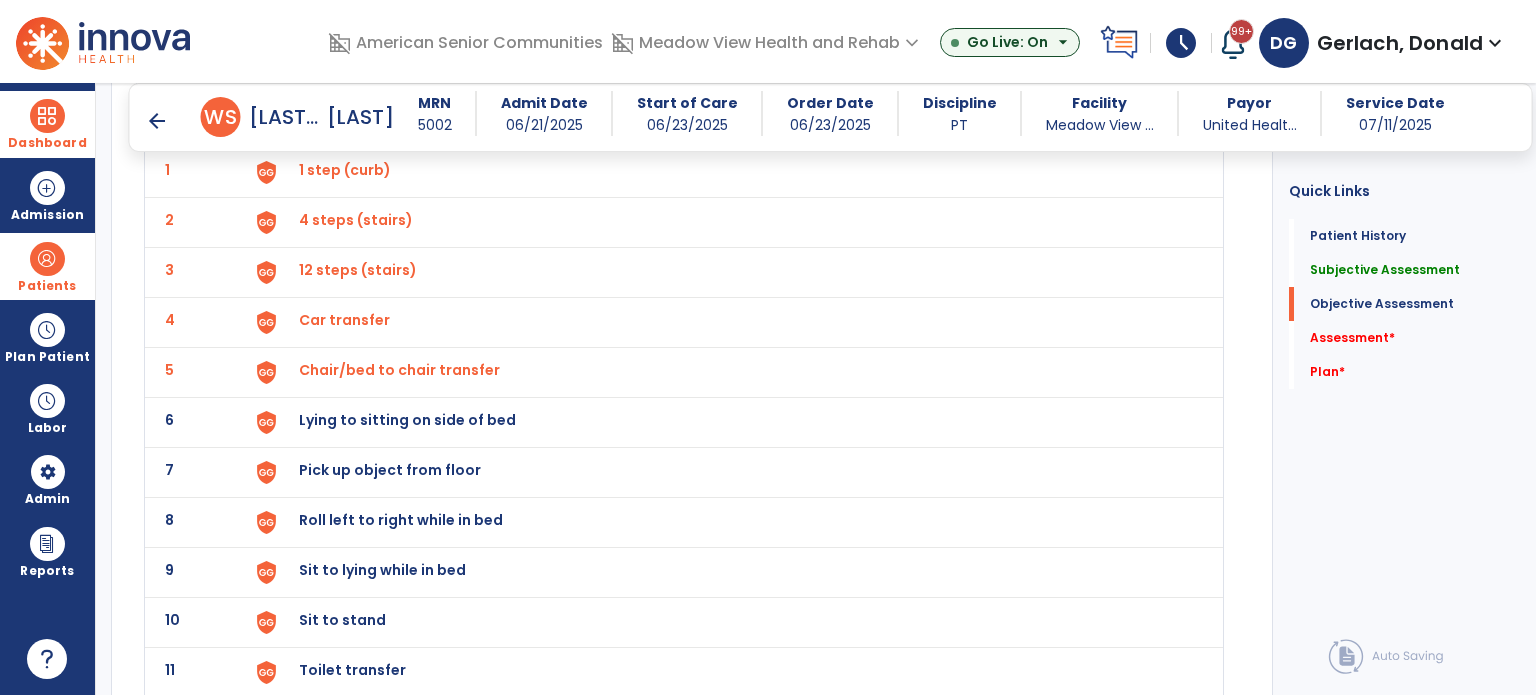 click on "Lying to sitting on side of bed" at bounding box center [345, 170] 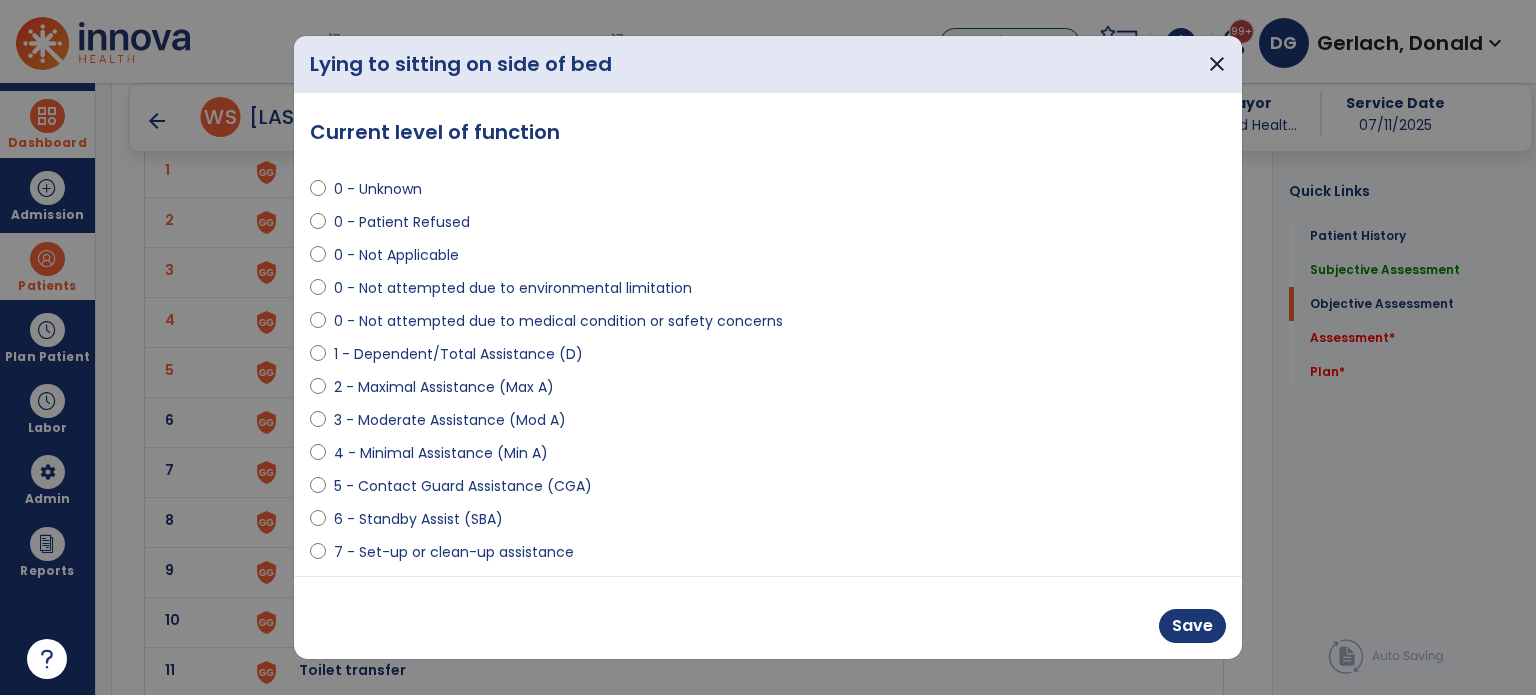 click on "5 - Contact Guard Assistance (CGA)" at bounding box center (463, 486) 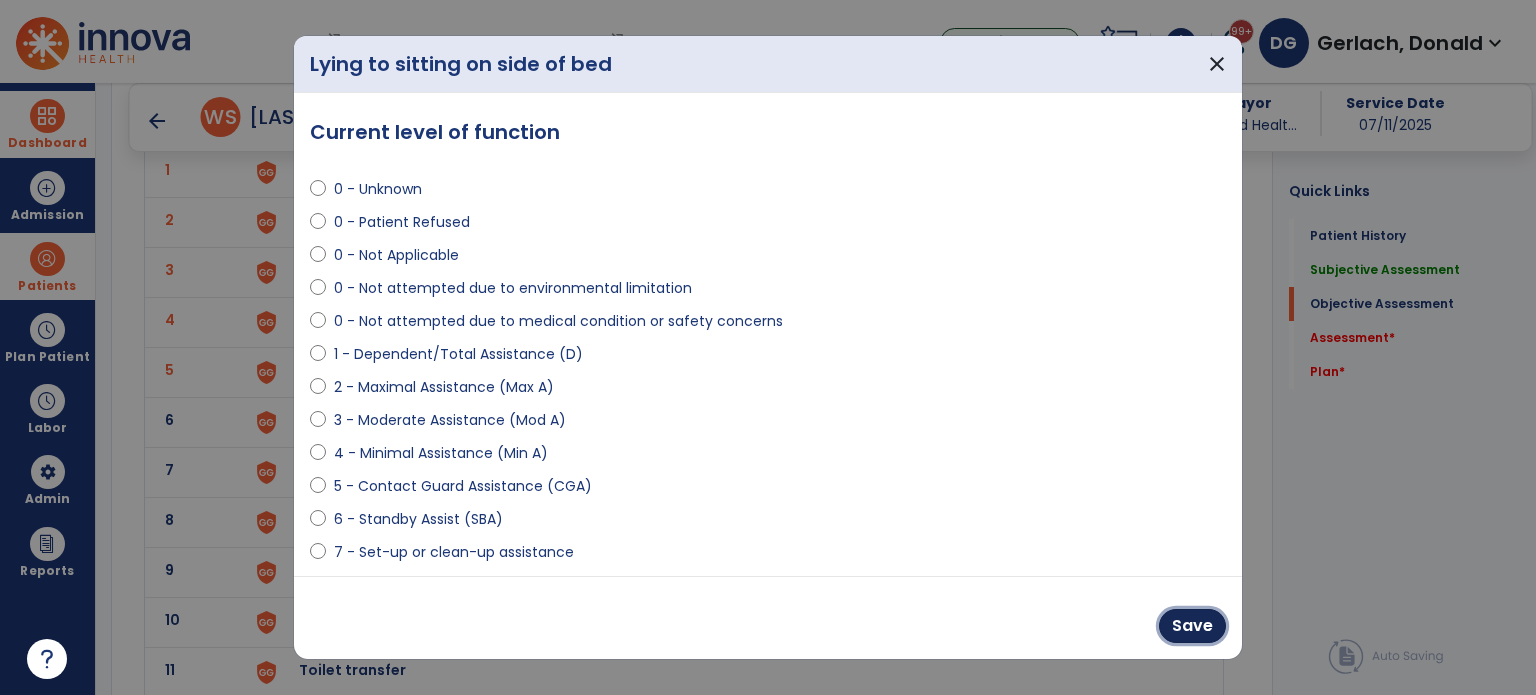 drag, startPoint x: 1176, startPoint y: 627, endPoint x: 1040, endPoint y: 603, distance: 138.10141 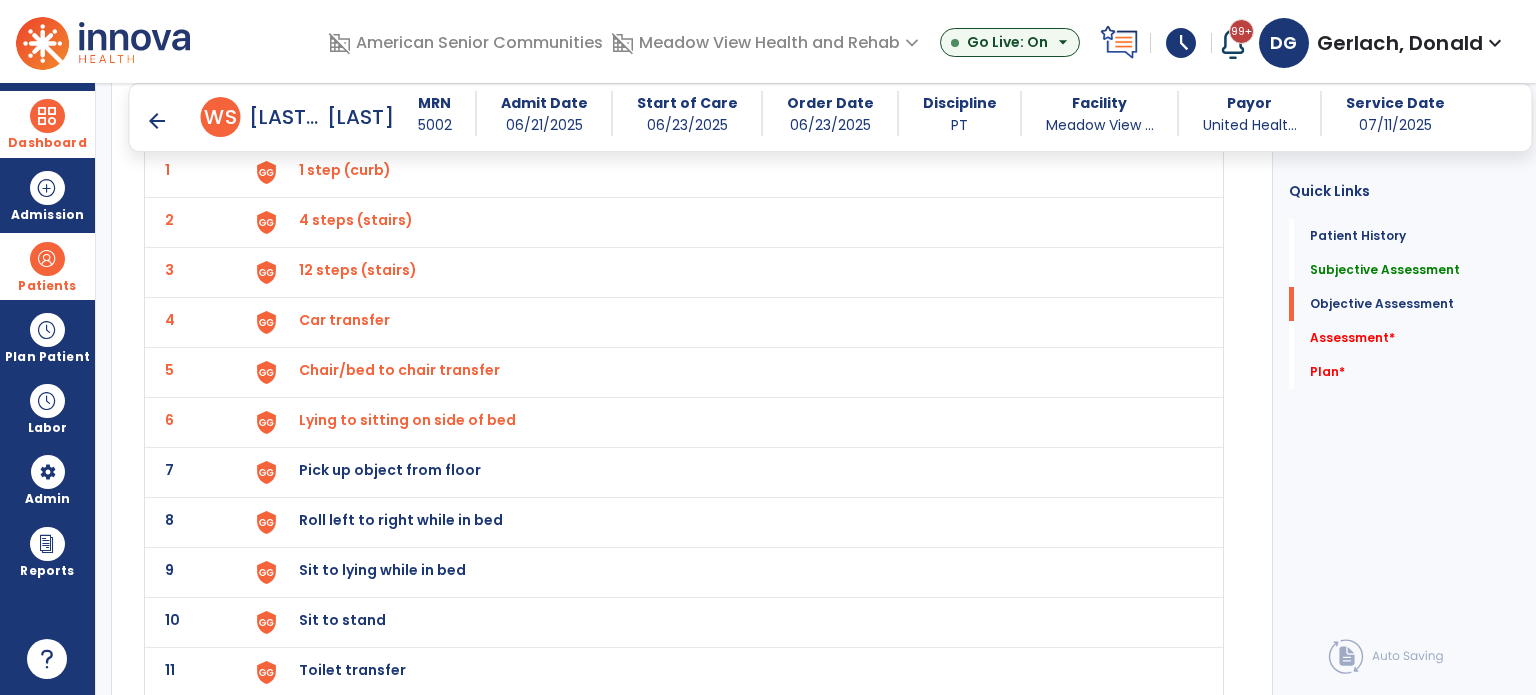 click on "Pick up object from floor" at bounding box center (345, 170) 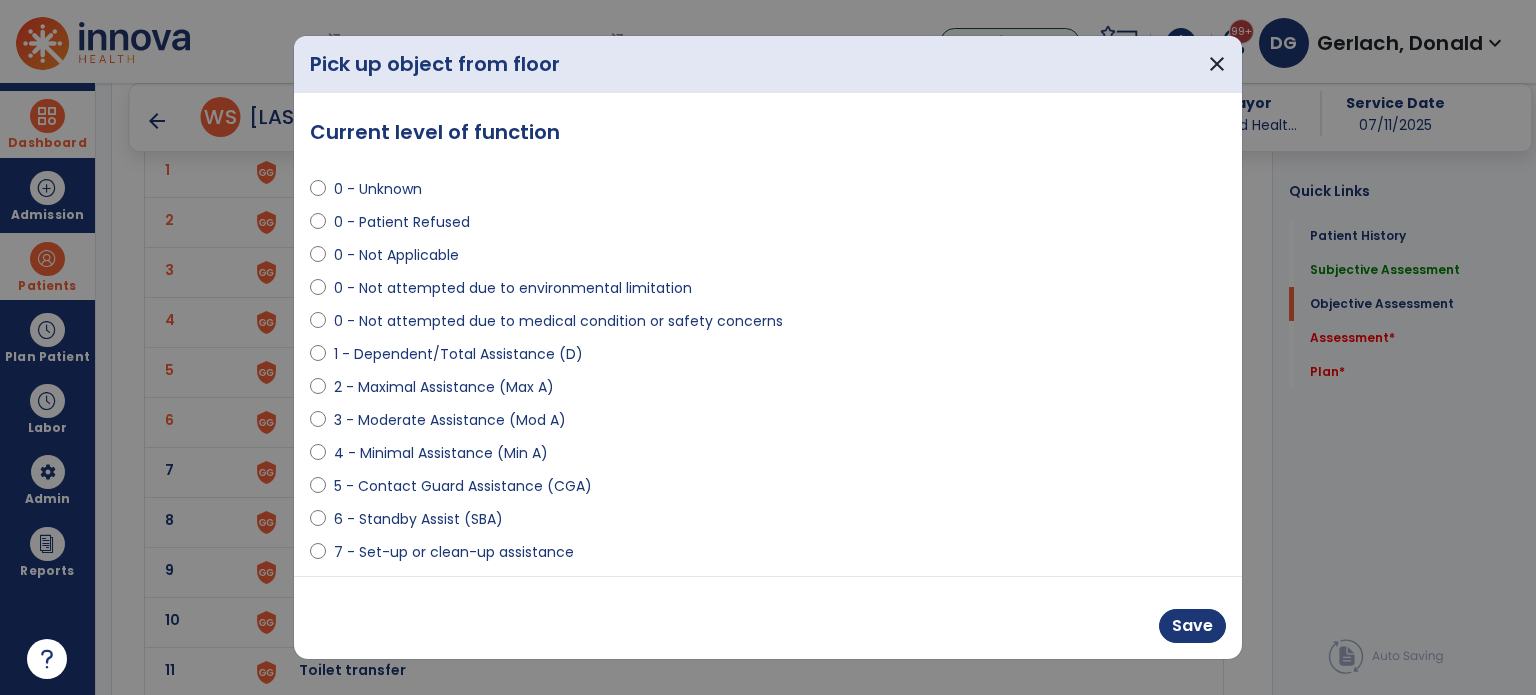 click on "5 - Contact Guard Assistance (CGA)" at bounding box center [463, 486] 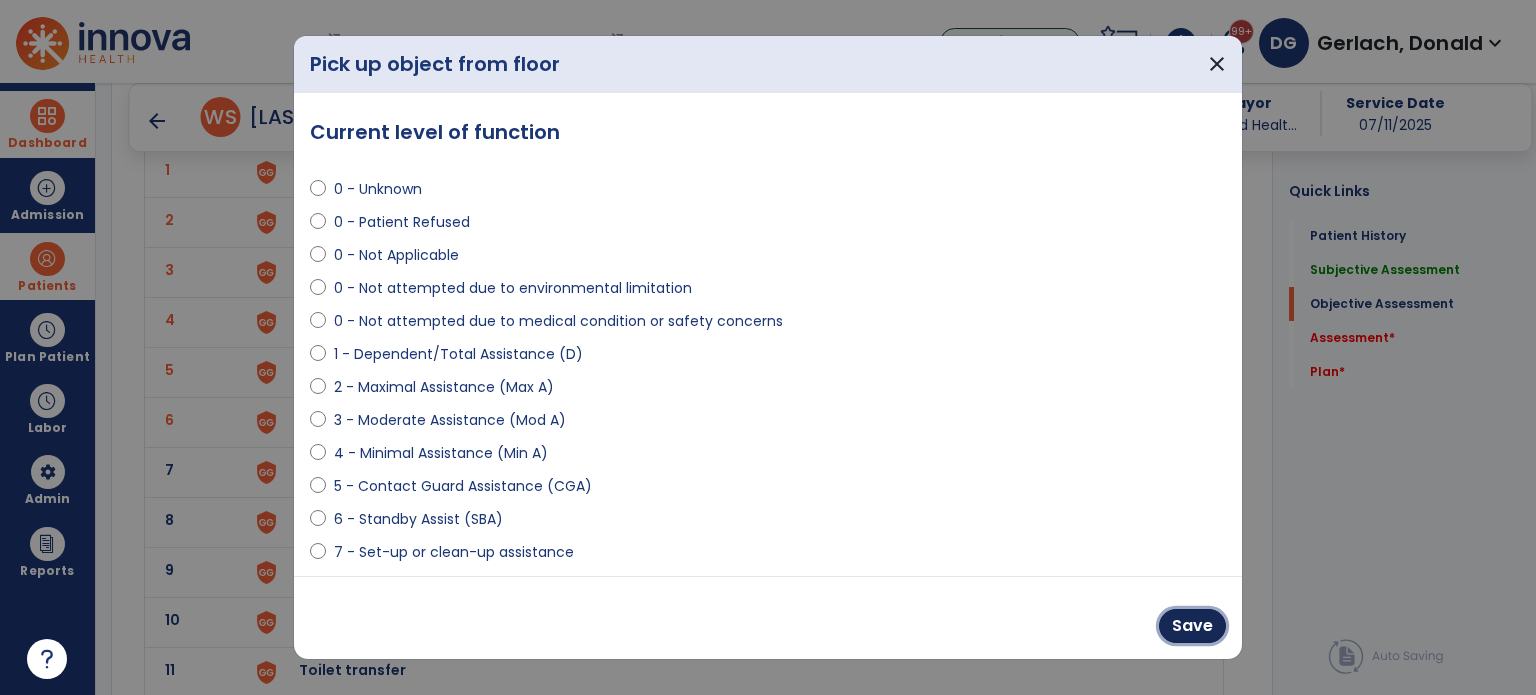 drag, startPoint x: 1166, startPoint y: 625, endPoint x: 1132, endPoint y: 623, distance: 34.058773 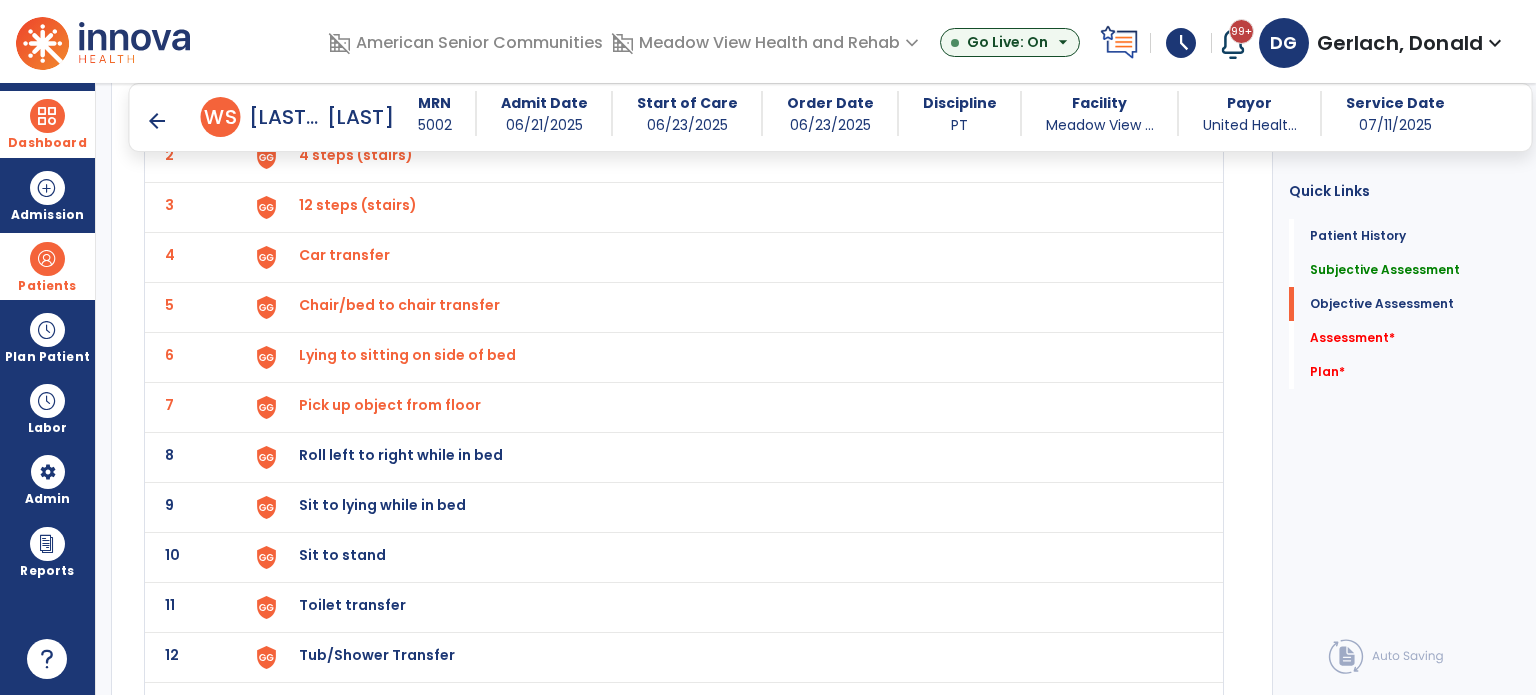 scroll, scrollTop: 2300, scrollLeft: 0, axis: vertical 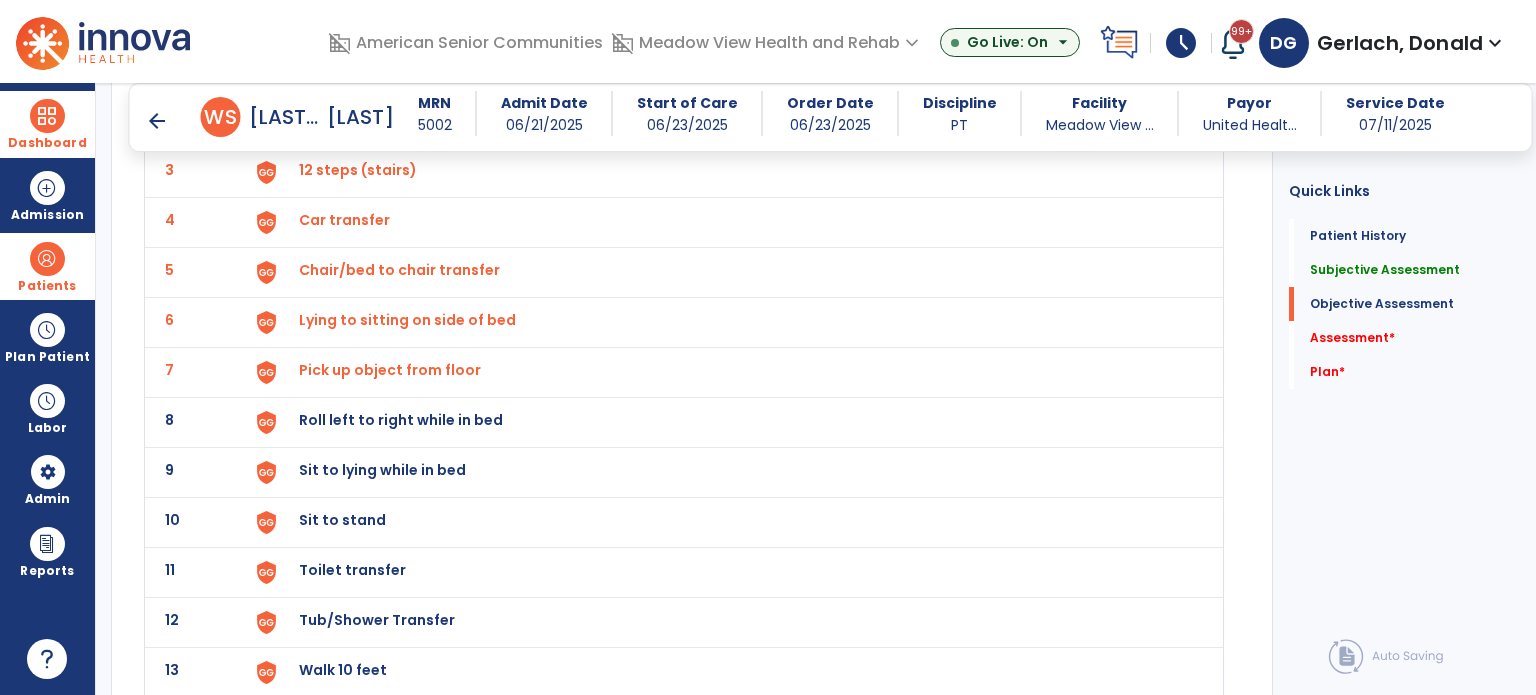 click on "Roll left to right while in bed" at bounding box center [345, 70] 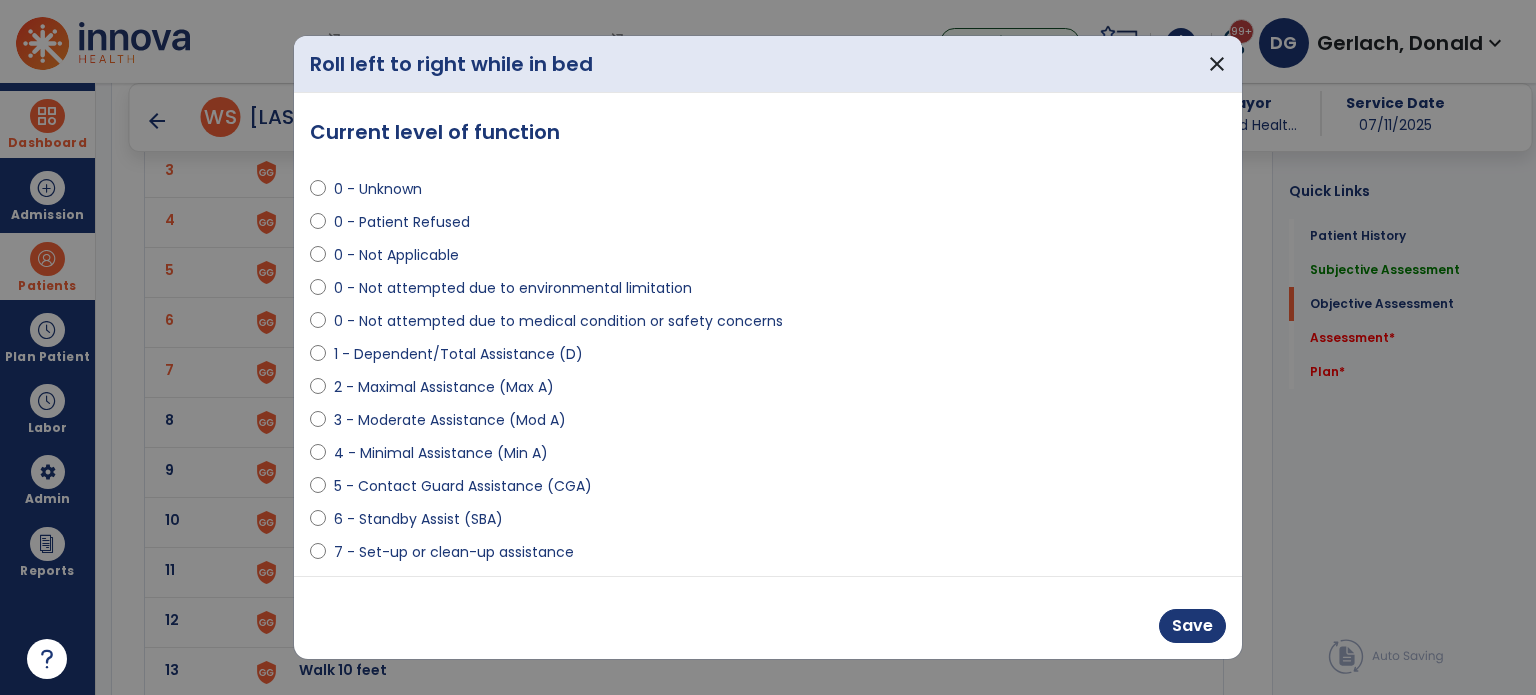 click on "5 - Contact Guard Assistance (CGA)" at bounding box center [463, 486] 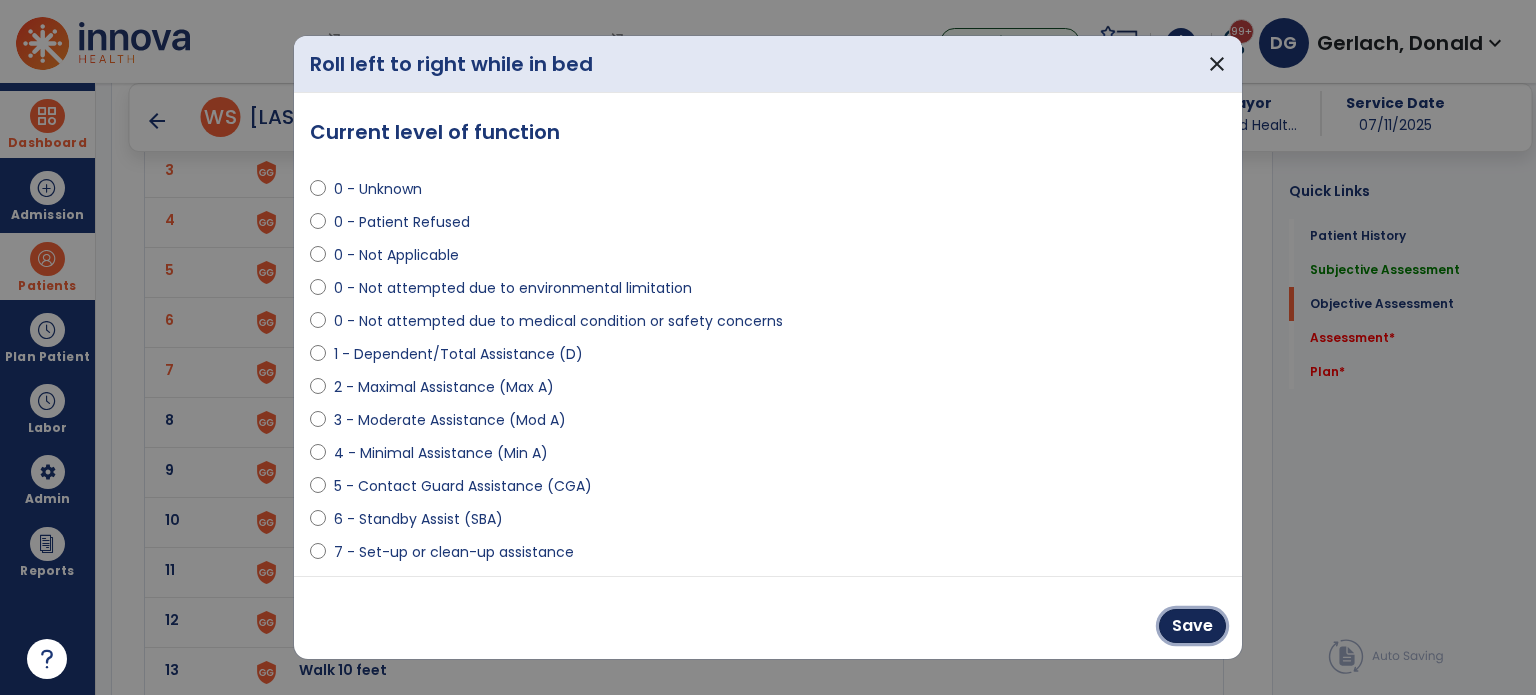 click on "Save" at bounding box center (1192, 626) 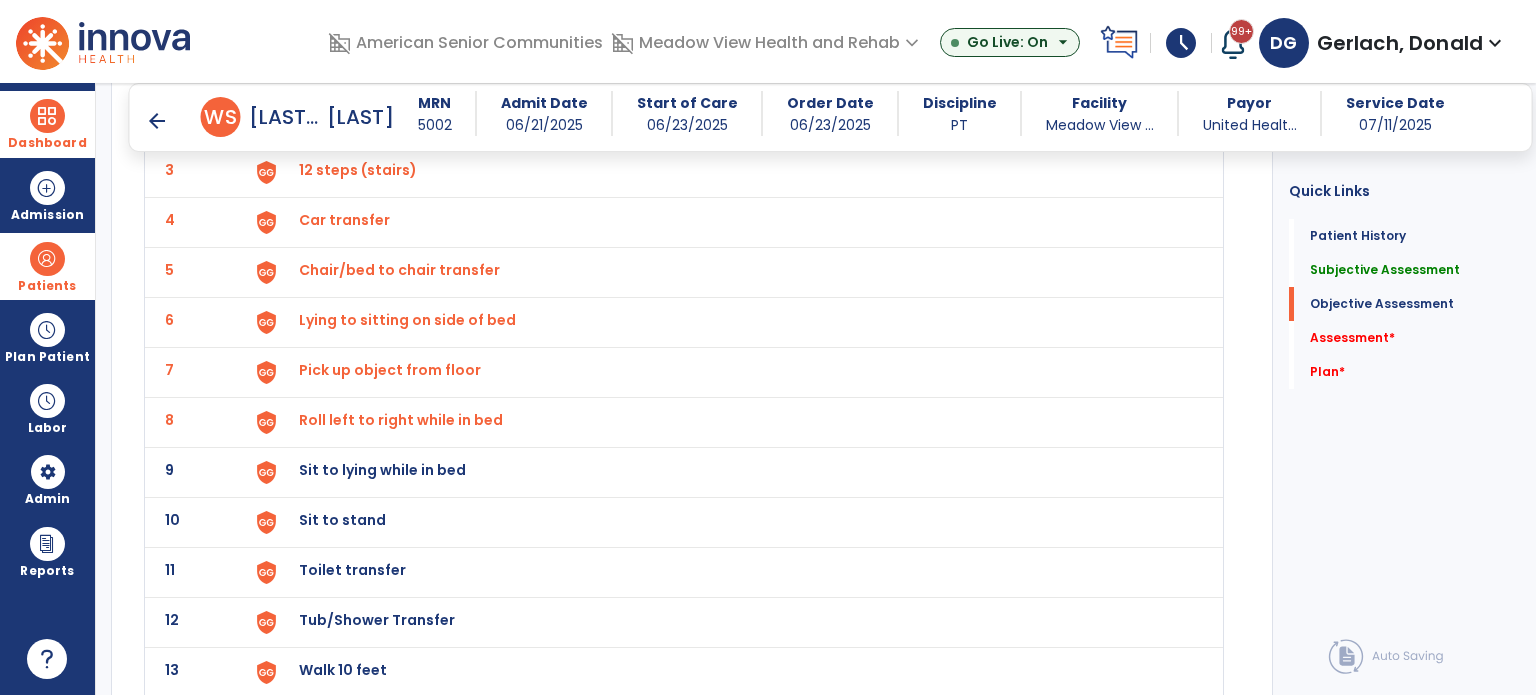 click on "Sit to lying while in bed" at bounding box center (345, 70) 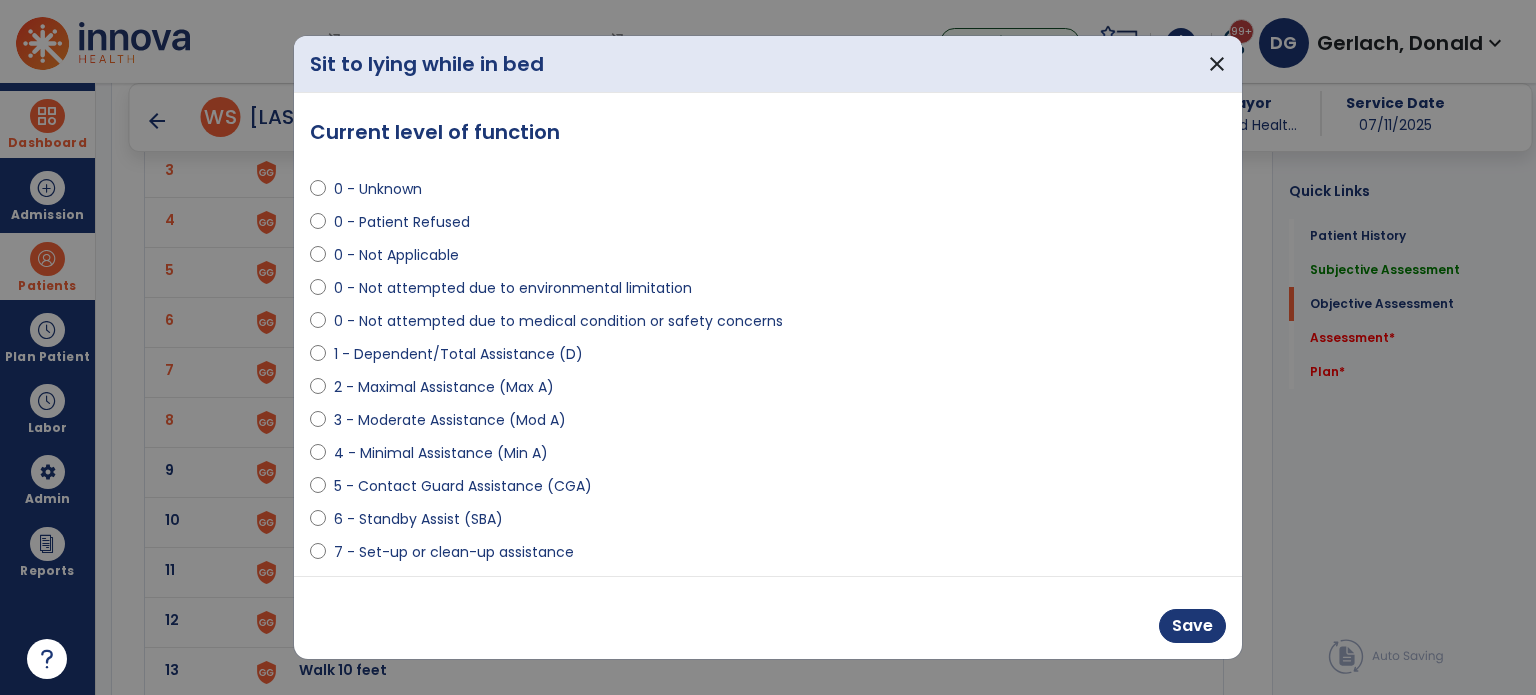 click on "5 - Contact Guard Assistance (CGA)" at bounding box center (463, 486) 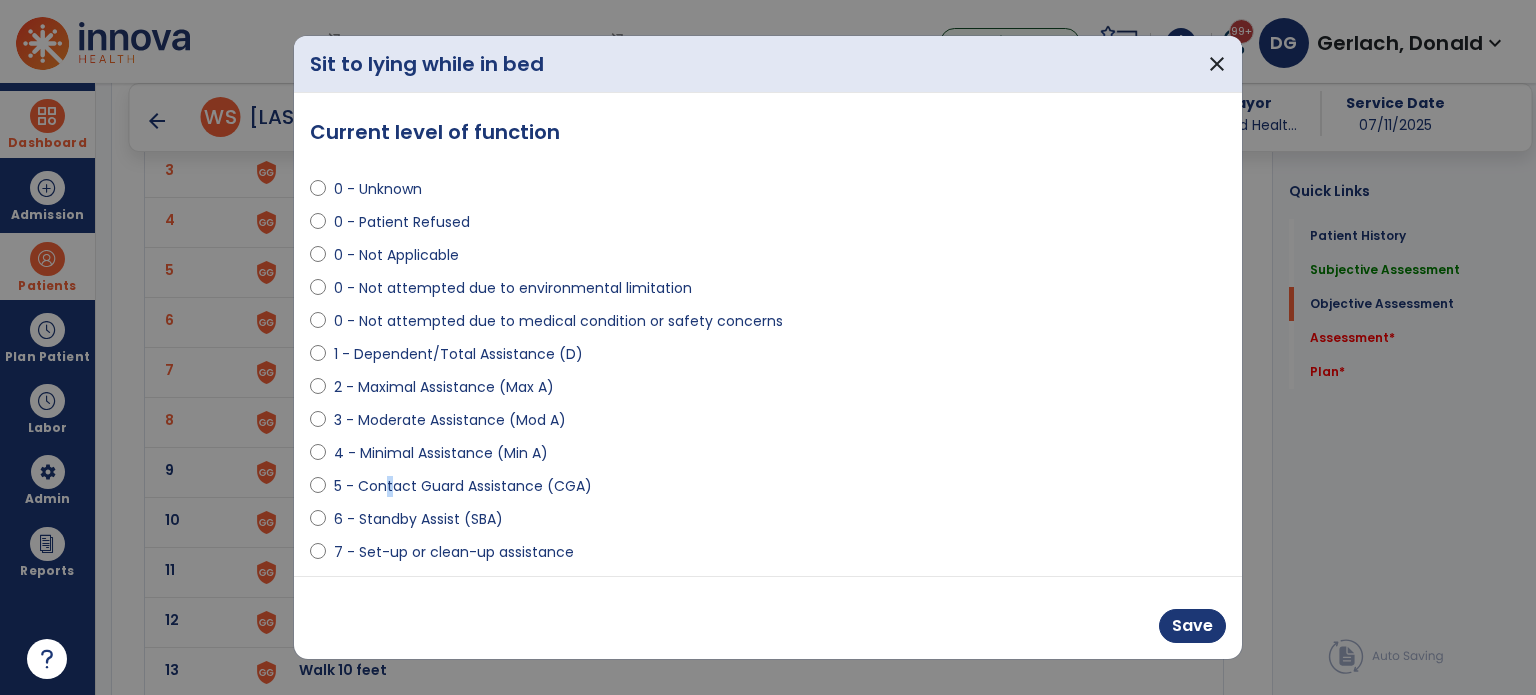 select on "**********" 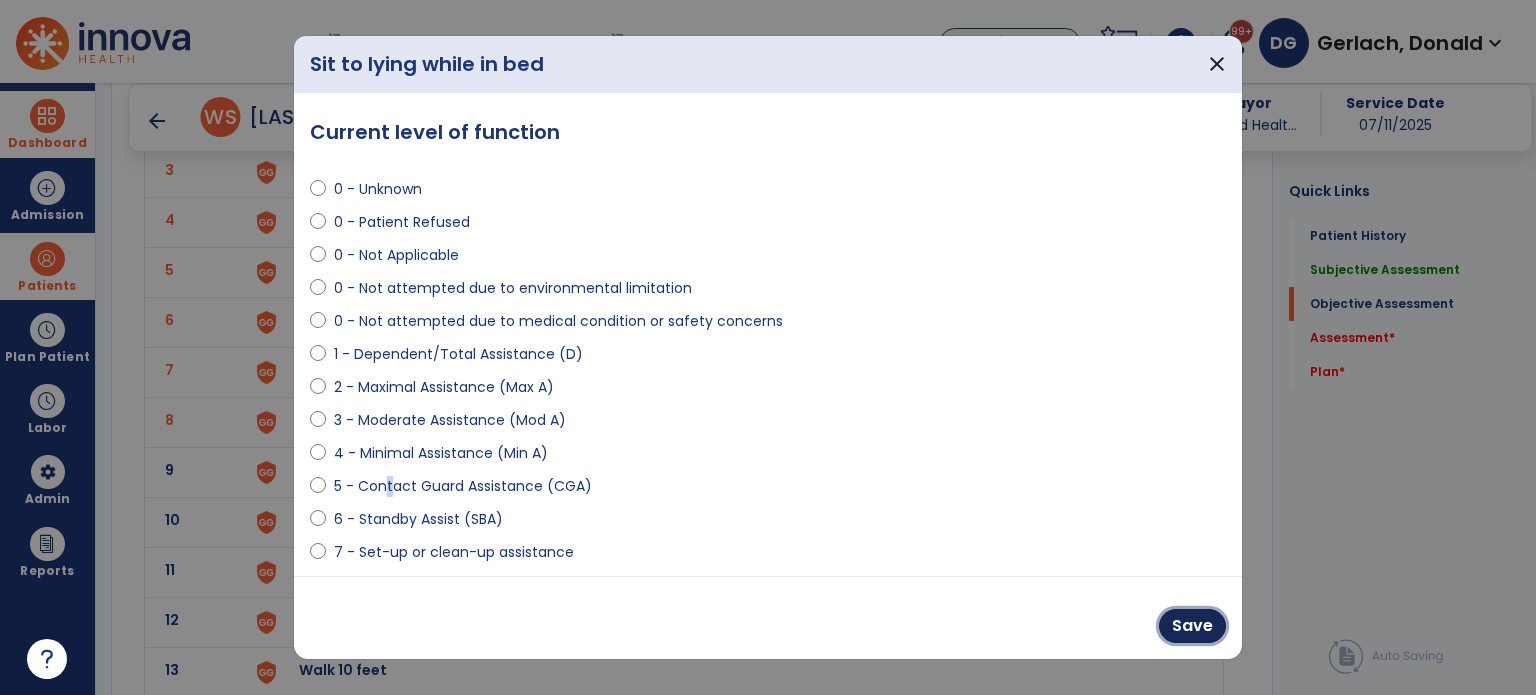 drag, startPoint x: 1172, startPoint y: 622, endPoint x: 1145, endPoint y: 622, distance: 27 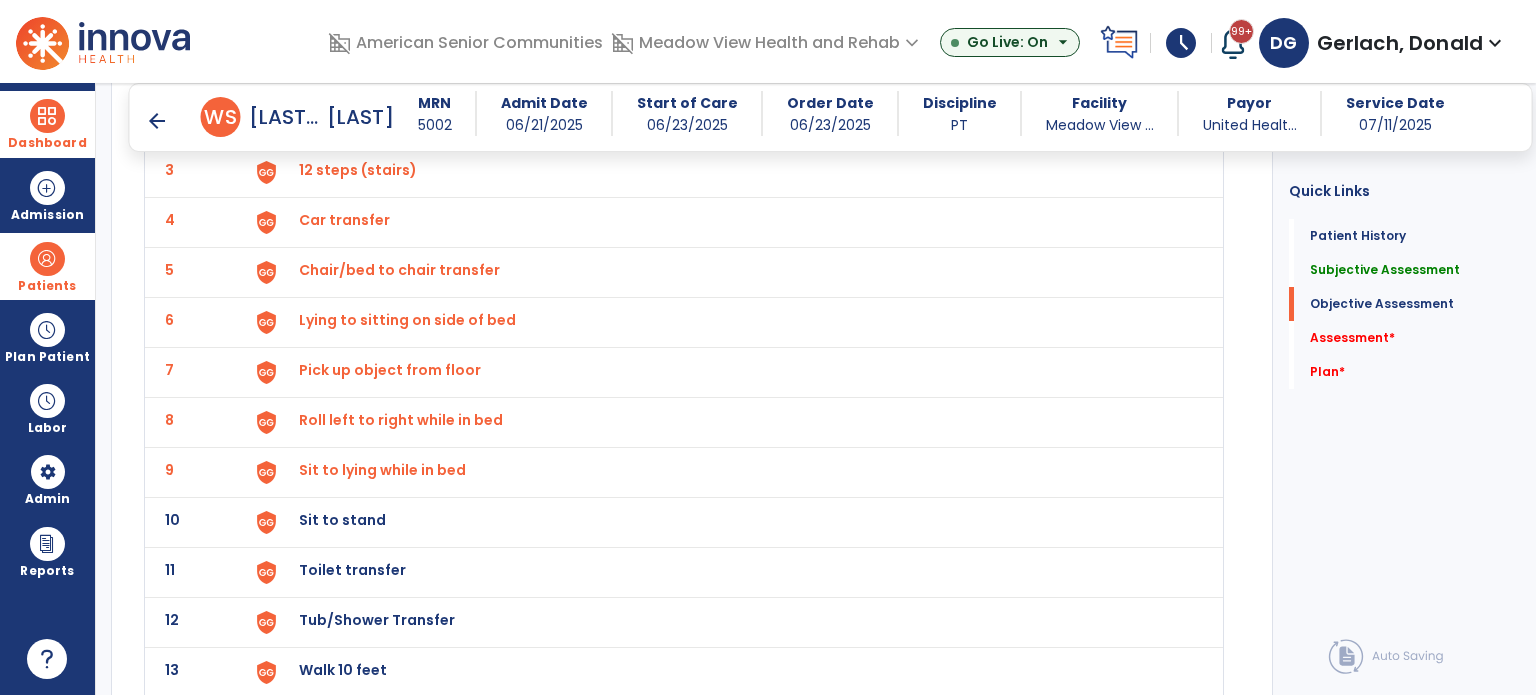 click on "Sit to stand" at bounding box center (345, 70) 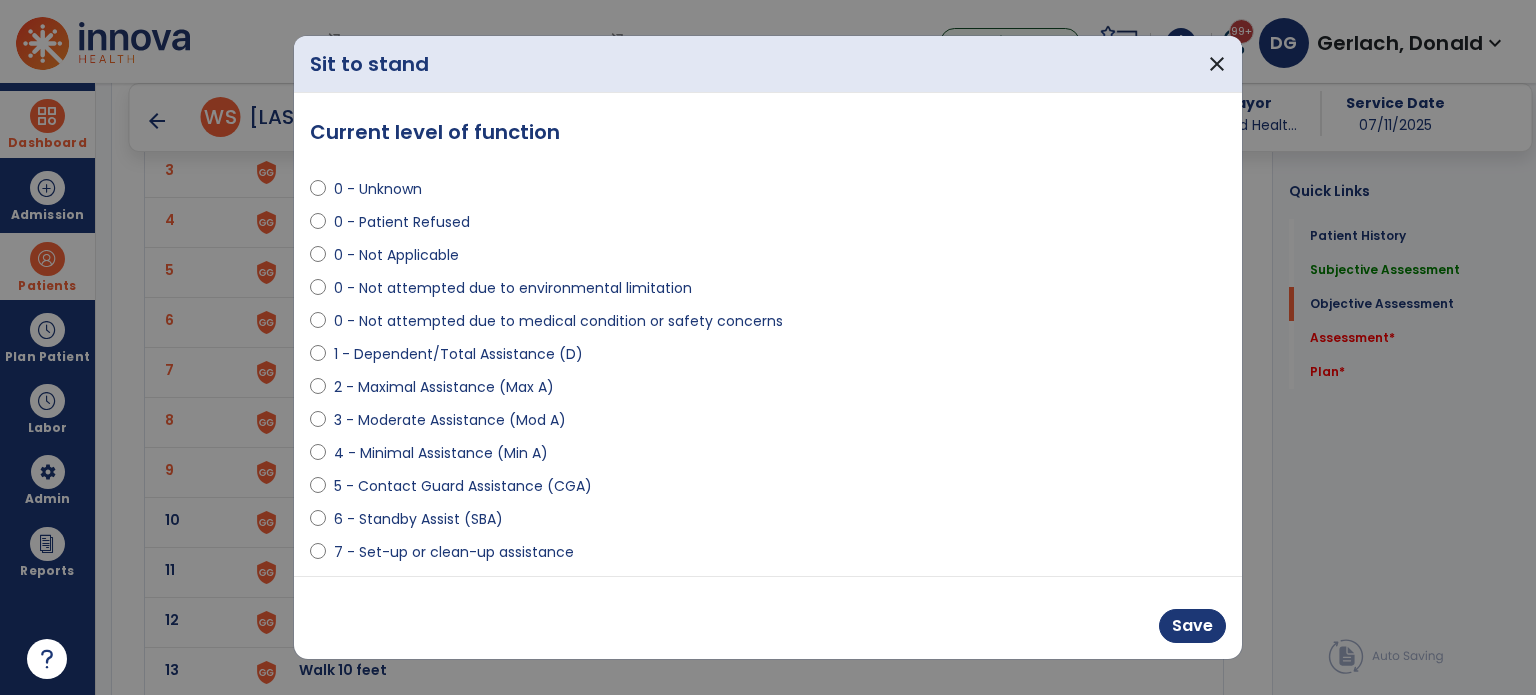 select on "**********" 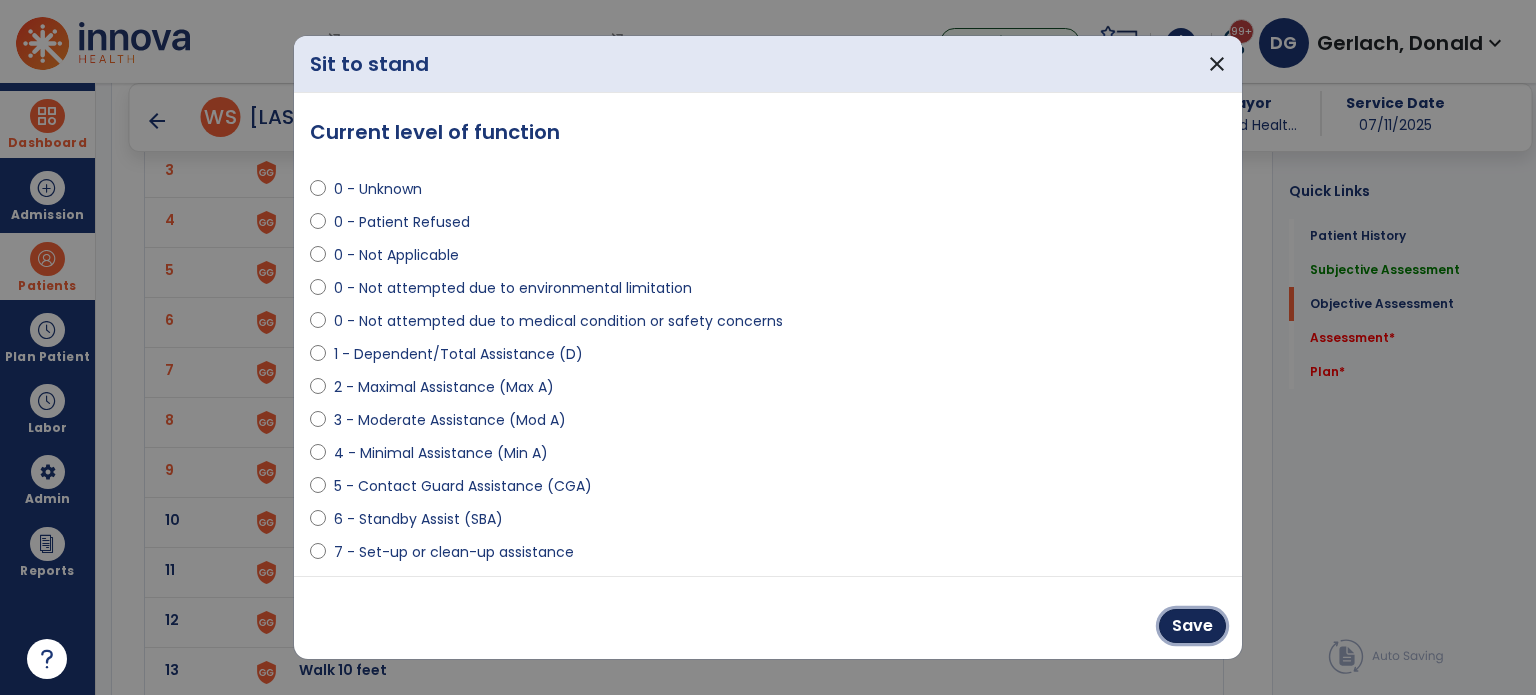 drag, startPoint x: 1196, startPoint y: 633, endPoint x: 1160, endPoint y: 626, distance: 36.67424 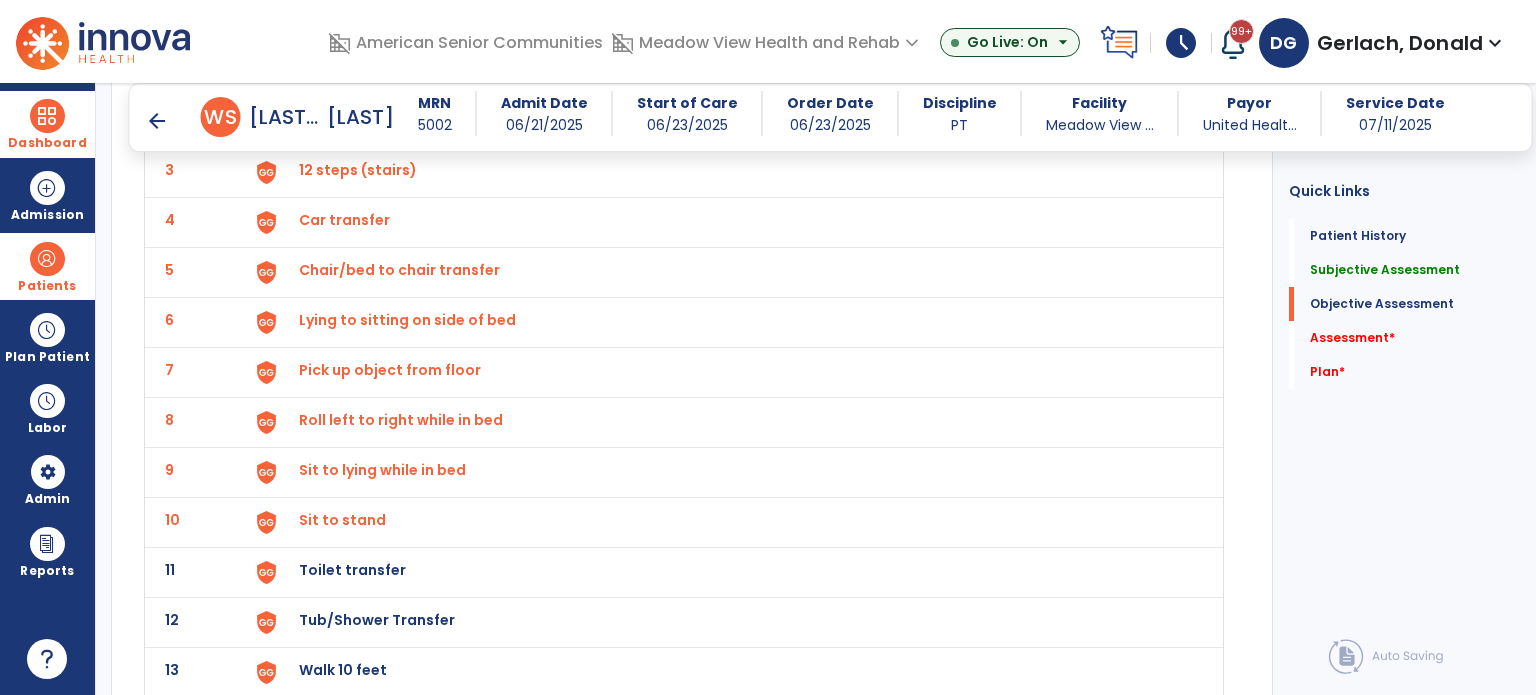 click on "Toilet transfer" at bounding box center [345, 70] 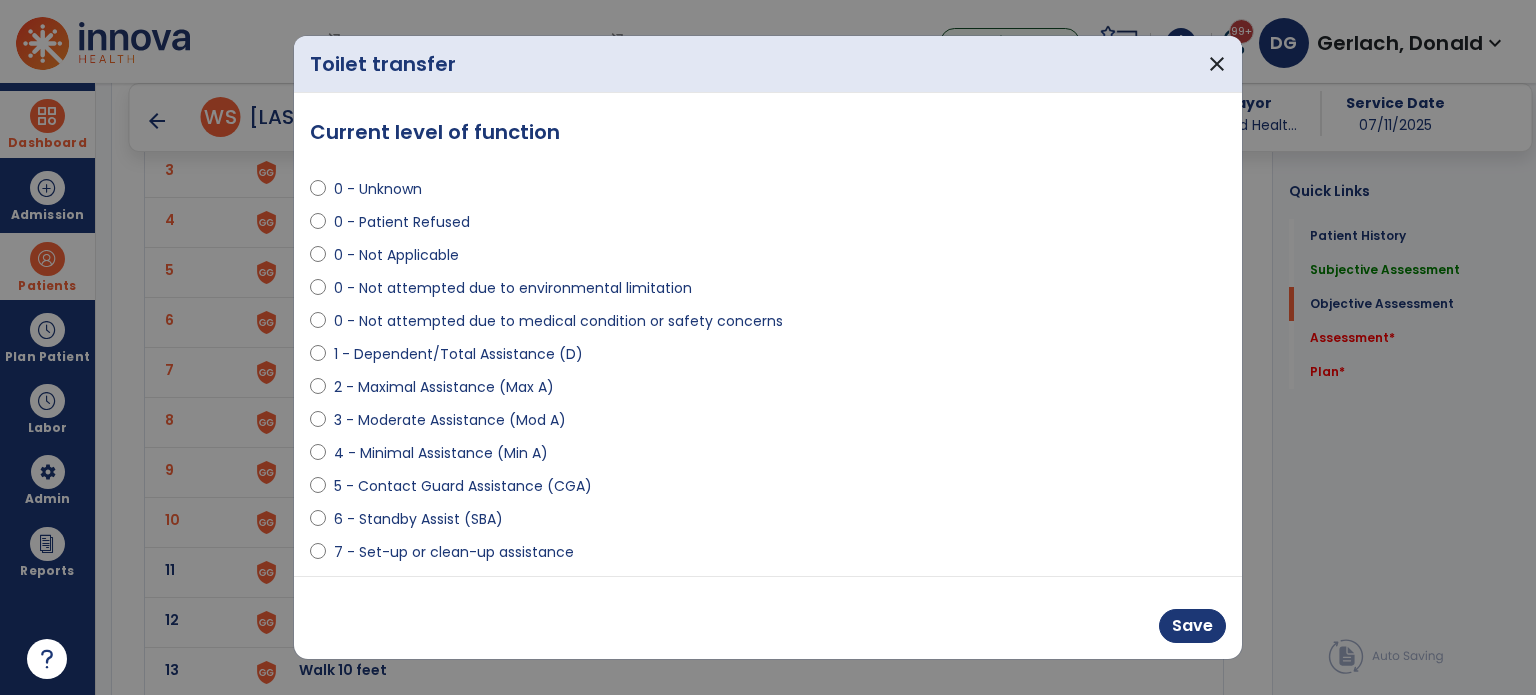 select on "**********" 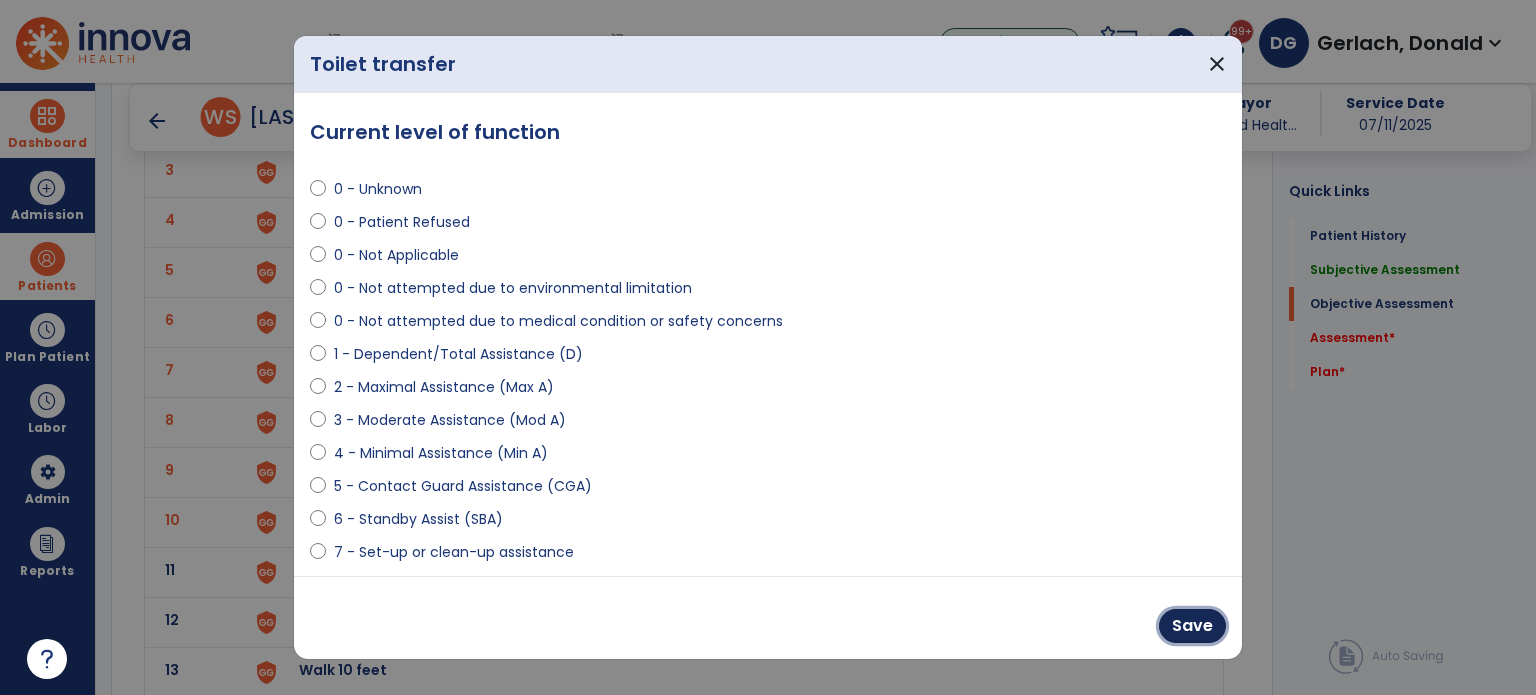 click on "Save" at bounding box center (1192, 626) 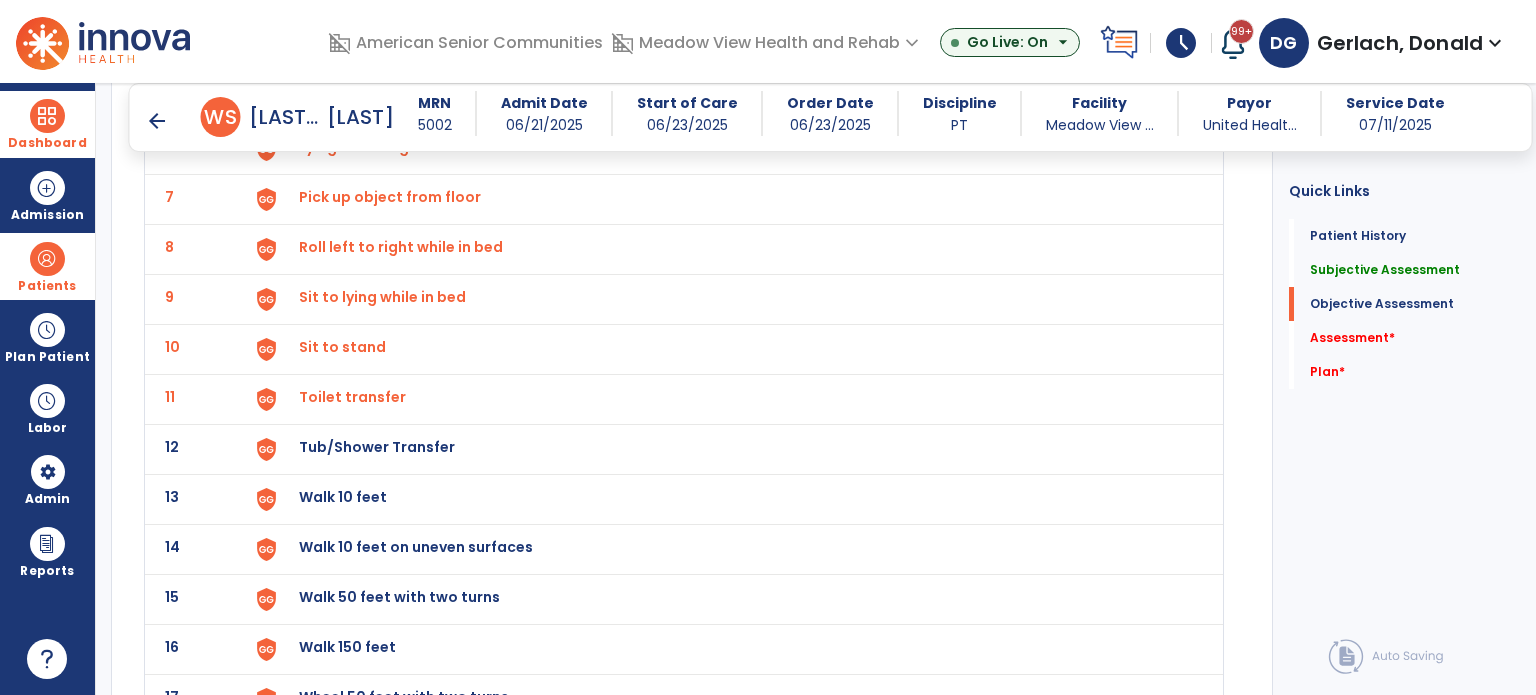 scroll, scrollTop: 2500, scrollLeft: 0, axis: vertical 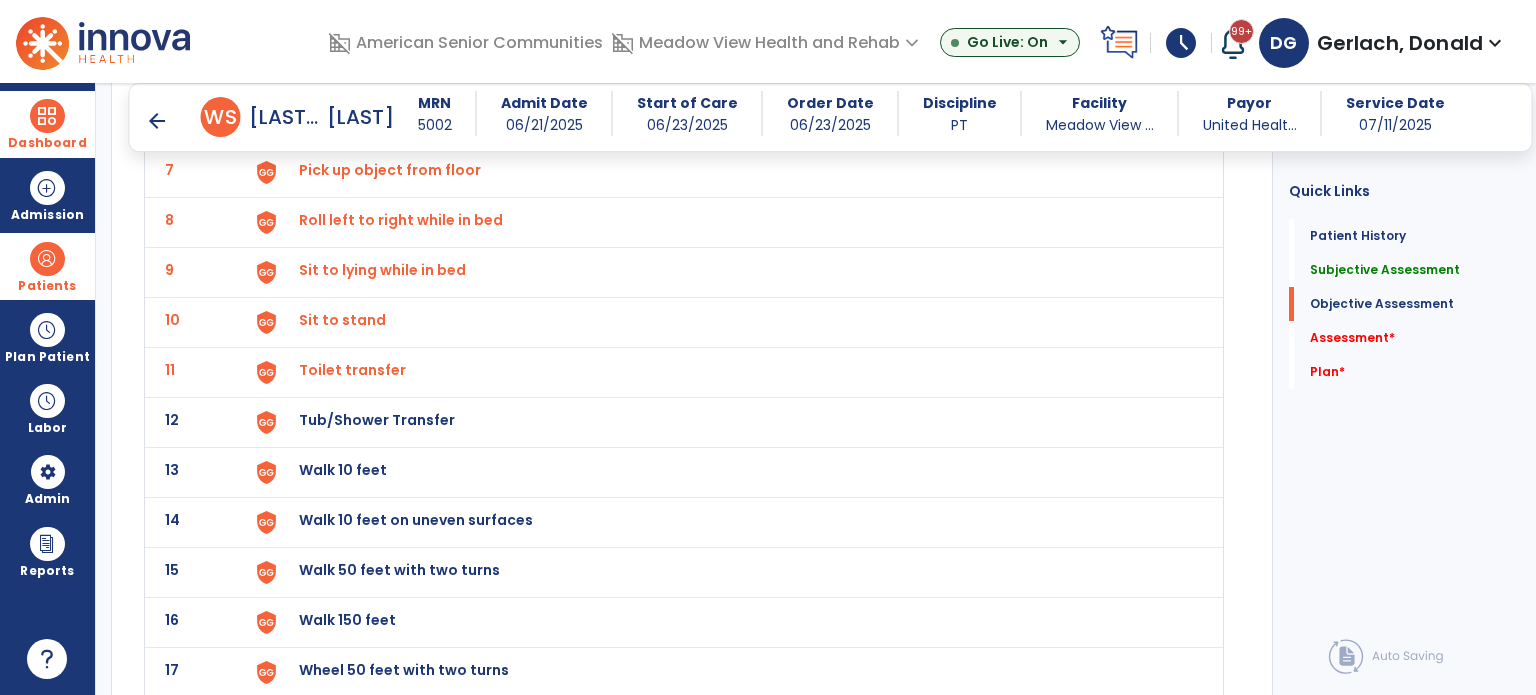click on "Tub/Shower Transfer" at bounding box center [345, -130] 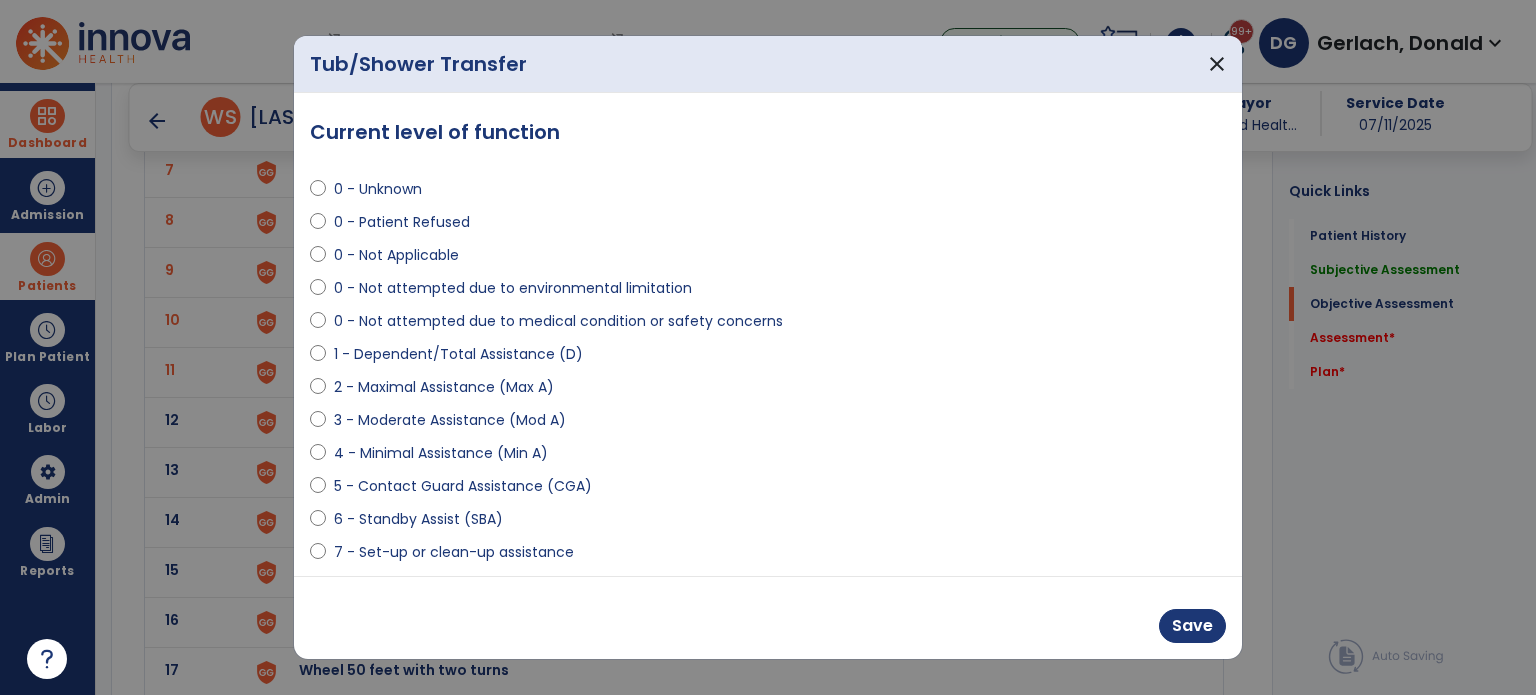 select on "**********" 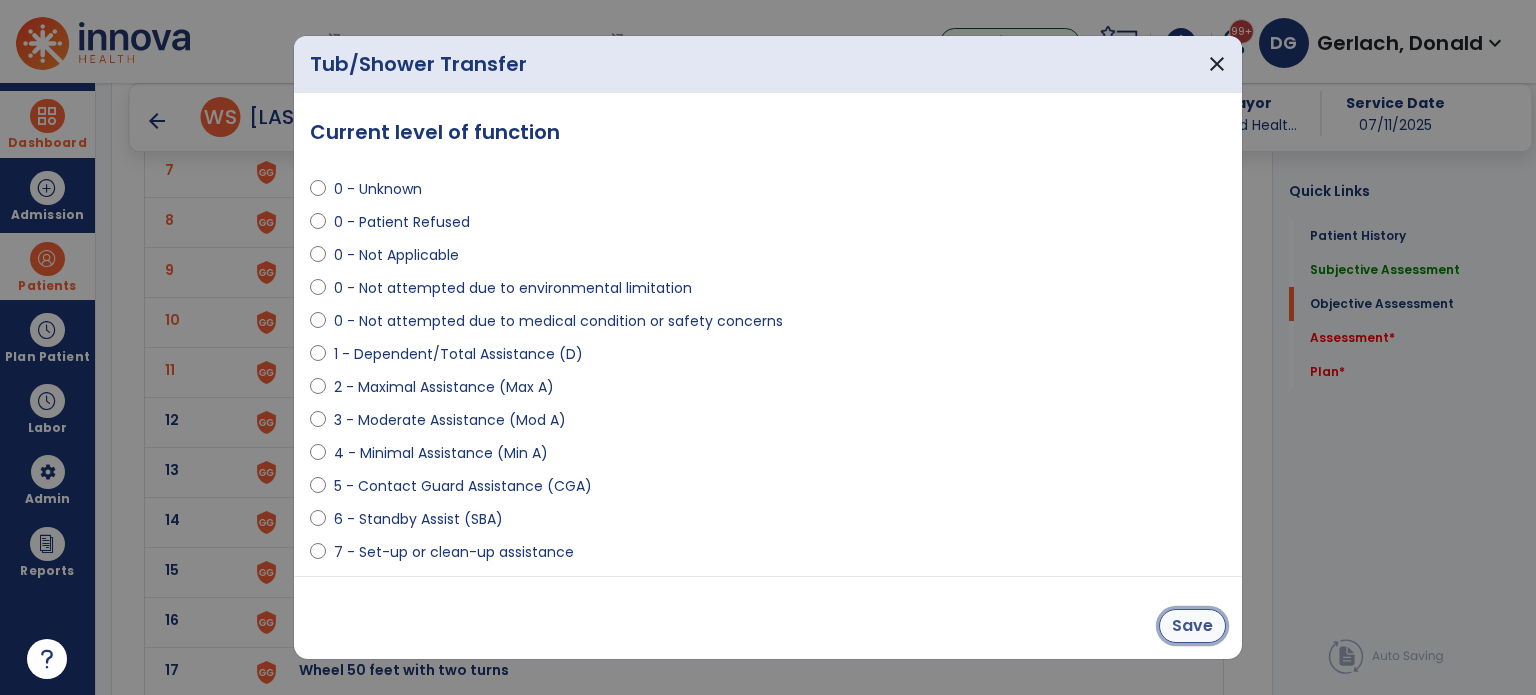 click on "Save" at bounding box center [1192, 626] 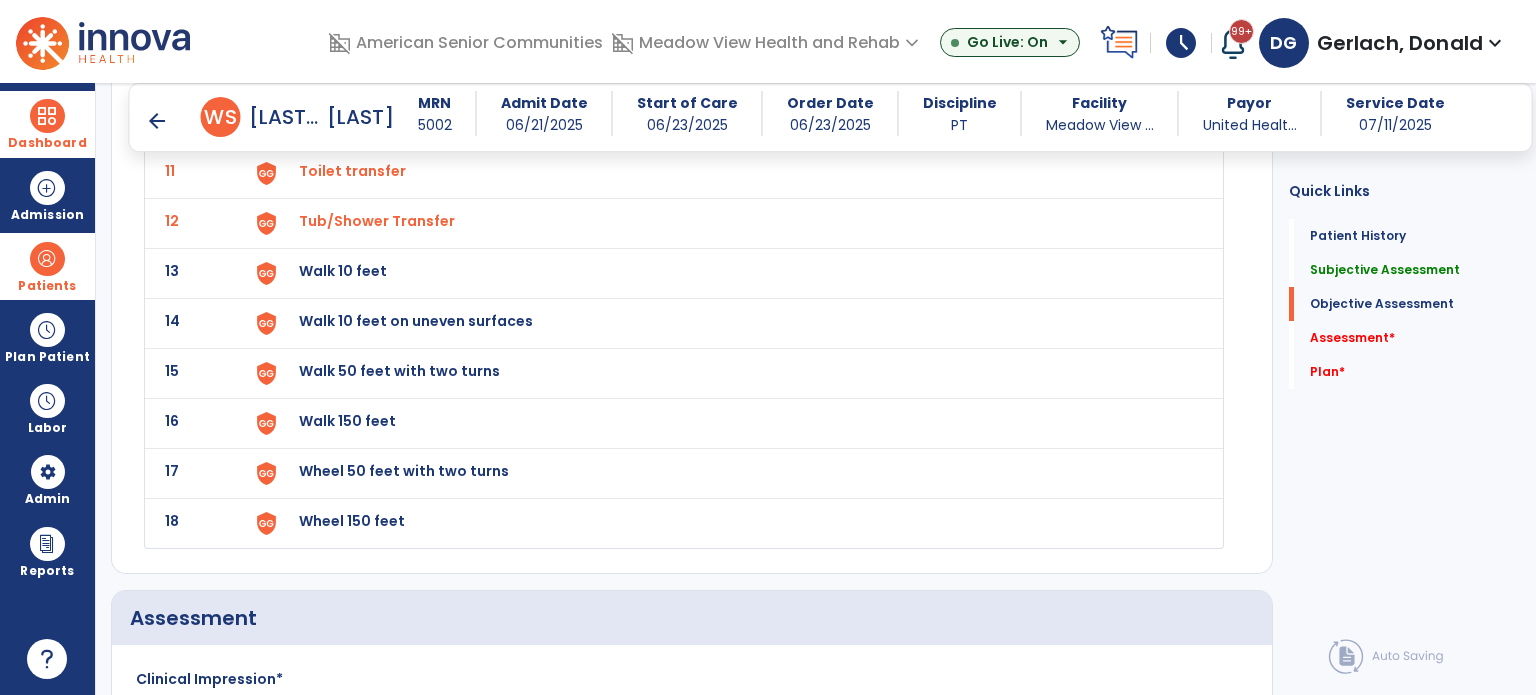 scroll, scrollTop: 2700, scrollLeft: 0, axis: vertical 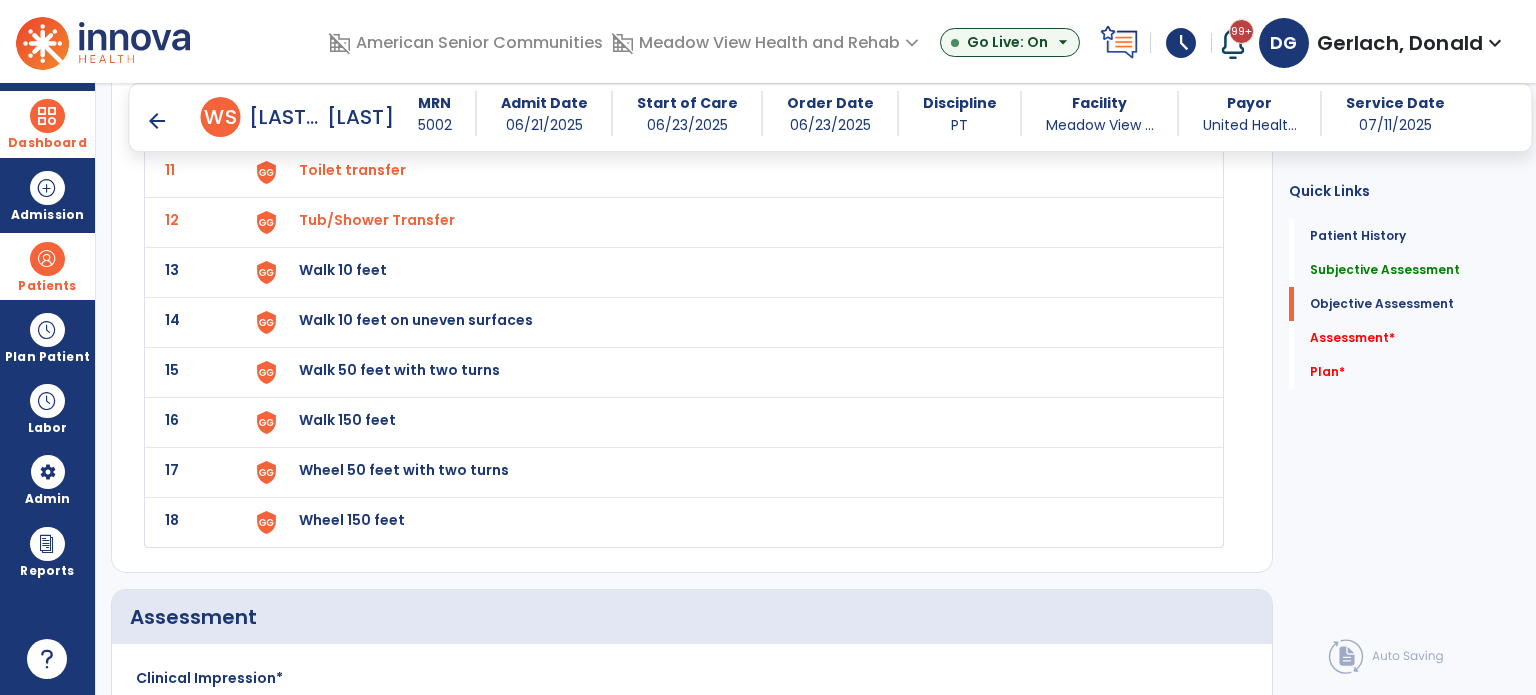 click on "Walk 10 feet" at bounding box center [345, -330] 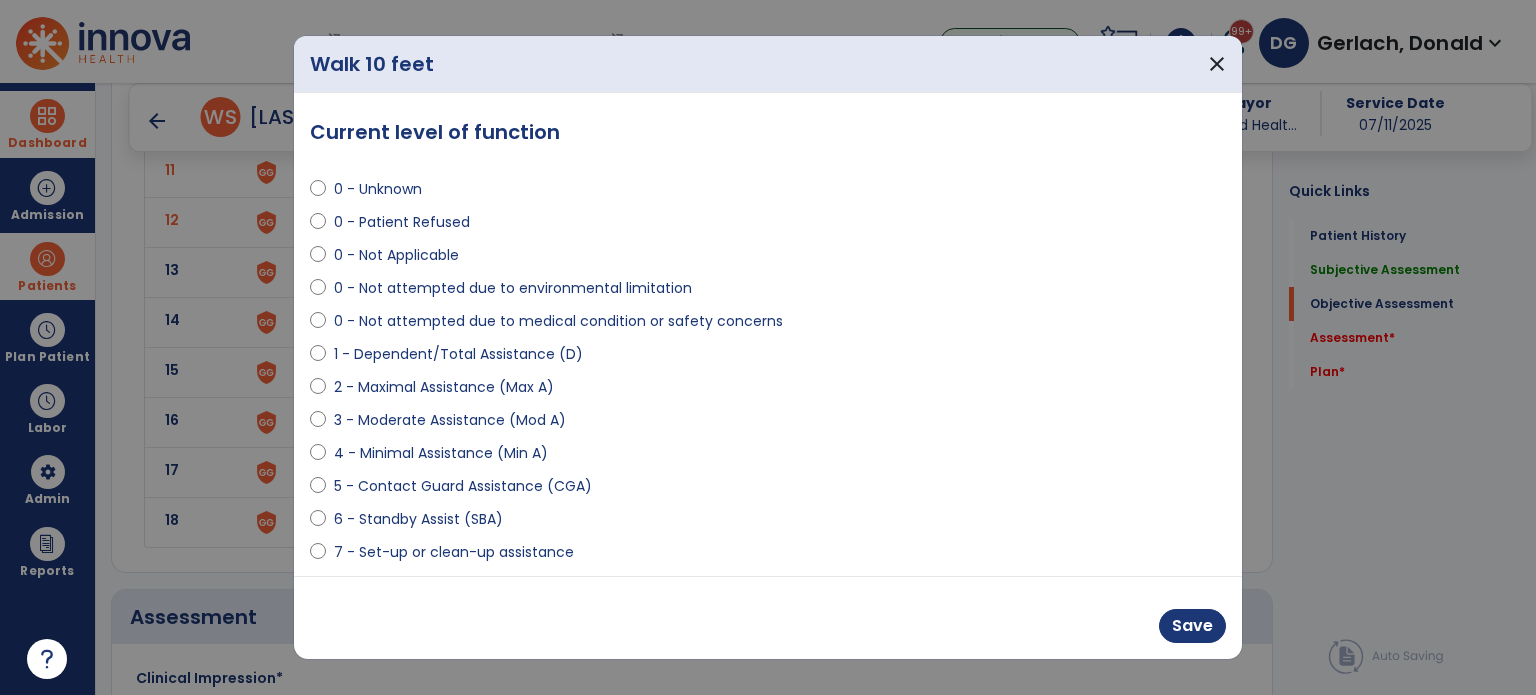 click on "5 - Contact Guard Assistance (CGA)" at bounding box center [768, 490] 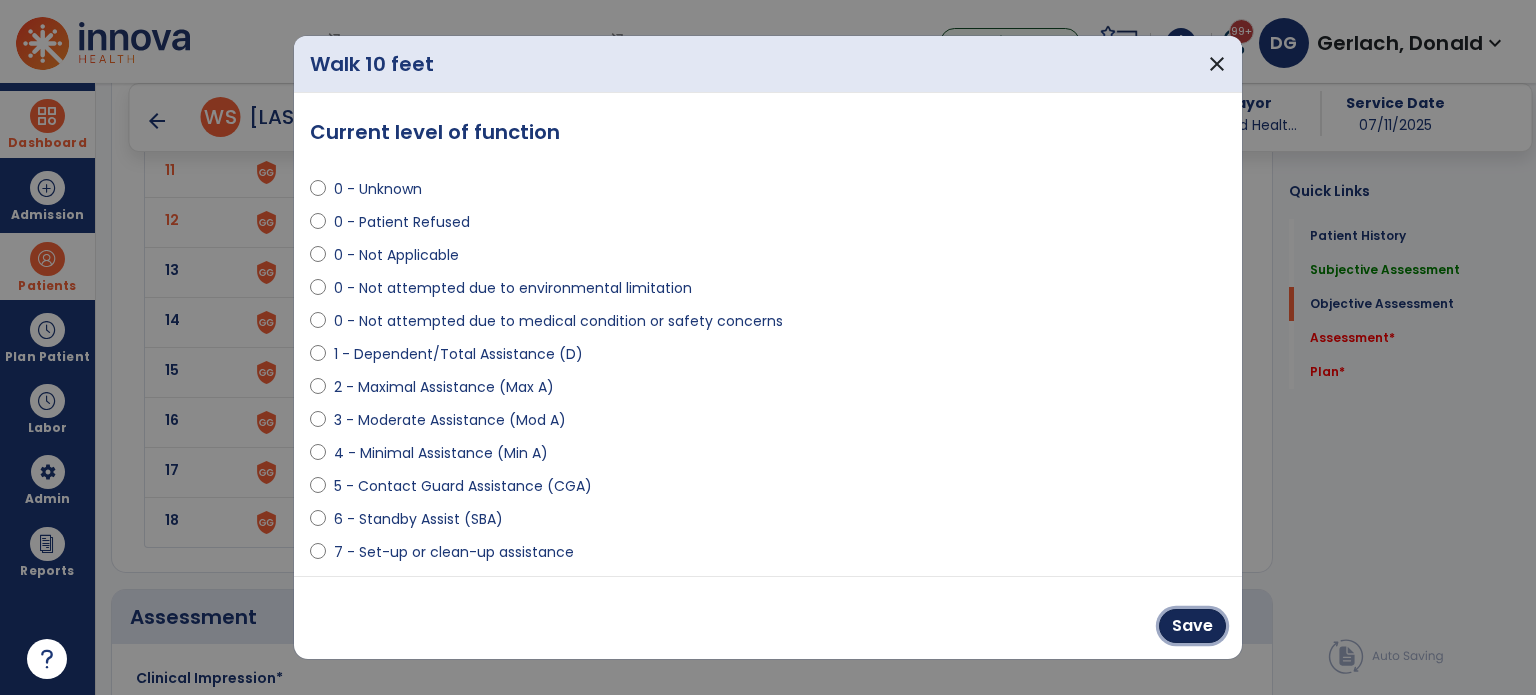 drag, startPoint x: 1198, startPoint y: 635, endPoint x: 1089, endPoint y: 596, distance: 115.767006 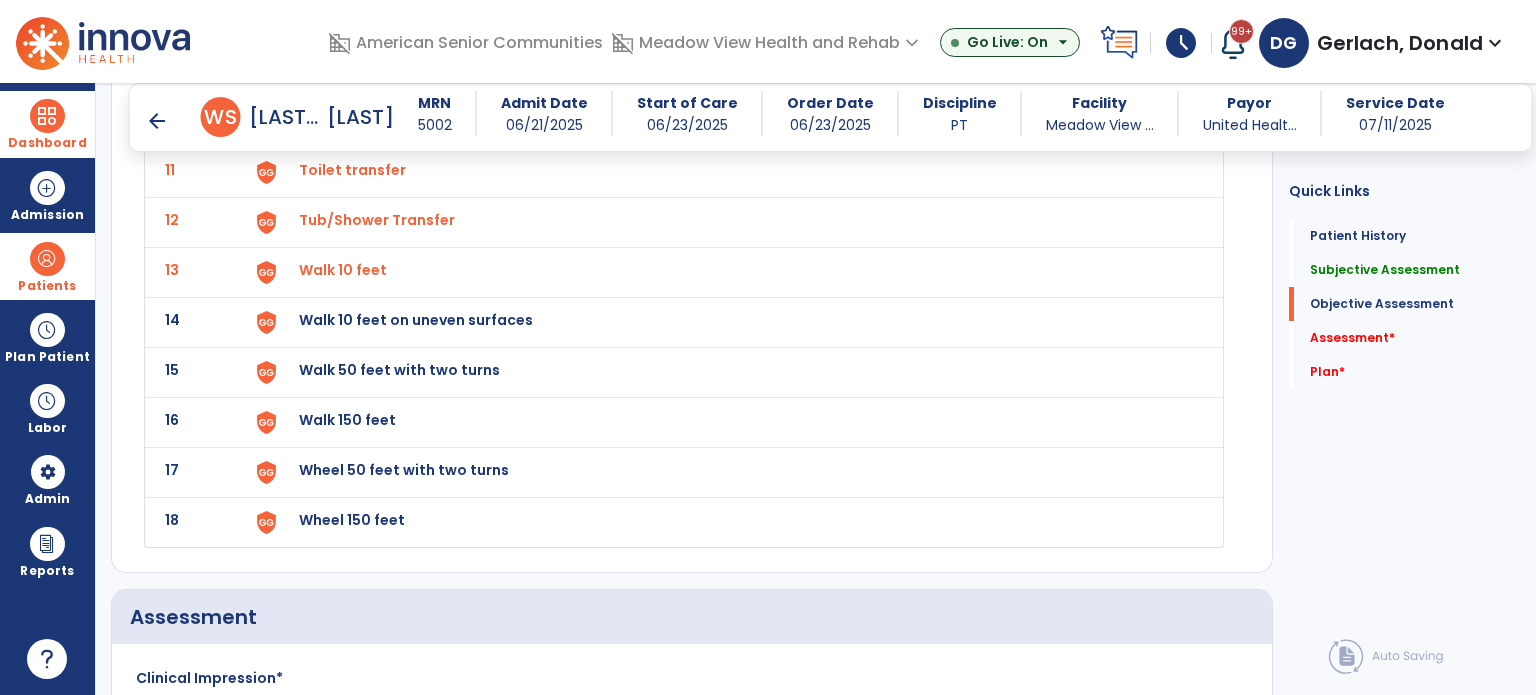 click on "Walk 10 feet on uneven surfaces" at bounding box center [345, -330] 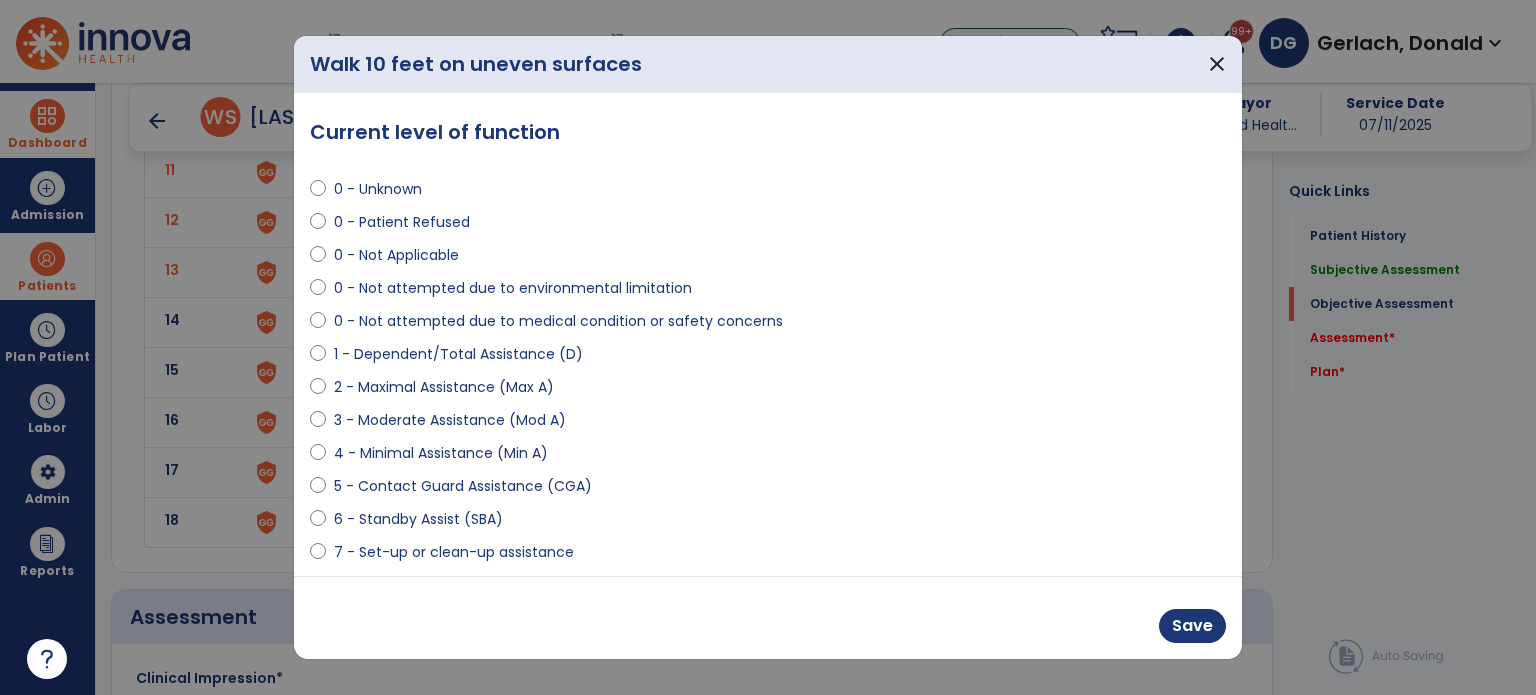 select on "**********" 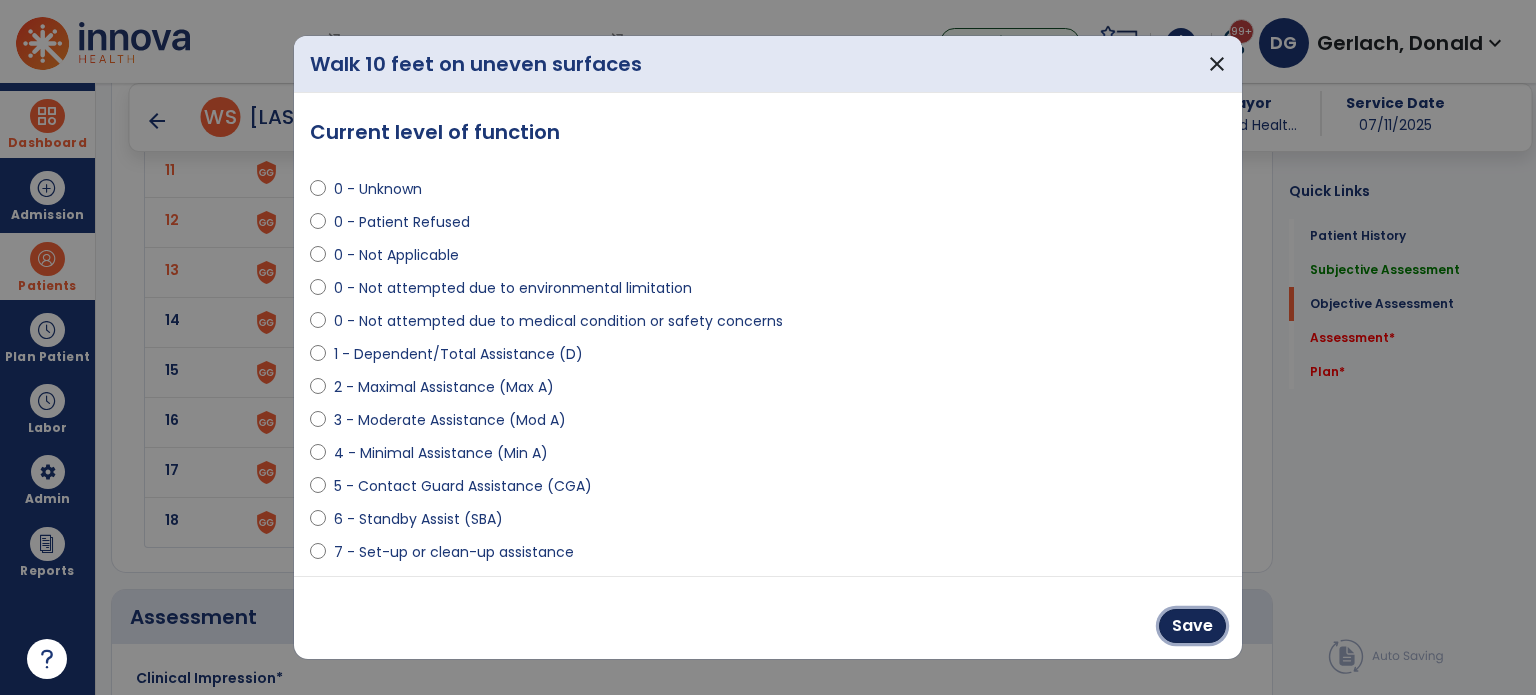 drag, startPoint x: 1183, startPoint y: 626, endPoint x: 1121, endPoint y: 607, distance: 64.84597 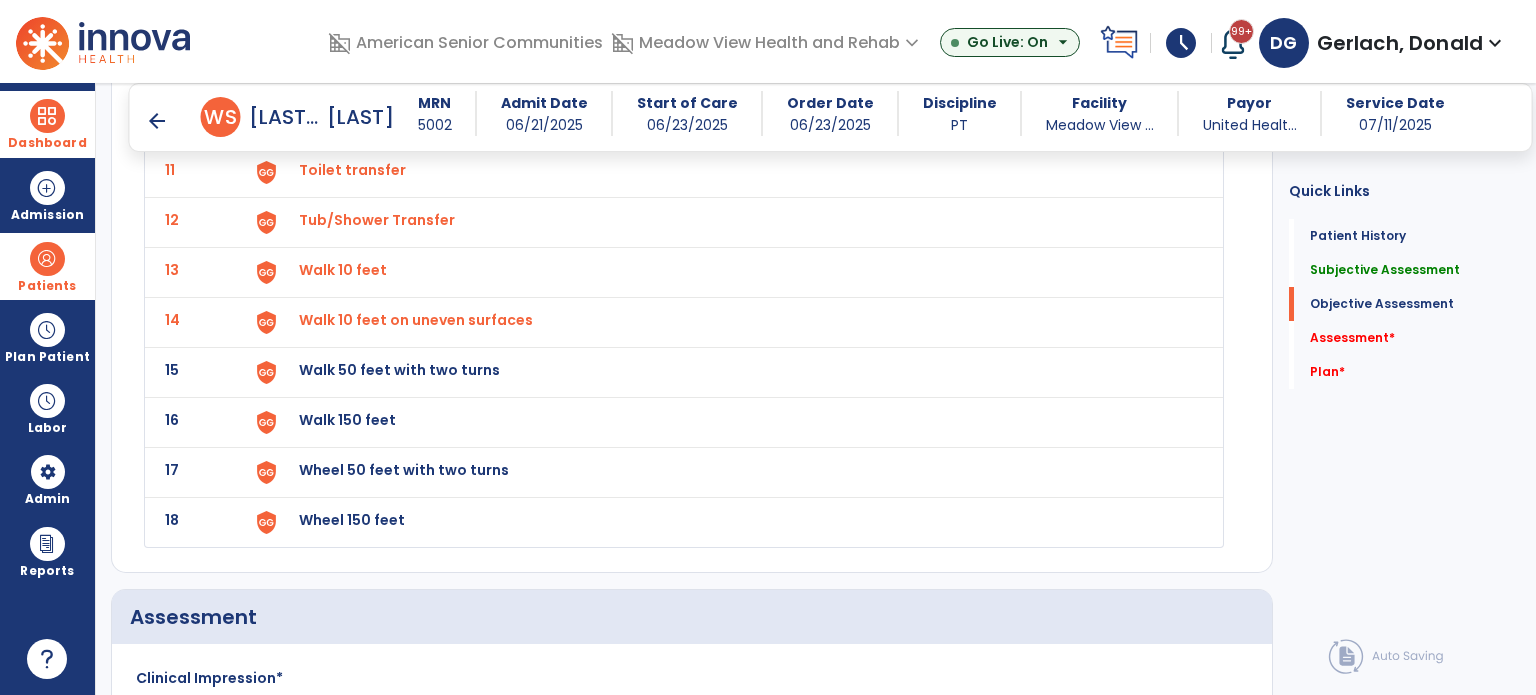 click on "Walk 50 feet with two turns" at bounding box center (345, -330) 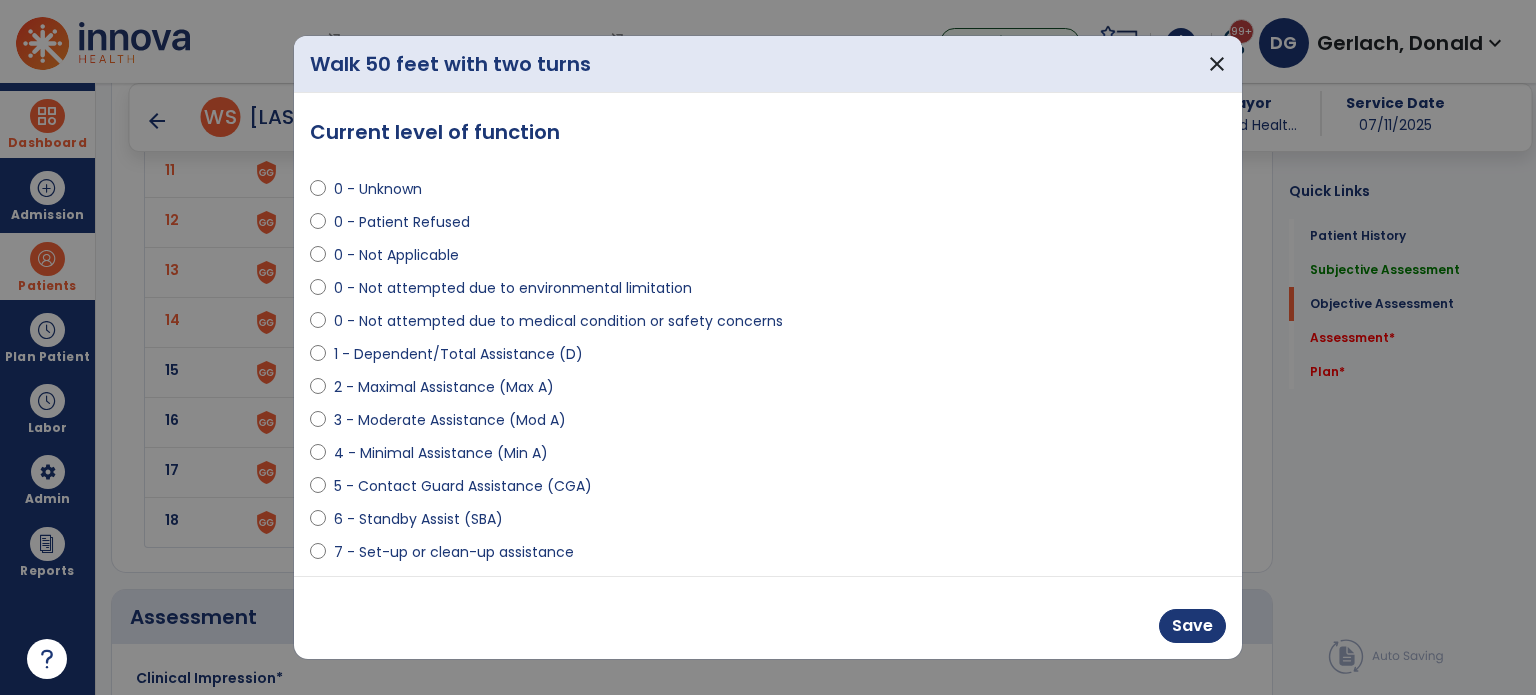 click on "5 - Contact Guard Assistance (CGA)" at bounding box center (768, 490) 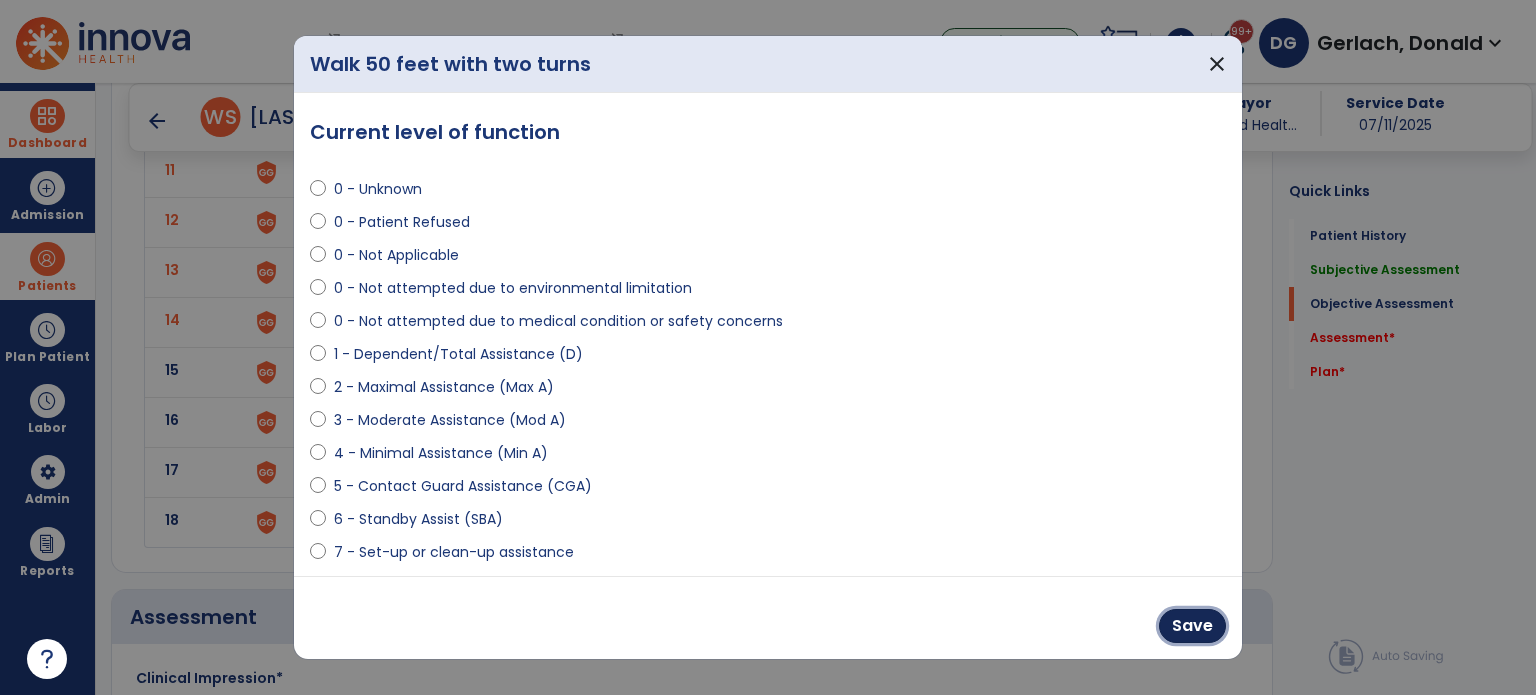 click on "Save" at bounding box center (1192, 626) 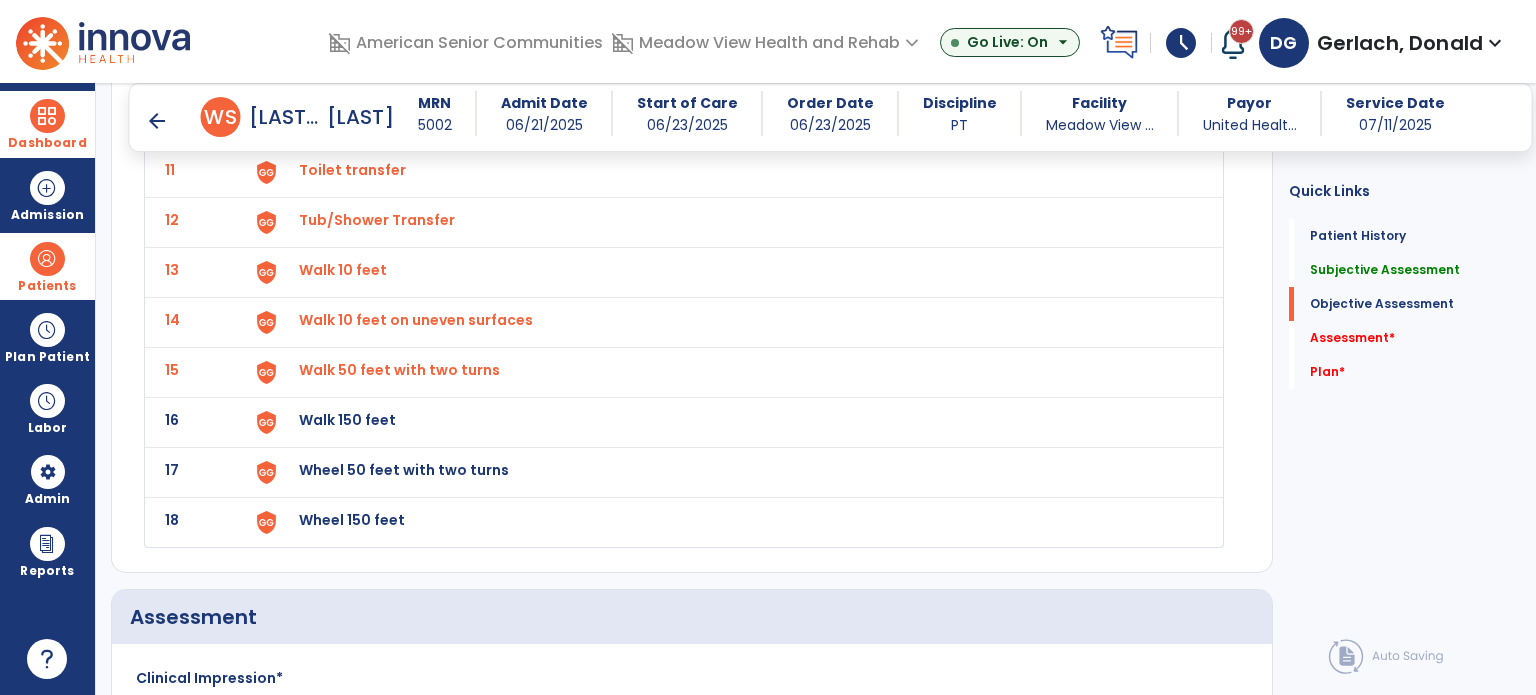 click on "Walk 150 feet" at bounding box center (345, -330) 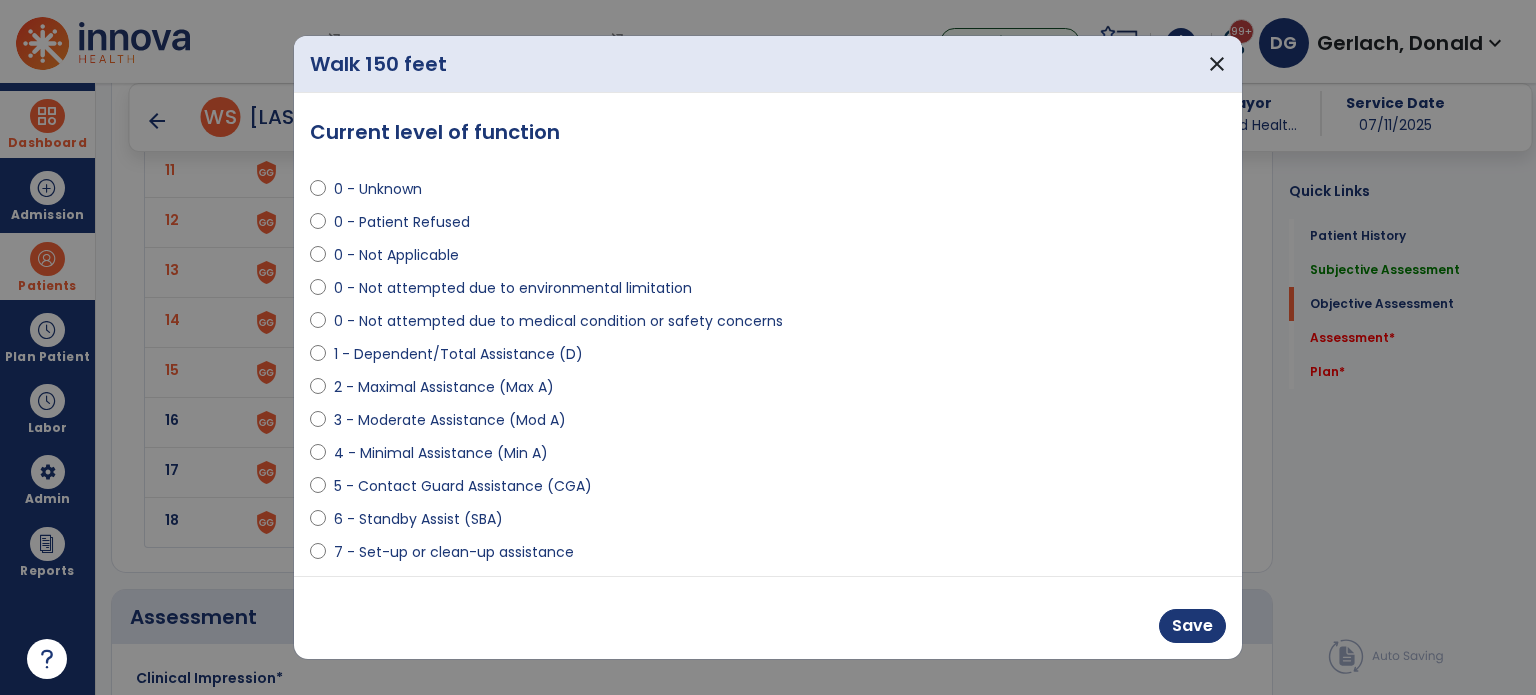 drag, startPoint x: 416, startPoint y: 315, endPoint x: 426, endPoint y: 319, distance: 10.770329 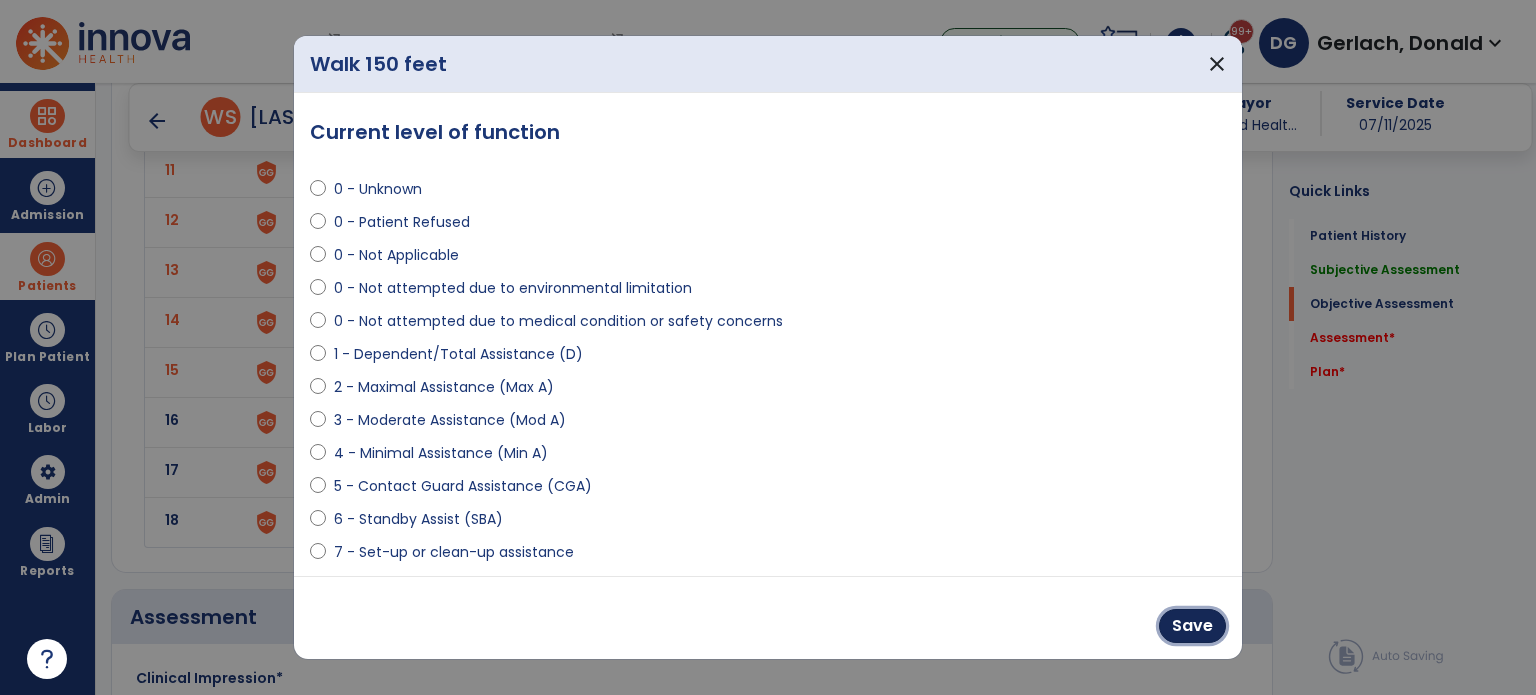 drag, startPoint x: 1202, startPoint y: 619, endPoint x: 1188, endPoint y: 619, distance: 14 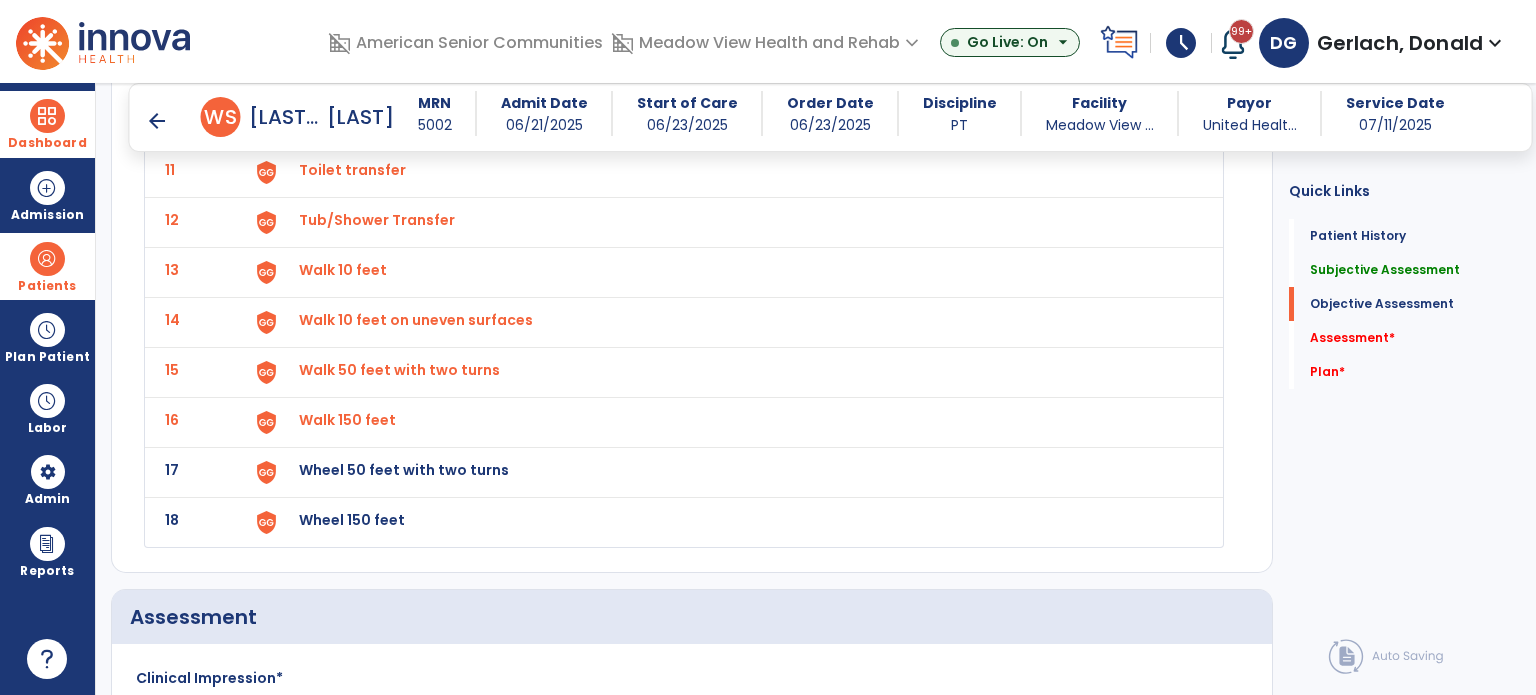click on "Wheel 50 feet with two turns" at bounding box center [345, -330] 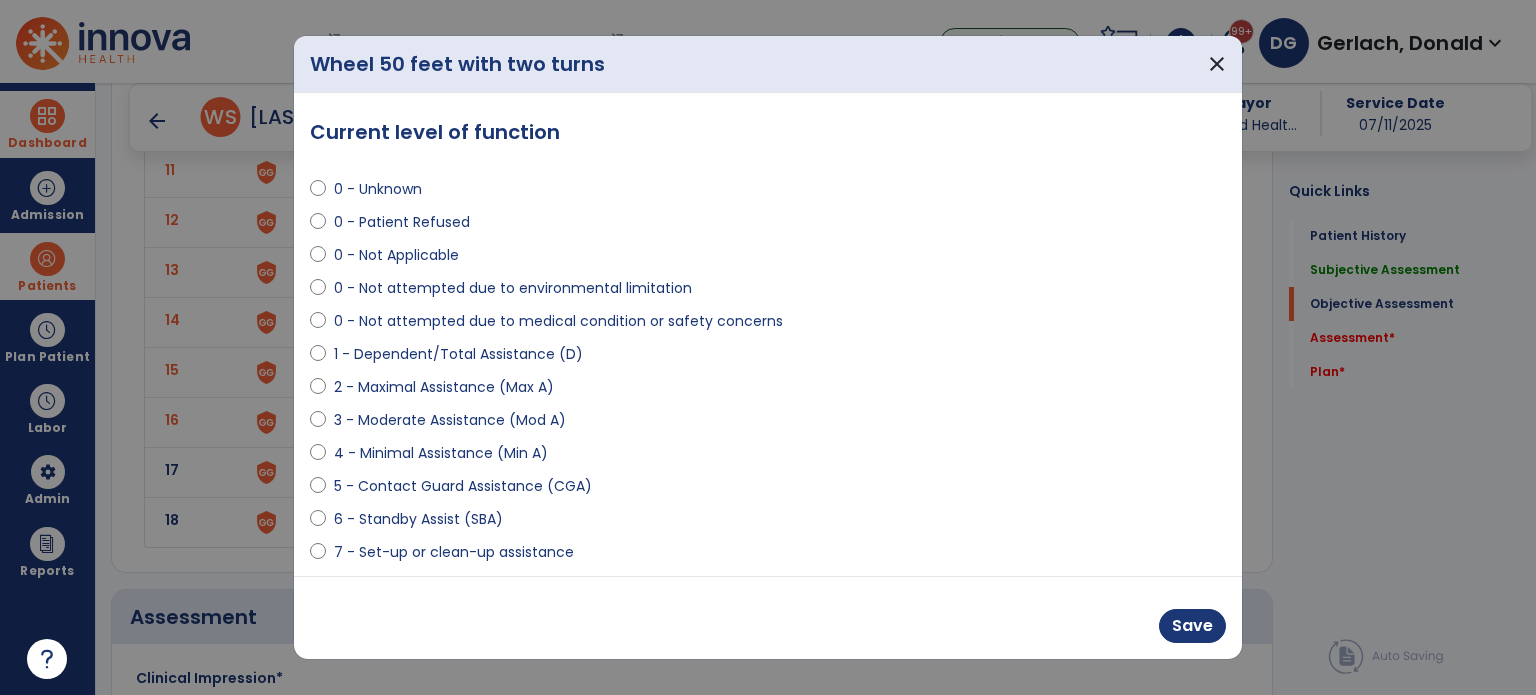 click on "4 - Minimal Assistance (Min A)" at bounding box center [441, 453] 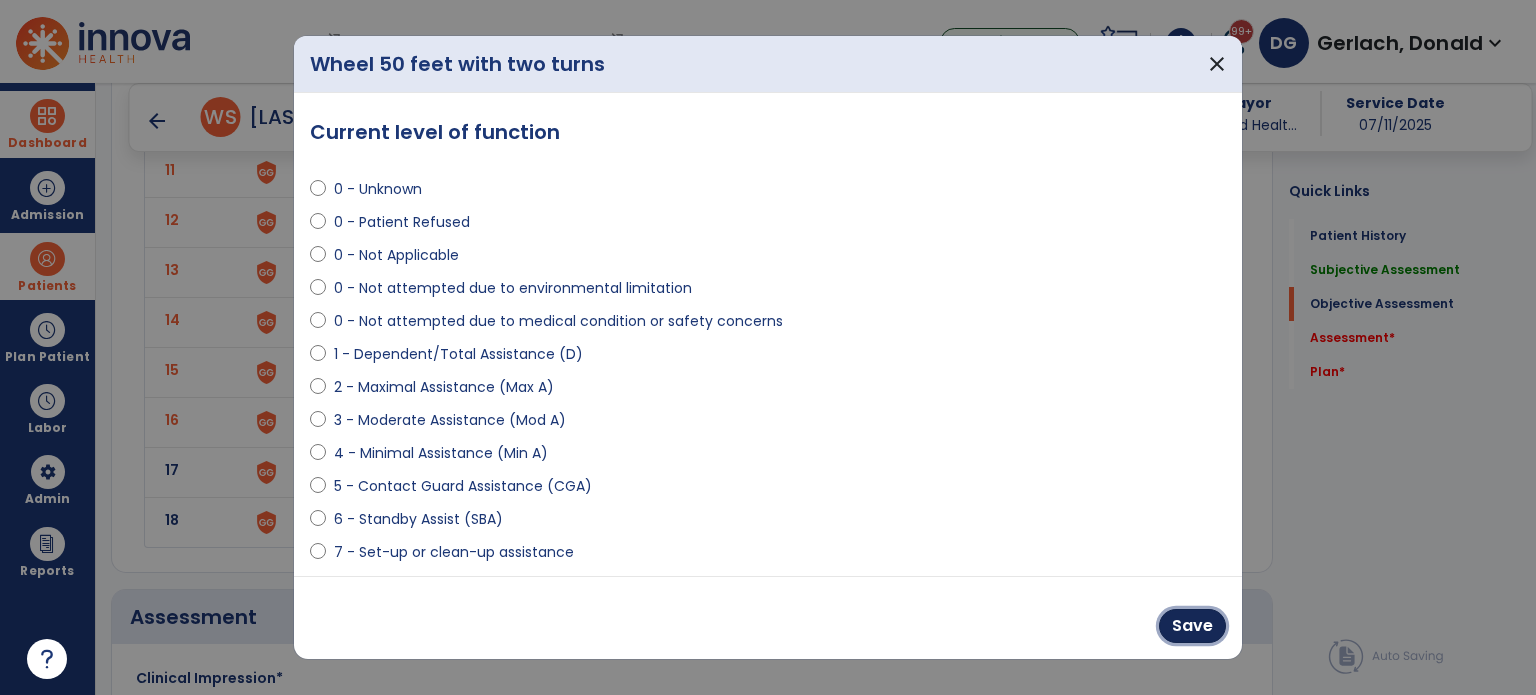 drag, startPoint x: 1180, startPoint y: 623, endPoint x: 1142, endPoint y: 612, distance: 39.56008 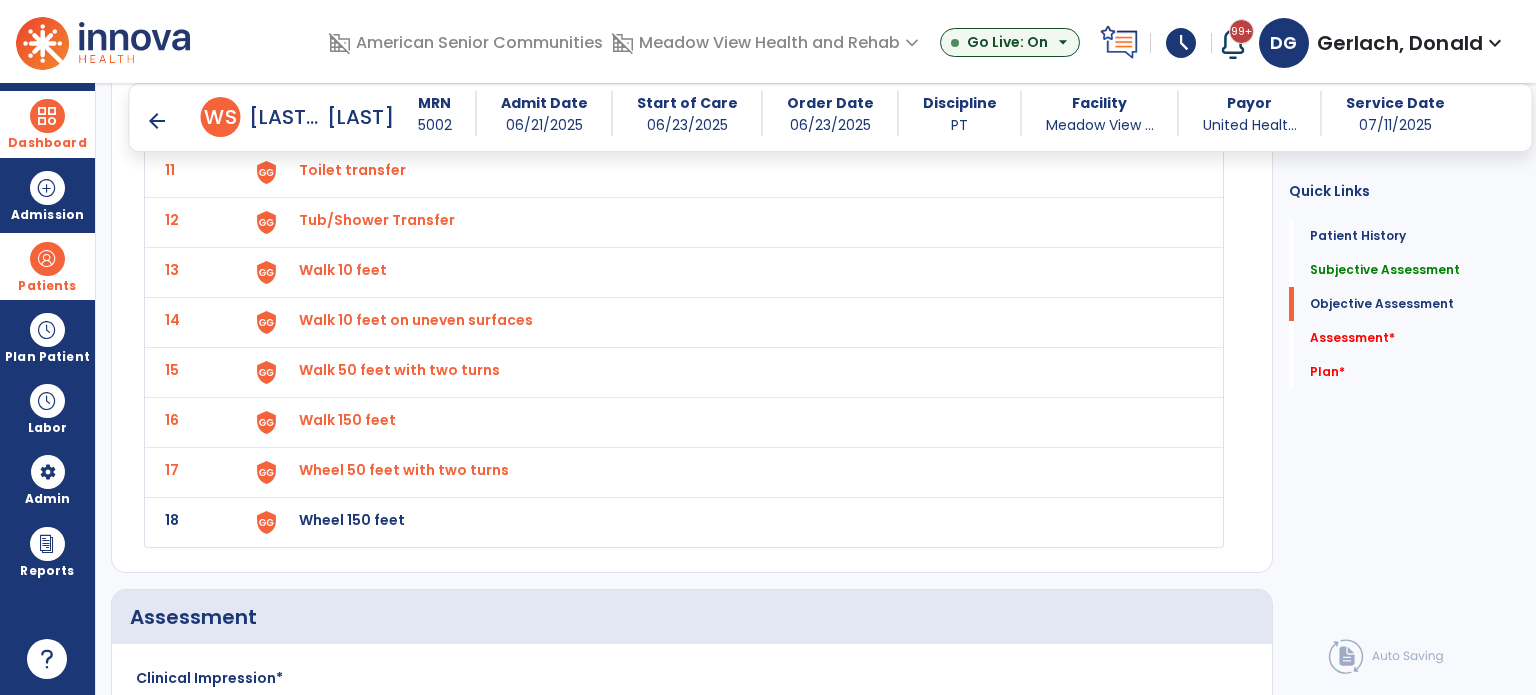 click on "Wheel 150 feet" at bounding box center (345, -330) 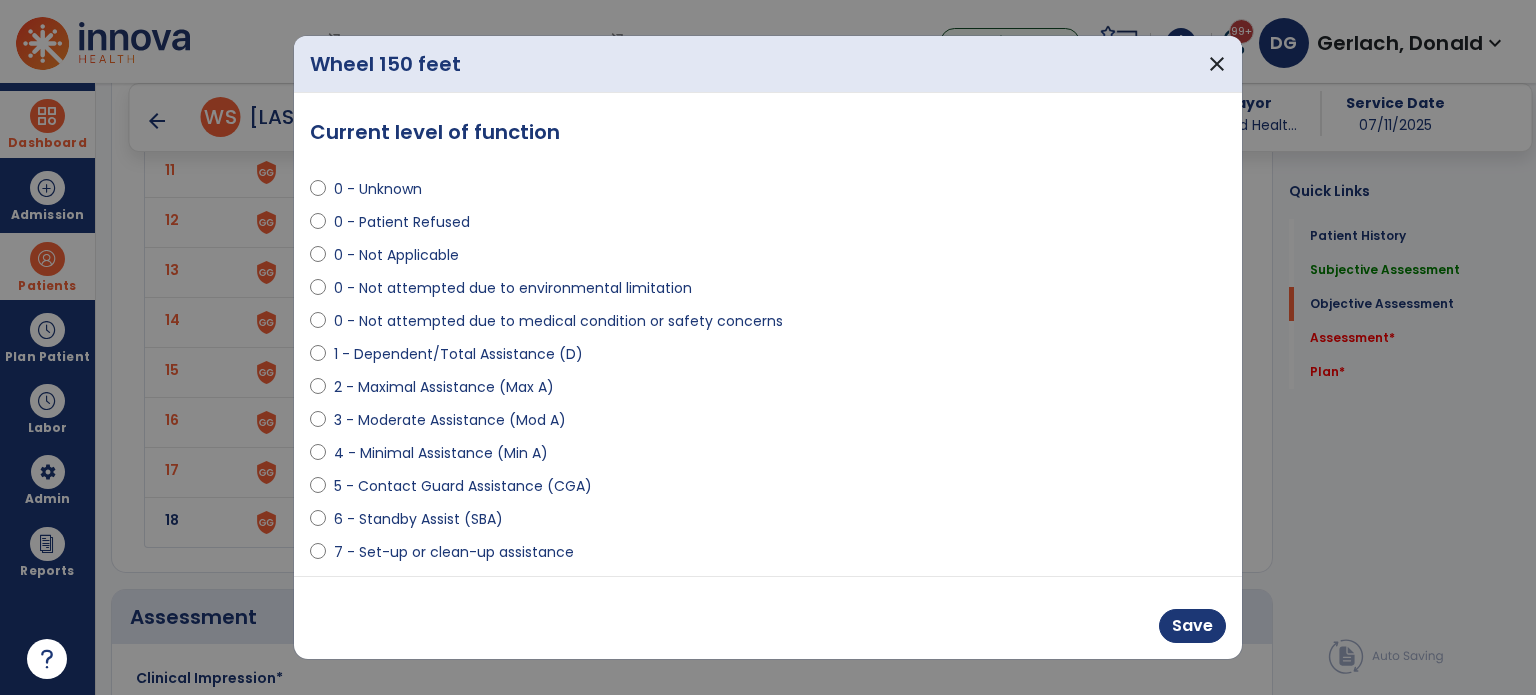 click on "4 - Minimal Assistance (Min A)" at bounding box center [441, 453] 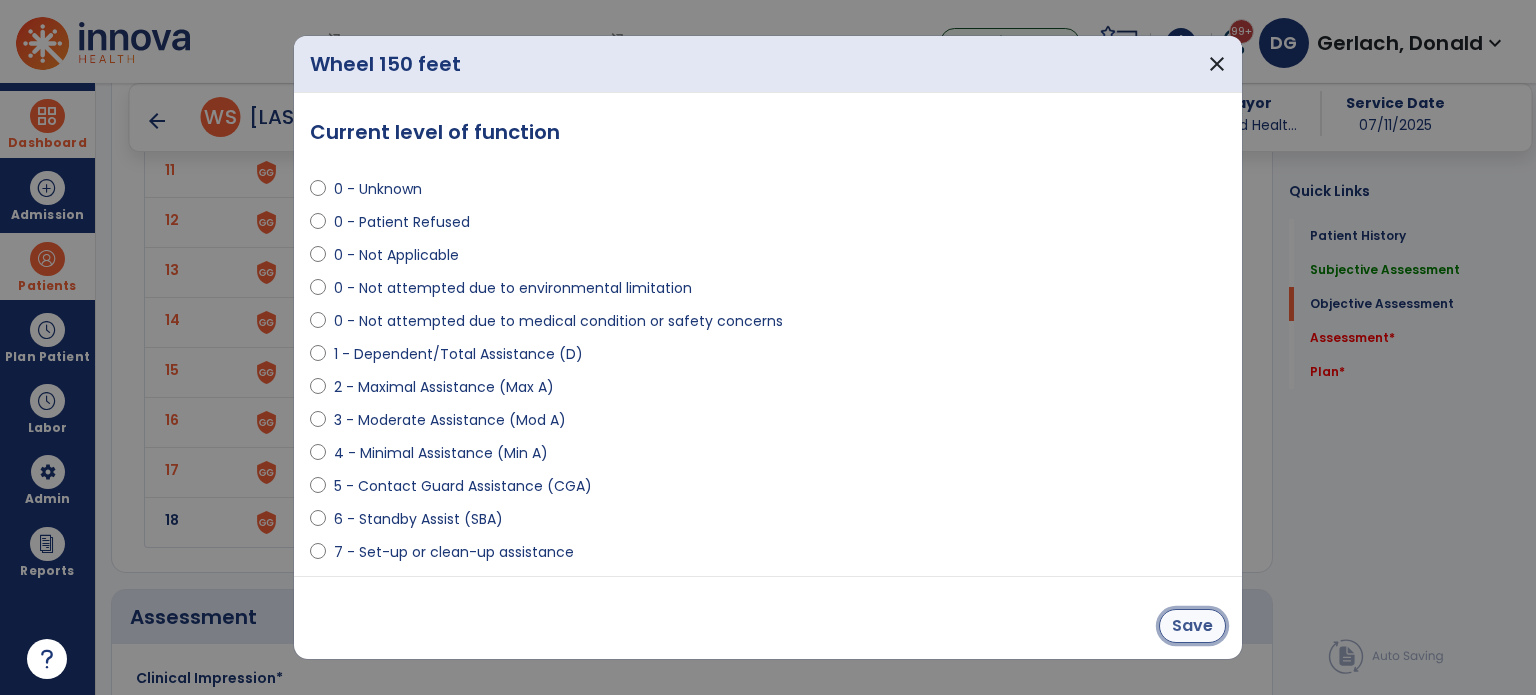 click on "Save" at bounding box center [1192, 626] 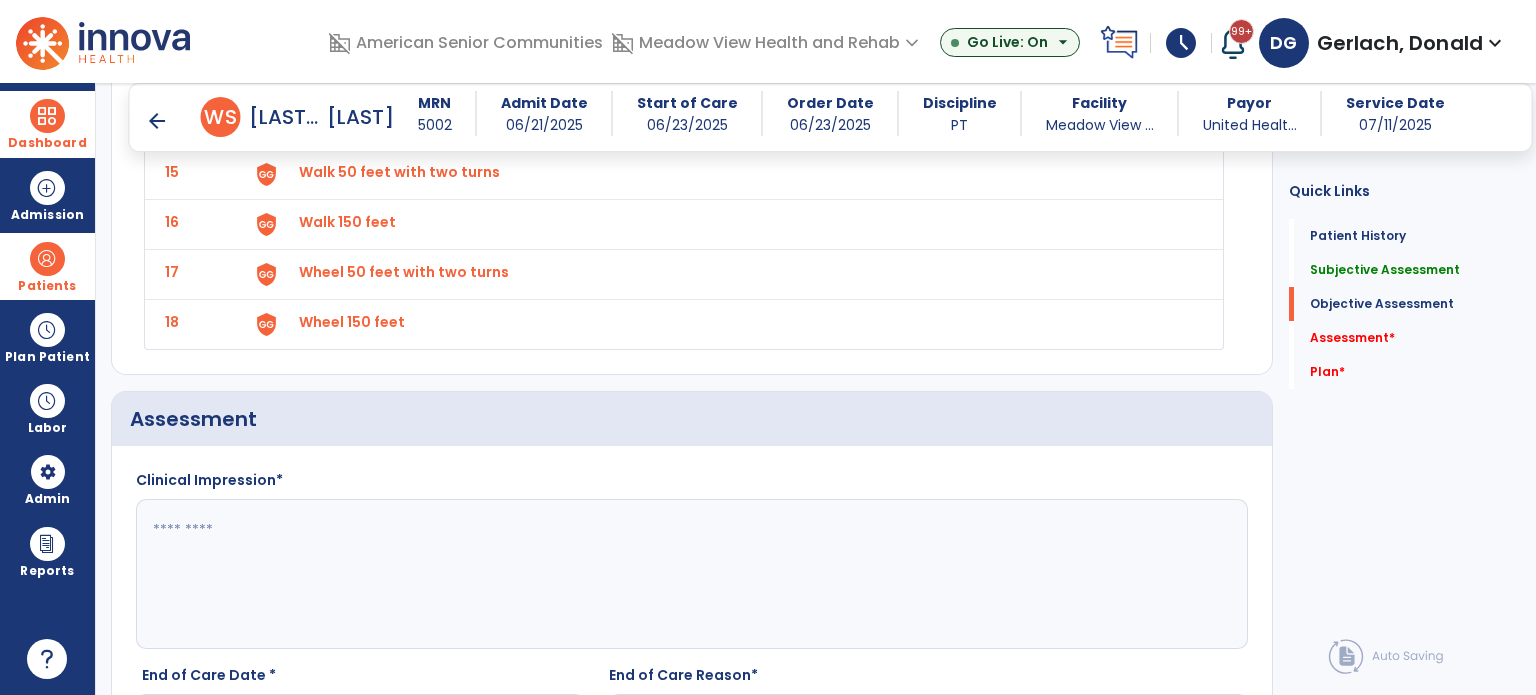 scroll, scrollTop: 2900, scrollLeft: 0, axis: vertical 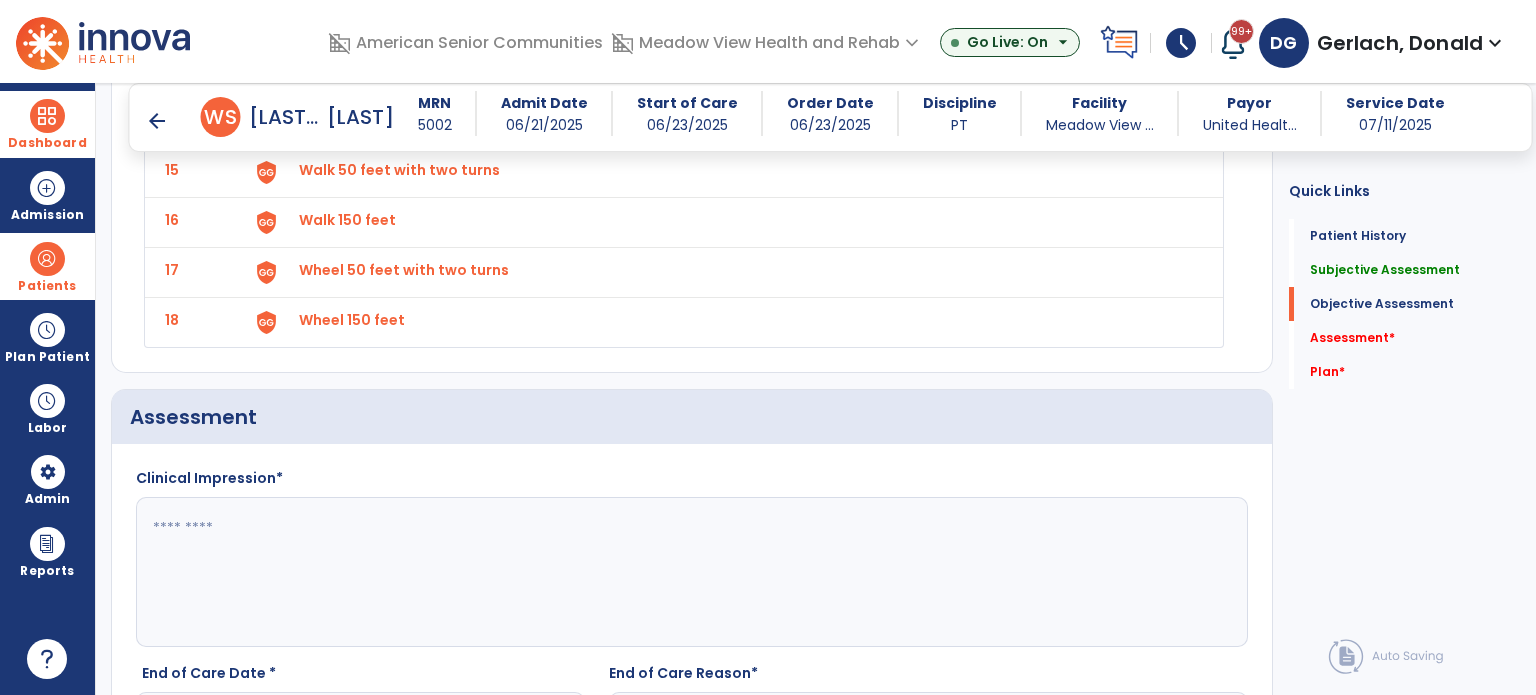click 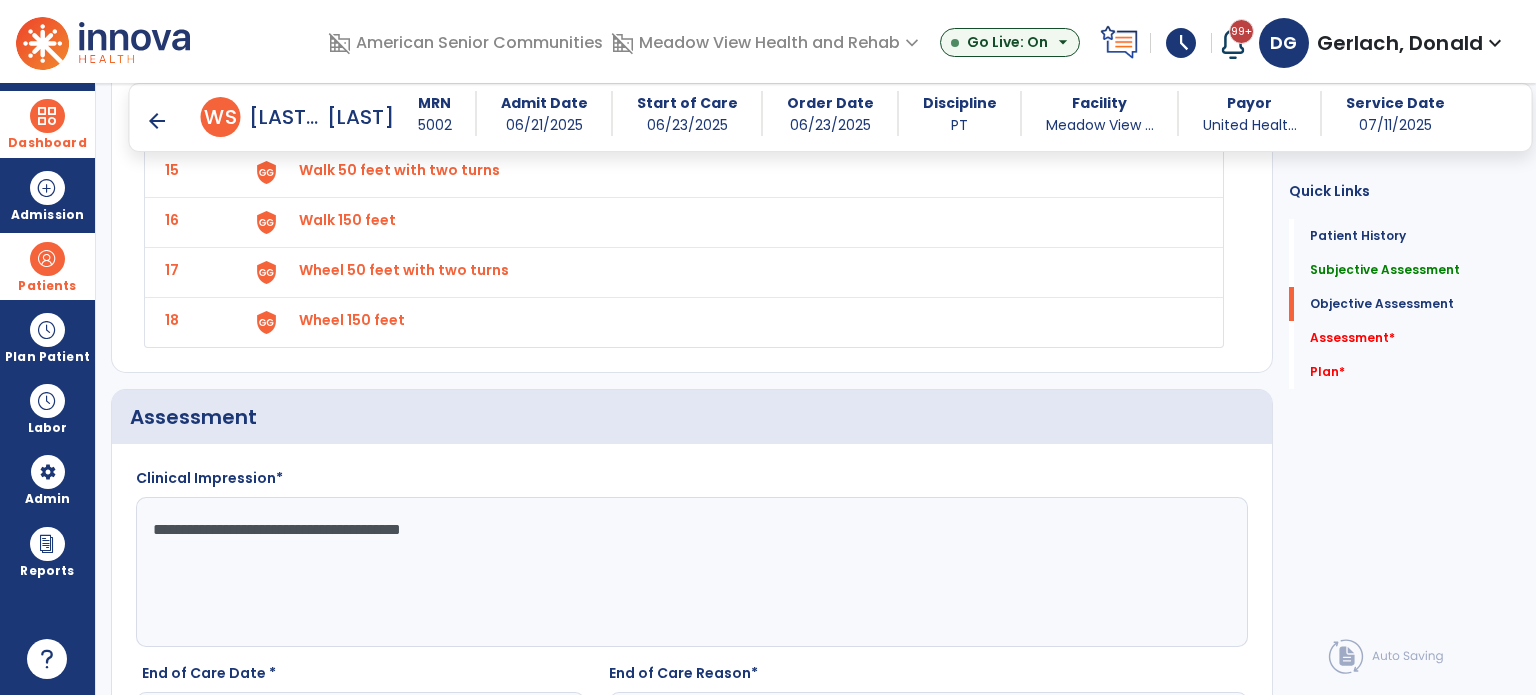 scroll, scrollTop: 3300, scrollLeft: 0, axis: vertical 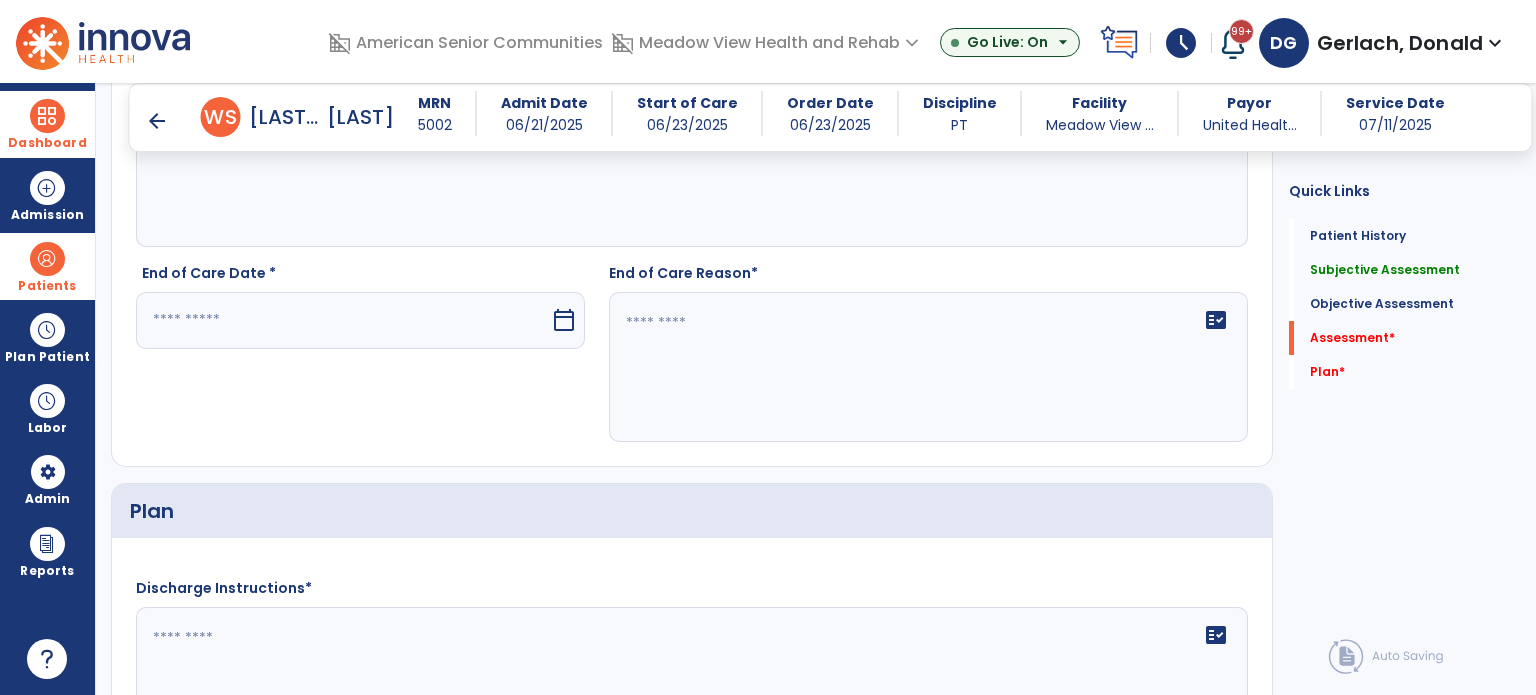 type on "**********" 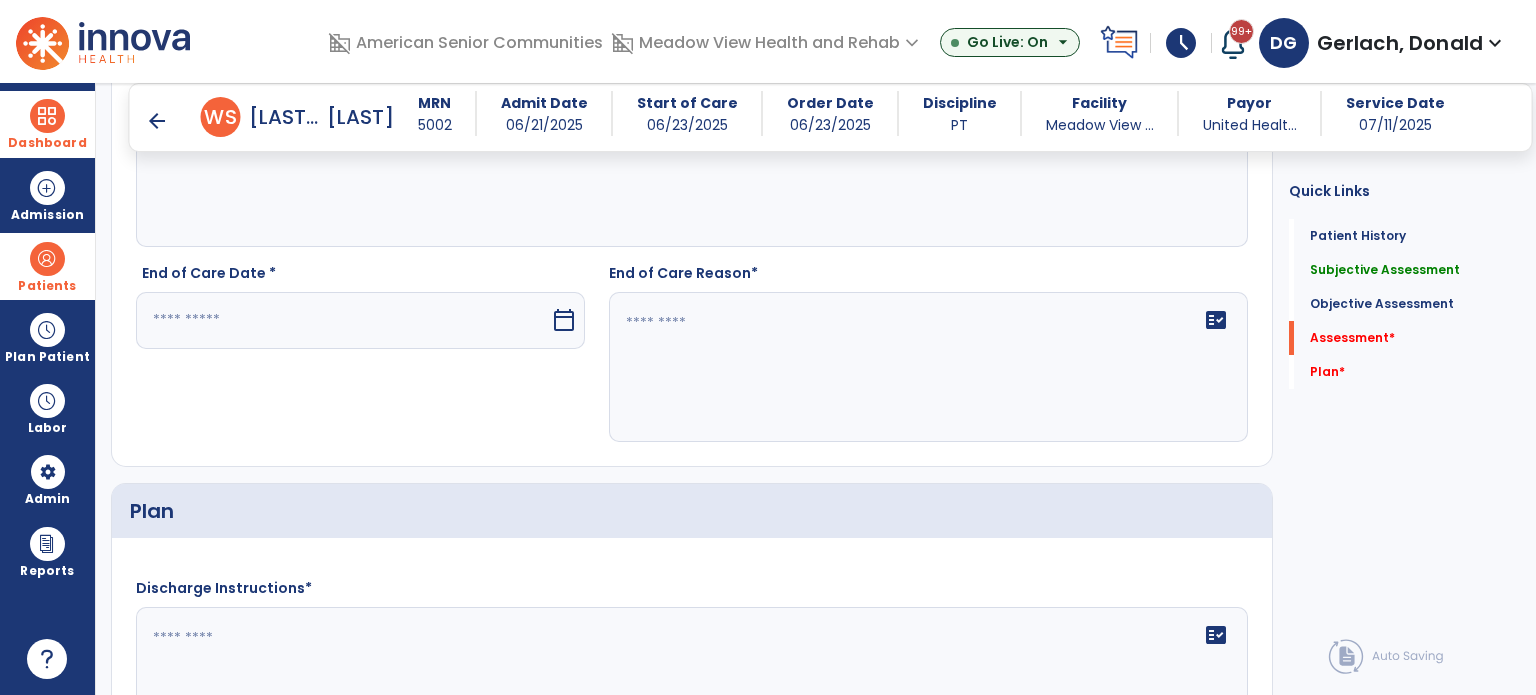 click at bounding box center (343, 320) 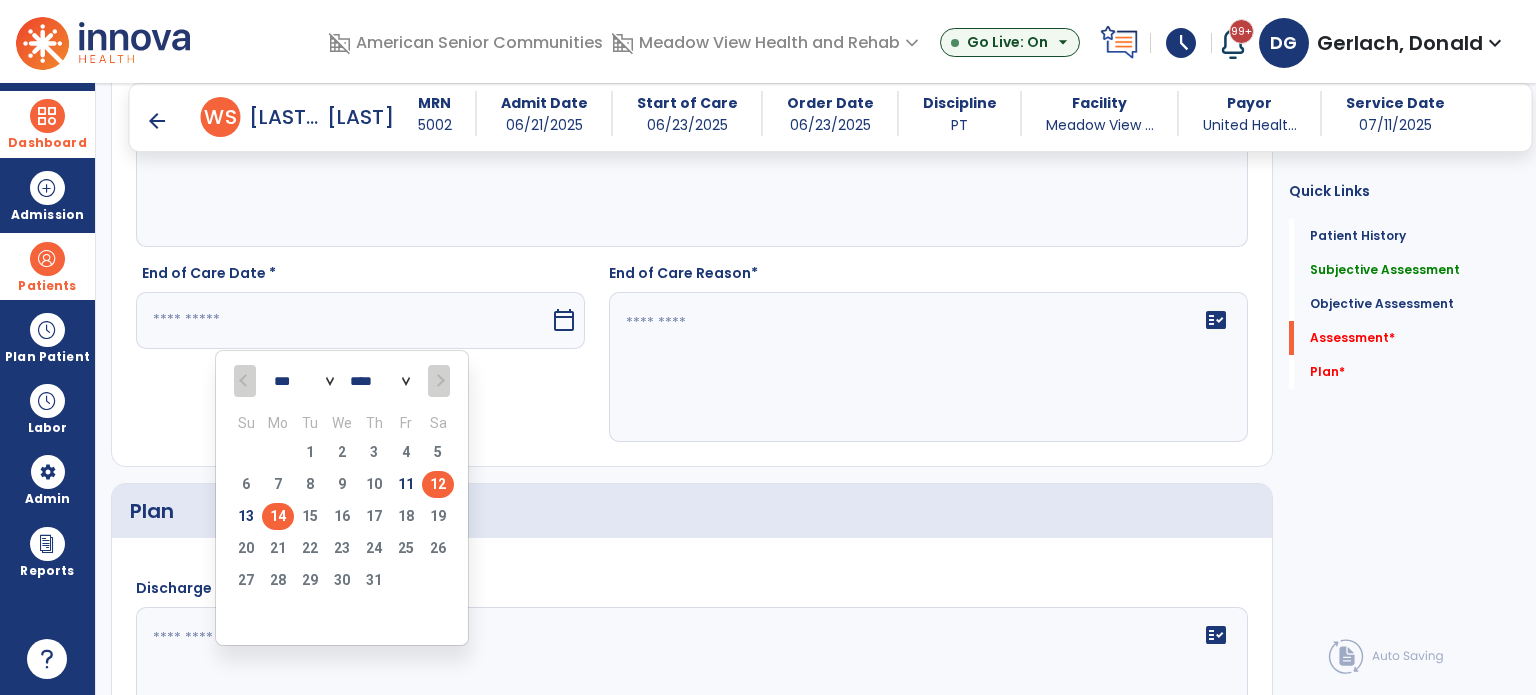 click on "12" at bounding box center [438, 484] 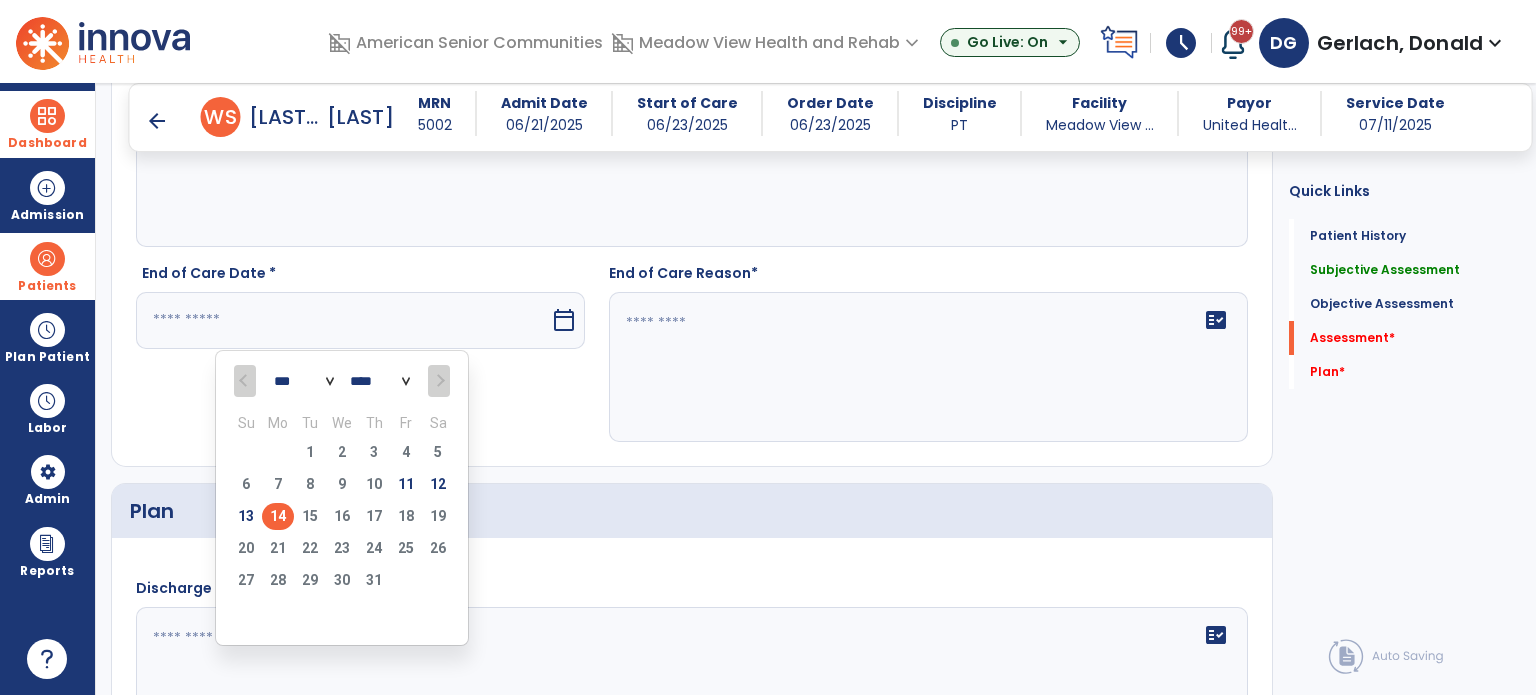 type on "*********" 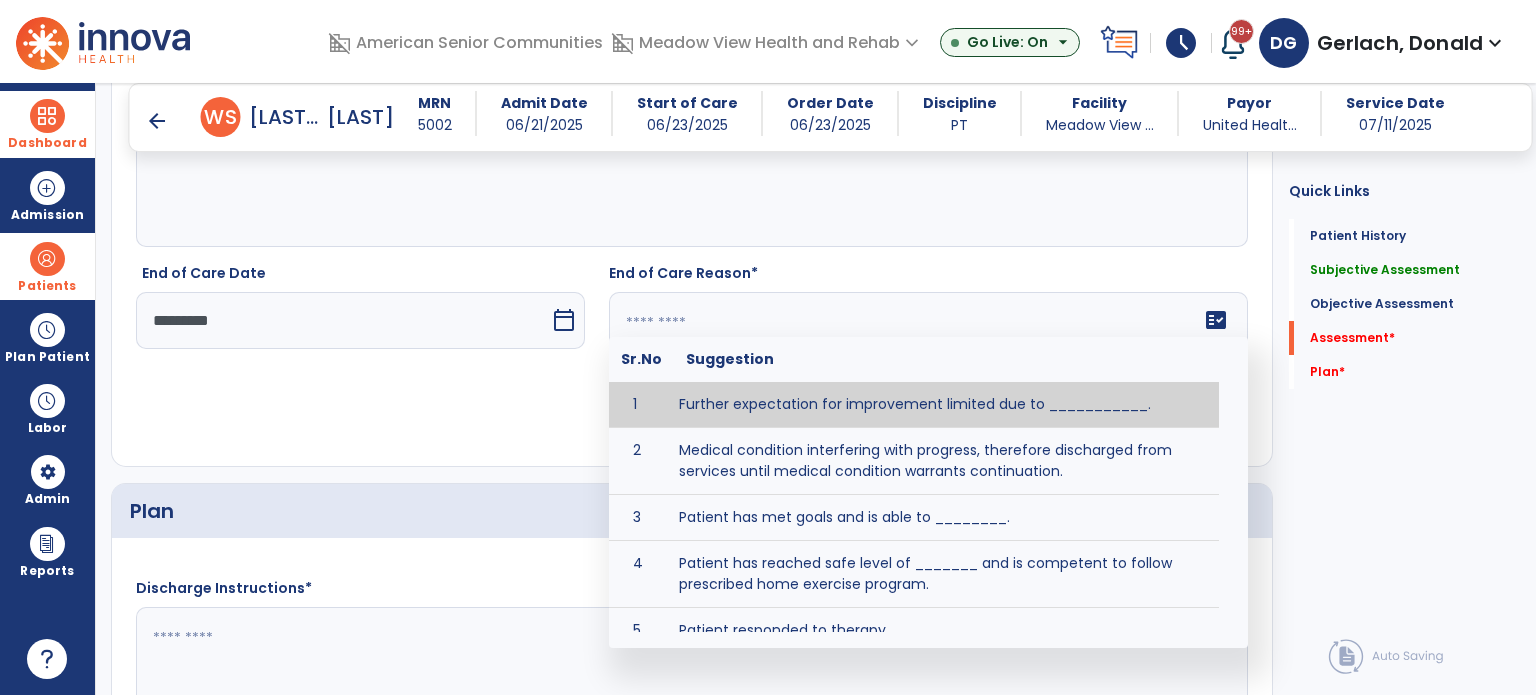 click on "fact_check  Sr.No Suggestion 1 Further expectation for improvement limited due to ___________. 2 Medical condition interfering with progress, therefore discharged from services until medical condition warrants continuation. 3 Patient has met goals and is able to ________. 4 Patient has reached safe level of _______ and is competent to follow prescribed home exercise program. 5 Patient responded to therapy ____________. 6 Unexpected facility discharge - patient continues to warrant further therapy and will be re-screened upon readmission. 7 Unstable medical condition makes continued services inappropriate at this time." 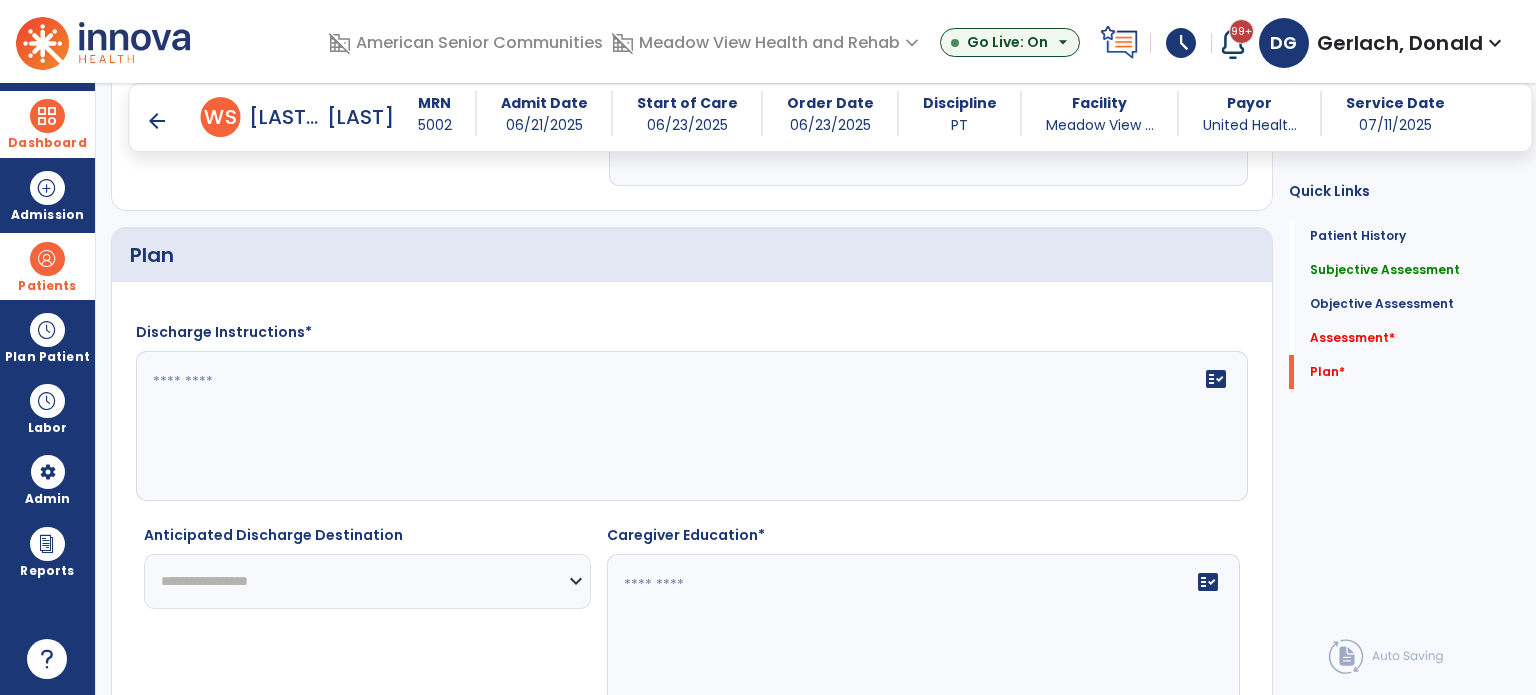 scroll, scrollTop: 3600, scrollLeft: 0, axis: vertical 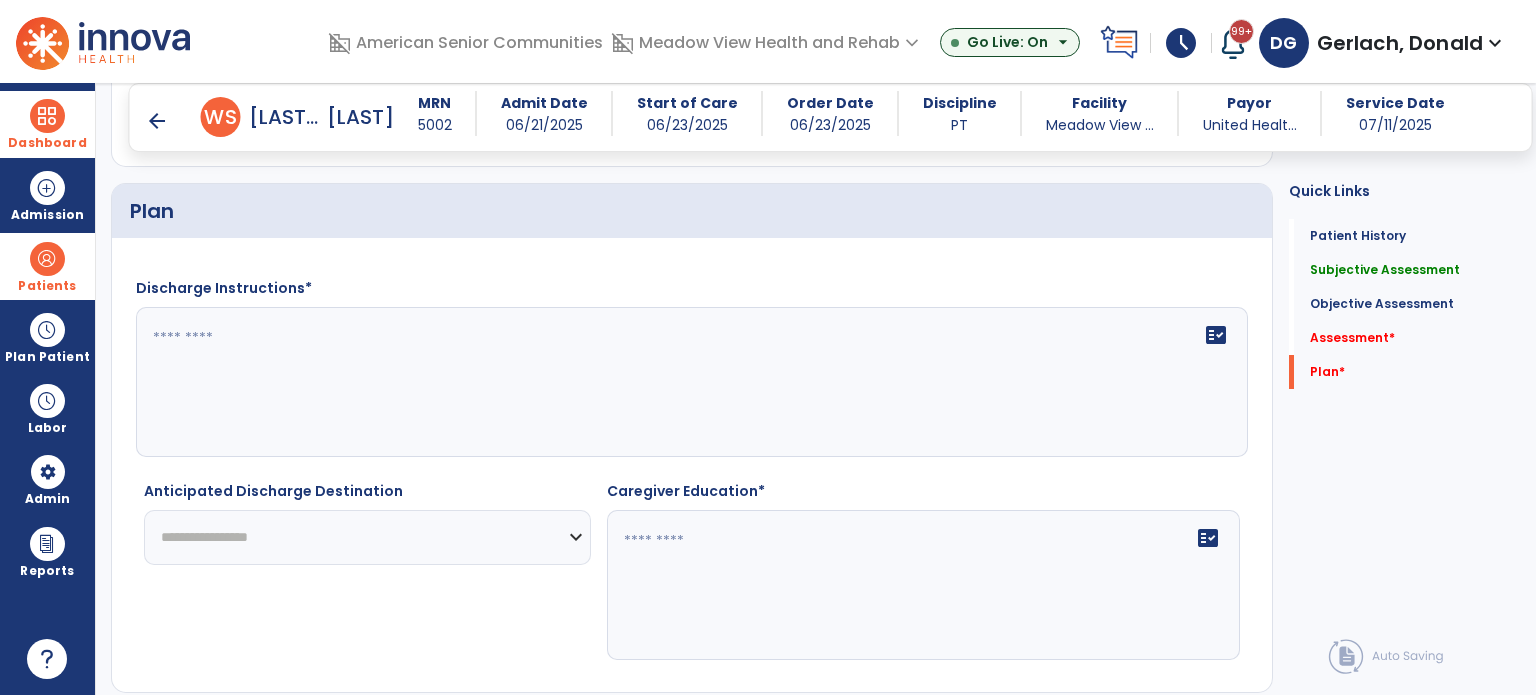 type on "**********" 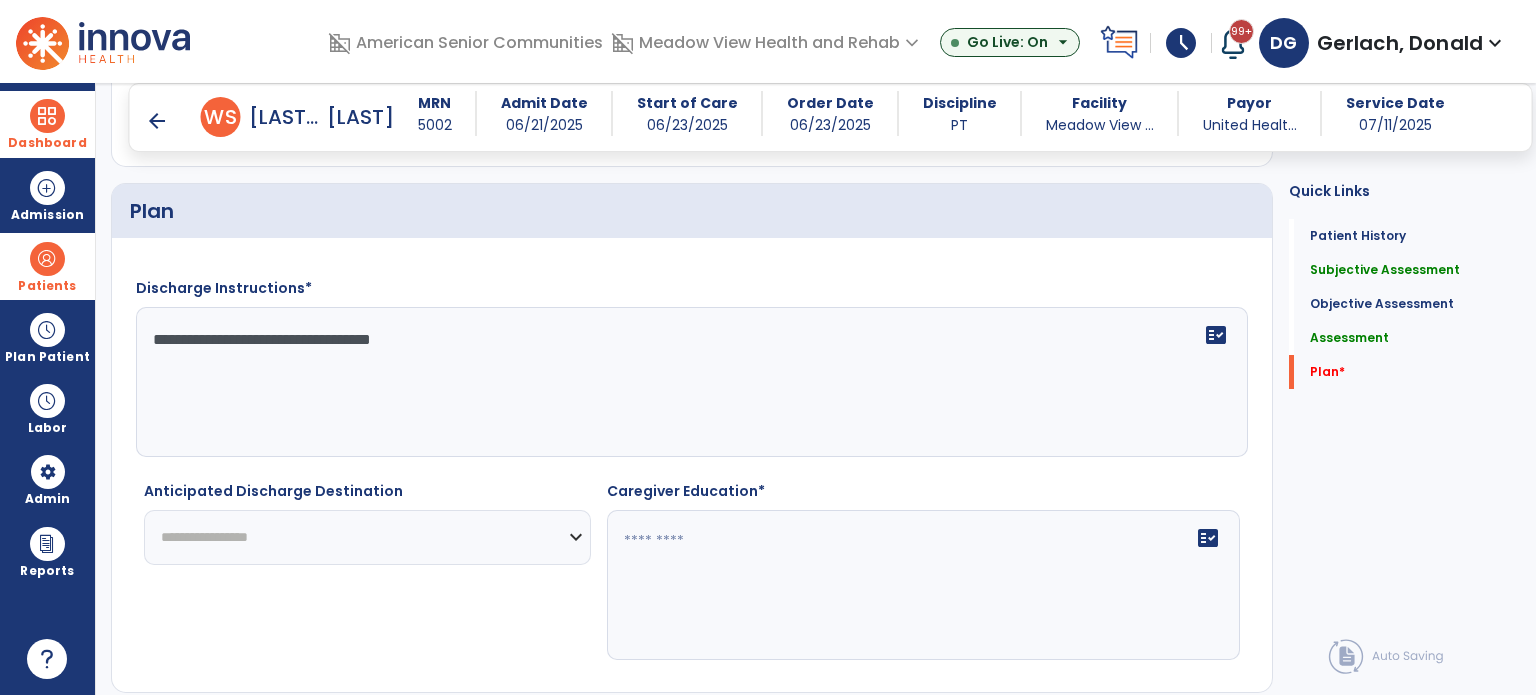 type on "**********" 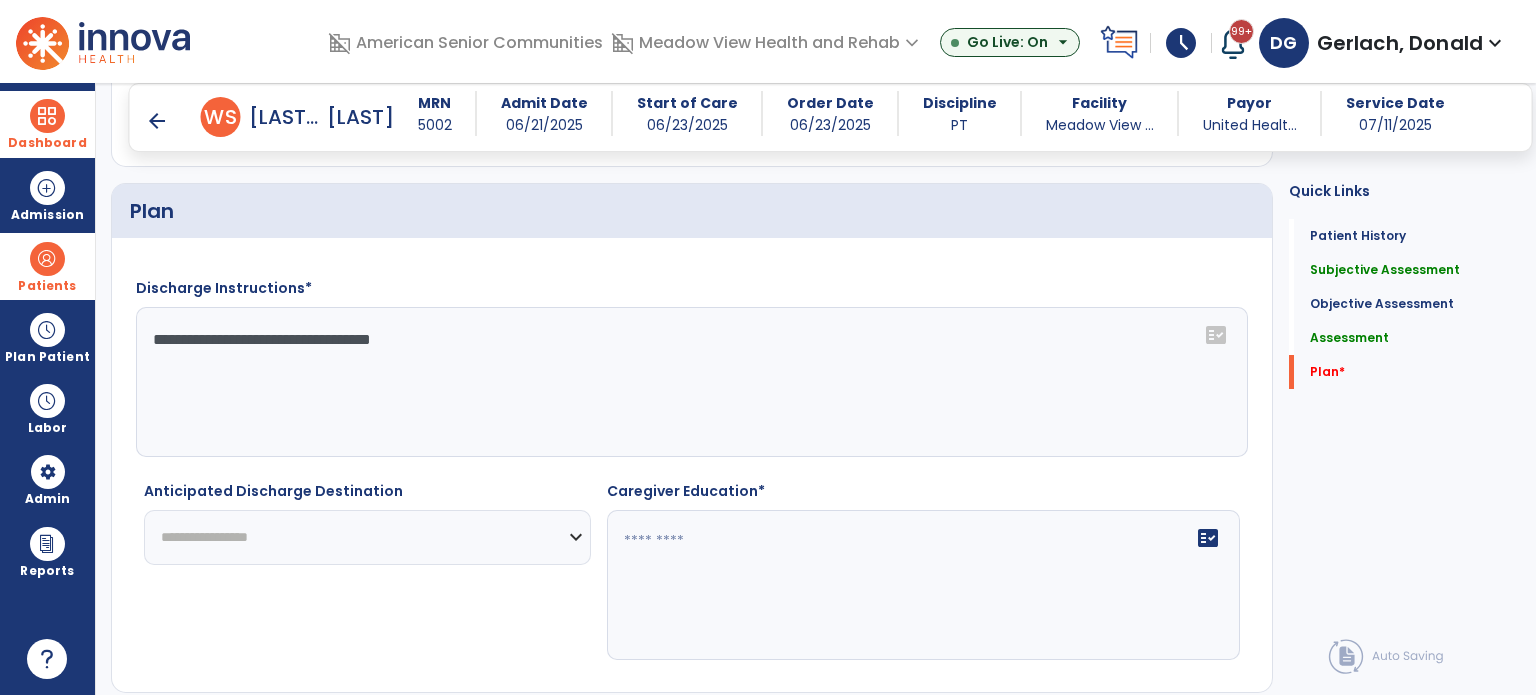 select on "****" 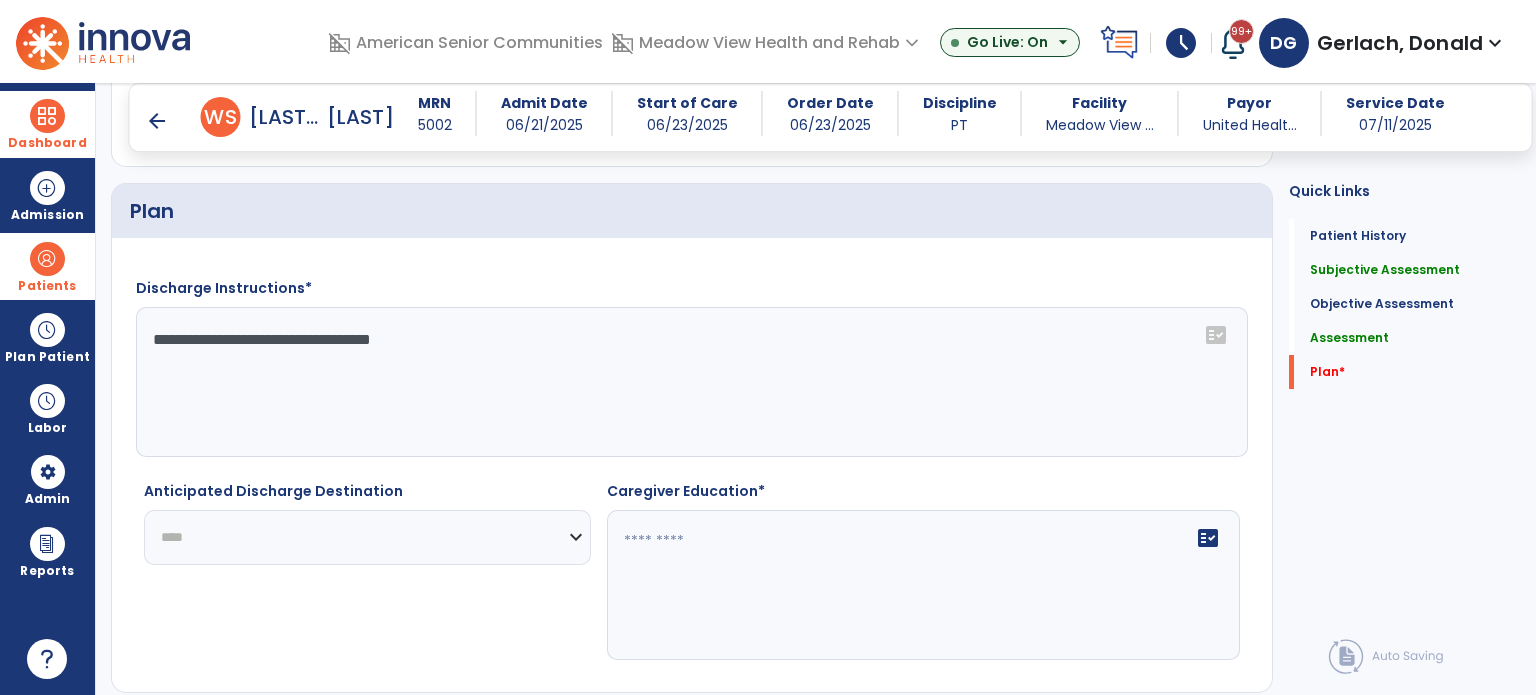 click on "**********" 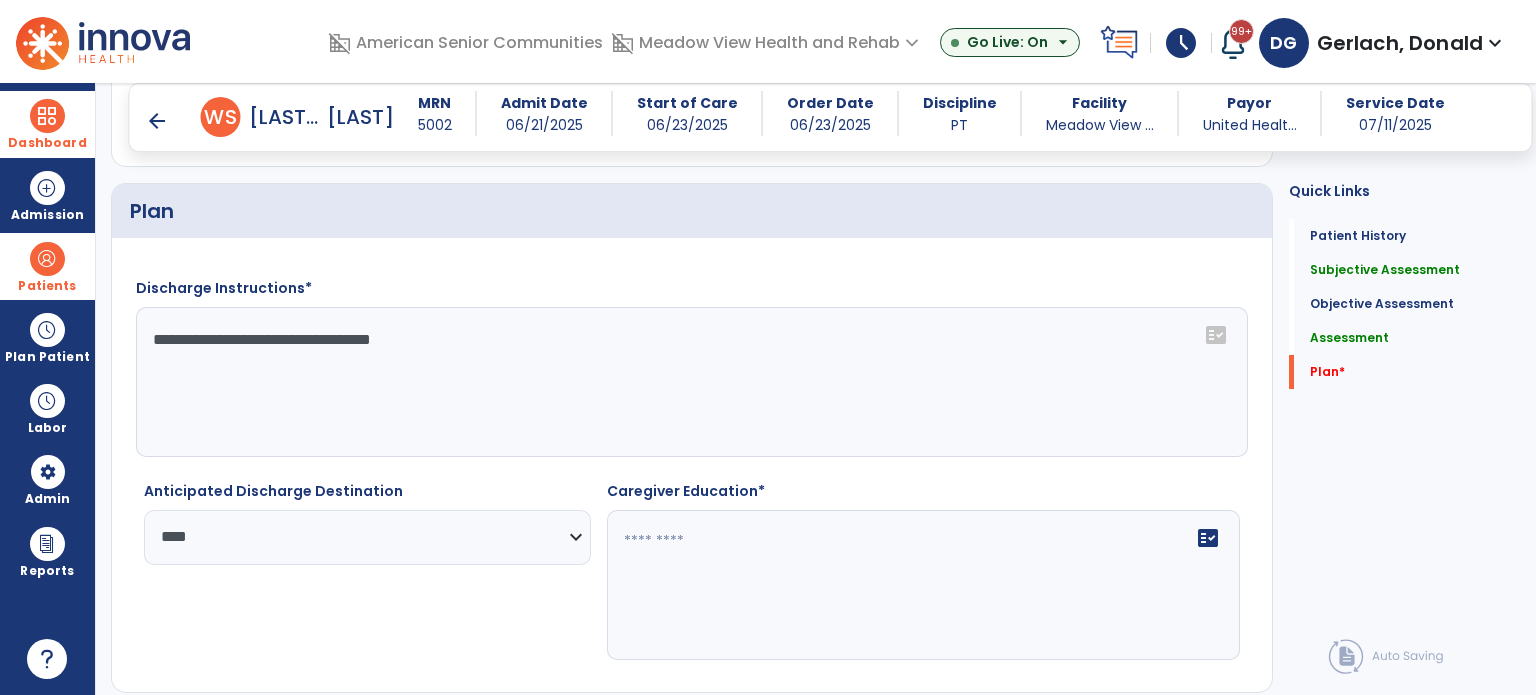 click on "fact_check" 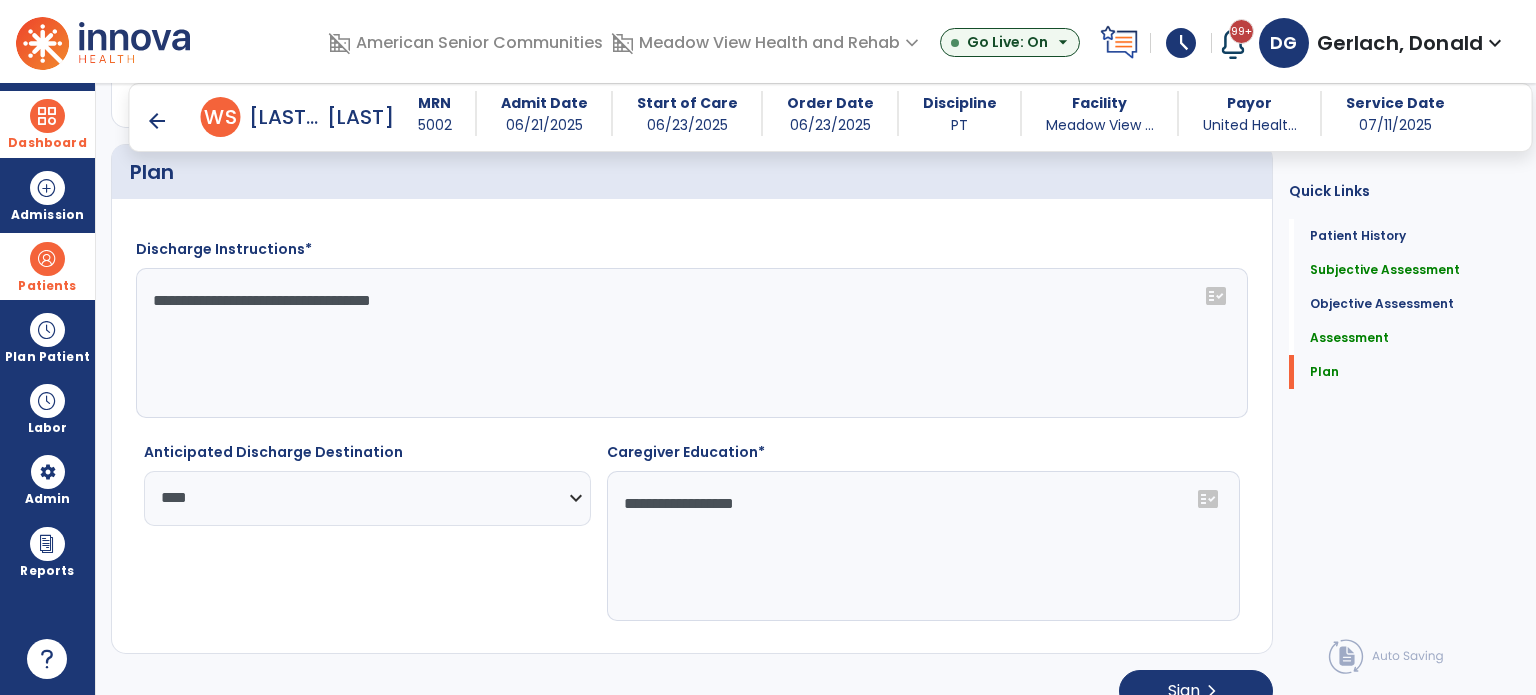 scroll, scrollTop: 3660, scrollLeft: 0, axis: vertical 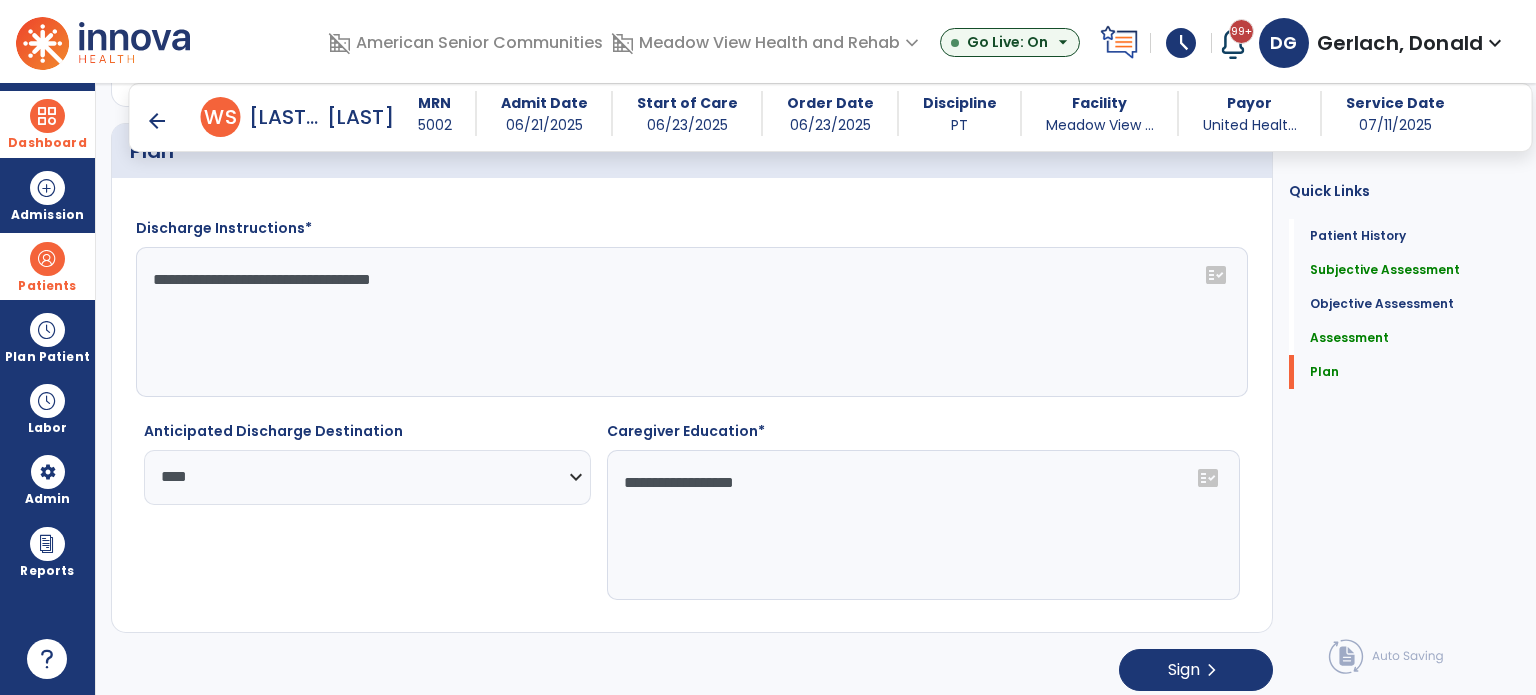 type on "**********" 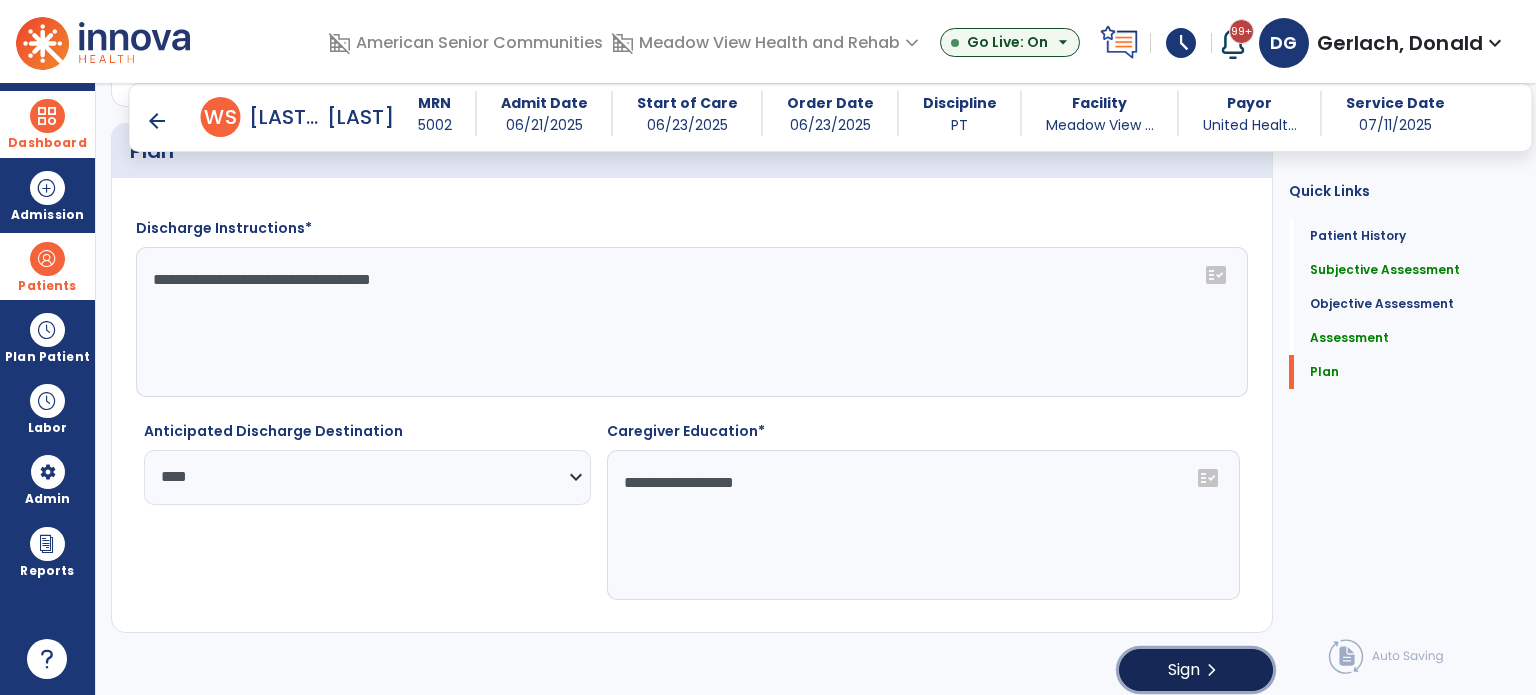 click on "chevron_right" 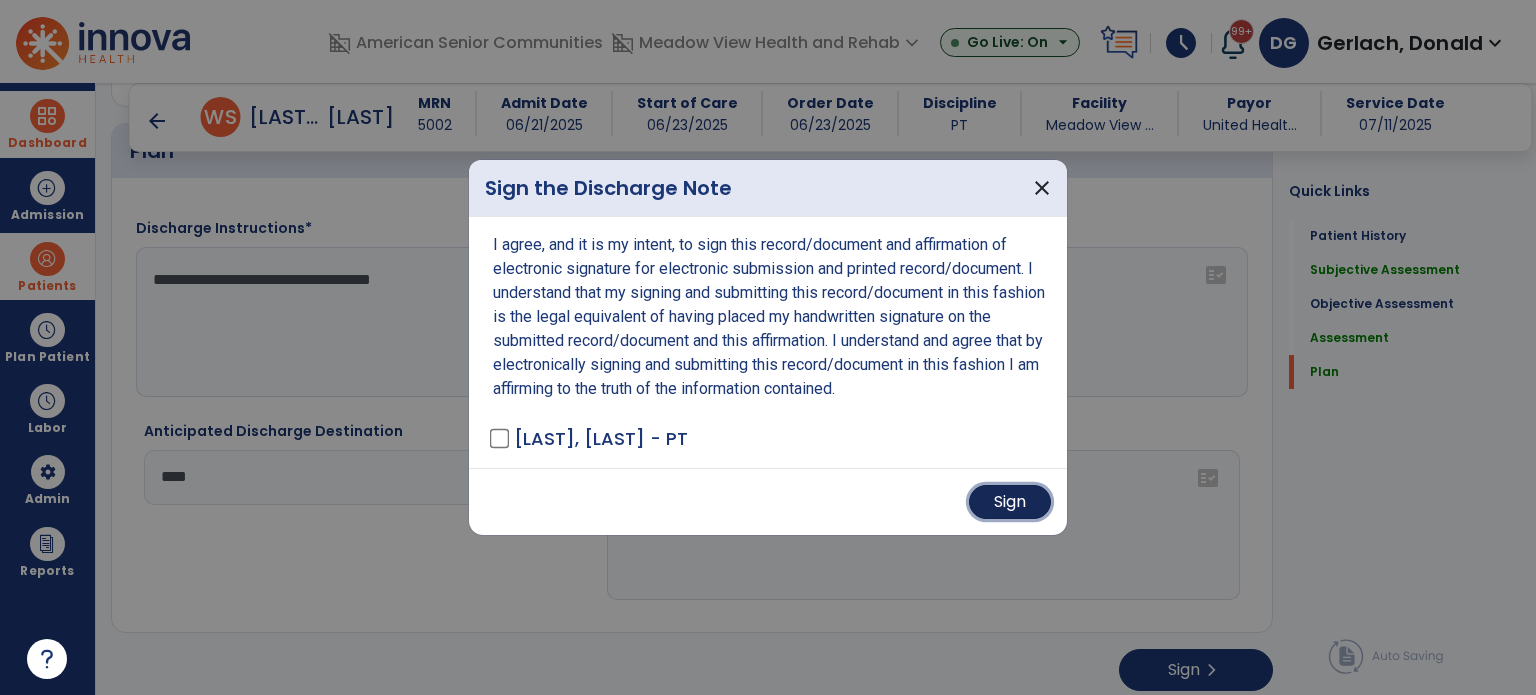 click on "Sign" at bounding box center (1010, 502) 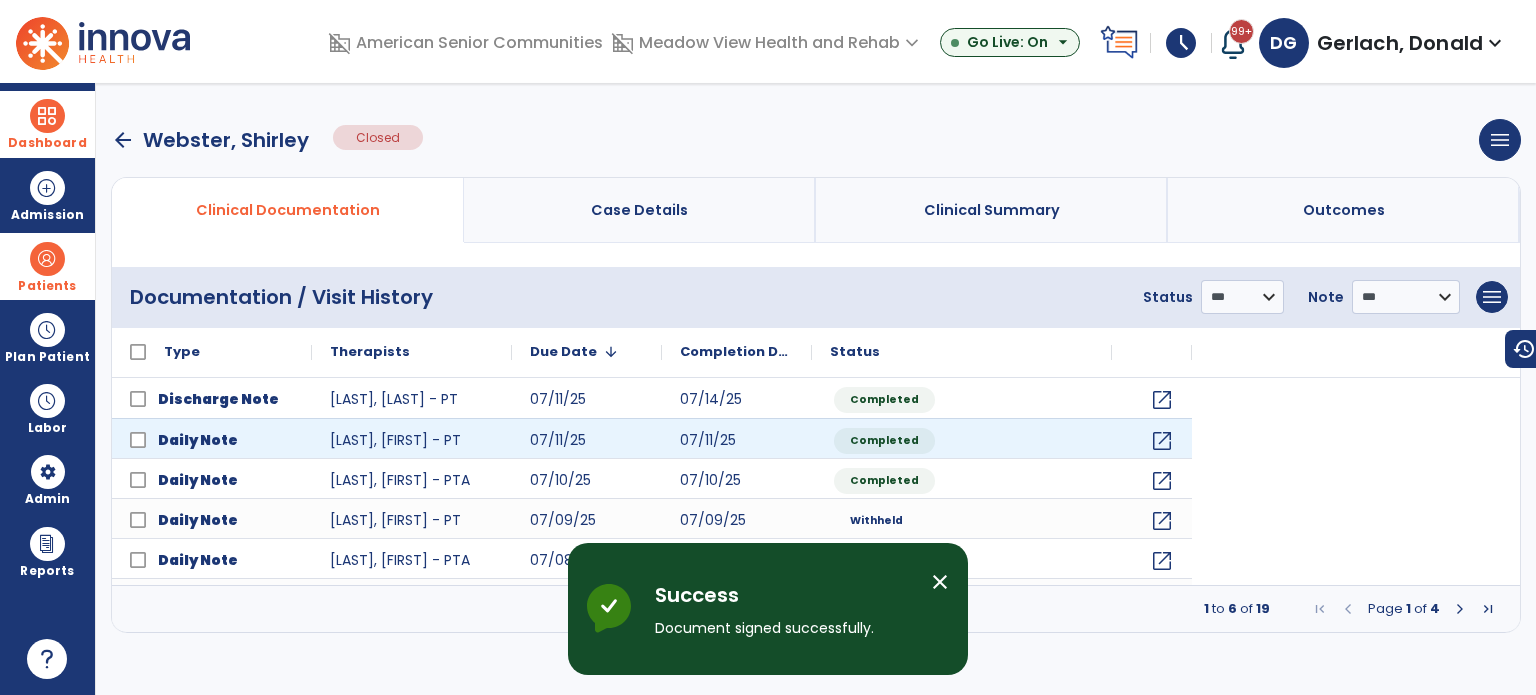 scroll, scrollTop: 0, scrollLeft: 0, axis: both 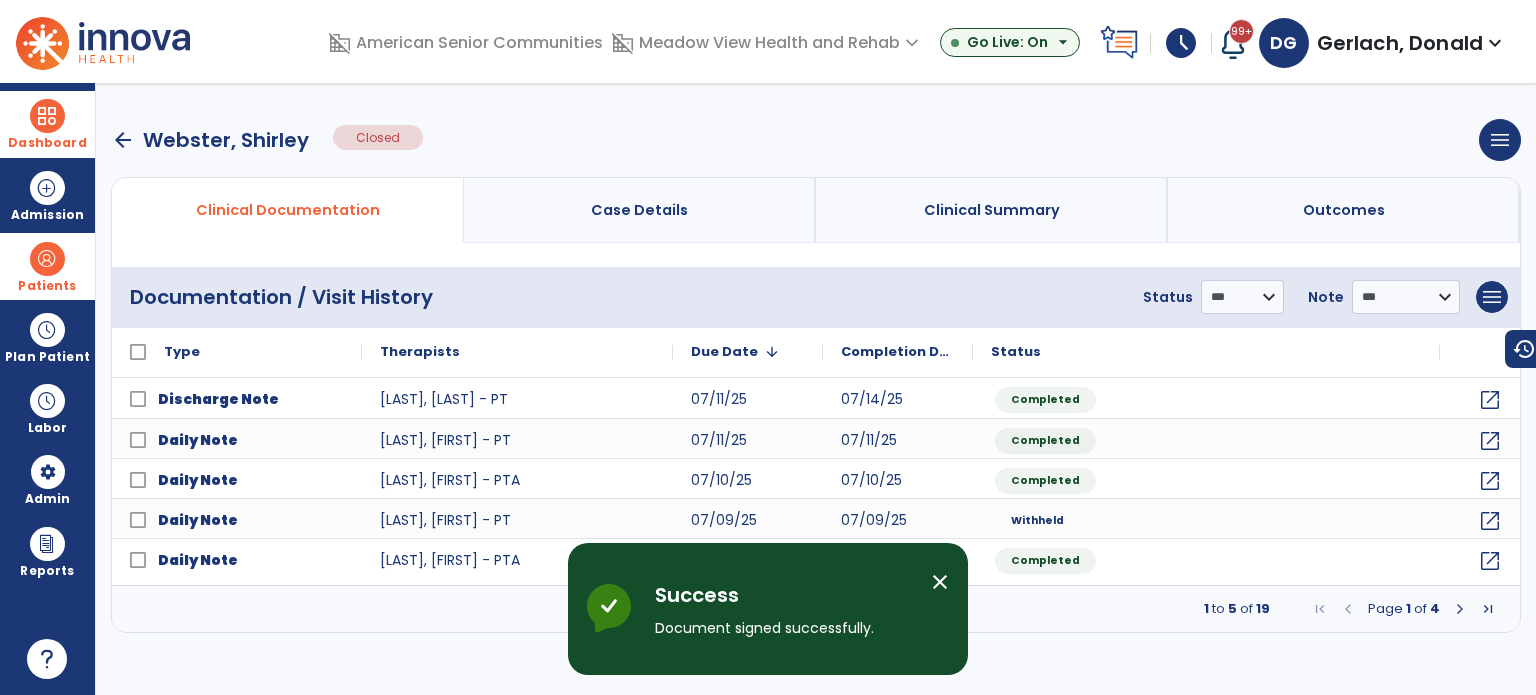 click on "arrow_back" at bounding box center (123, 140) 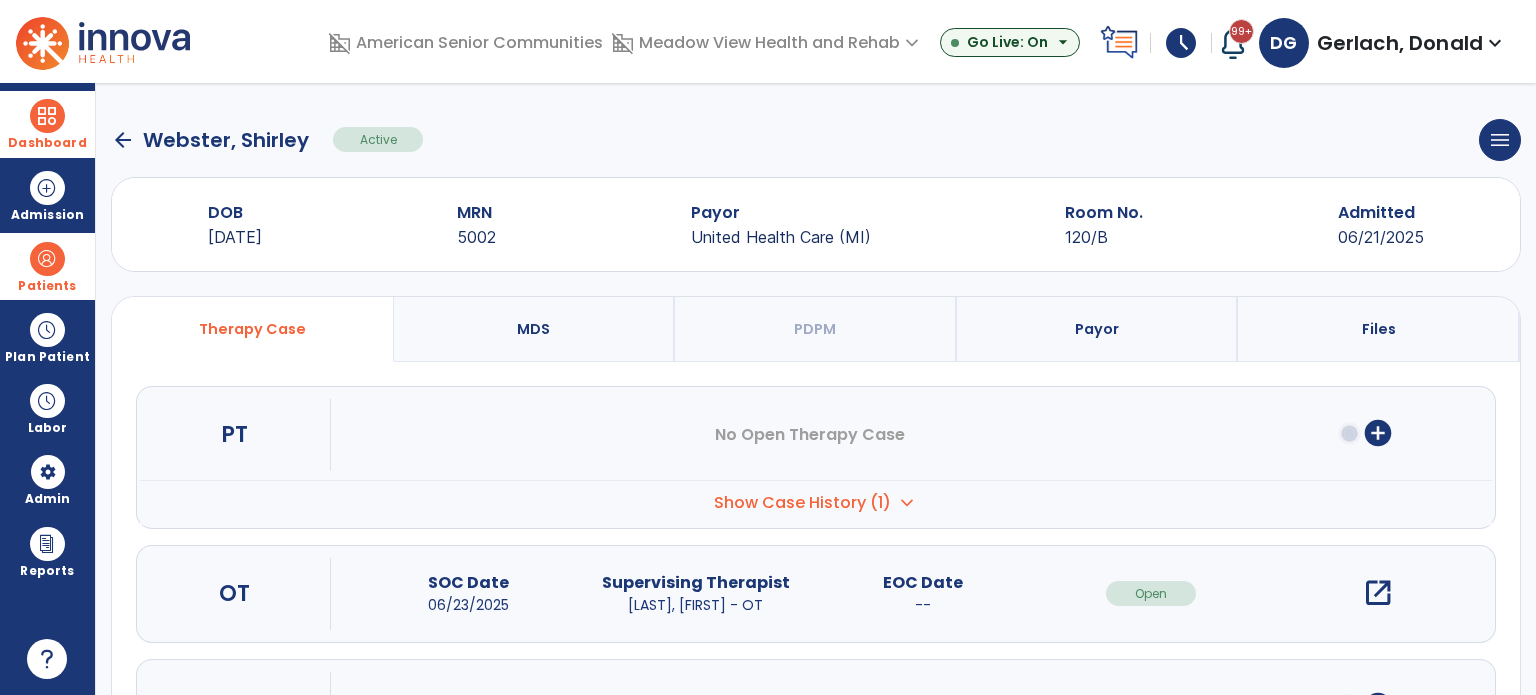 click on "arrow_back" 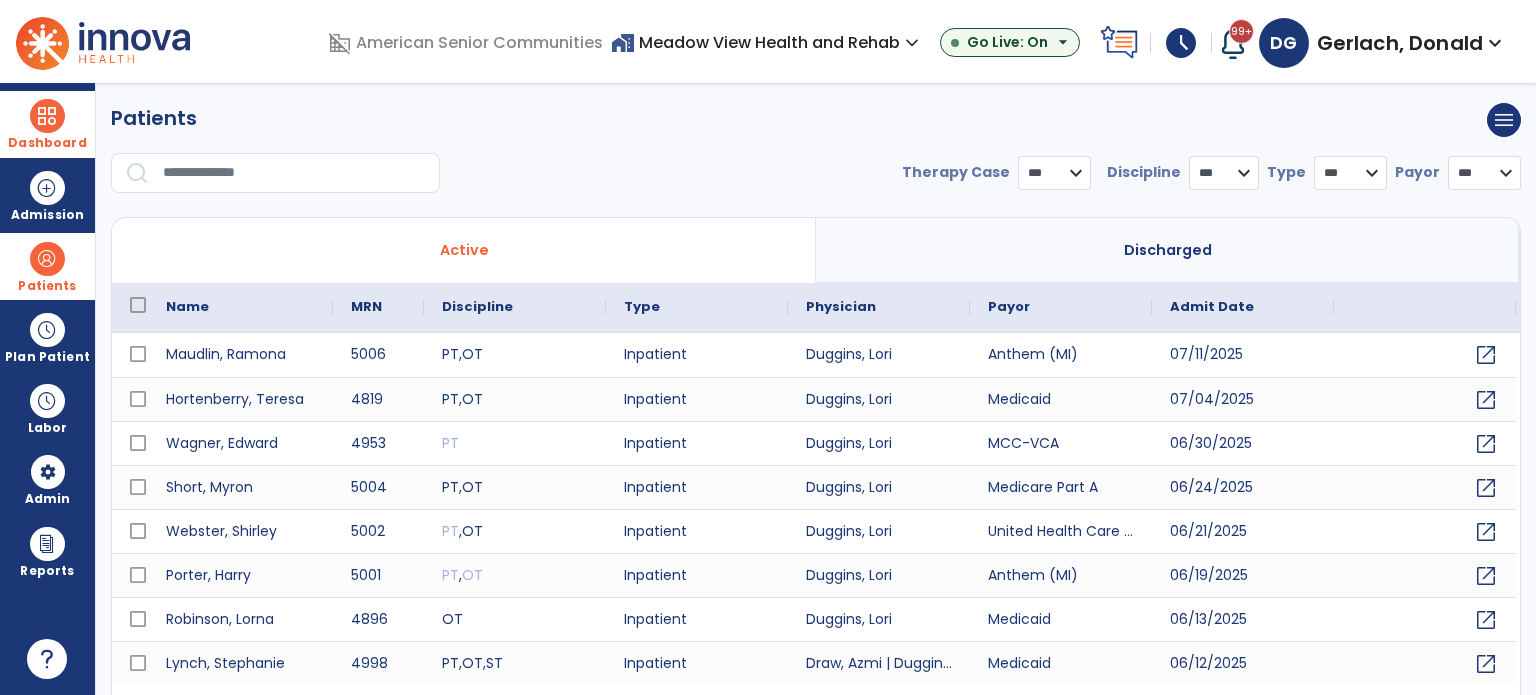 select on "***" 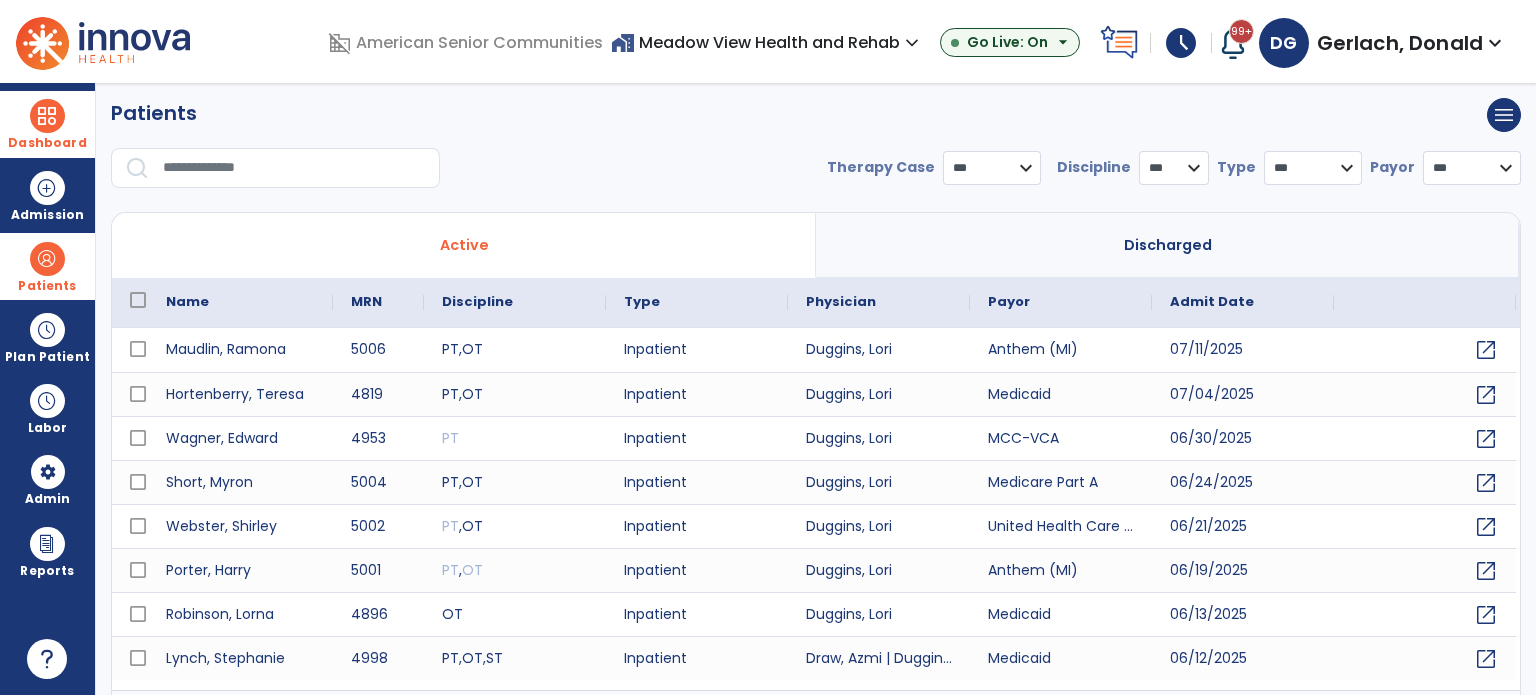 scroll, scrollTop: 0, scrollLeft: 0, axis: both 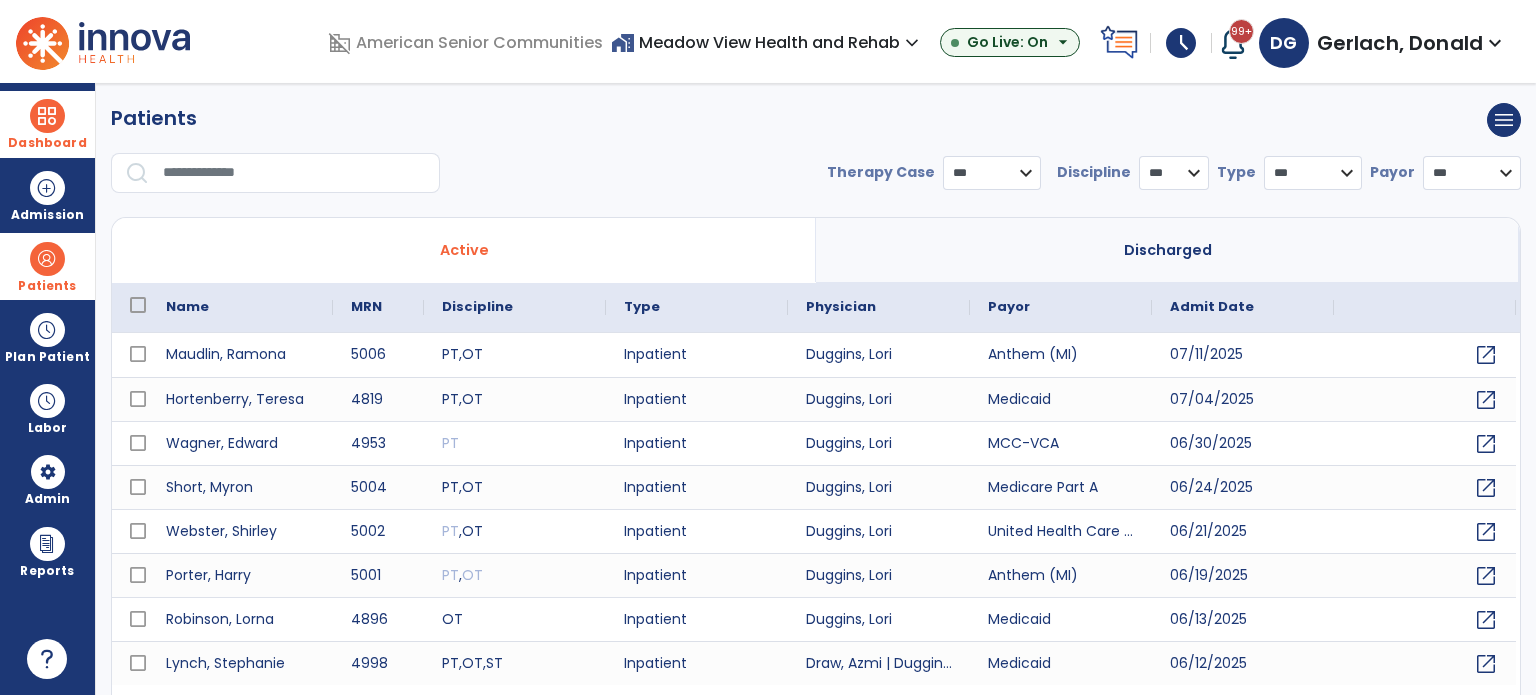 click at bounding box center (294, 173) 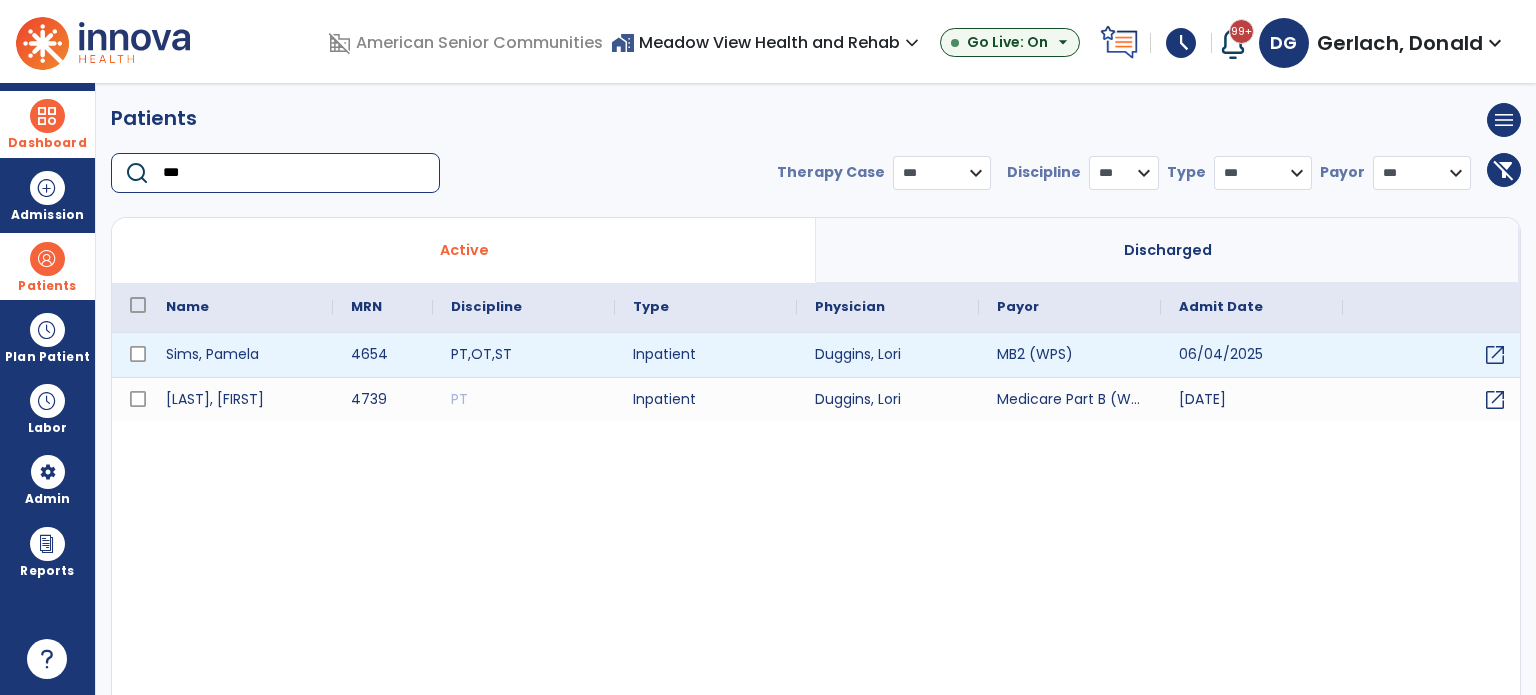 type on "***" 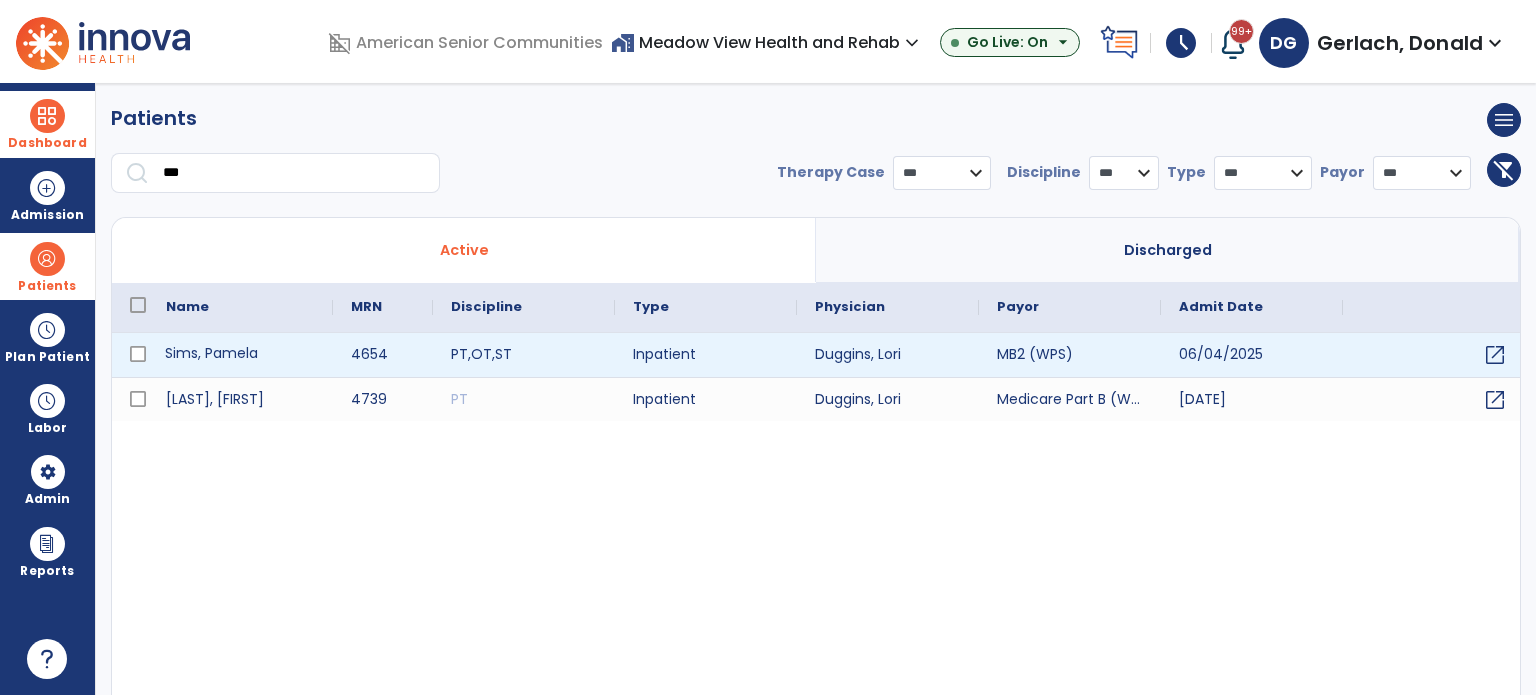 click on "Sims, Pamela" at bounding box center (240, 355) 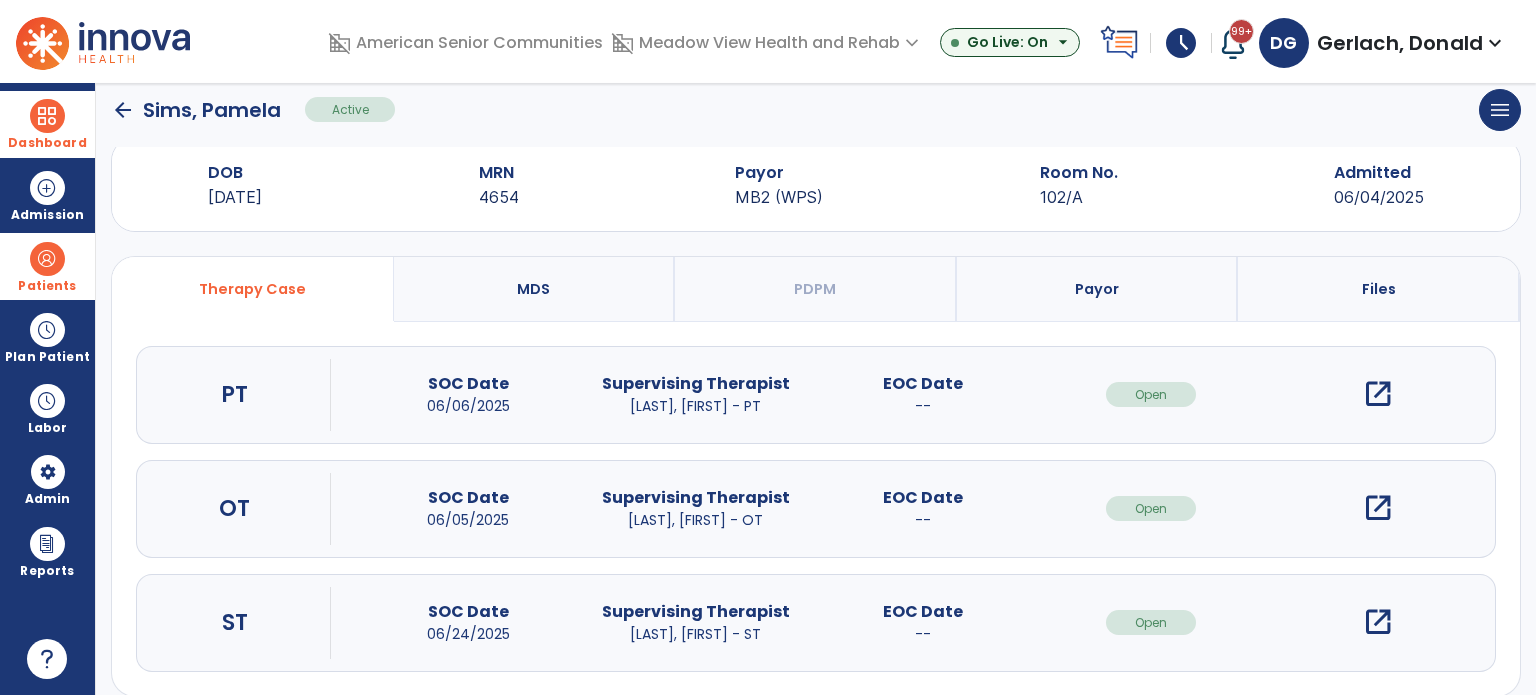 scroll, scrollTop: 62, scrollLeft: 0, axis: vertical 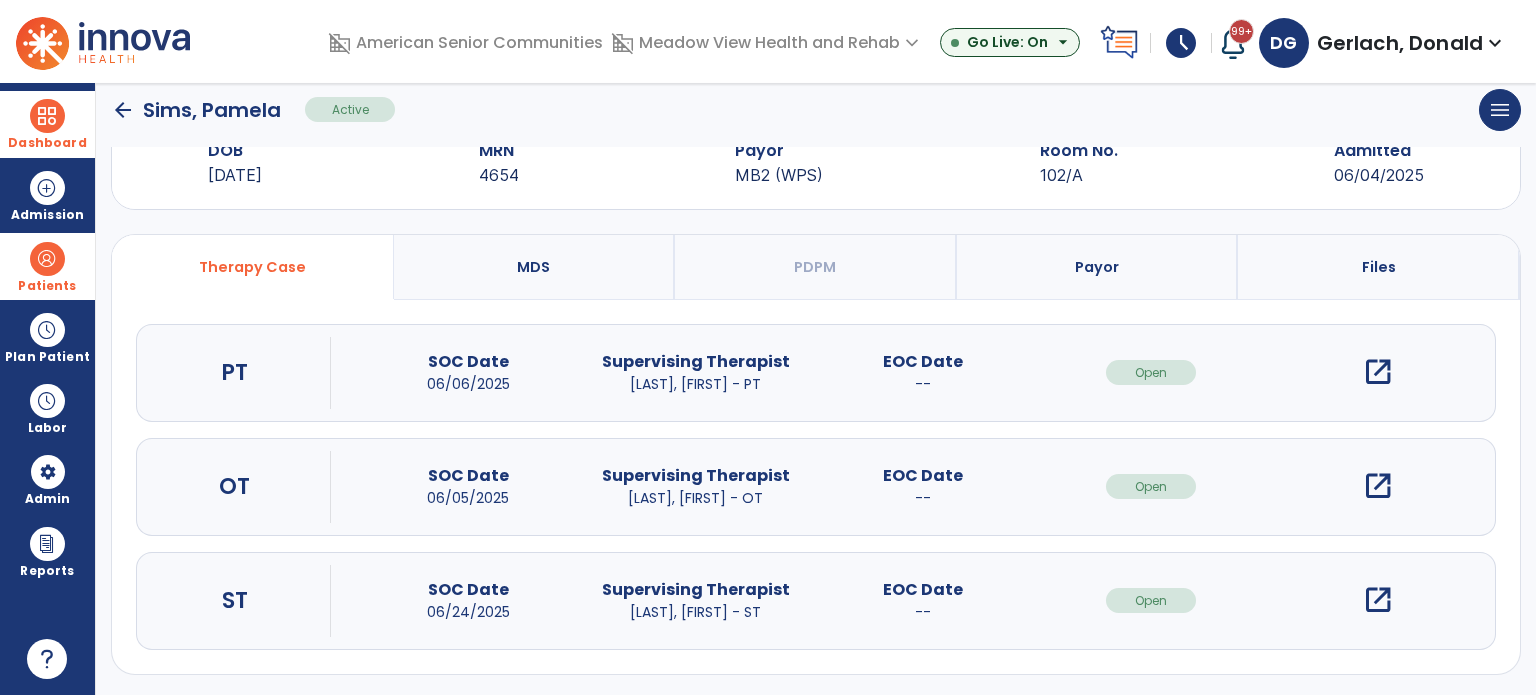 click on "open_in_new" at bounding box center (1378, 600) 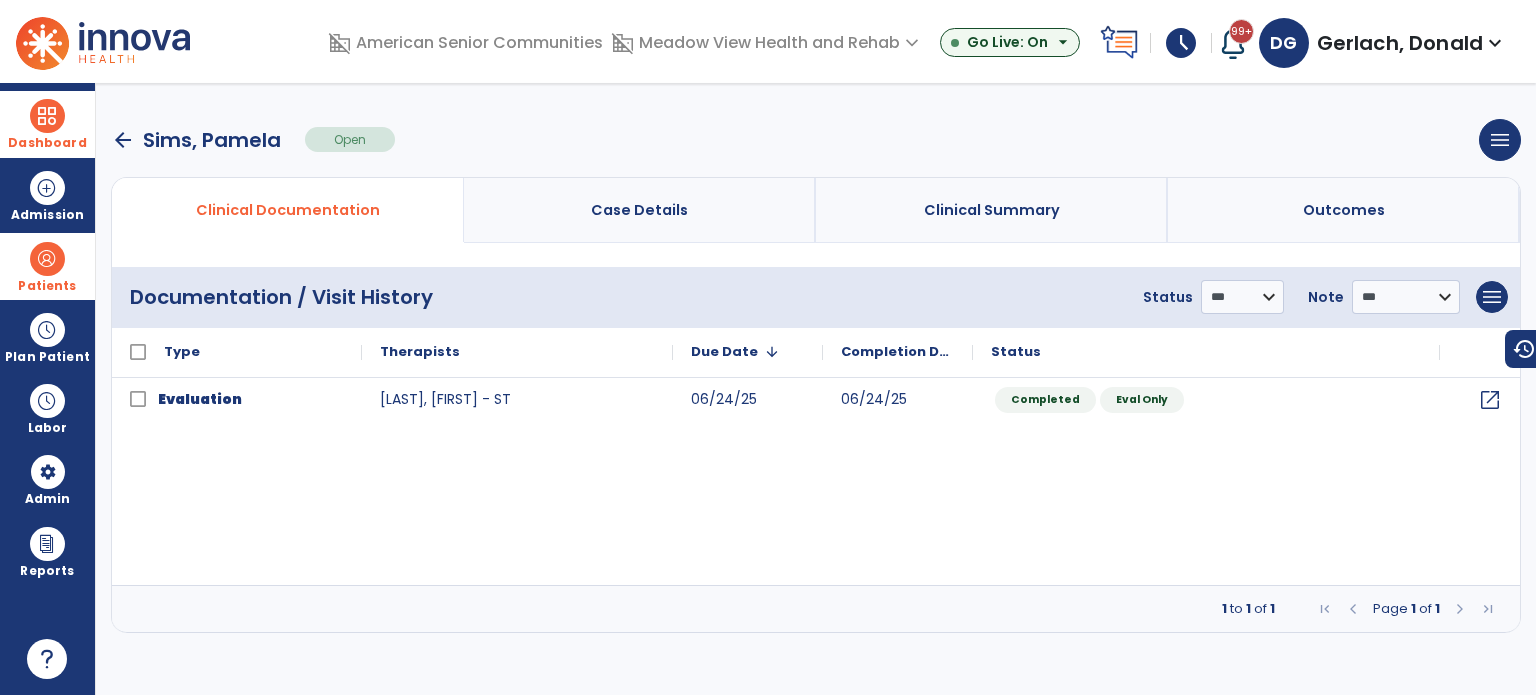 scroll, scrollTop: 0, scrollLeft: 0, axis: both 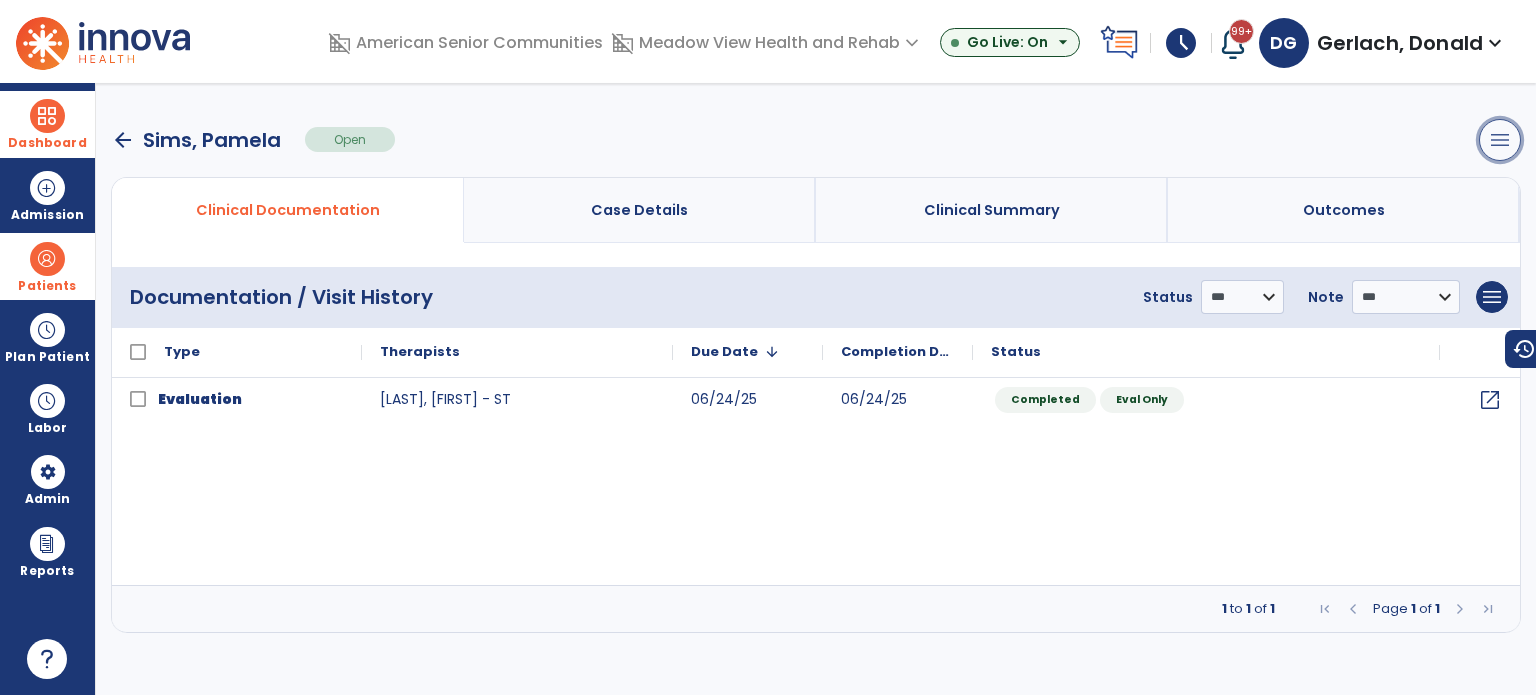 click on "menu" at bounding box center (1500, 140) 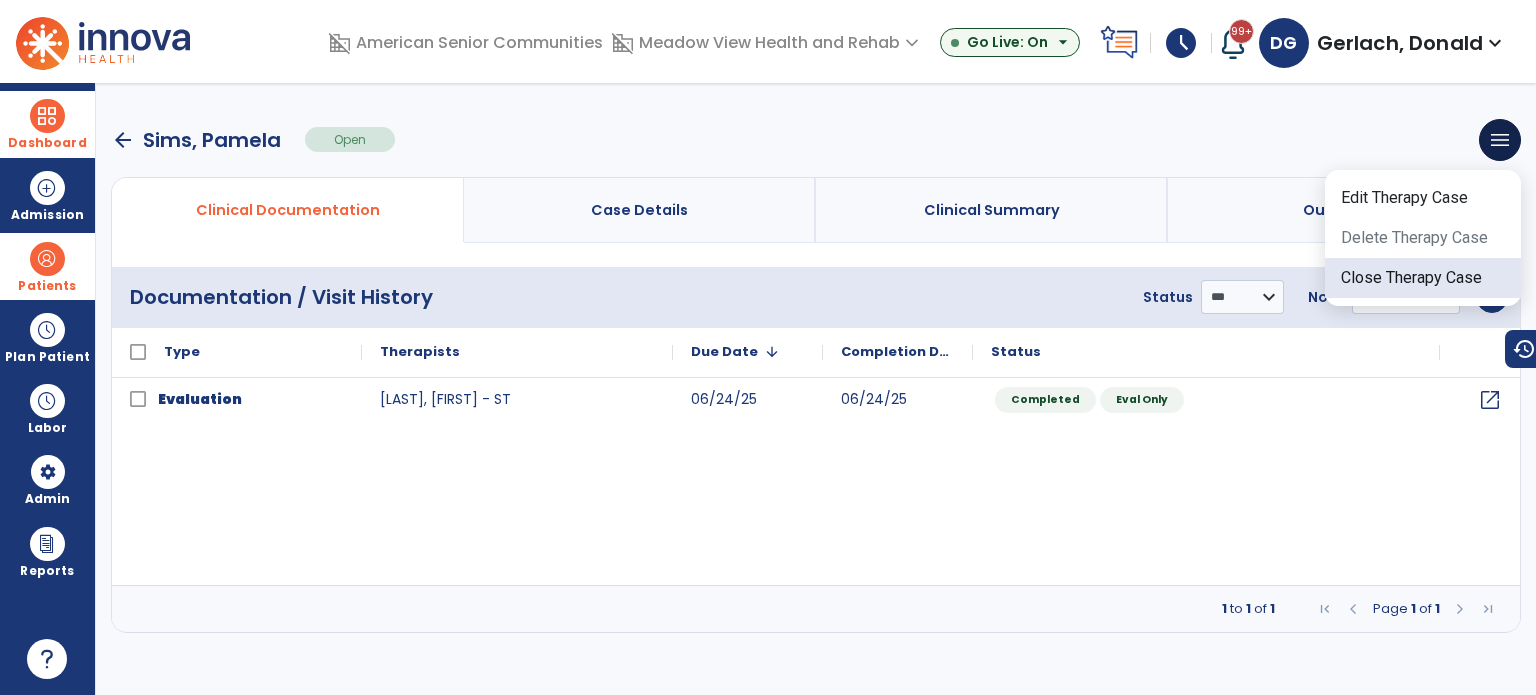 click on "Close Therapy Case" at bounding box center [1423, 278] 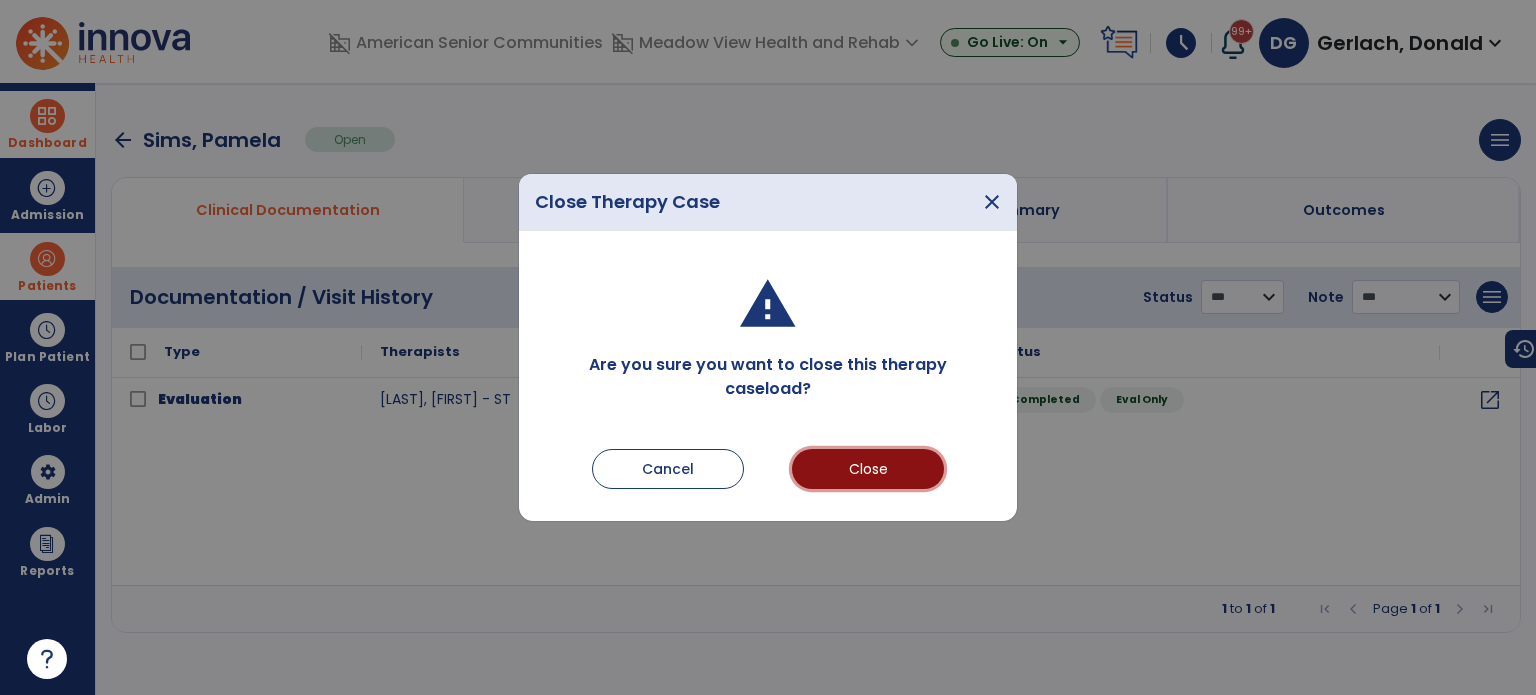click on "Close" at bounding box center [868, 469] 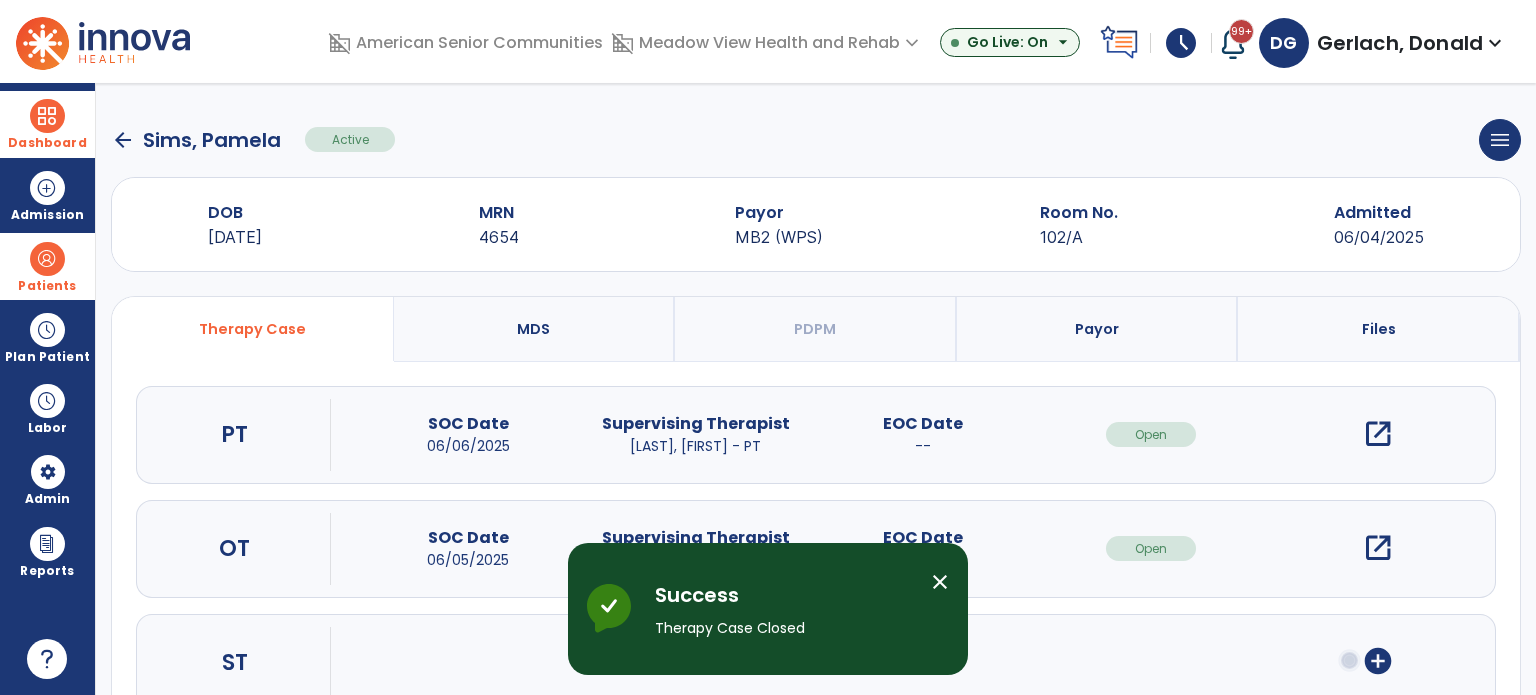 click on "close" at bounding box center (940, 582) 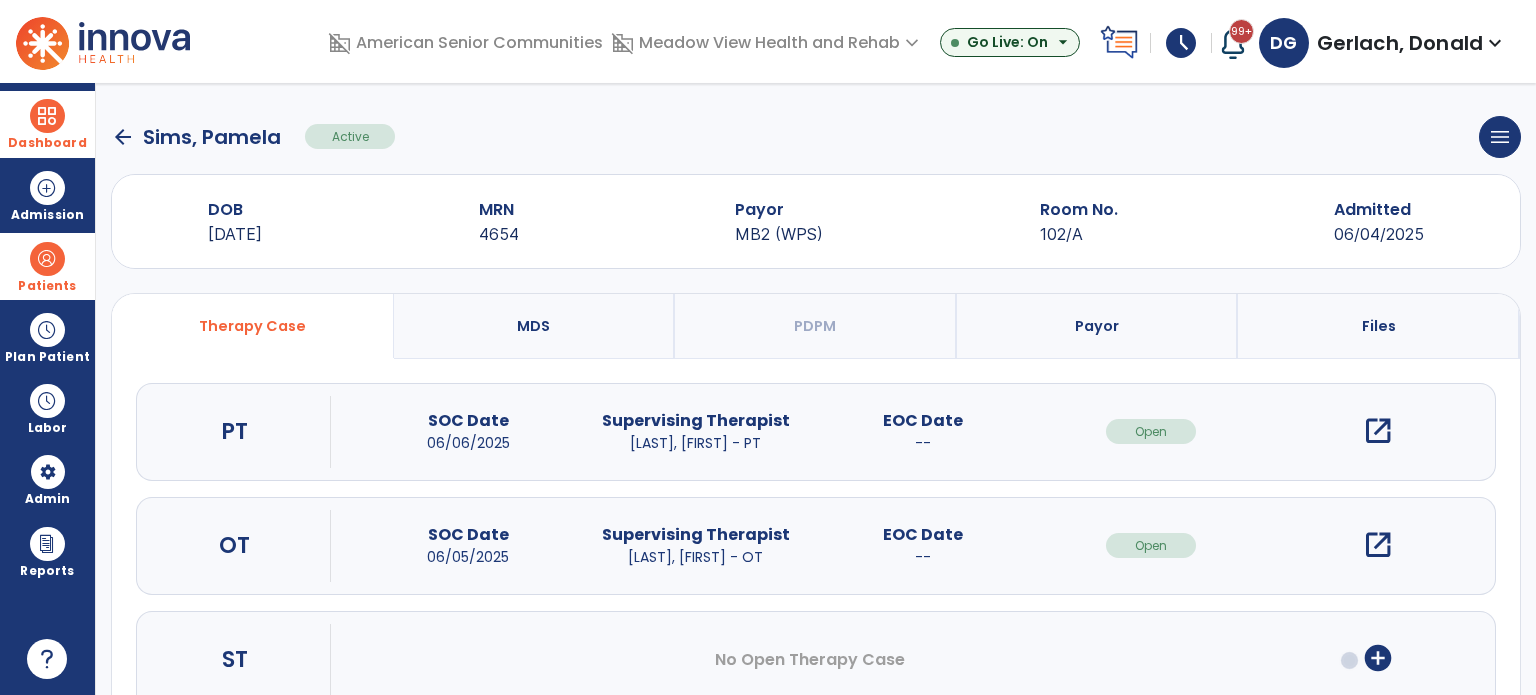 scroll, scrollTop: 0, scrollLeft: 0, axis: both 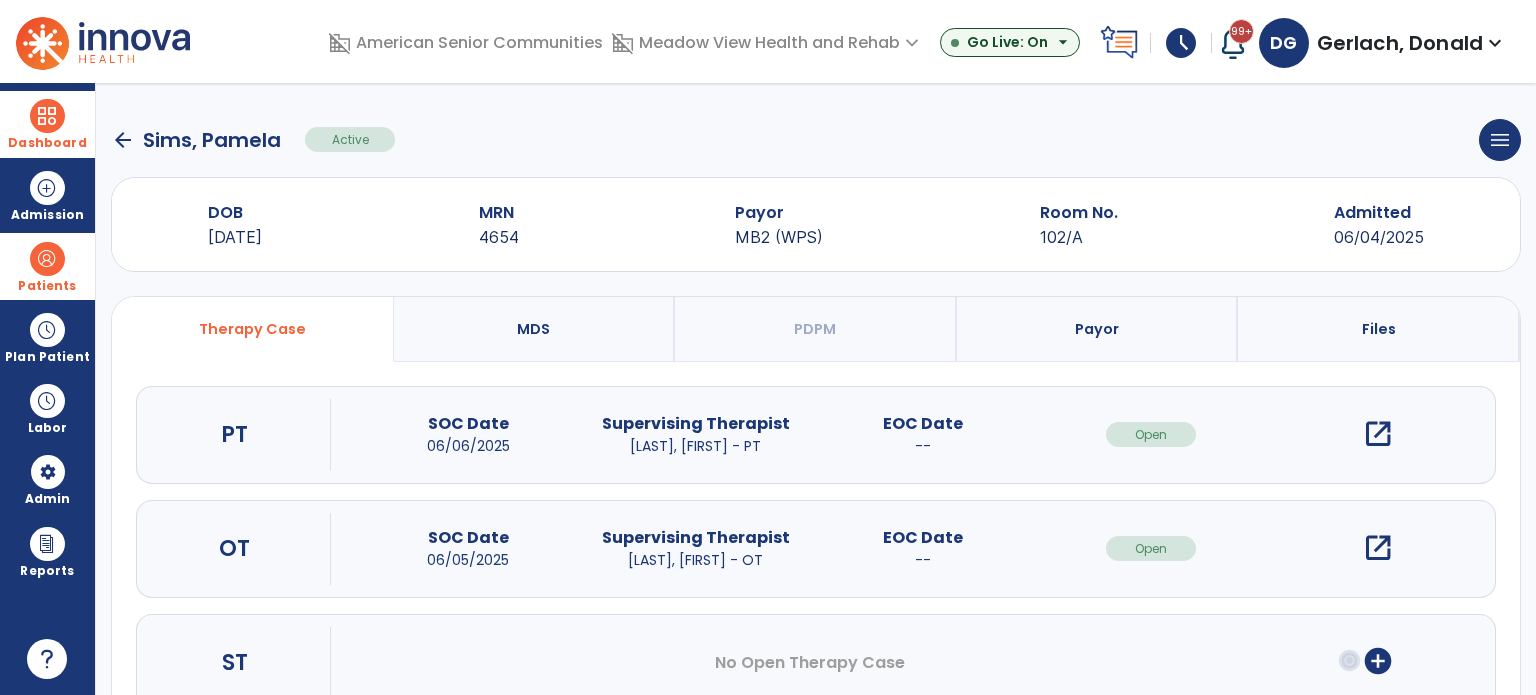 click on "arrow_back" 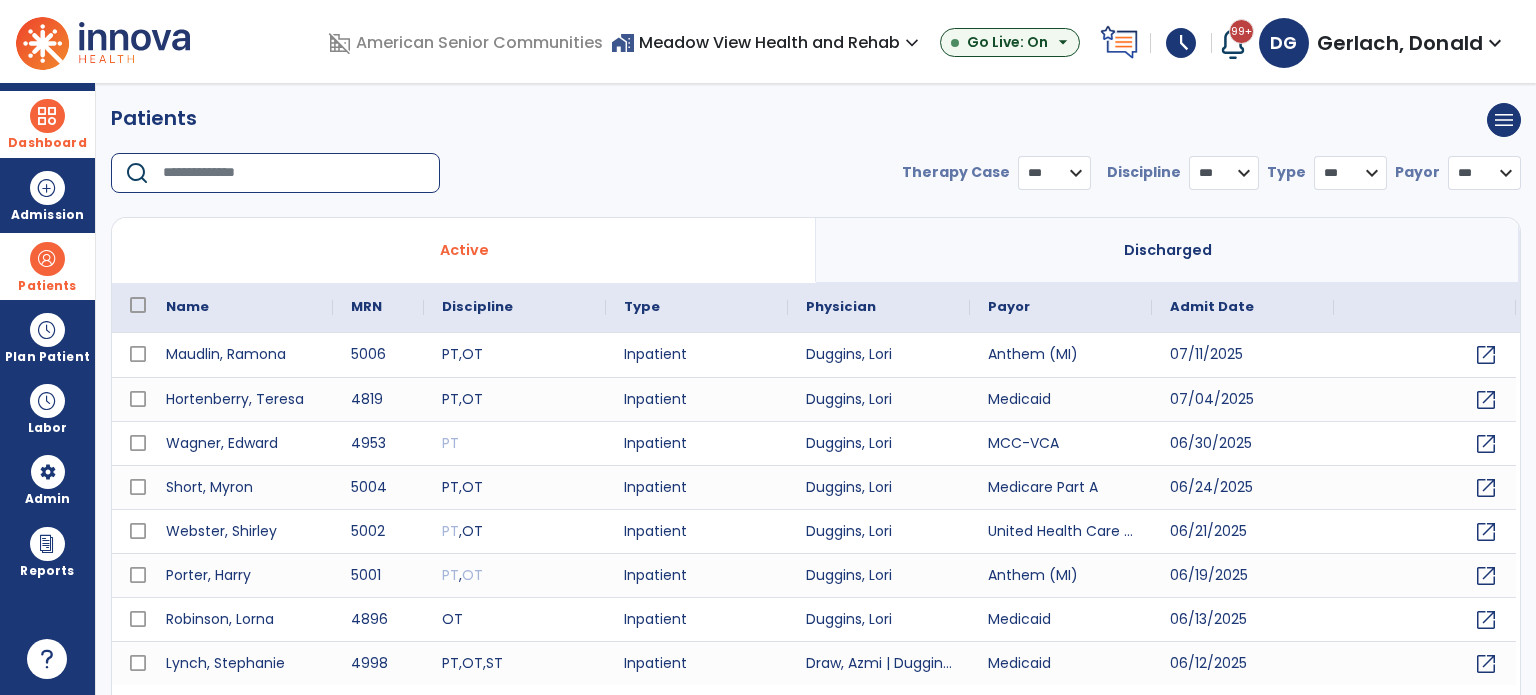 click at bounding box center [294, 173] 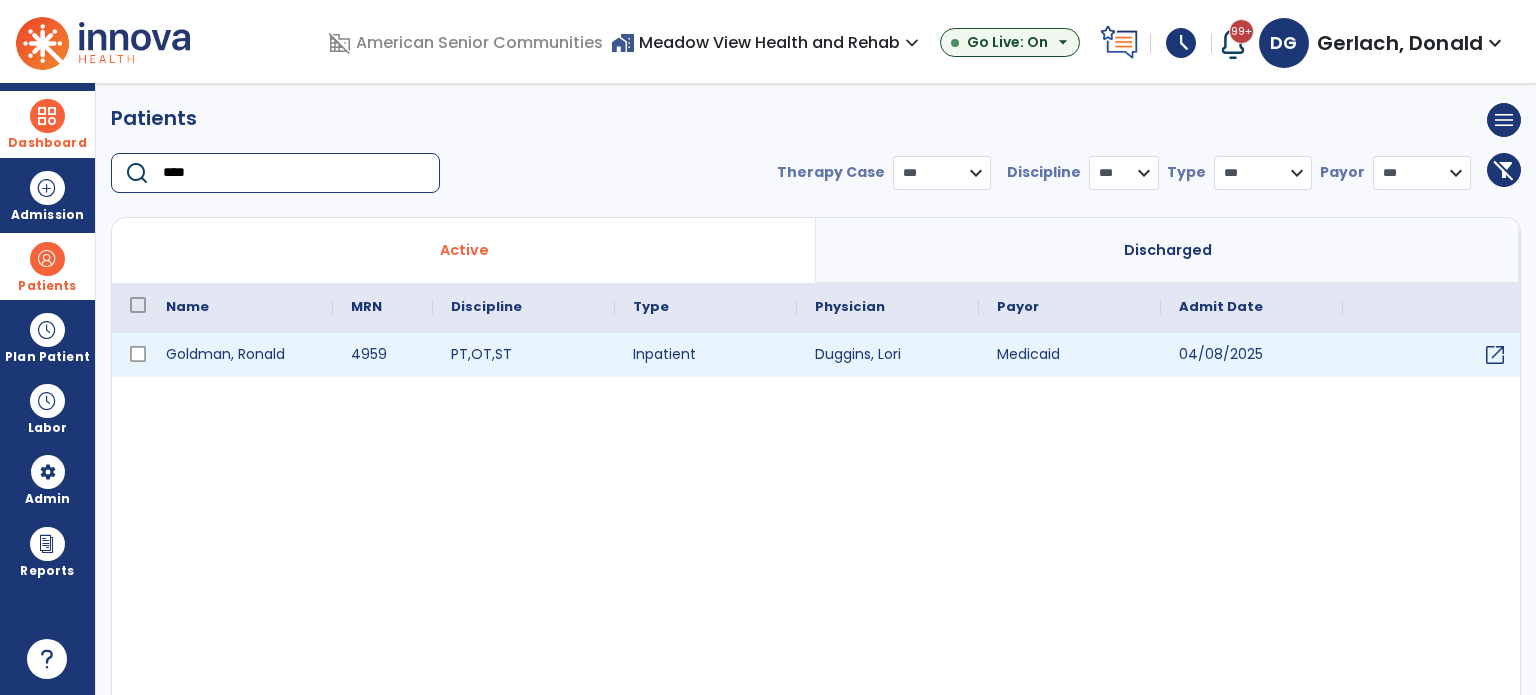type on "****" 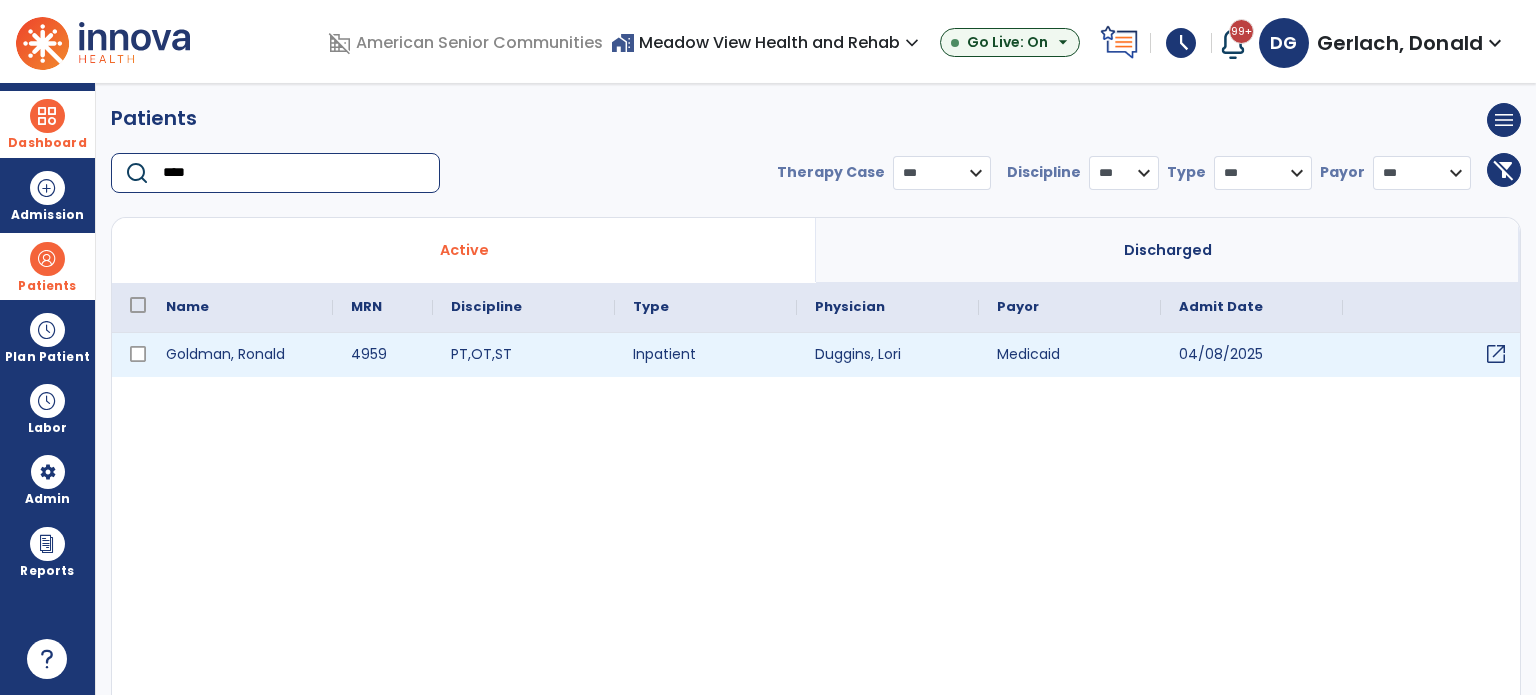 click on "open_in_new" at bounding box center [1496, 354] 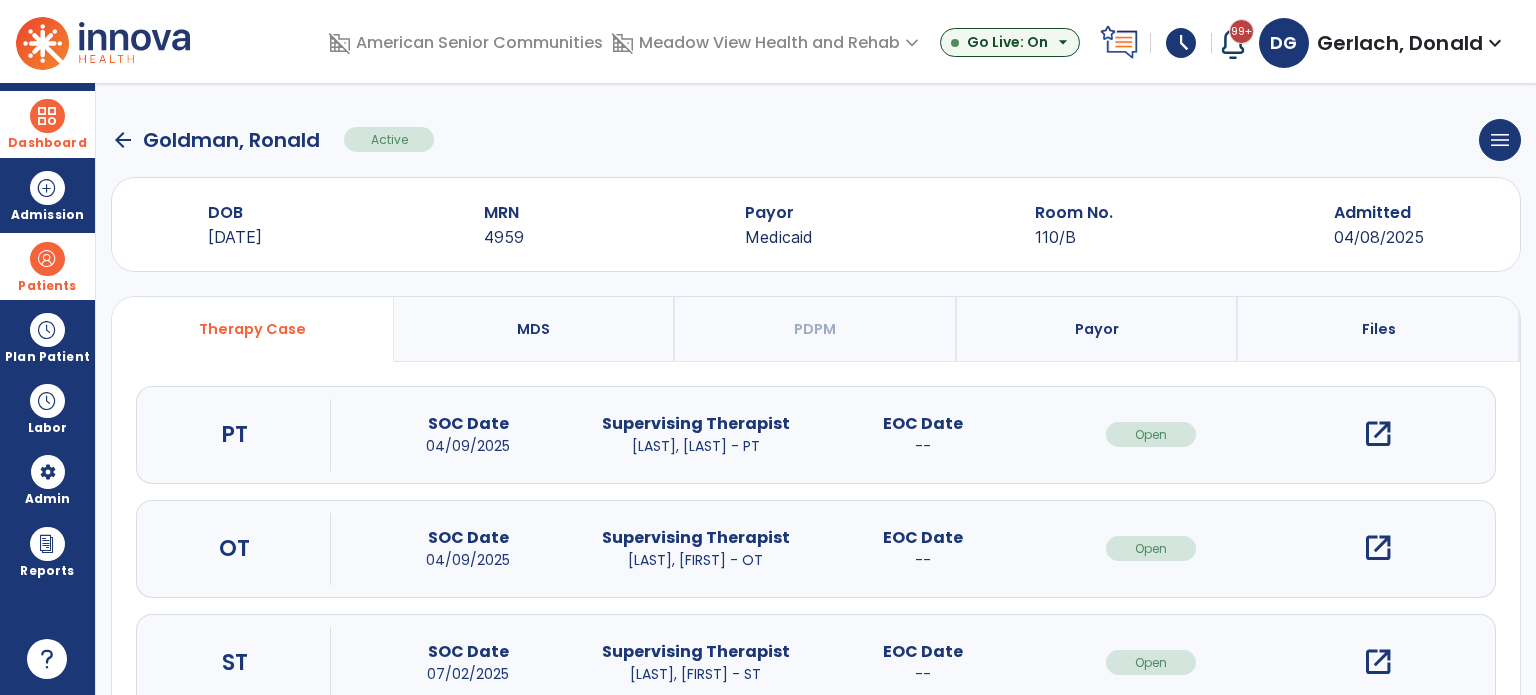 scroll, scrollTop: 62, scrollLeft: 0, axis: vertical 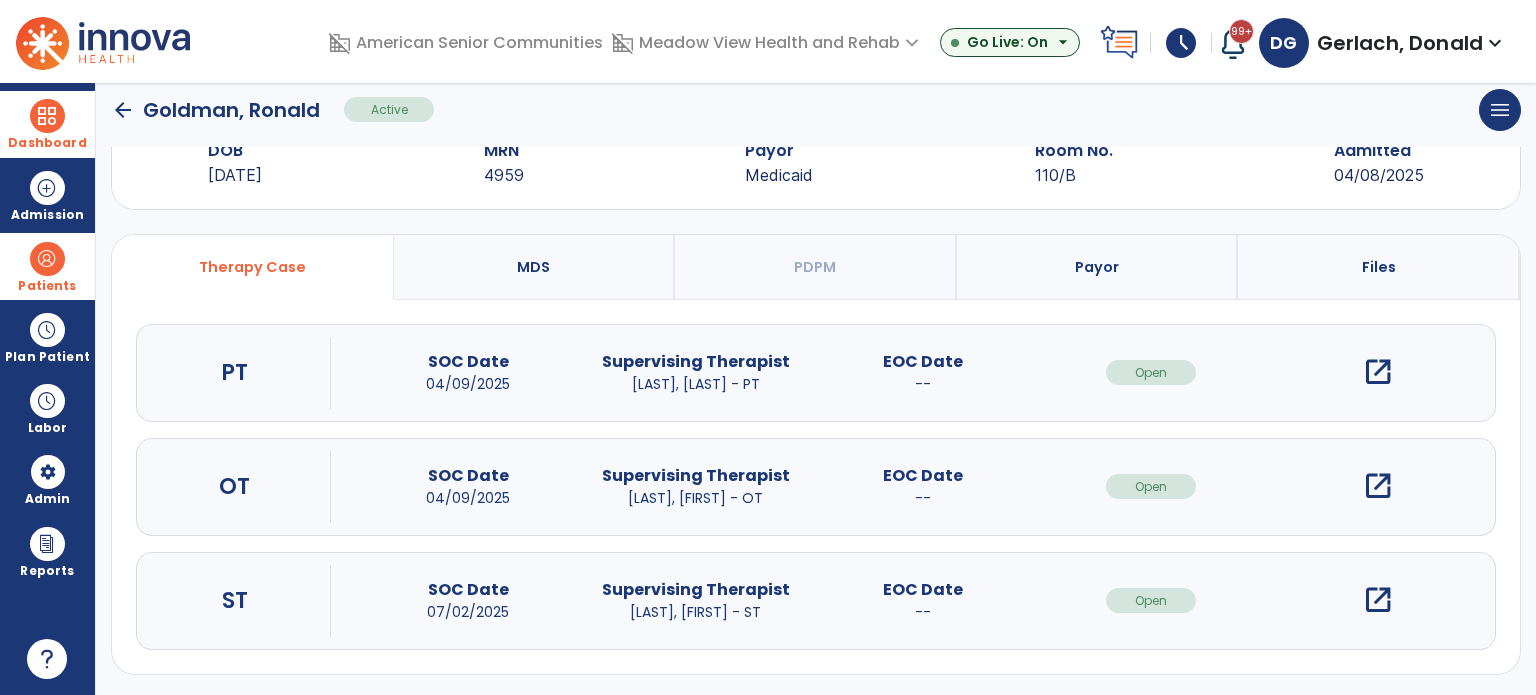 click on "open_in_new" at bounding box center [1378, 600] 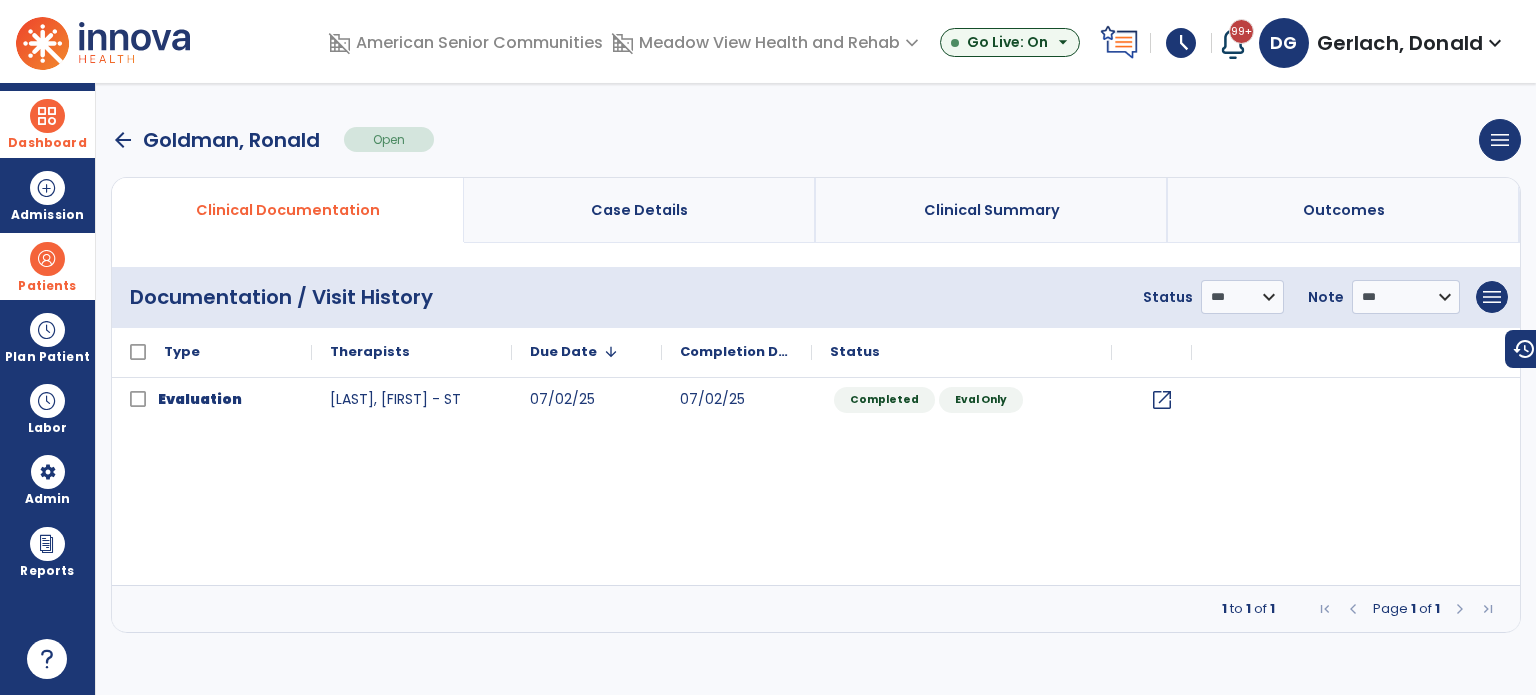 scroll, scrollTop: 0, scrollLeft: 0, axis: both 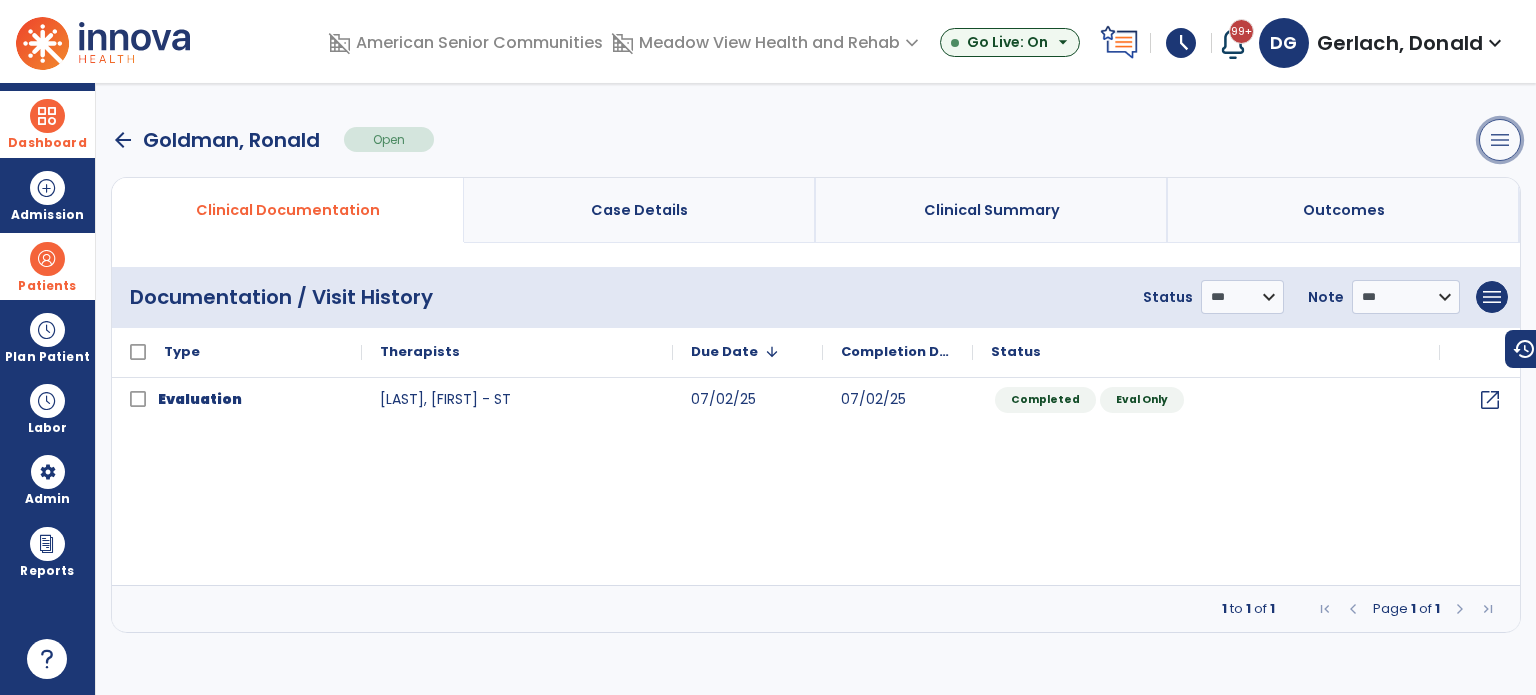 click on "menu" at bounding box center [1500, 140] 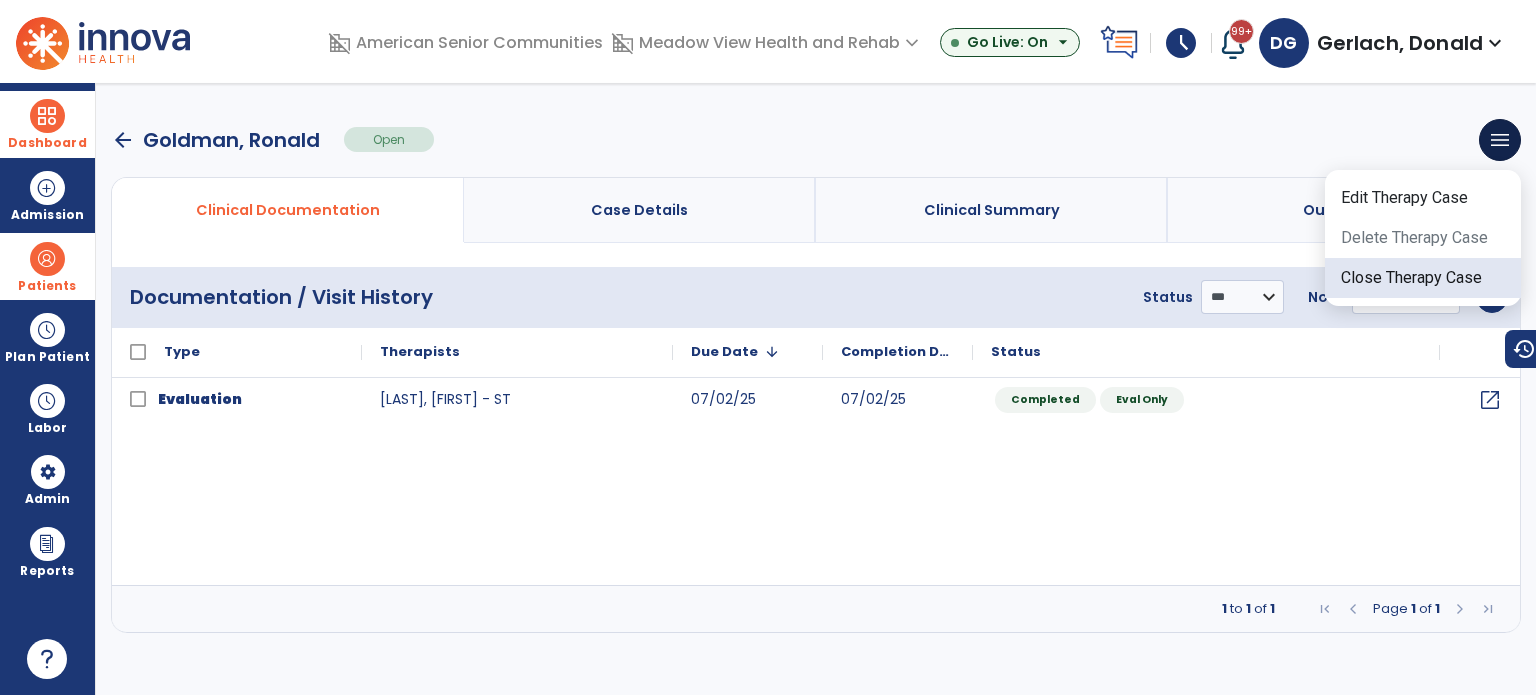 click on "Close Therapy Case" at bounding box center (1423, 278) 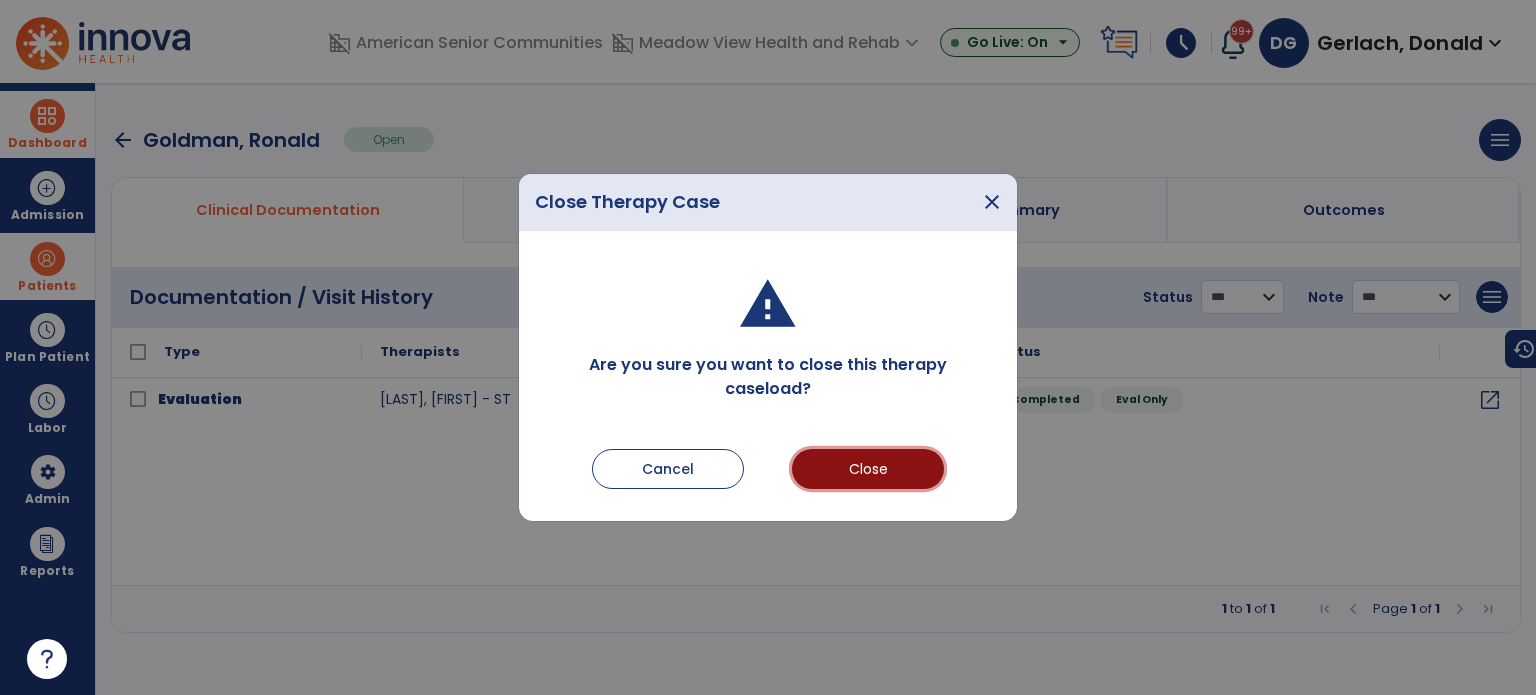click on "Close" at bounding box center [868, 469] 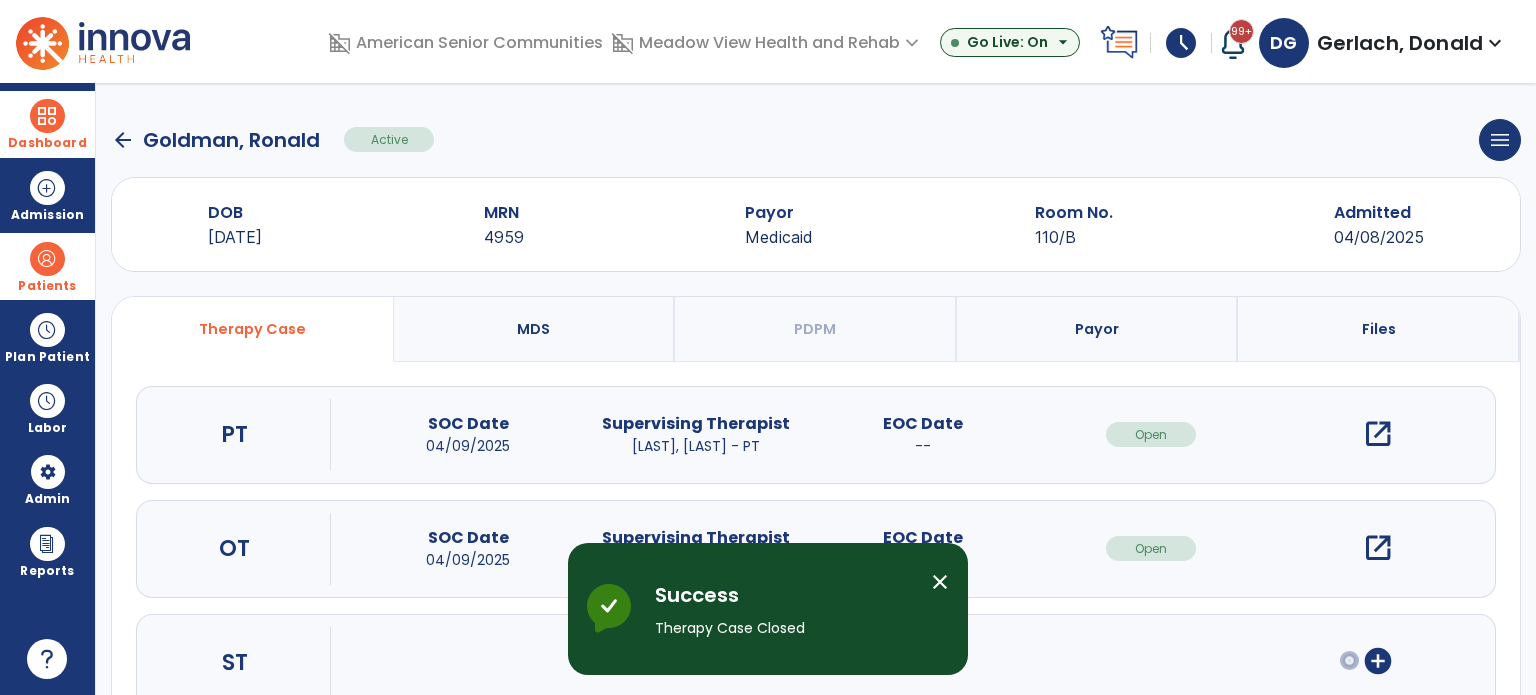 click on "arrow_back" 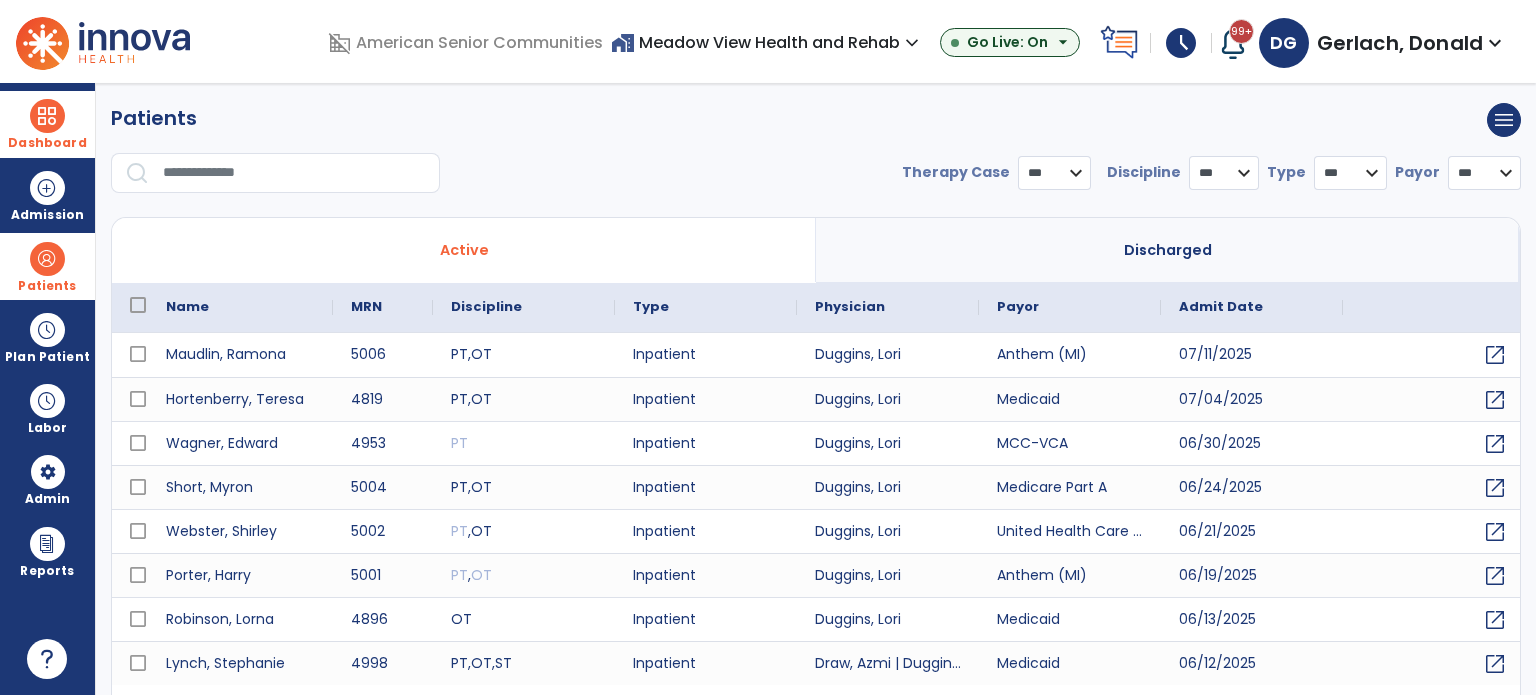 select on "***" 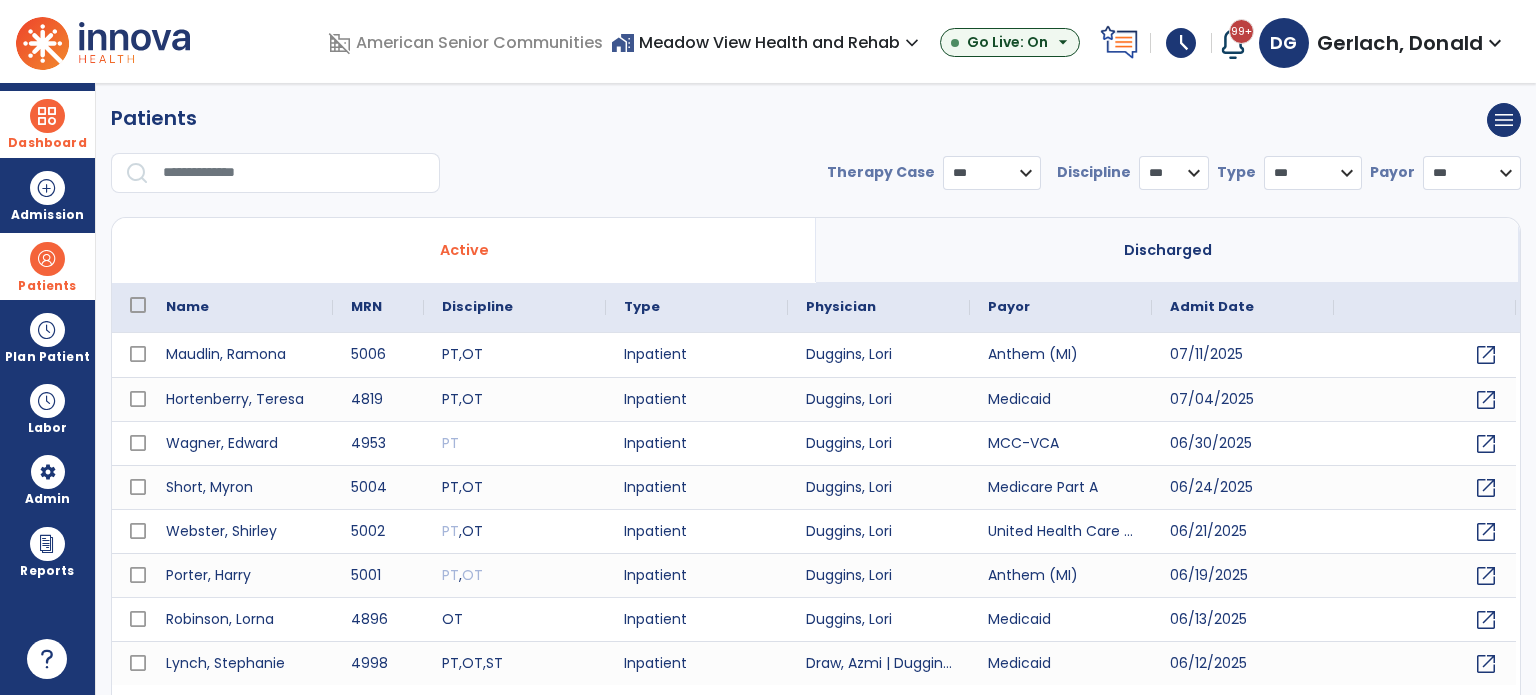 click at bounding box center (294, 173) 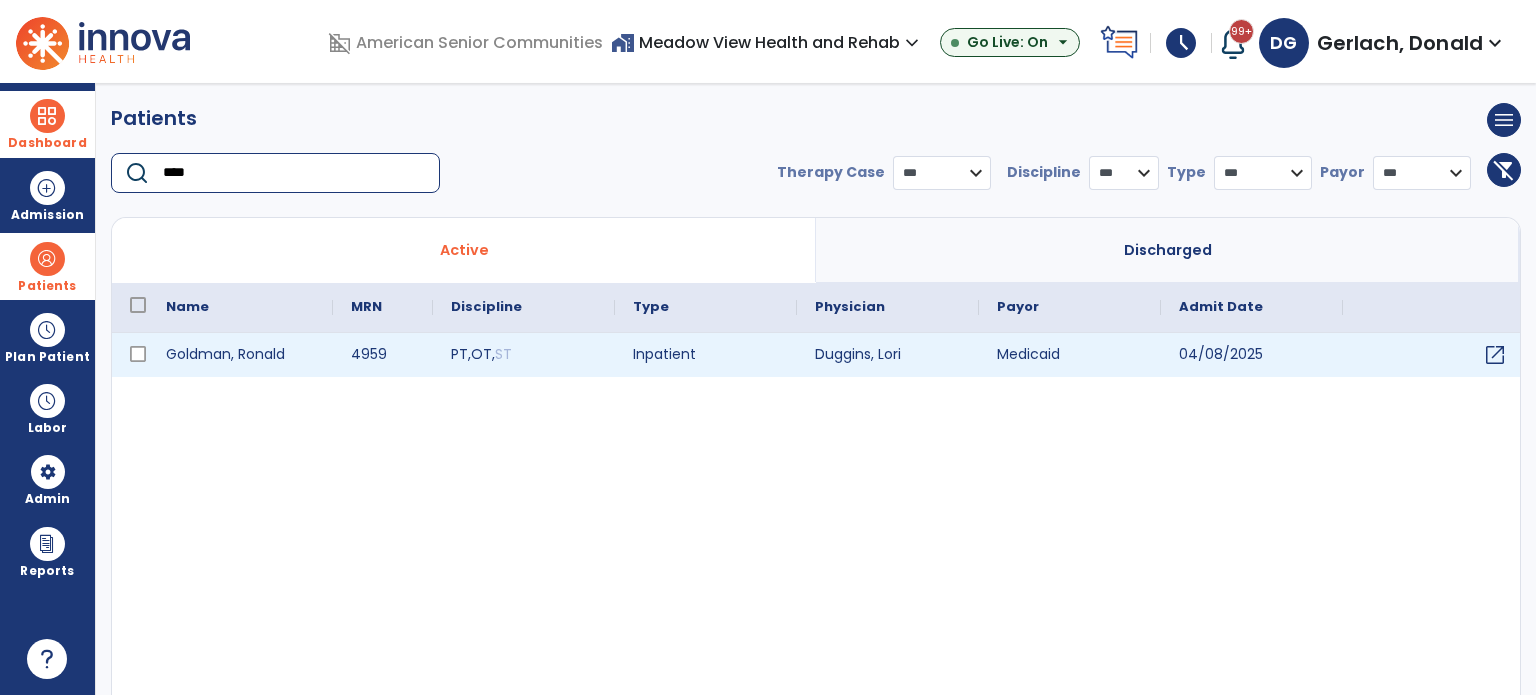 type on "****" 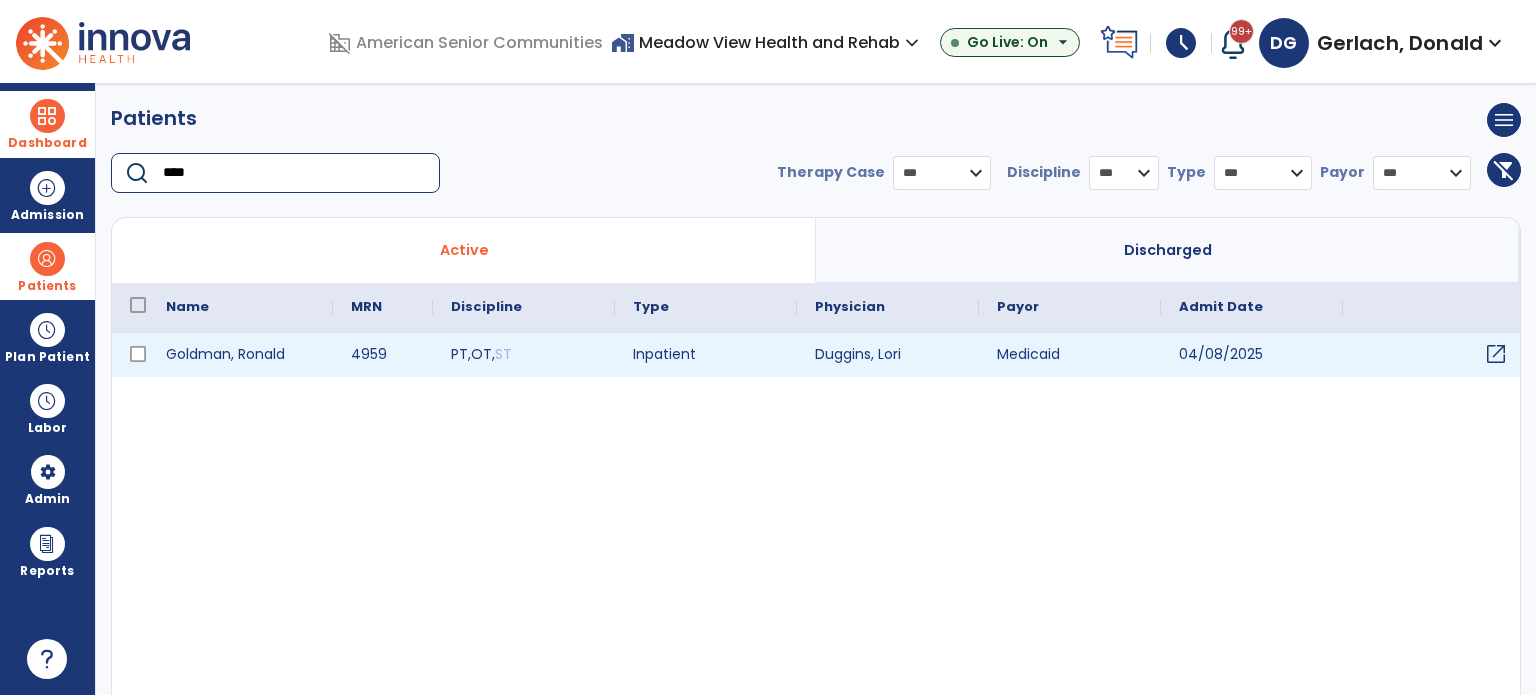 click on "open_in_new" at bounding box center [1496, 354] 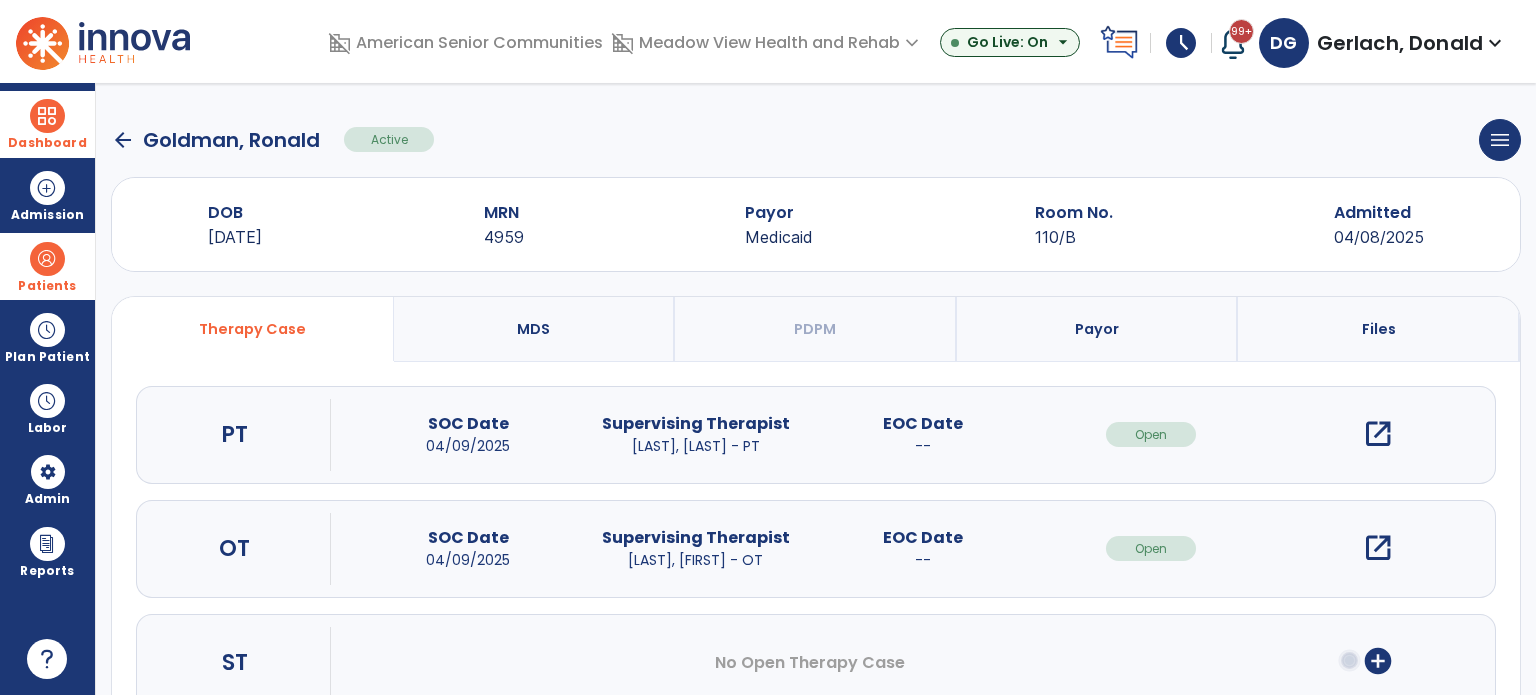 click on "open_in_new" at bounding box center (1378, 434) 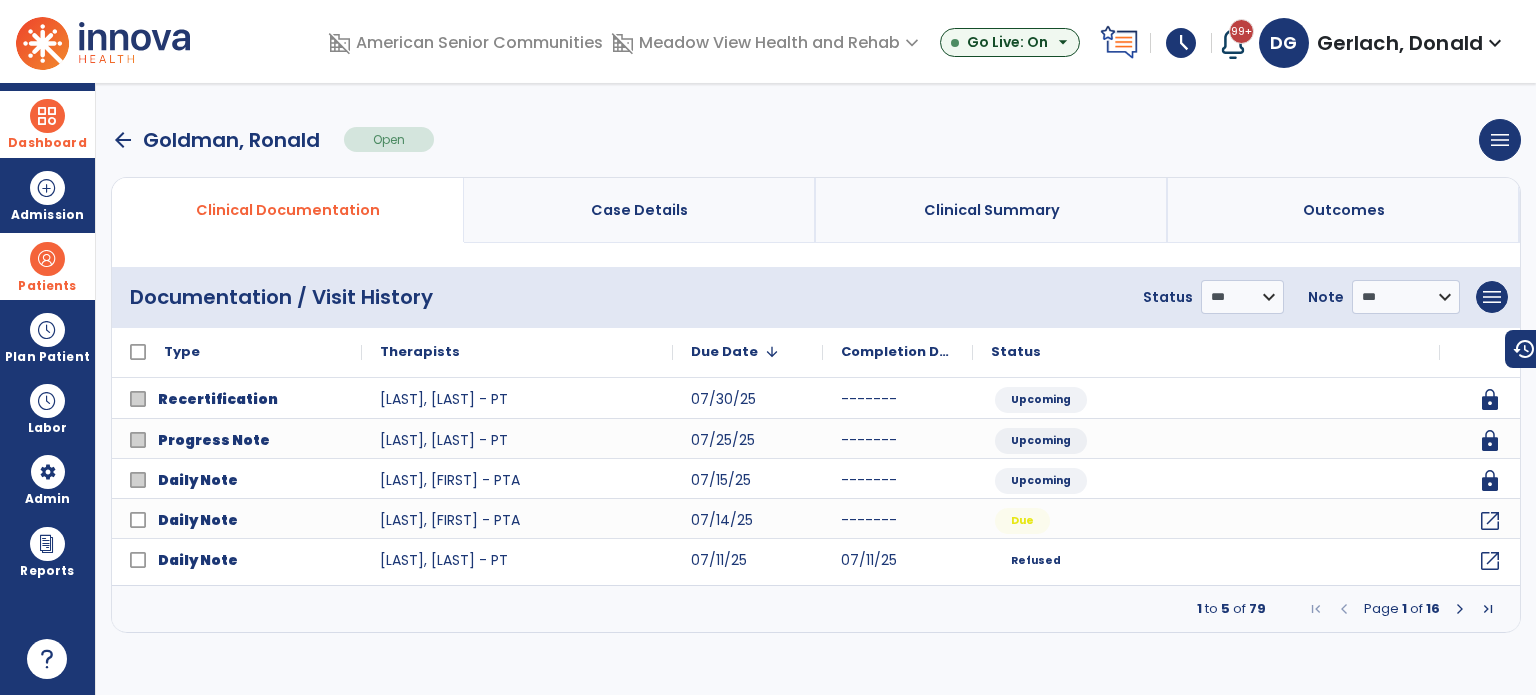 click at bounding box center [1460, 609] 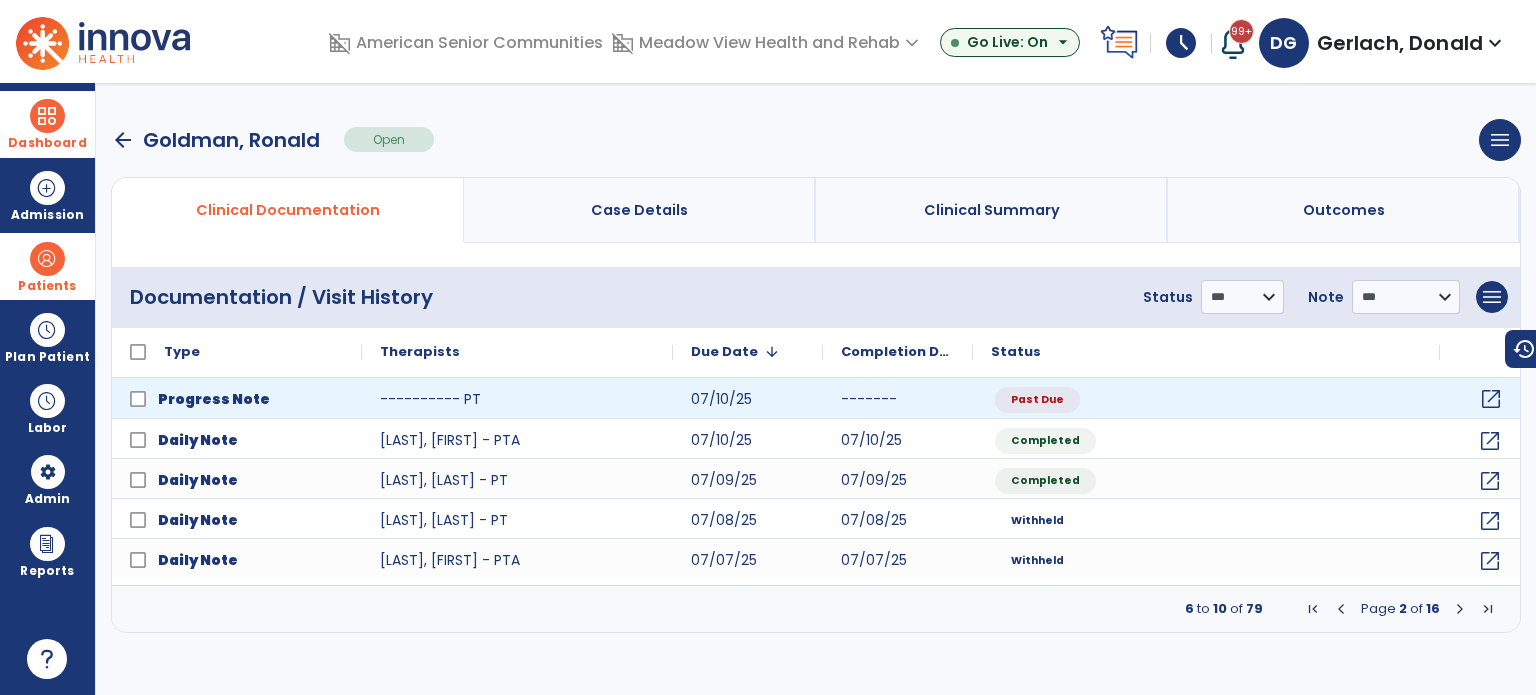 click on "open_in_new" 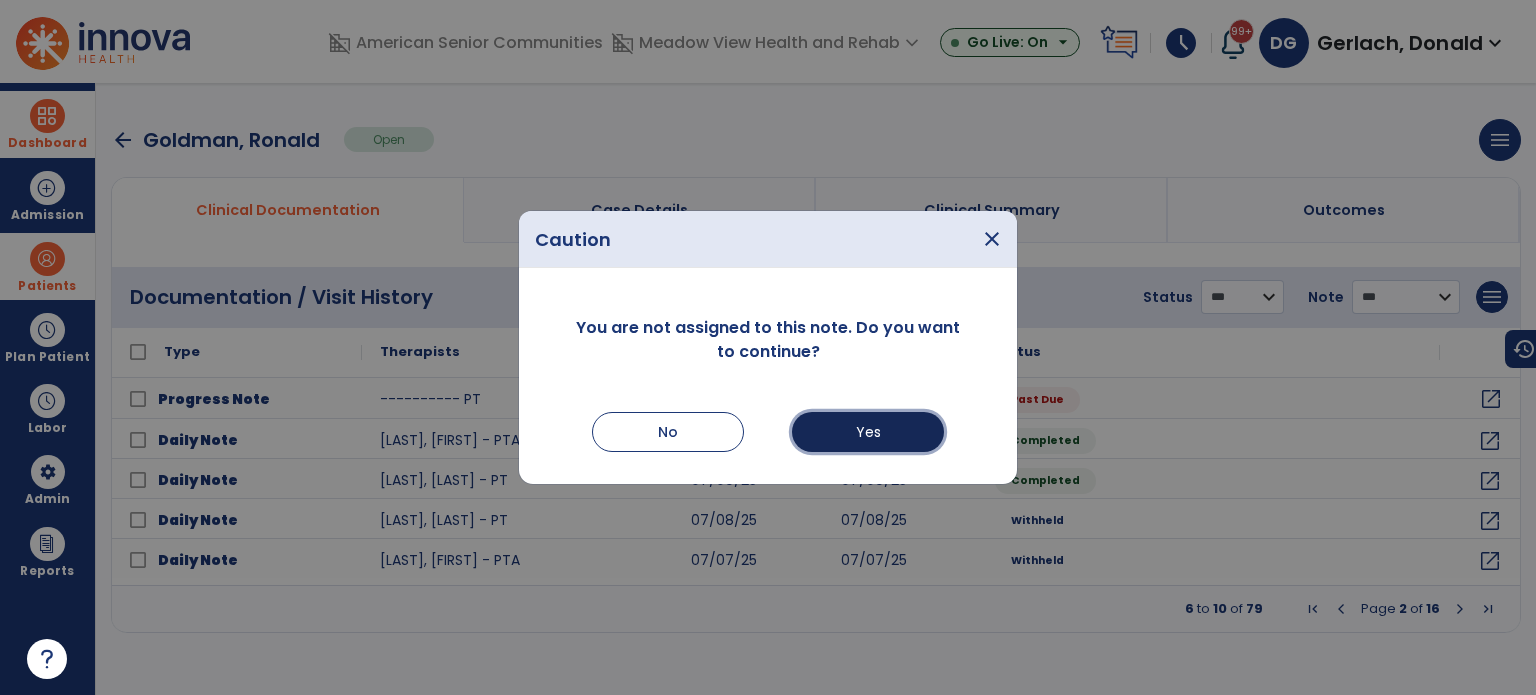 click on "Yes" at bounding box center (868, 432) 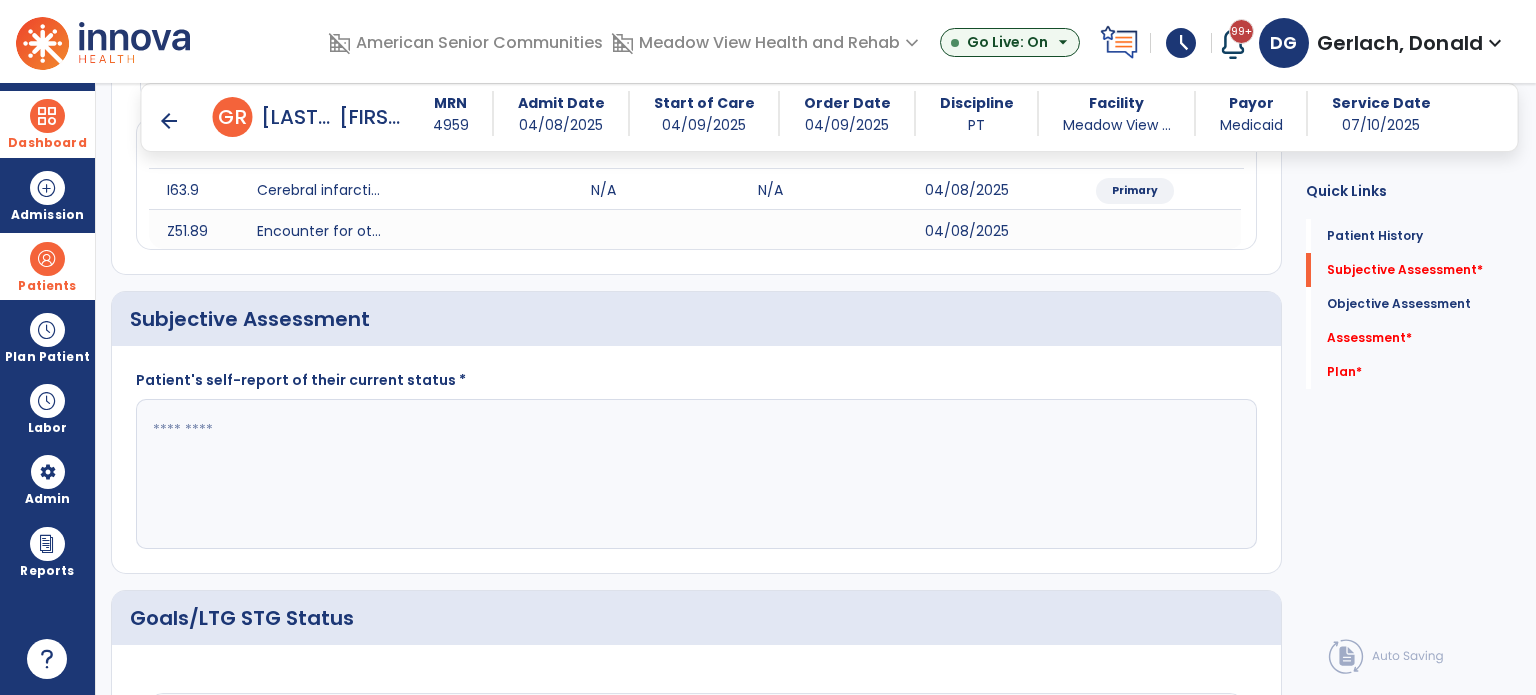 scroll, scrollTop: 400, scrollLeft: 0, axis: vertical 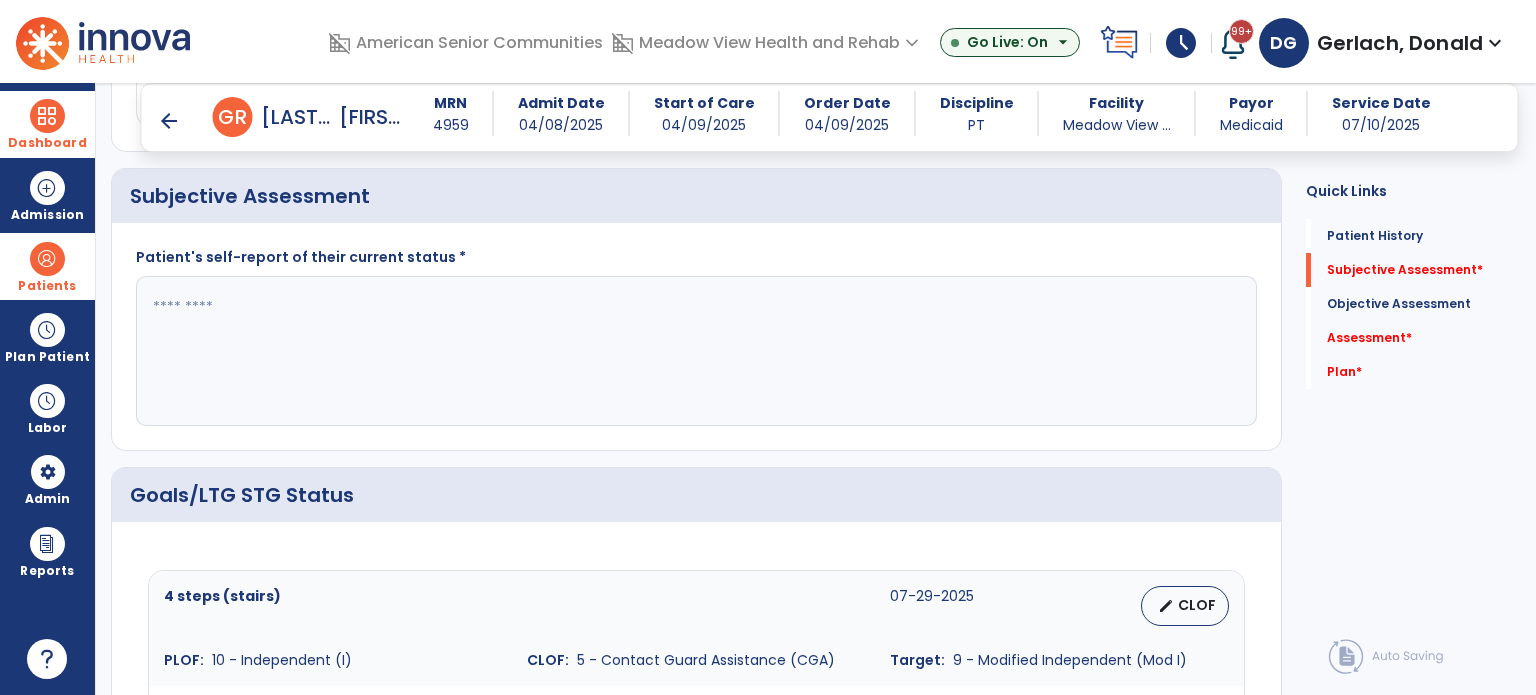drag, startPoint x: 372, startPoint y: 347, endPoint x: 356, endPoint y: 327, distance: 25.612497 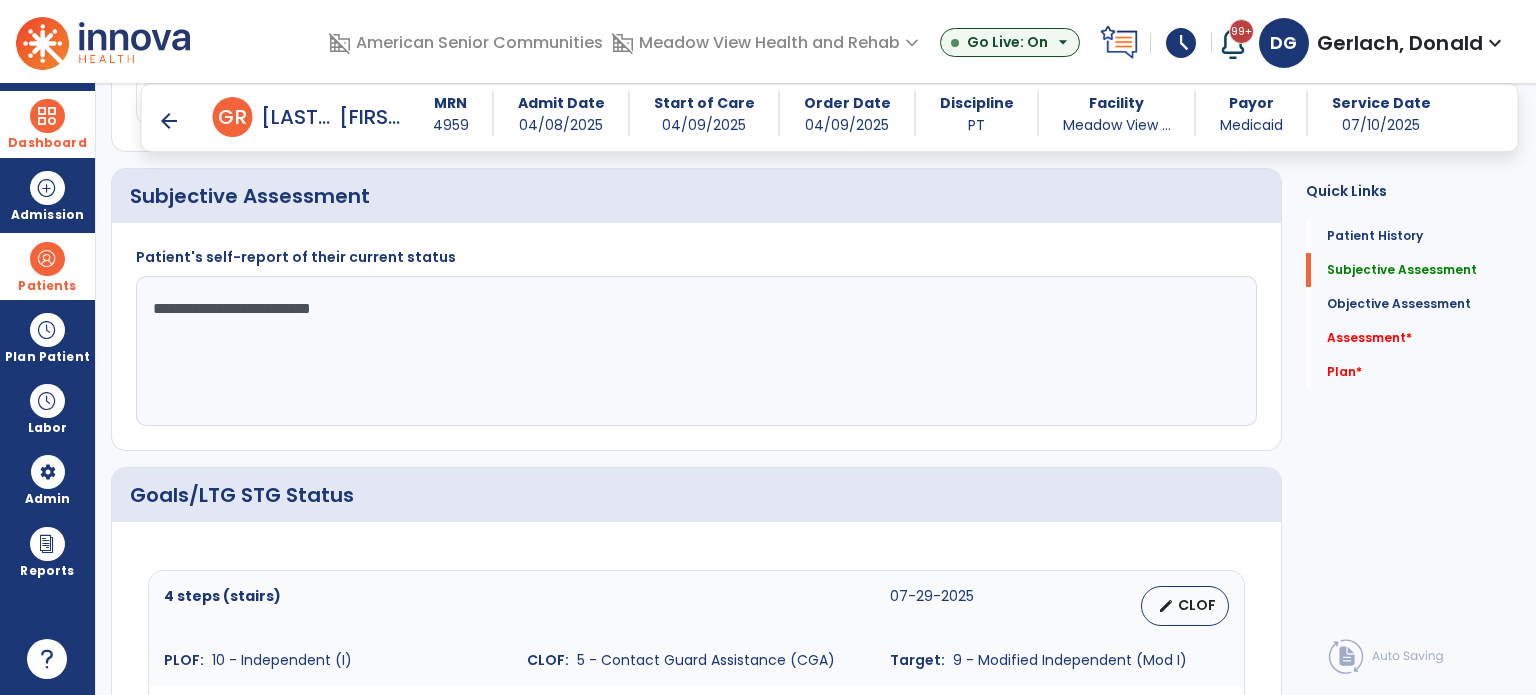 drag, startPoint x: 319, startPoint y: 311, endPoint x: 446, endPoint y: 288, distance: 129.06587 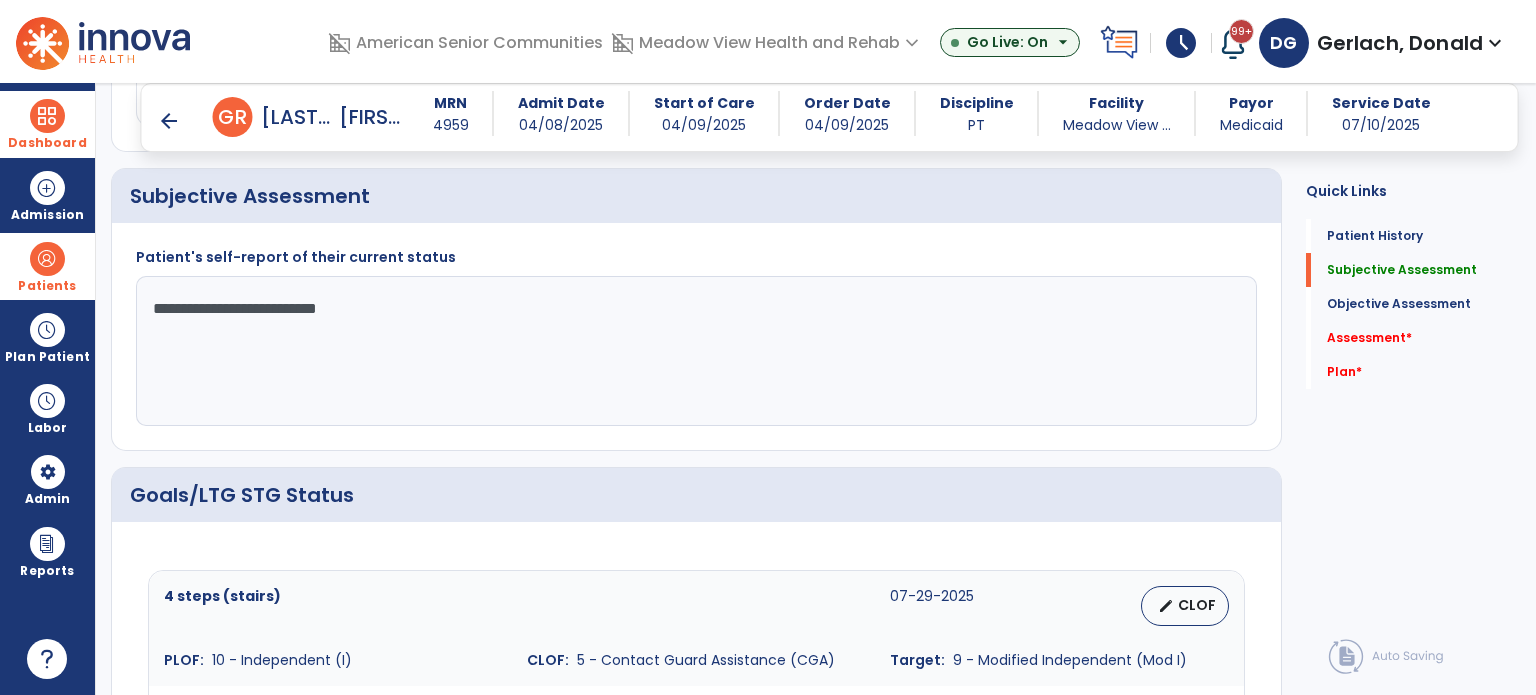 click on "**********" 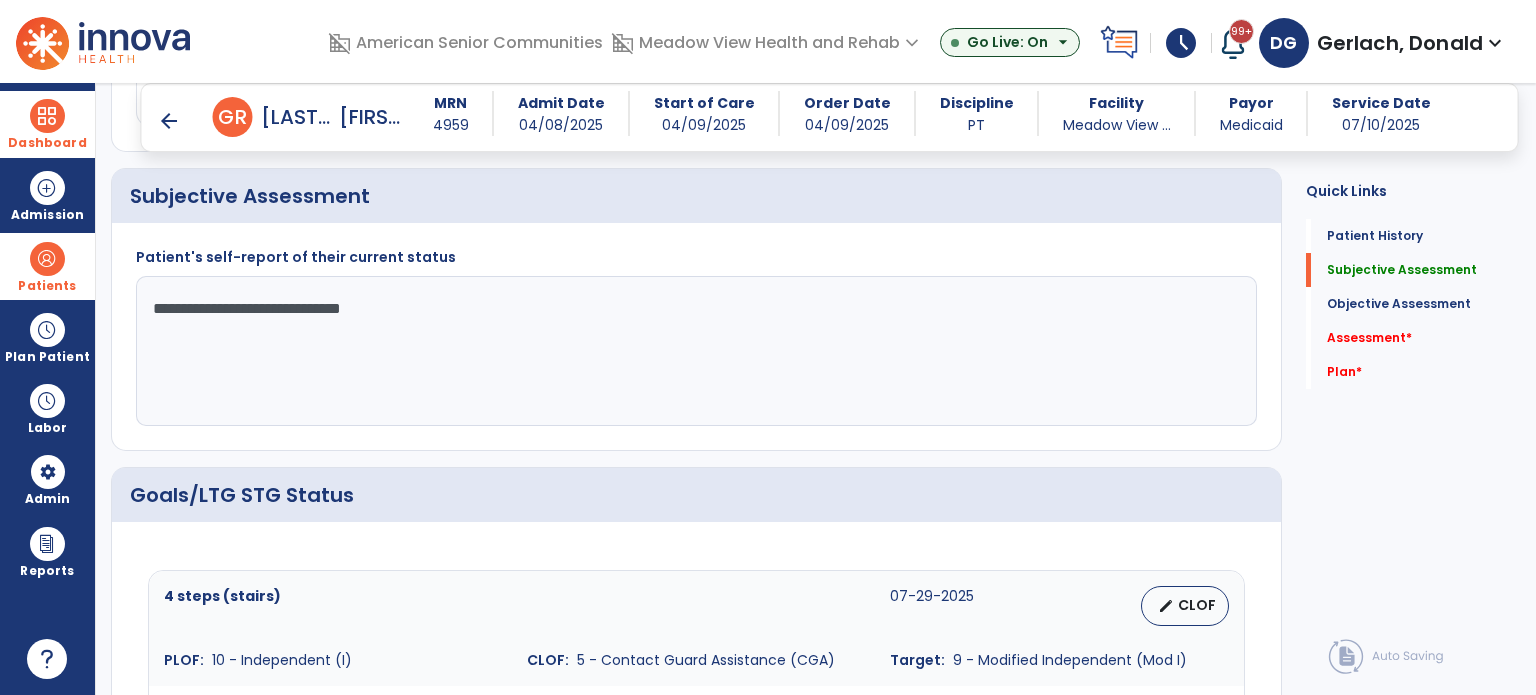 click on "**********" 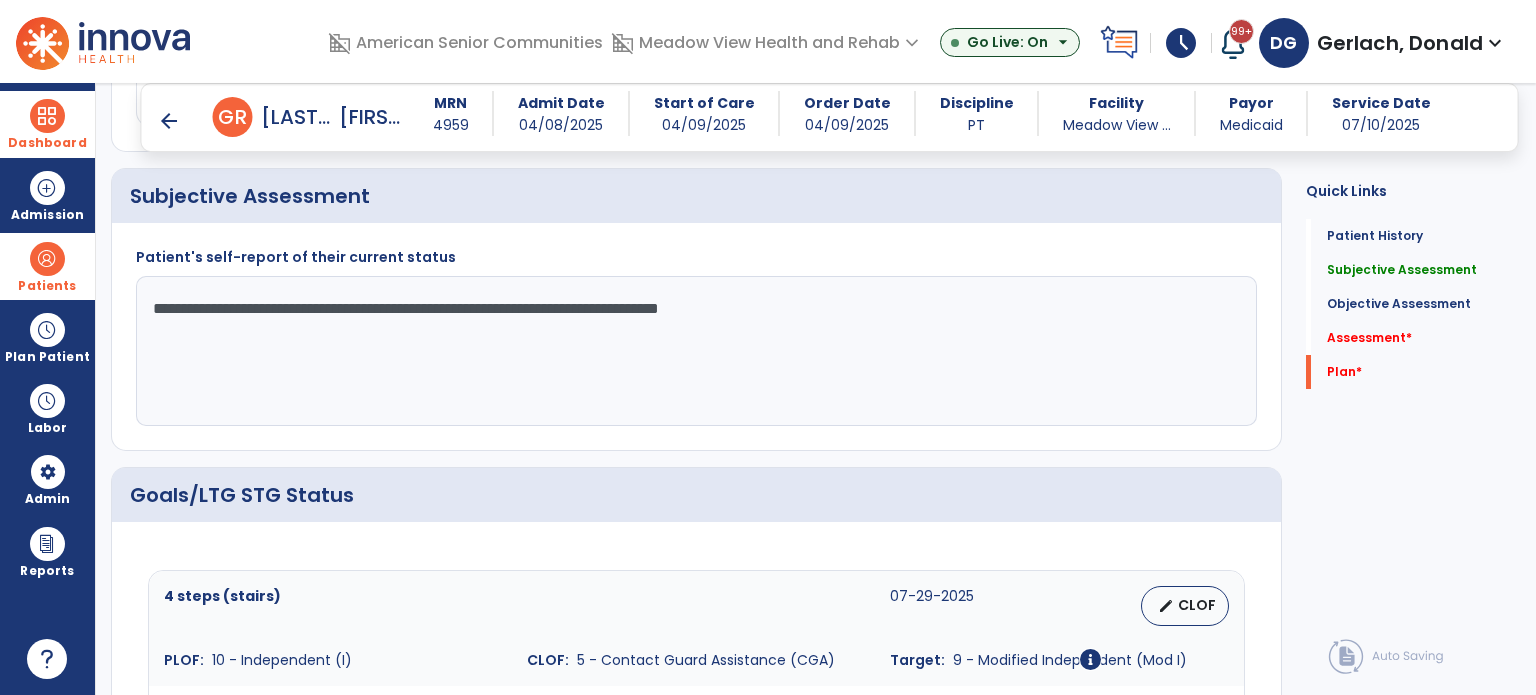 scroll, scrollTop: 1917, scrollLeft: 0, axis: vertical 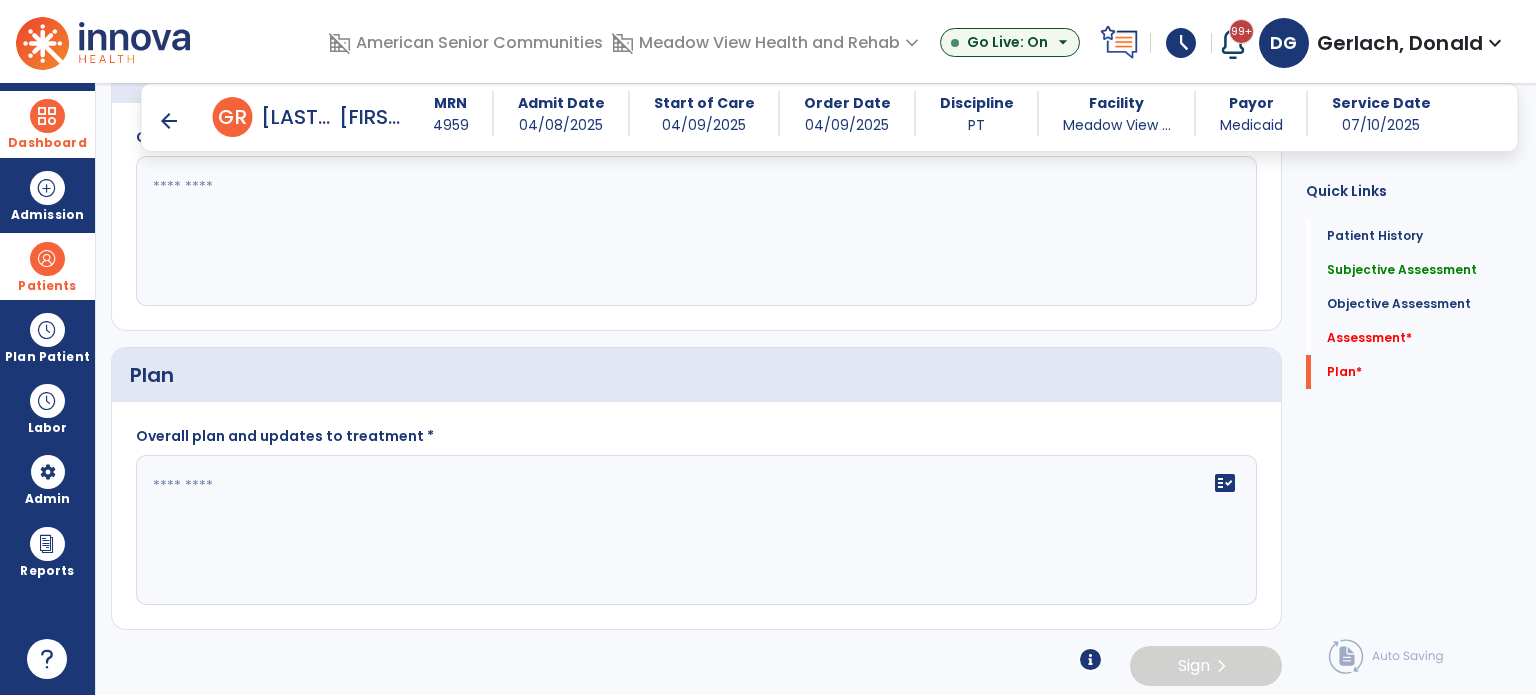 type on "**********" 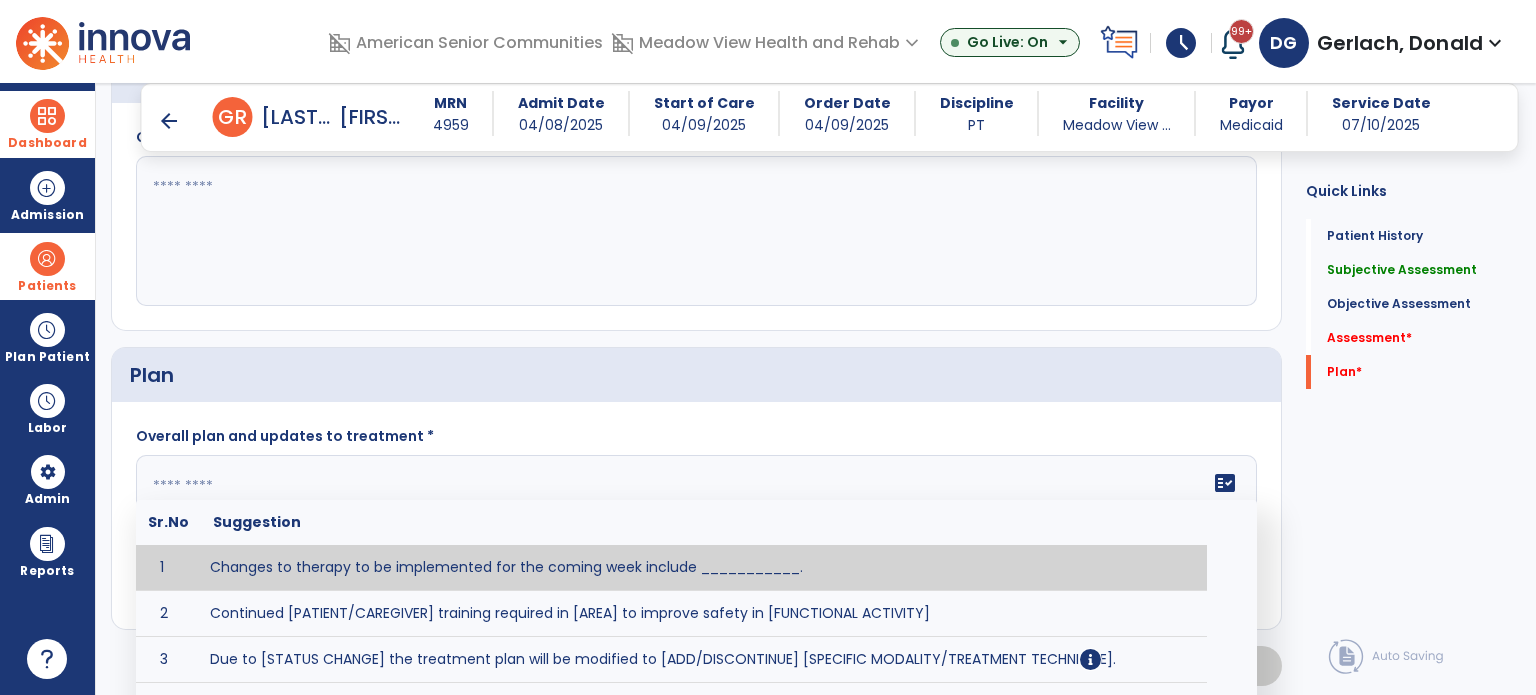 click 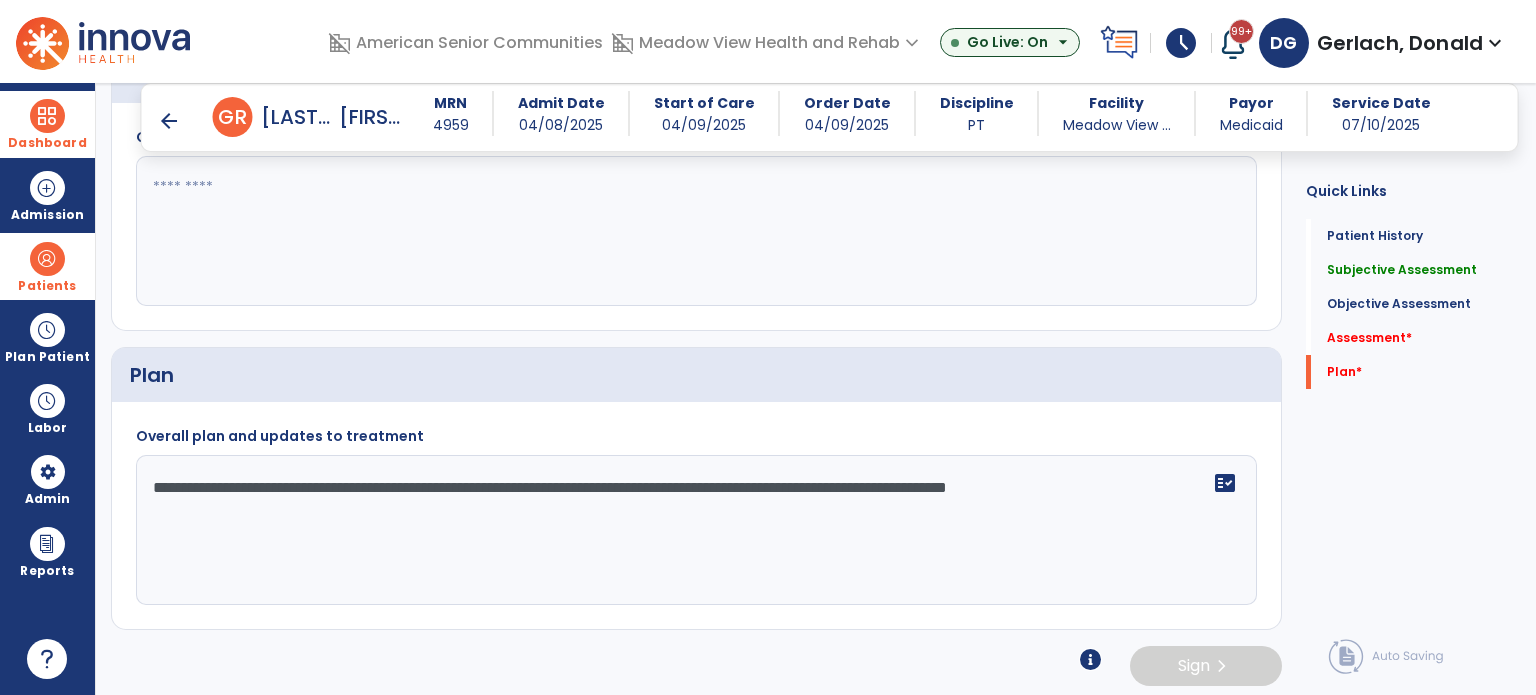 type on "**********" 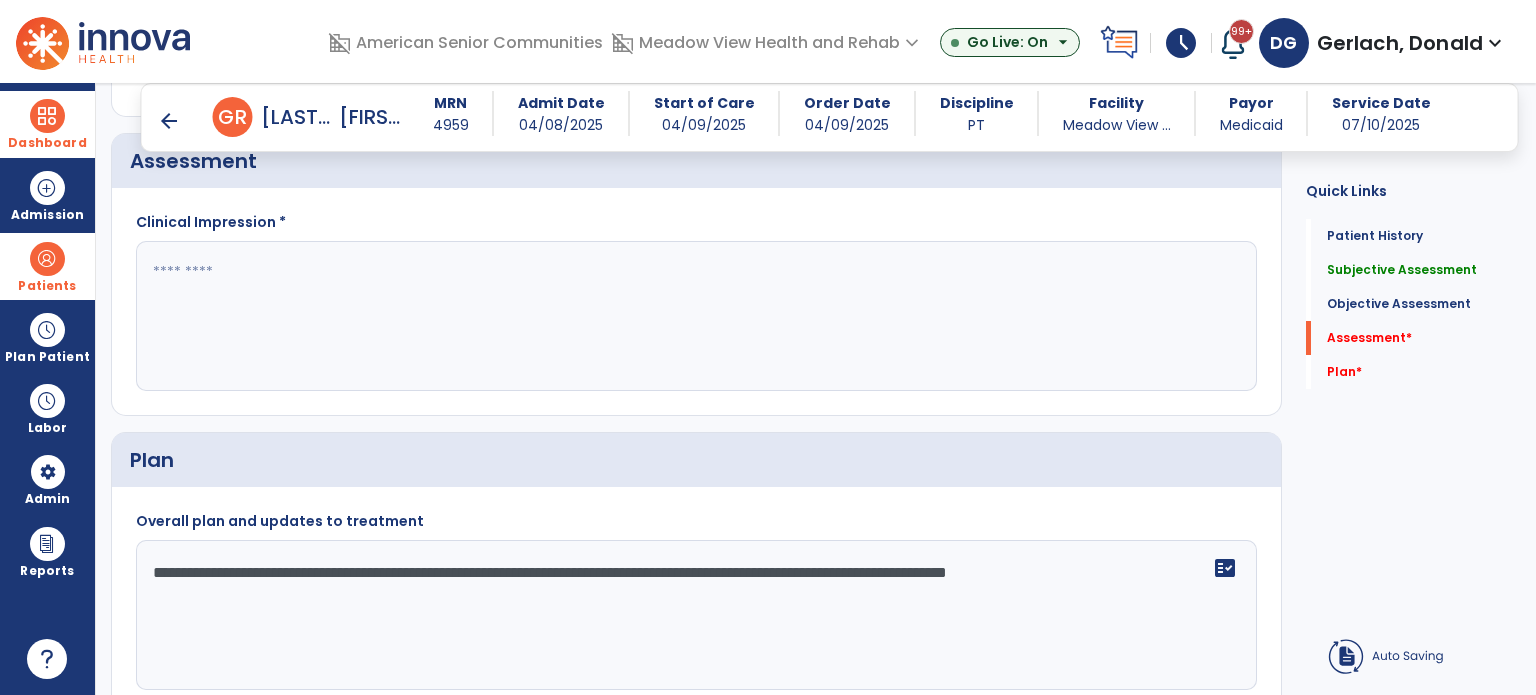 scroll, scrollTop: 1717, scrollLeft: 0, axis: vertical 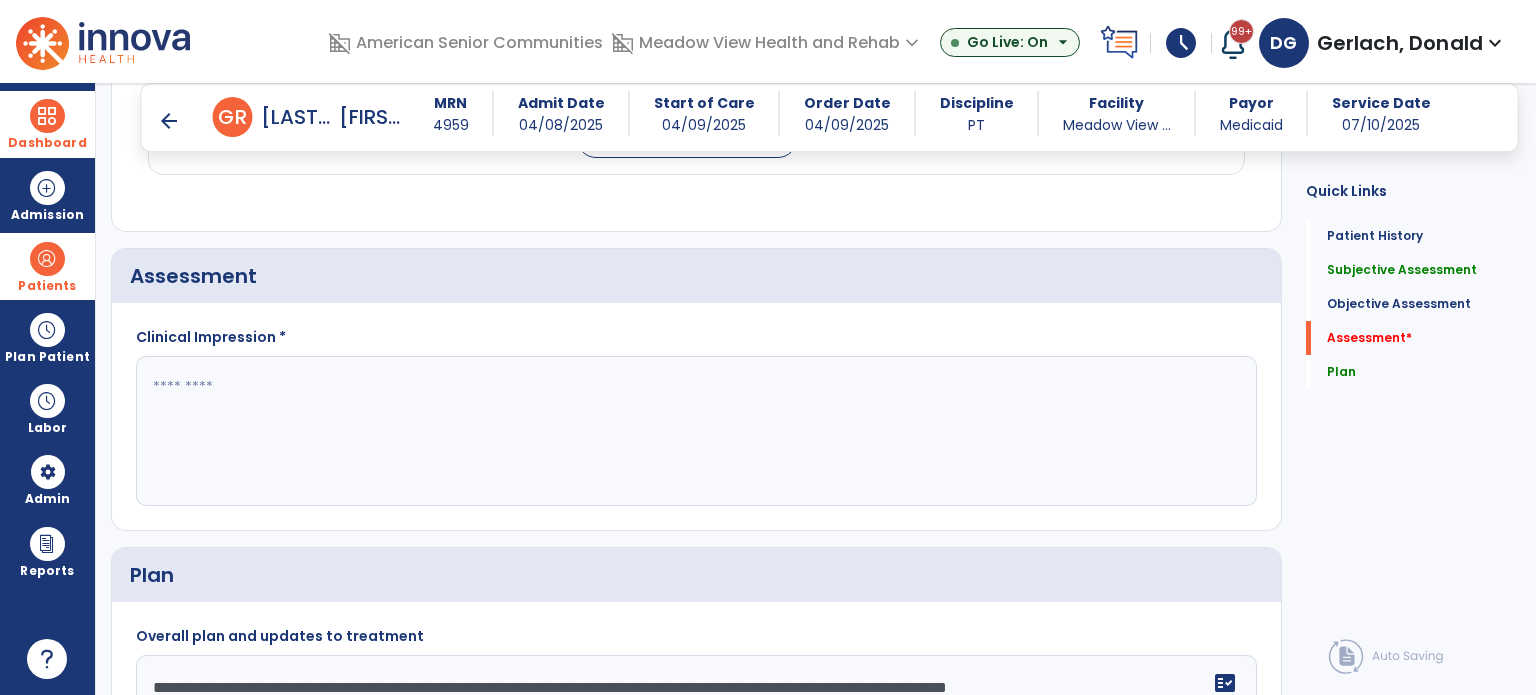 click 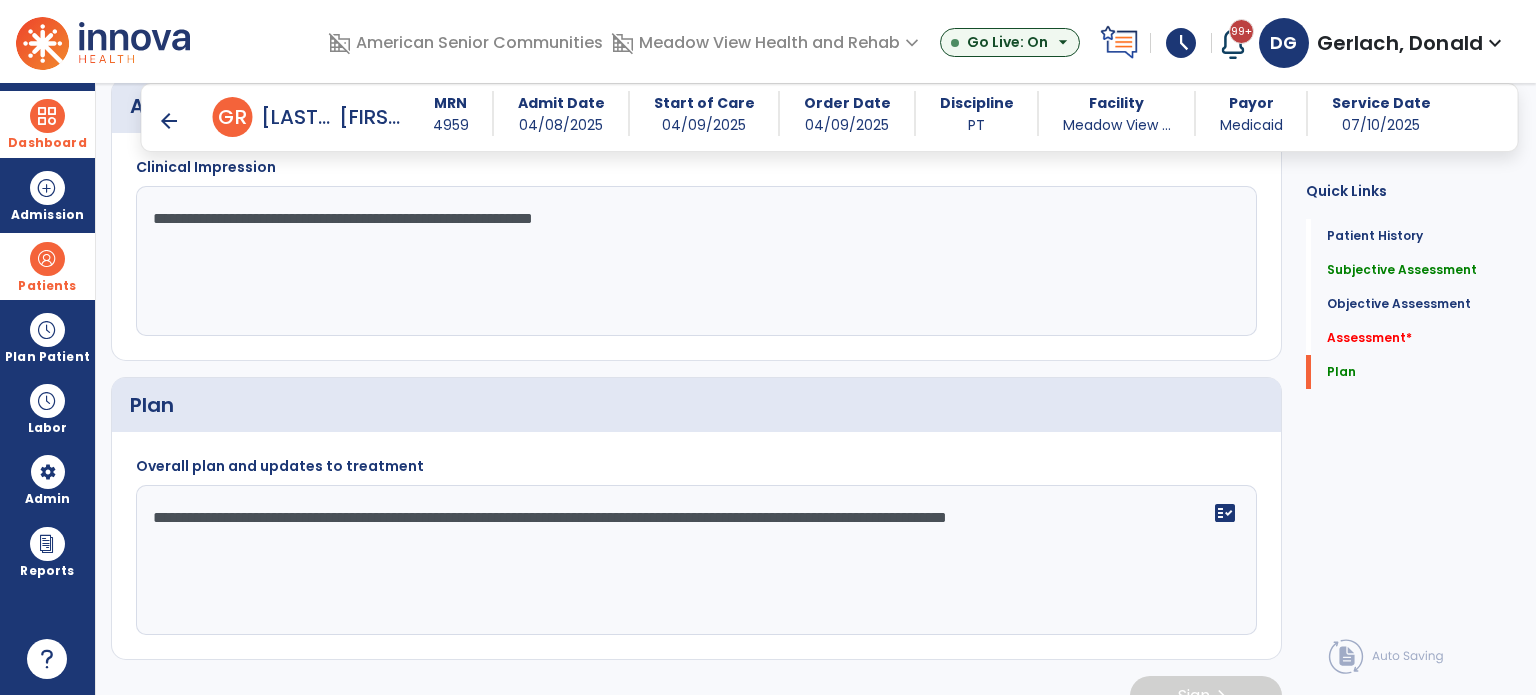 scroll, scrollTop: 1917, scrollLeft: 0, axis: vertical 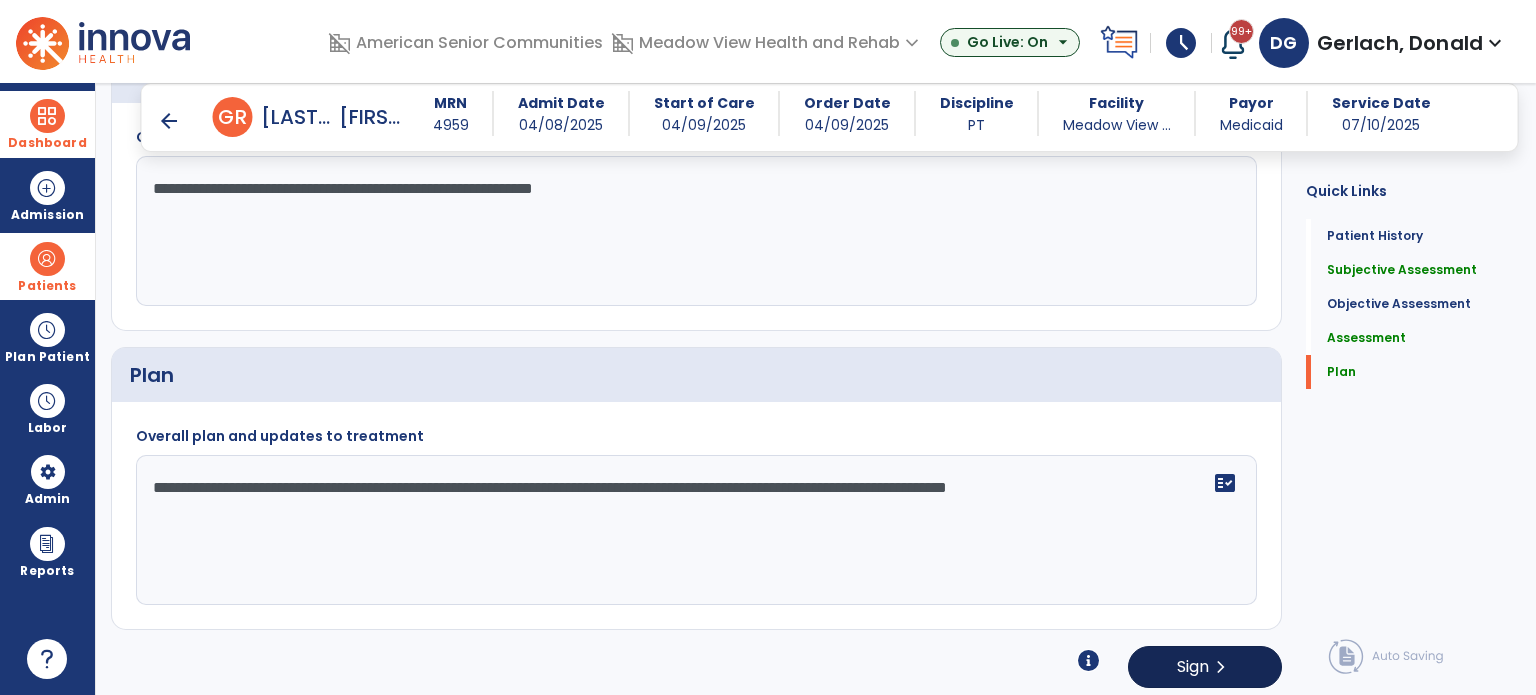 type on "**********" 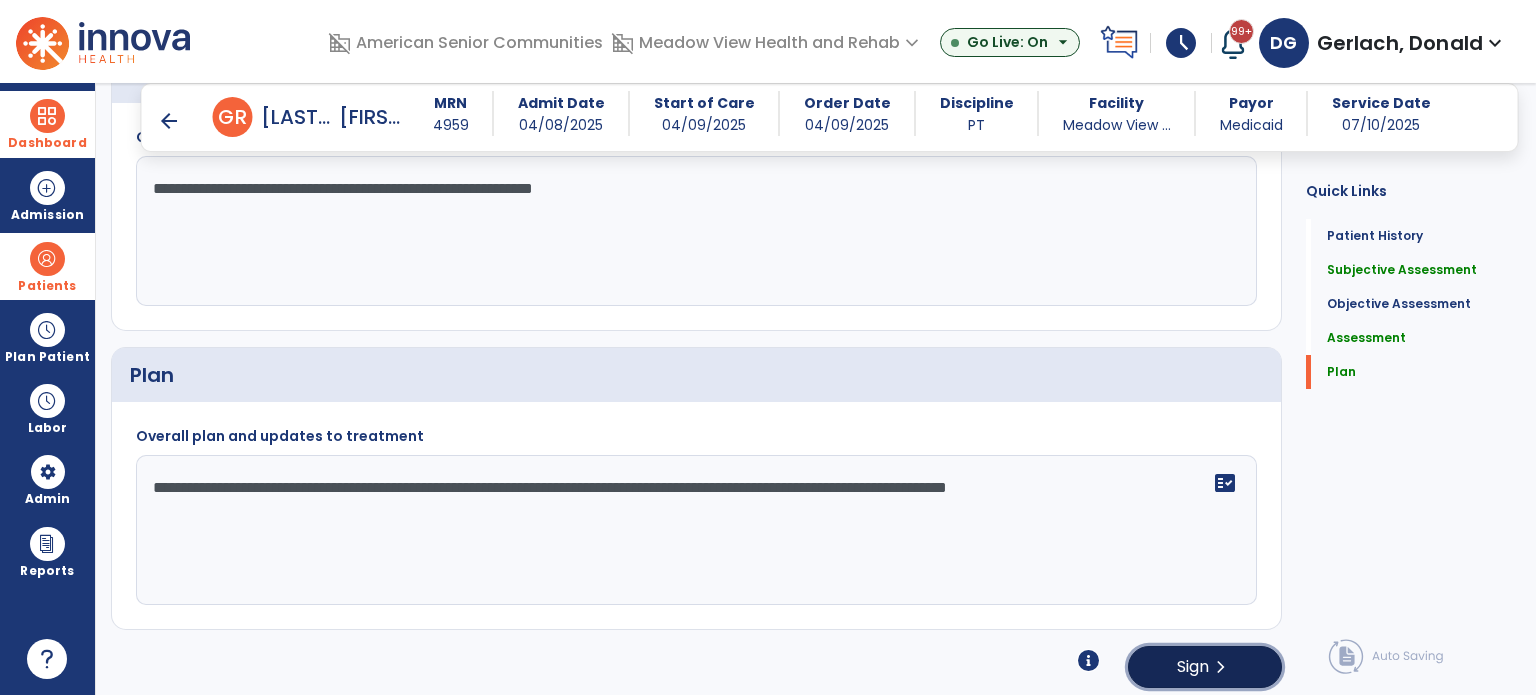click on "Sign" 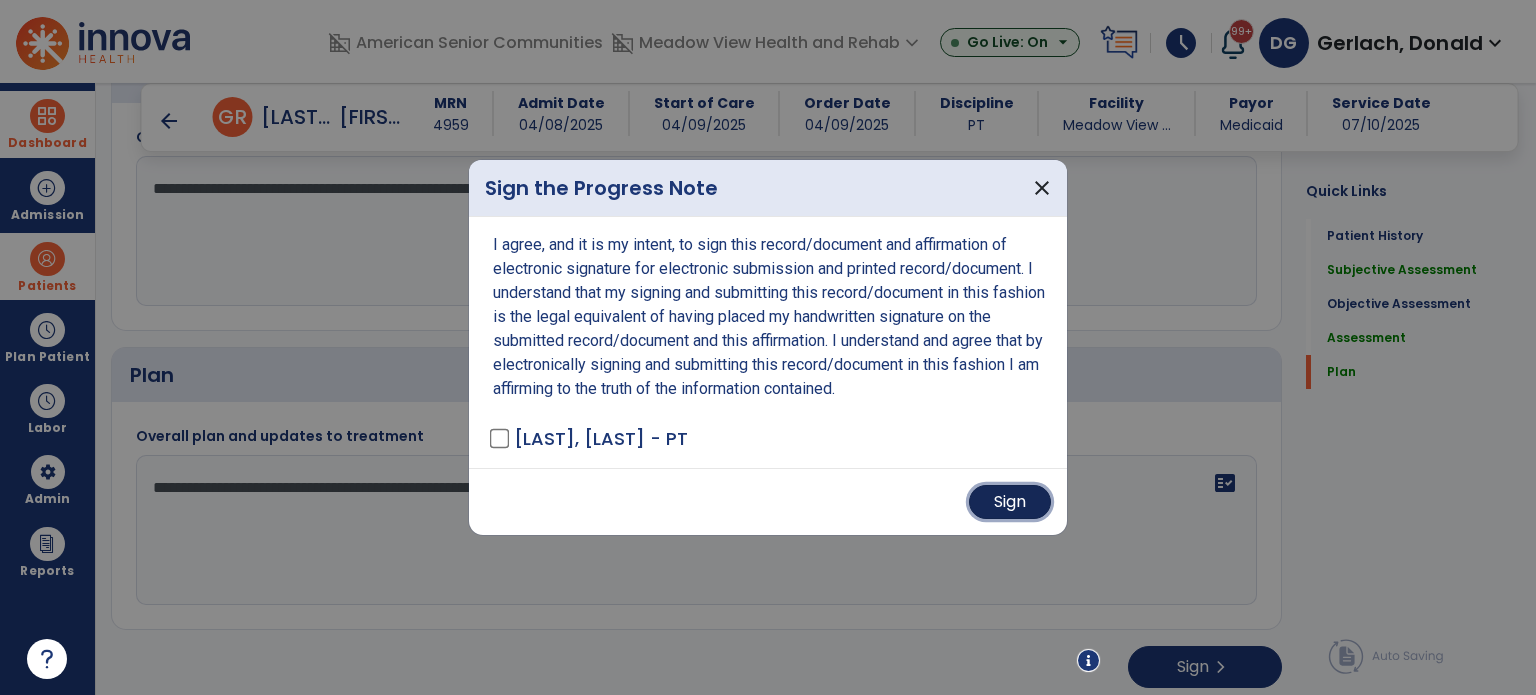 click on "Sign" at bounding box center [1010, 502] 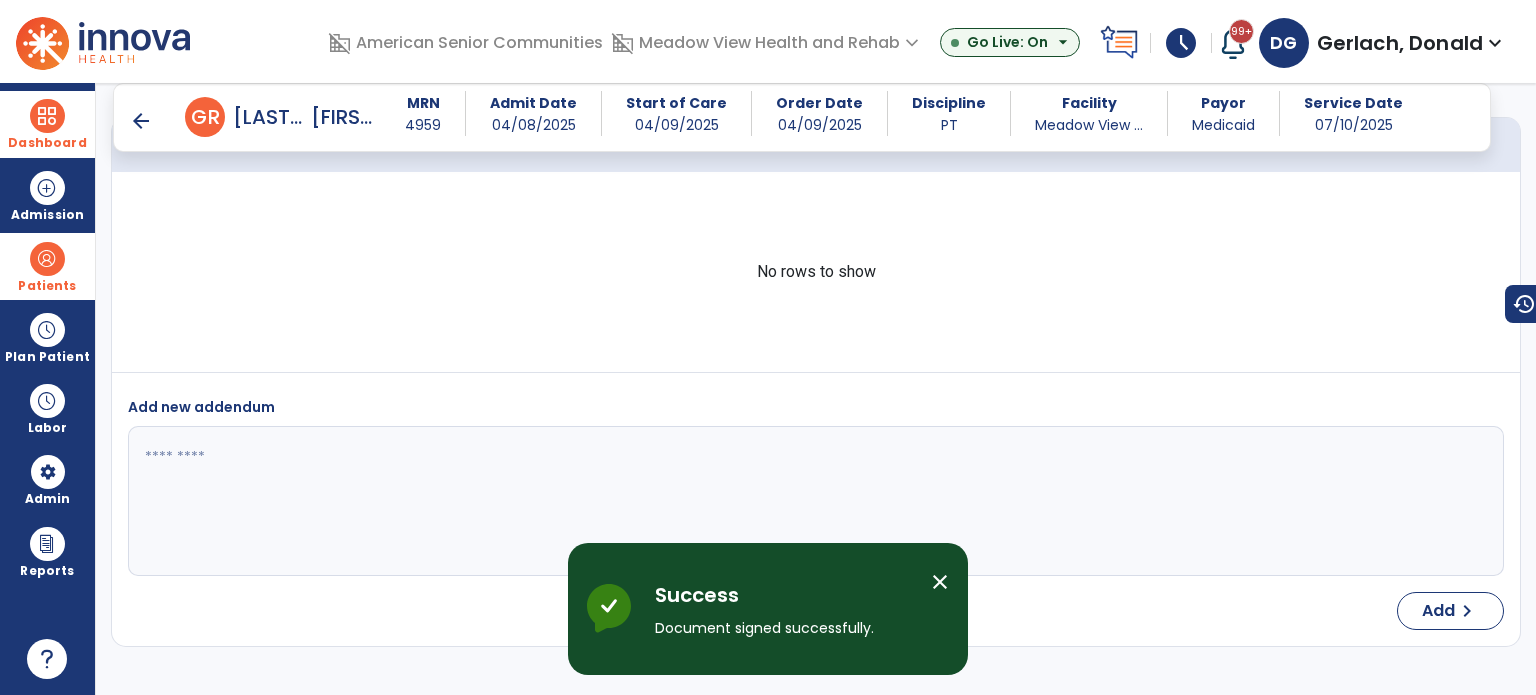 scroll, scrollTop: 2674, scrollLeft: 0, axis: vertical 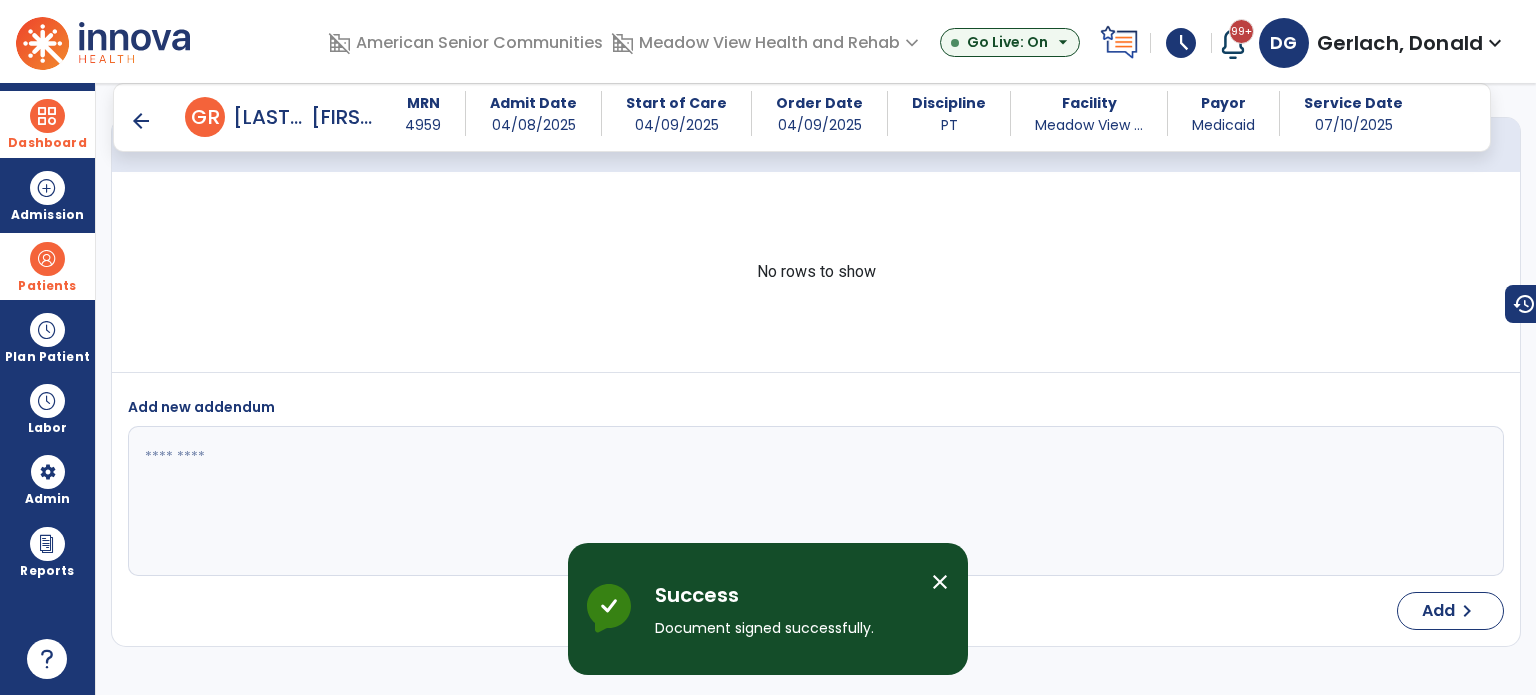 drag, startPoint x: 941, startPoint y: 580, endPoint x: 929, endPoint y: 567, distance: 17.691807 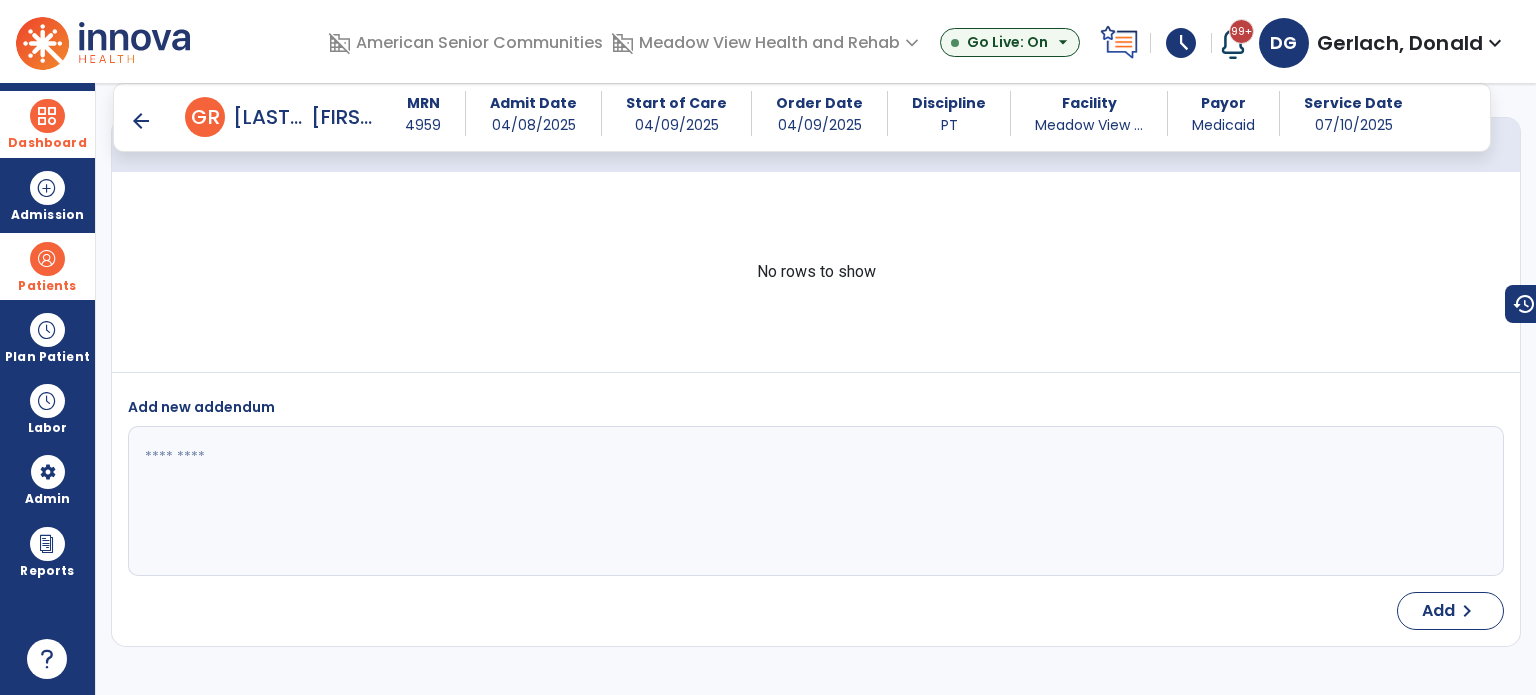 click on "arrow_back" at bounding box center (141, 121) 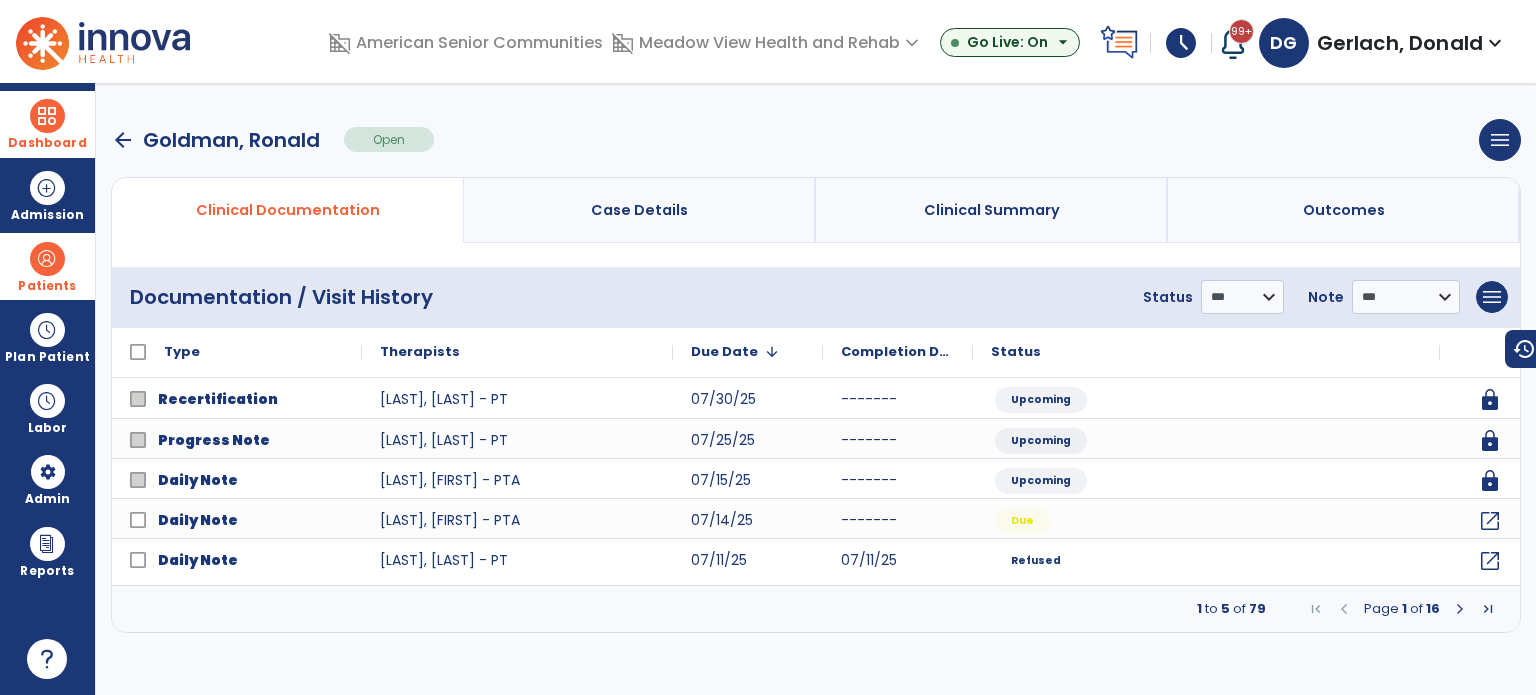 click on "arrow_back" at bounding box center [123, 140] 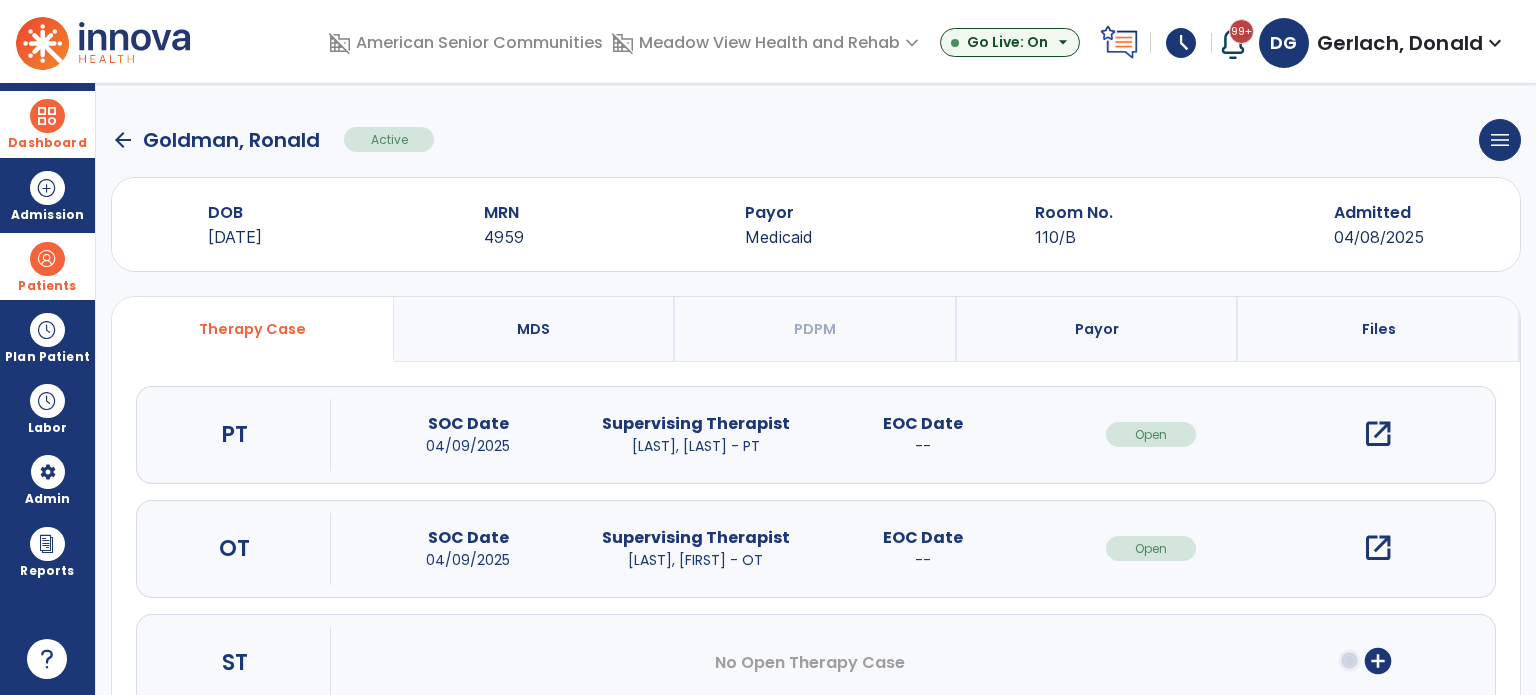 click on "arrow_back" 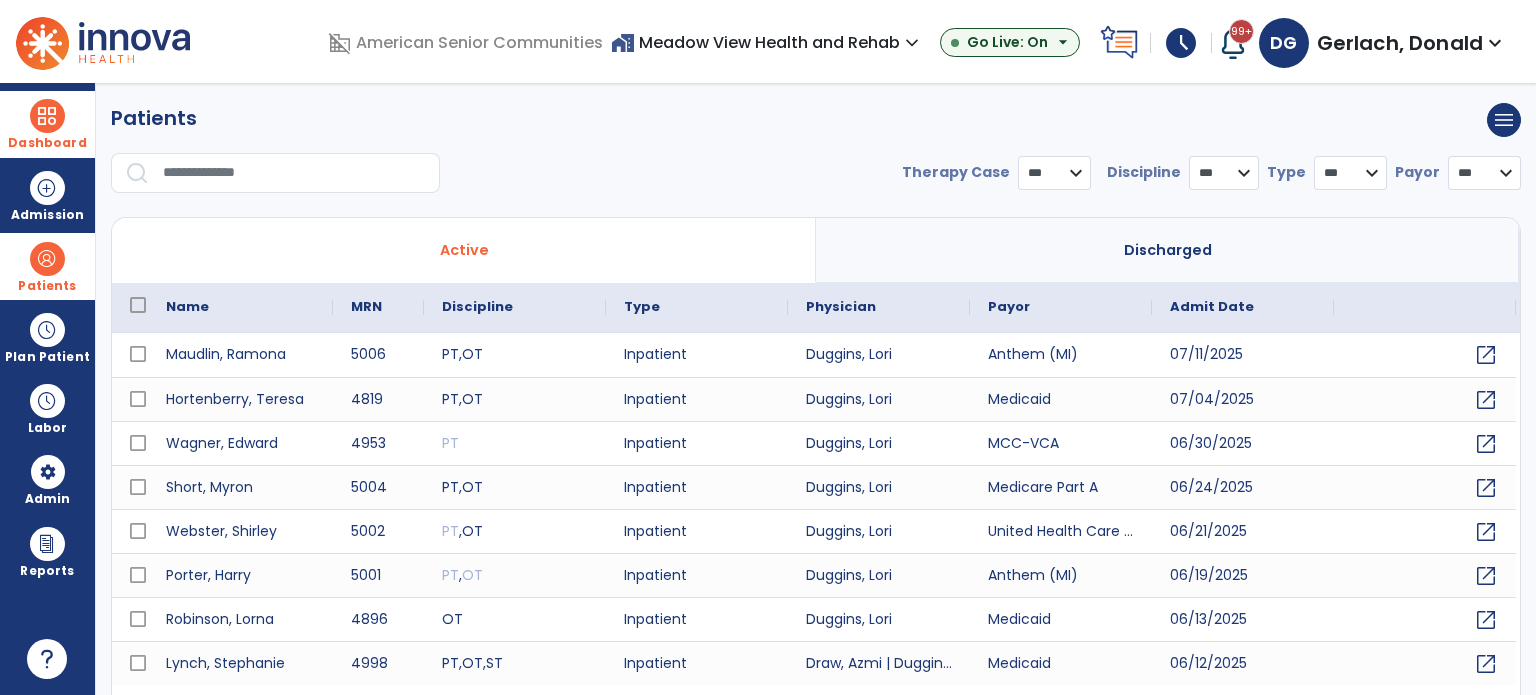 click at bounding box center (294, 173) 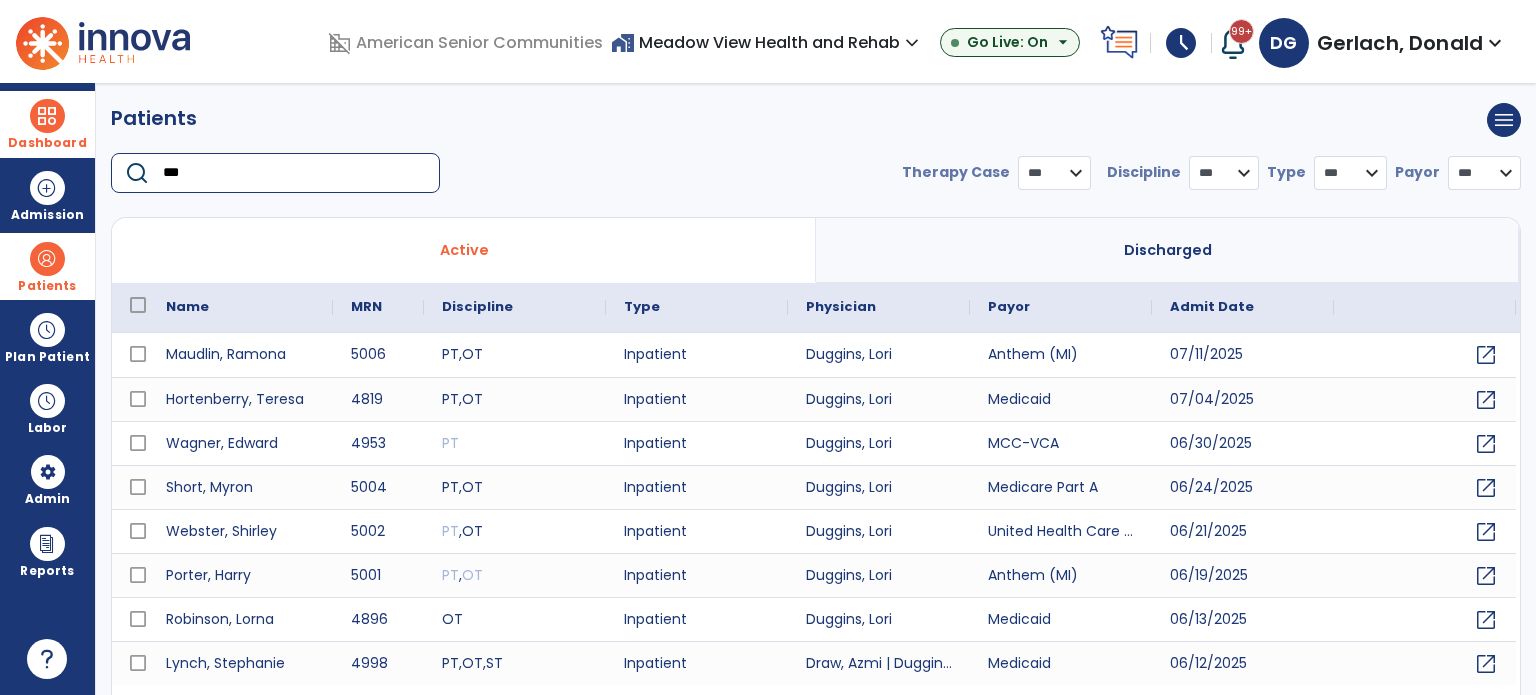 type on "****" 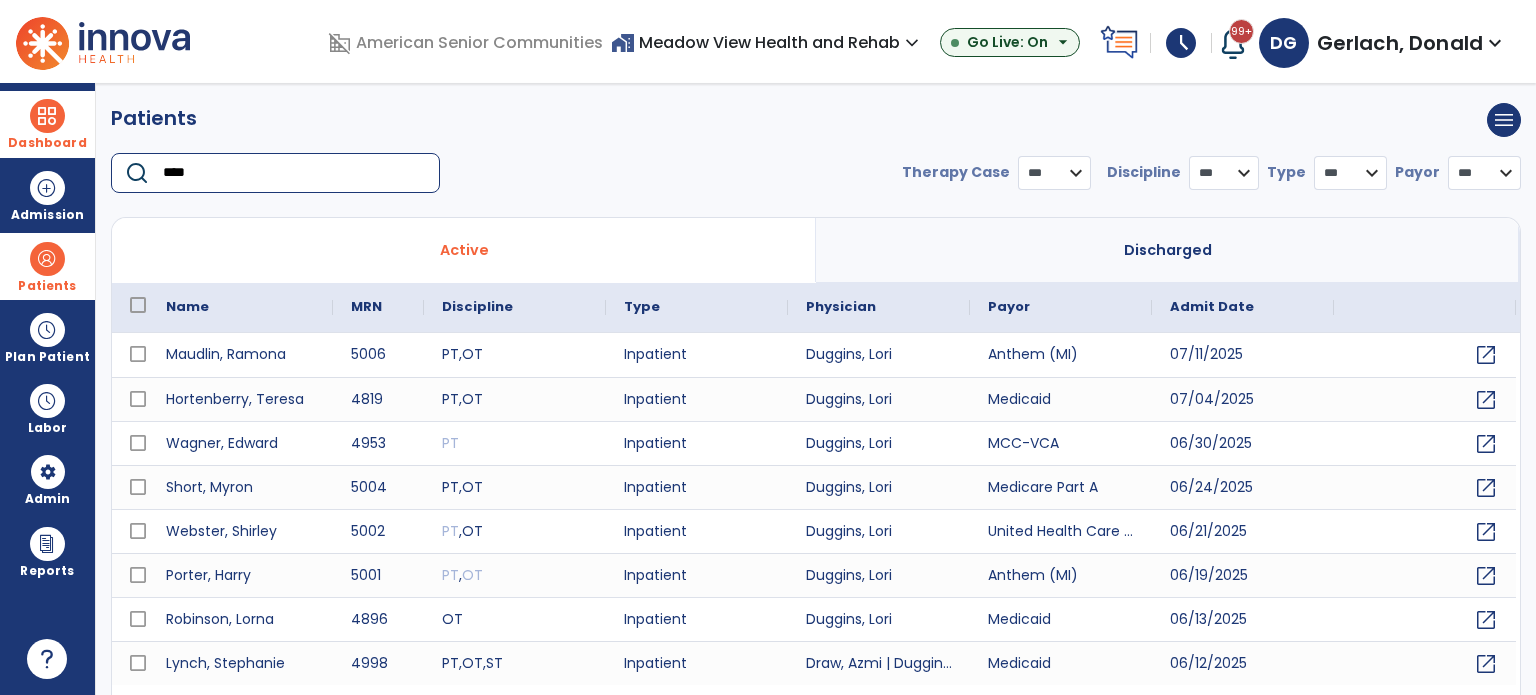 select on "***" 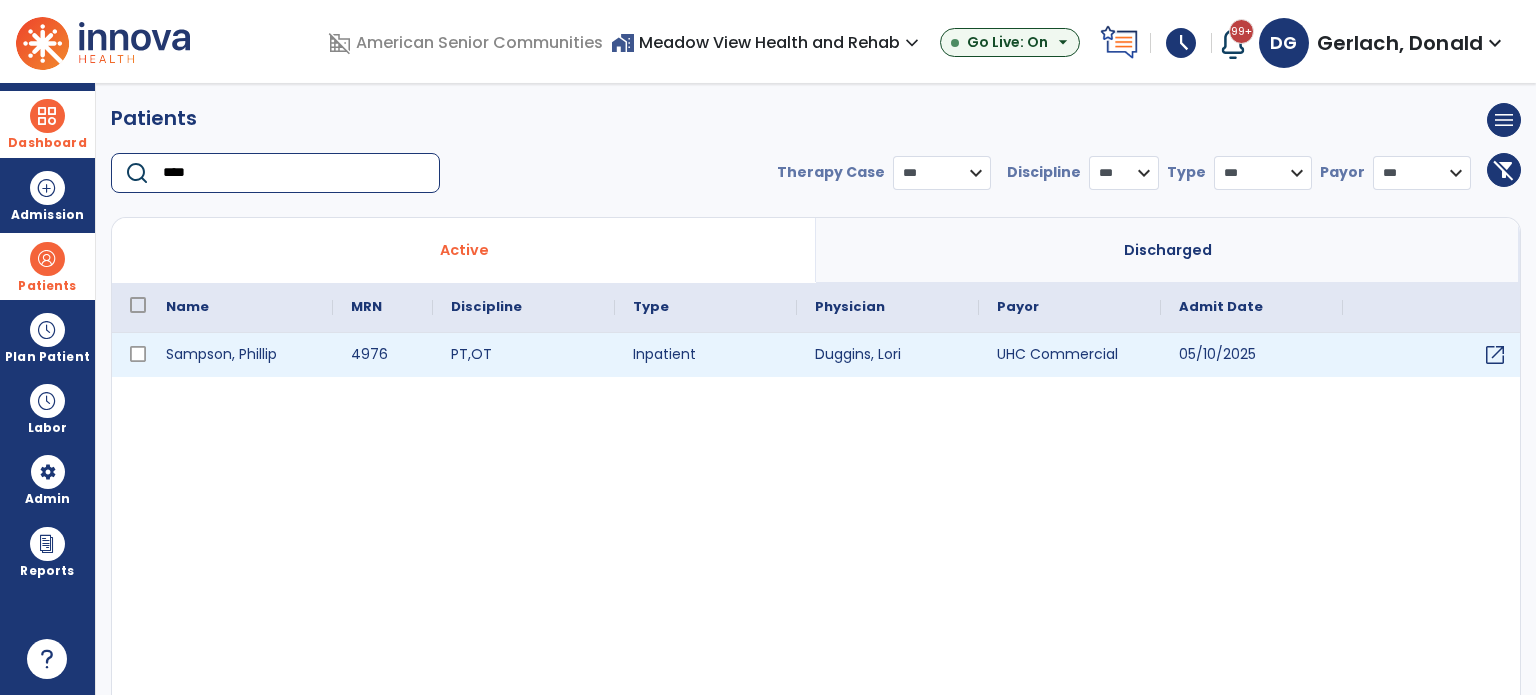 type on "****" 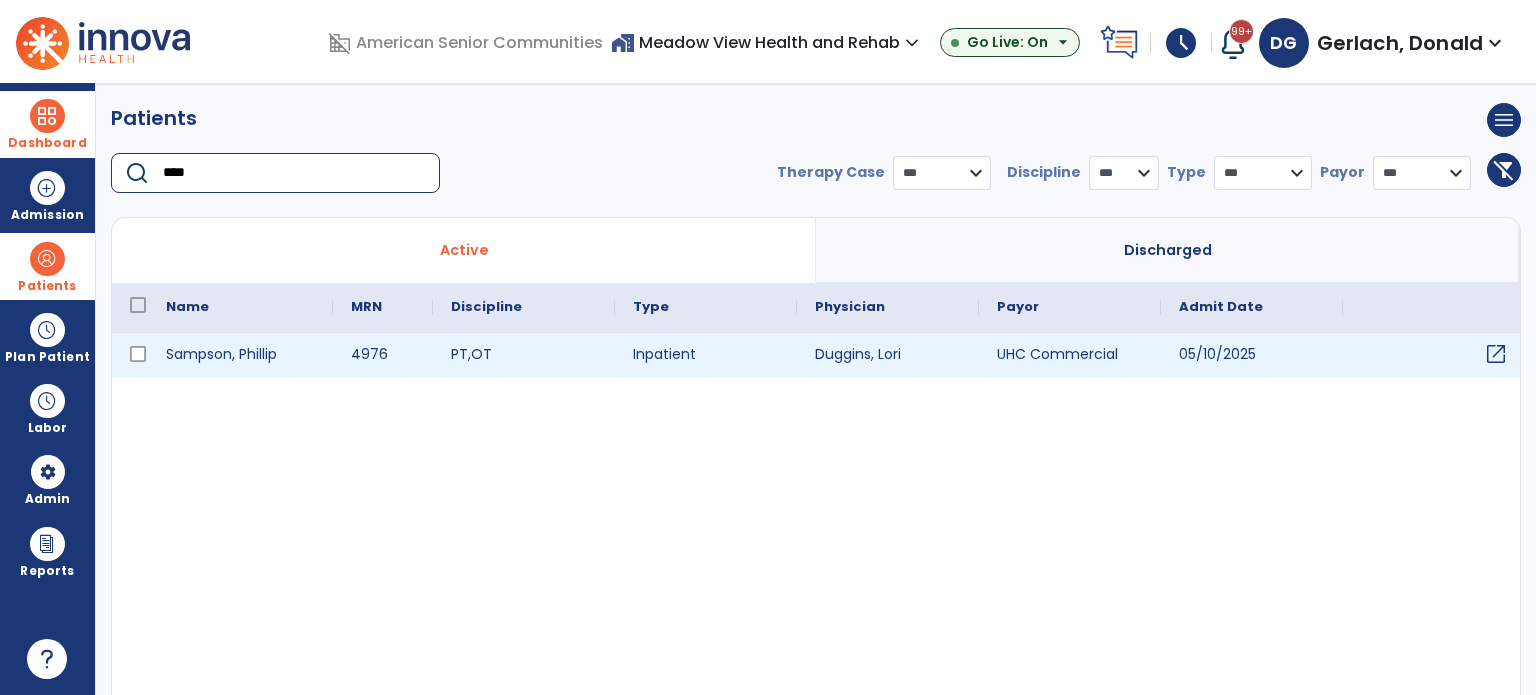 click on "open_in_new" at bounding box center [1496, 354] 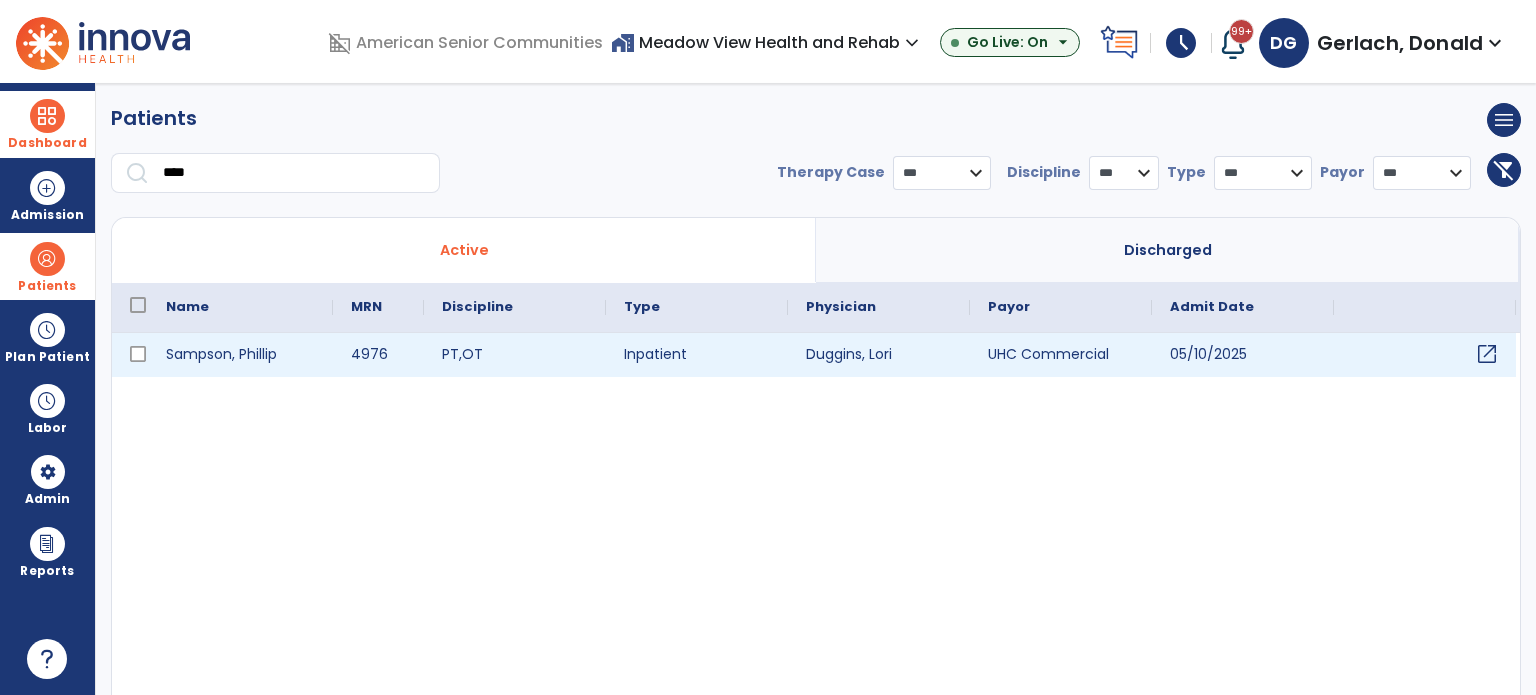 click on "open_in_new" at bounding box center (1487, 354) 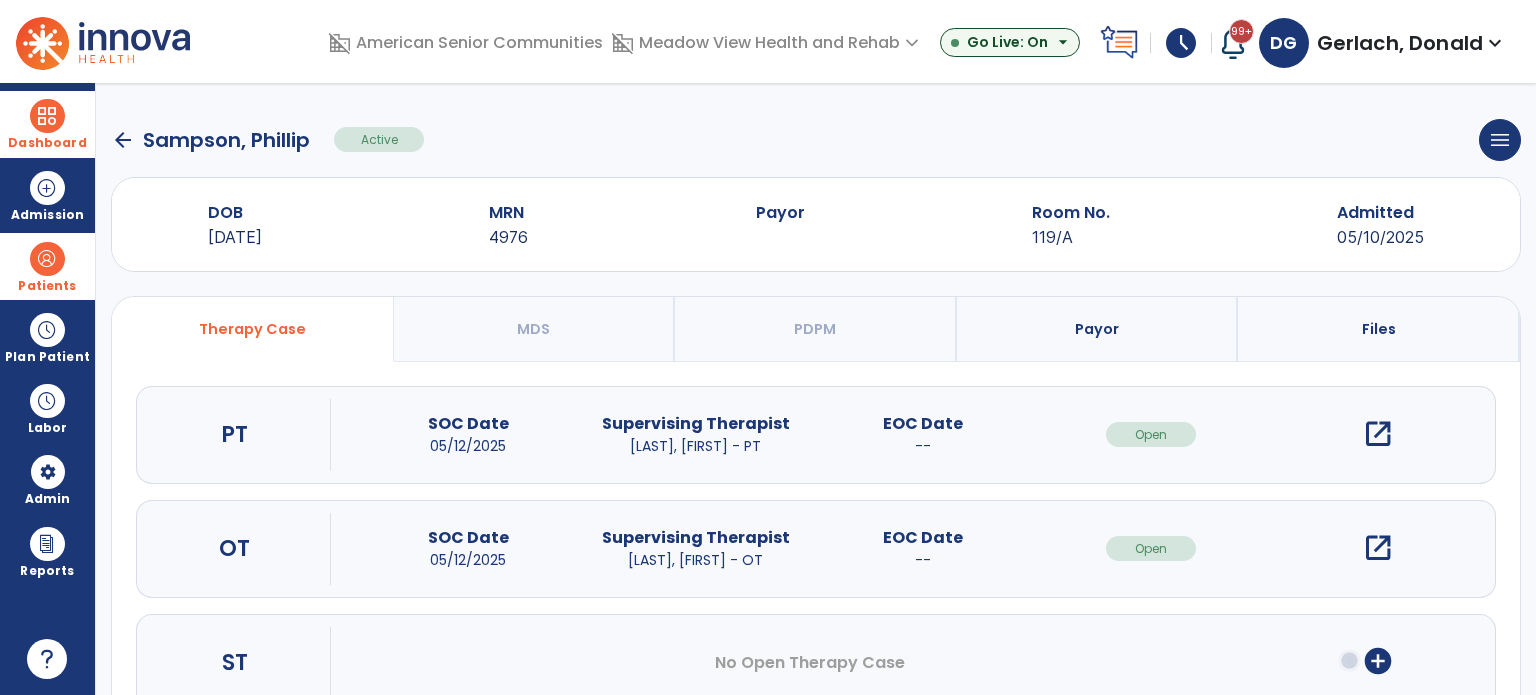 click on "open_in_new" at bounding box center (1378, 434) 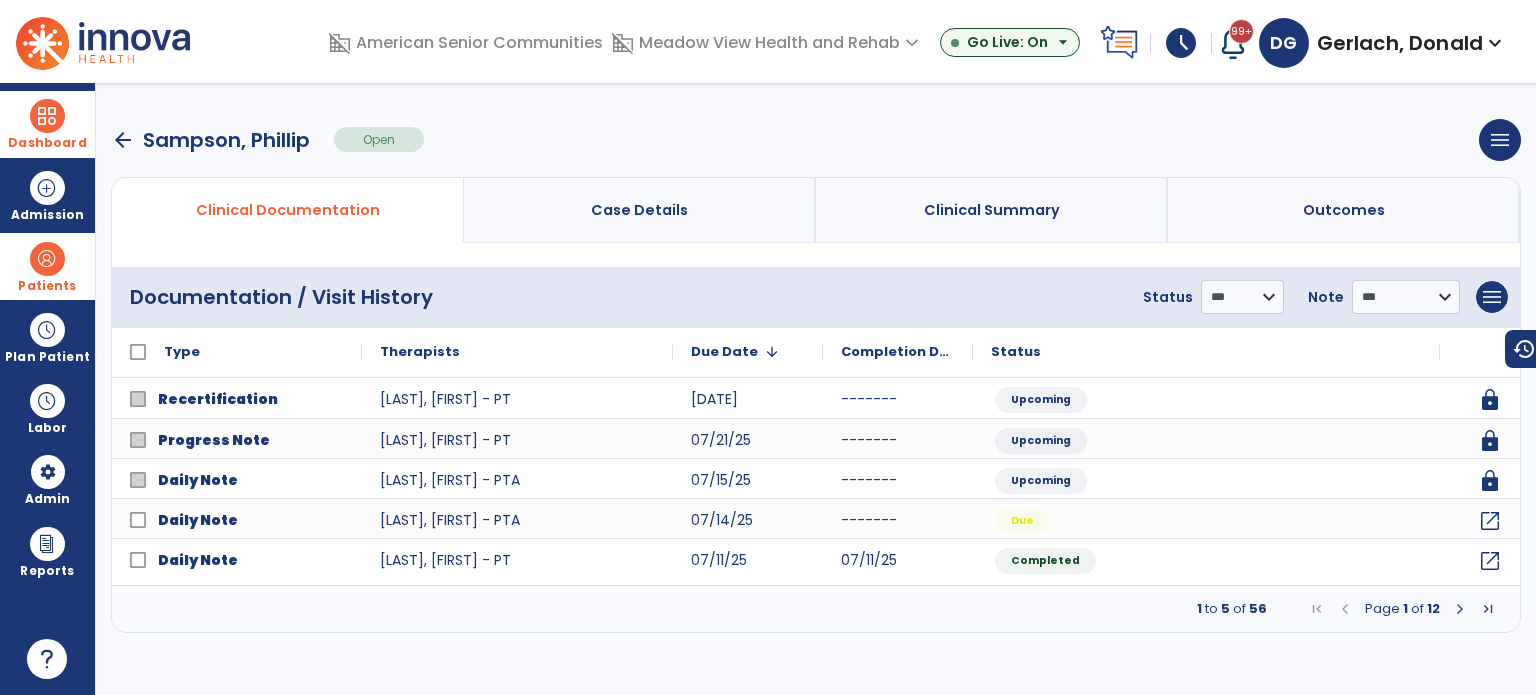 click at bounding box center (1460, 609) 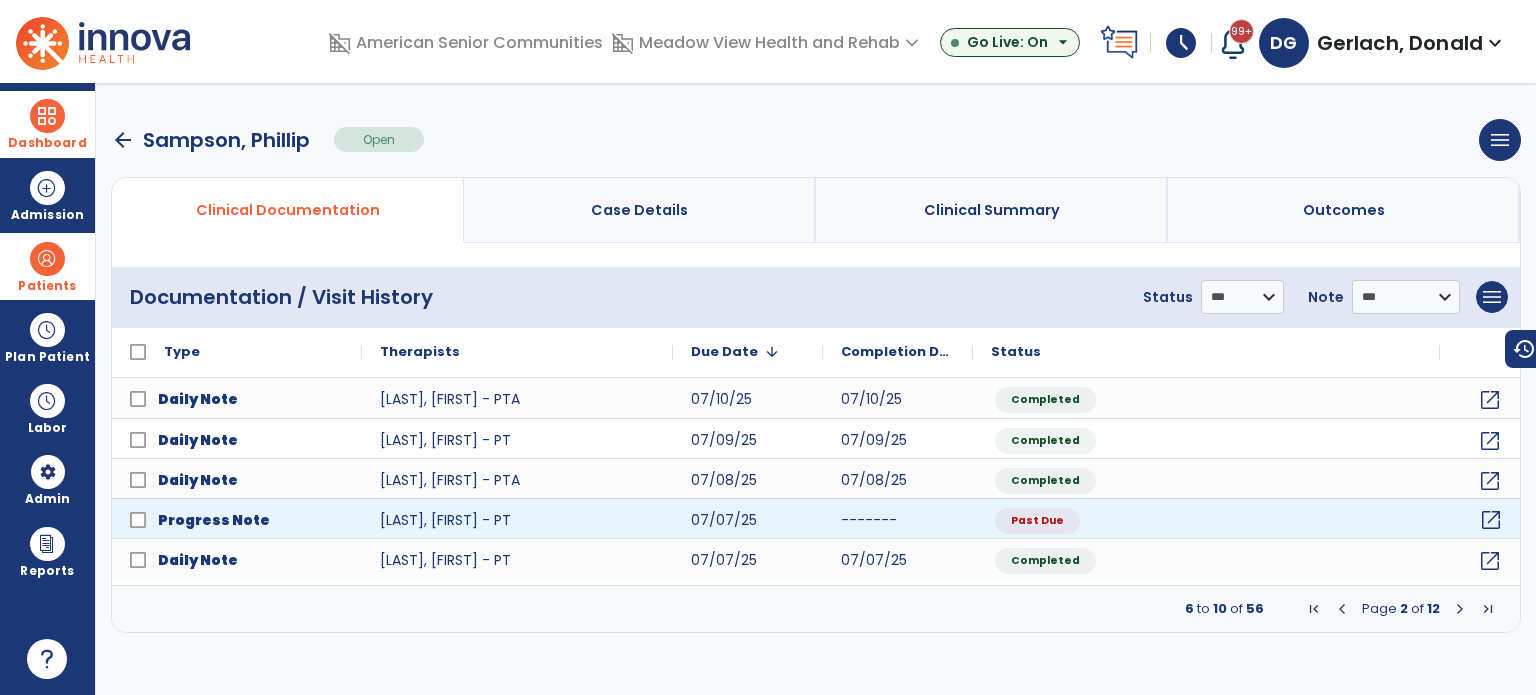 click on "open_in_new" 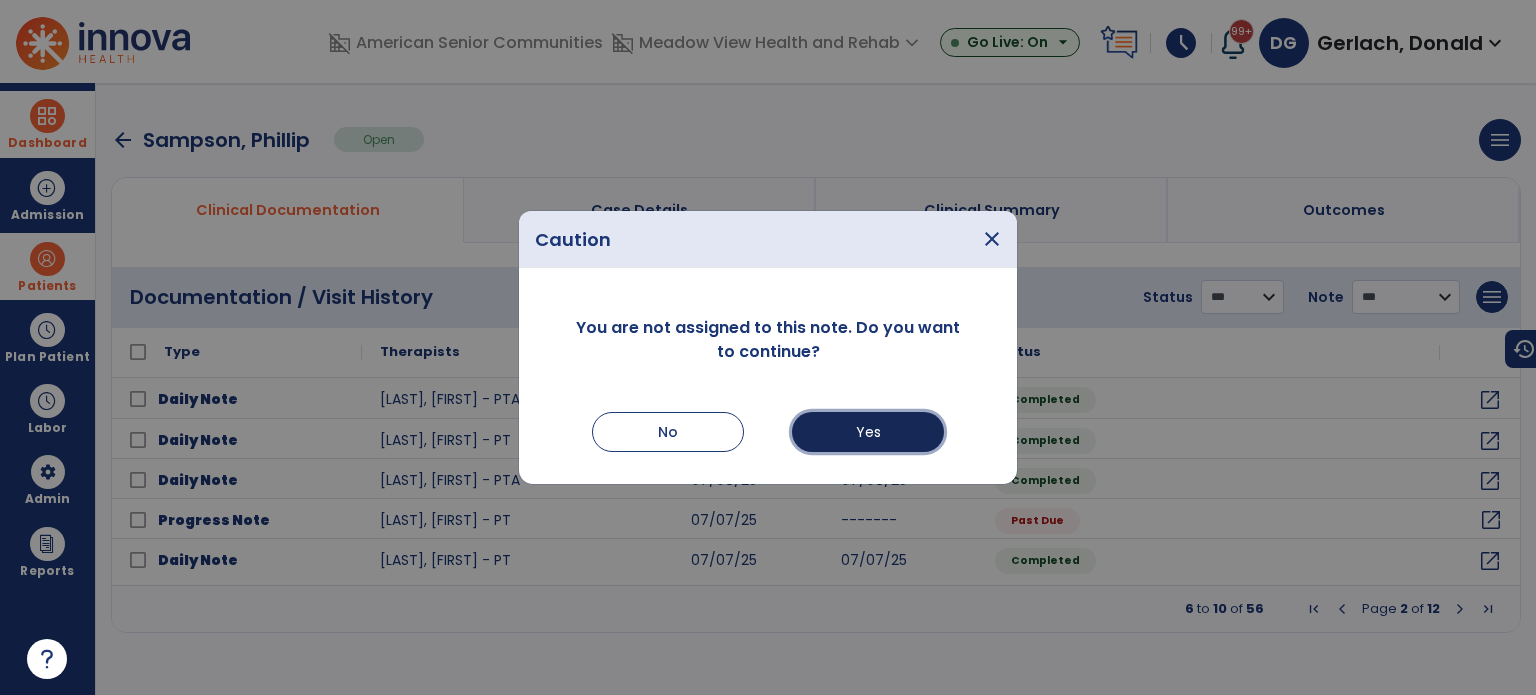 click on "Yes" at bounding box center (868, 432) 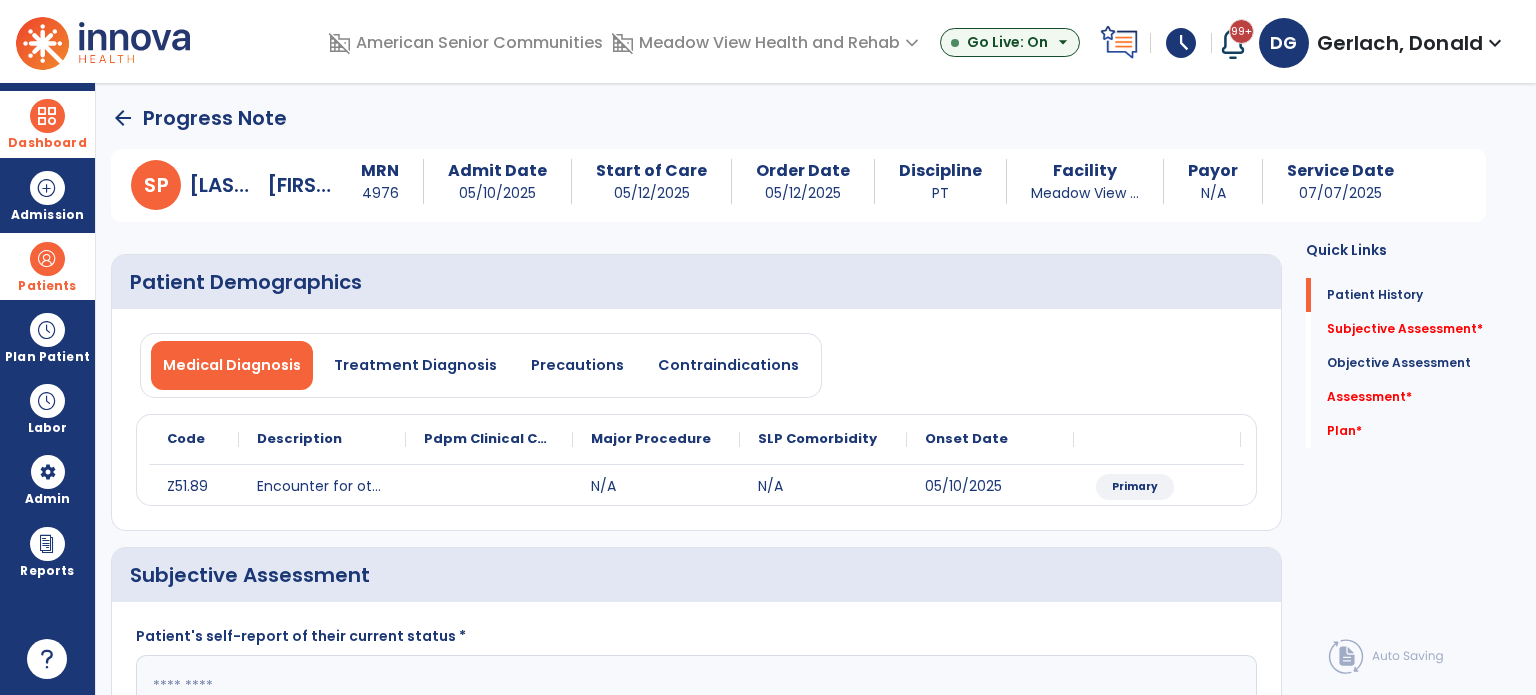 scroll, scrollTop: 200, scrollLeft: 0, axis: vertical 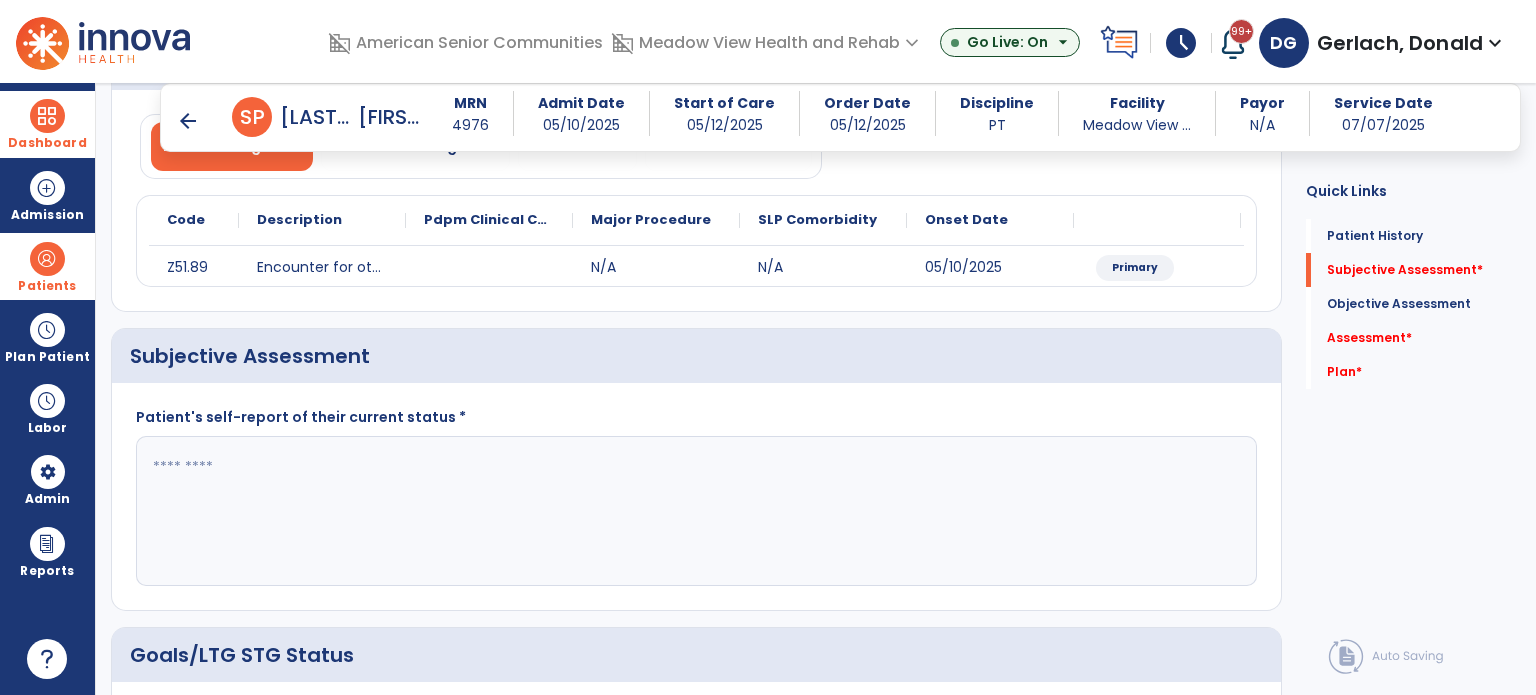 click 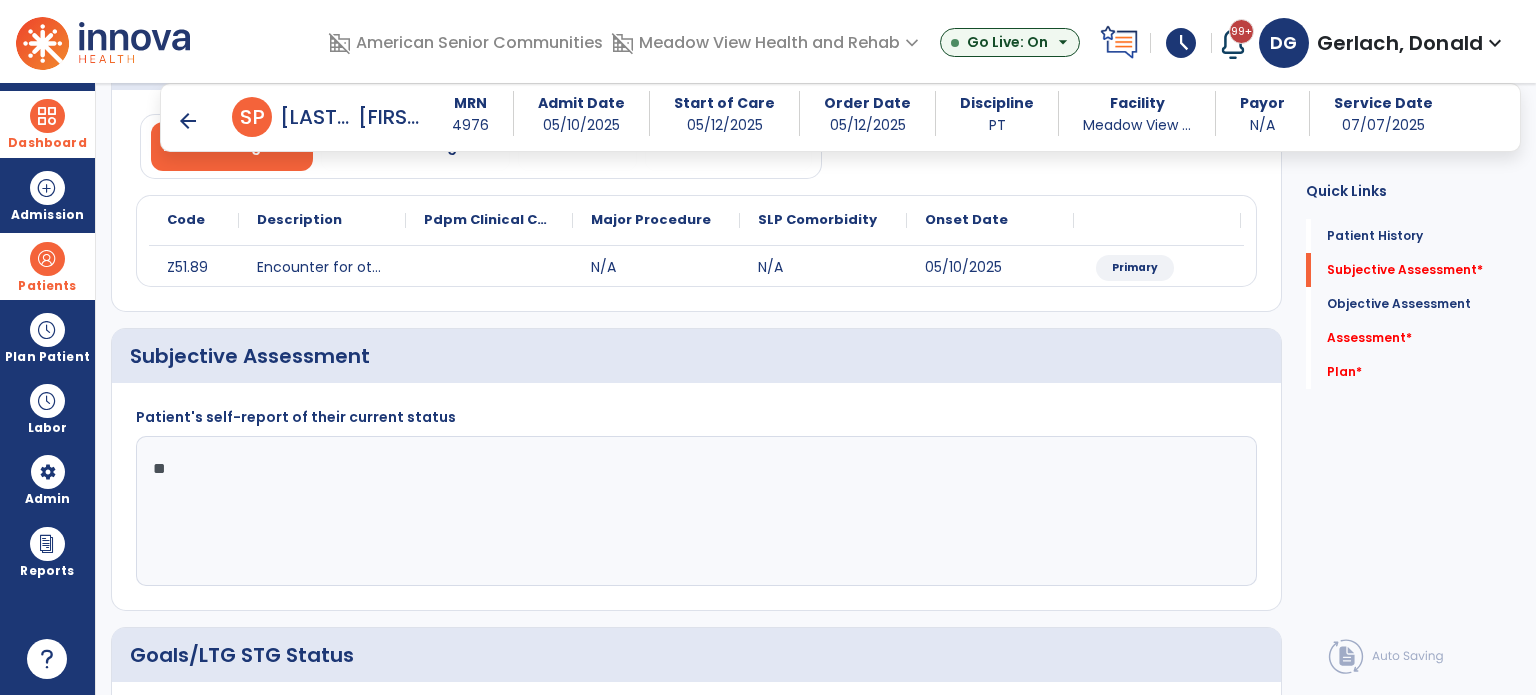 type on "*" 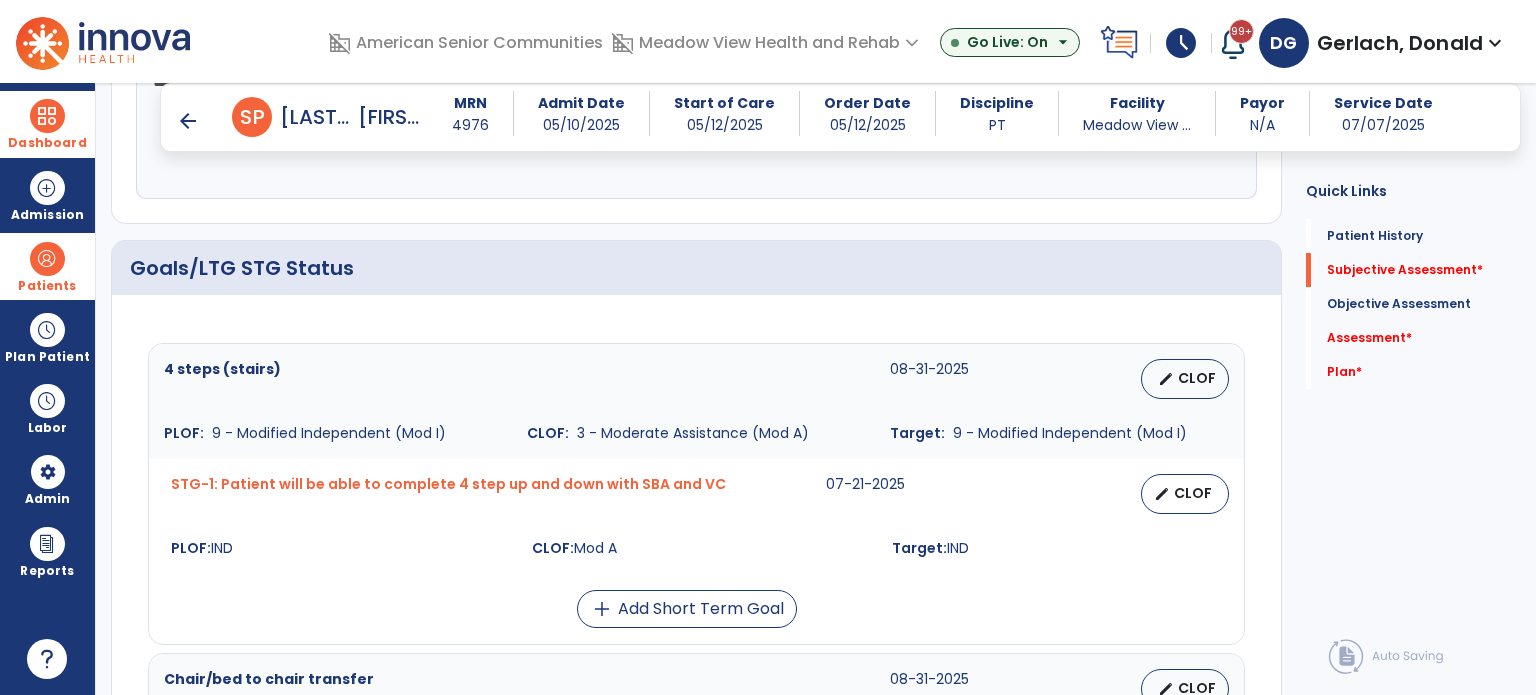 scroll, scrollTop: 600, scrollLeft: 0, axis: vertical 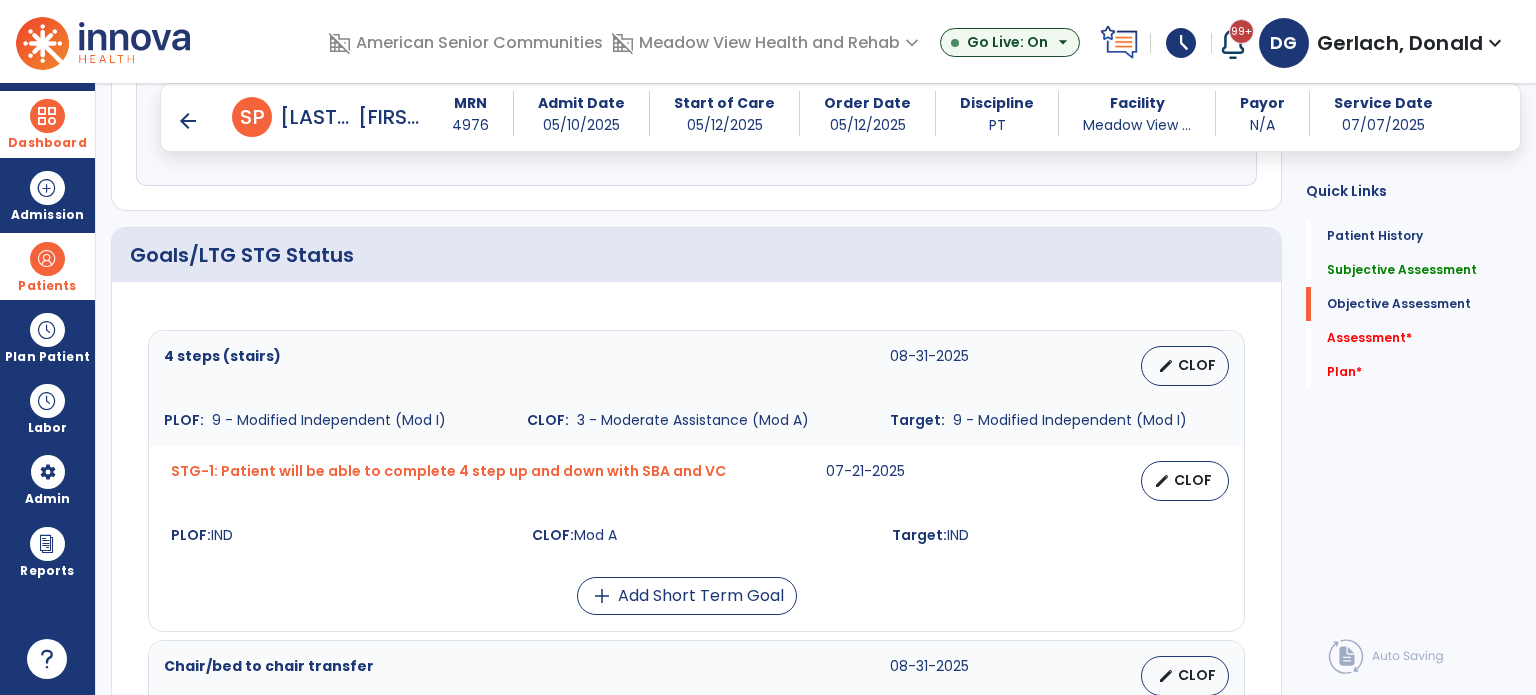 type on "**********" 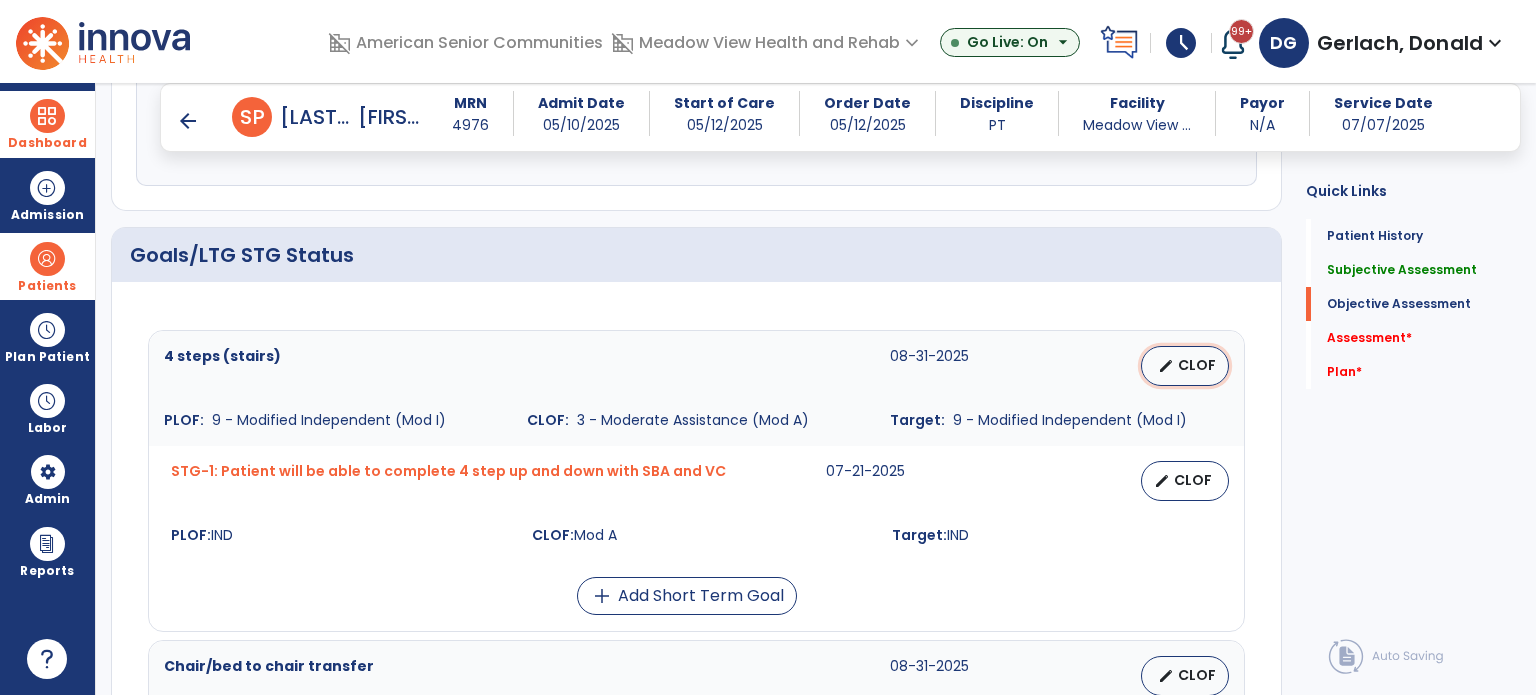 click on "edit   CLOF" at bounding box center [1185, 366] 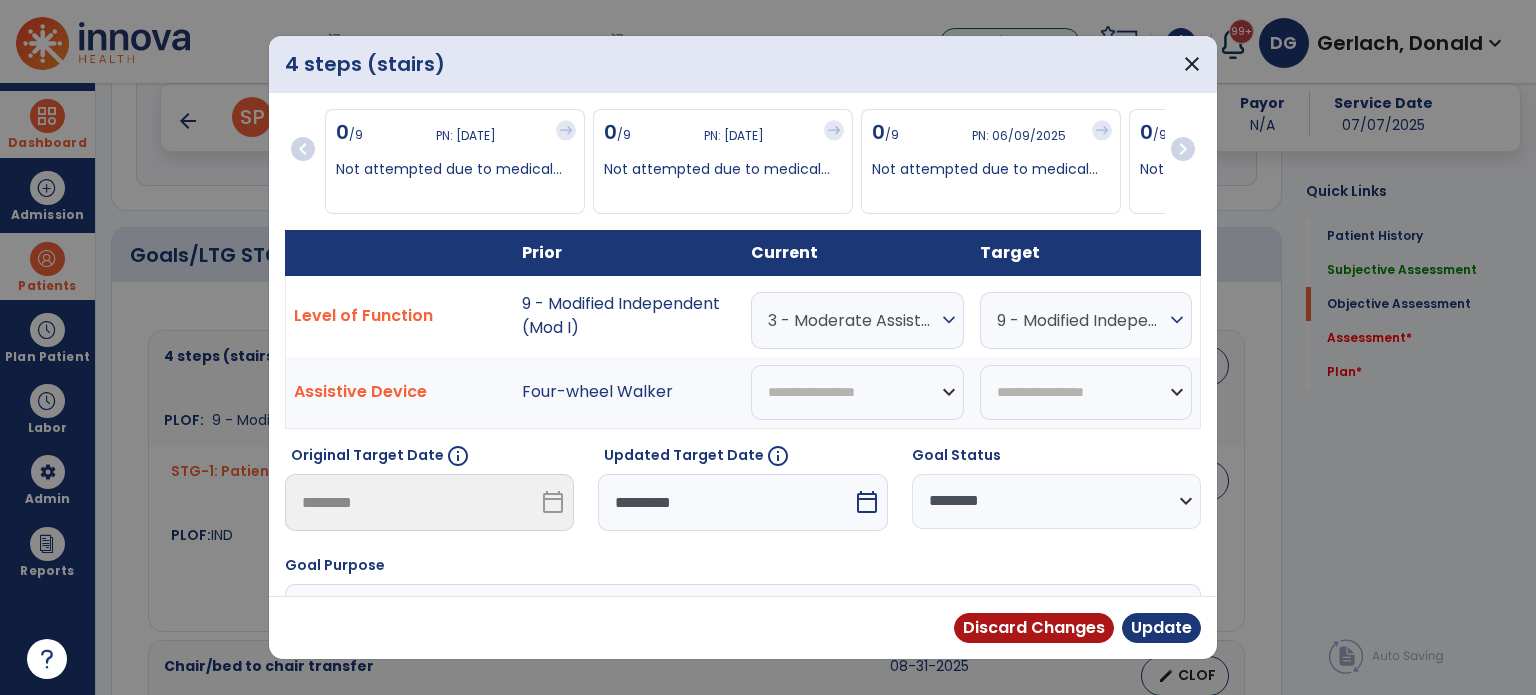 click on "3 - Moderate Assistance (Mod A)" at bounding box center (852, 320) 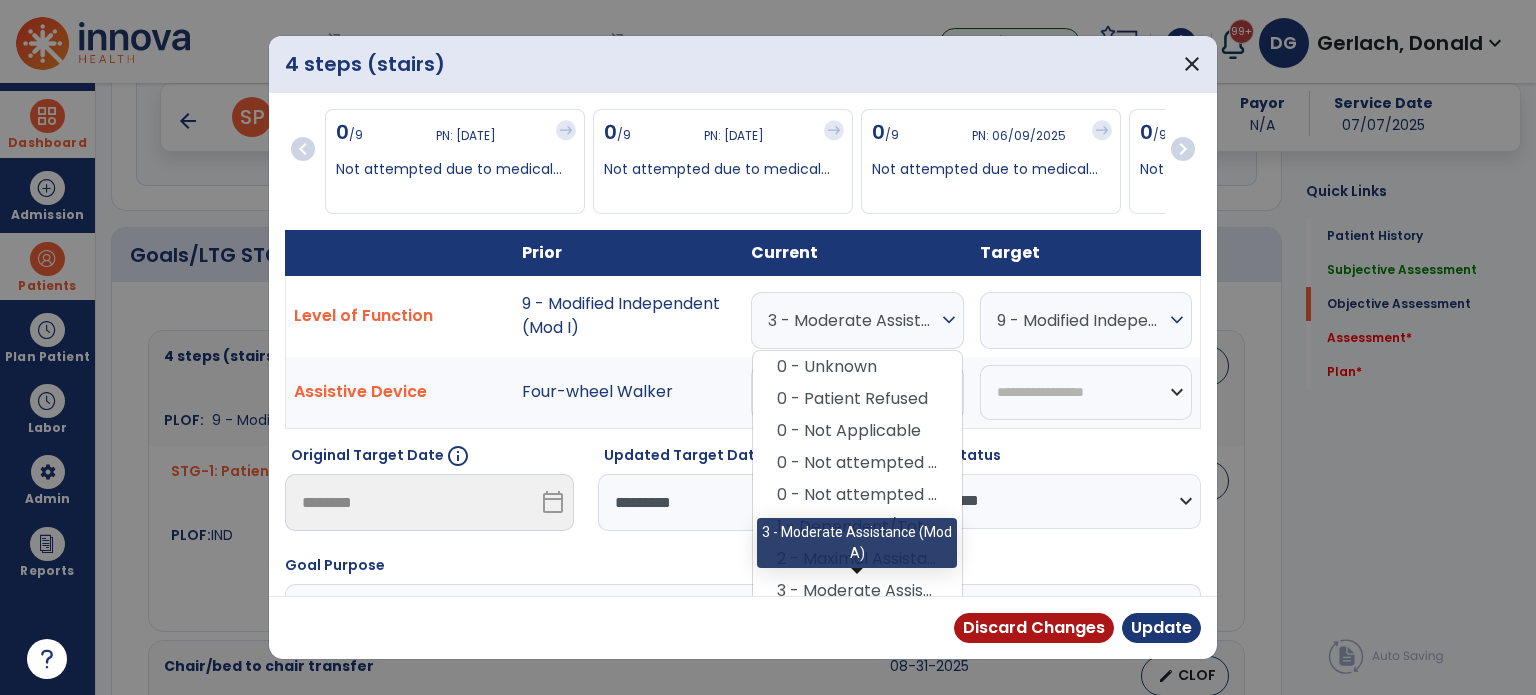 scroll, scrollTop: 100, scrollLeft: 0, axis: vertical 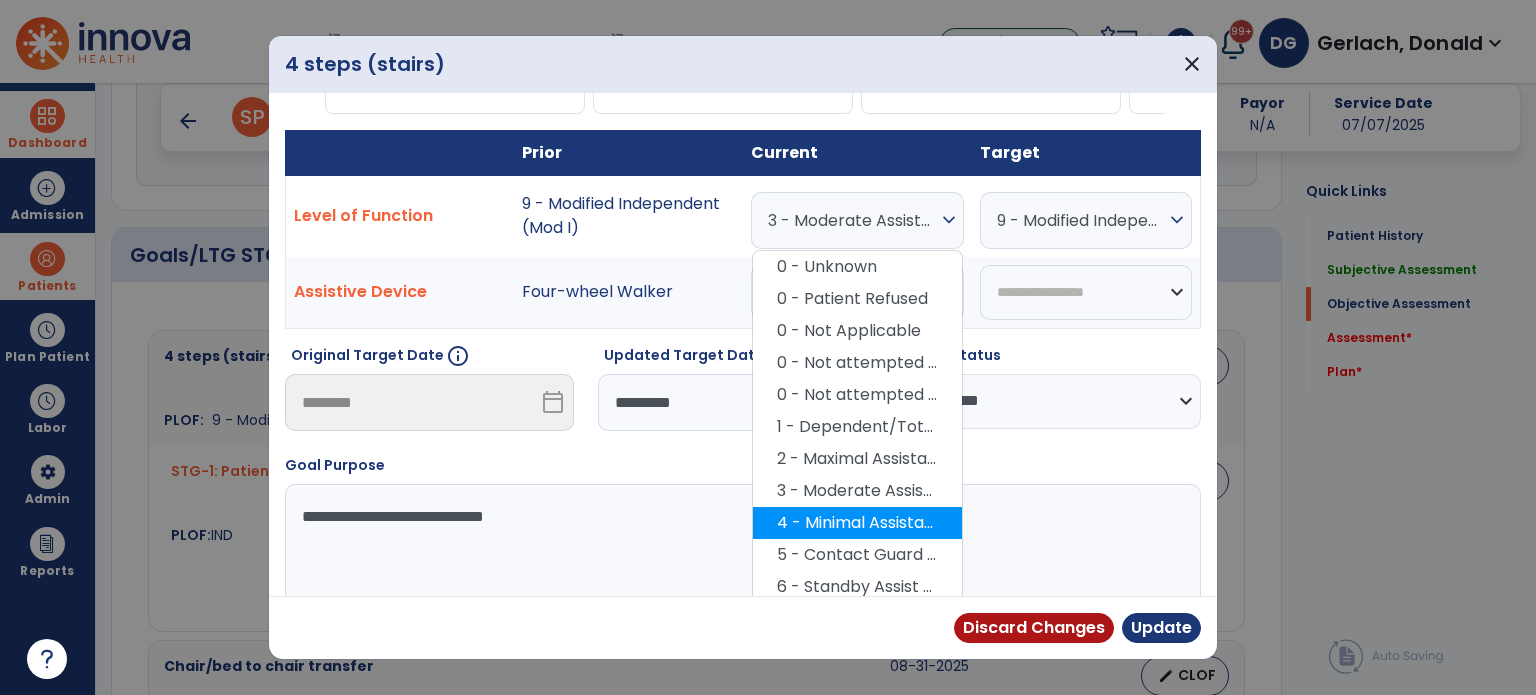 click on "4 - Minimal Assistance (Min A)" at bounding box center [857, 523] 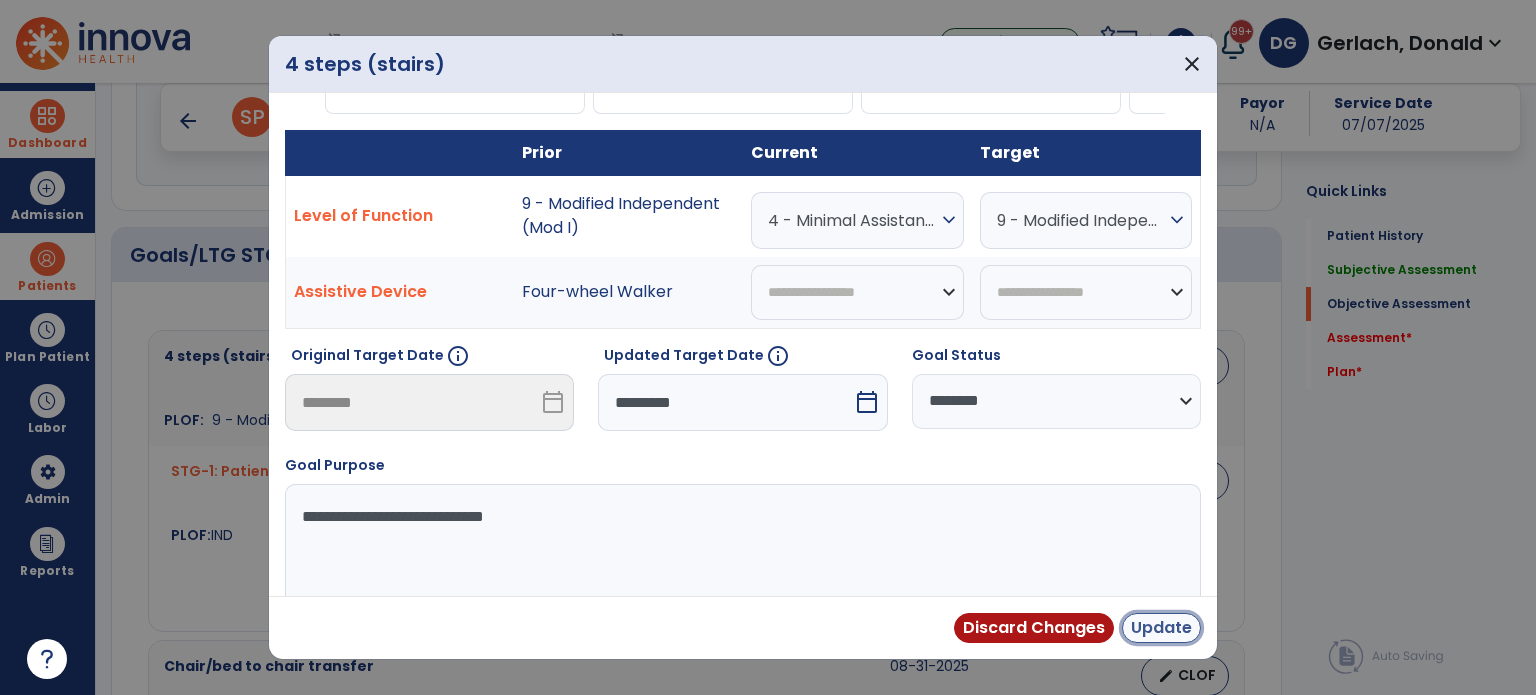 click on "Update" at bounding box center [1161, 628] 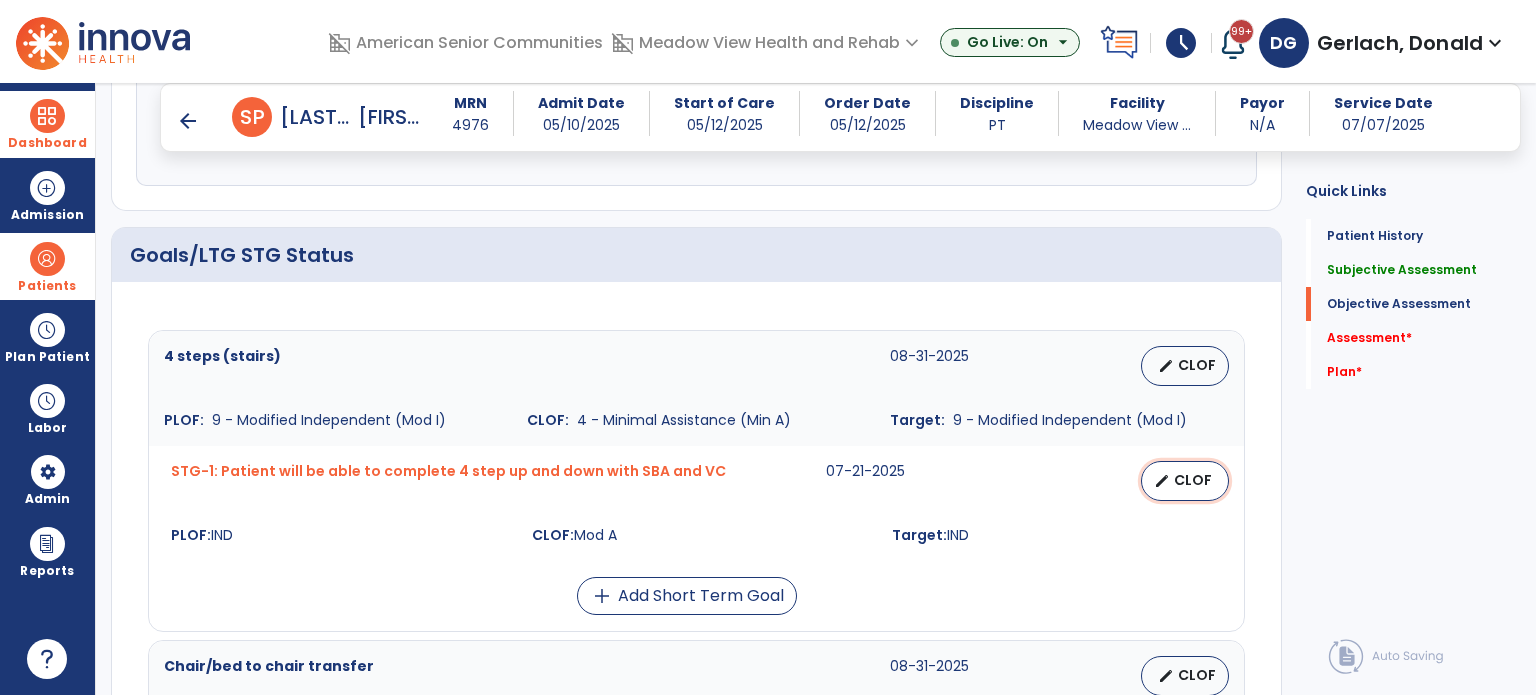 click on "edit" at bounding box center [1162, 481] 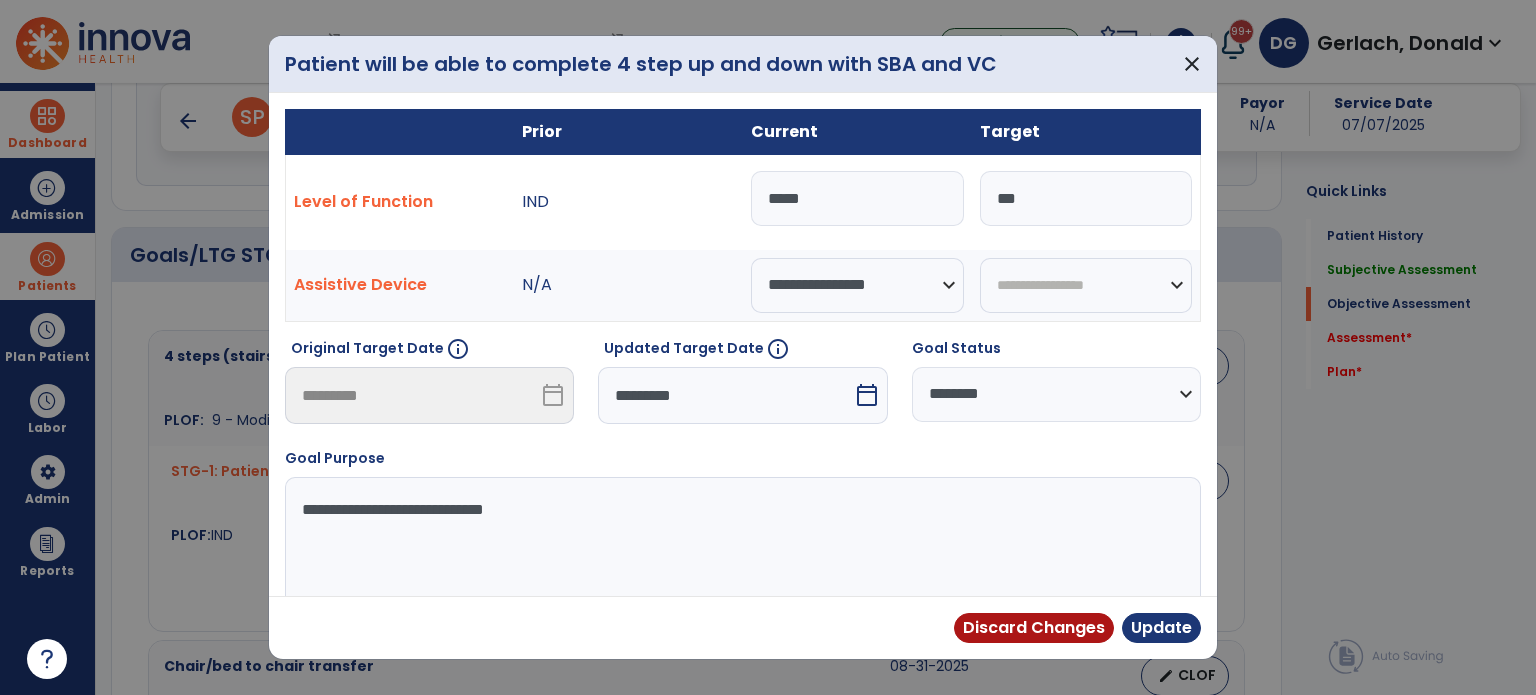 click on "*****" at bounding box center (857, 198) 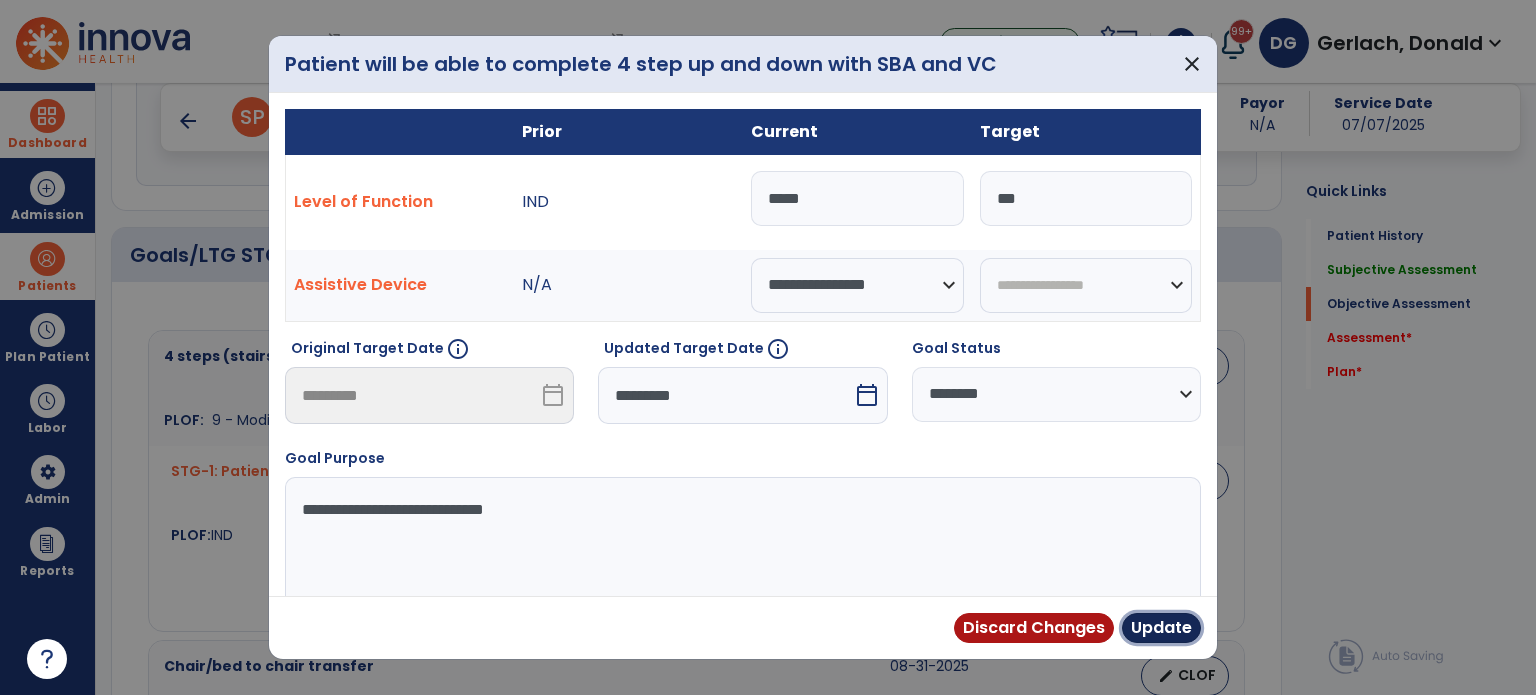 click on "Update" at bounding box center [1161, 628] 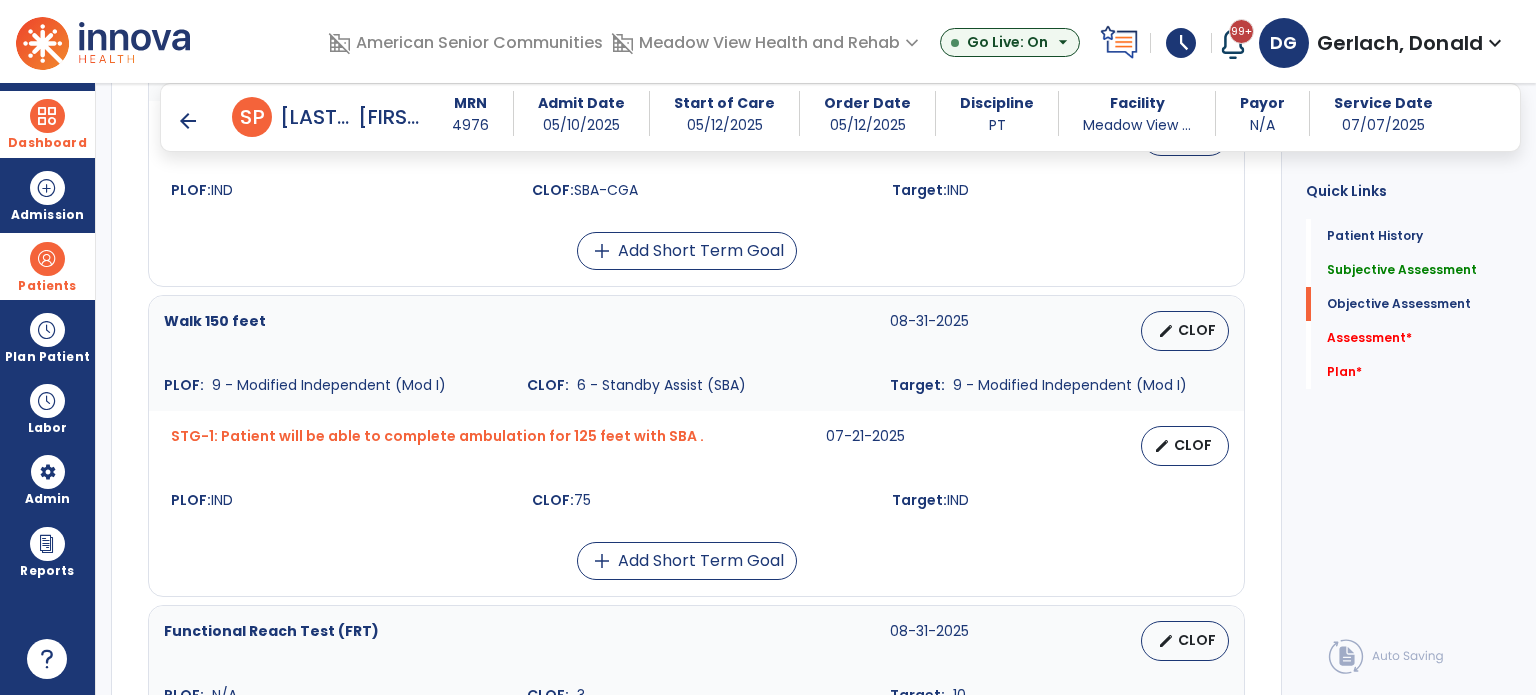 scroll, scrollTop: 1600, scrollLeft: 0, axis: vertical 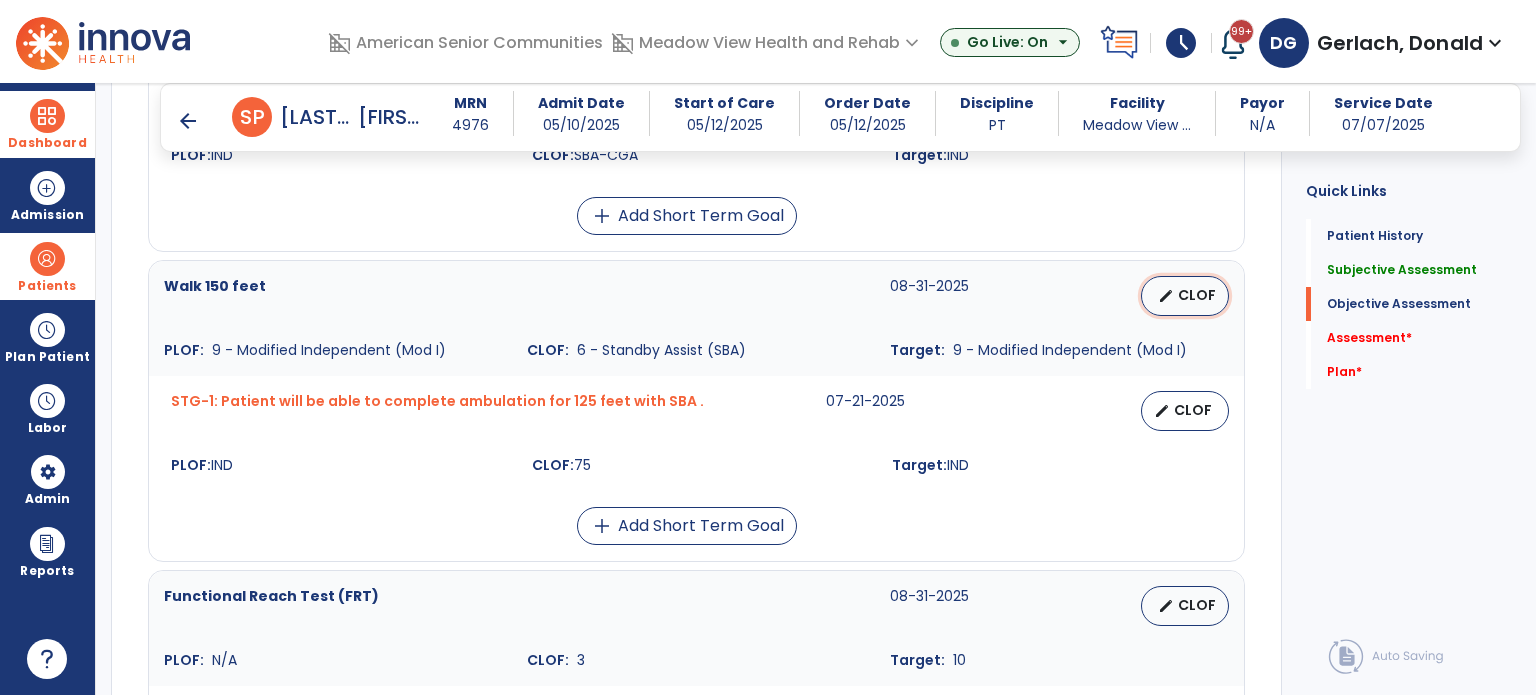 click on "edit" at bounding box center [1166, 296] 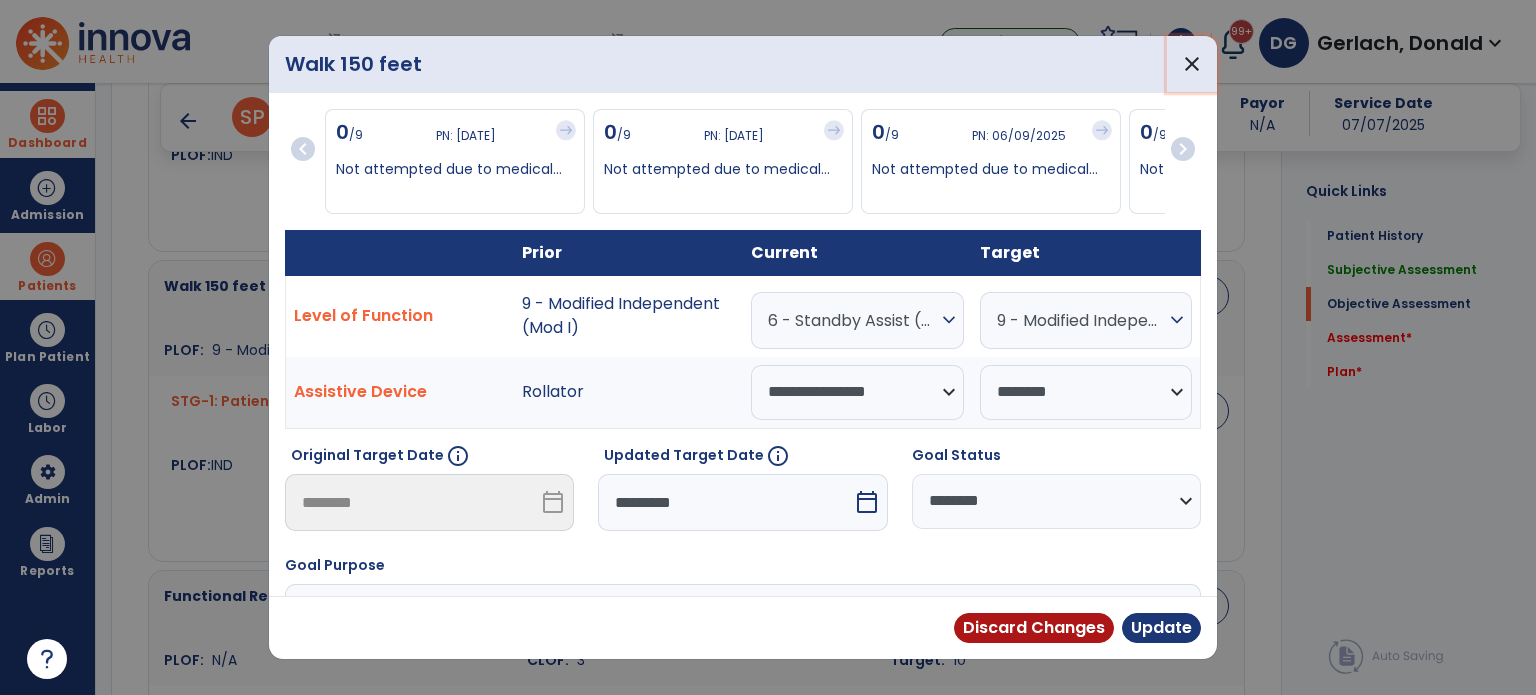 click on "close" at bounding box center (1192, 64) 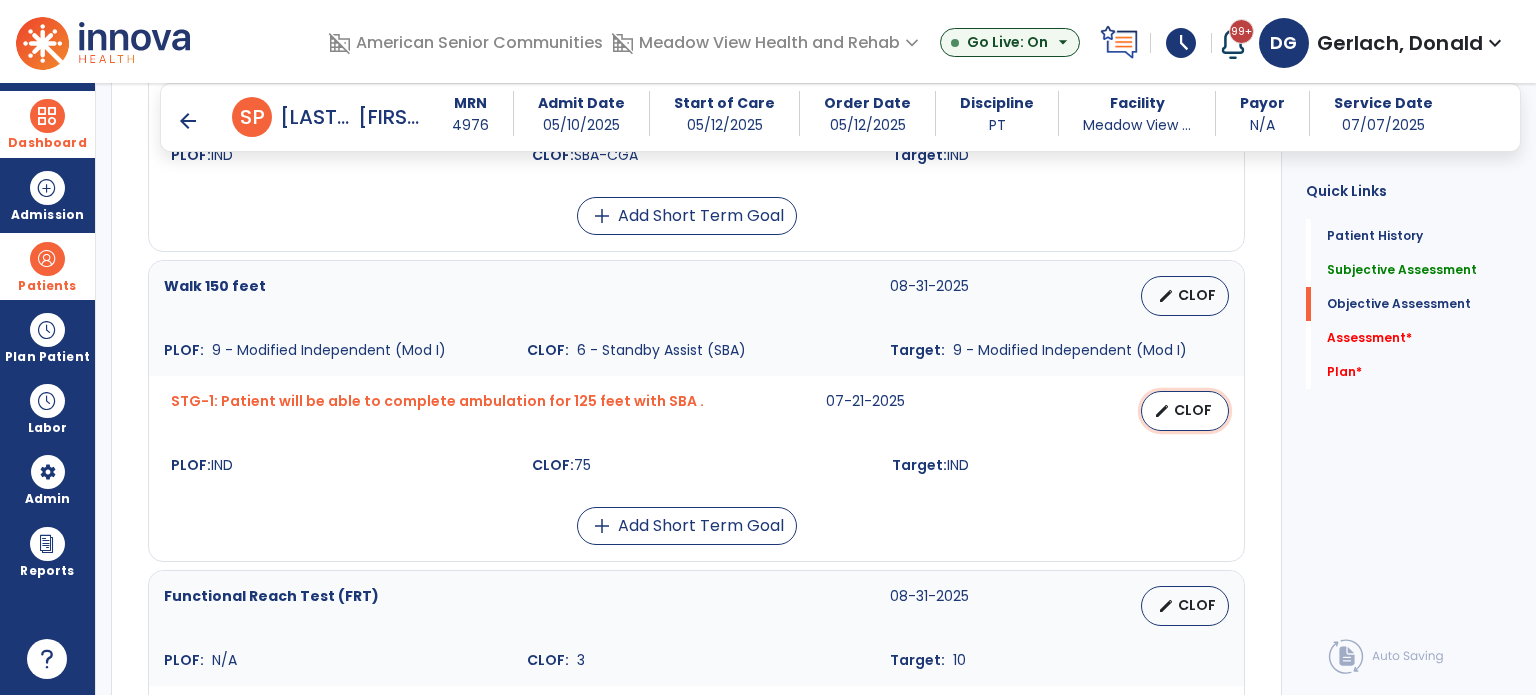 click on "CLOF" at bounding box center (1193, 410) 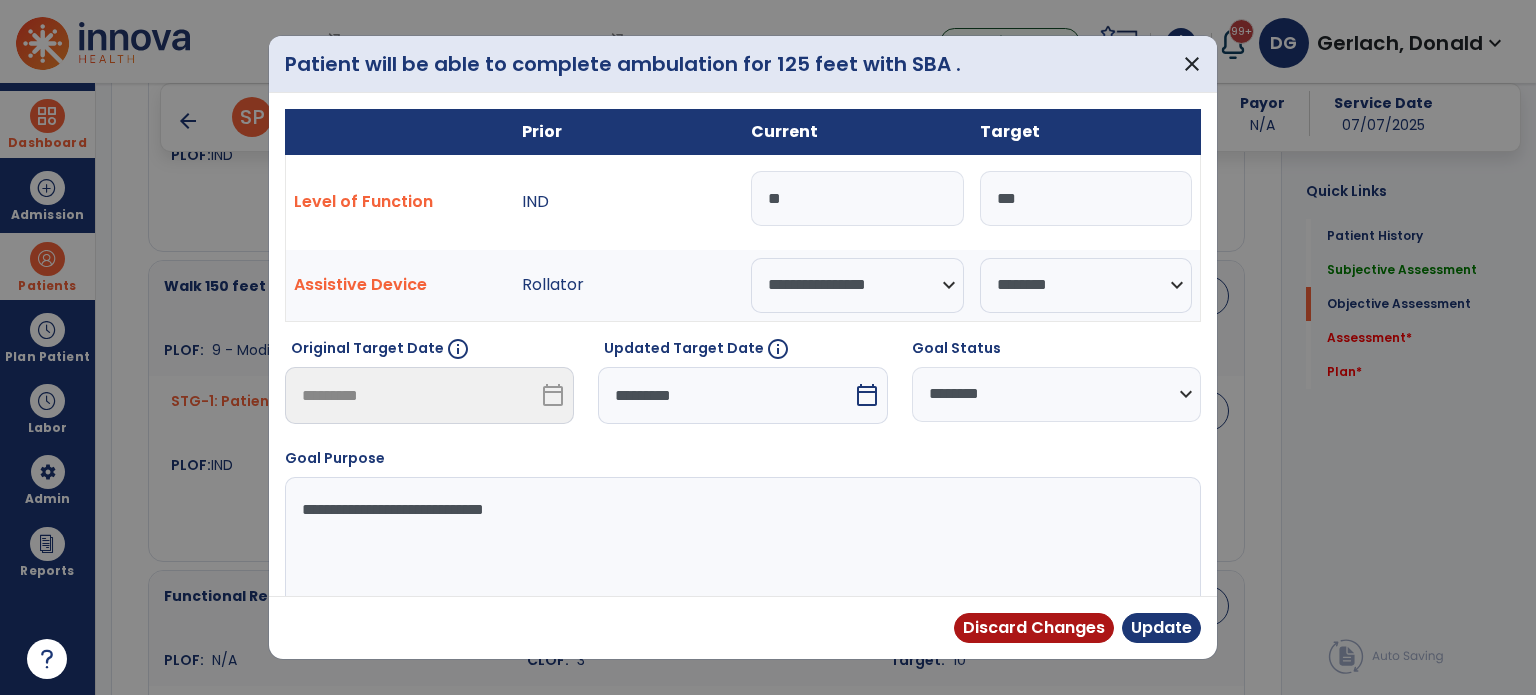 click on "**" at bounding box center (857, 198) 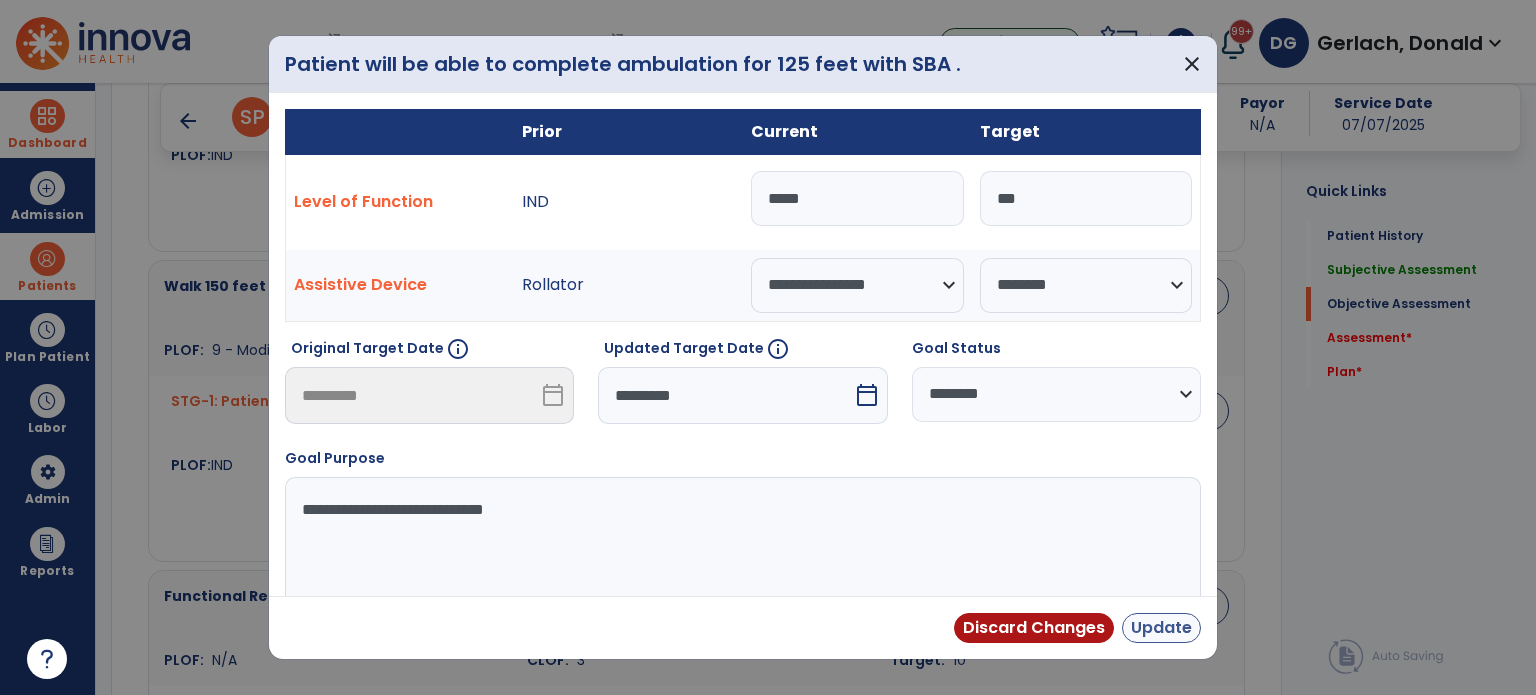 type on "*****" 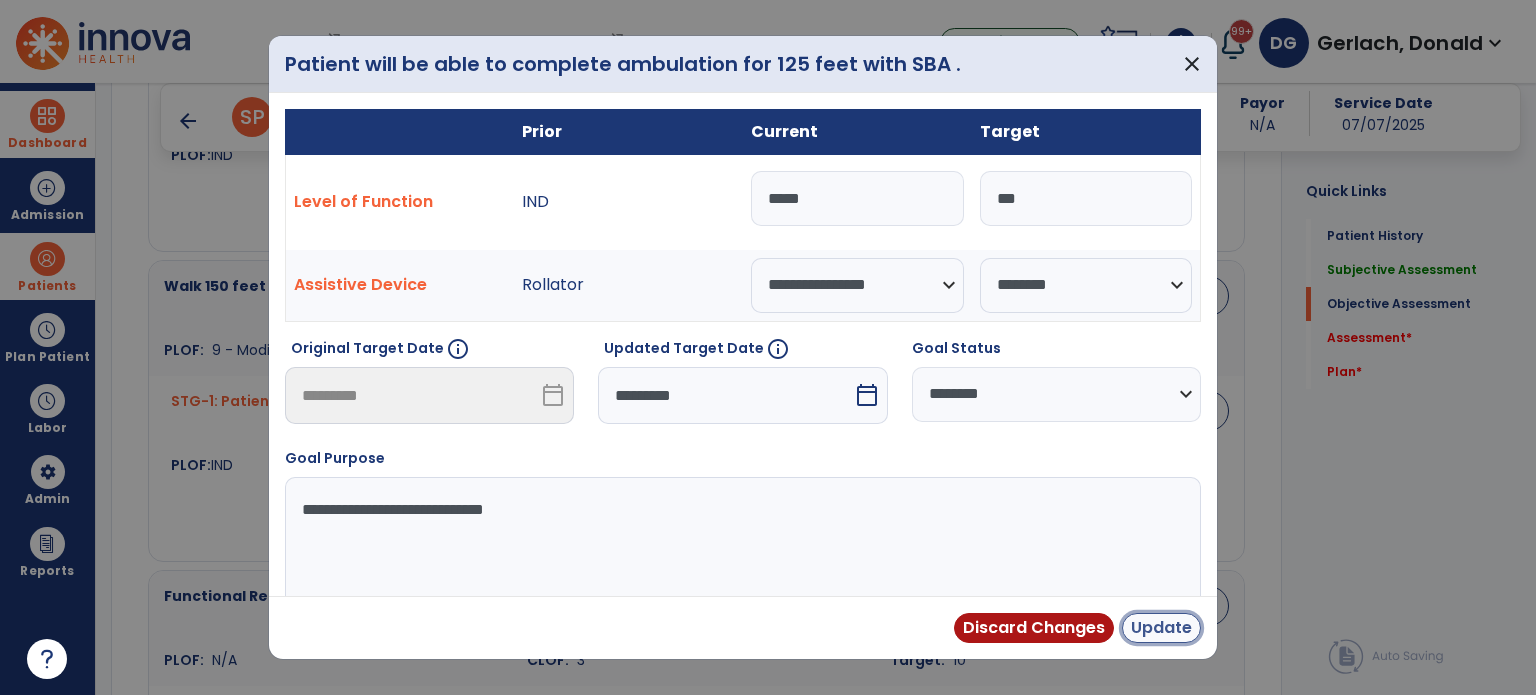 click on "Update" at bounding box center [1161, 628] 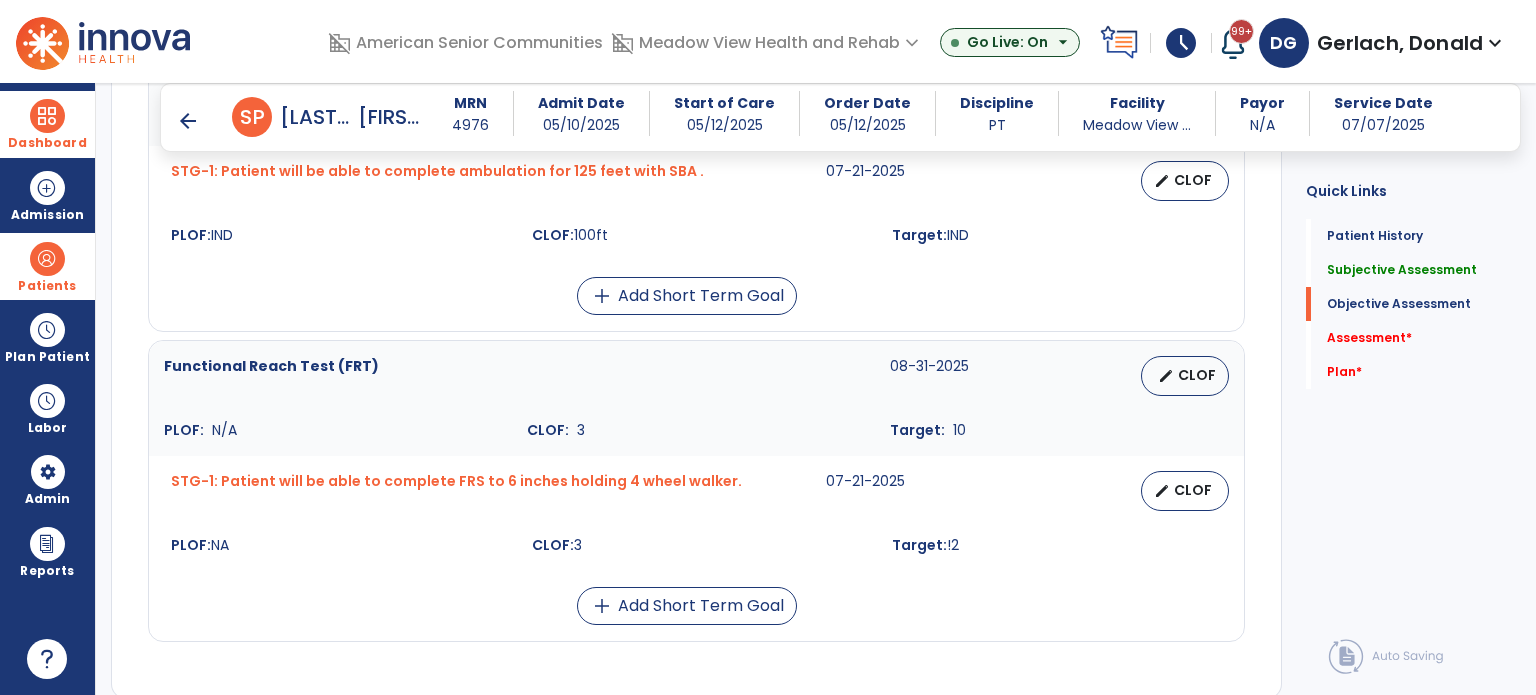 scroll, scrollTop: 1900, scrollLeft: 0, axis: vertical 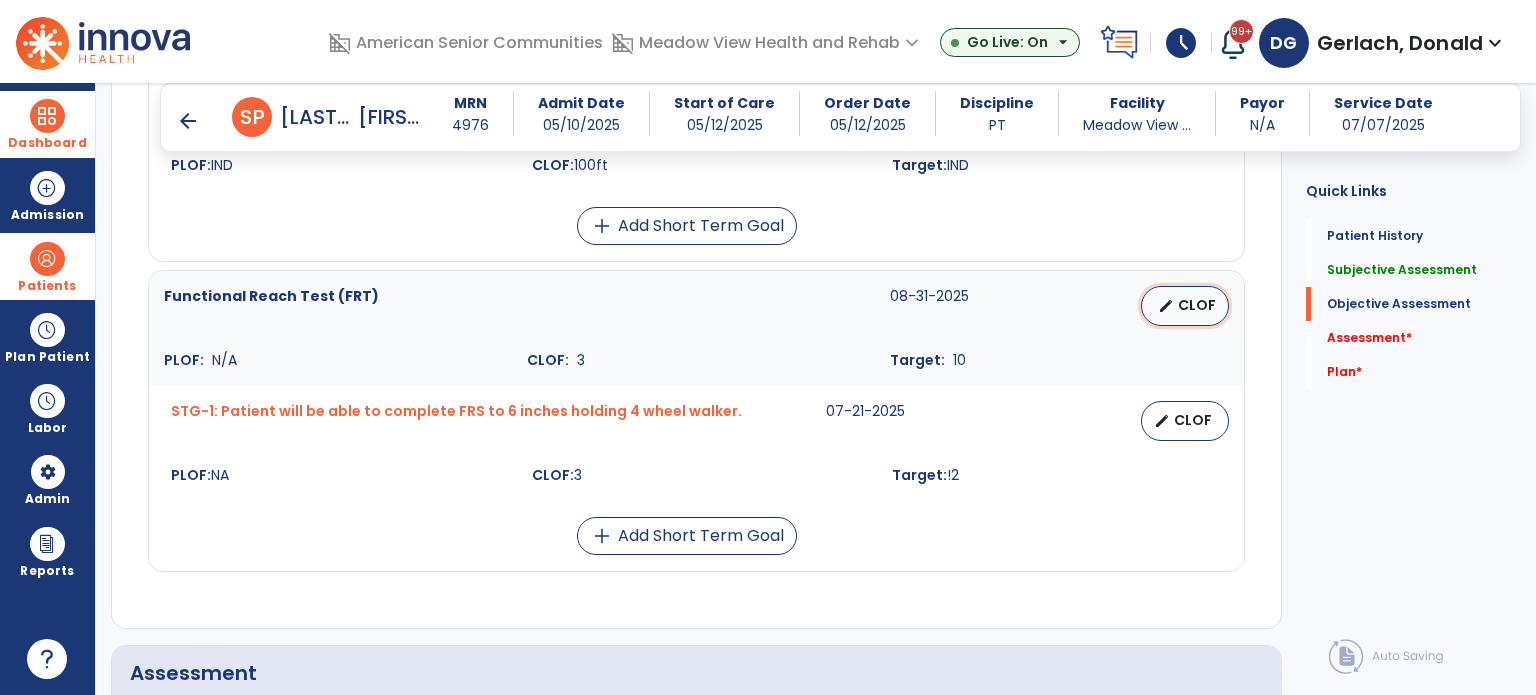 click on "CLOF" at bounding box center (1197, 305) 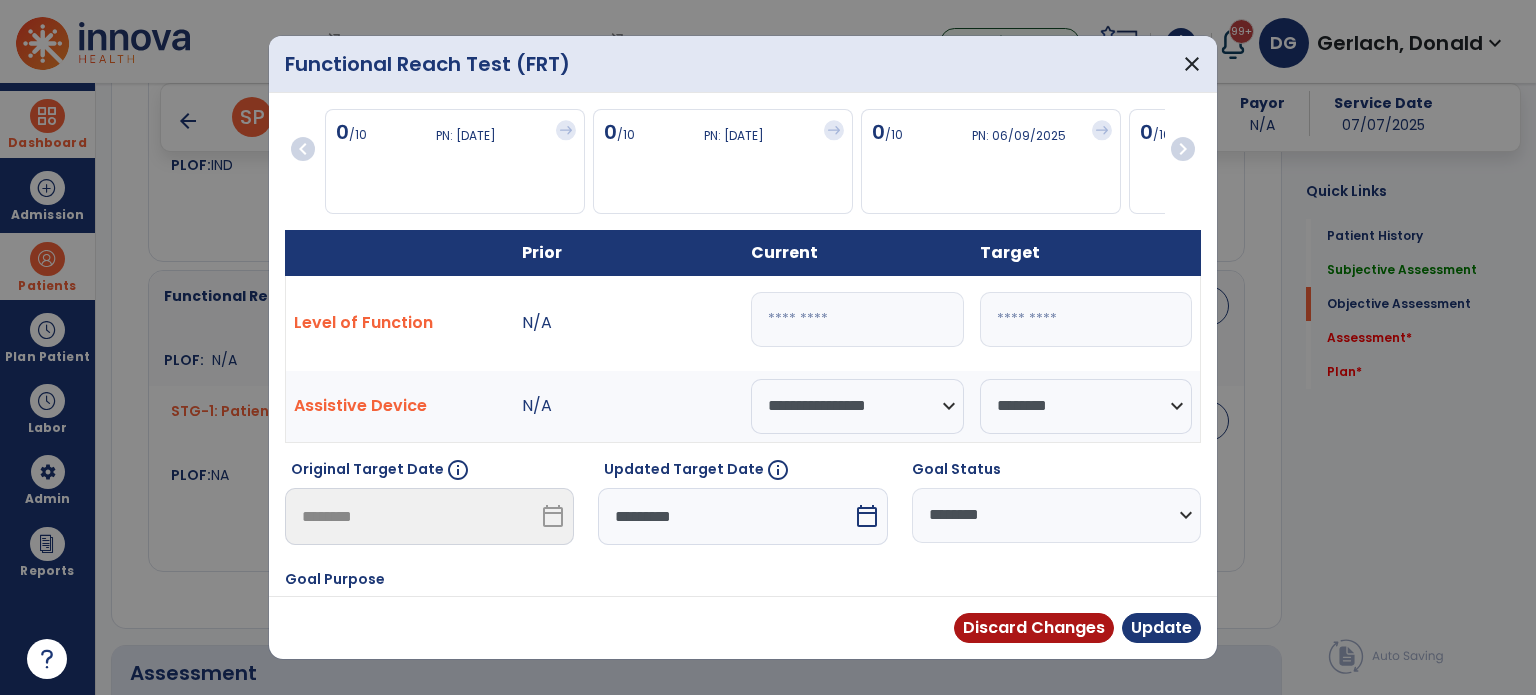 click on "*" at bounding box center [857, 319] 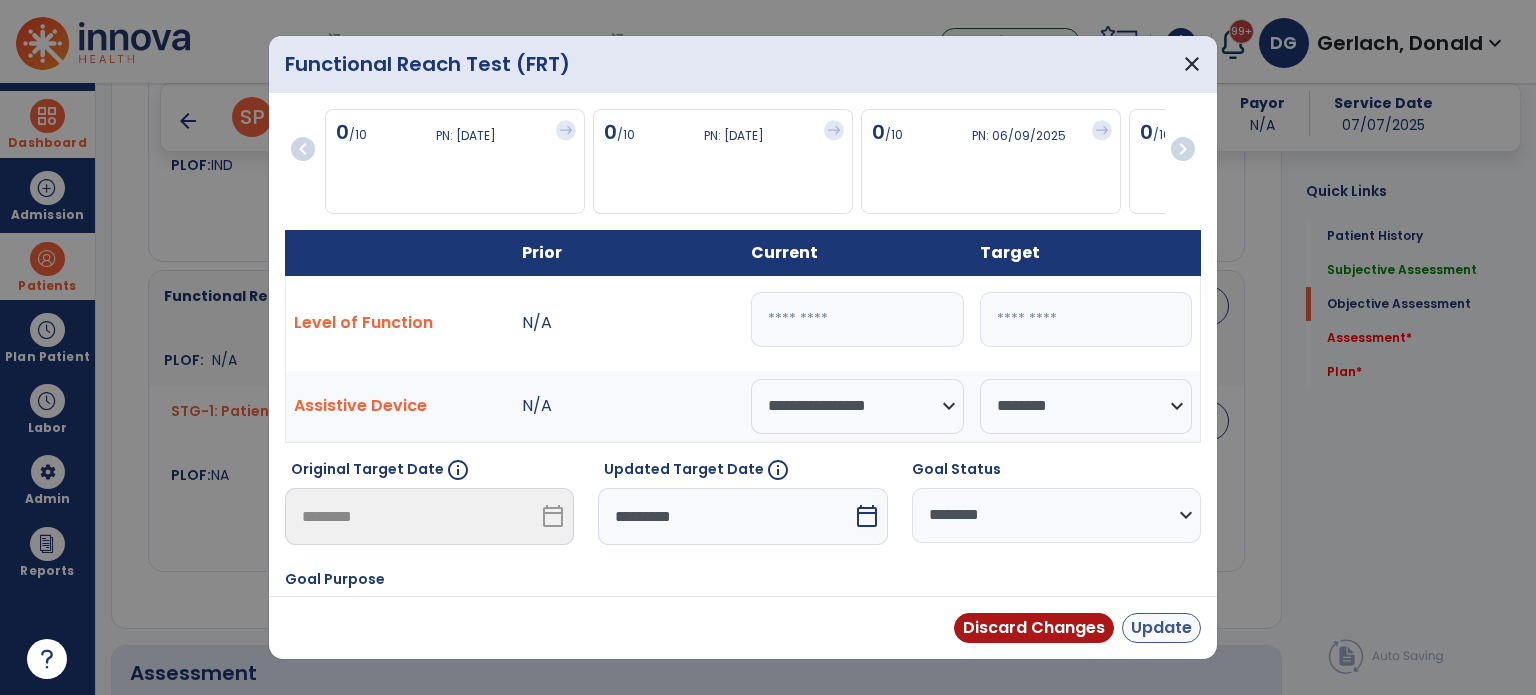 type on "*" 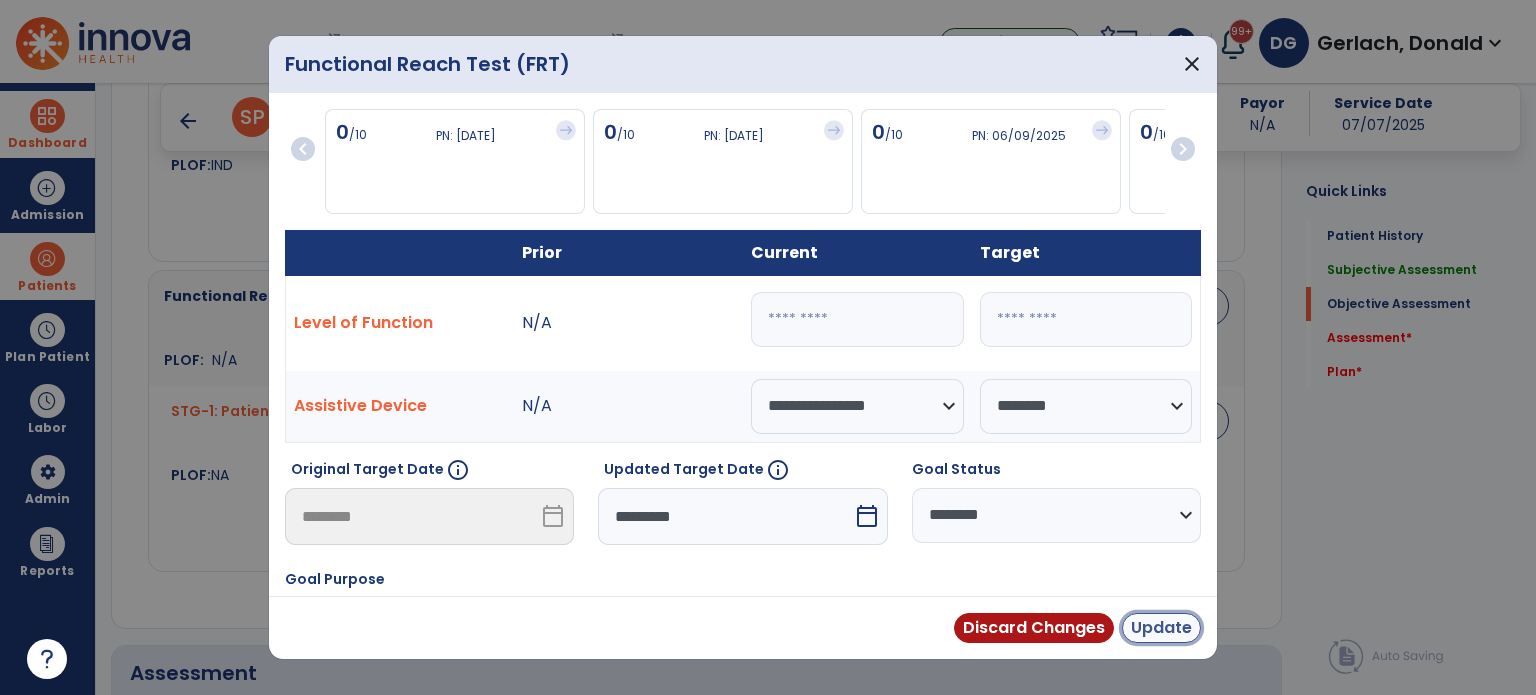 click on "Update" at bounding box center [1161, 628] 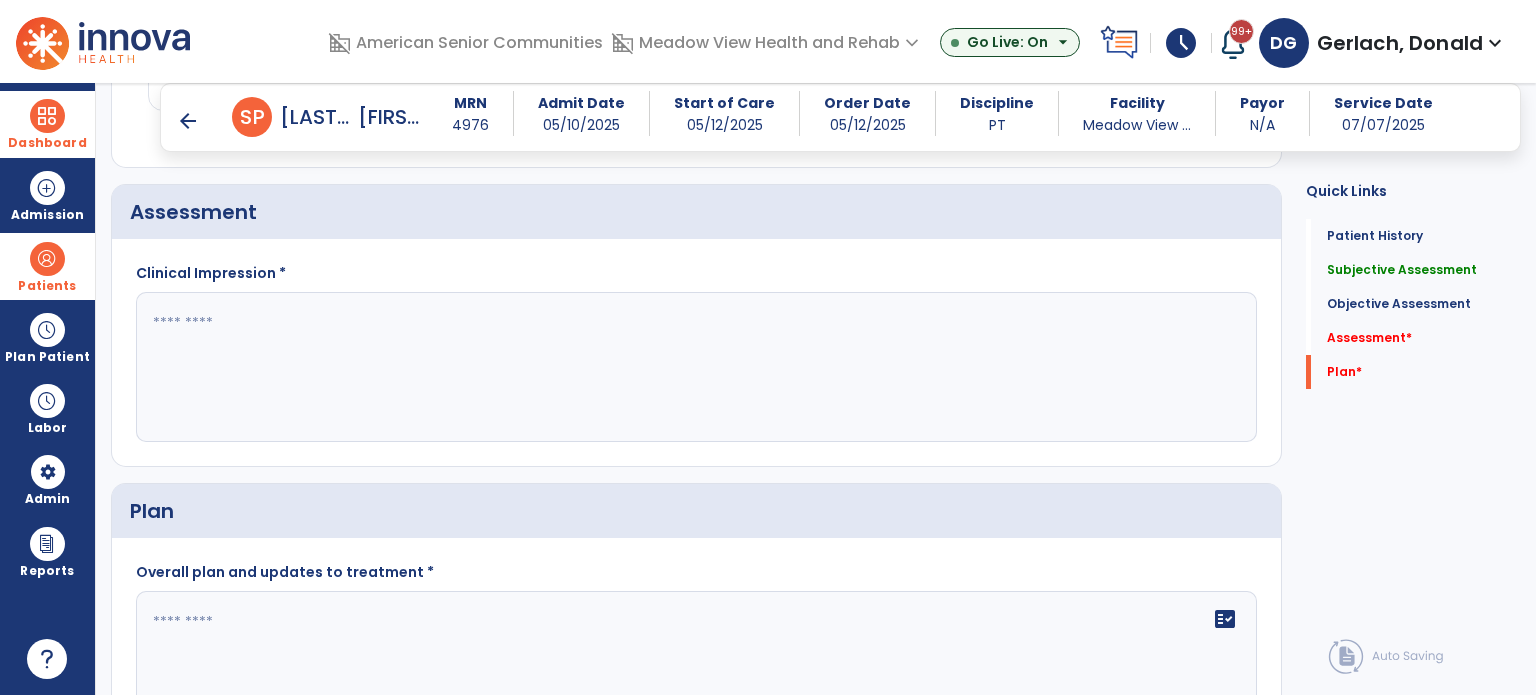 scroll, scrollTop: 2400, scrollLeft: 0, axis: vertical 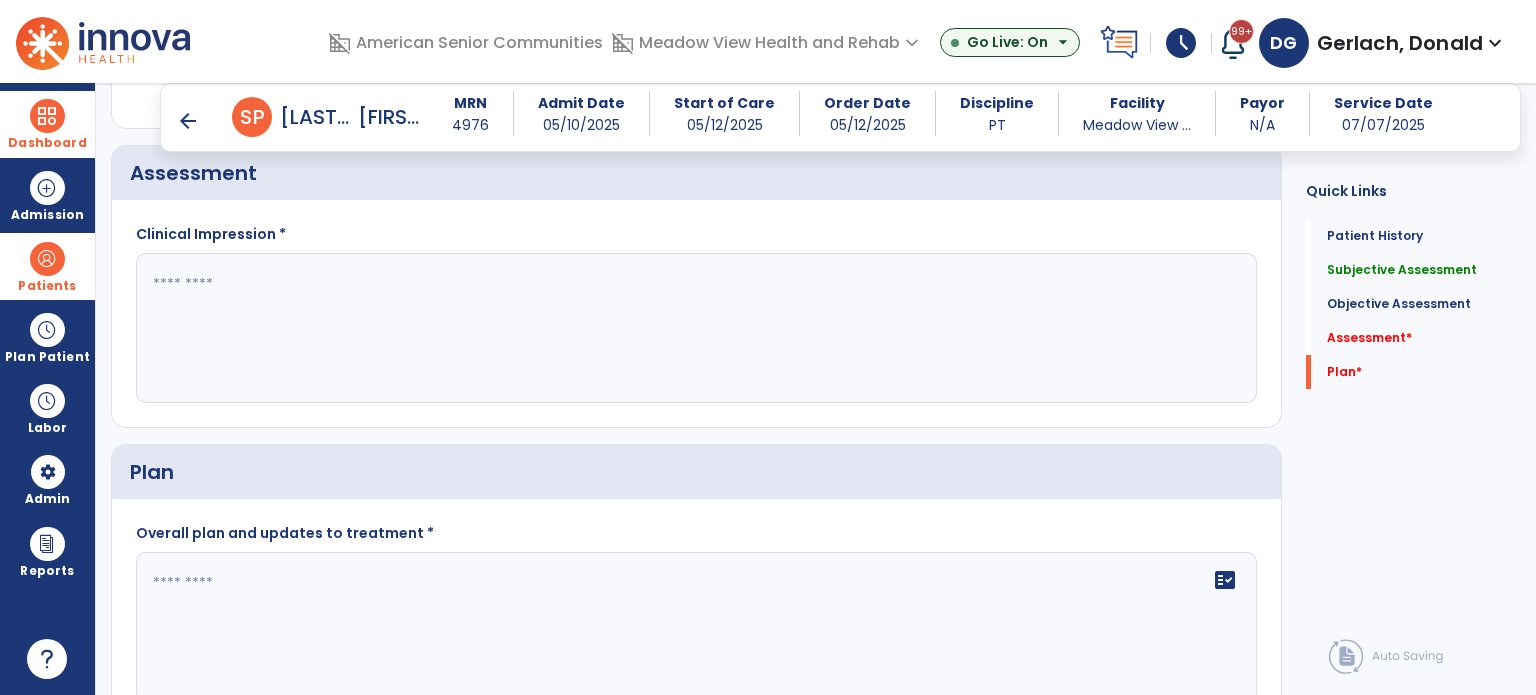 click 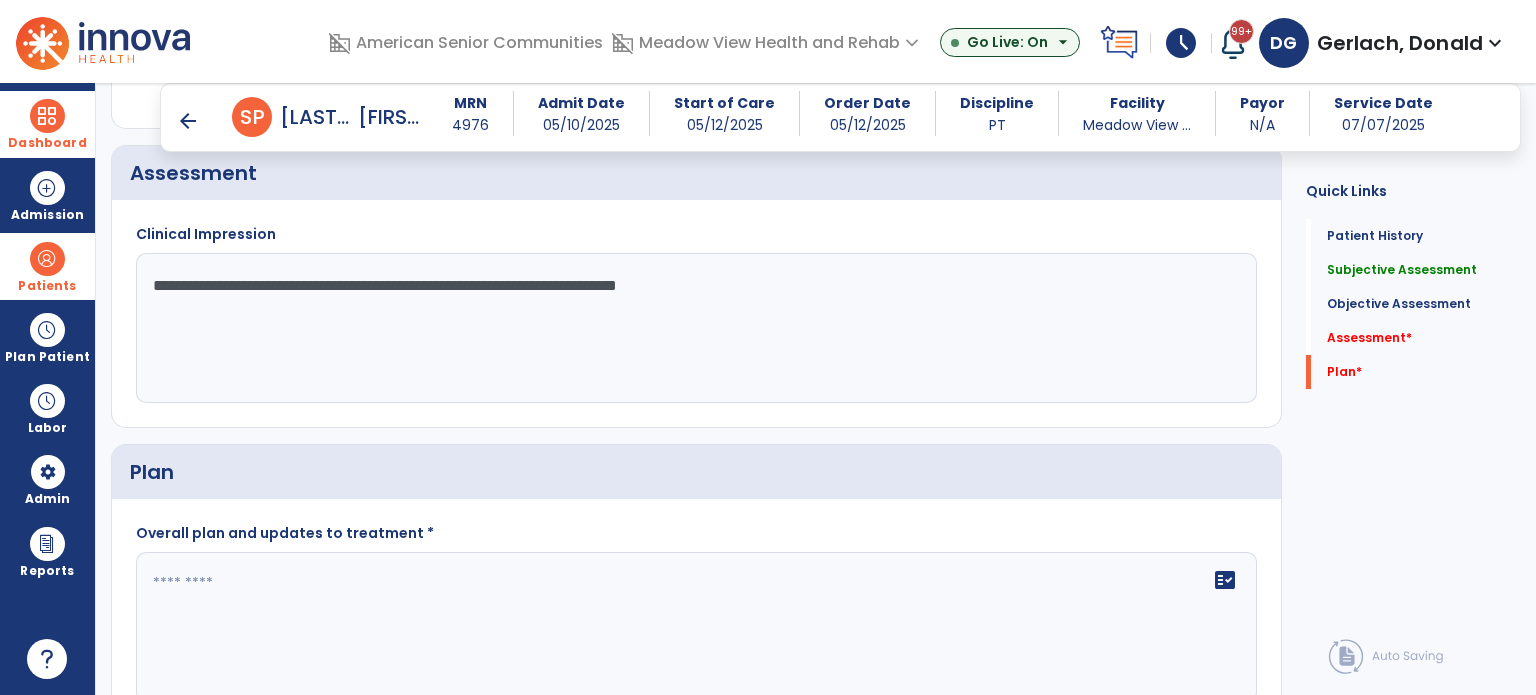 type on "**********" 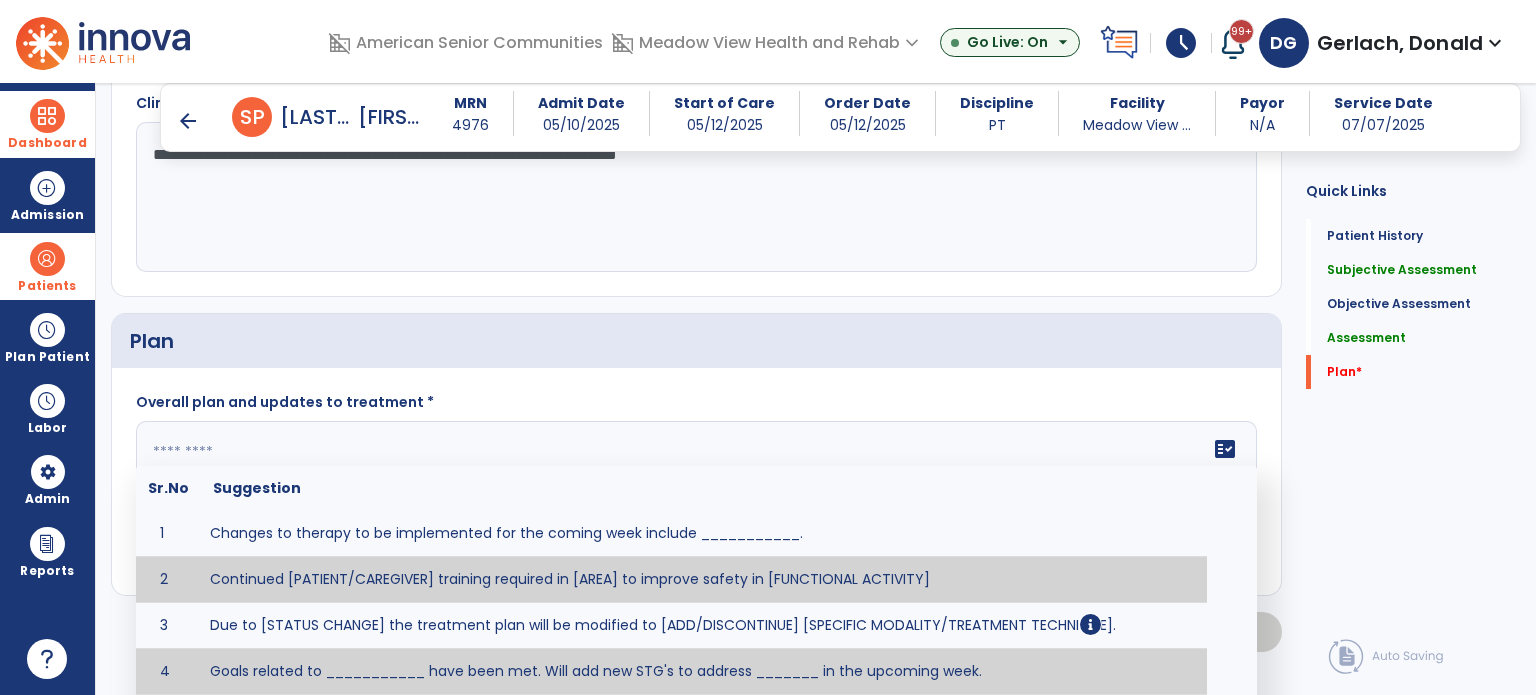 scroll, scrollTop: 2605, scrollLeft: 0, axis: vertical 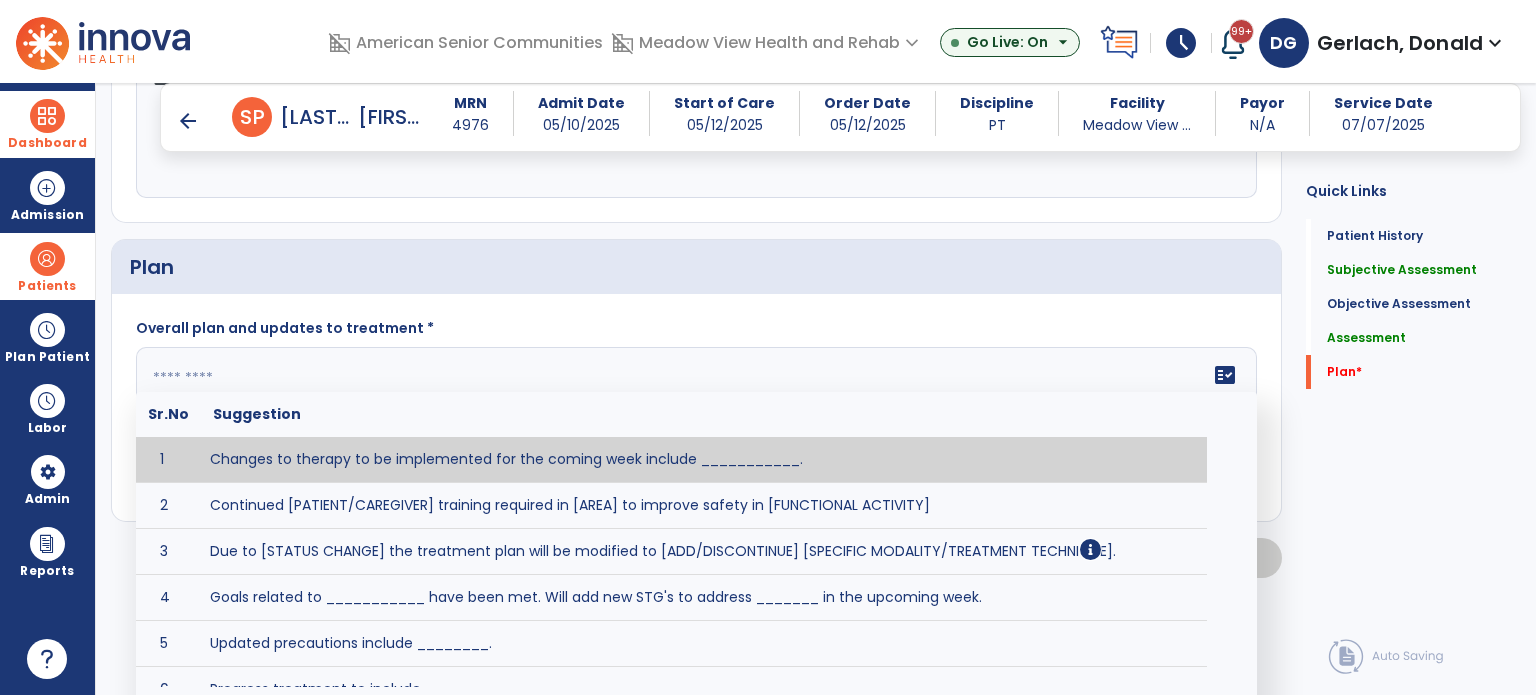 click 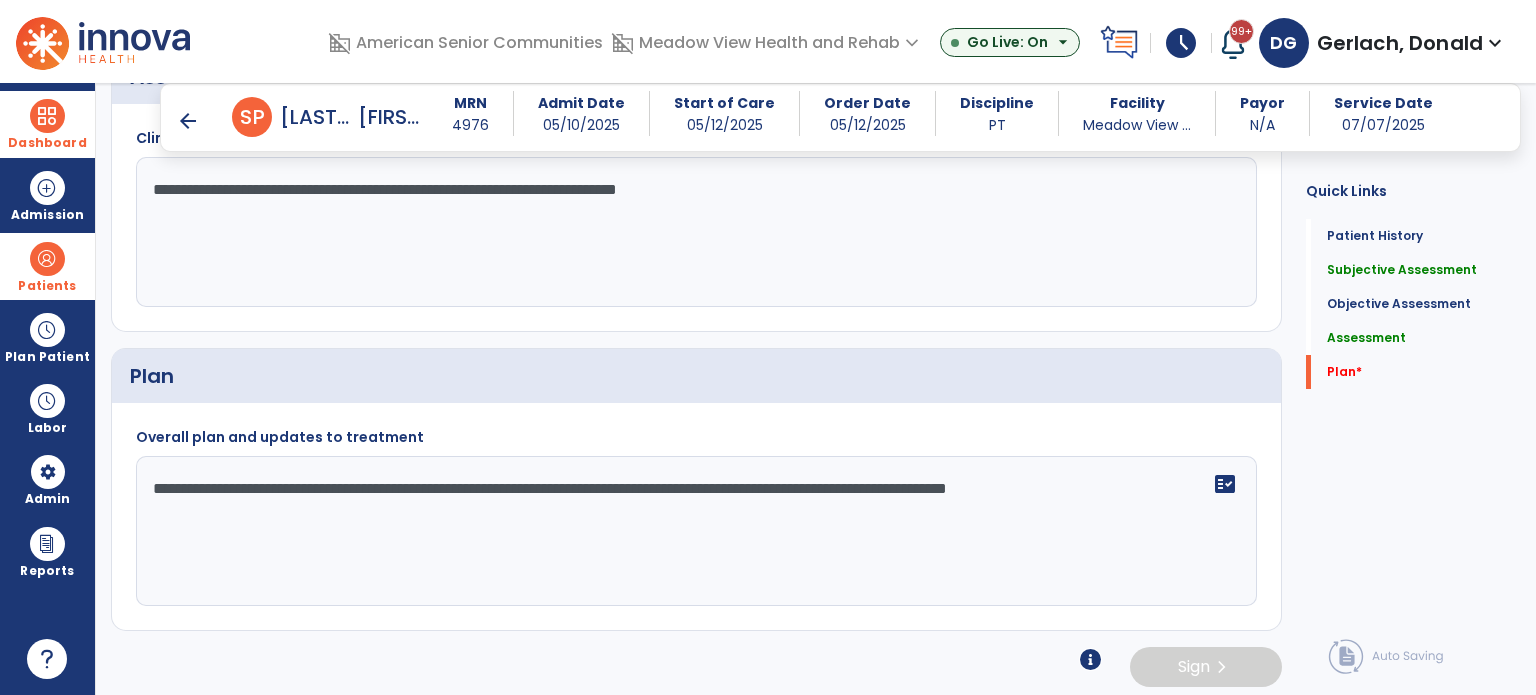 scroll, scrollTop: 2497, scrollLeft: 0, axis: vertical 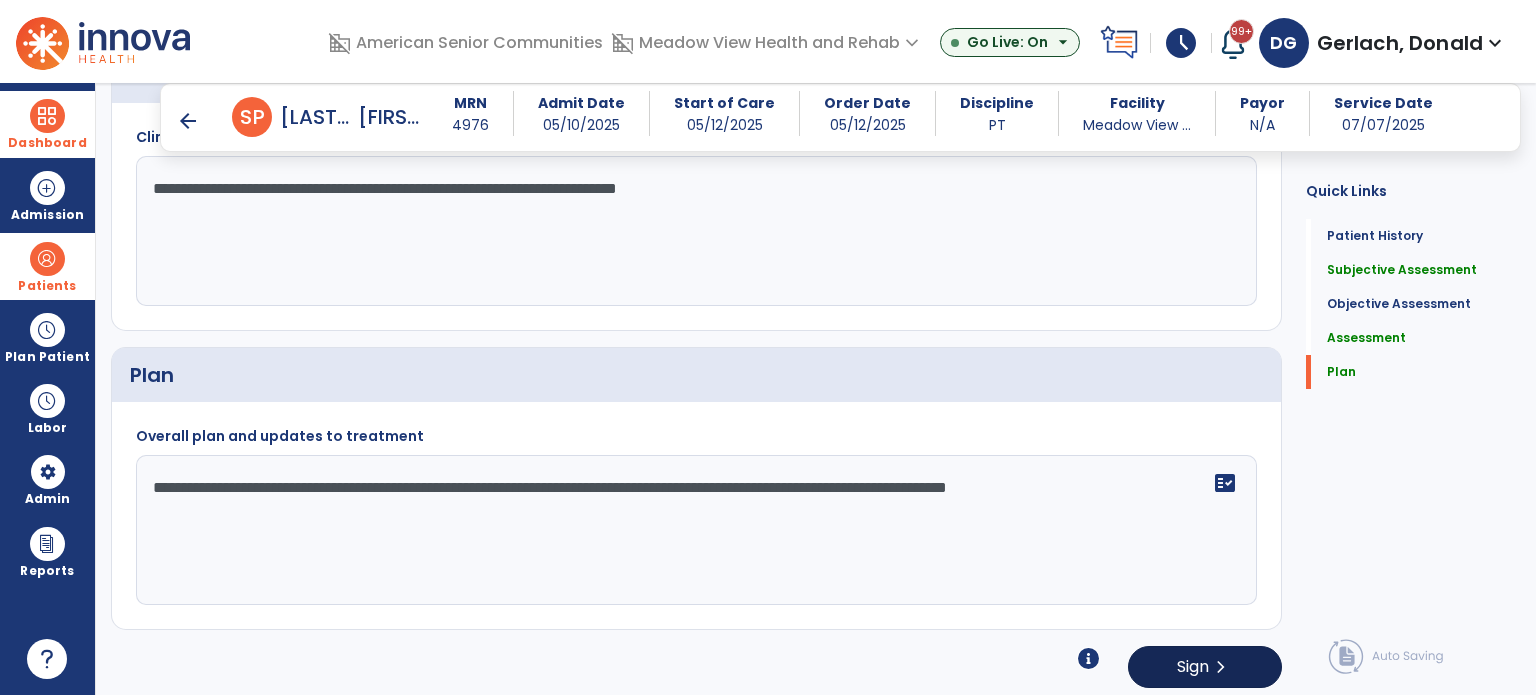 type on "**********" 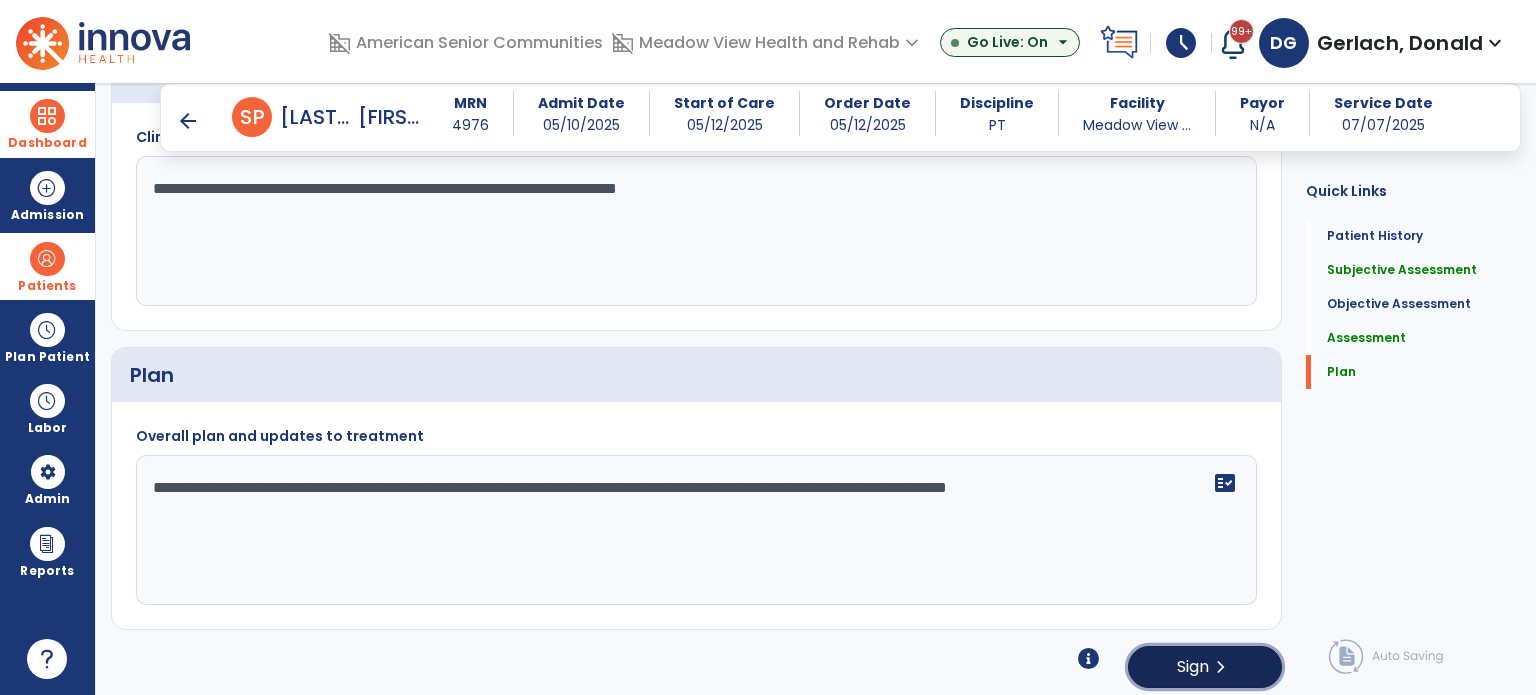 click on "Sign" 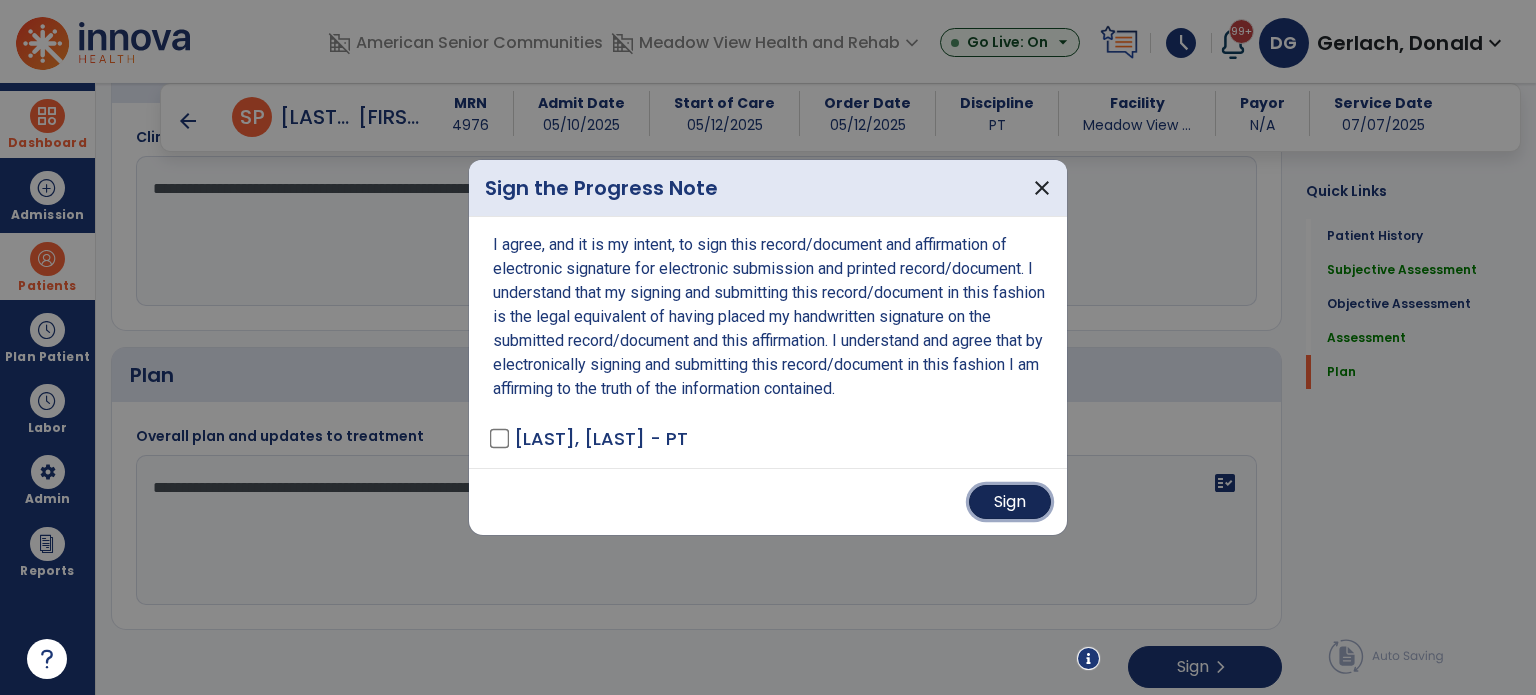 click on "Sign" at bounding box center (1010, 502) 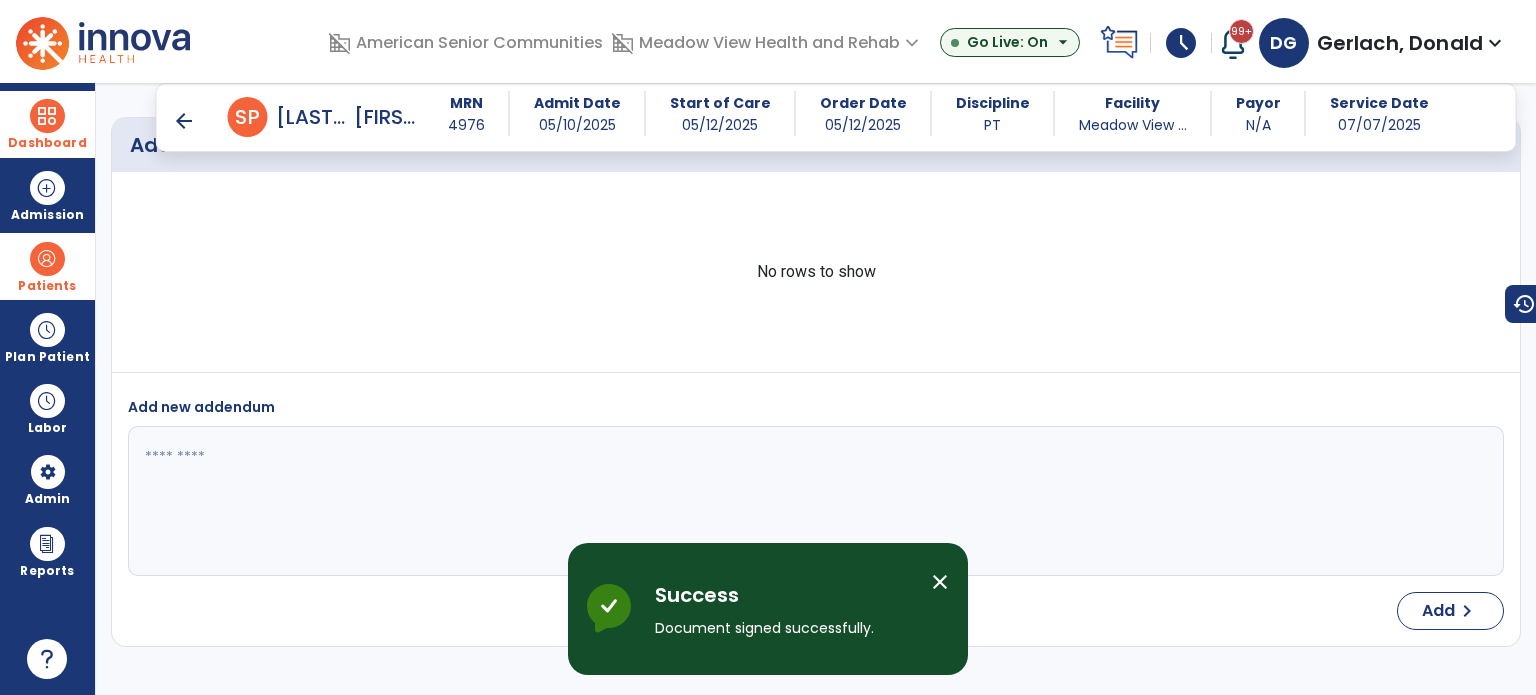 scroll, scrollTop: 3153, scrollLeft: 0, axis: vertical 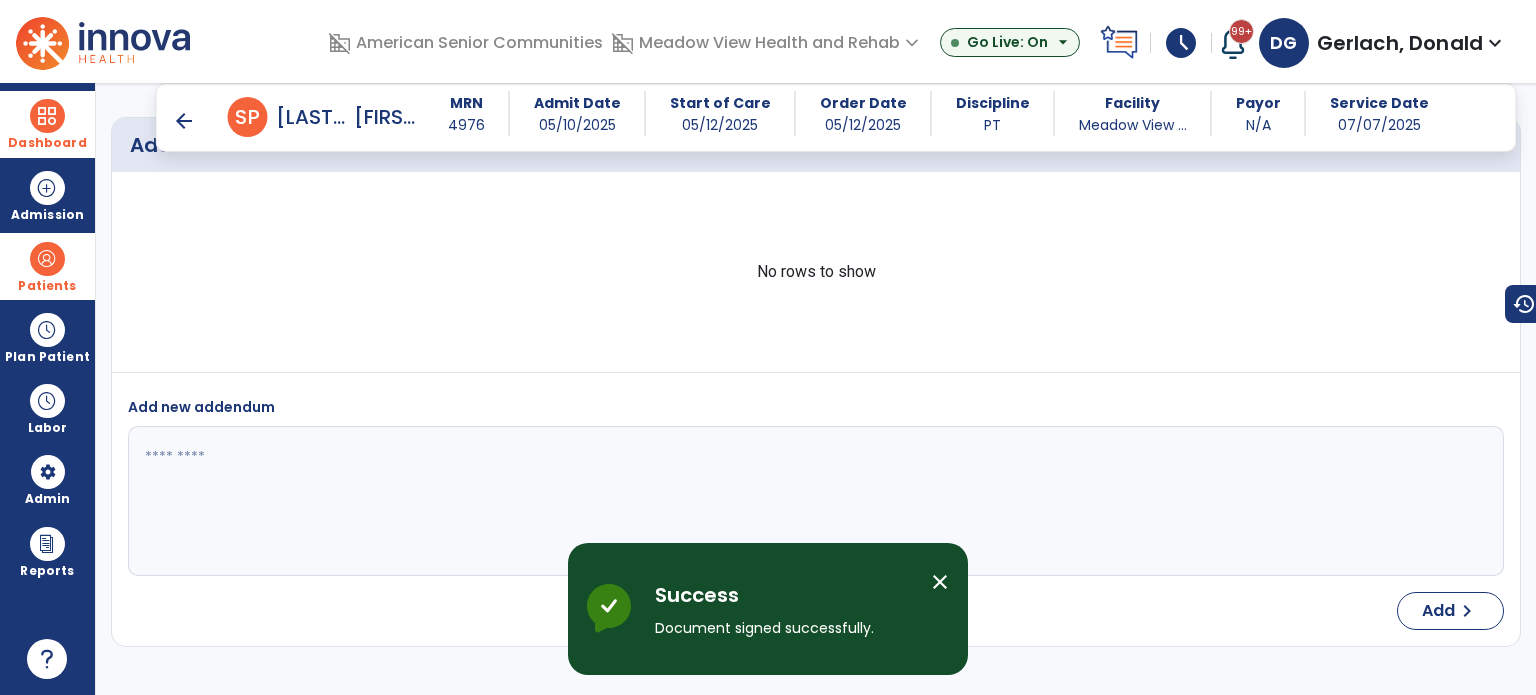click on "arrow_back" at bounding box center (184, 121) 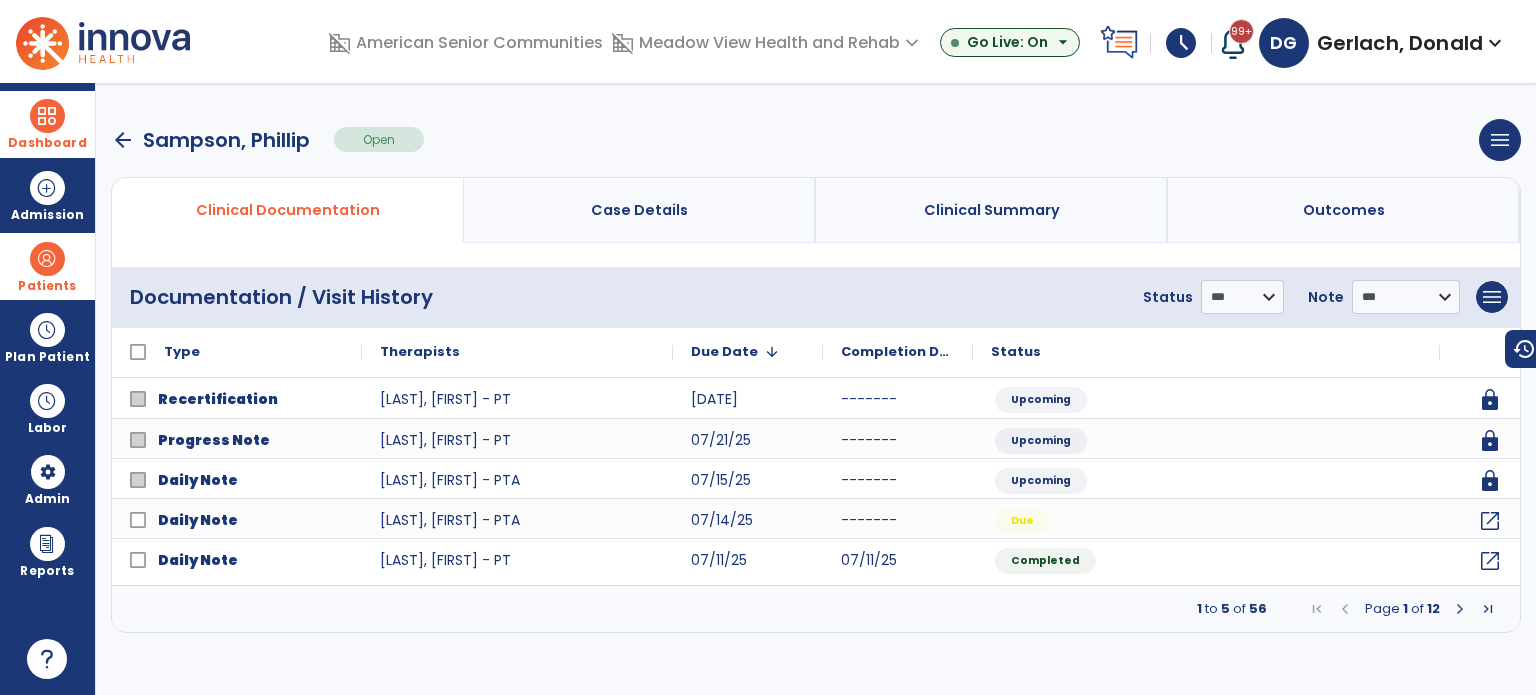click on "arrow_back" at bounding box center [123, 140] 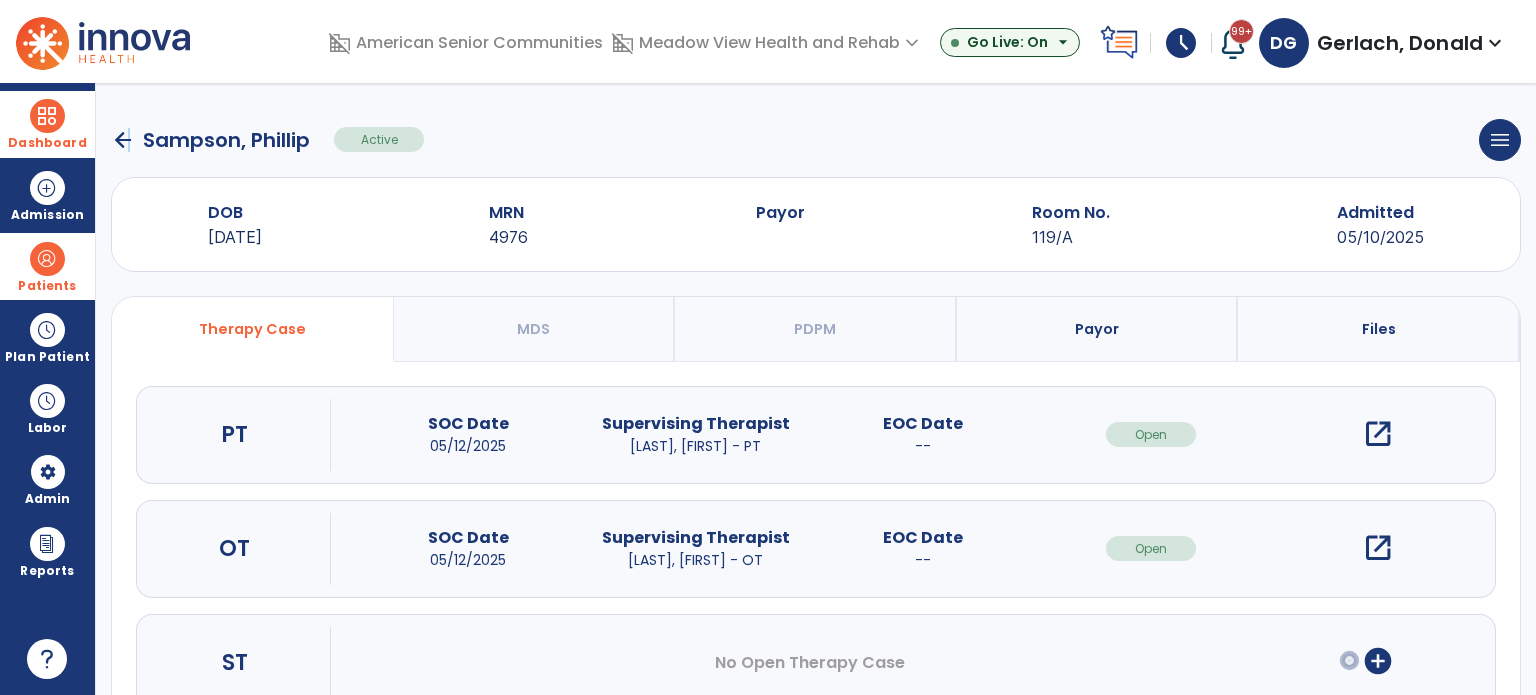 click on "arrow_back" 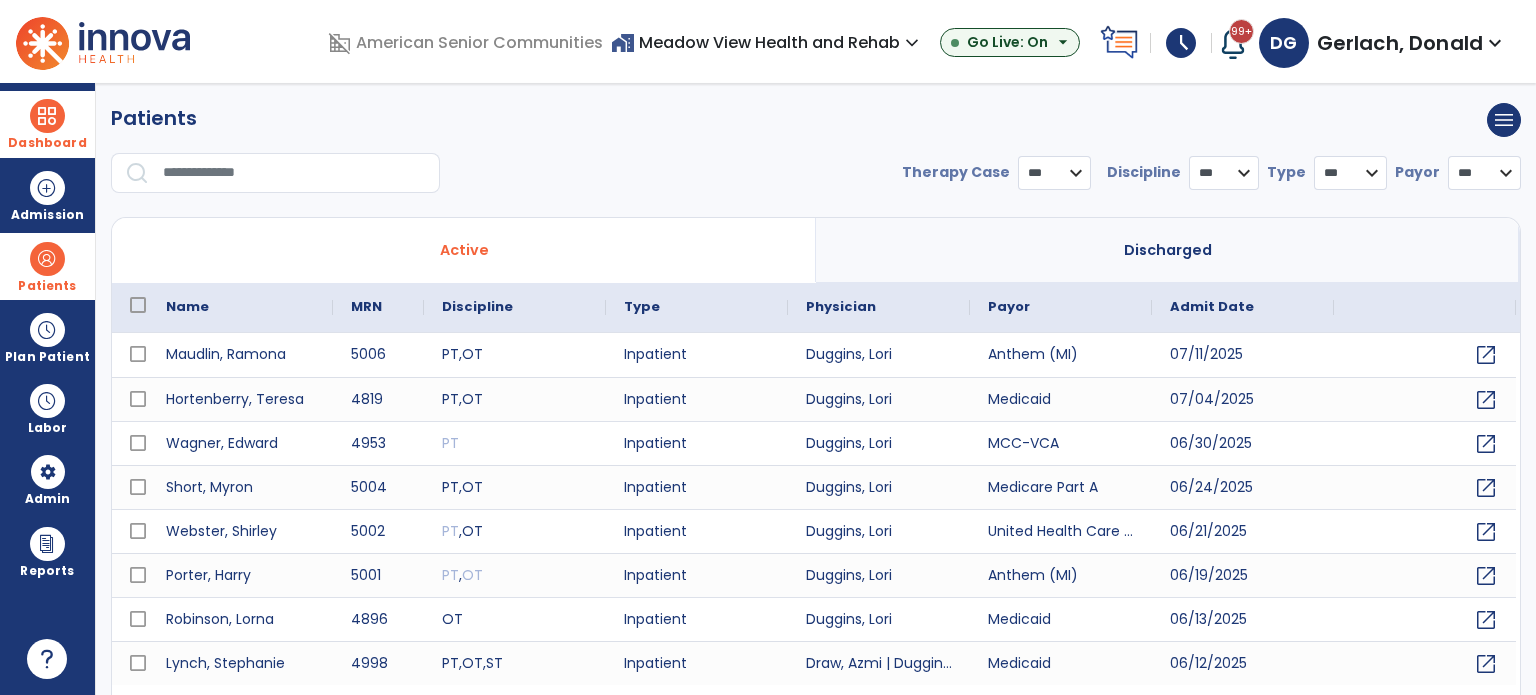 click at bounding box center (294, 173) 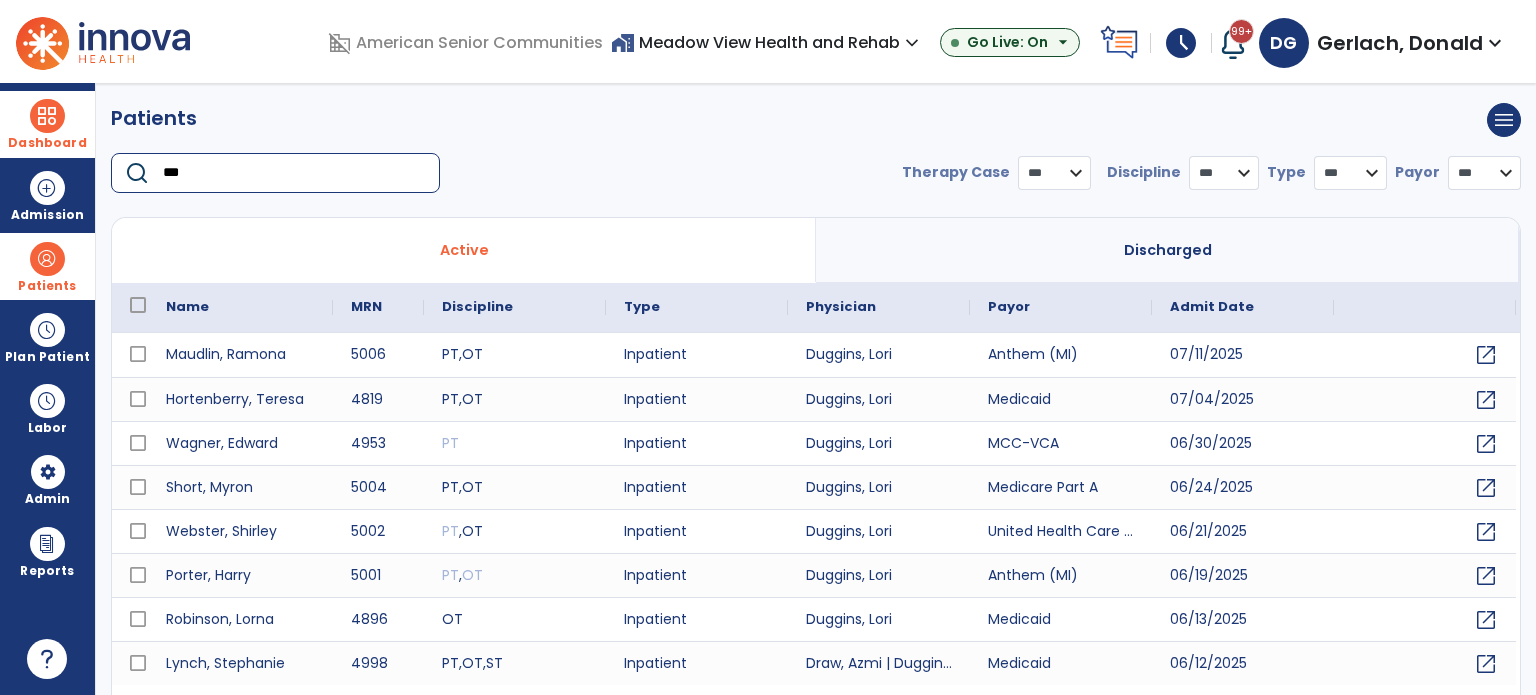 type on "****" 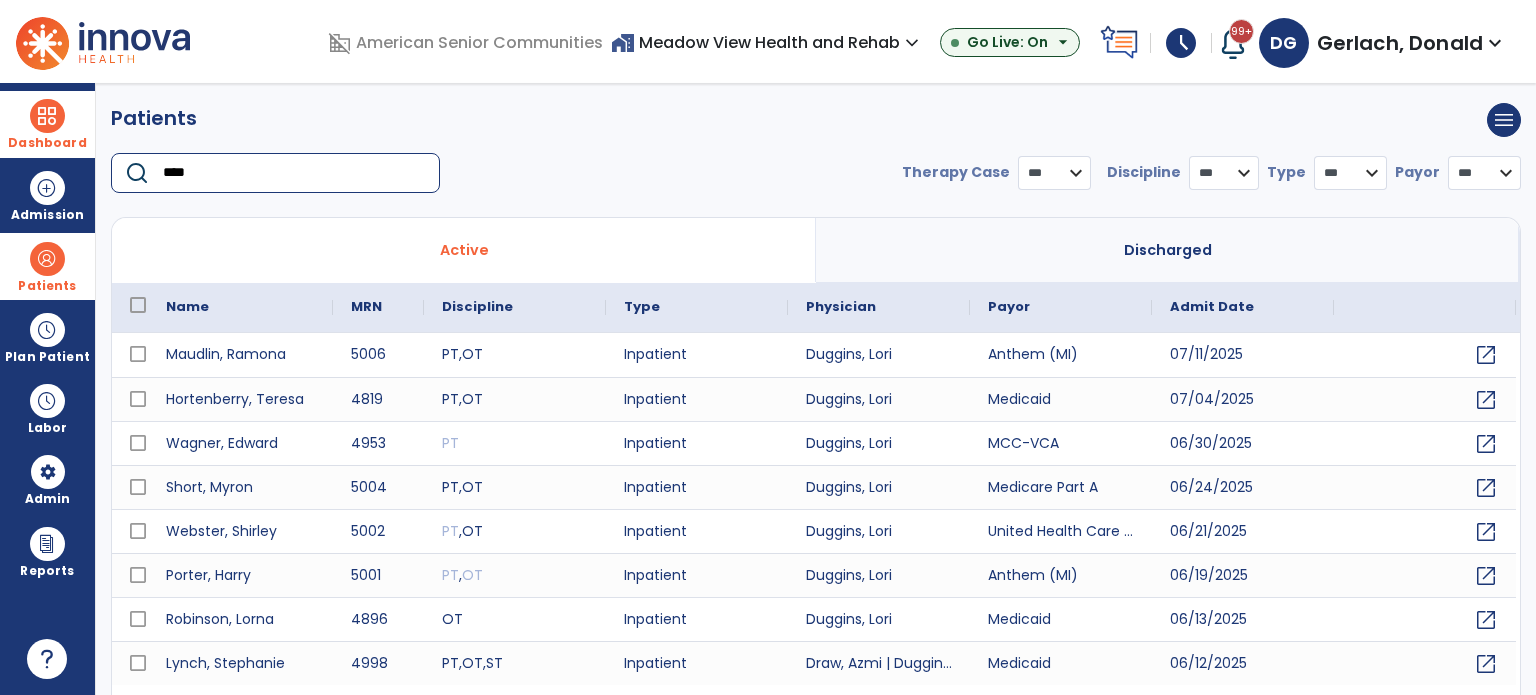 select on "***" 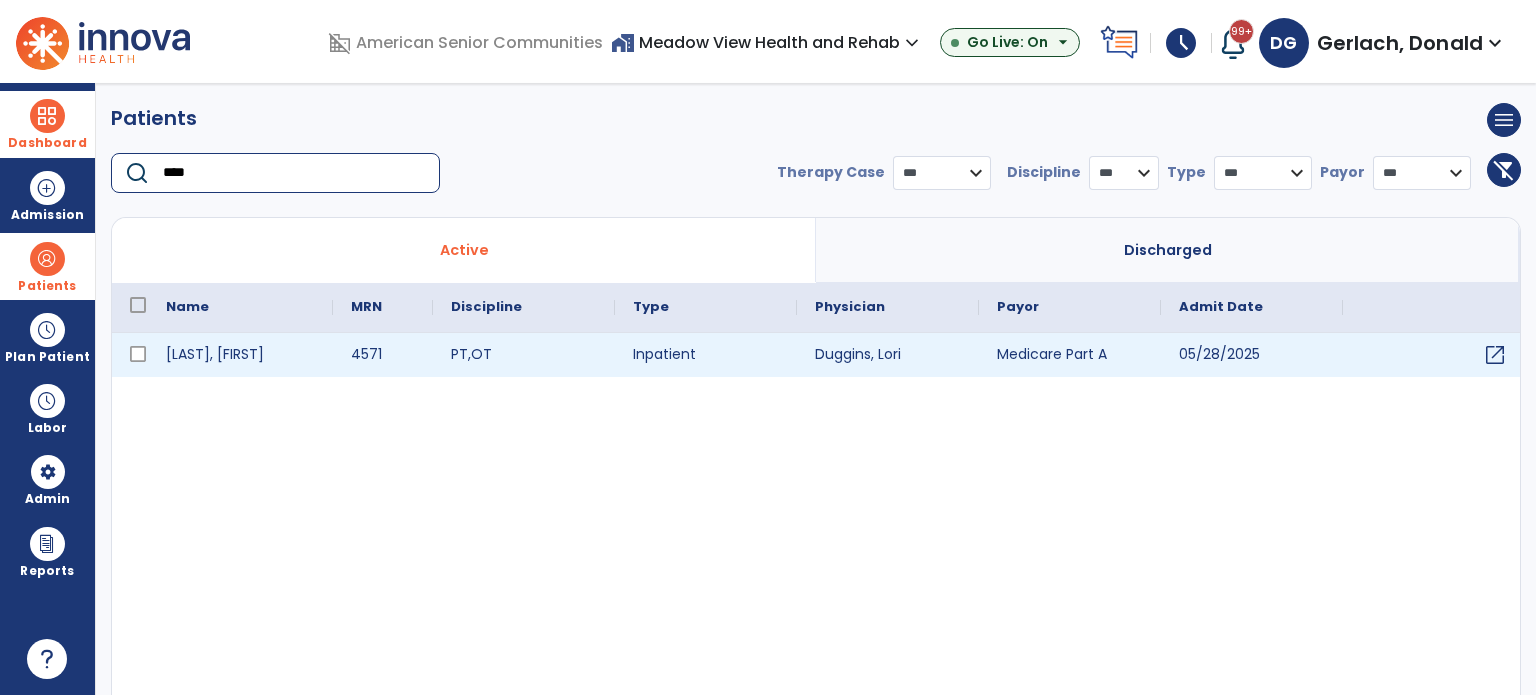 type on "****" 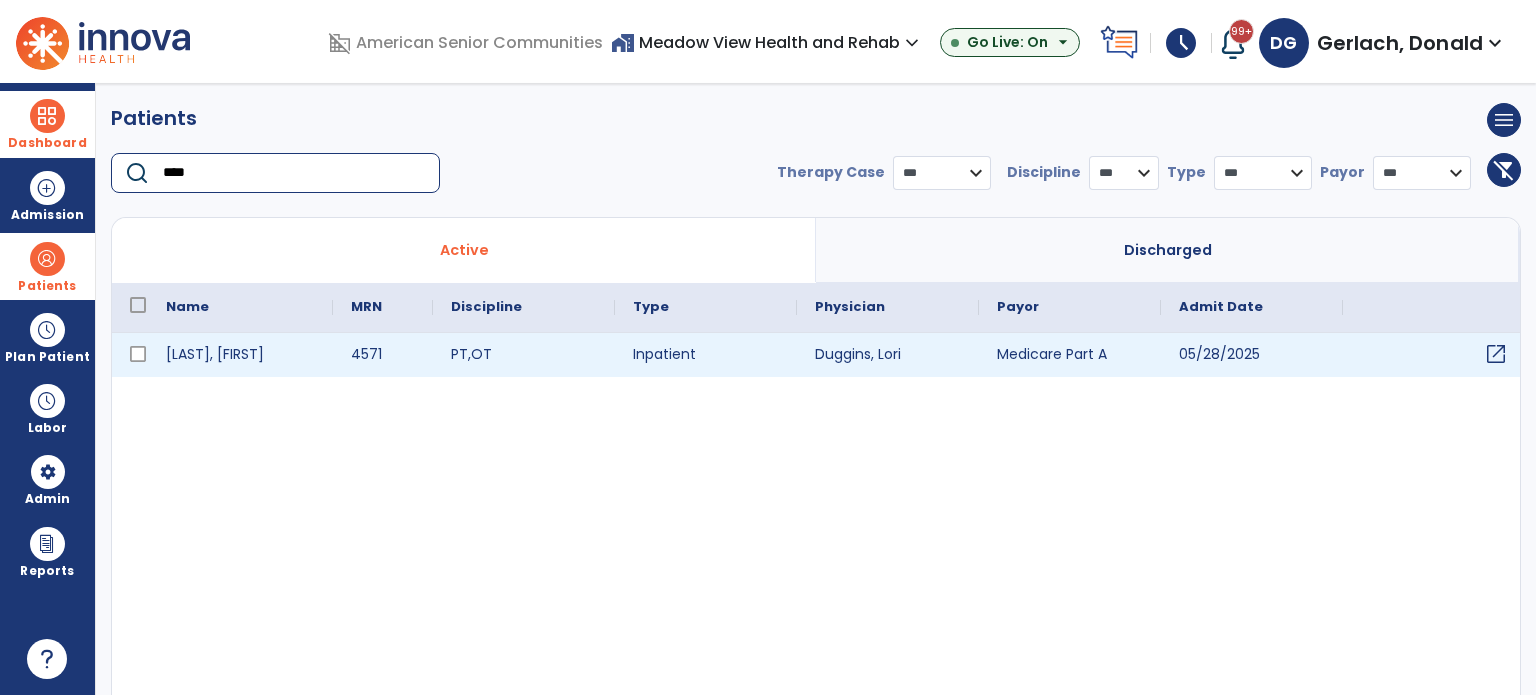 click on "open_in_new" at bounding box center [1496, 354] 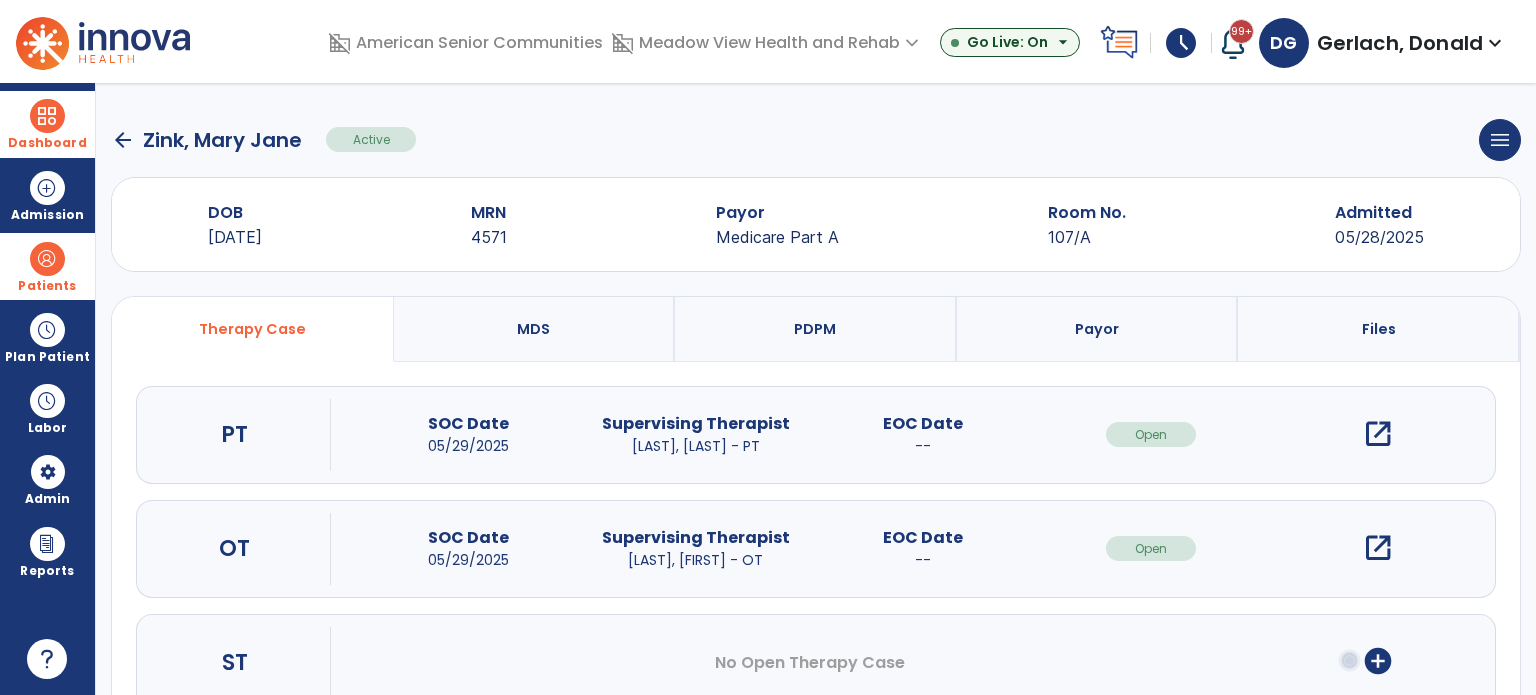 click on "open_in_new" at bounding box center [1378, 434] 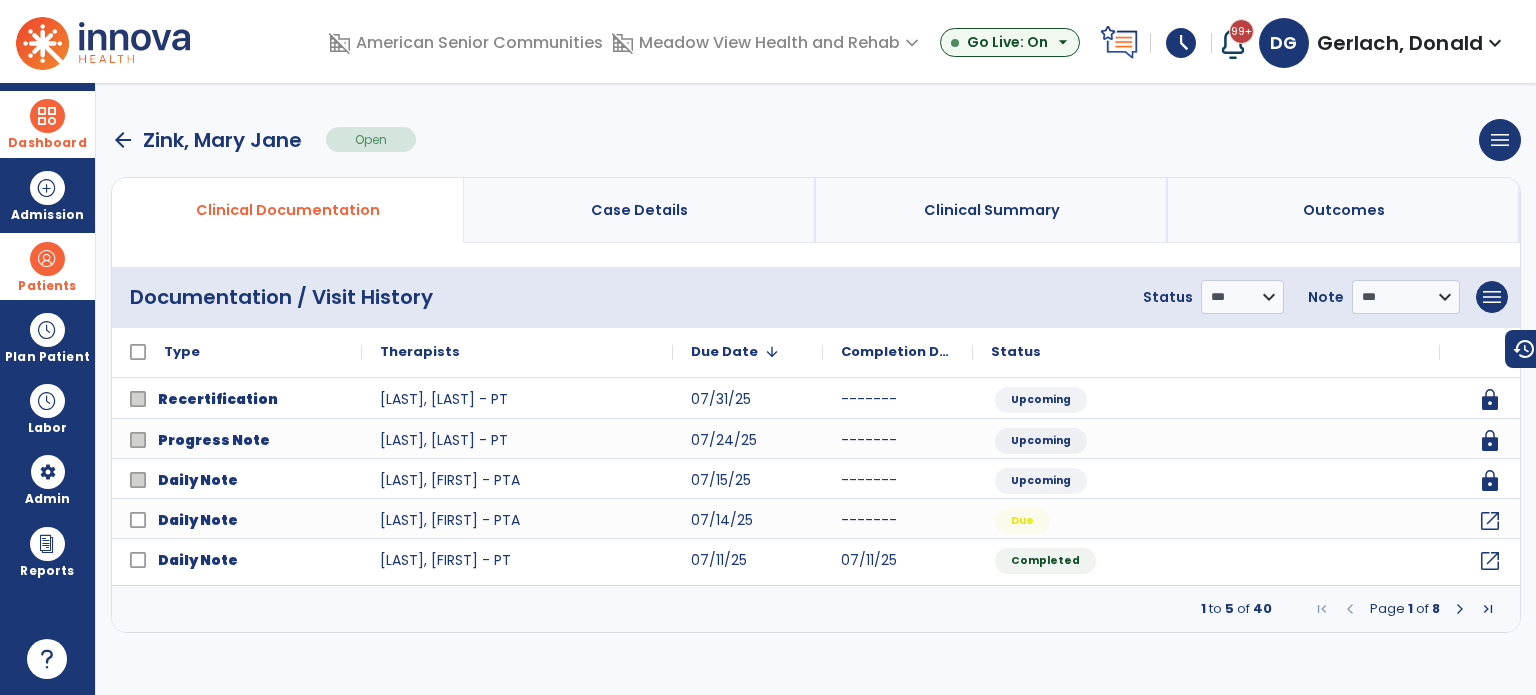 click at bounding box center (1460, 609) 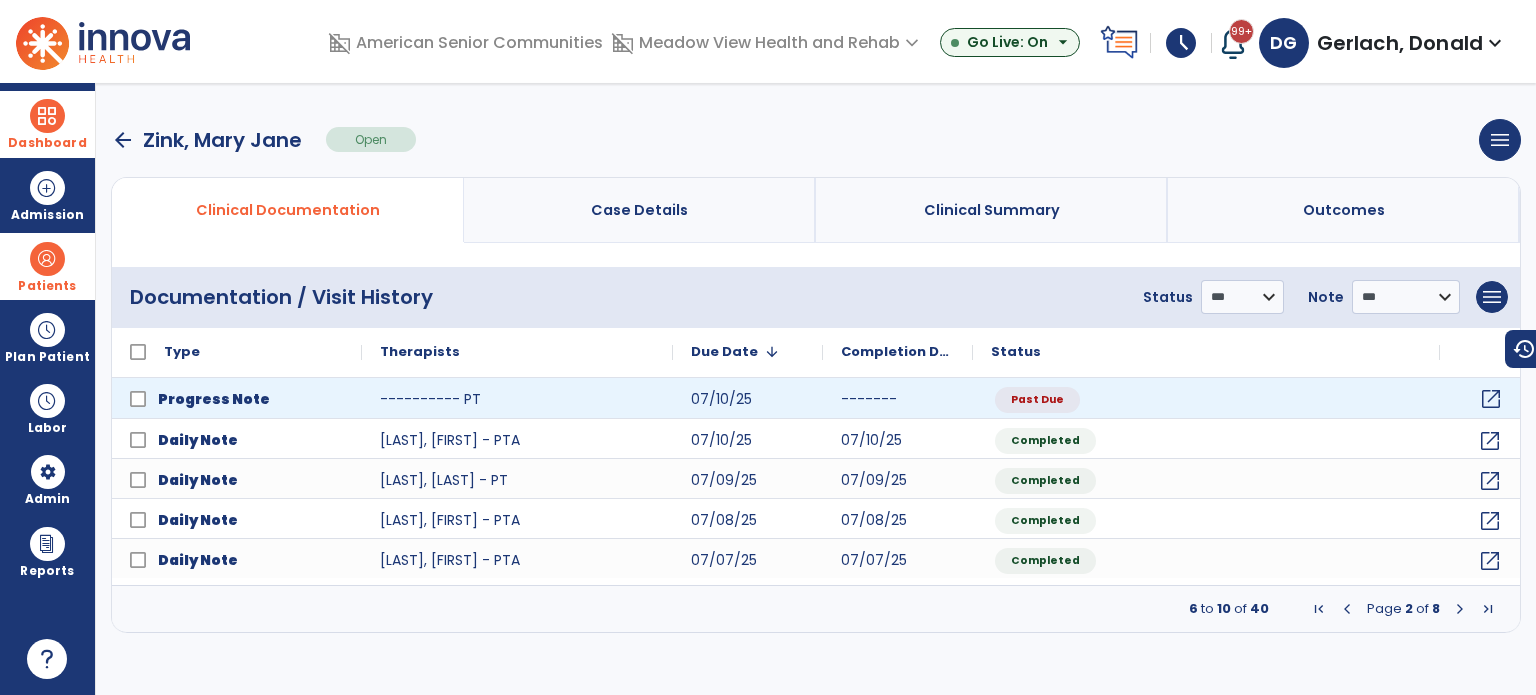 click on "open_in_new" 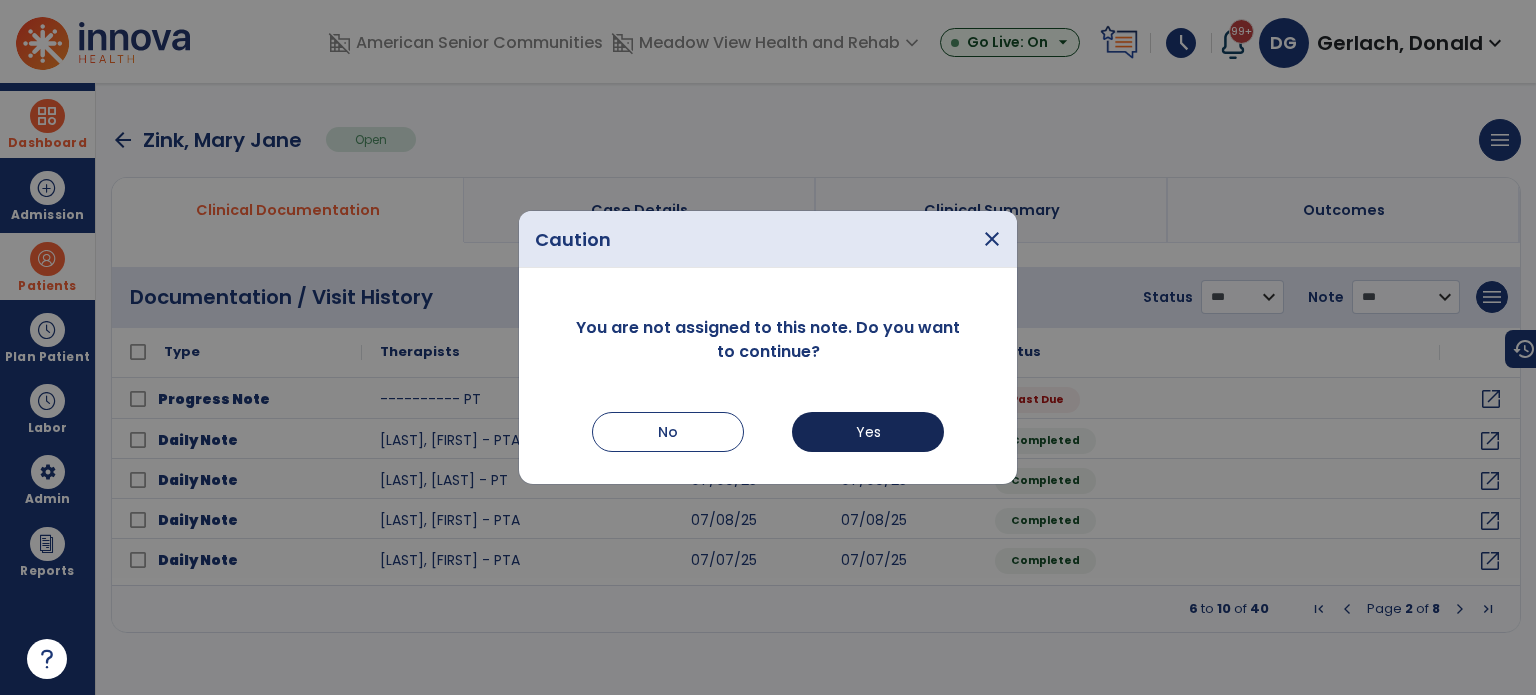 drag, startPoint x: 944, startPoint y: 438, endPoint x: 928, endPoint y: 435, distance: 16.27882 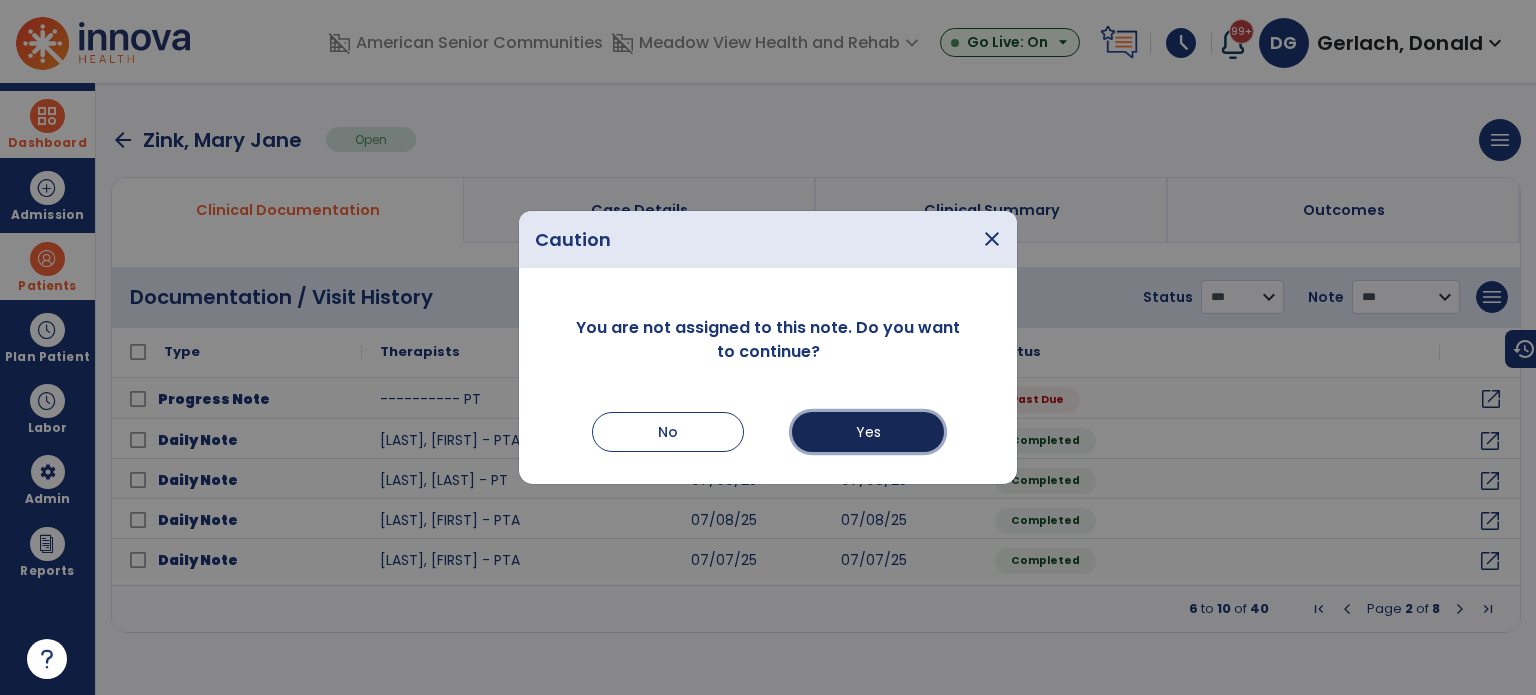 click on "Yes" at bounding box center [868, 432] 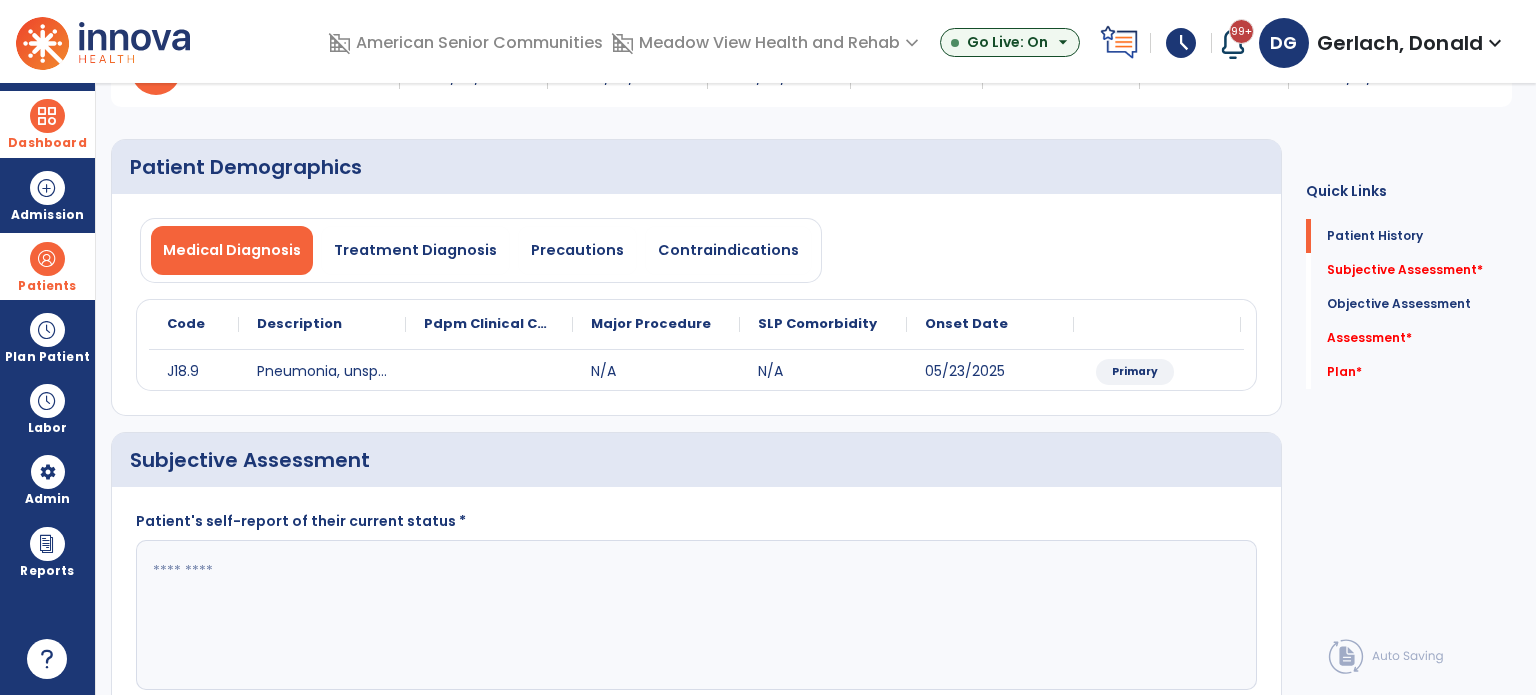 scroll, scrollTop: 200, scrollLeft: 0, axis: vertical 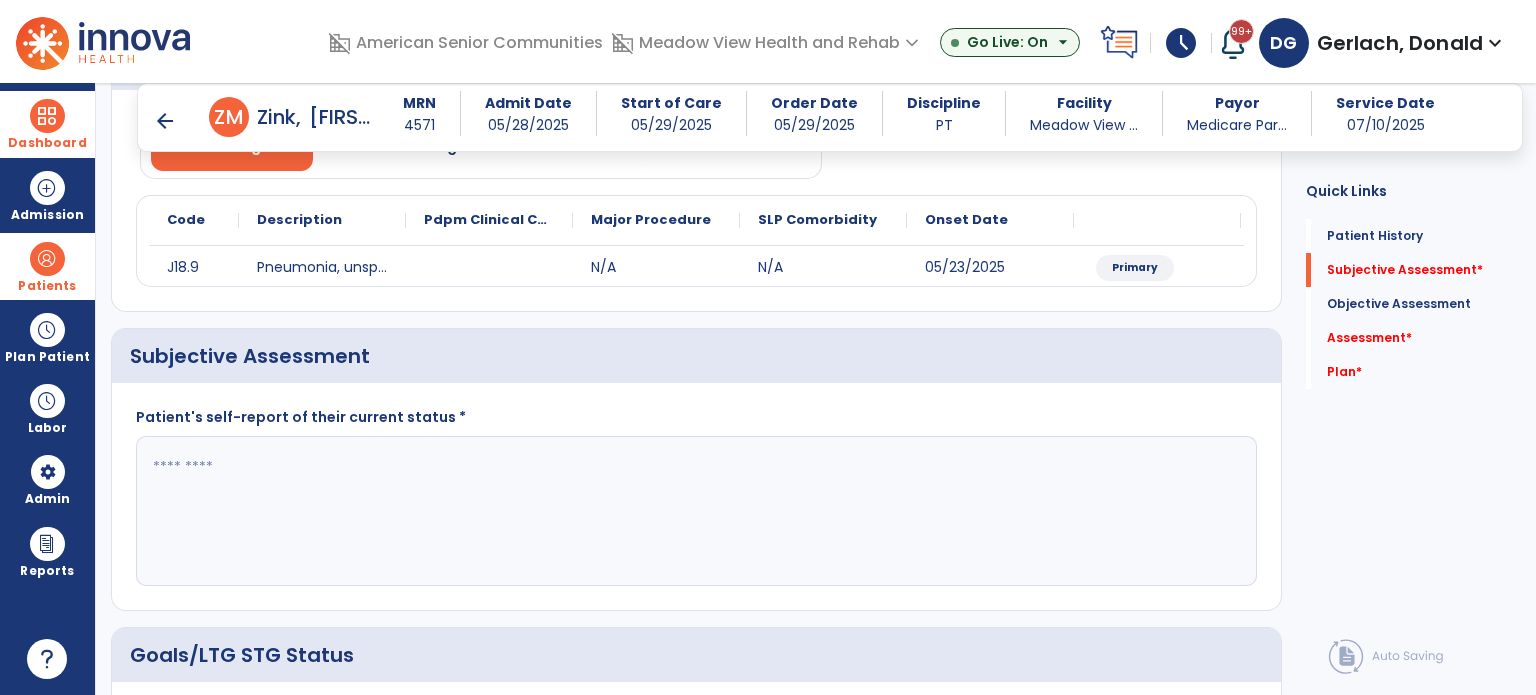 click 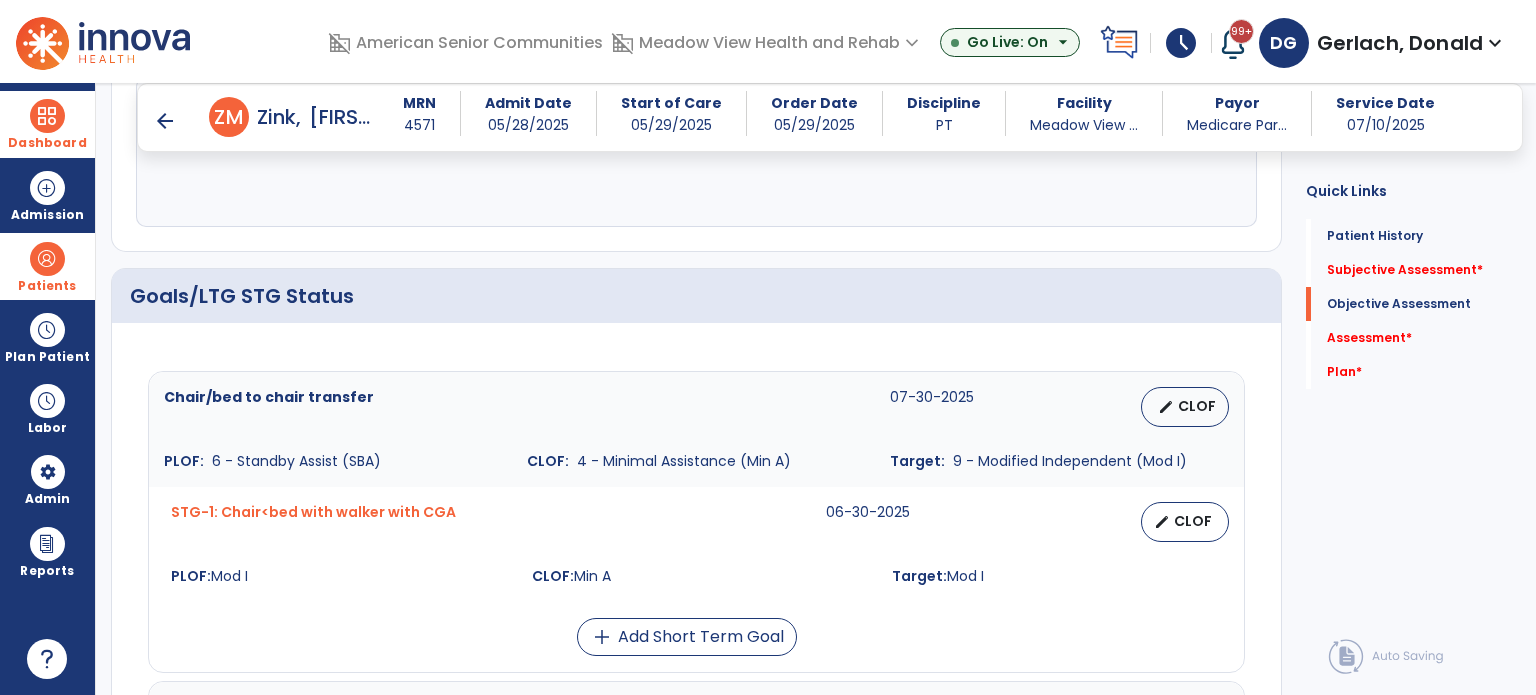 scroll, scrollTop: 600, scrollLeft: 0, axis: vertical 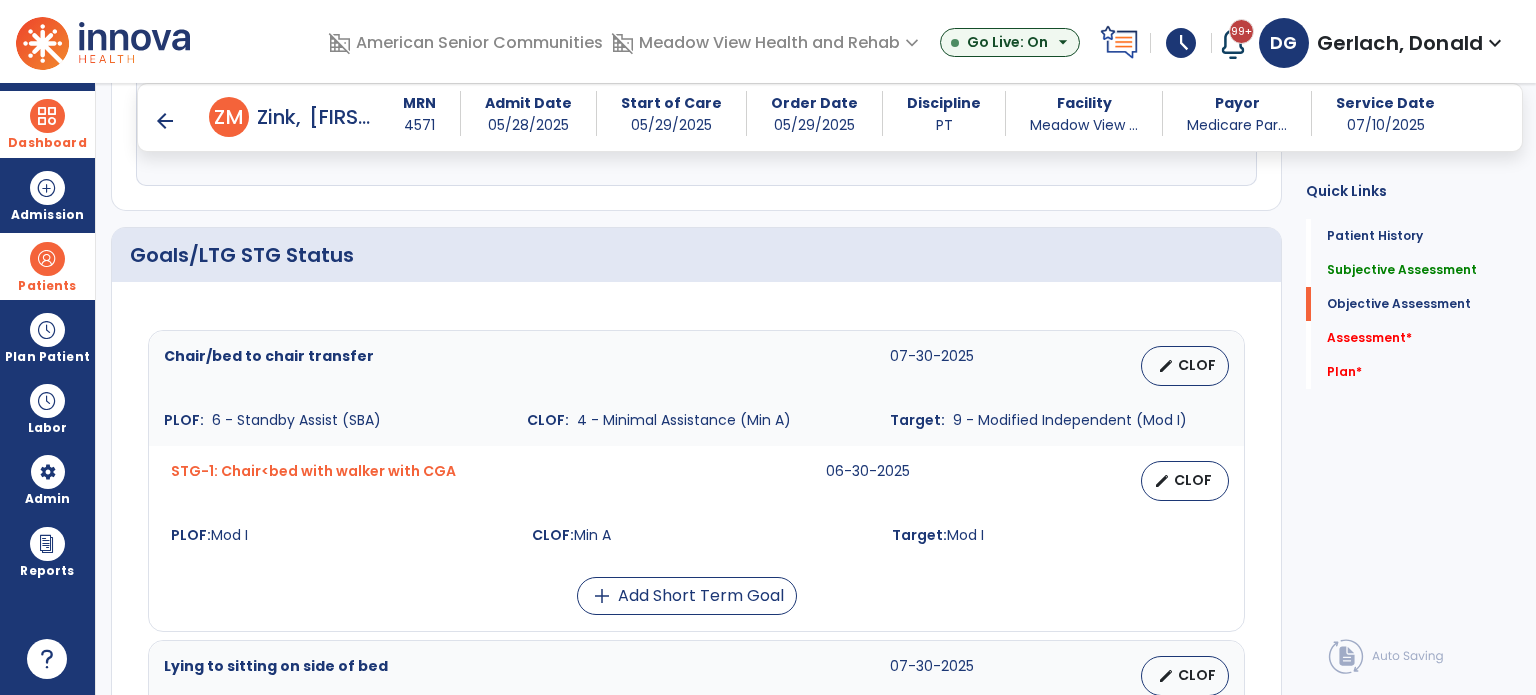 type on "**********" 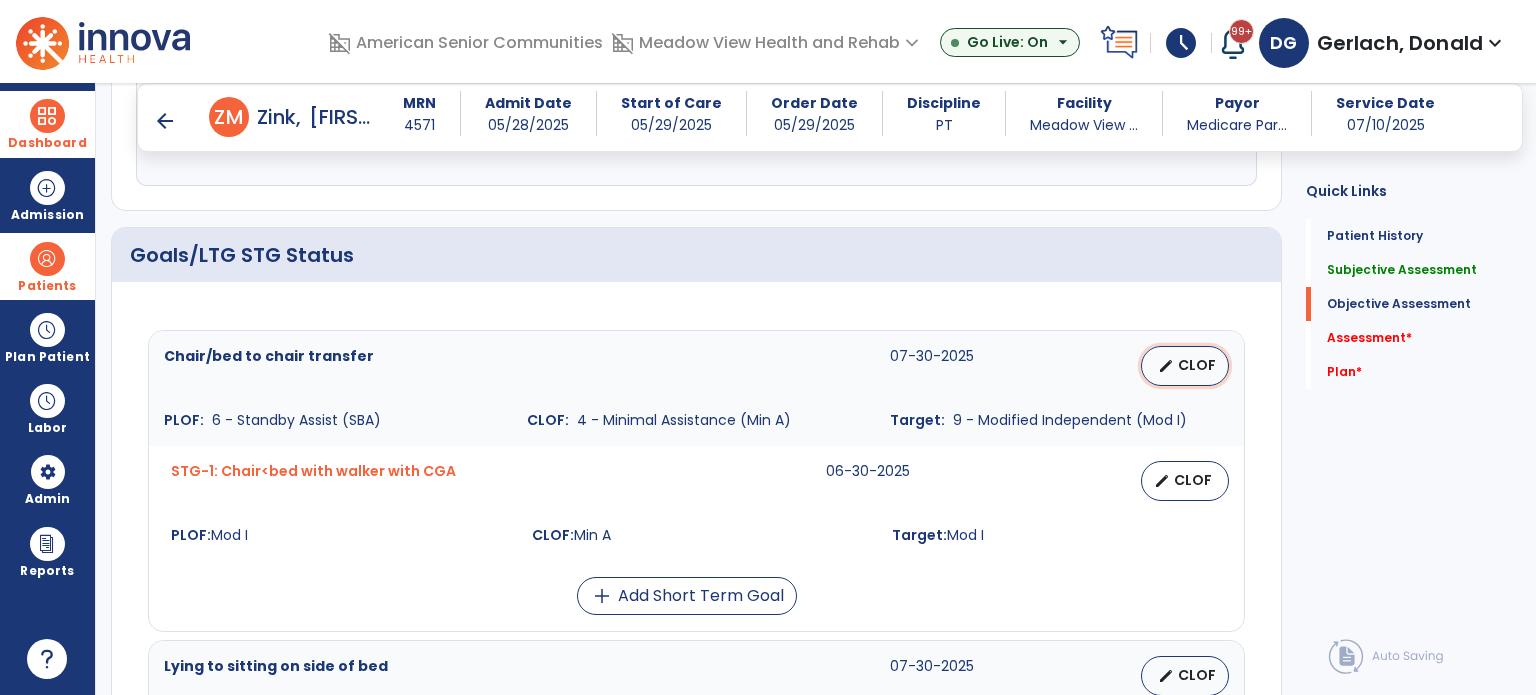 click on "edit   CLOF" at bounding box center (1185, 366) 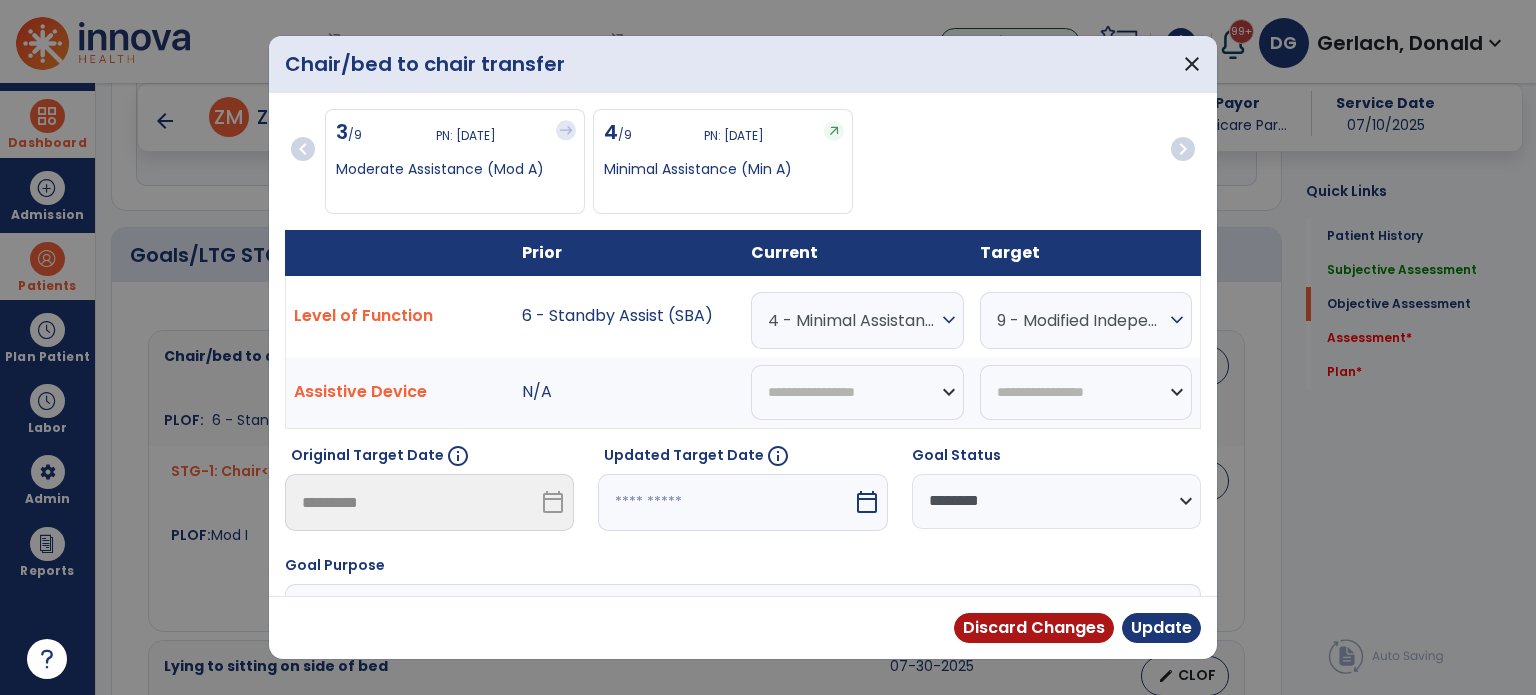 click on "4 - Minimal Assistance (Min A)" at bounding box center [852, 320] 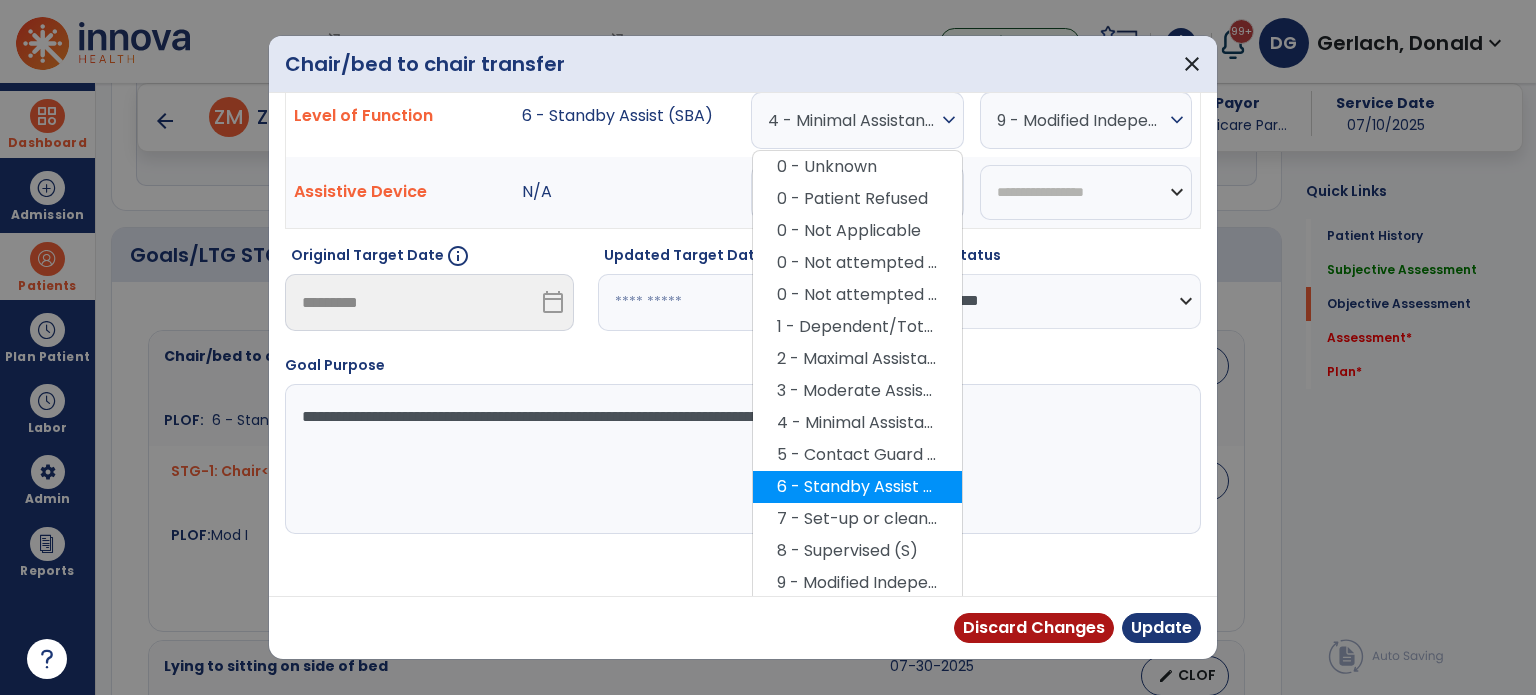 click on "6 - Standby Assist (SBA)" at bounding box center [857, 487] 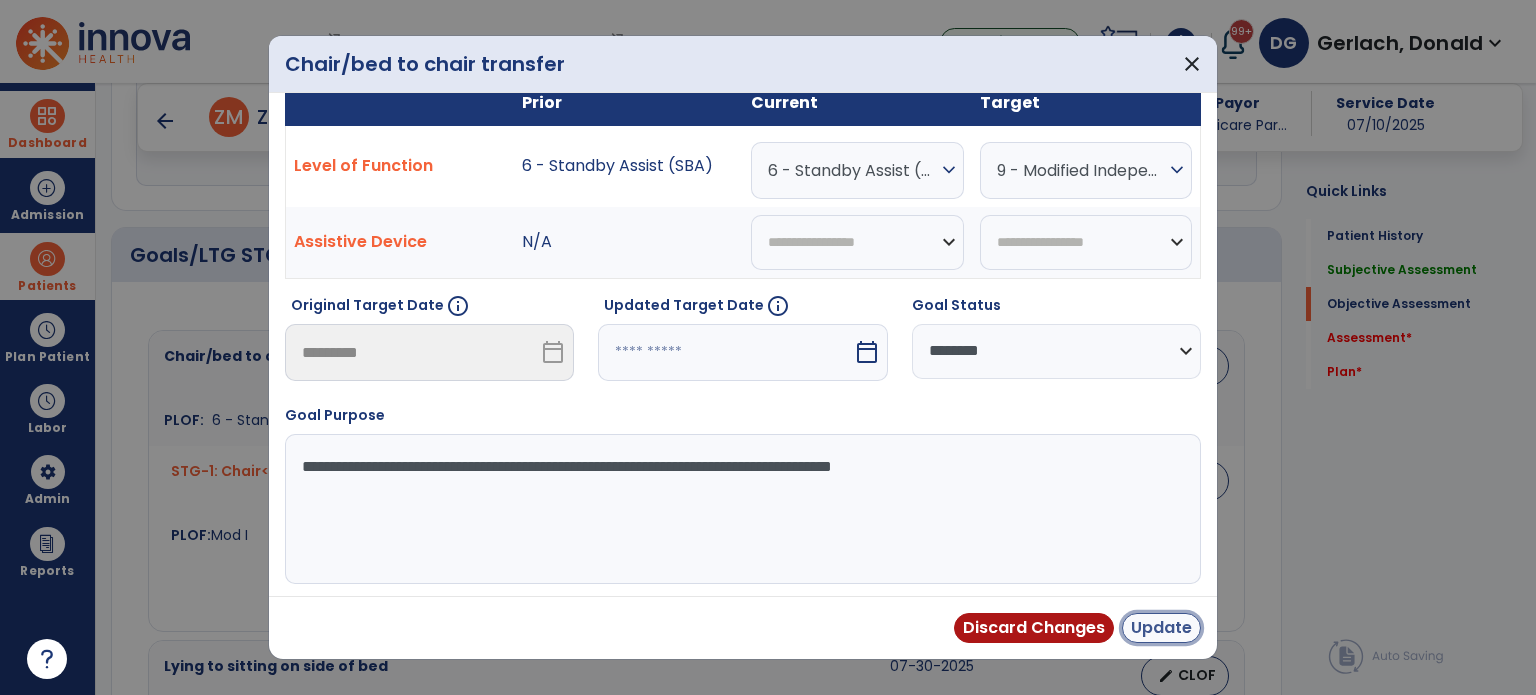 click on "Update" at bounding box center [1161, 628] 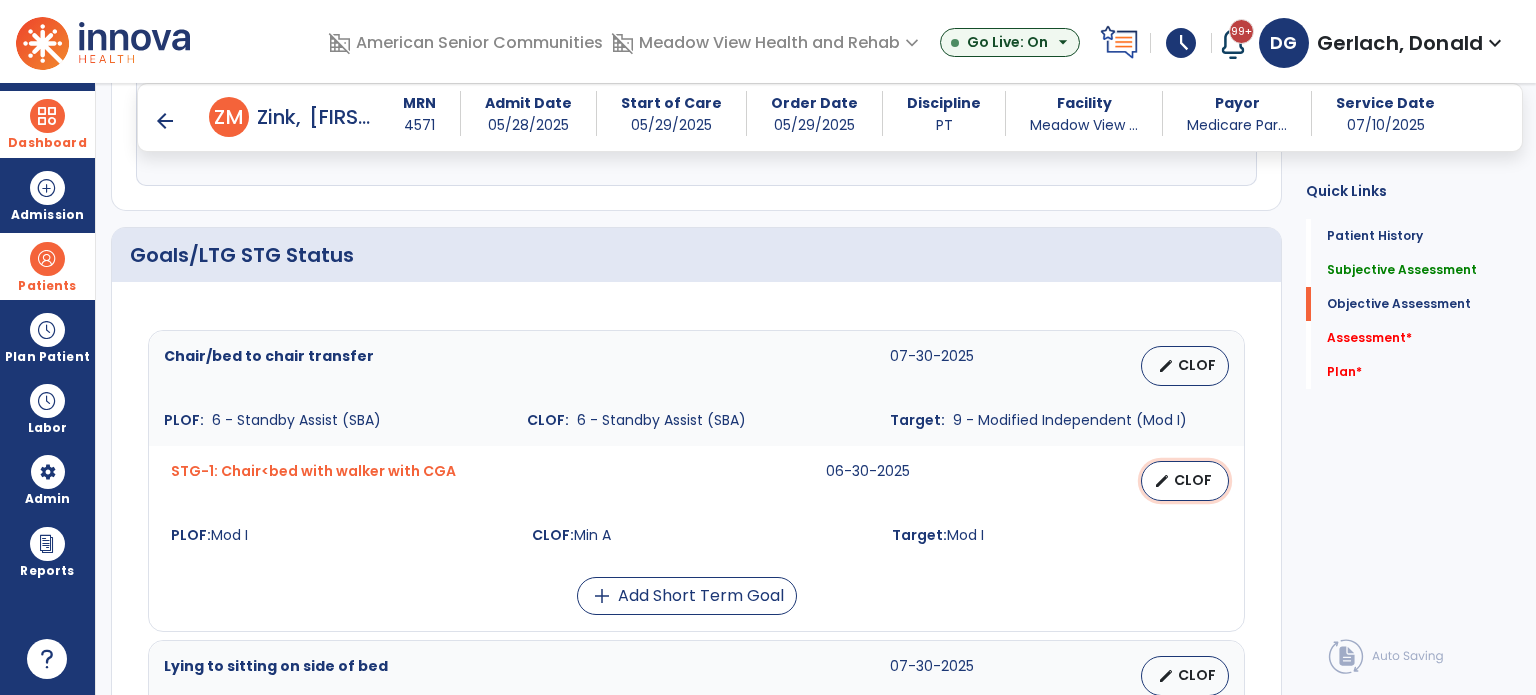 click on "edit   CLOF" at bounding box center (1185, 481) 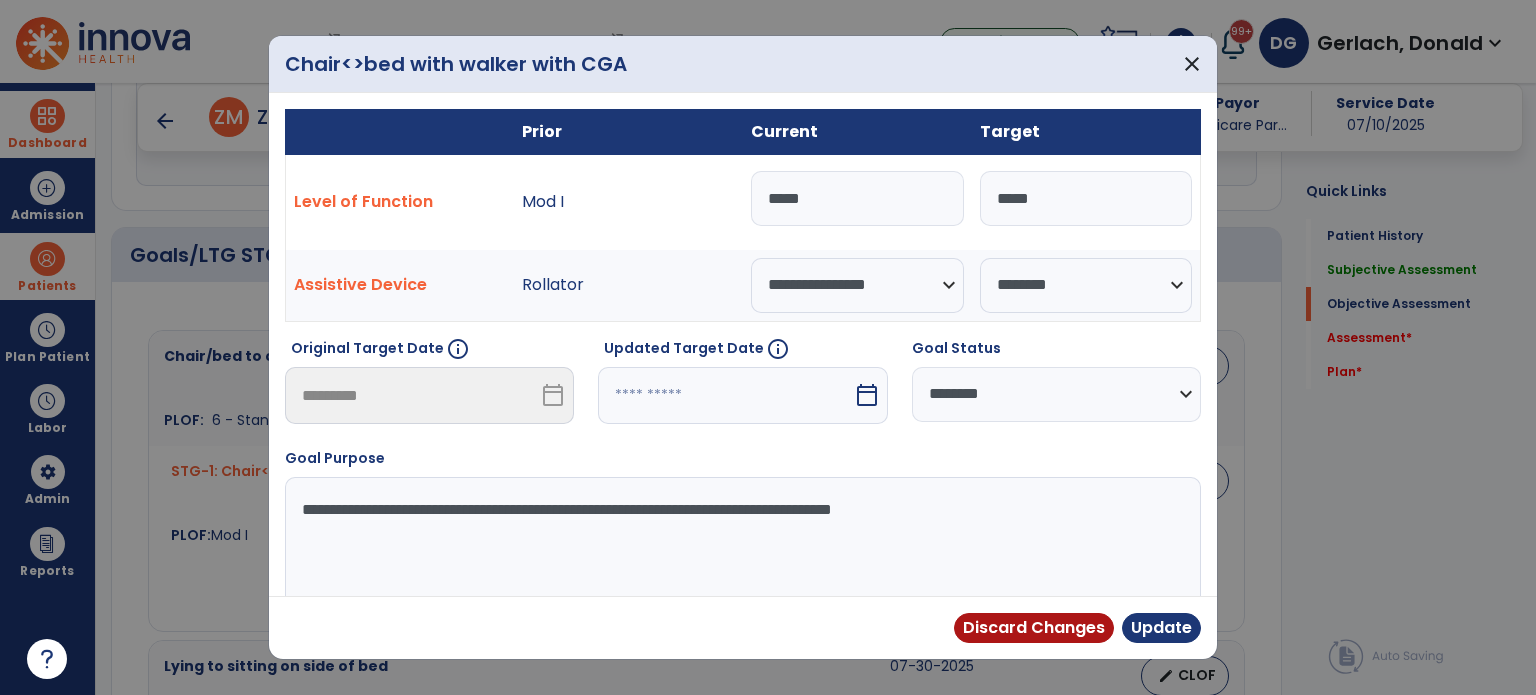 drag, startPoint x: 868, startPoint y: 204, endPoint x: 712, endPoint y: 200, distance: 156.05127 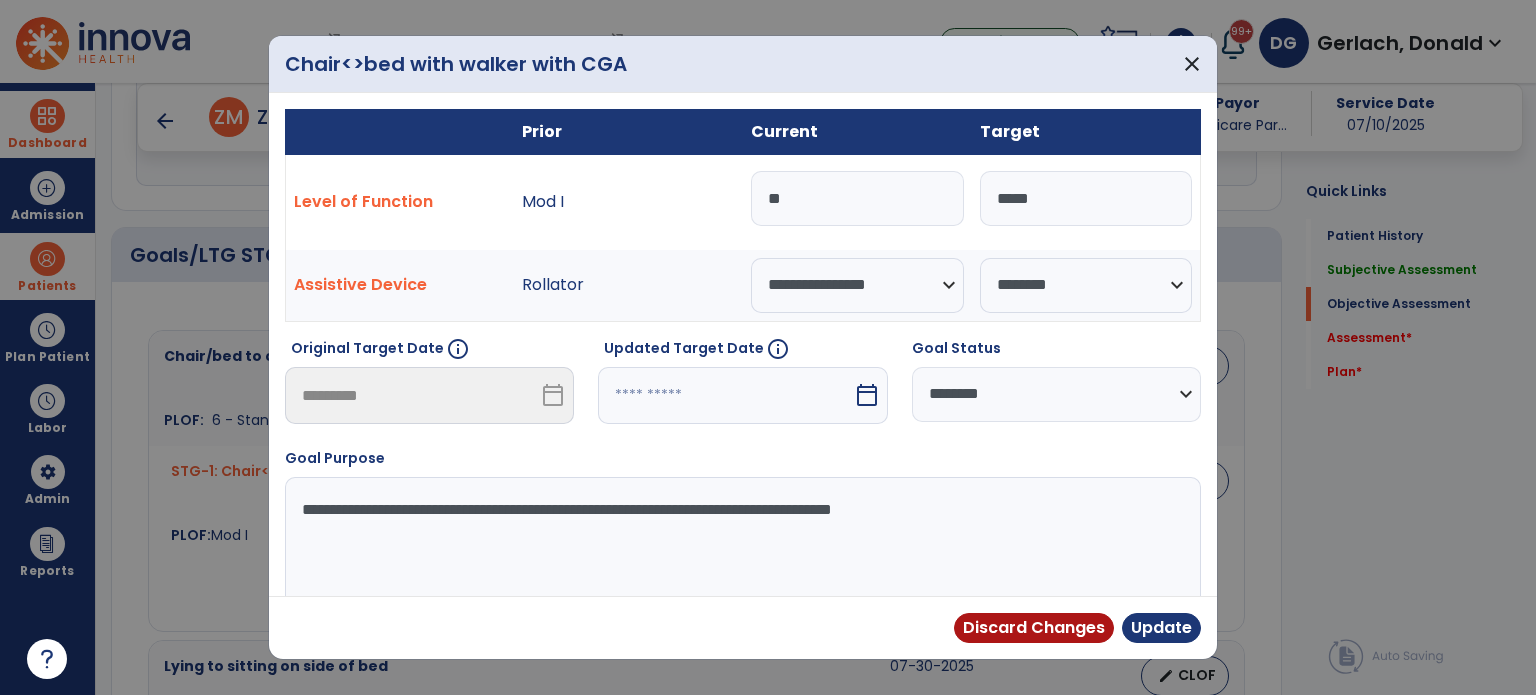type on "*" 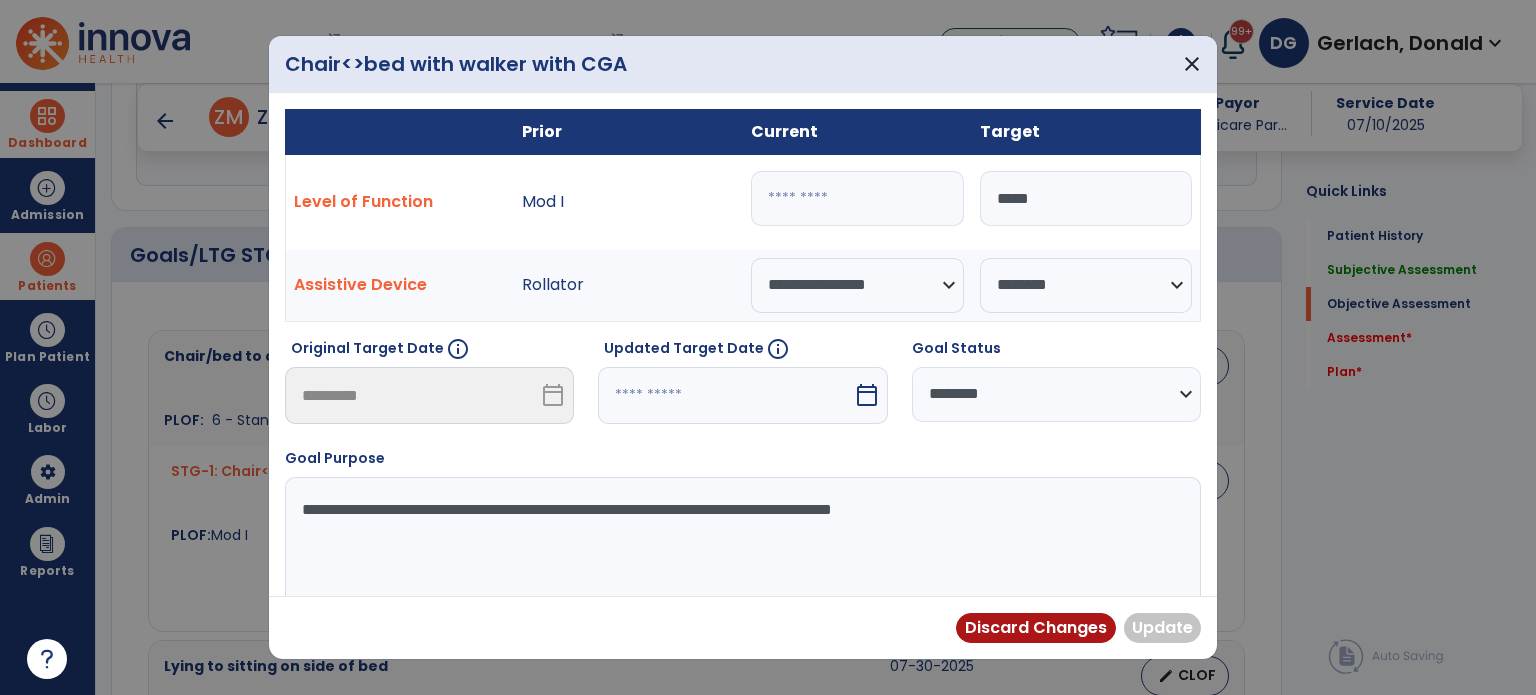 type on "*" 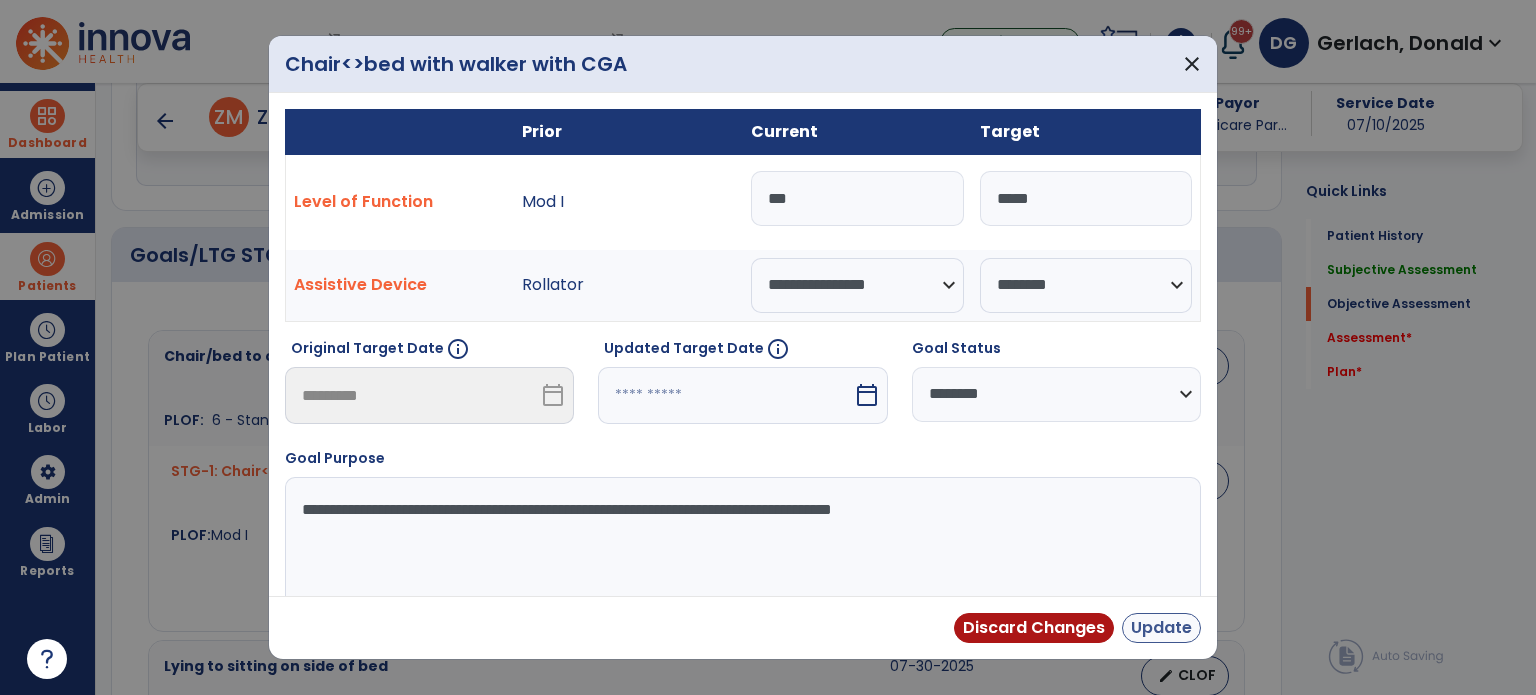 type on "***" 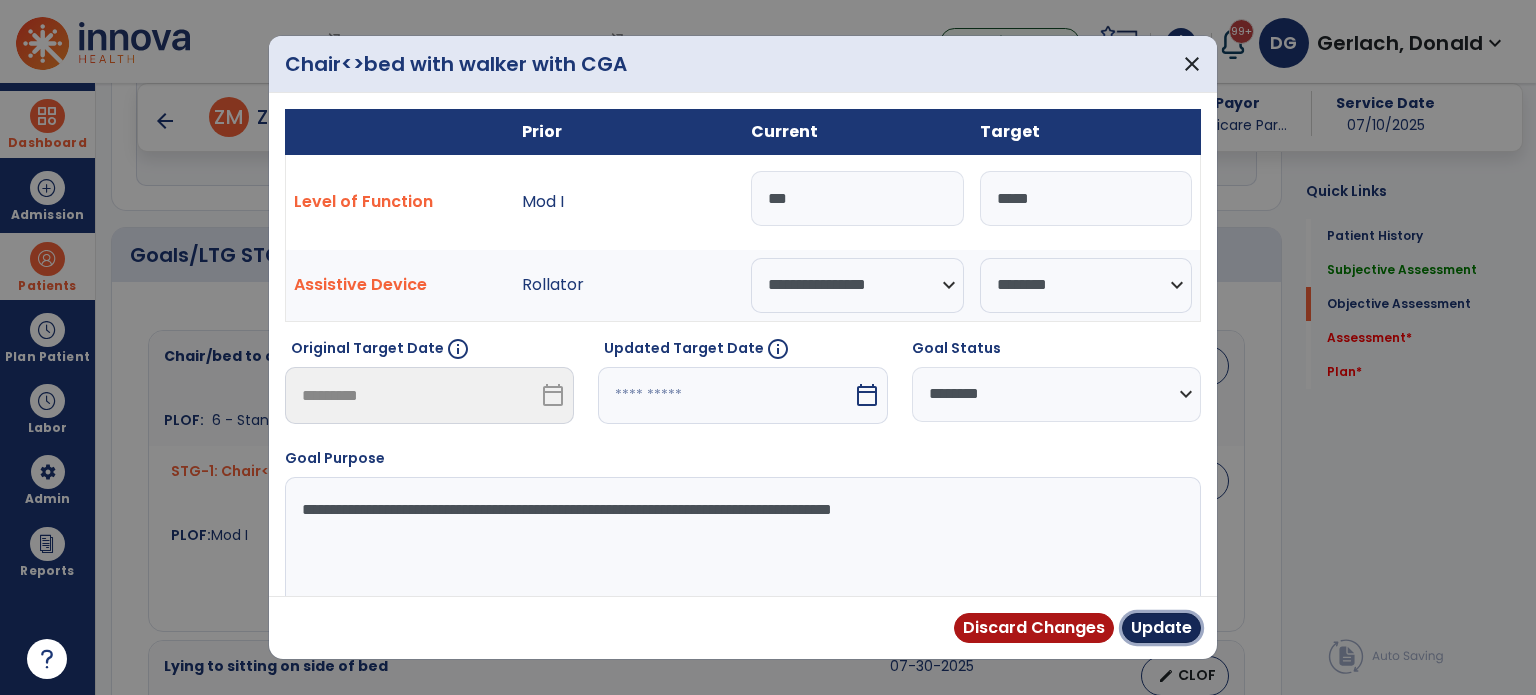 click on "Update" at bounding box center [1161, 628] 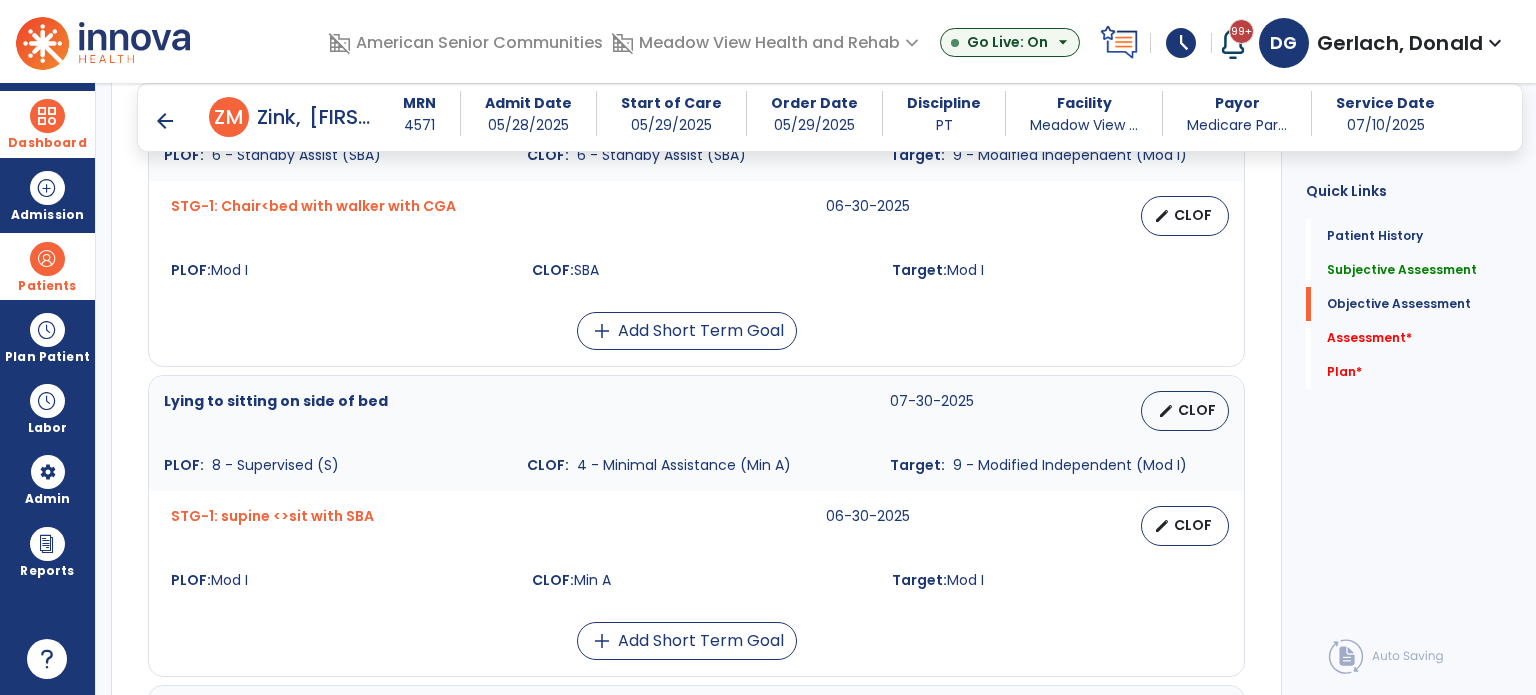 scroll, scrollTop: 900, scrollLeft: 0, axis: vertical 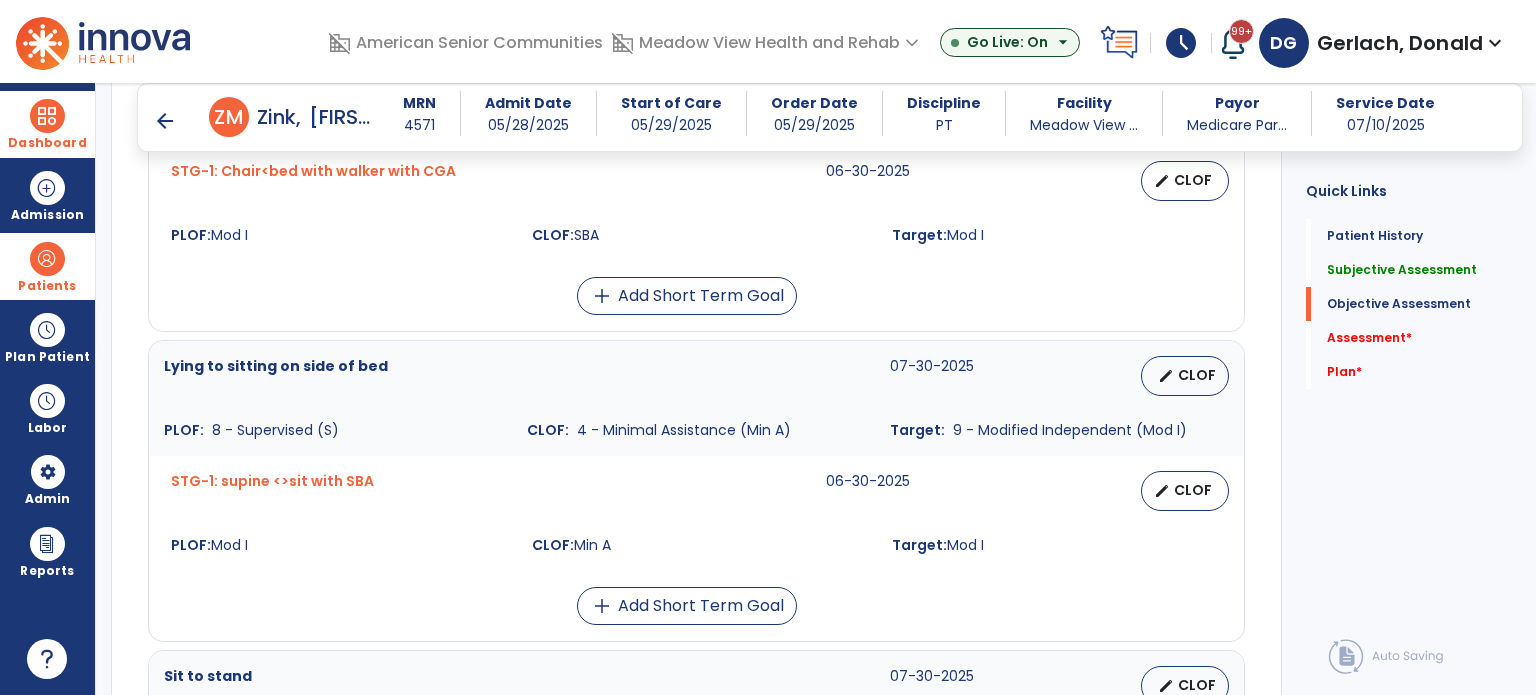 click on "Target: 9 - Modified Independent (Mod I)" at bounding box center (1059, 430) 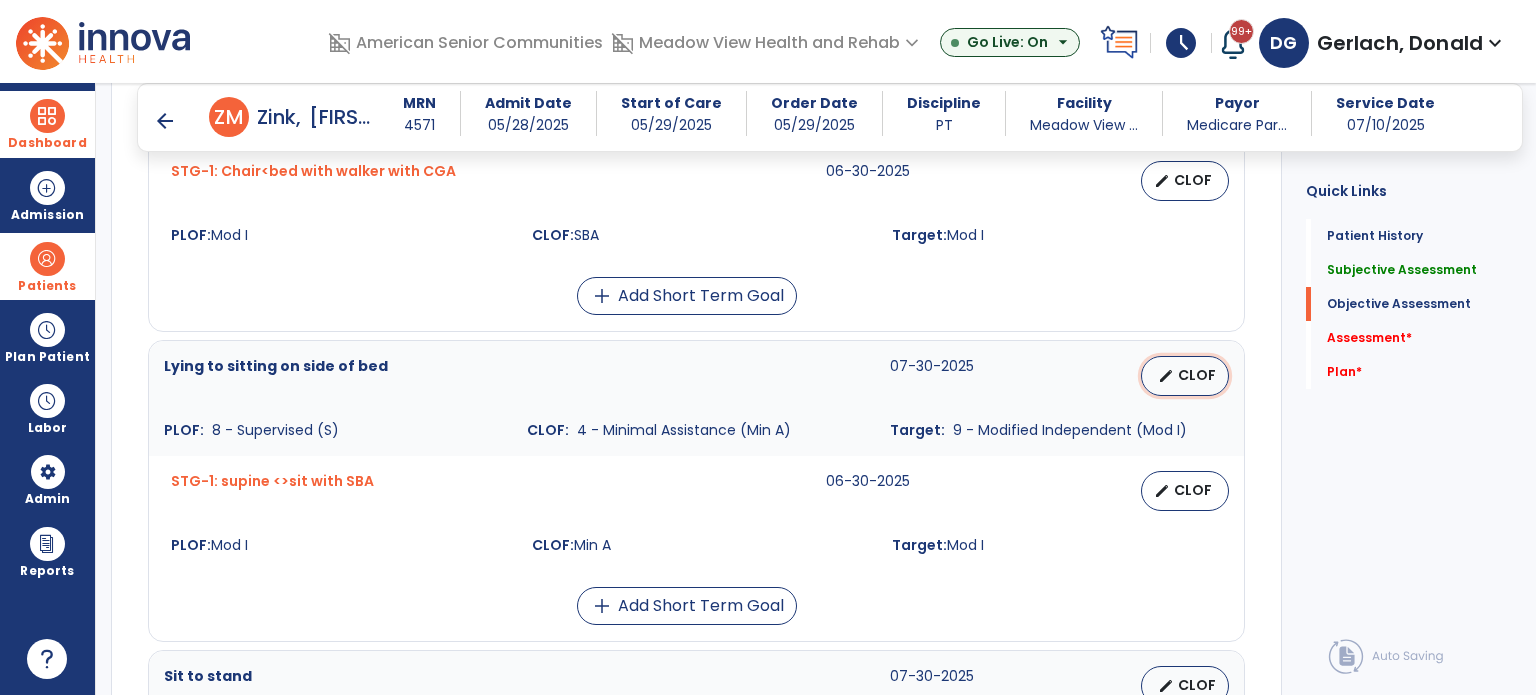 click on "edit   CLOF" at bounding box center (1185, 376) 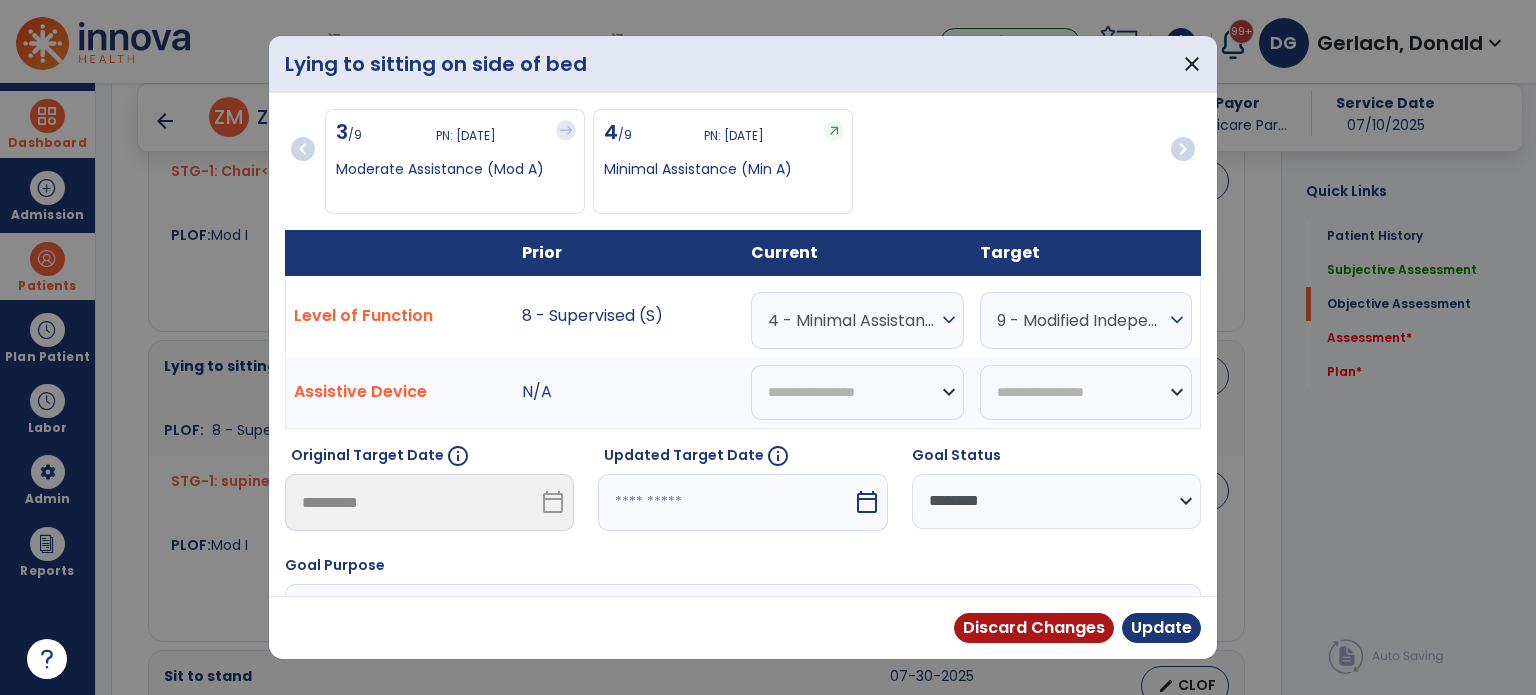 click on "expand_more" at bounding box center [949, 320] 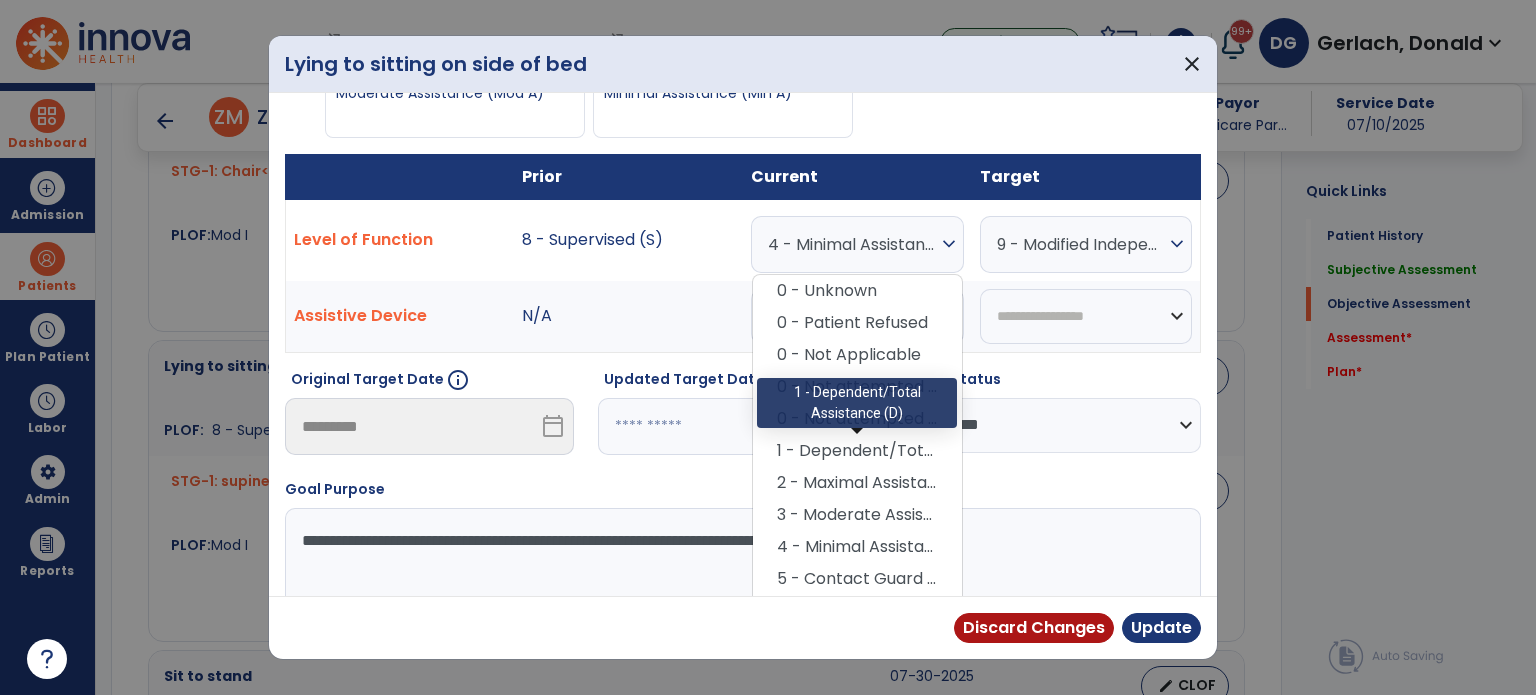 scroll, scrollTop: 200, scrollLeft: 0, axis: vertical 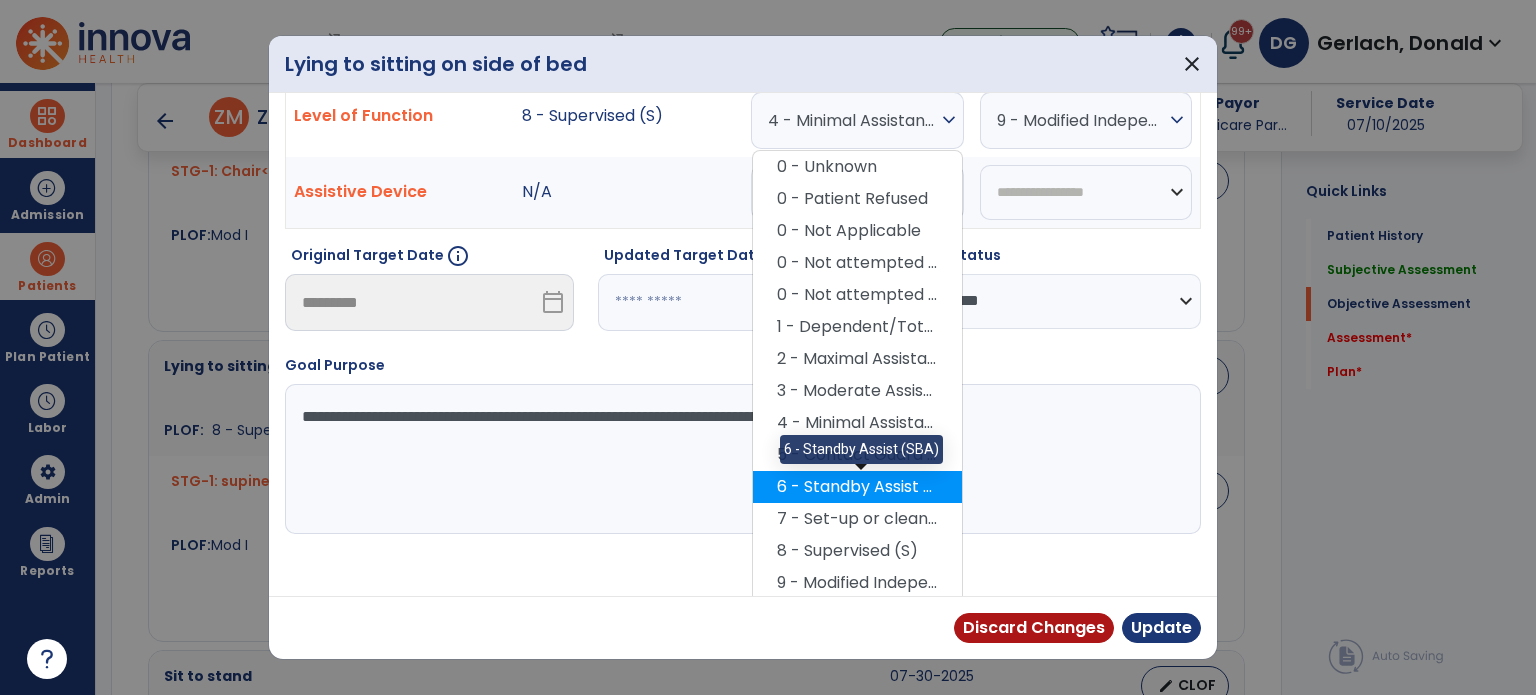 click on "6 - Standby Assist (SBA)" at bounding box center (857, 487) 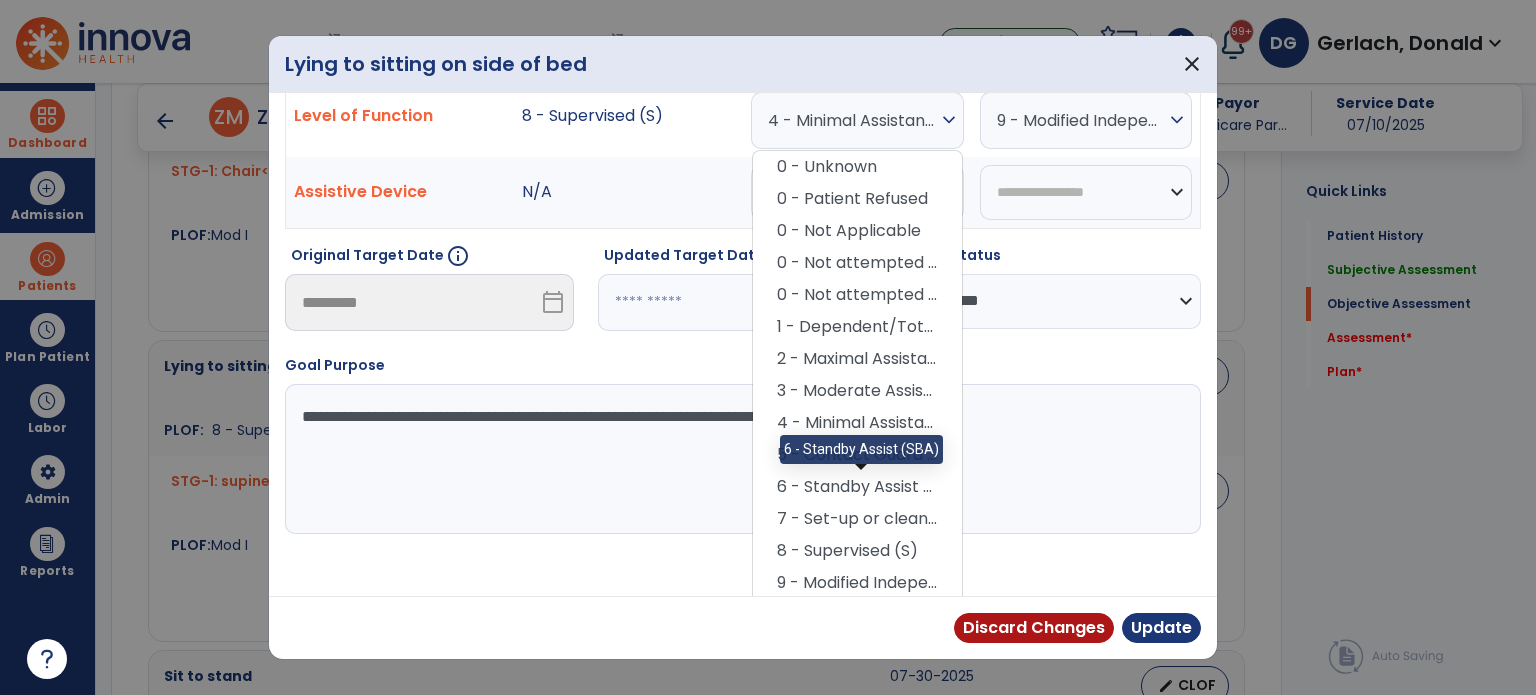 scroll, scrollTop: 150, scrollLeft: 0, axis: vertical 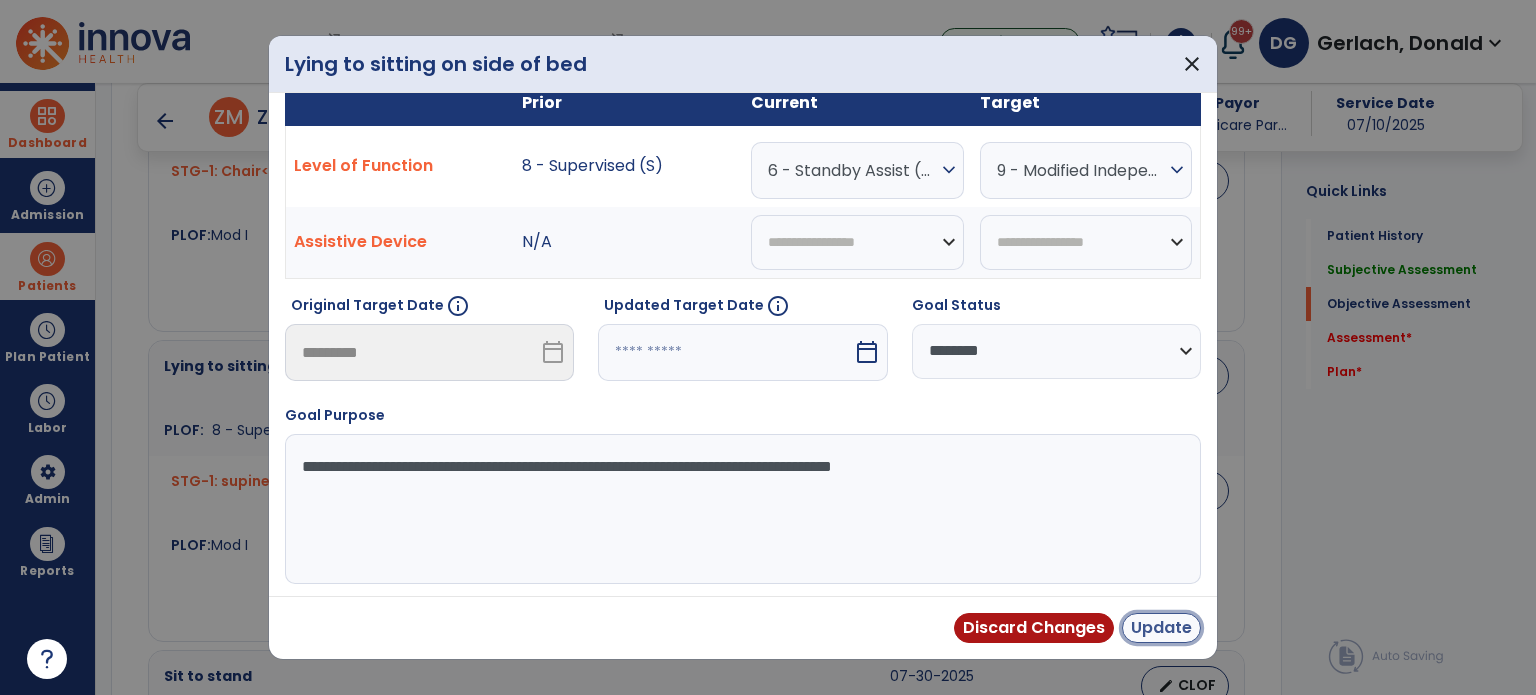 click on "Update" at bounding box center (1161, 628) 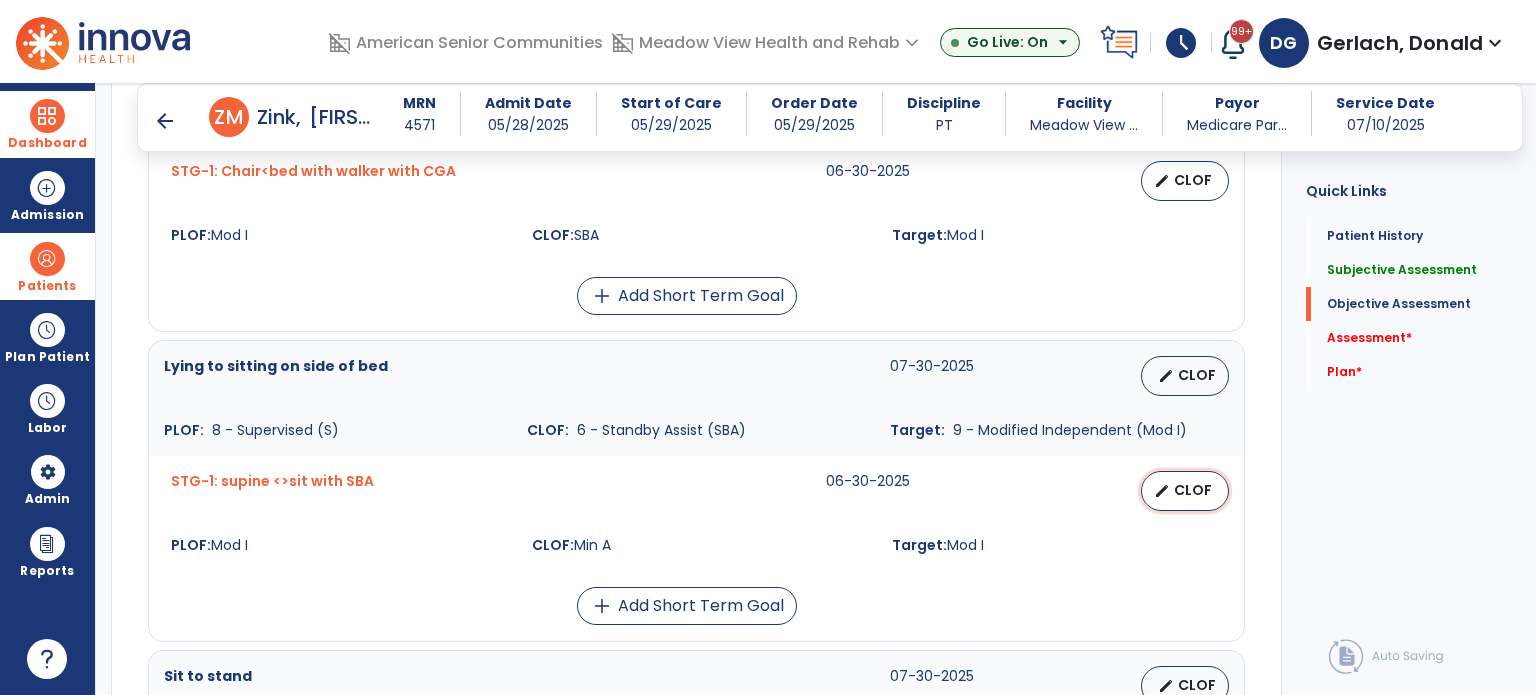 click on "edit" at bounding box center (1162, 491) 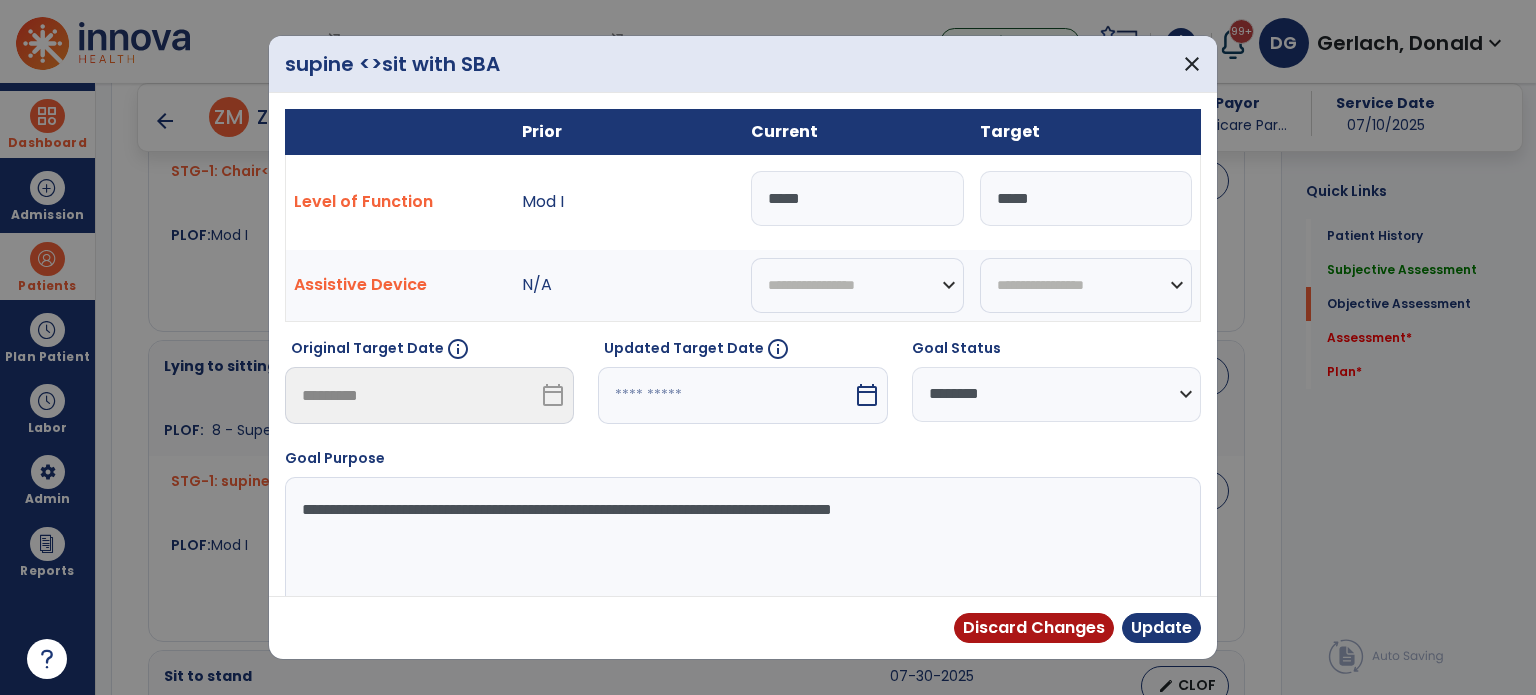 drag, startPoint x: 809, startPoint y: 191, endPoint x: 742, endPoint y: 189, distance: 67.02985 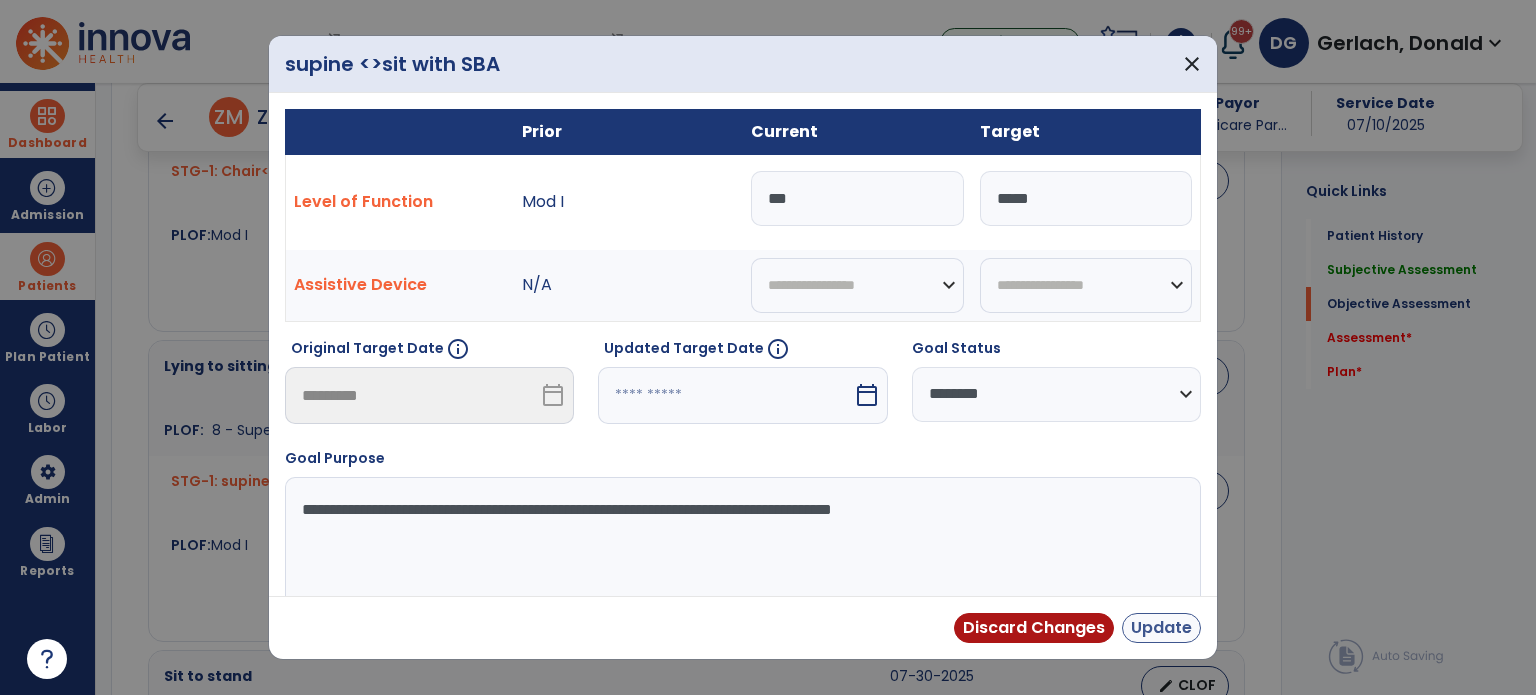 type on "***" 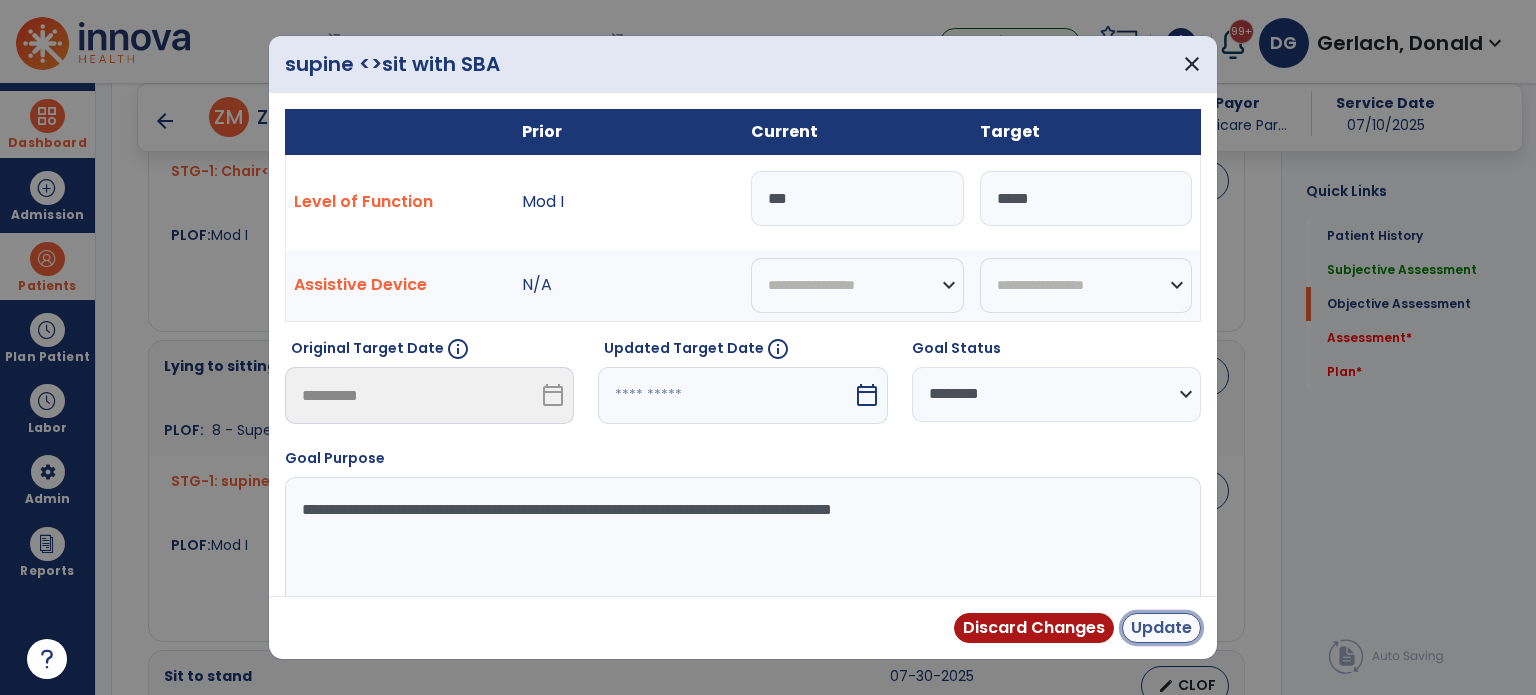 click on "Update" at bounding box center [1161, 628] 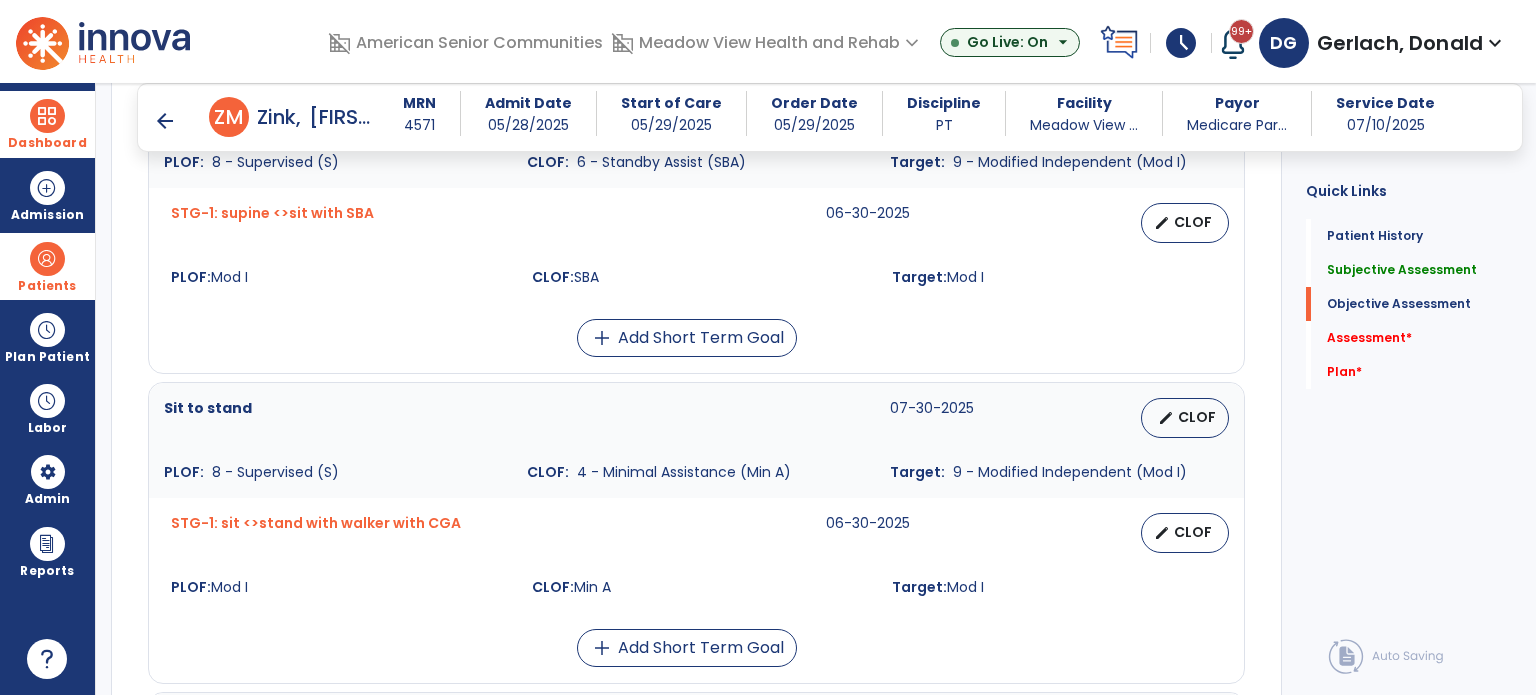 scroll, scrollTop: 1200, scrollLeft: 0, axis: vertical 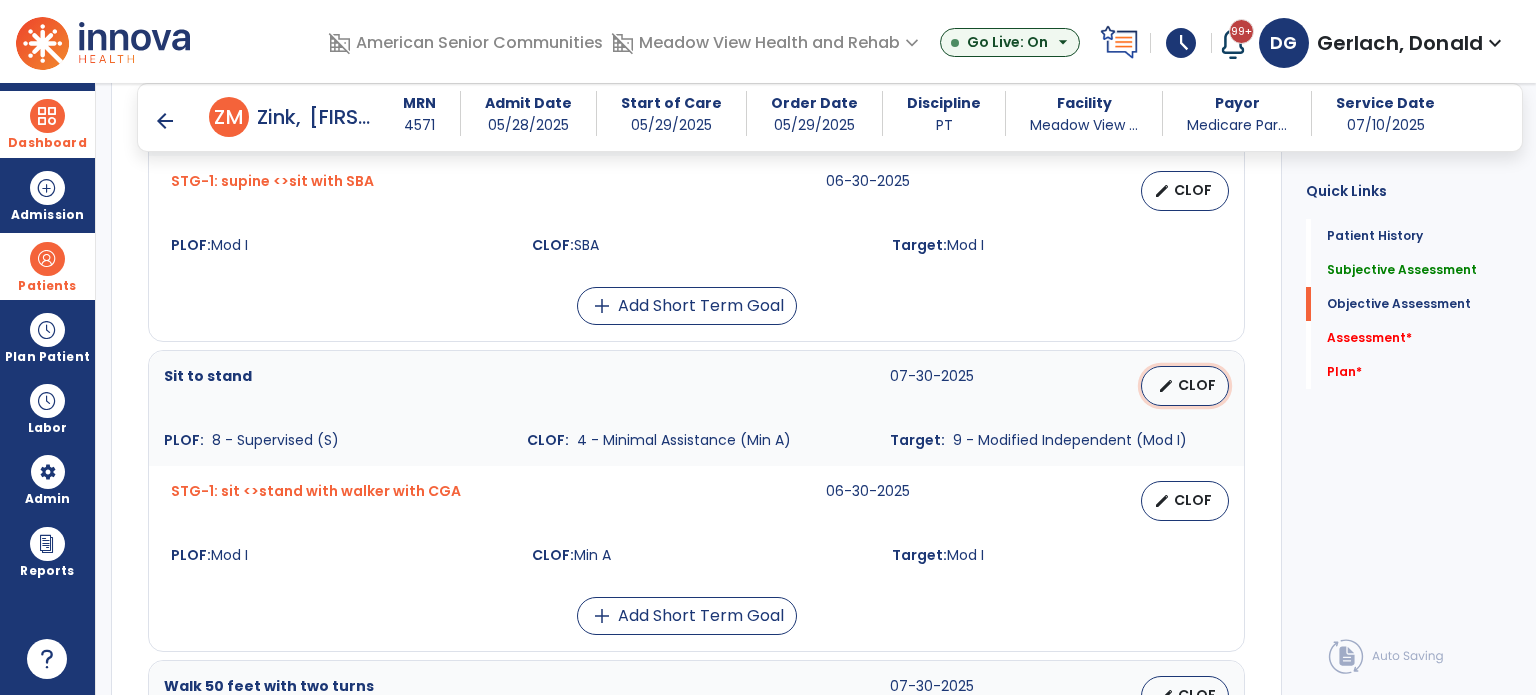 click on "edit   CLOF" at bounding box center [1185, 386] 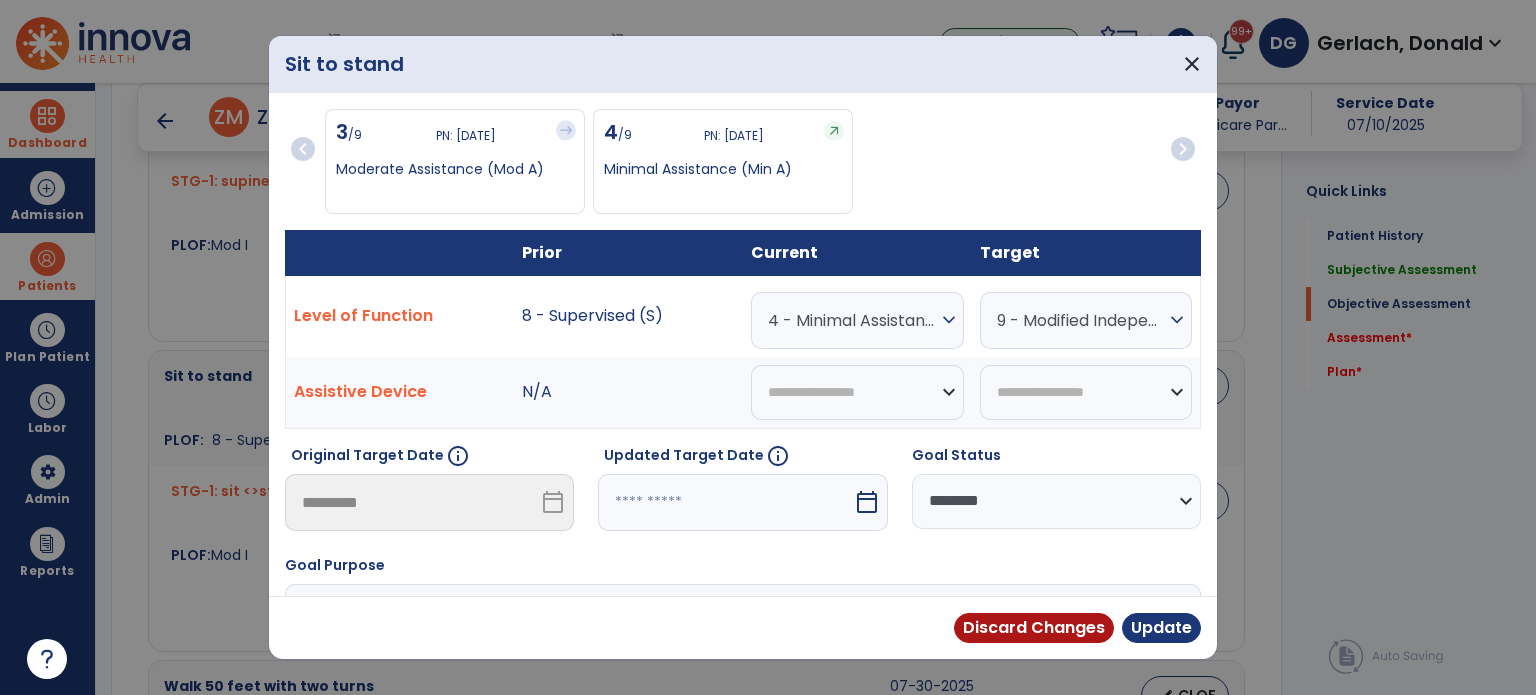click on "4 - Minimal Assistance (Min A)" at bounding box center [852, 320] 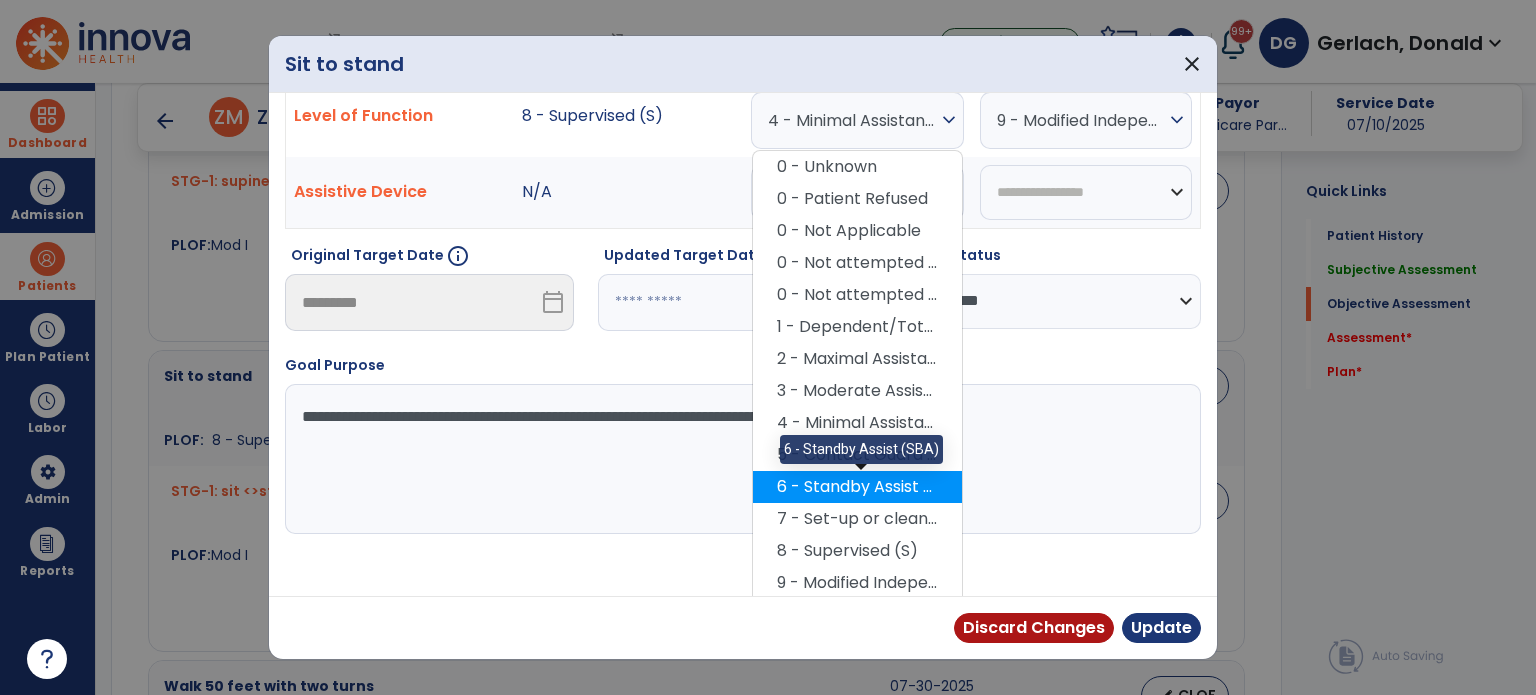 click on "6 - Standby Assist (SBA)" at bounding box center (857, 487) 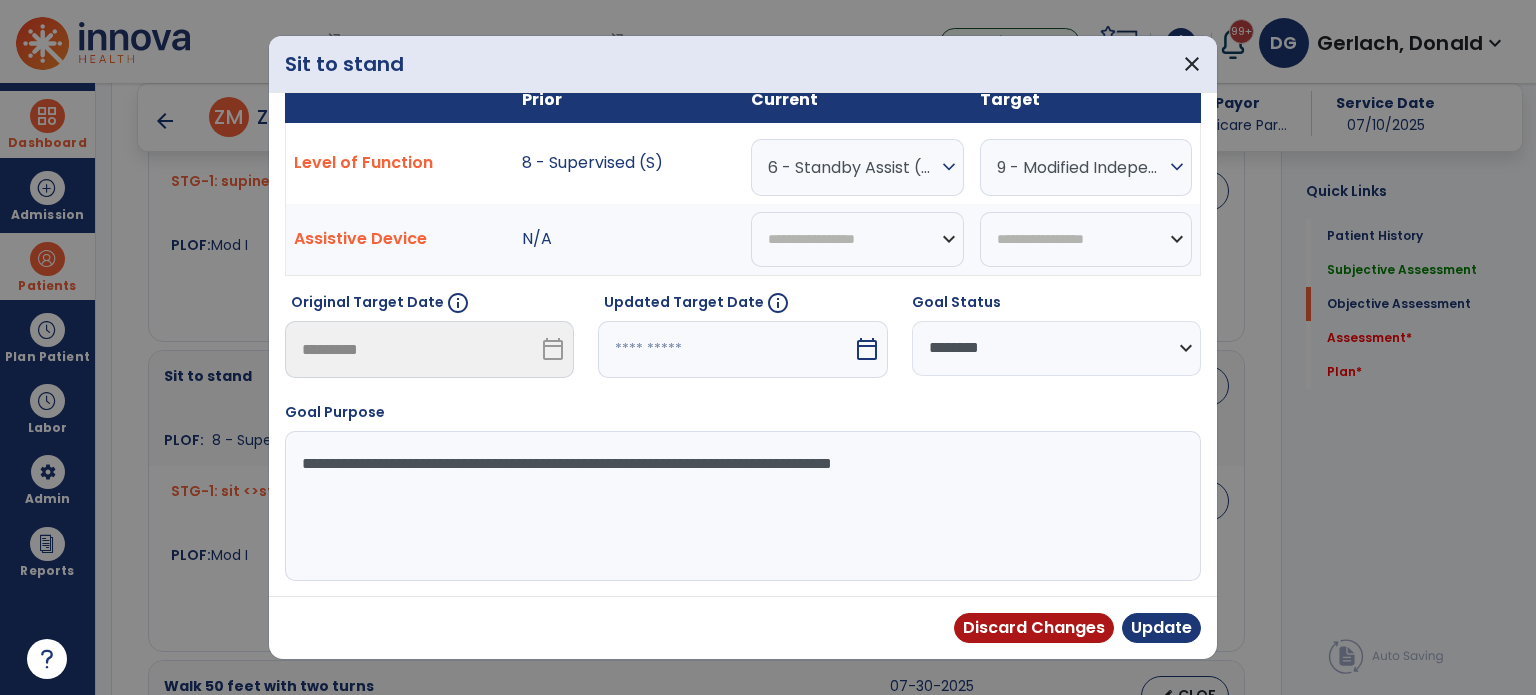 scroll, scrollTop: 150, scrollLeft: 0, axis: vertical 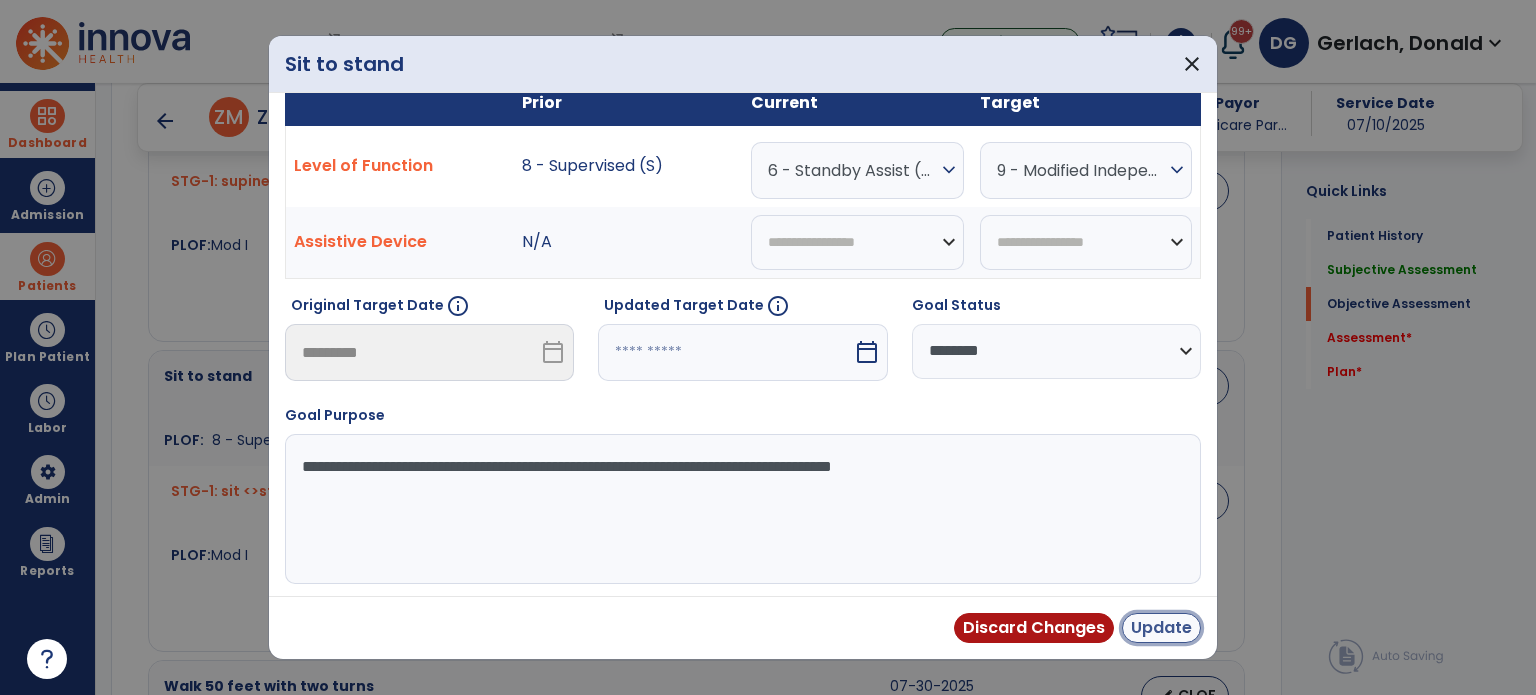 click on "Update" at bounding box center (1161, 628) 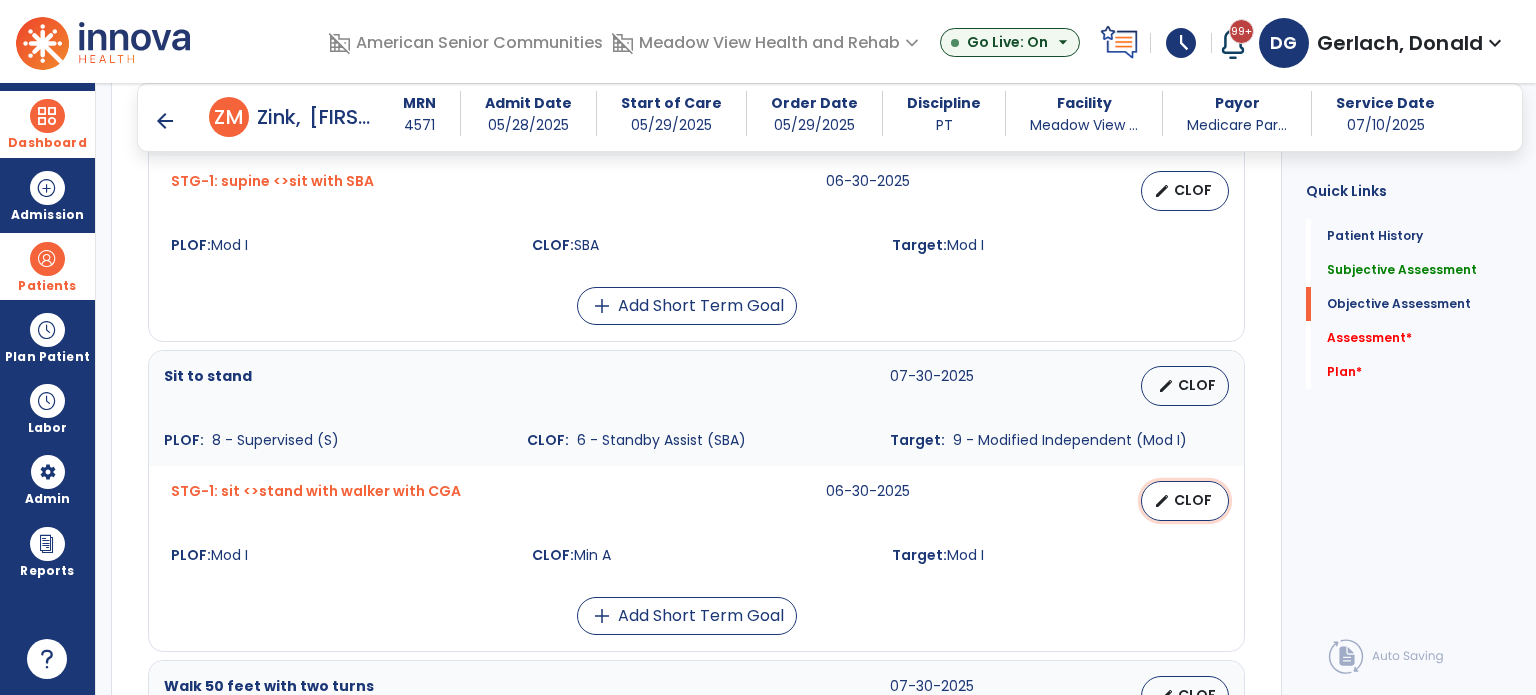 click on "CLOF" at bounding box center (1193, 500) 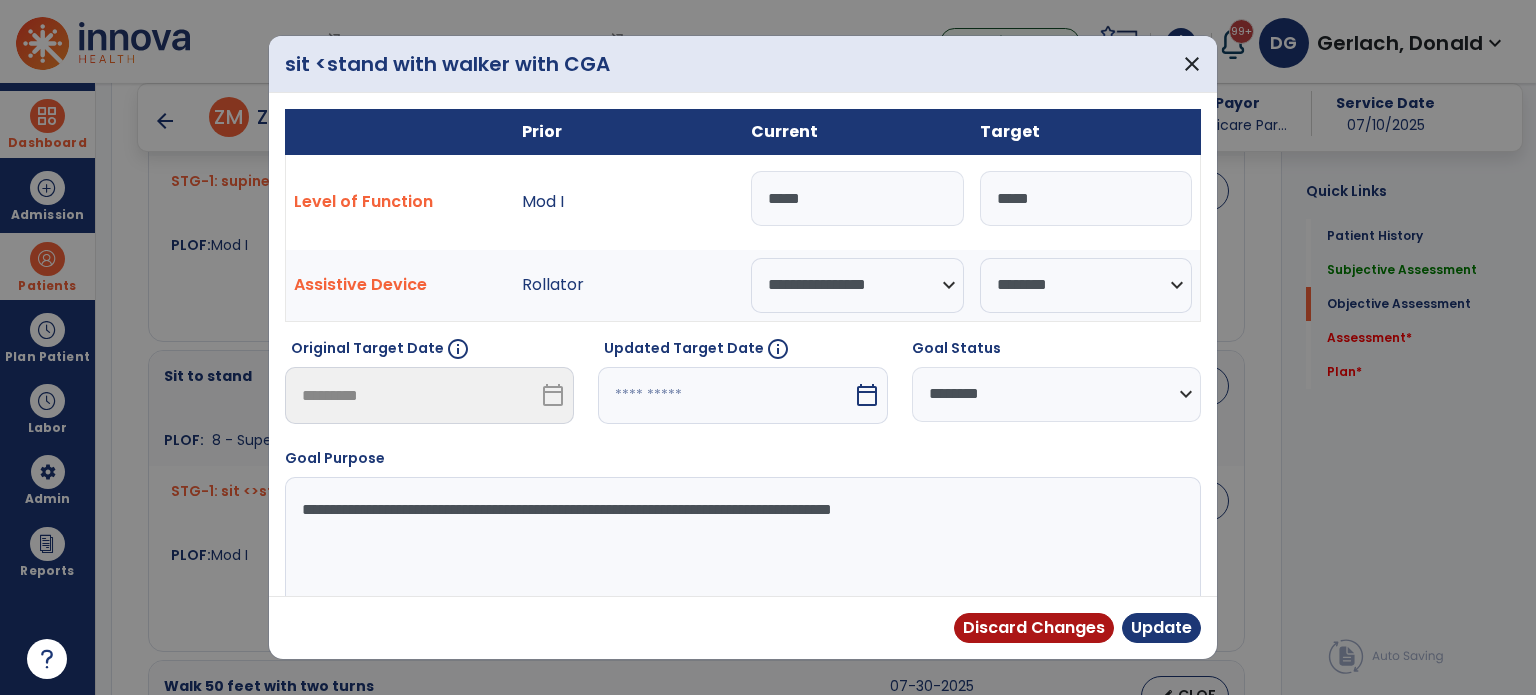 drag, startPoint x: 817, startPoint y: 188, endPoint x: 753, endPoint y: 200, distance: 65.11528 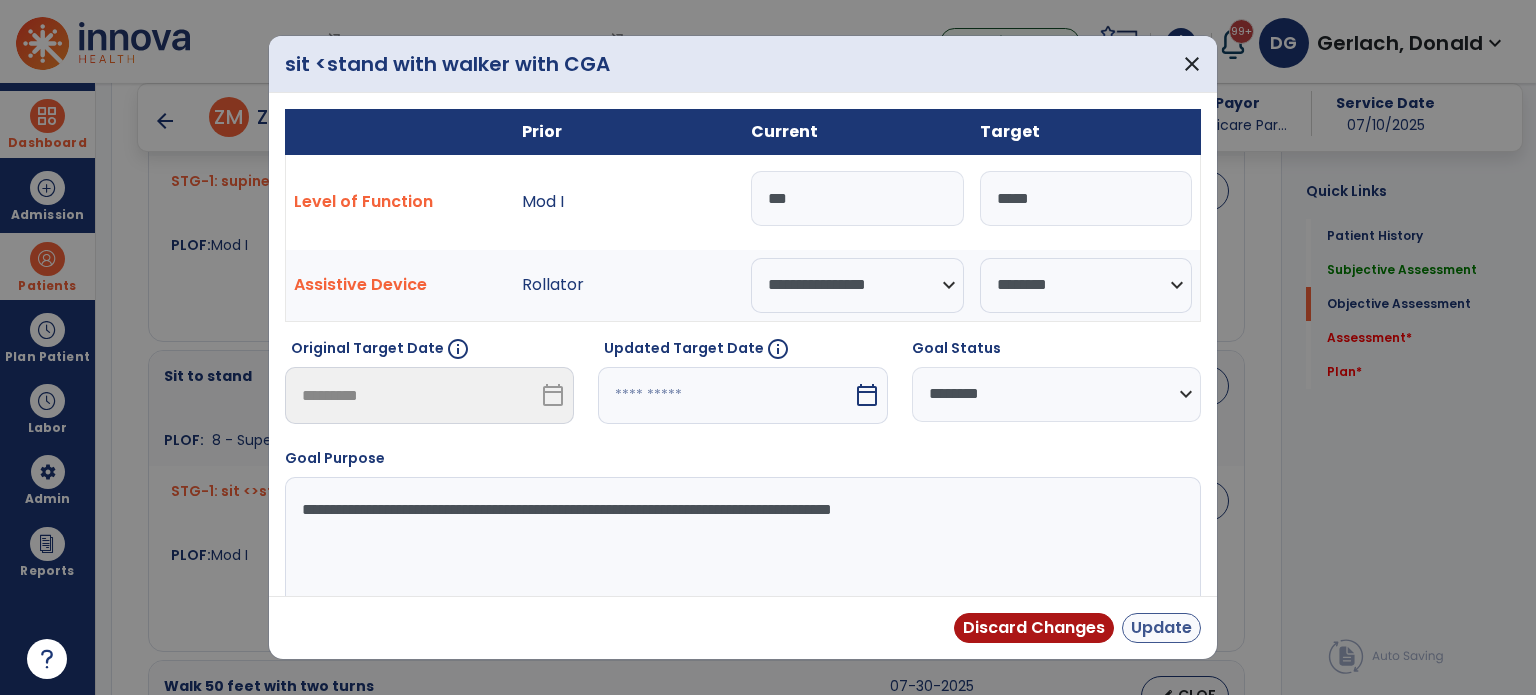 type on "***" 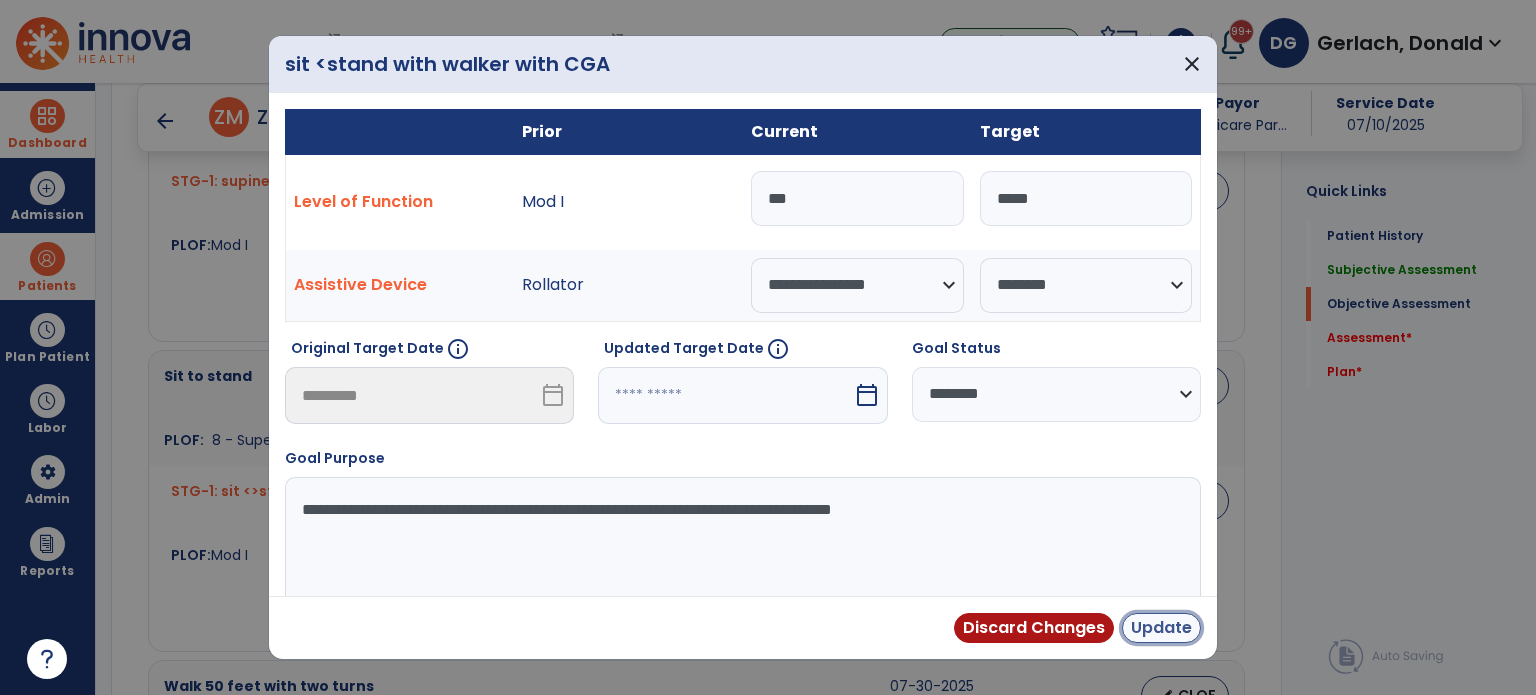 click on "Update" at bounding box center (1161, 628) 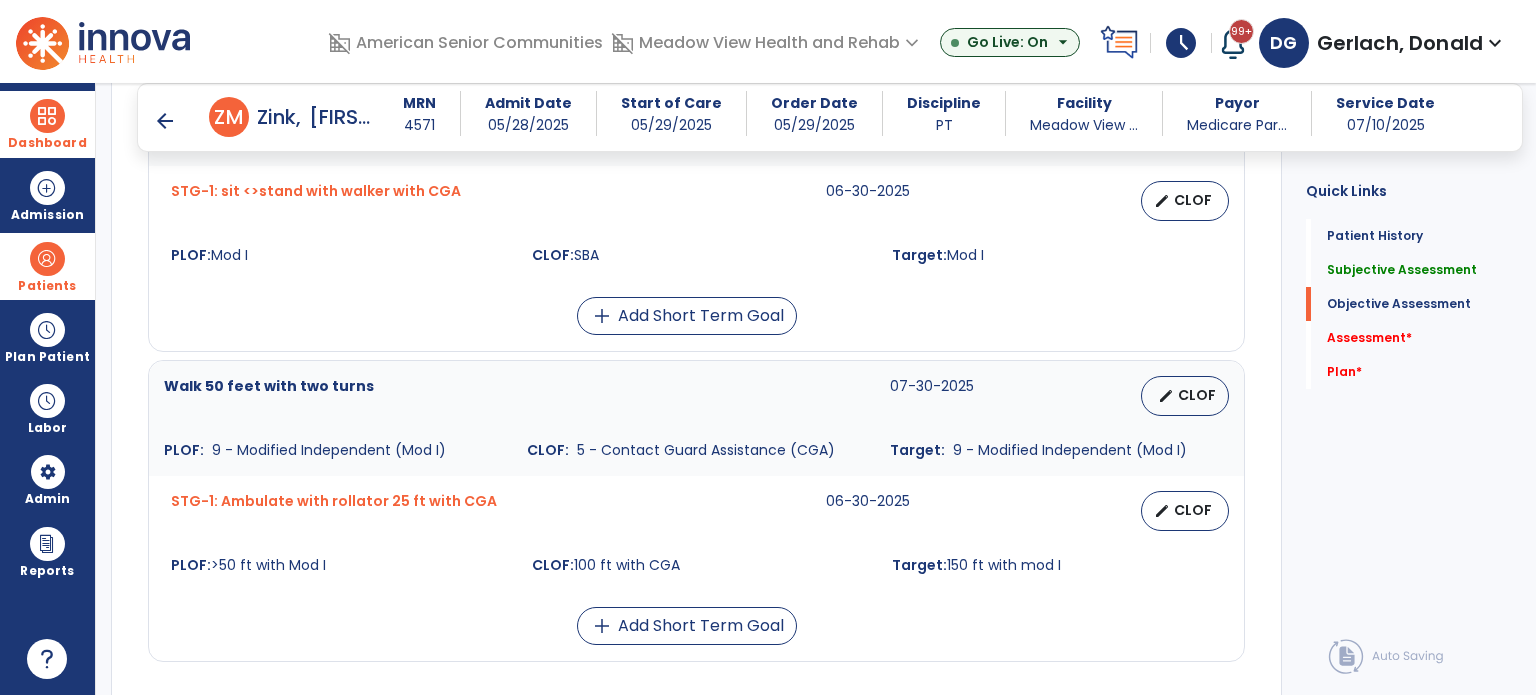 scroll, scrollTop: 1600, scrollLeft: 0, axis: vertical 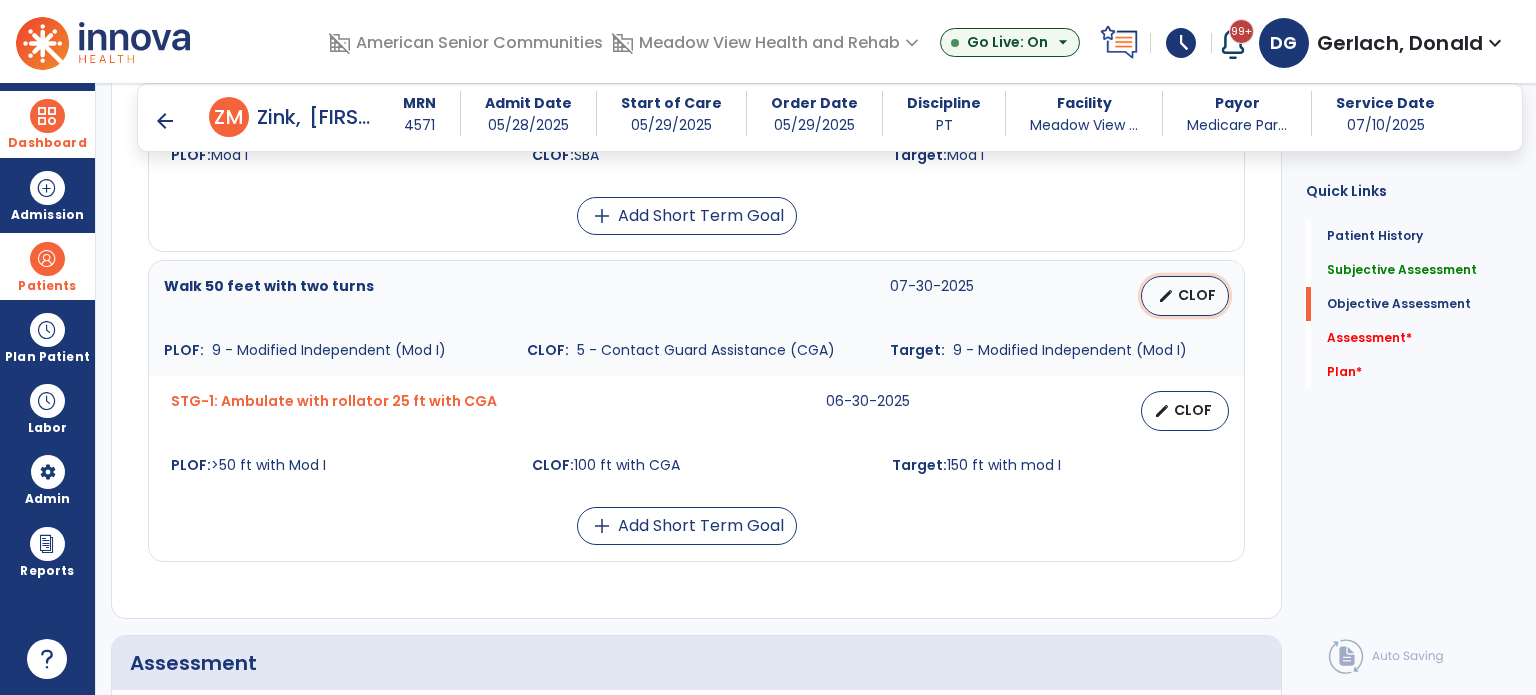 click on "edit   CLOF" at bounding box center (1185, 296) 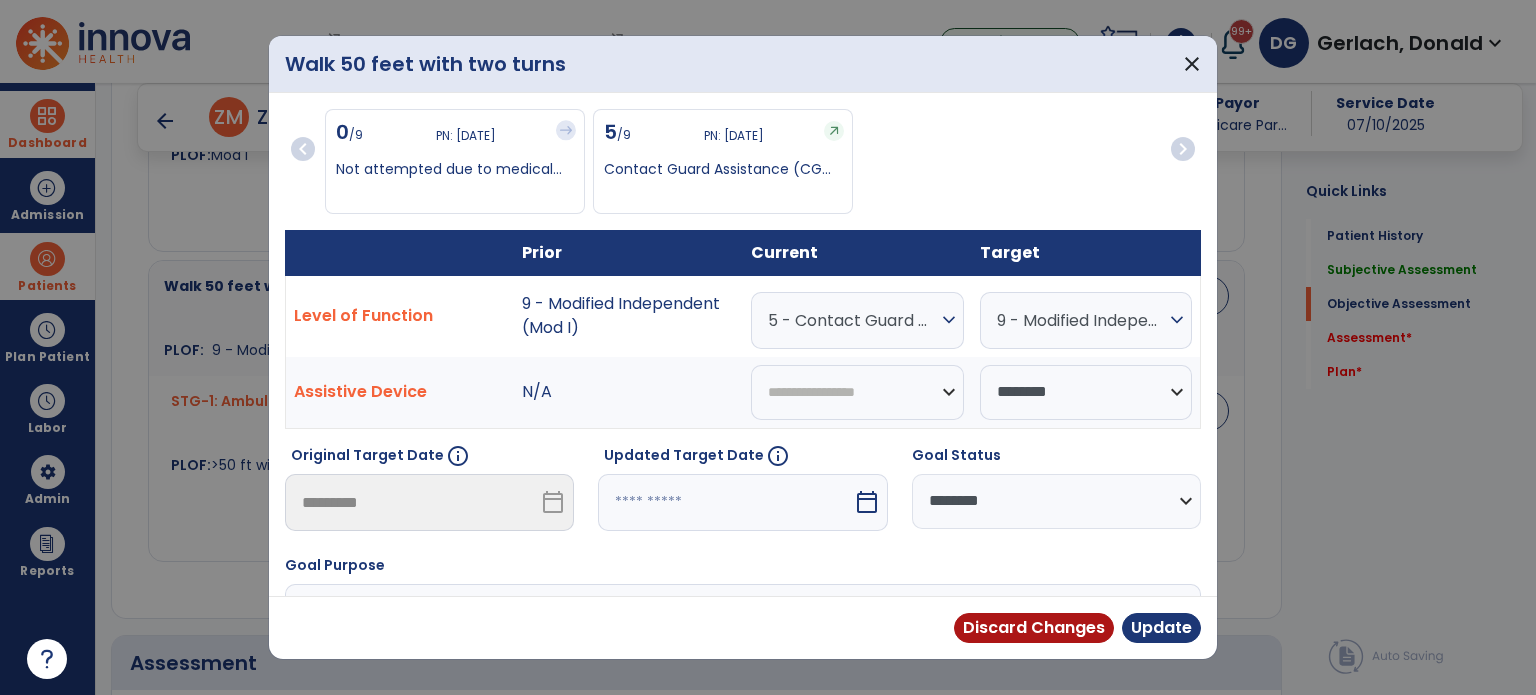 click on "5 - Contact Guard Assistance (CGA)" at bounding box center (852, 320) 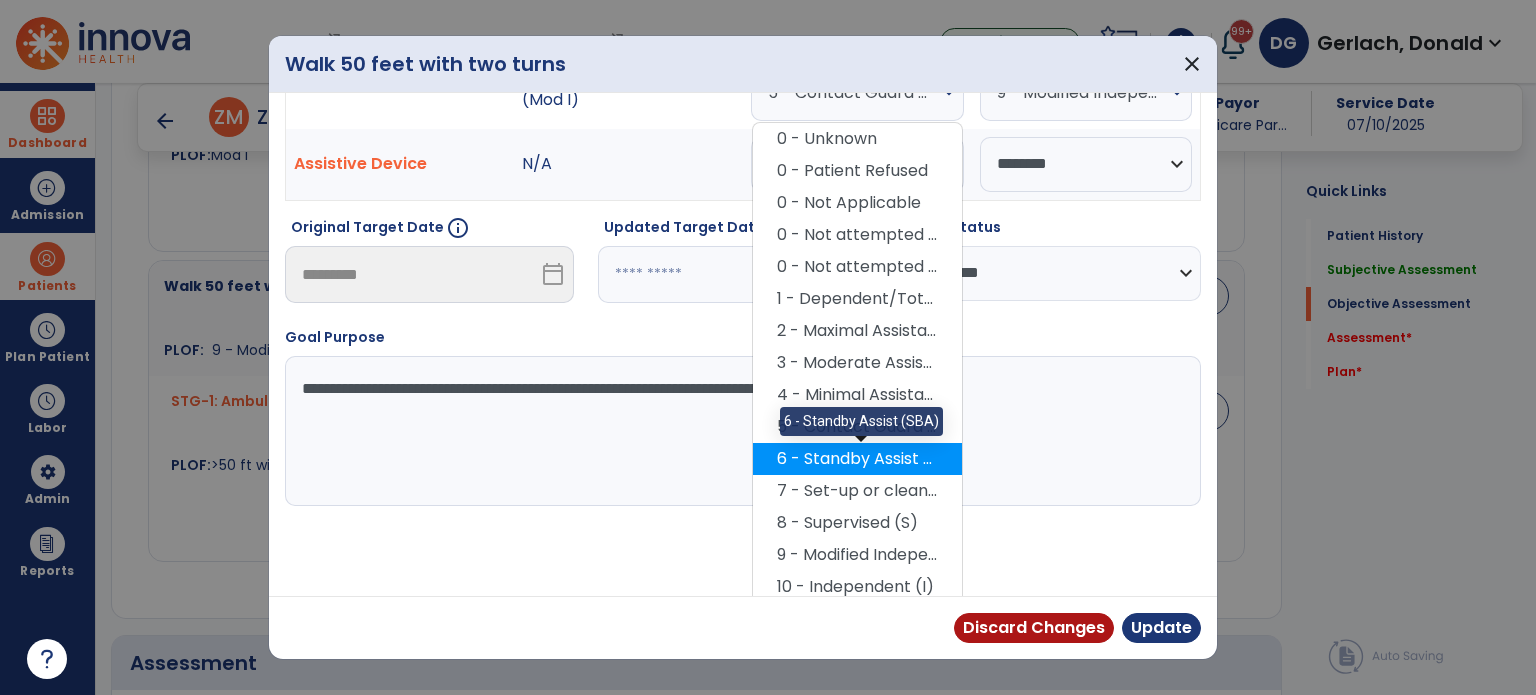 scroll, scrollTop: 232, scrollLeft: 0, axis: vertical 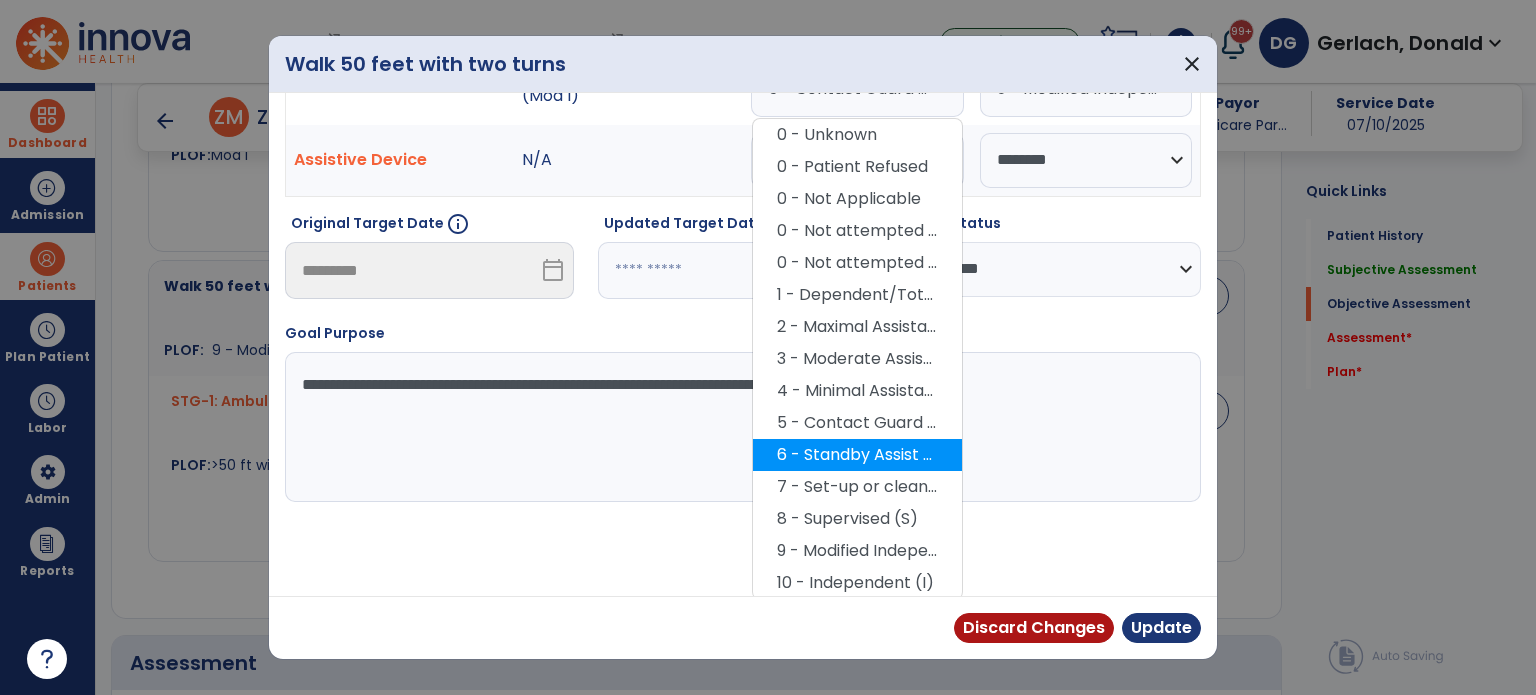 click on "6 - Standby Assist (SBA)" at bounding box center [857, 455] 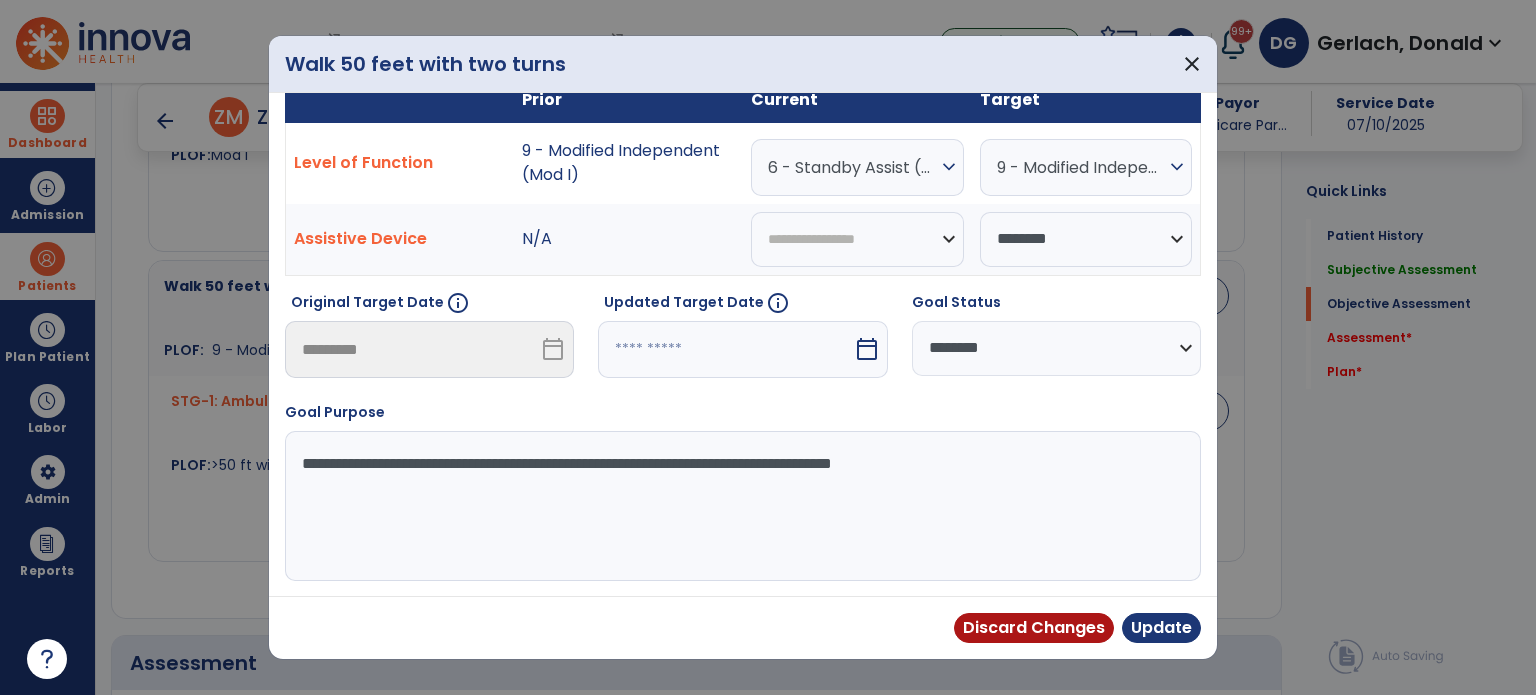 scroll, scrollTop: 150, scrollLeft: 0, axis: vertical 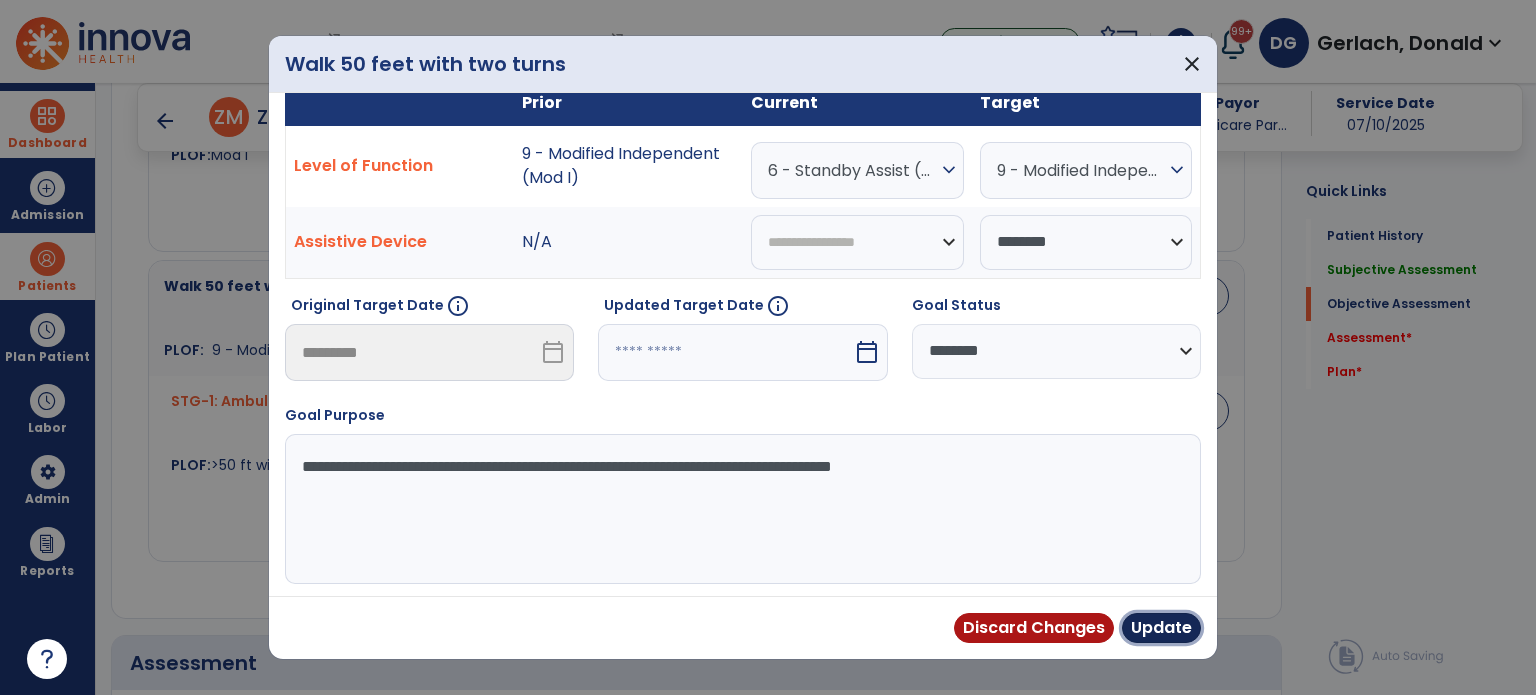click on "Update" at bounding box center [1161, 628] 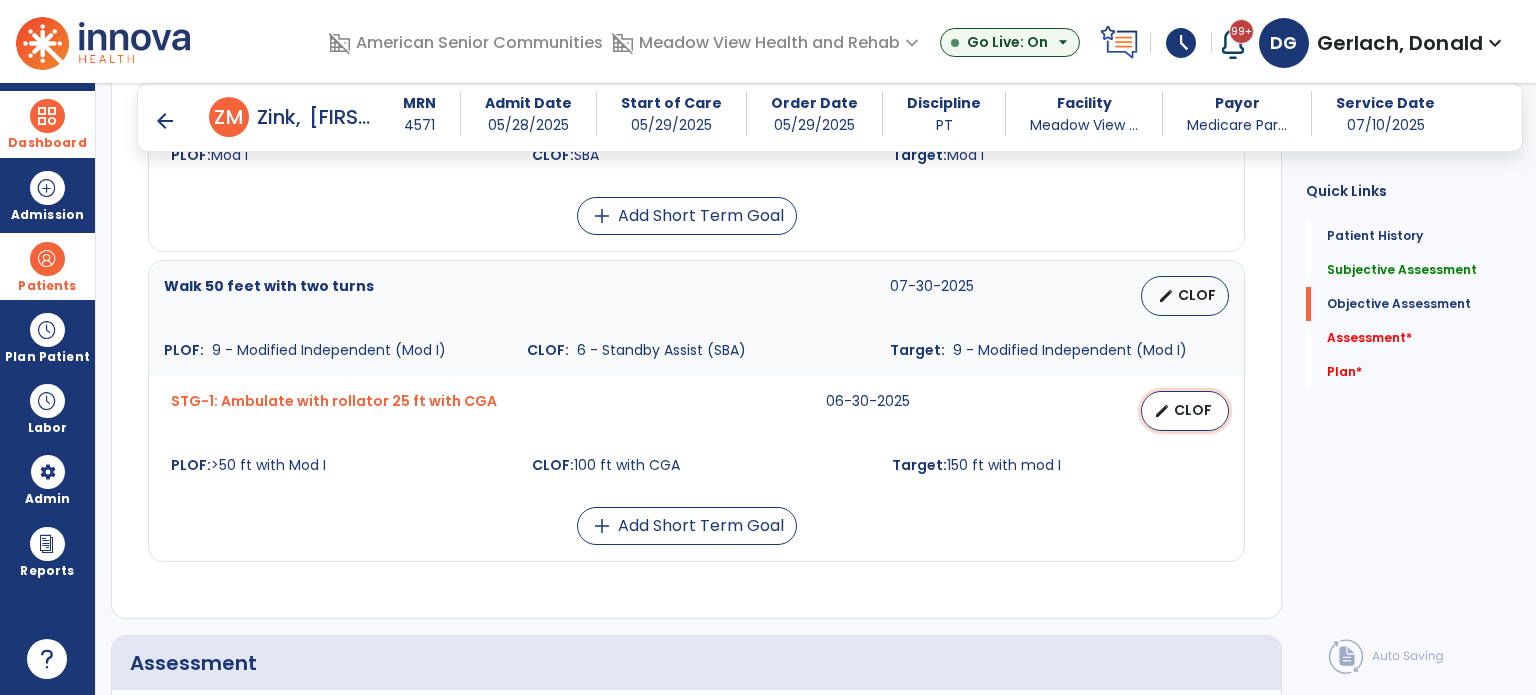 click on "CLOF" at bounding box center [1193, 410] 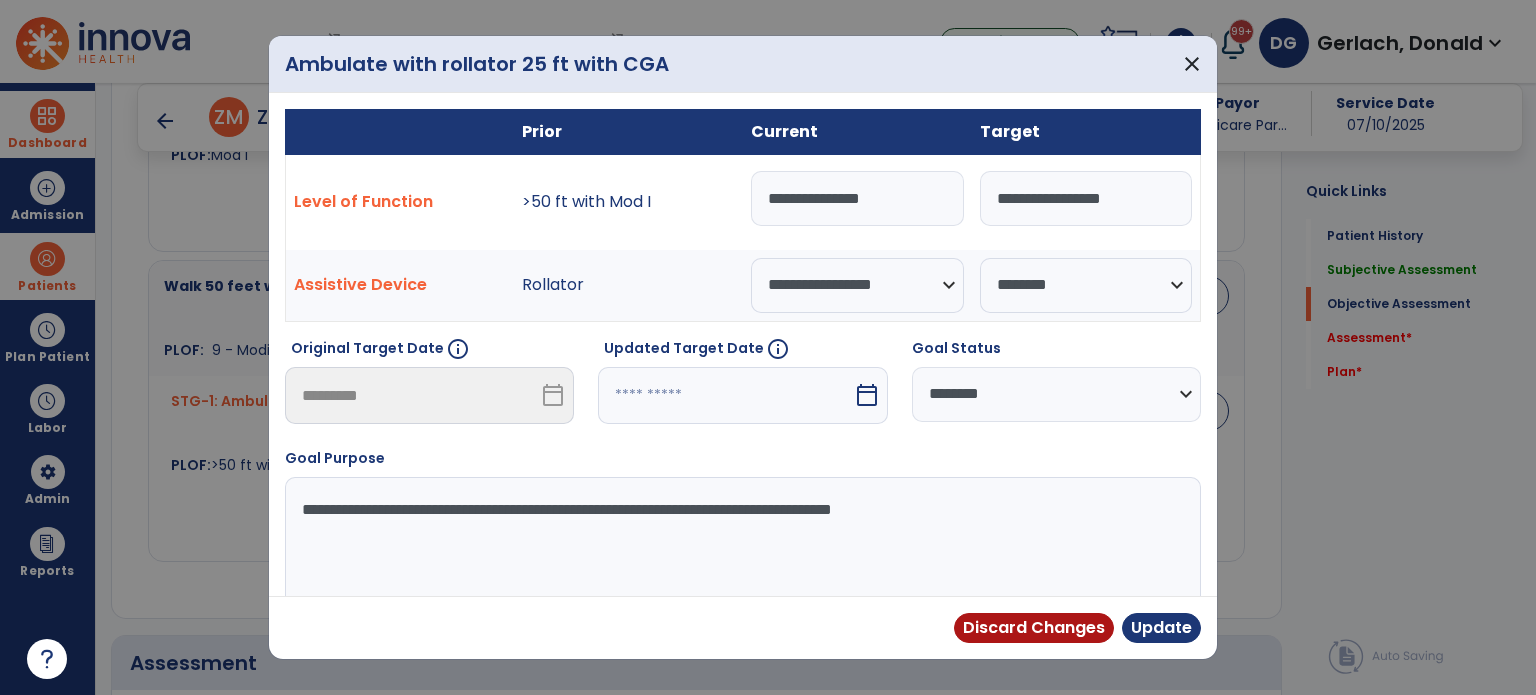 click on "**********" at bounding box center (857, 198) 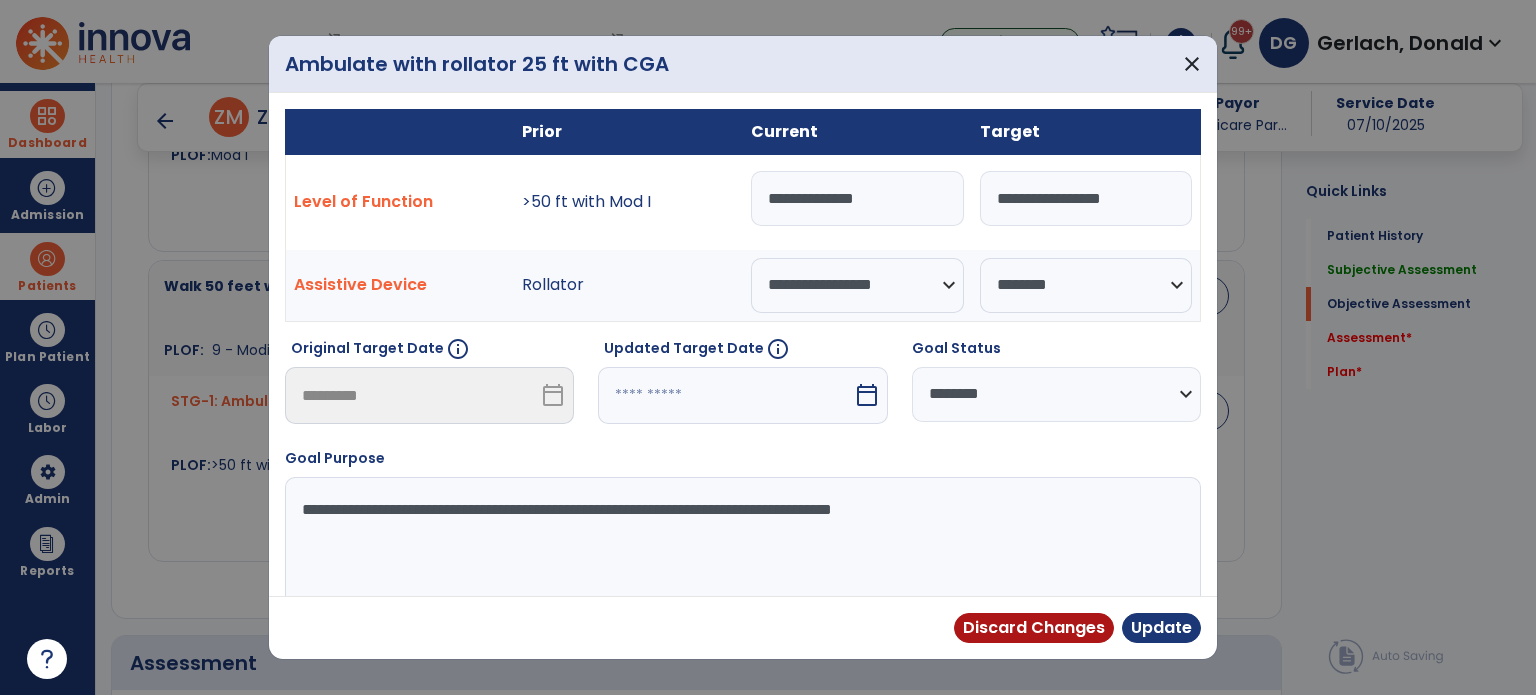 click on "**********" at bounding box center [857, 198] 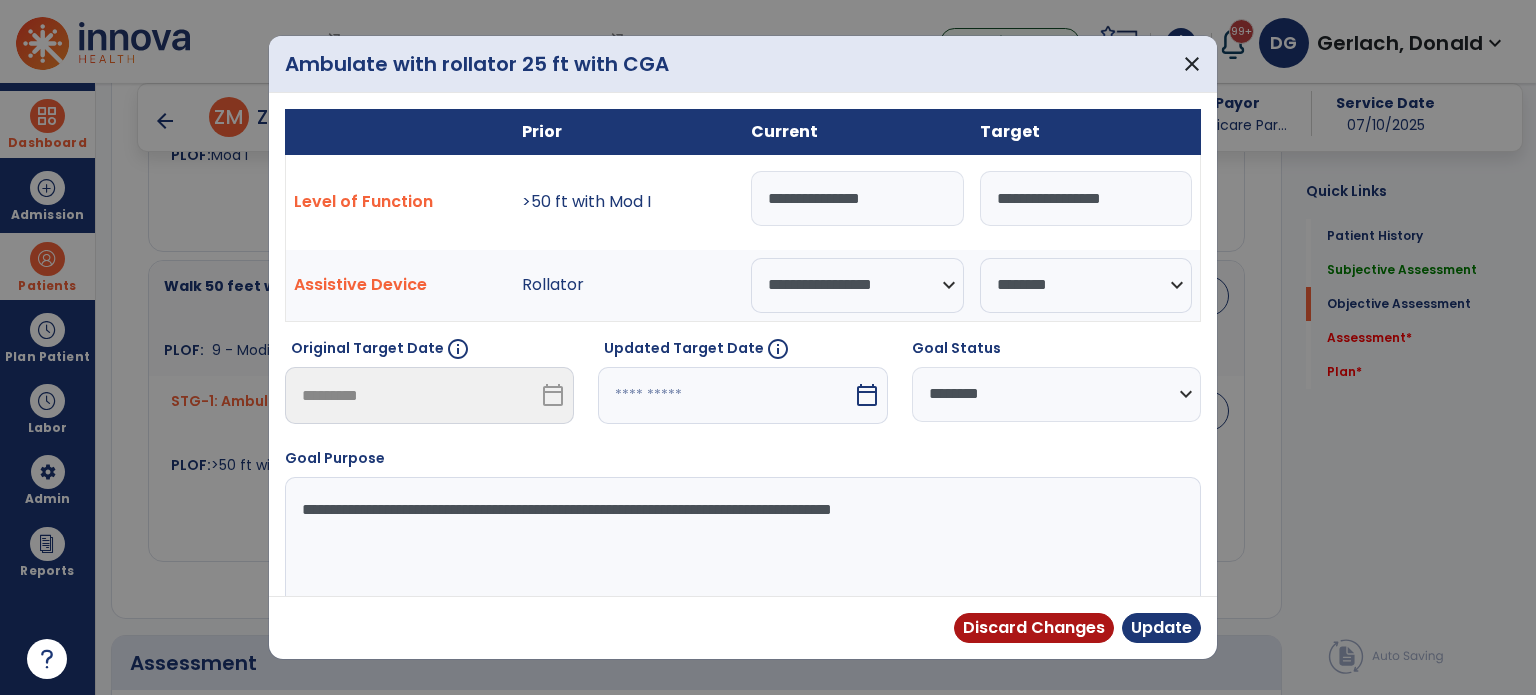 click on "**********" at bounding box center [857, 198] 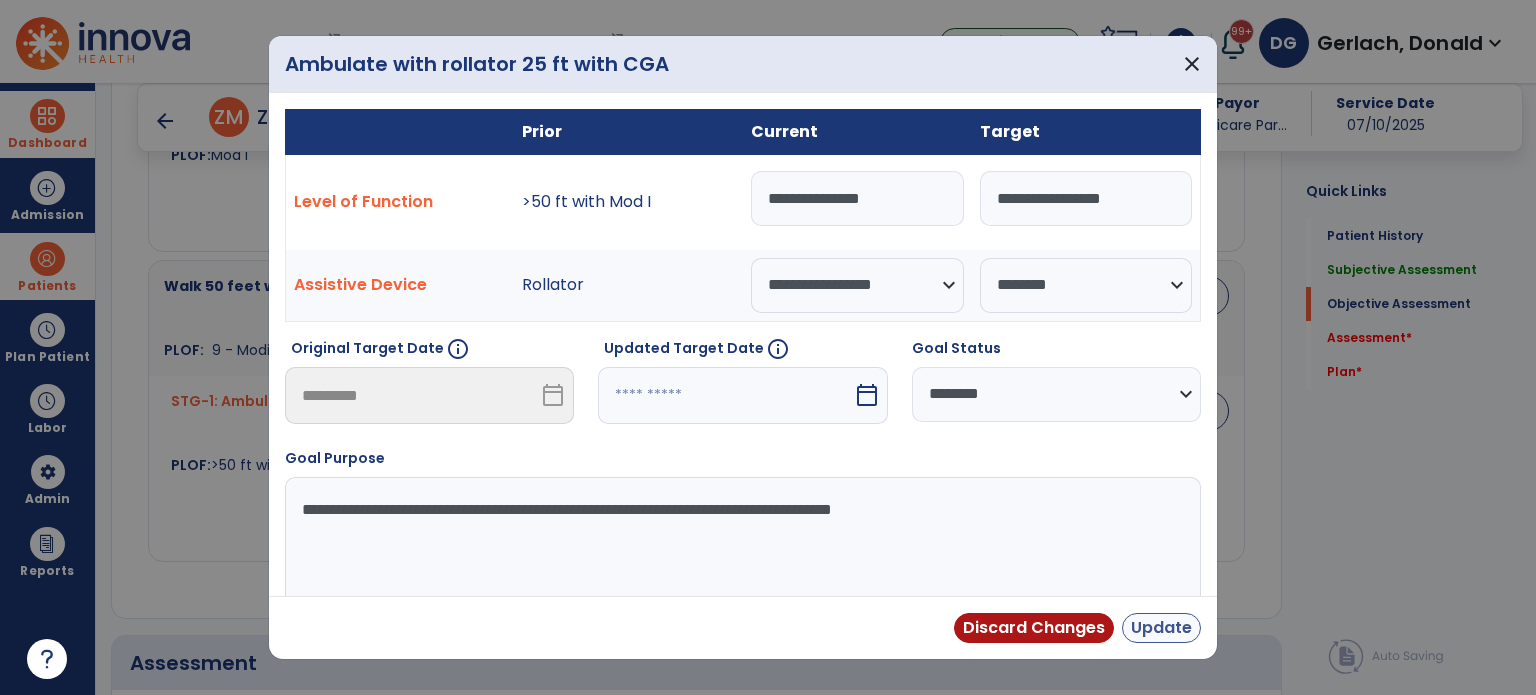 type on "**********" 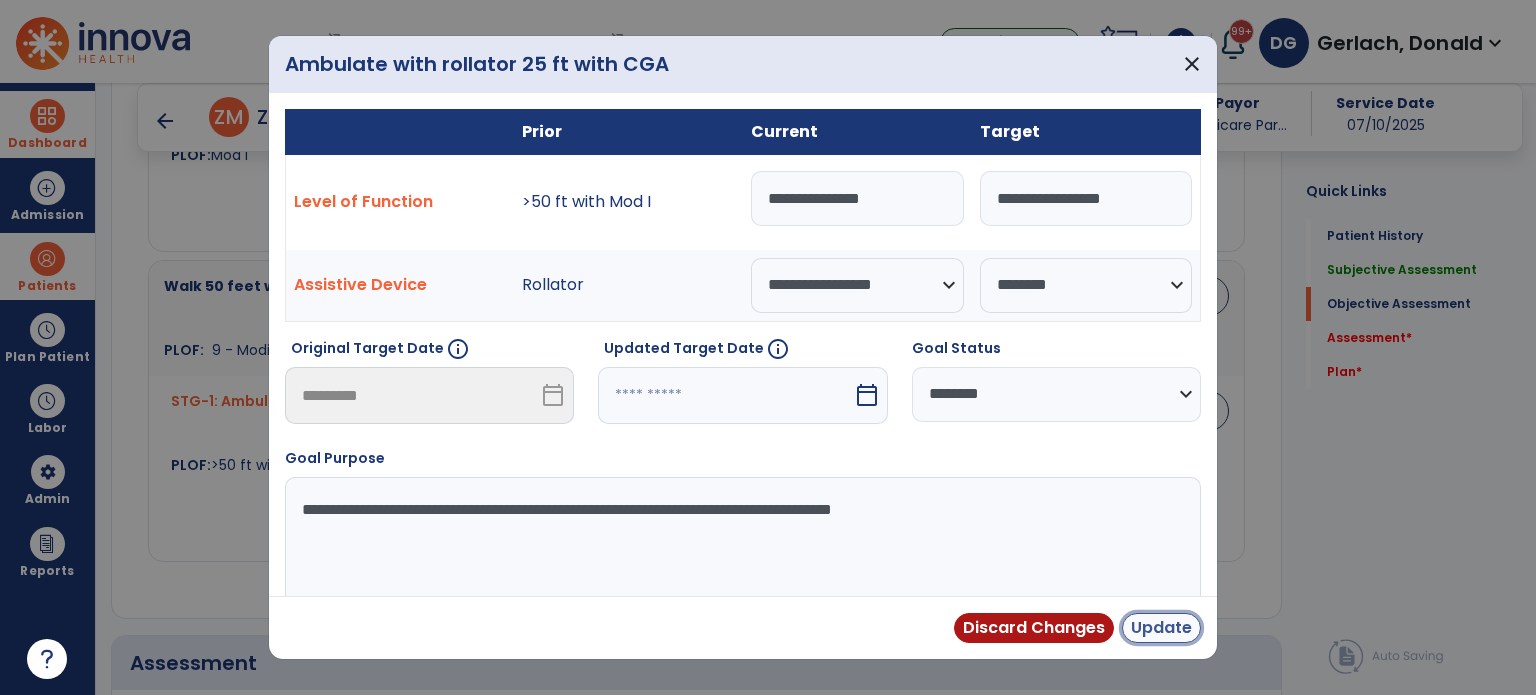 click on "Update" at bounding box center (1161, 628) 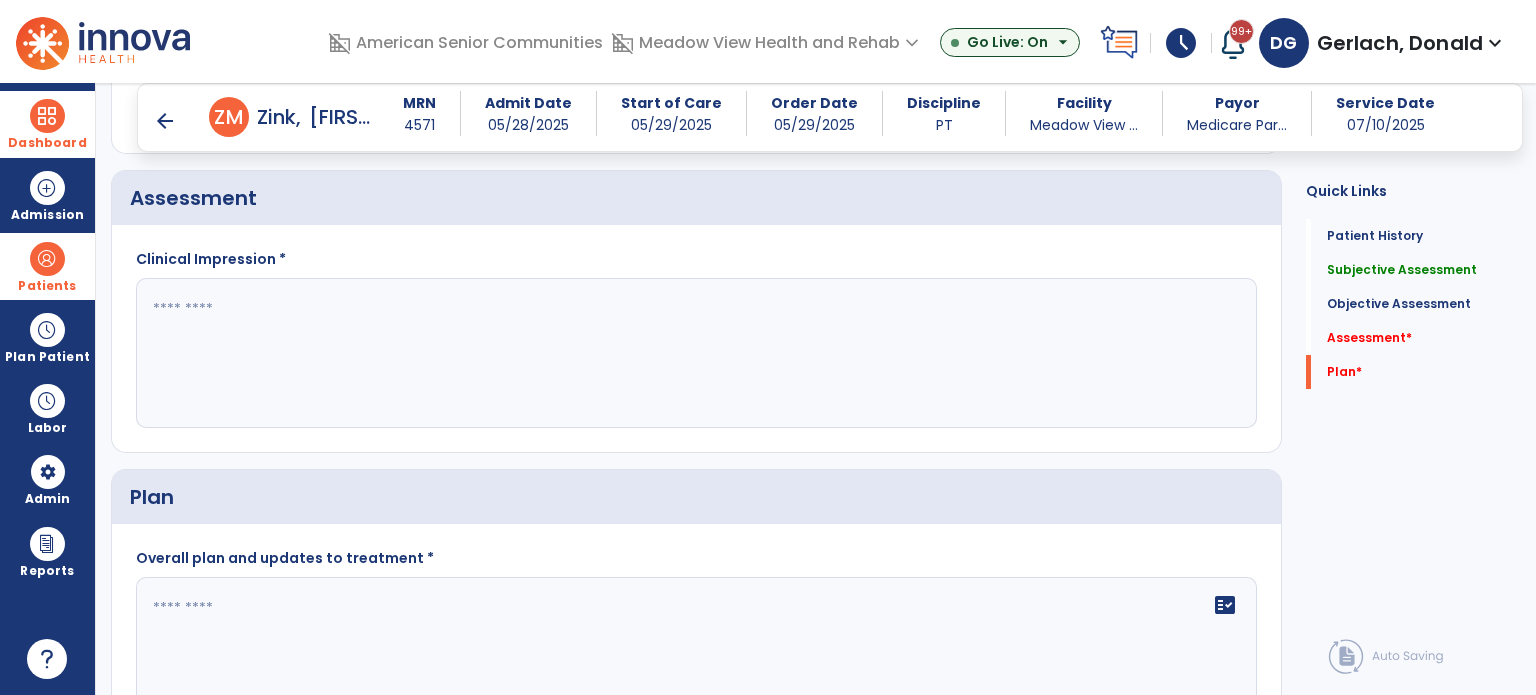 scroll, scrollTop: 2100, scrollLeft: 0, axis: vertical 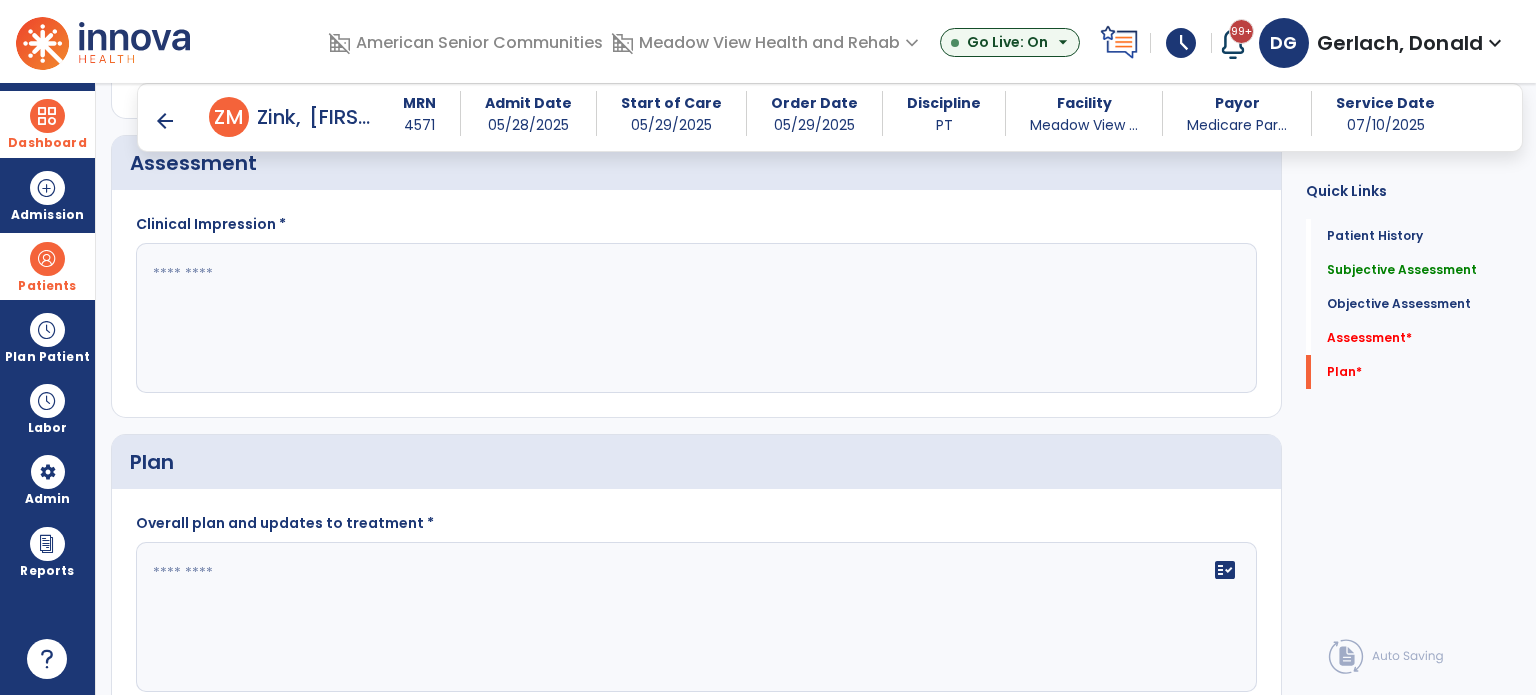 click 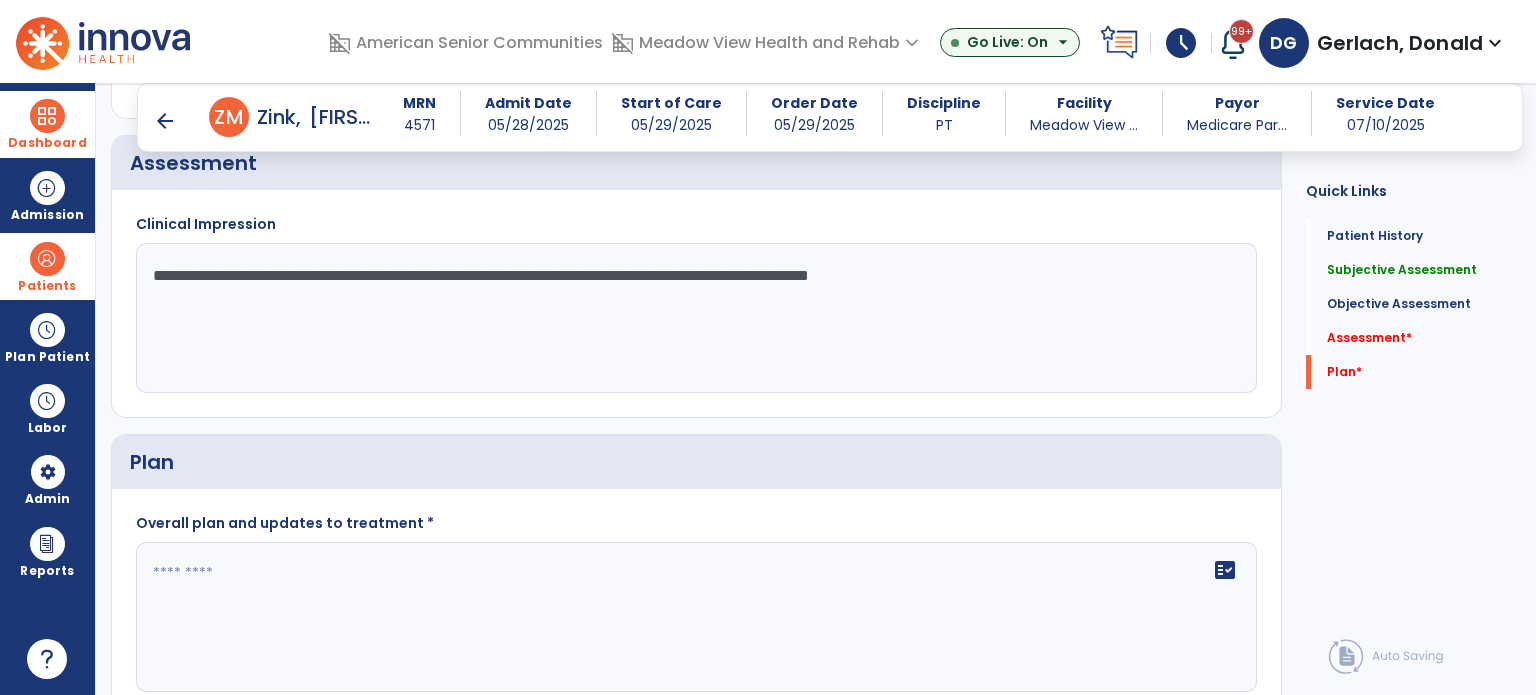type on "**********" 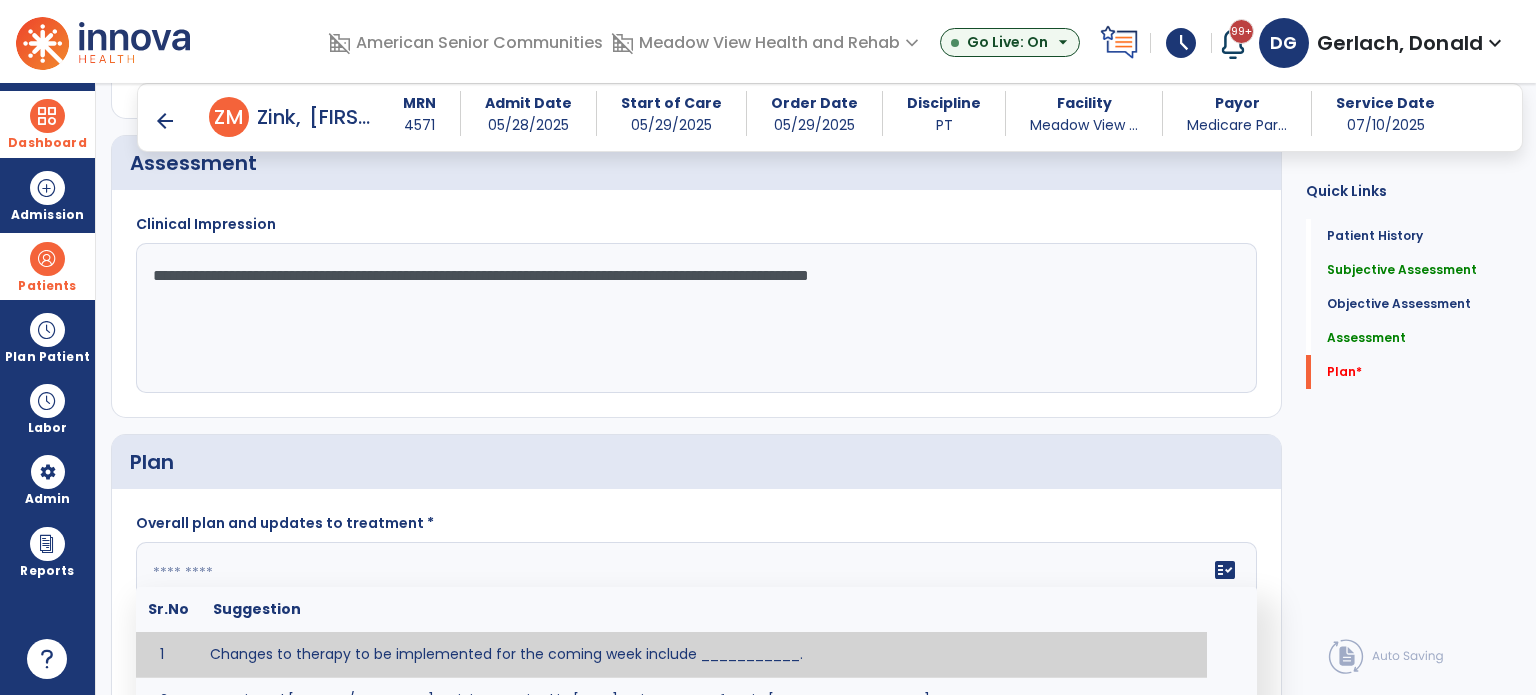 click 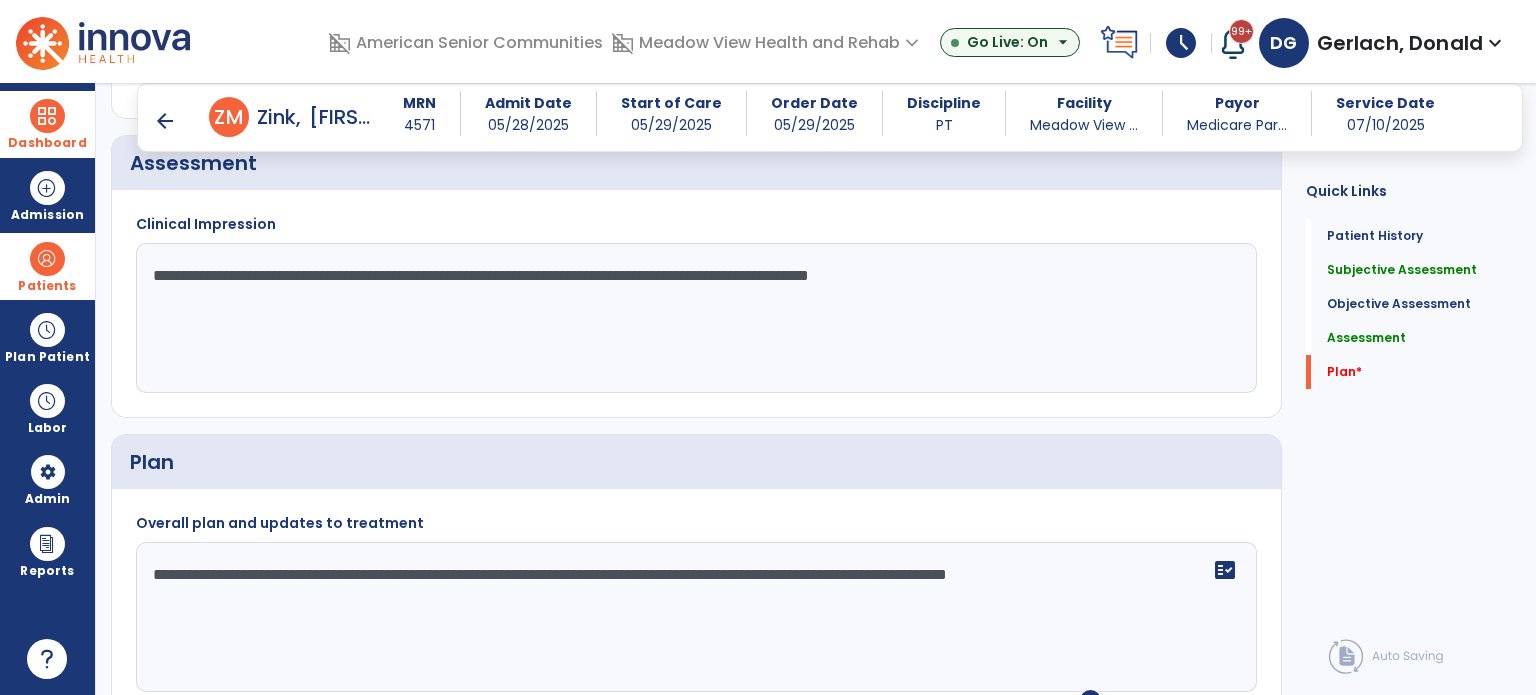 scroll, scrollTop: 2186, scrollLeft: 0, axis: vertical 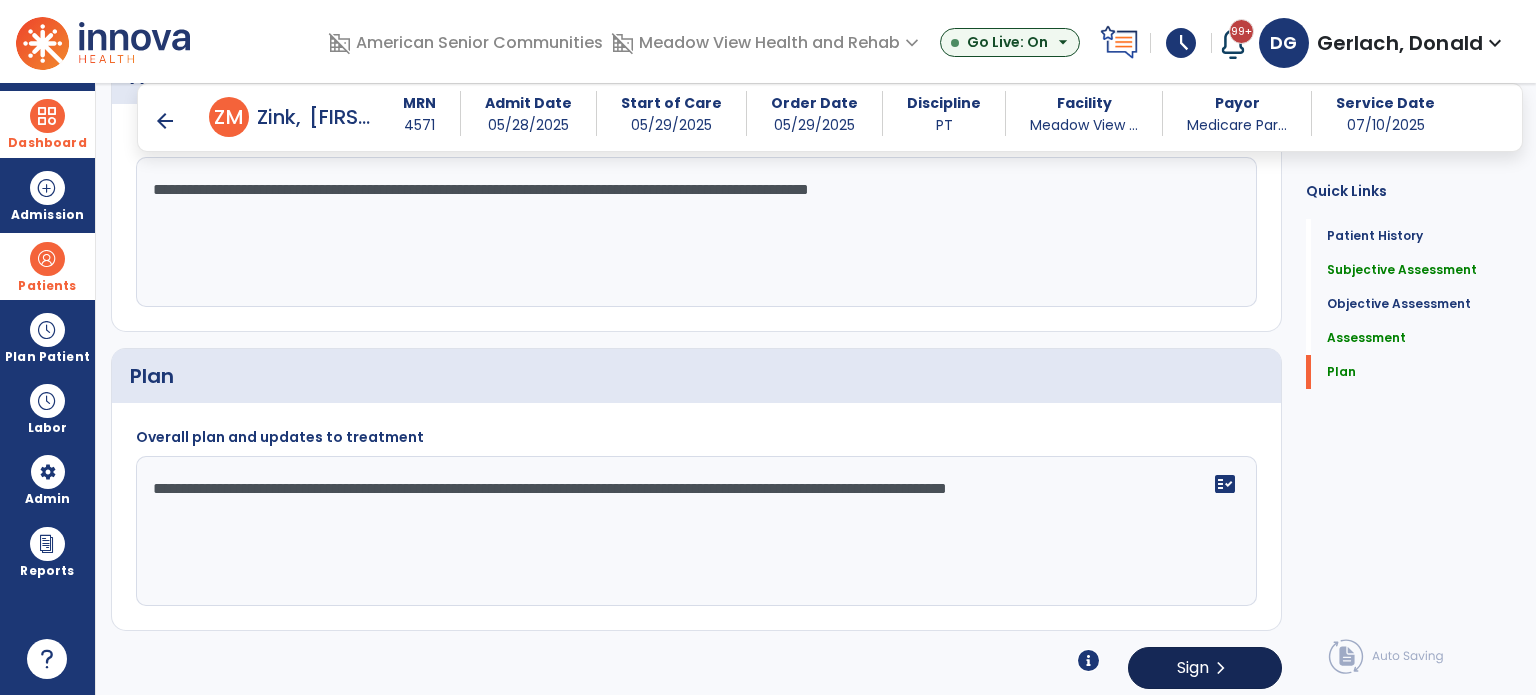 type on "**********" 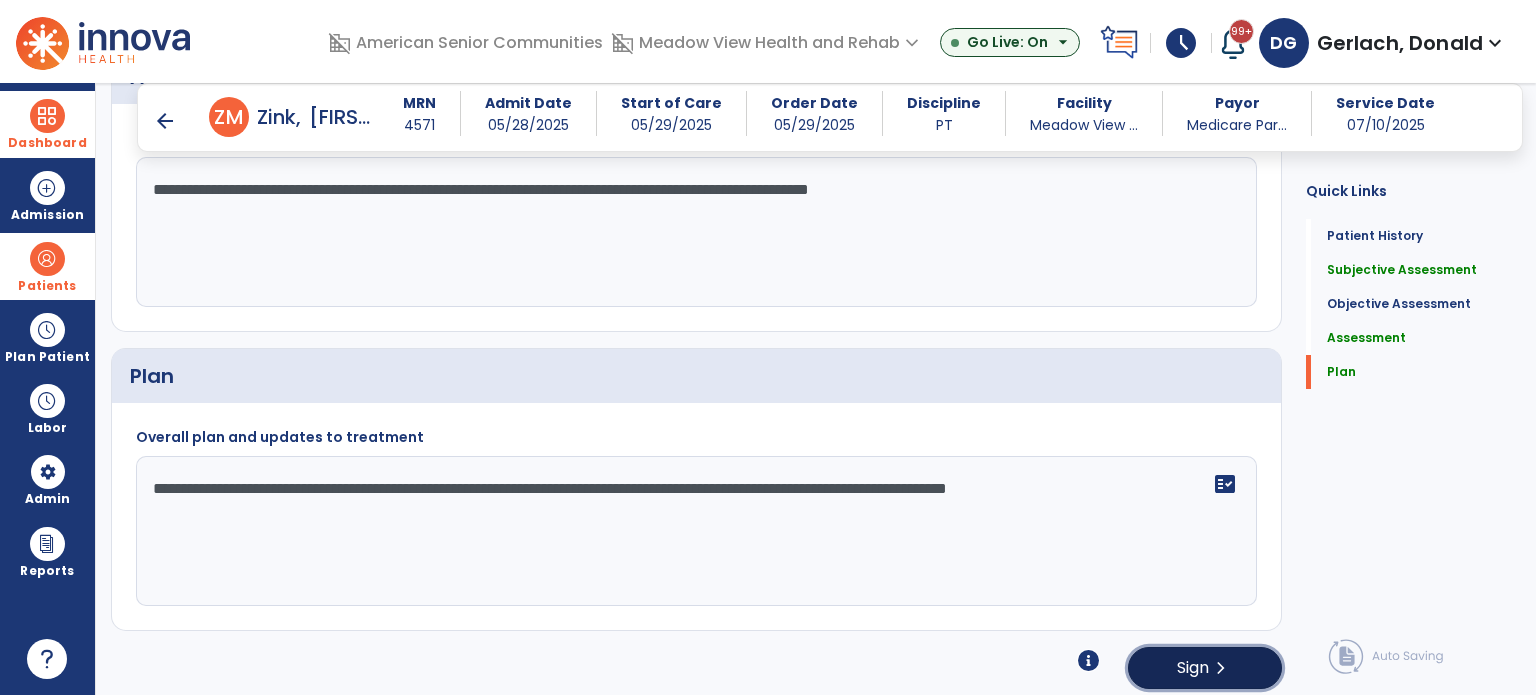 click on "Sign" 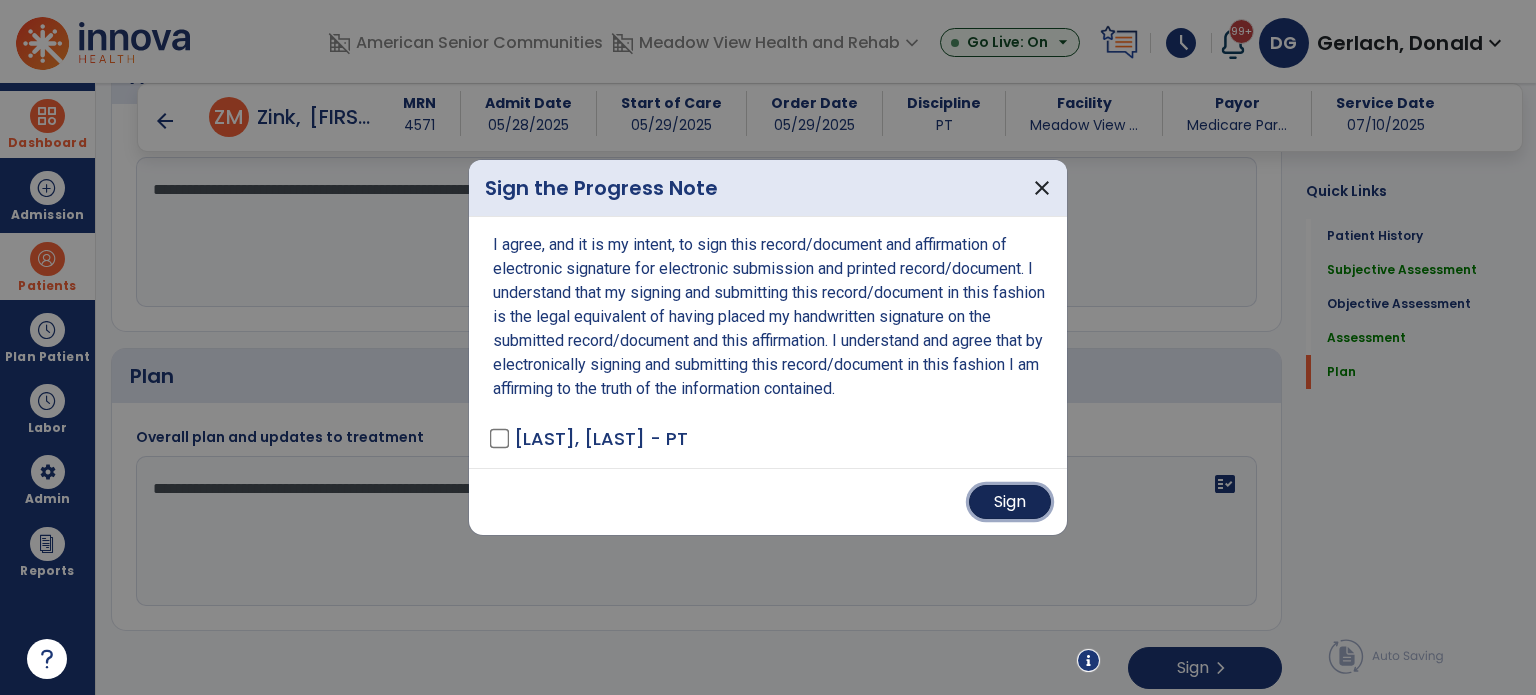 click on "Sign" at bounding box center [1010, 502] 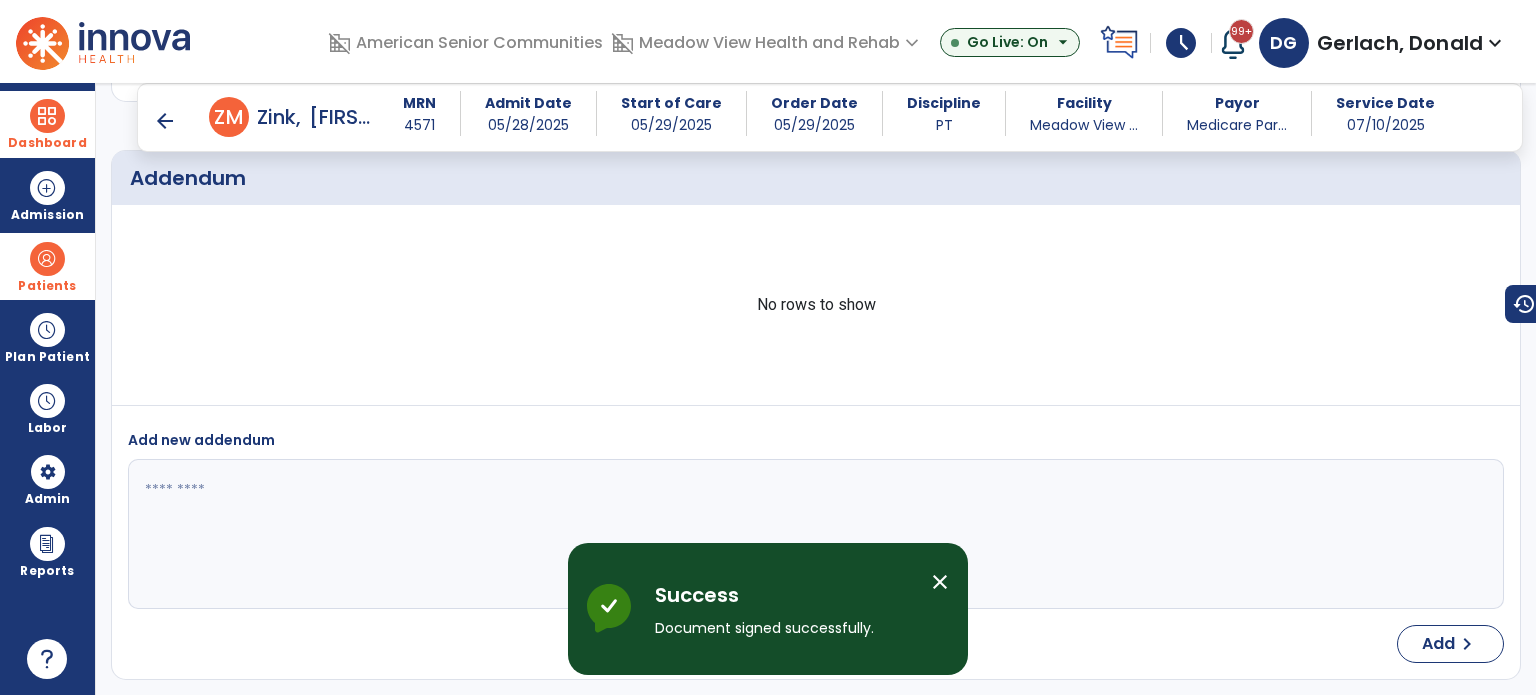 scroll, scrollTop: 2852, scrollLeft: 0, axis: vertical 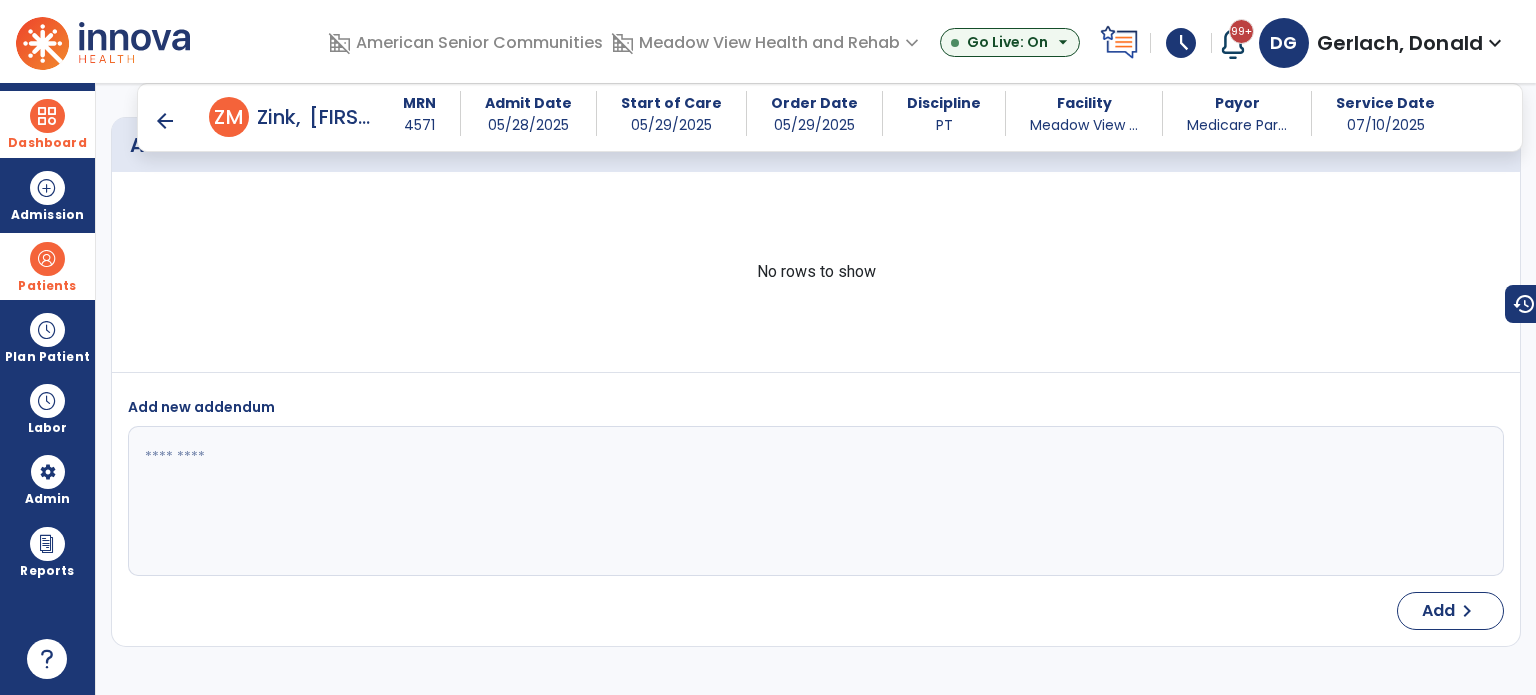 click on "arrow_back" at bounding box center [165, 121] 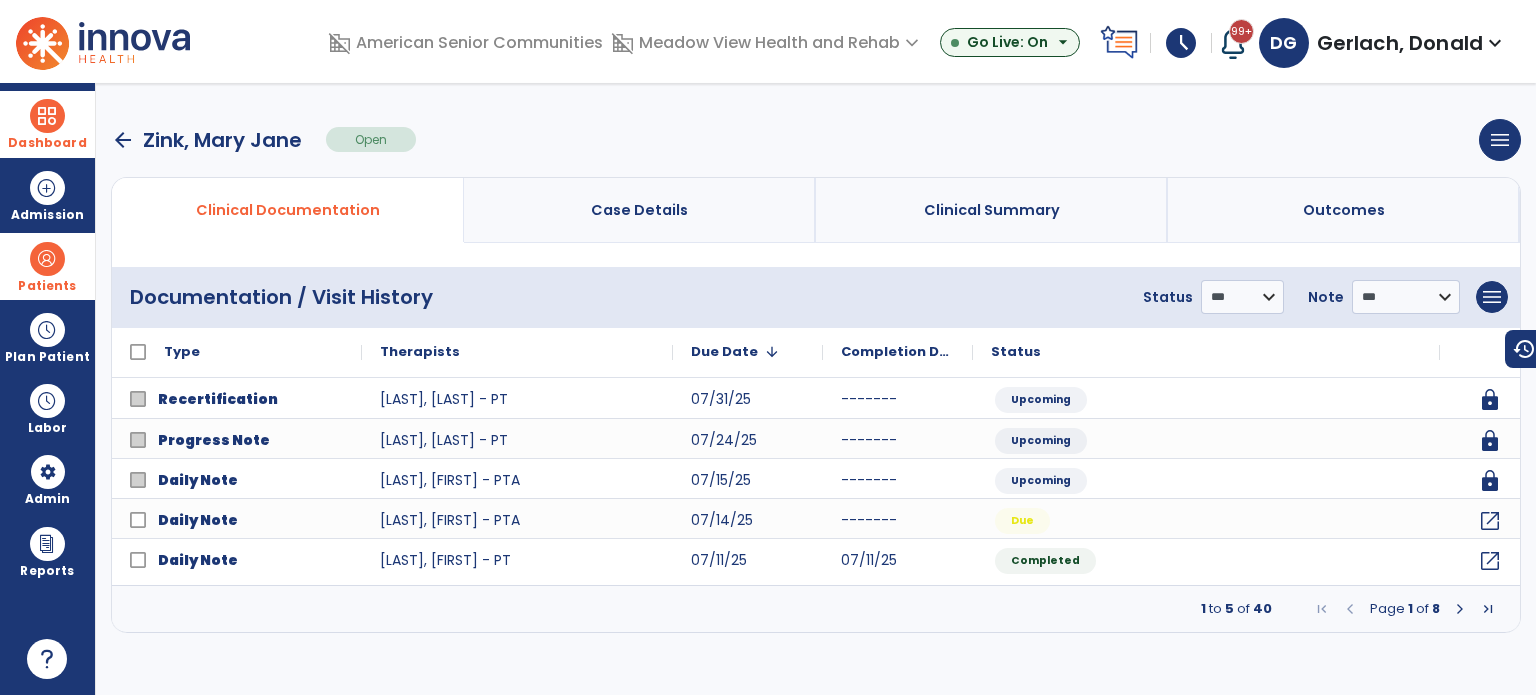 click on "arrow_back" at bounding box center [123, 140] 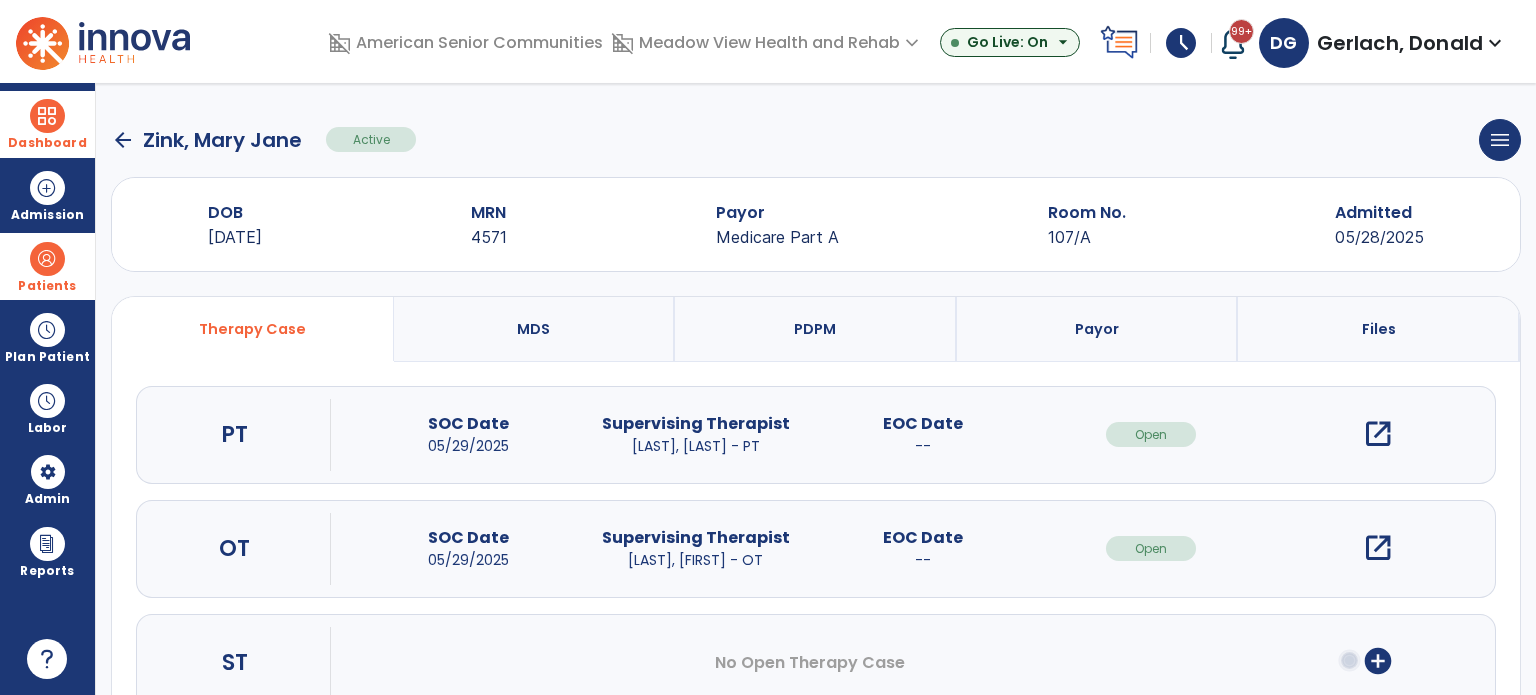 click on "domain_disabled   Meadow View Health and Rehab   expand_more   Meadow View Health and Rehab   Salem Crossing" at bounding box center [767, 43] 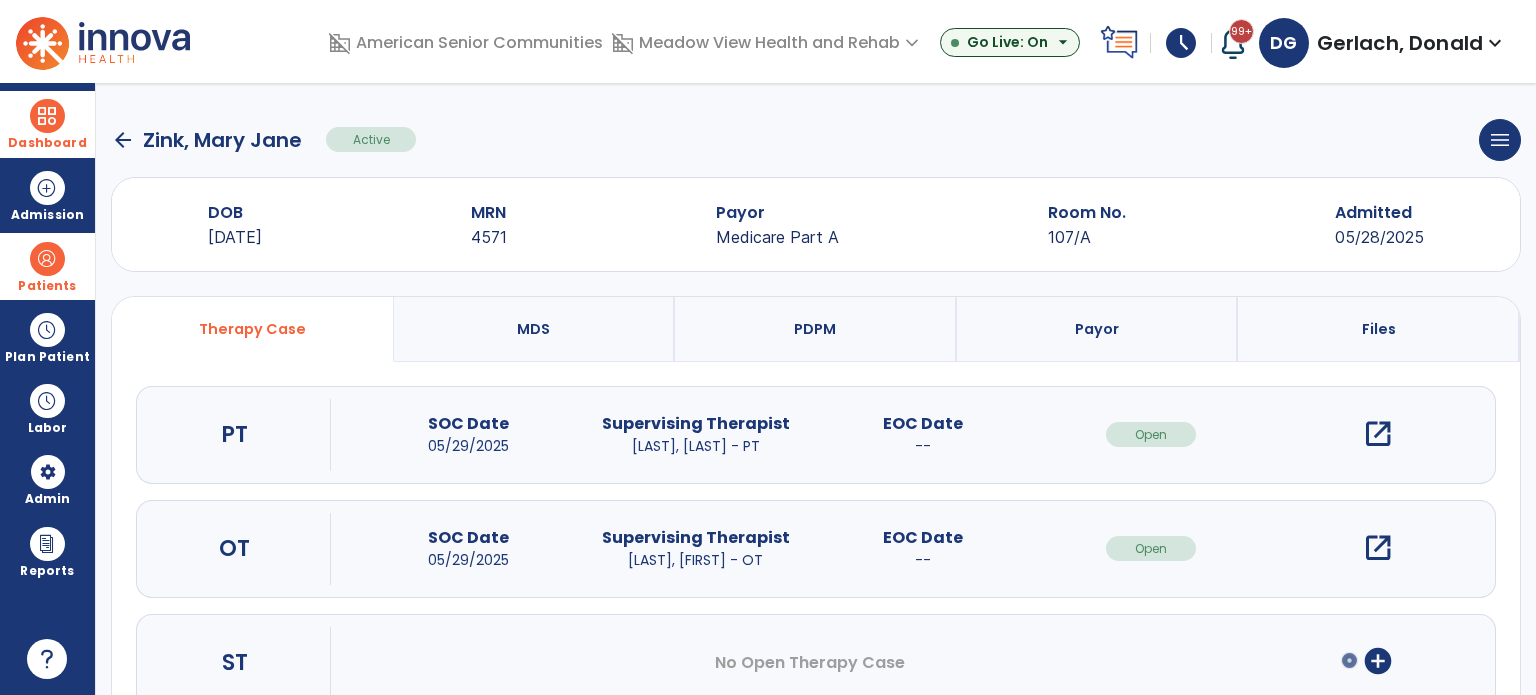 click at bounding box center (47, 116) 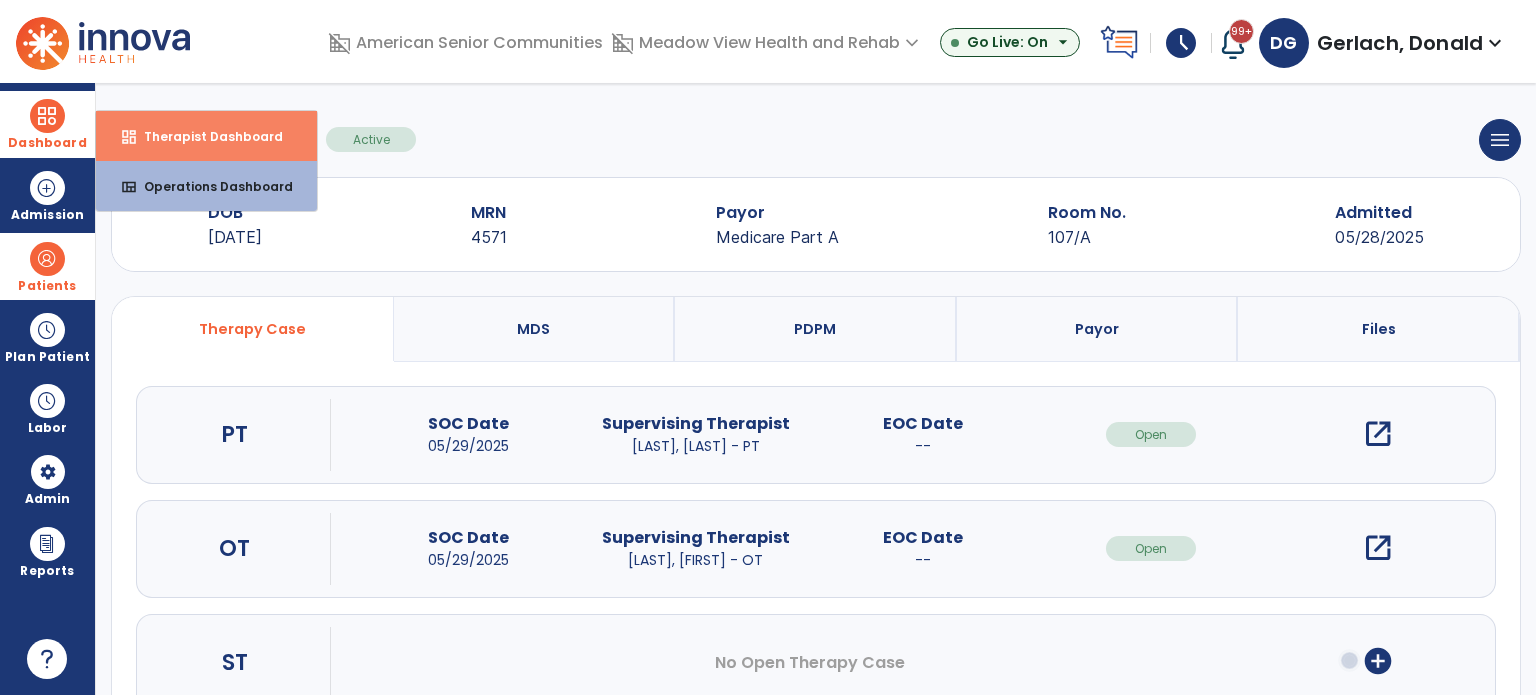 click on "Therapist Dashboard" at bounding box center (205, 136) 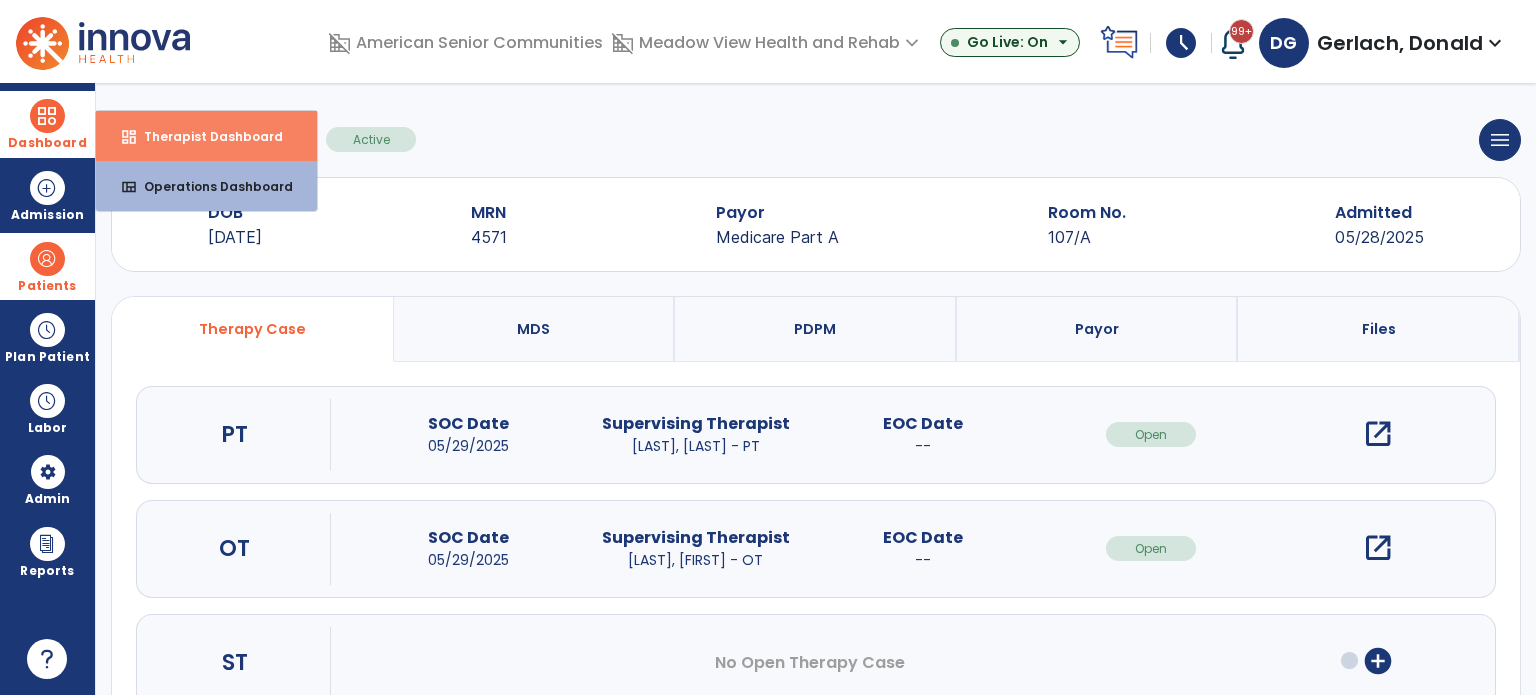 select on "****" 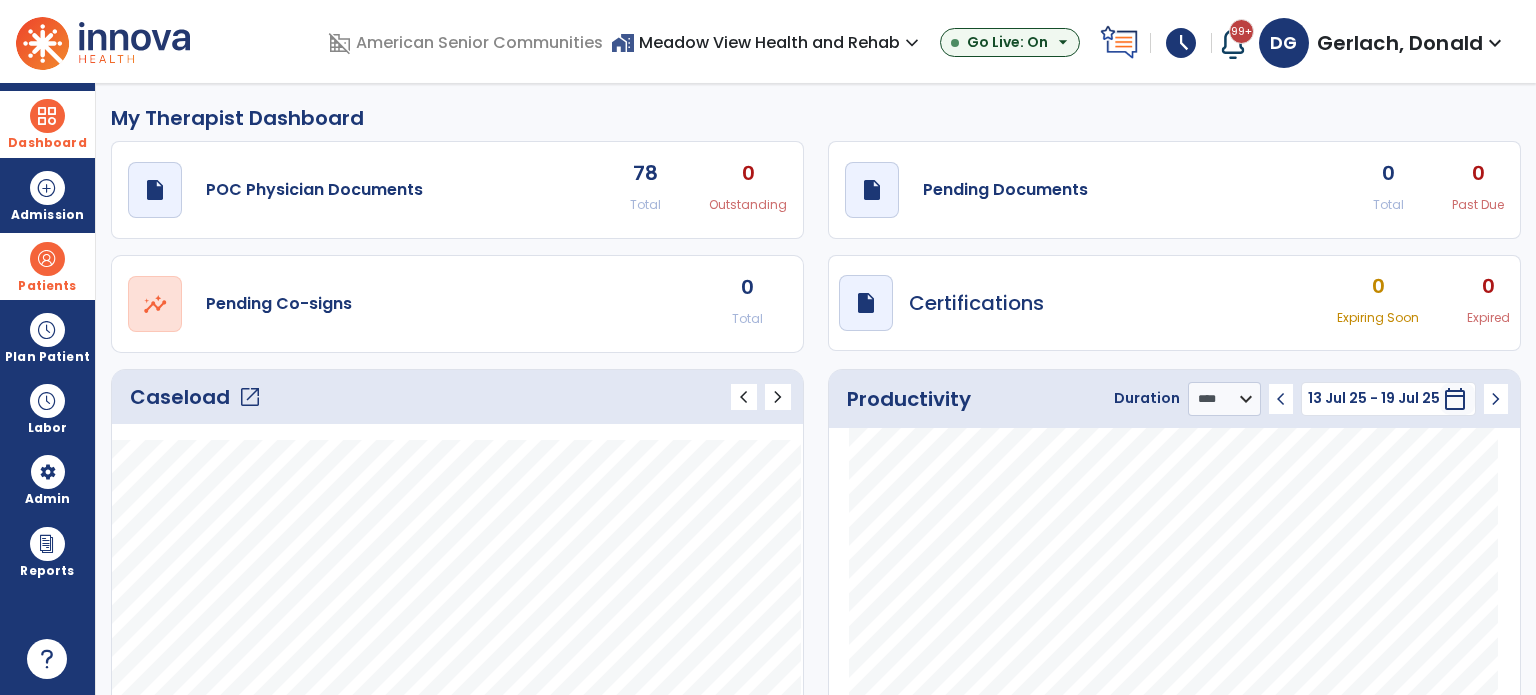 click on "home_work   Meadow View Health and Rehab   expand_more" at bounding box center [767, 42] 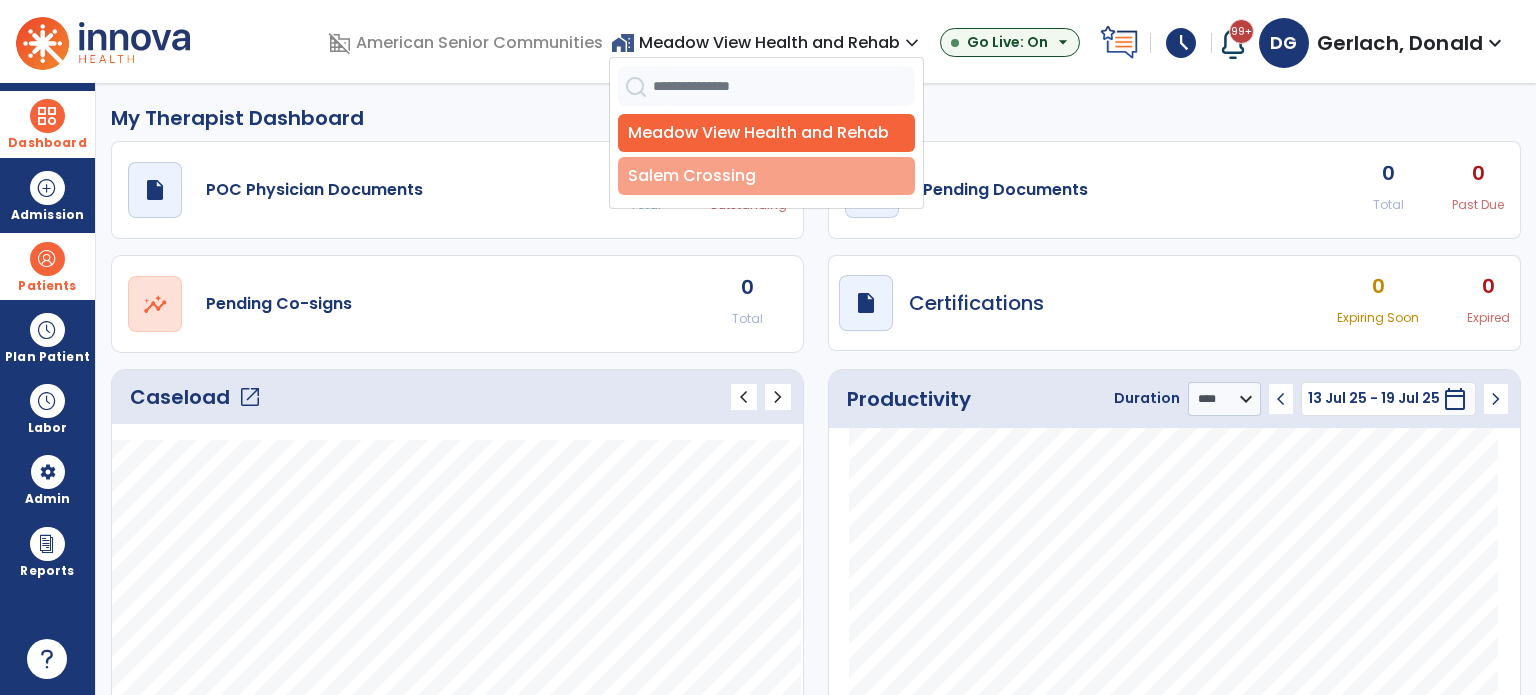 click on "Salem Crossing" at bounding box center (766, 176) 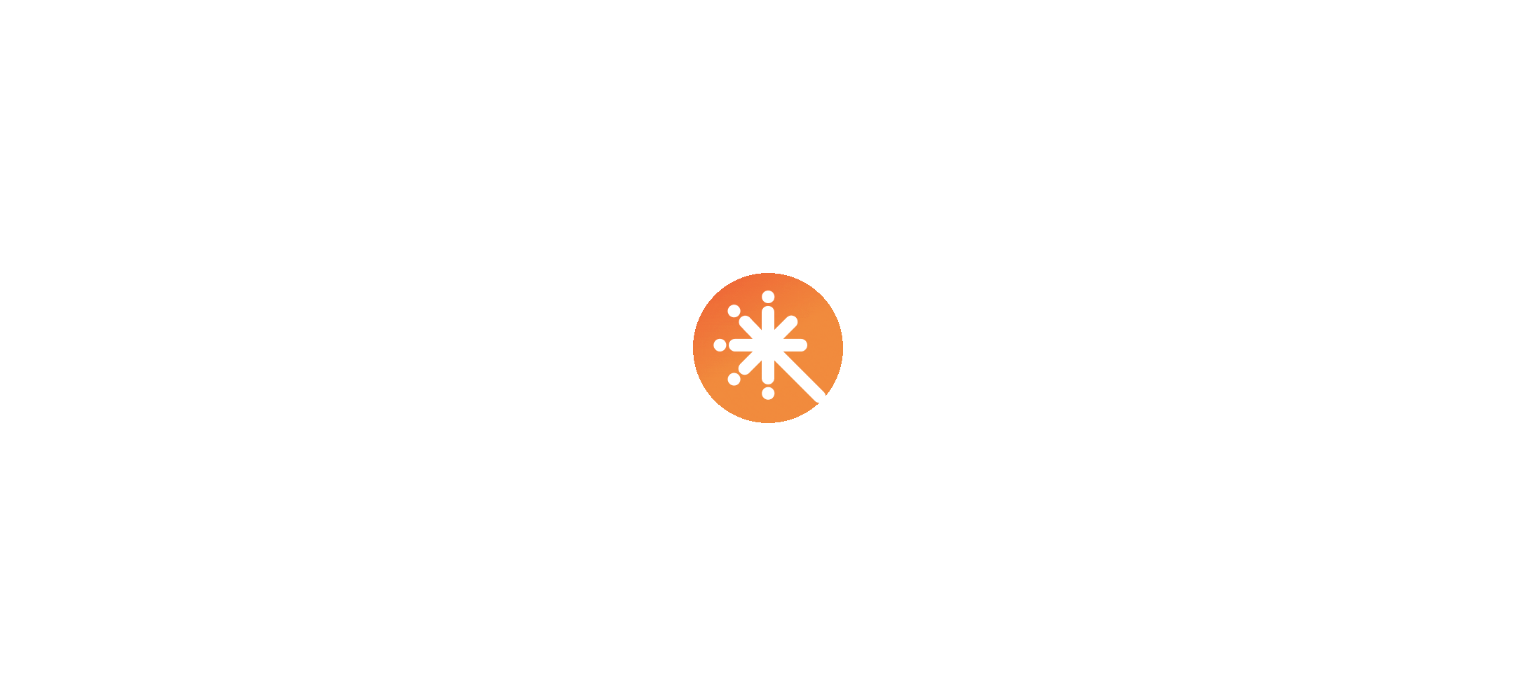 scroll, scrollTop: 0, scrollLeft: 0, axis: both 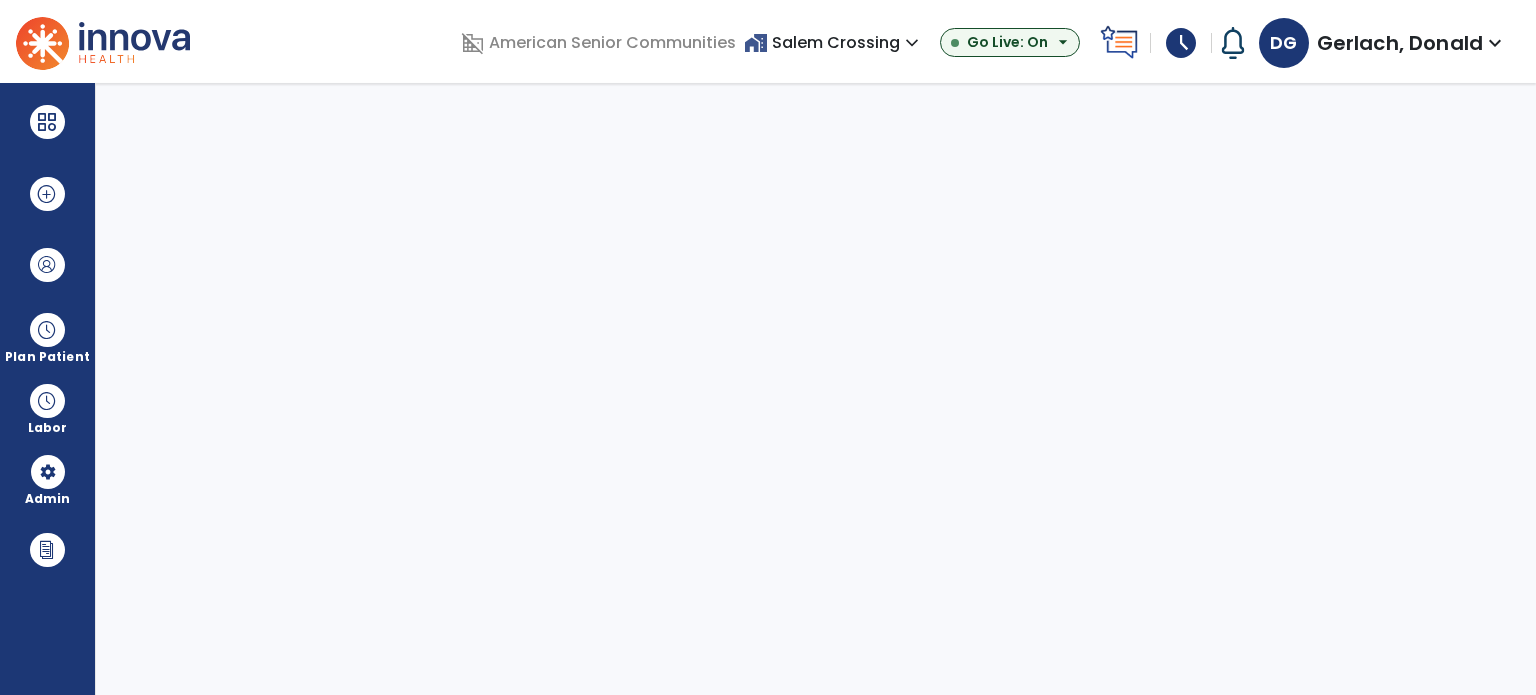 select on "***" 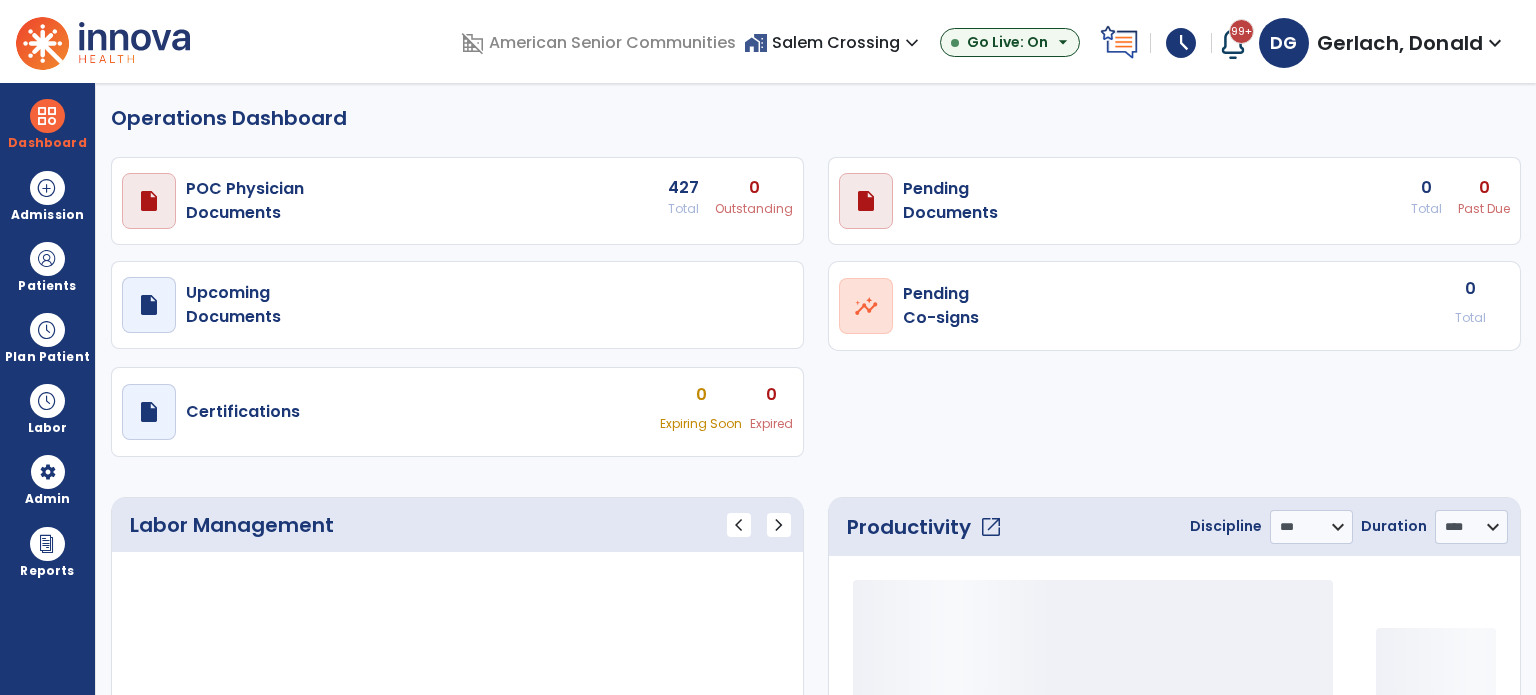 select on "***" 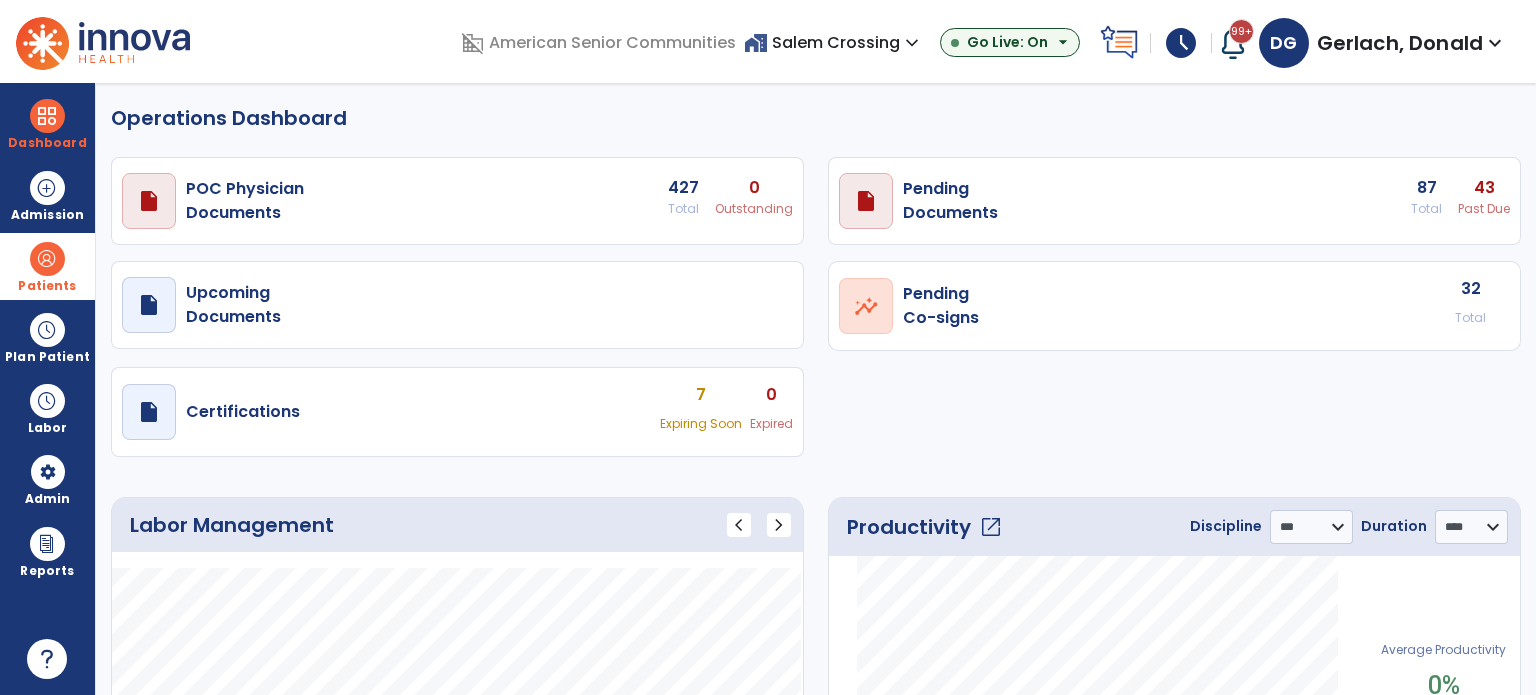 click at bounding box center (47, 259) 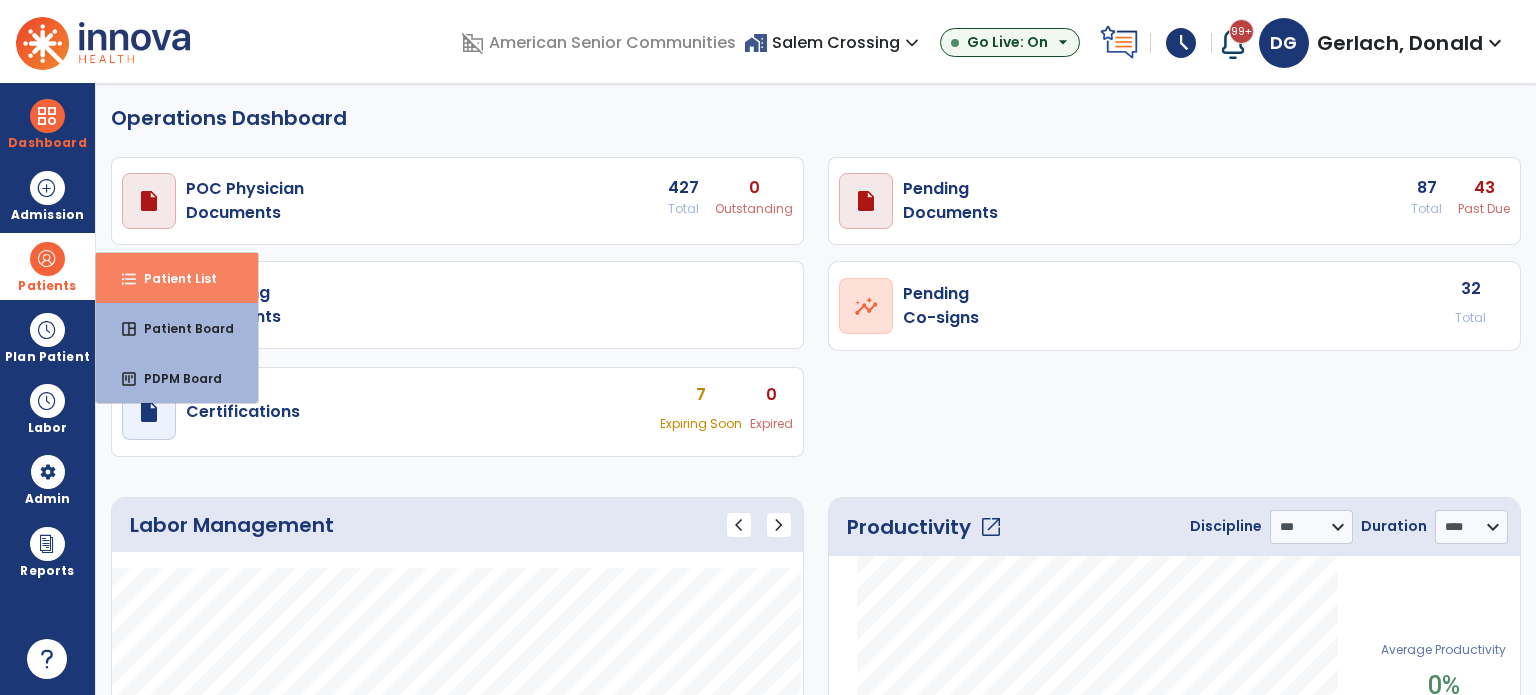 click on "format_list_bulleted" at bounding box center [129, 279] 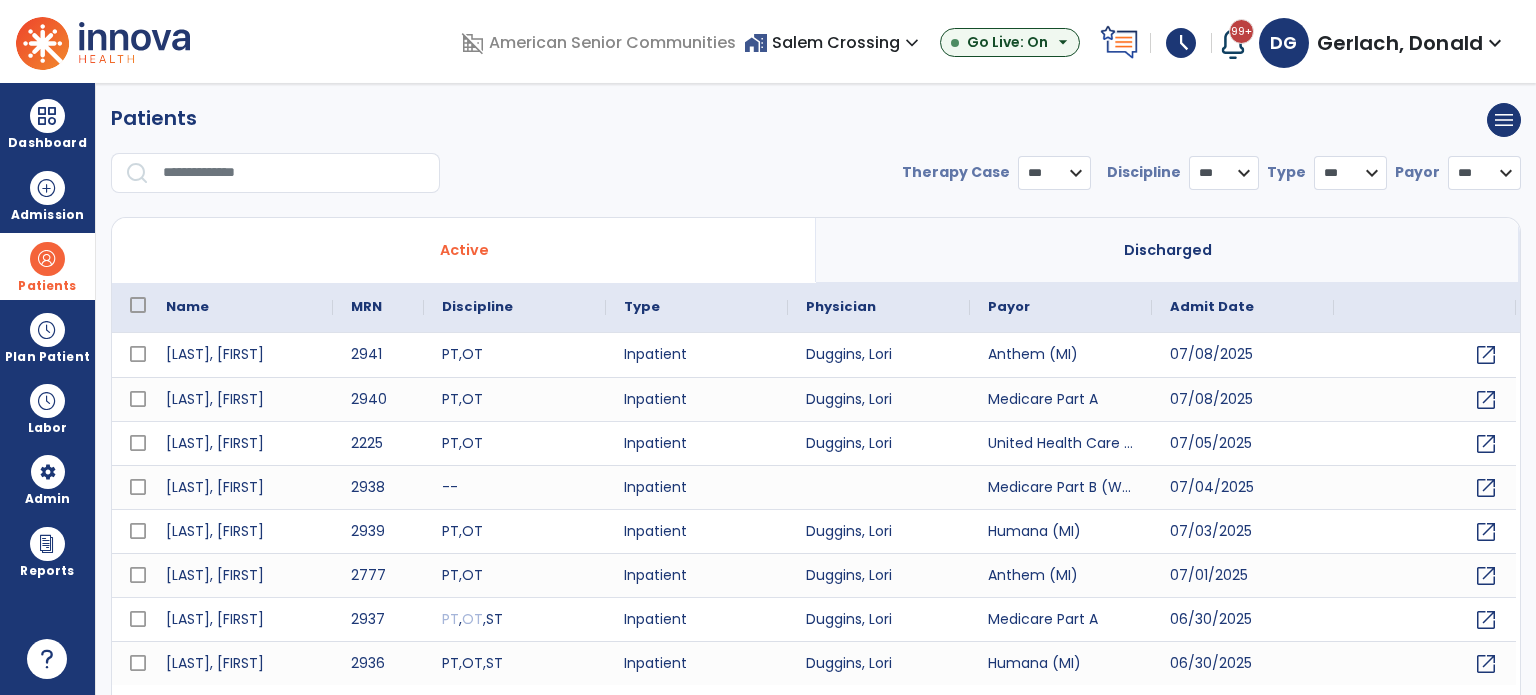 select on "***" 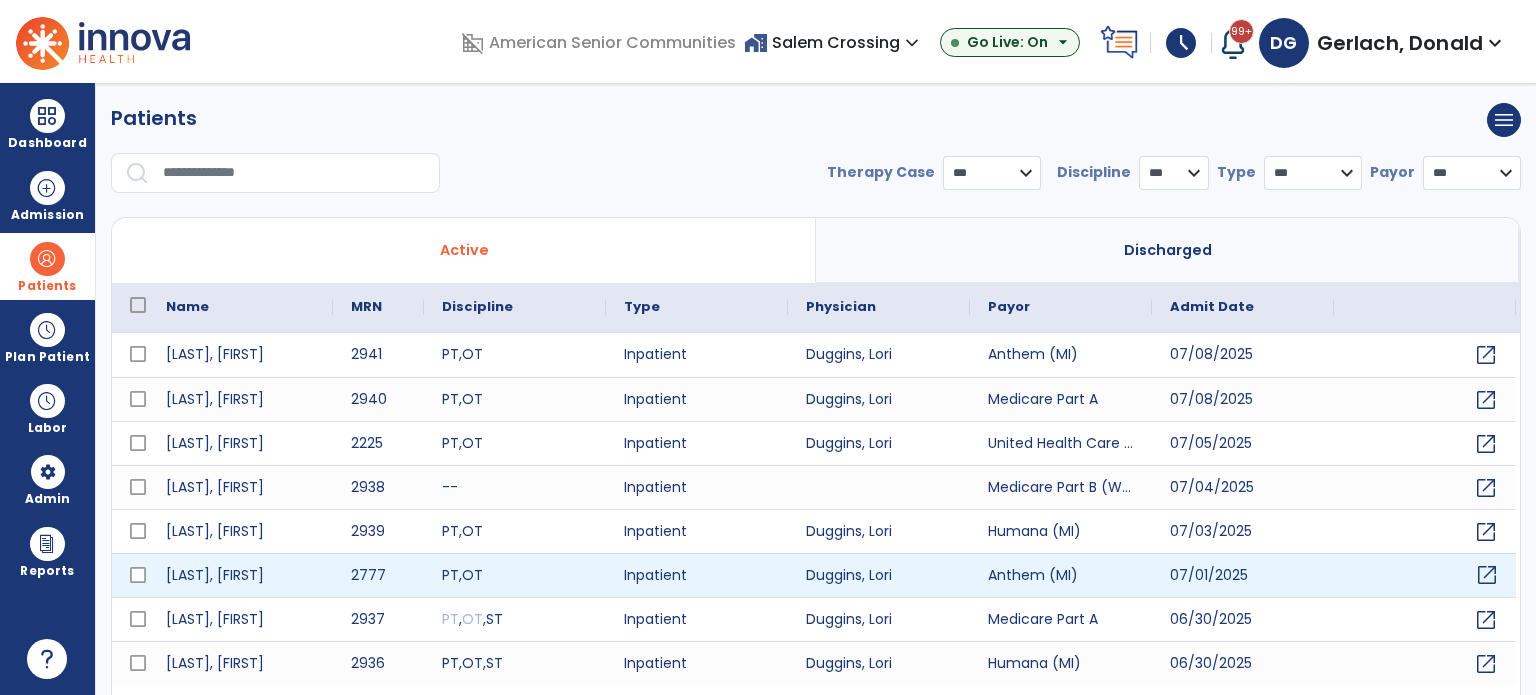 click on "open_in_new" at bounding box center (1487, 575) 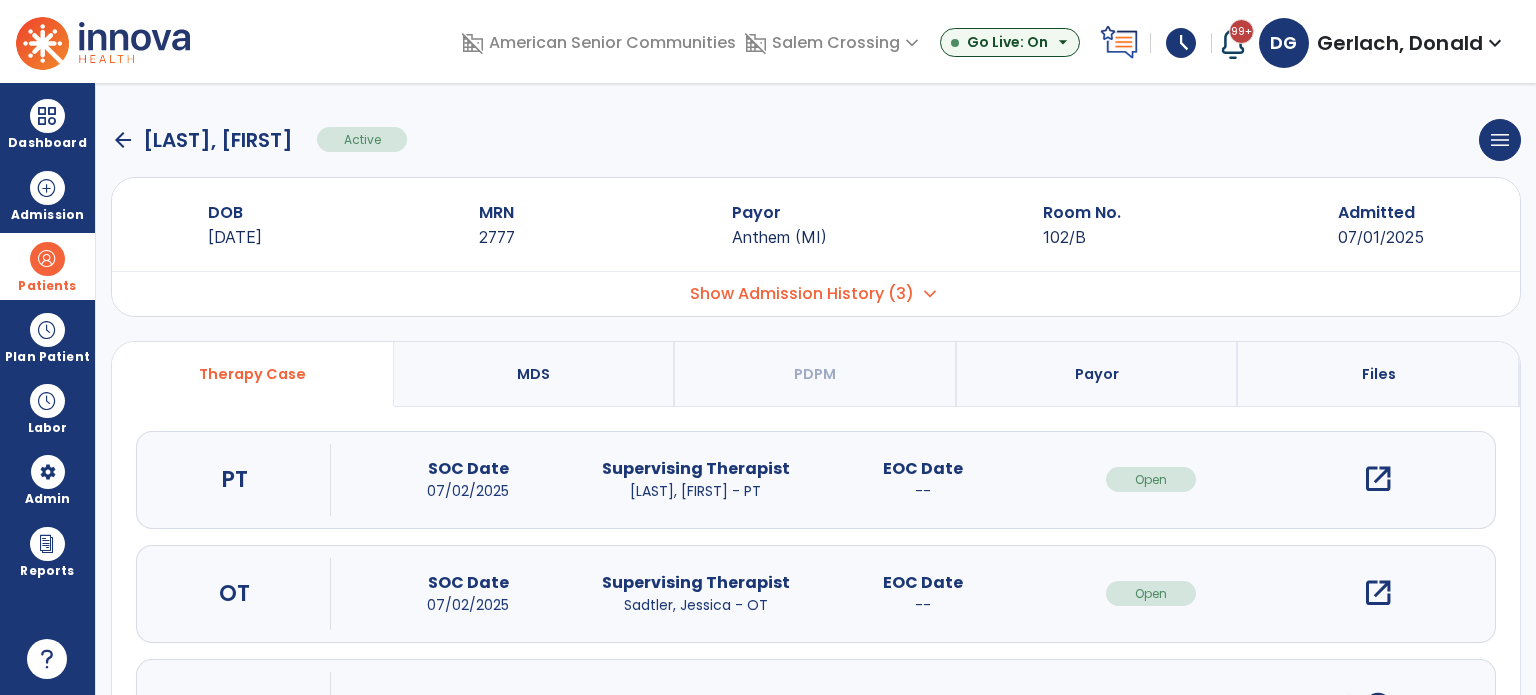 click on "open_in_new" at bounding box center [1378, 479] 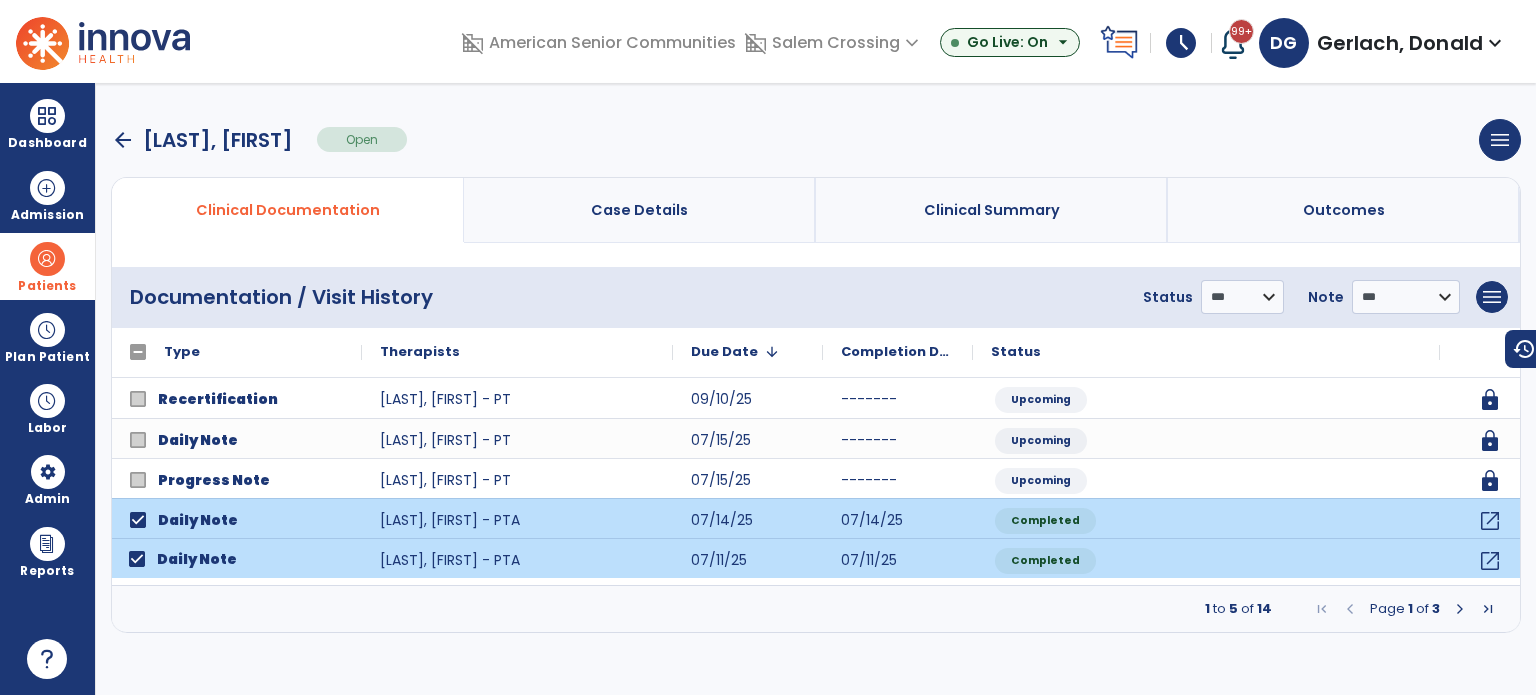 click at bounding box center (1460, 609) 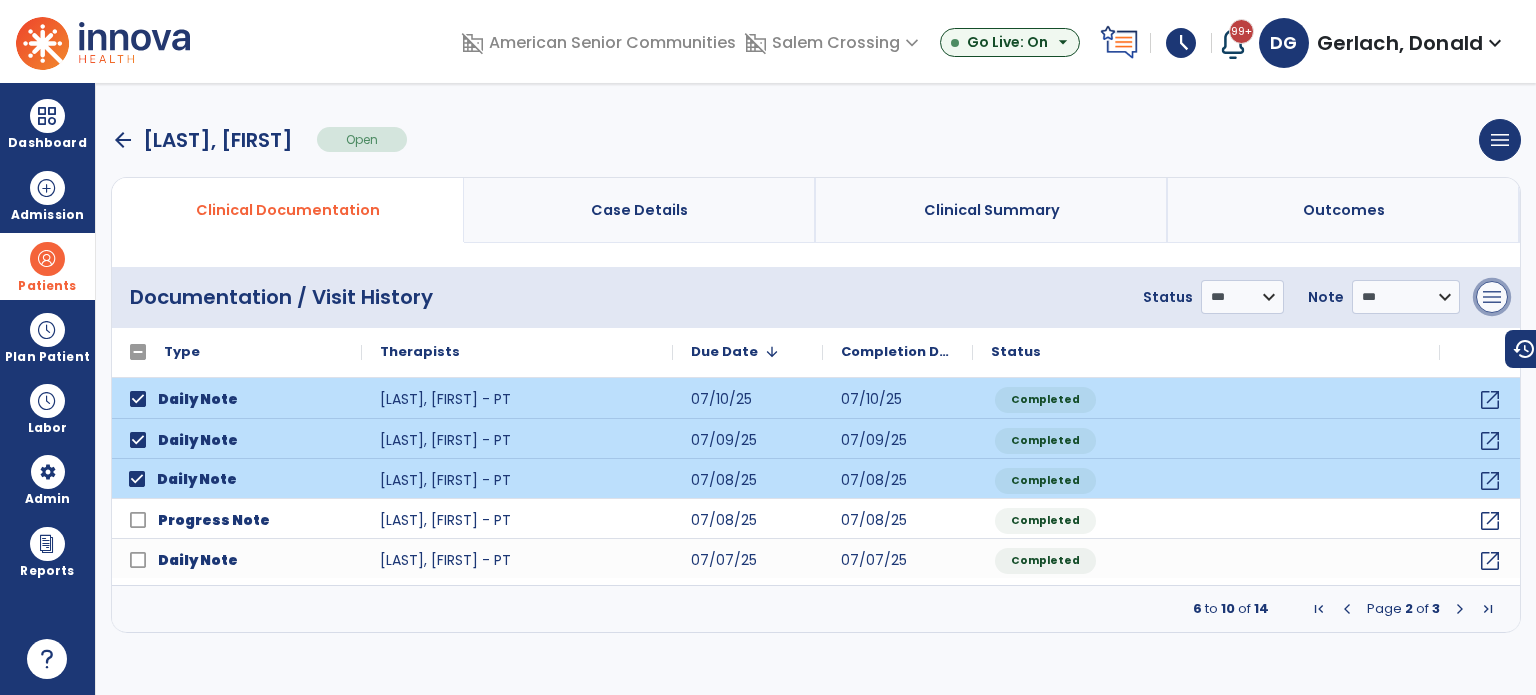 click on "menu" at bounding box center (1492, 297) 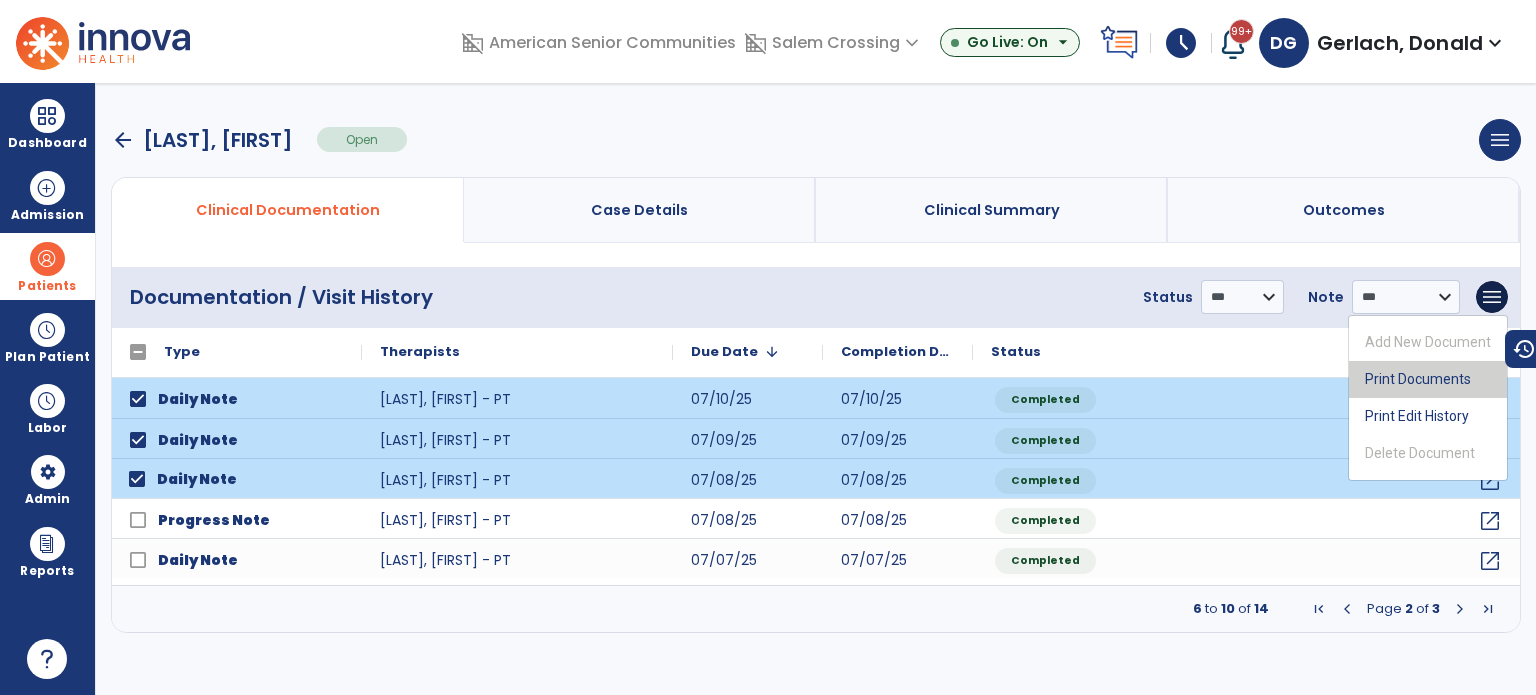 click on "Print Documents" at bounding box center [1428, 379] 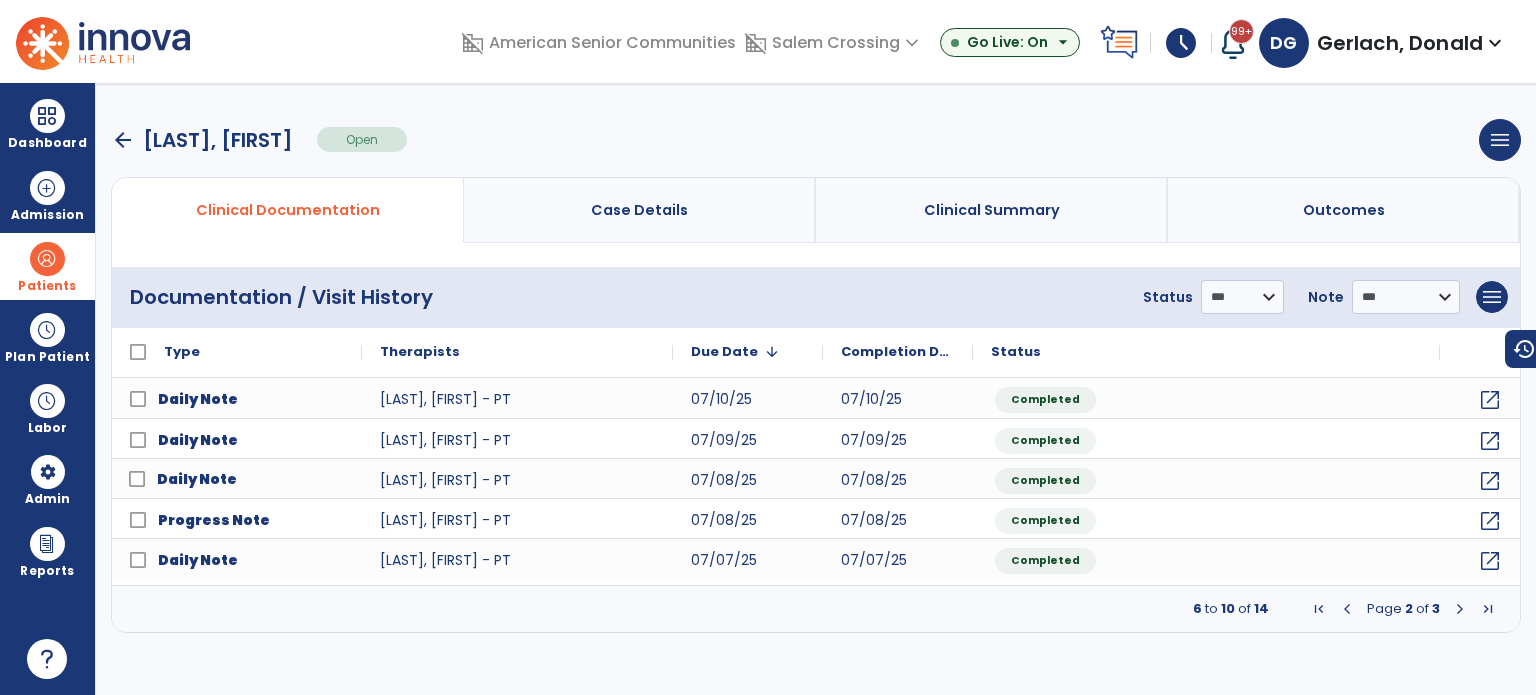 click on "arrow_back" at bounding box center (123, 140) 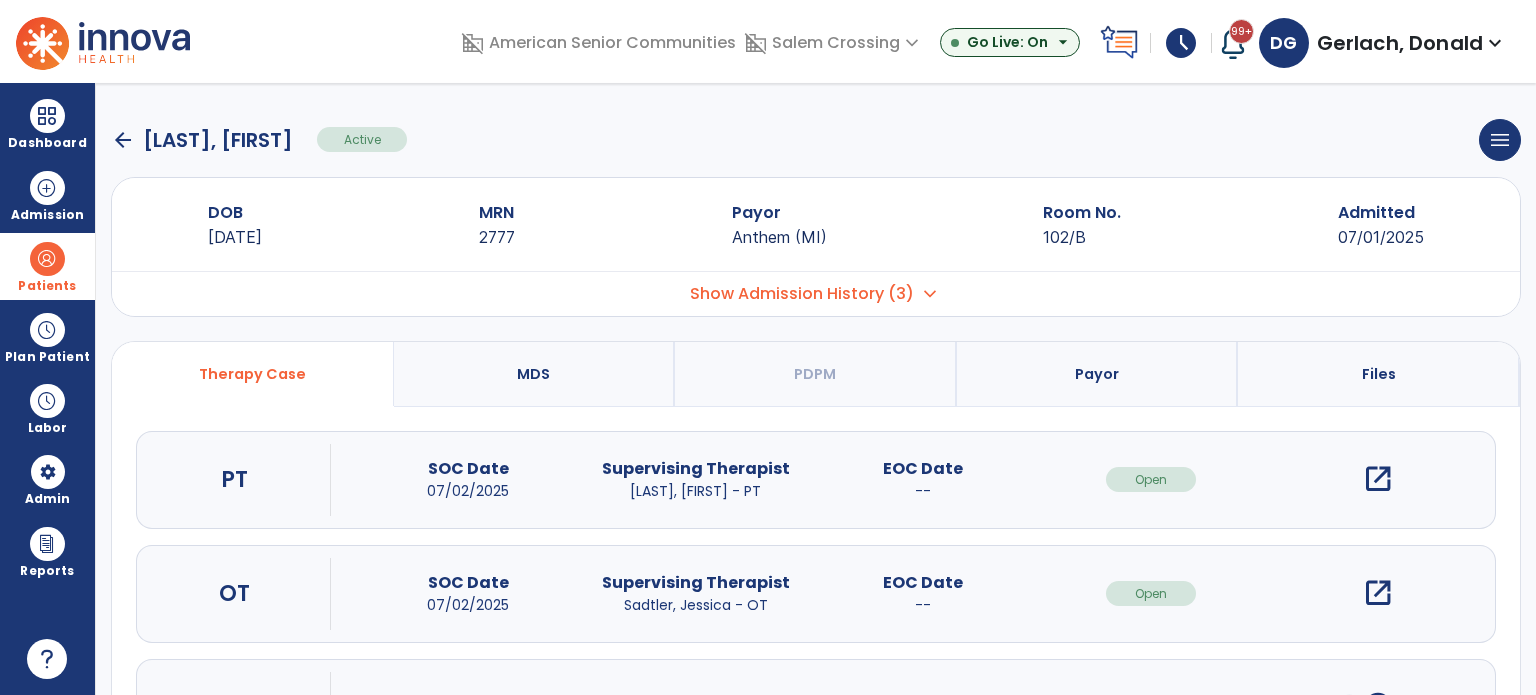 click on "open_in_new" at bounding box center [1378, 593] 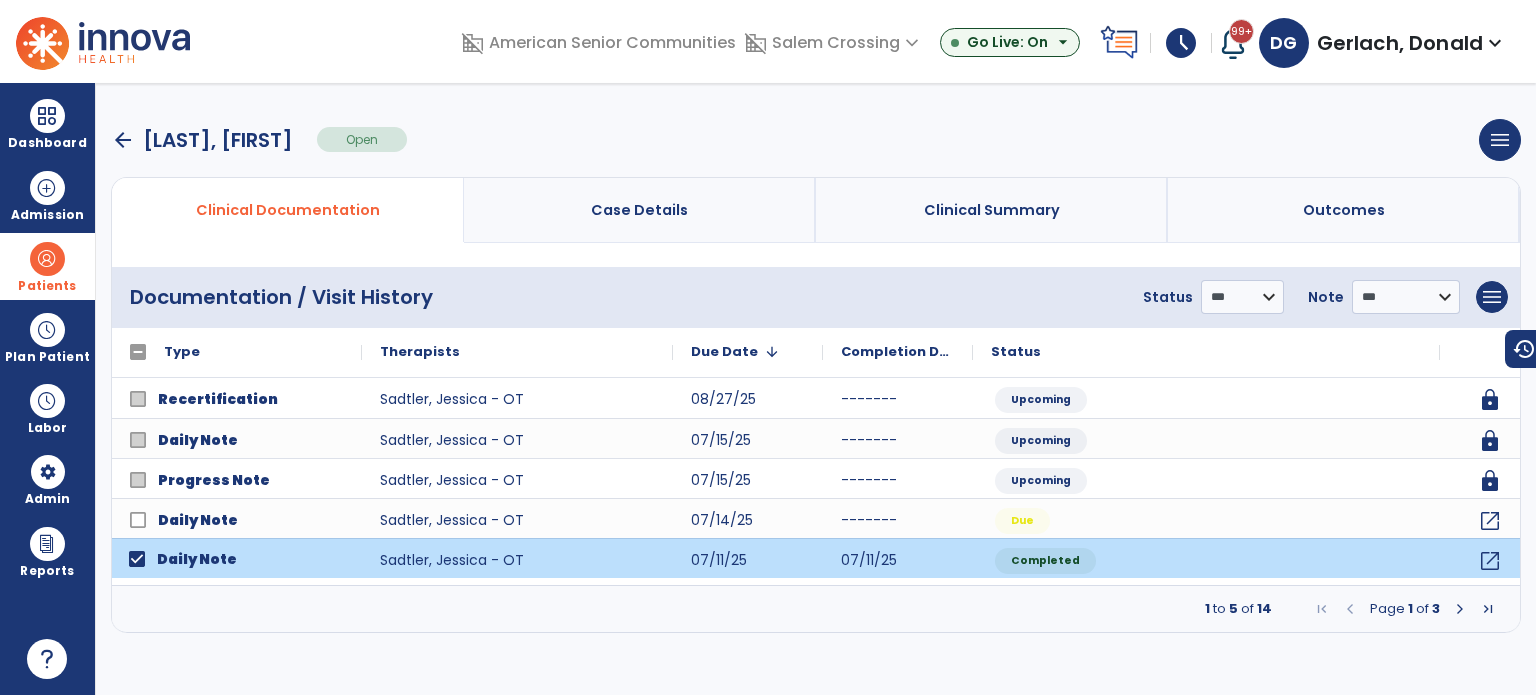 click at bounding box center [1460, 609] 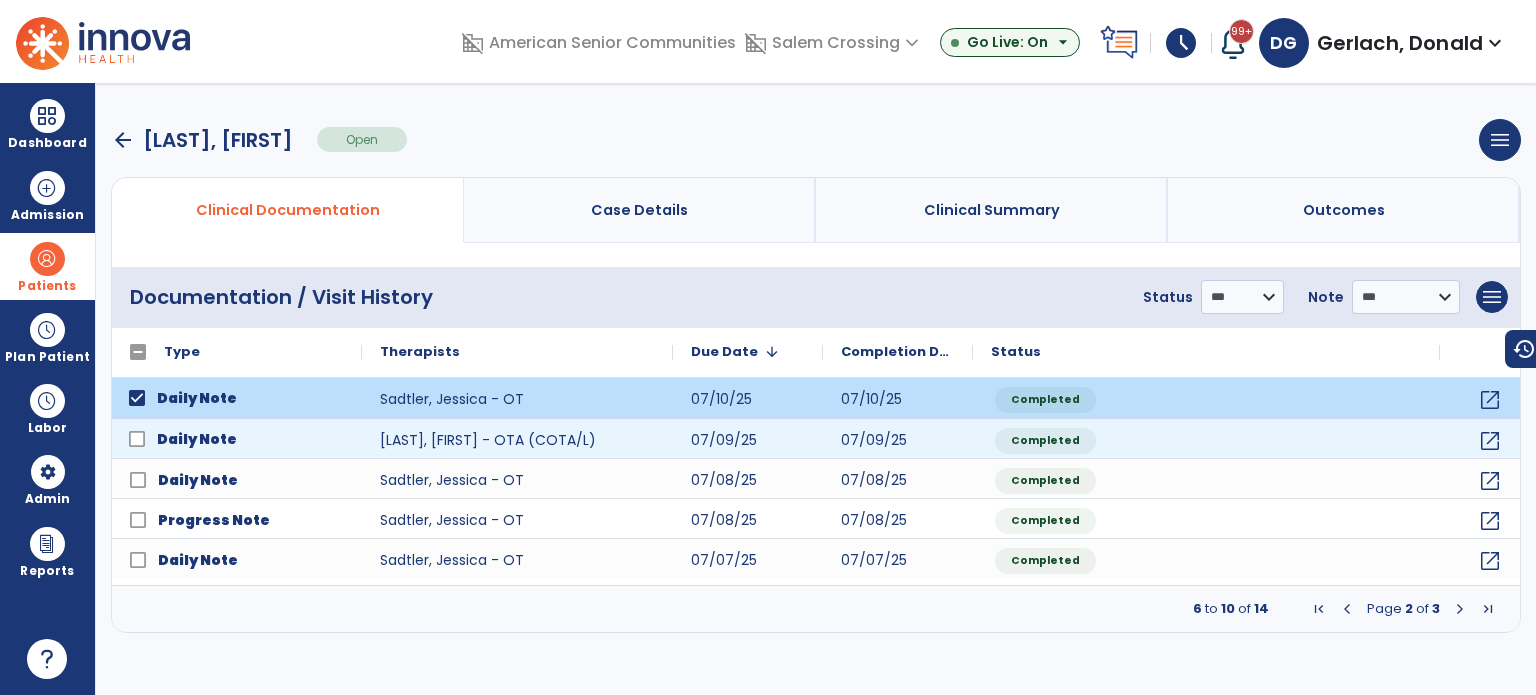 click 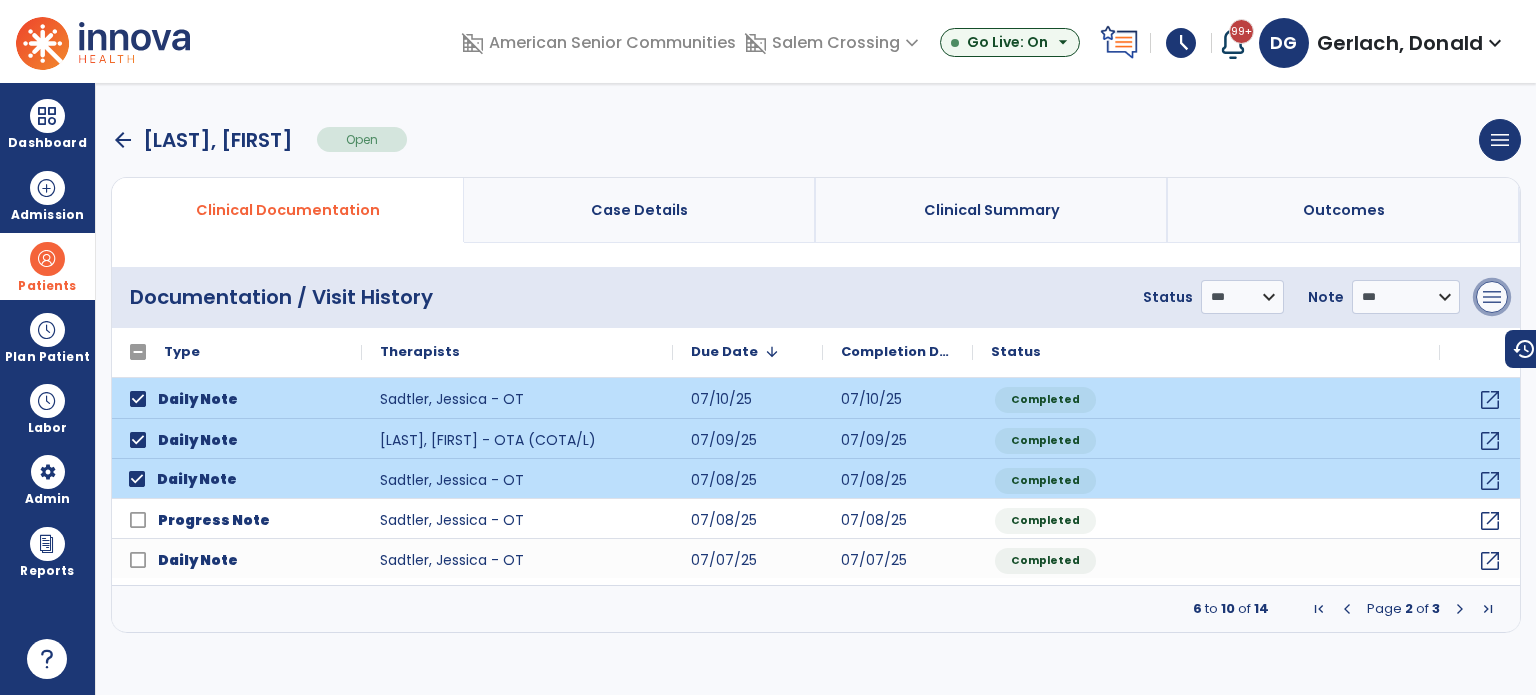 click on "menu" at bounding box center [1492, 297] 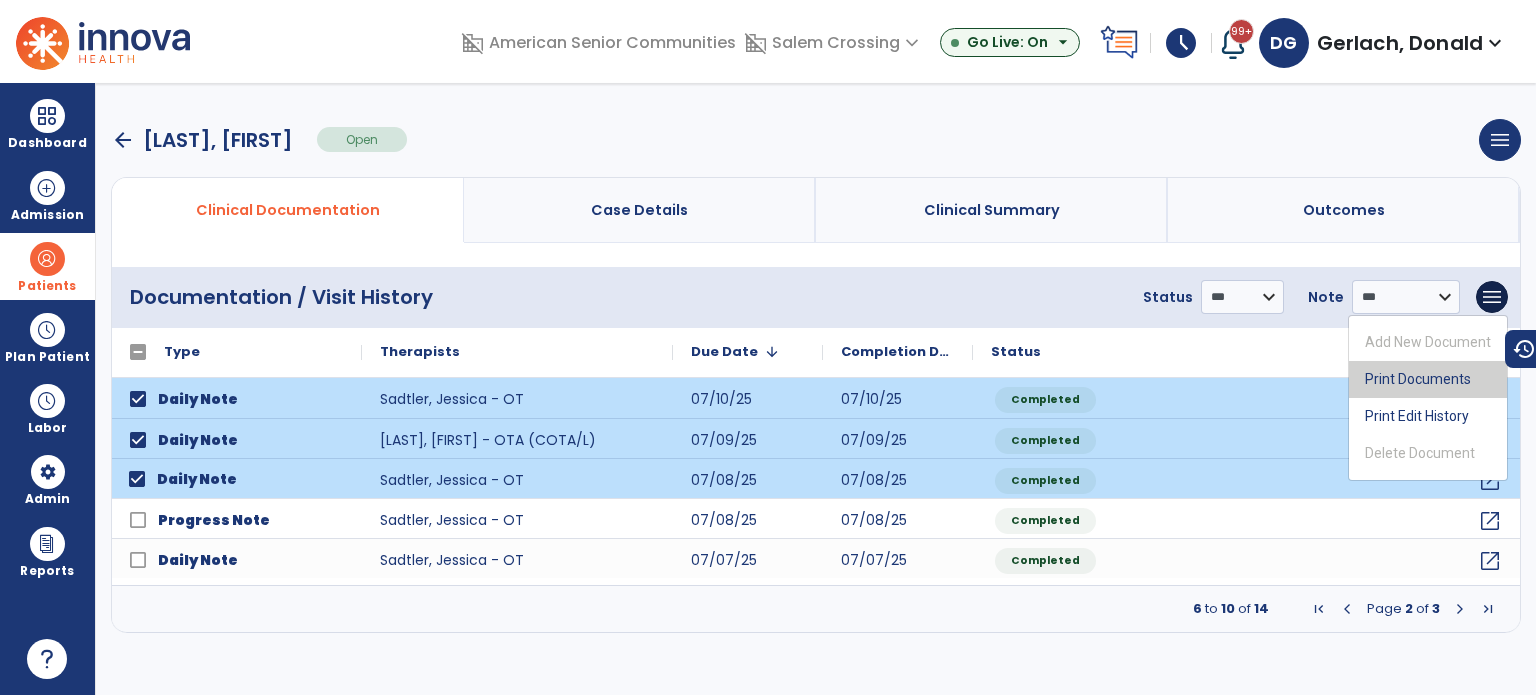 click on "Print Documents" at bounding box center [1428, 379] 